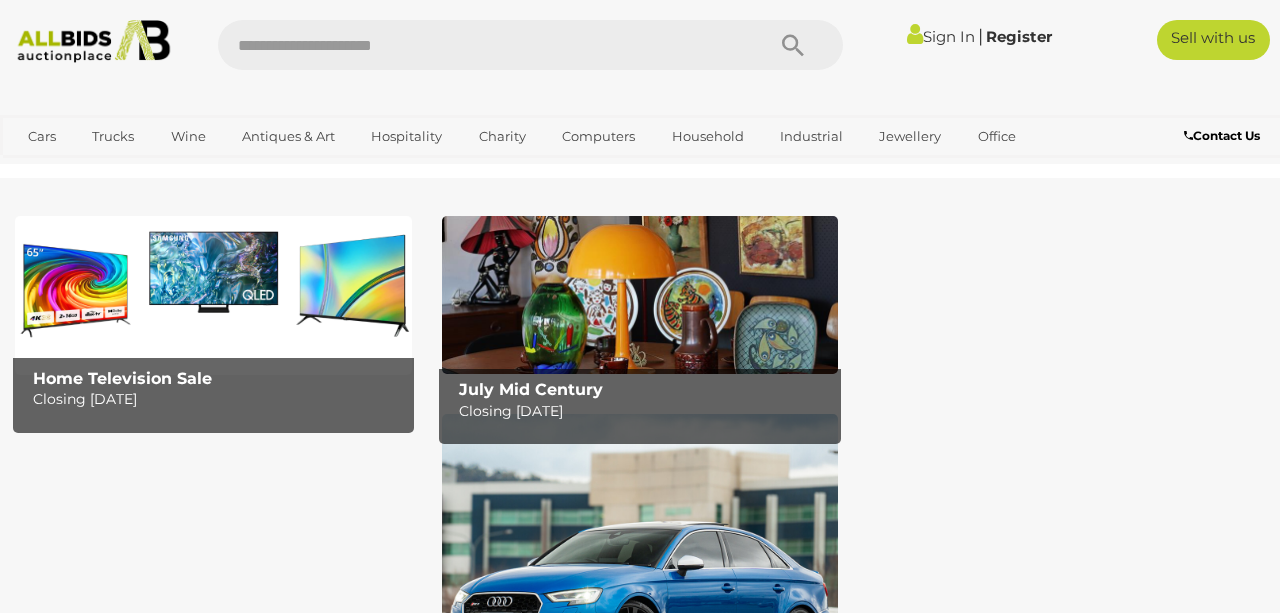 scroll, scrollTop: 0, scrollLeft: 0, axis: both 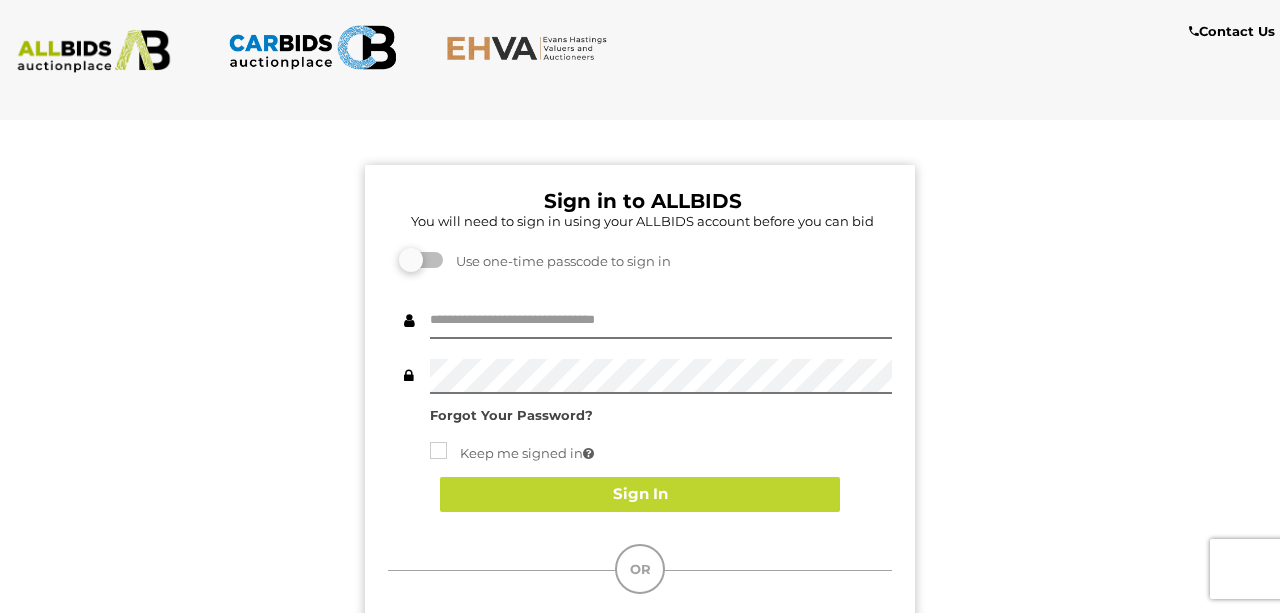 click at bounding box center (409, 376) 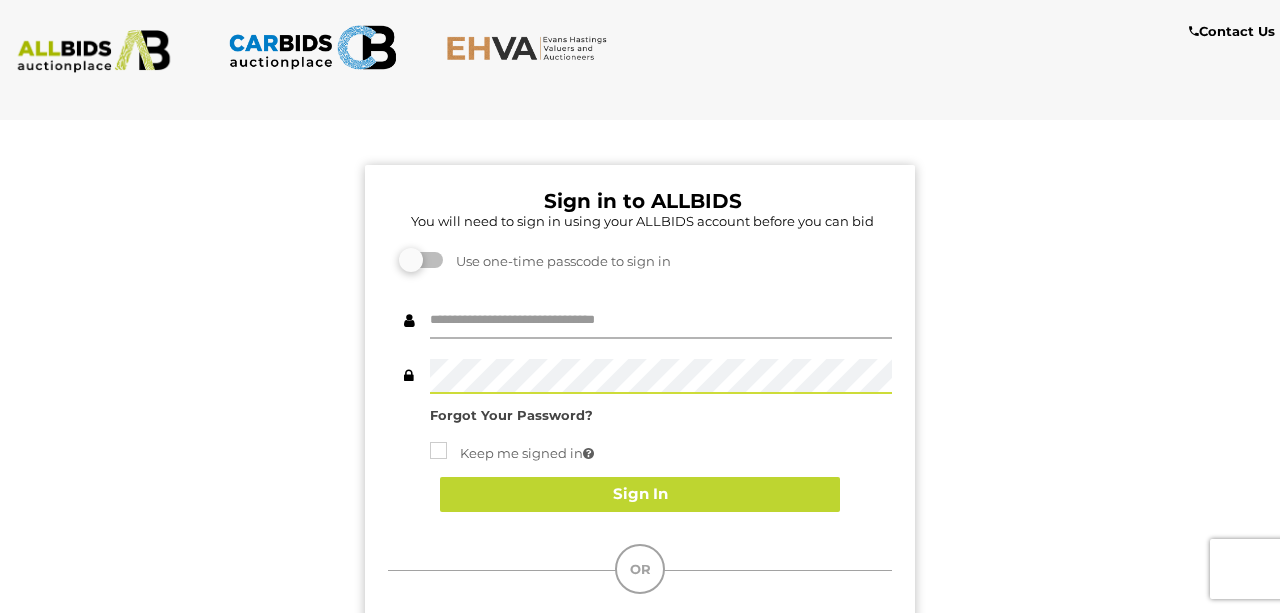 type on "********" 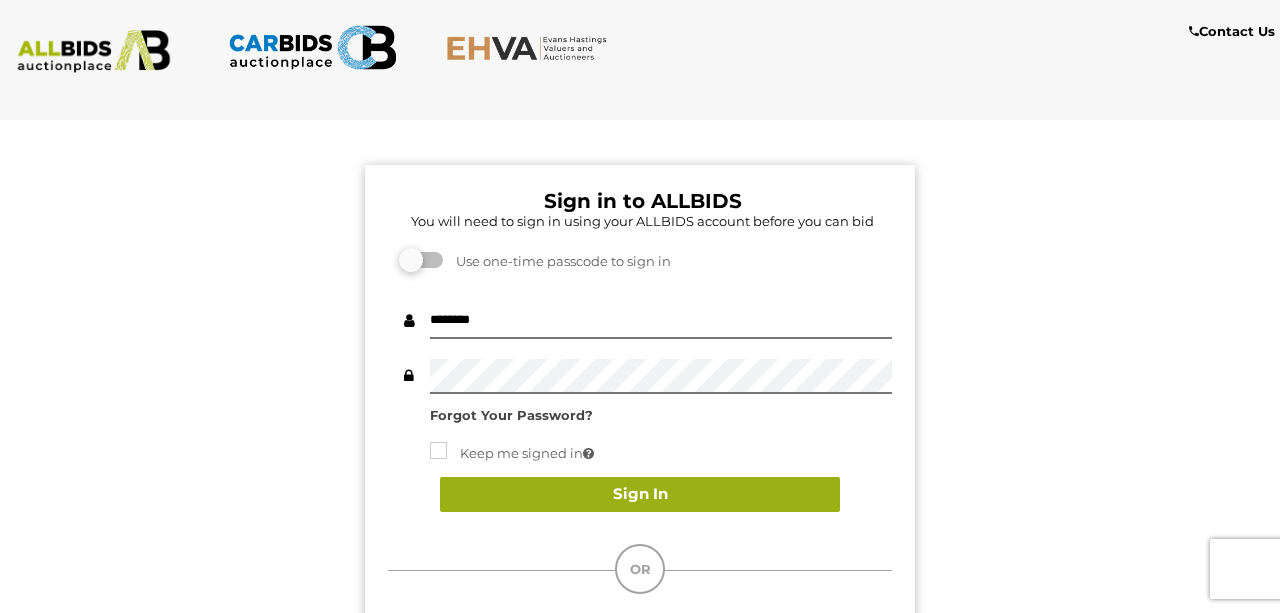 click on "Sign In" at bounding box center (640, 494) 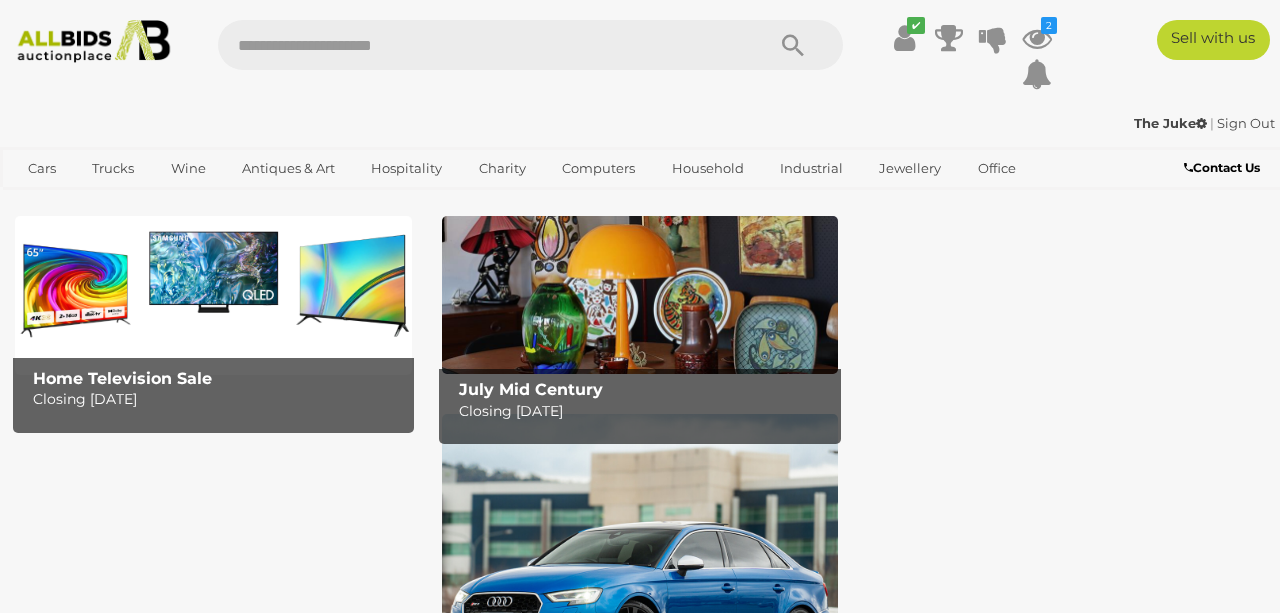 scroll, scrollTop: 0, scrollLeft: 0, axis: both 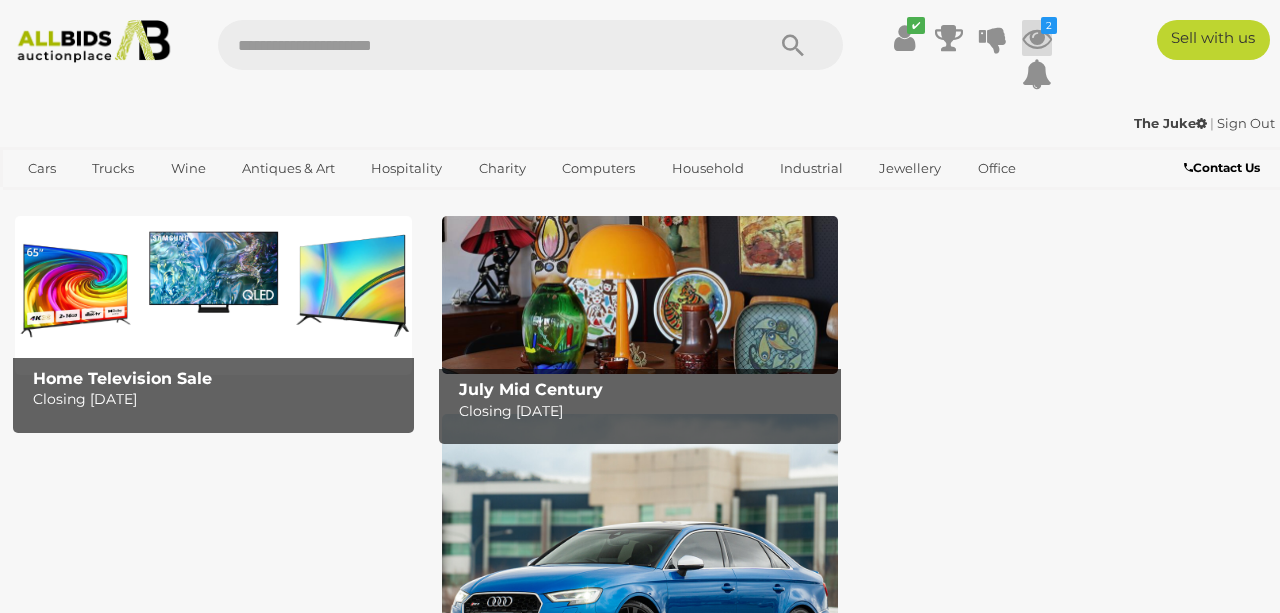 click at bounding box center [1037, 38] 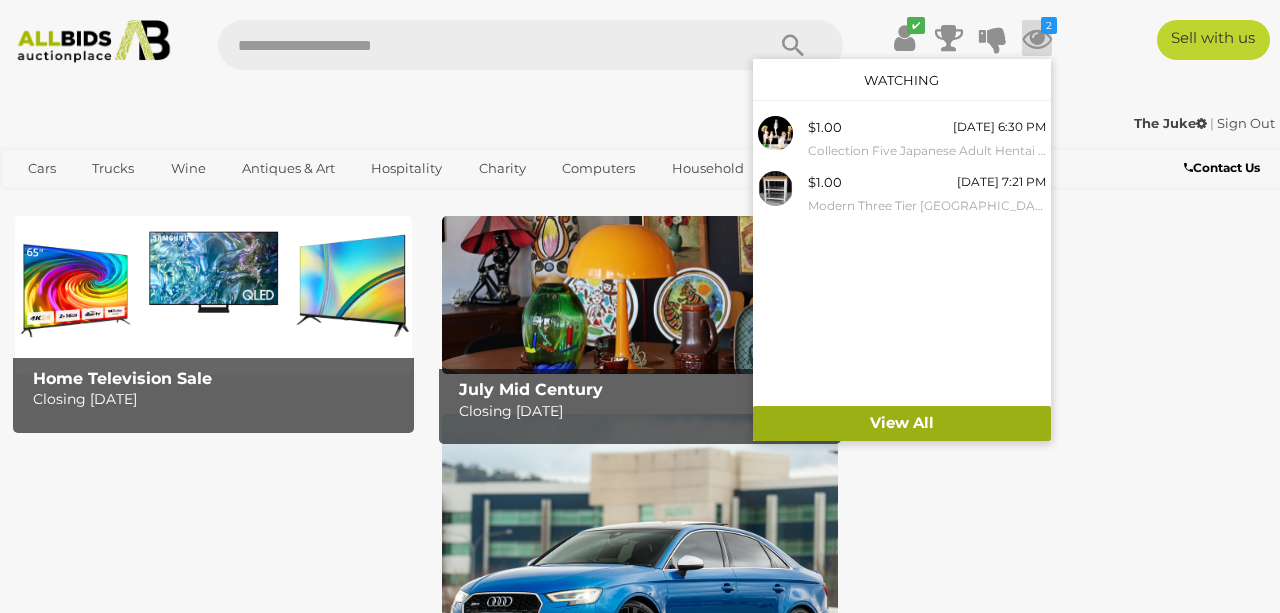 click on "View All" at bounding box center (902, 423) 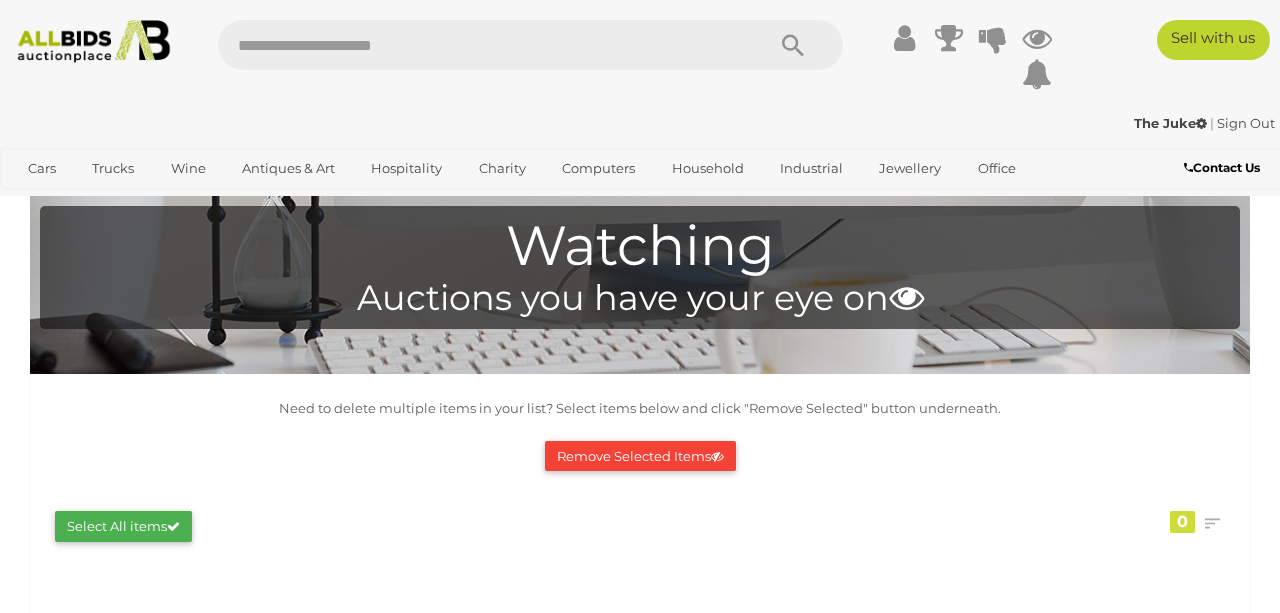 scroll, scrollTop: 0, scrollLeft: 0, axis: both 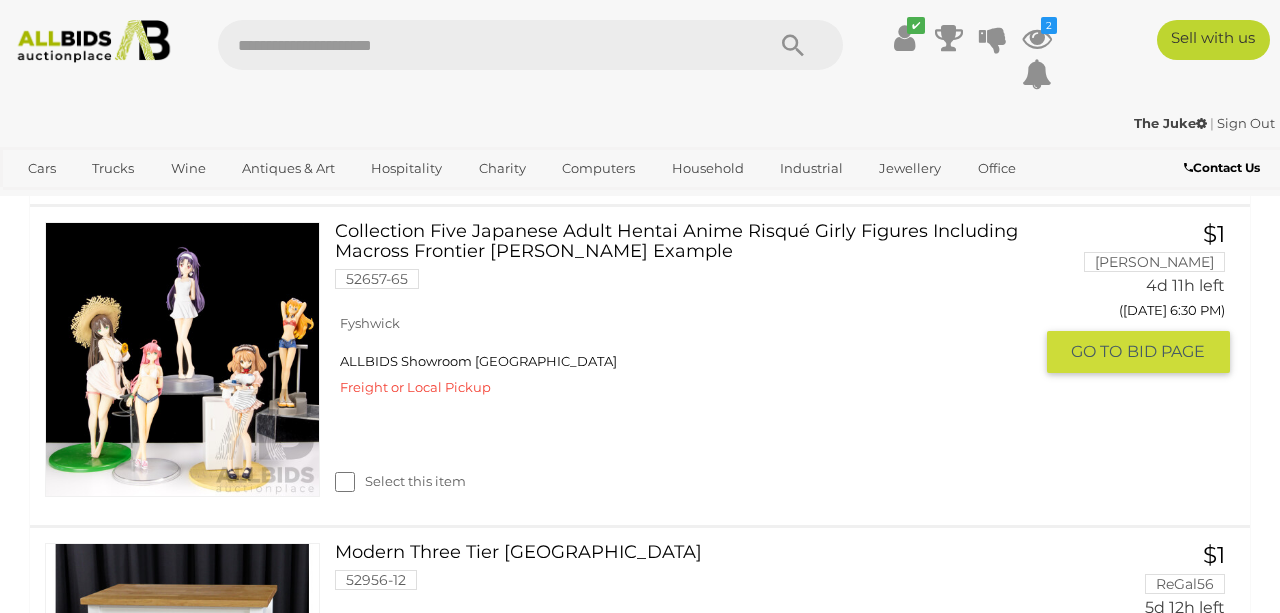click at bounding box center [182, 359] 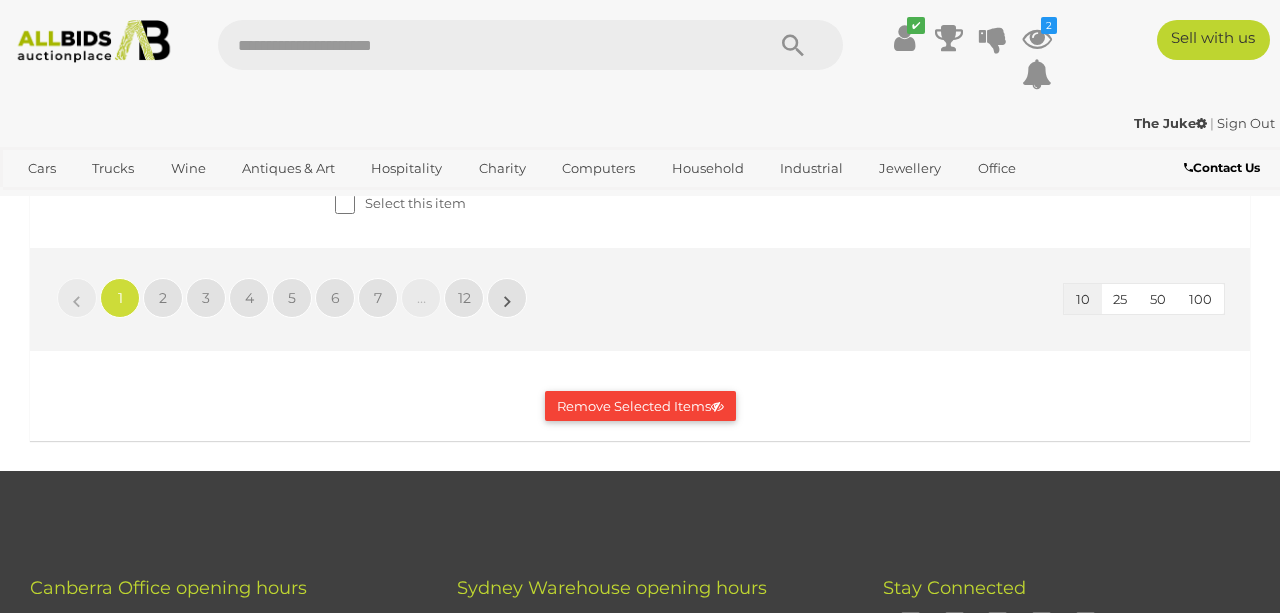 scroll, scrollTop: 3364, scrollLeft: 0, axis: vertical 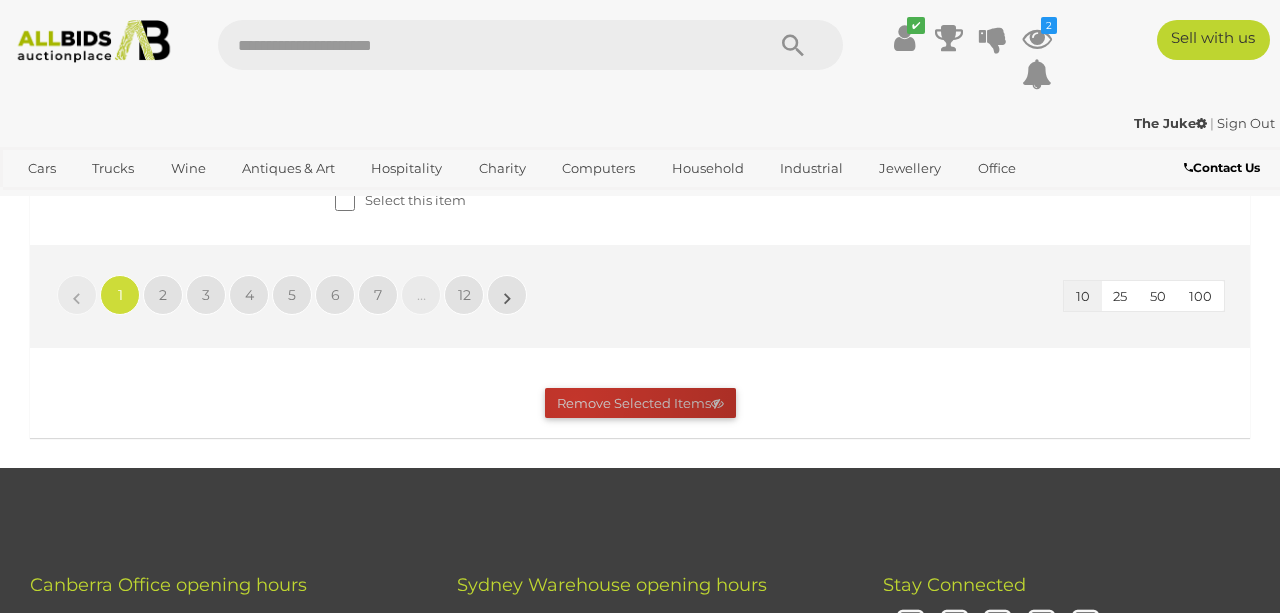click on "Remove Selected Items" at bounding box center (640, 403) 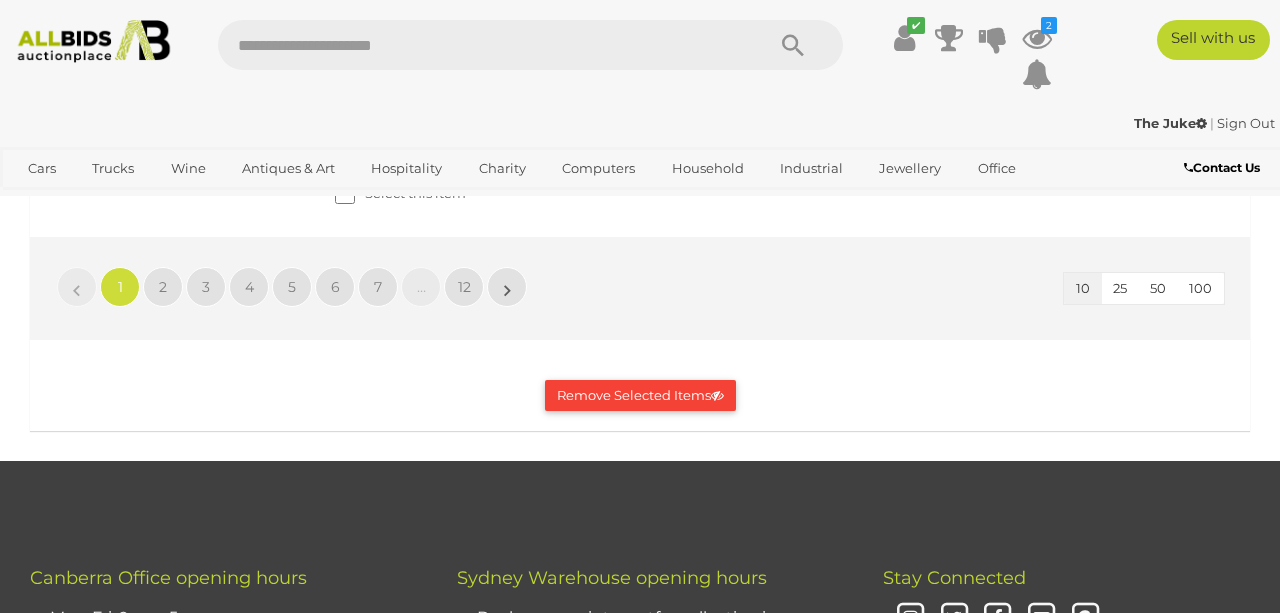 scroll, scrollTop: 3365, scrollLeft: 0, axis: vertical 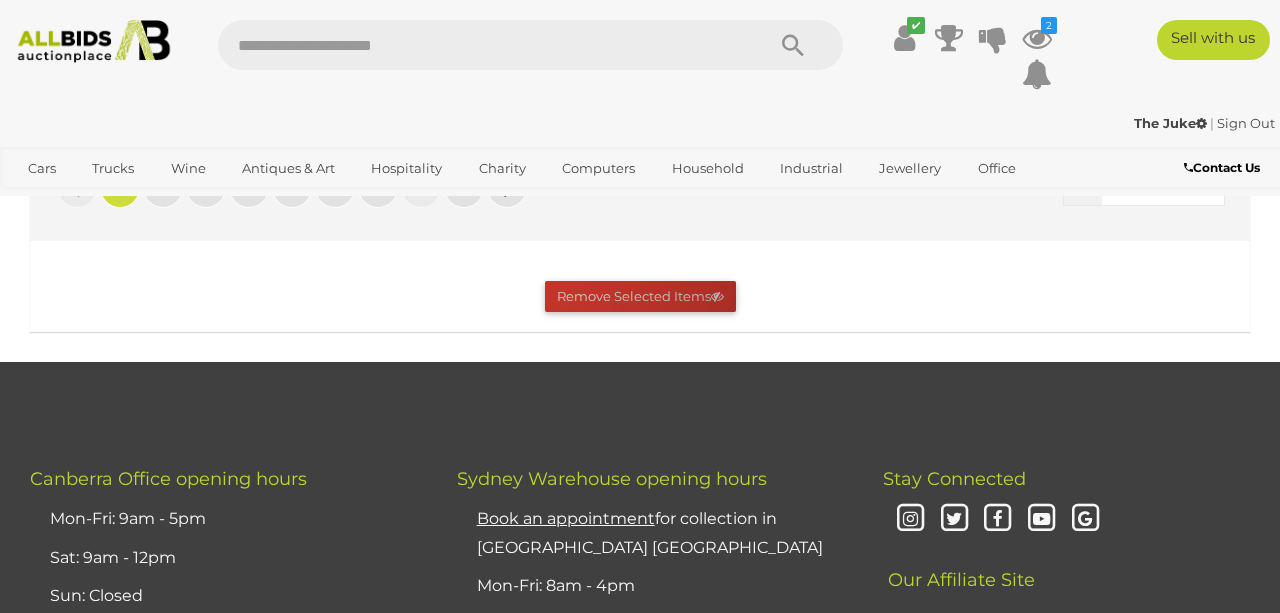 click on "Remove Selected Items" at bounding box center [640, 296] 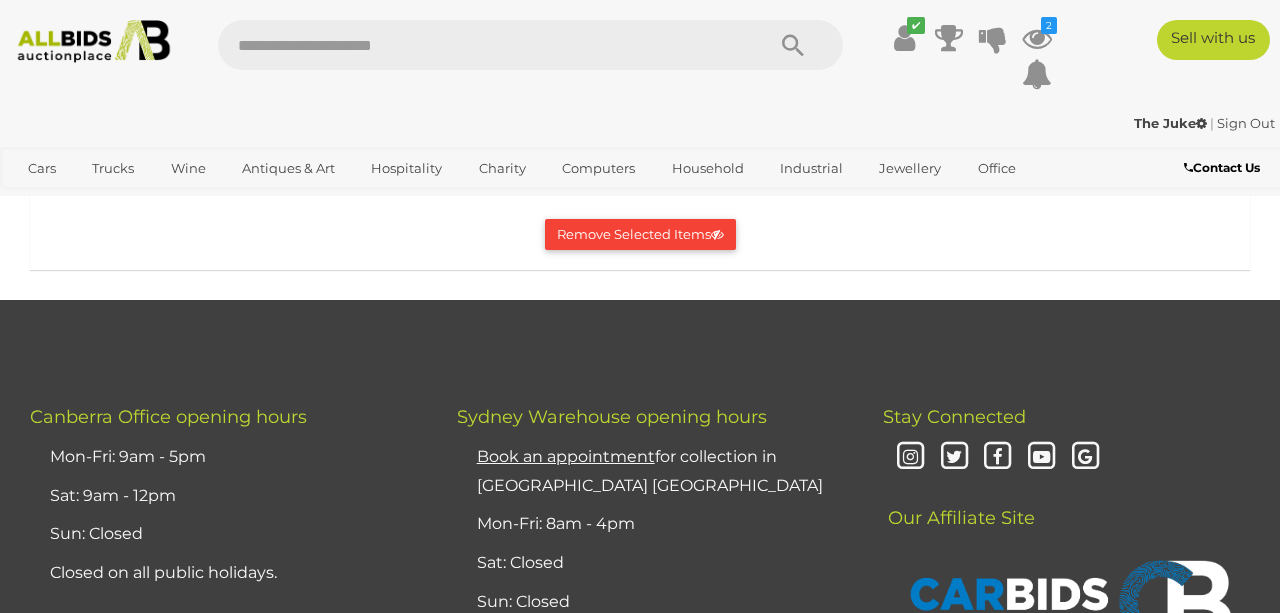 scroll, scrollTop: 3449, scrollLeft: 0, axis: vertical 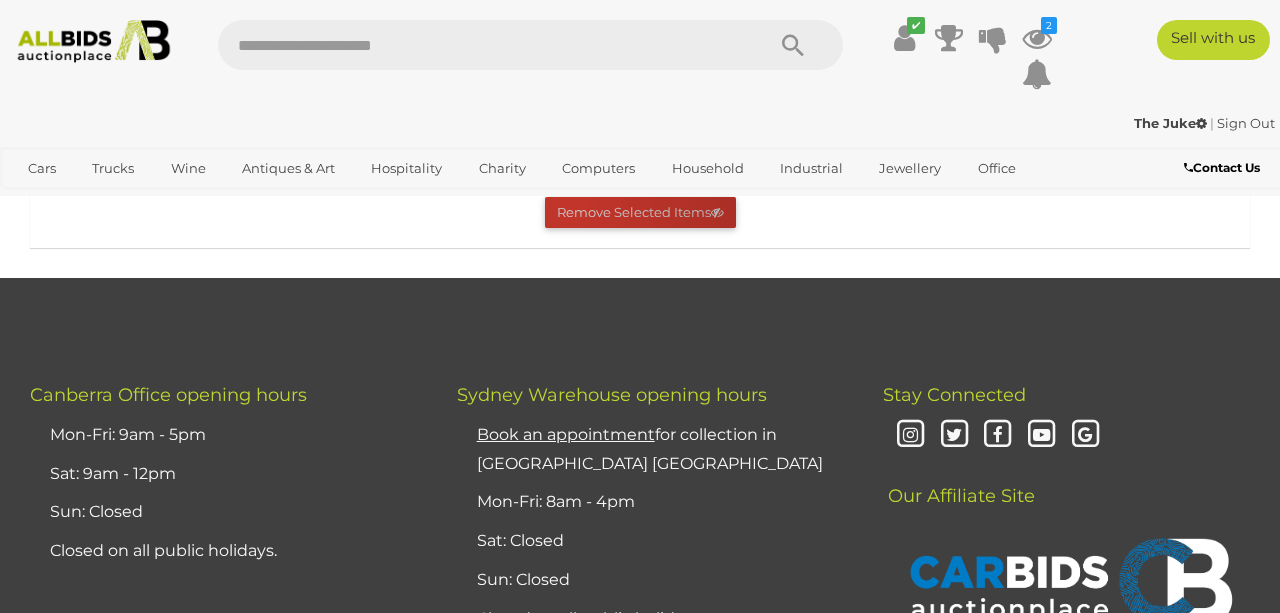click on "Remove Selected Items" at bounding box center [640, 212] 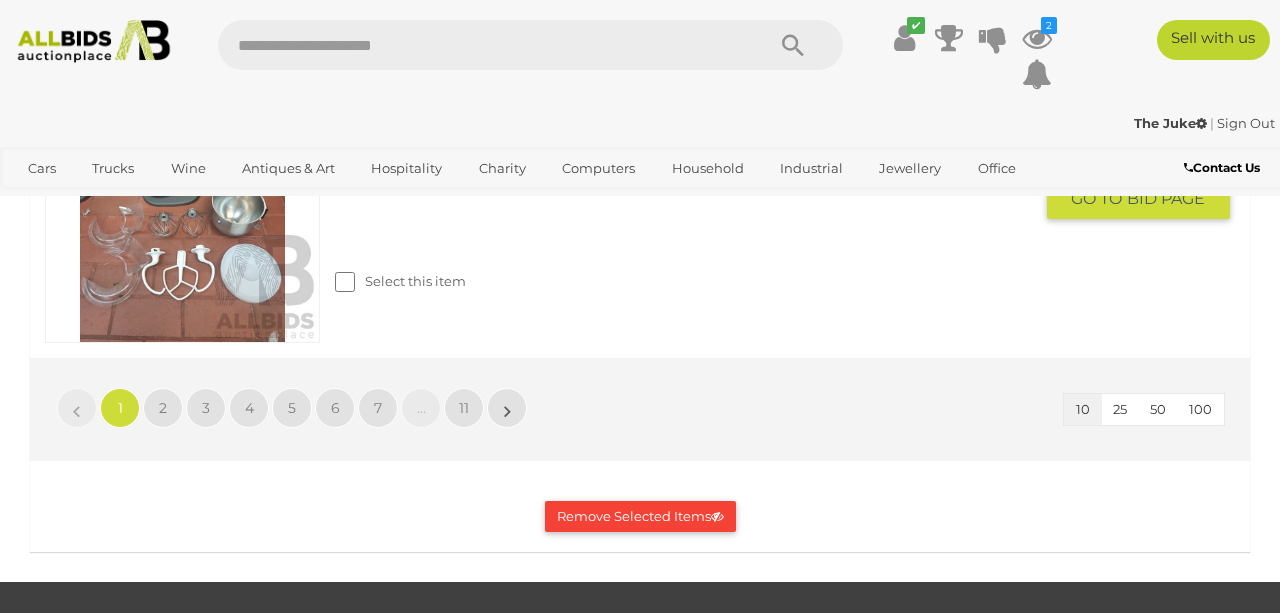 scroll, scrollTop: 3325, scrollLeft: 0, axis: vertical 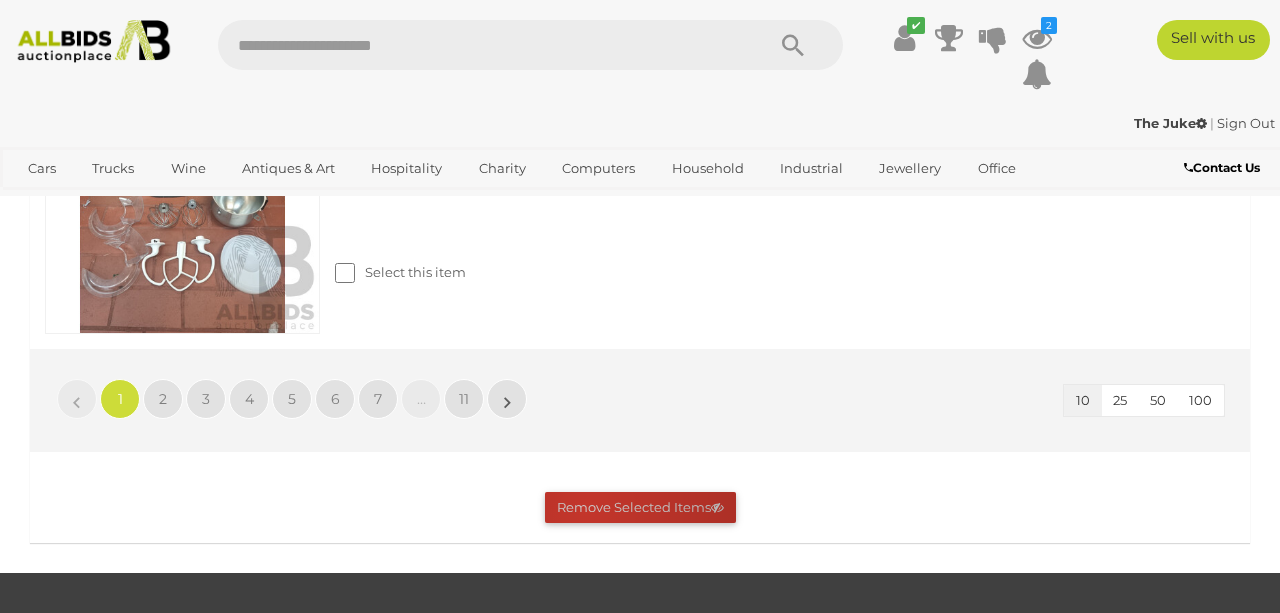 click on "Remove Selected Items" at bounding box center [640, 507] 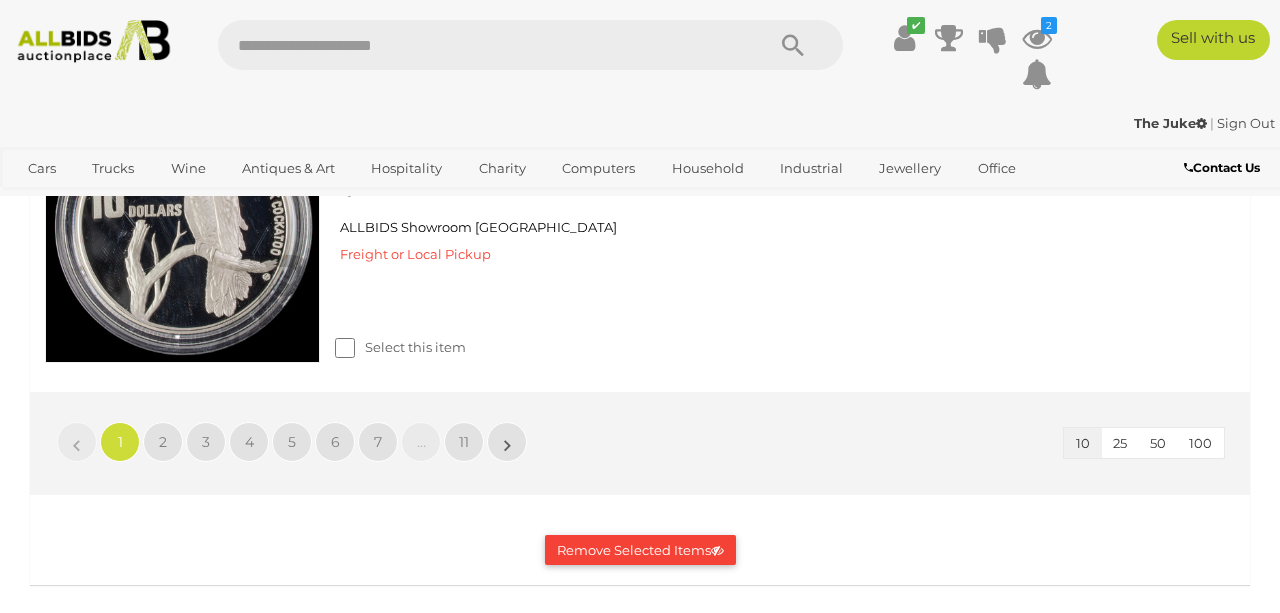 scroll, scrollTop: 3322, scrollLeft: 0, axis: vertical 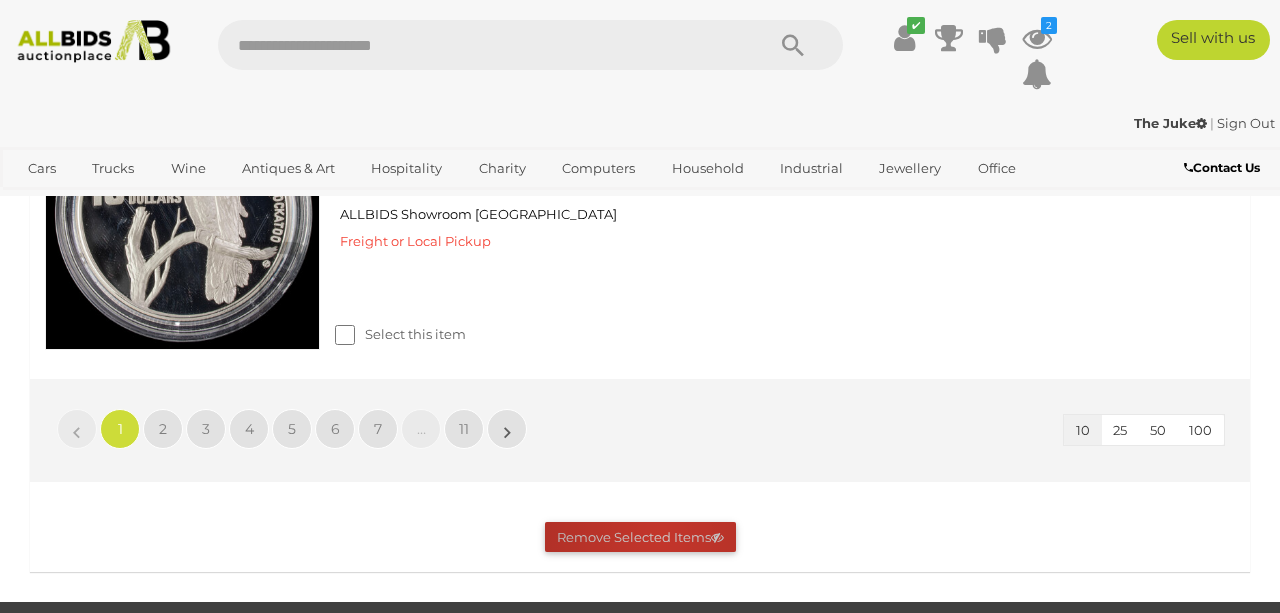 click on "Remove Selected Items" at bounding box center [640, 537] 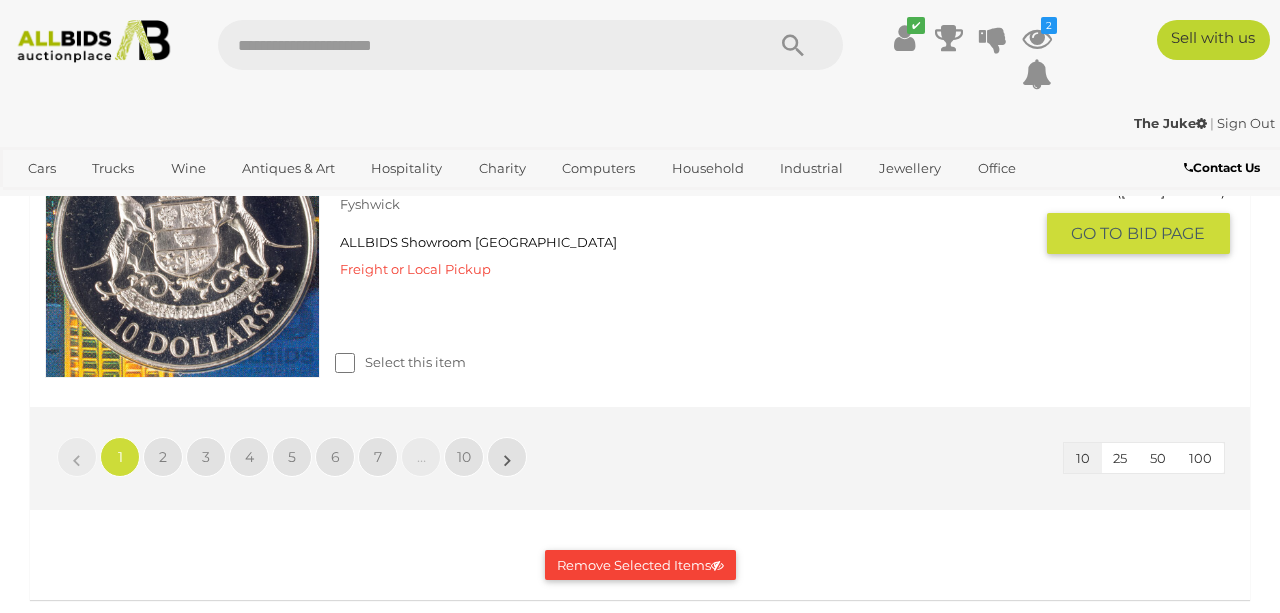 scroll, scrollTop: 3263, scrollLeft: 0, axis: vertical 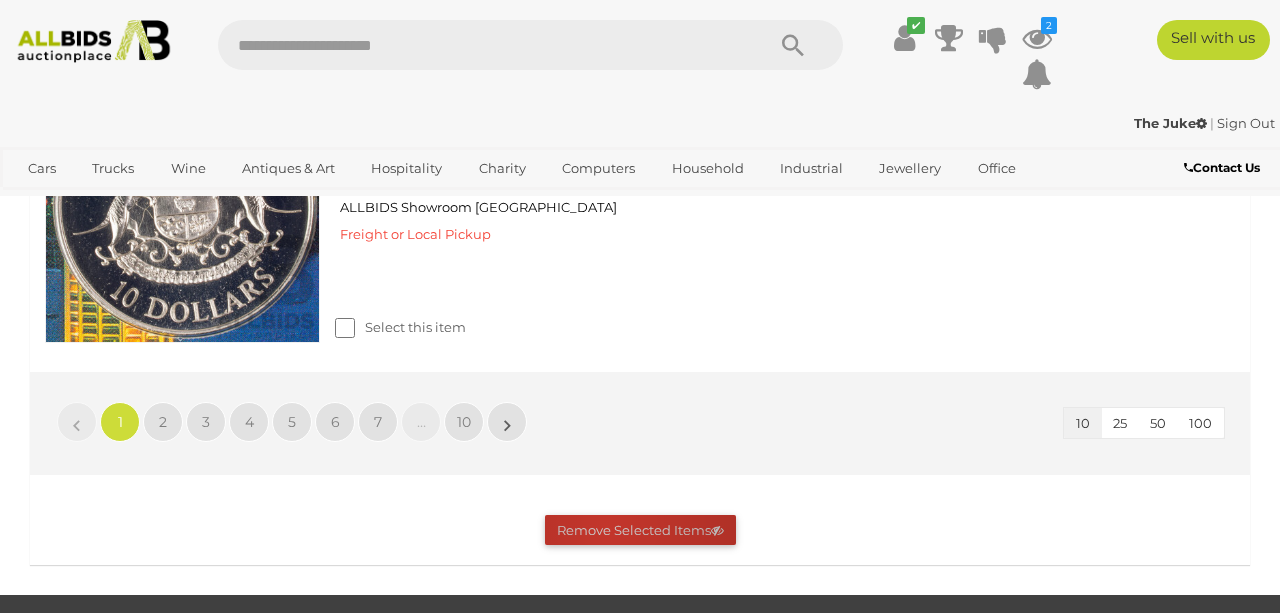 click on "Remove Selected Items" at bounding box center [640, 530] 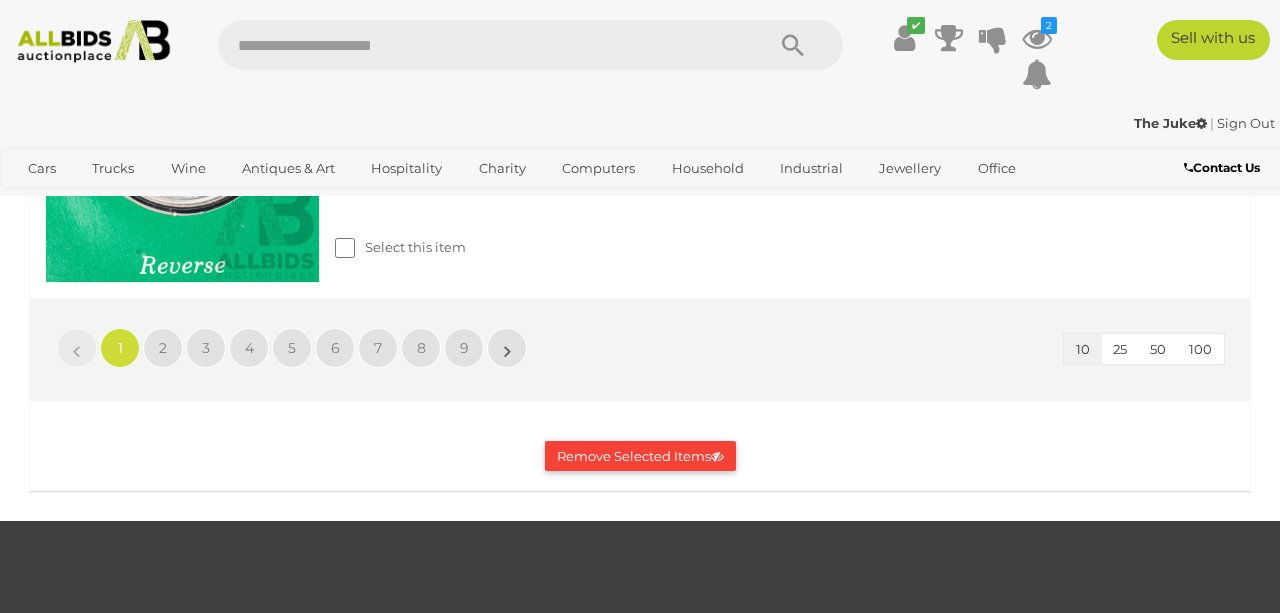 scroll, scrollTop: 3367, scrollLeft: 0, axis: vertical 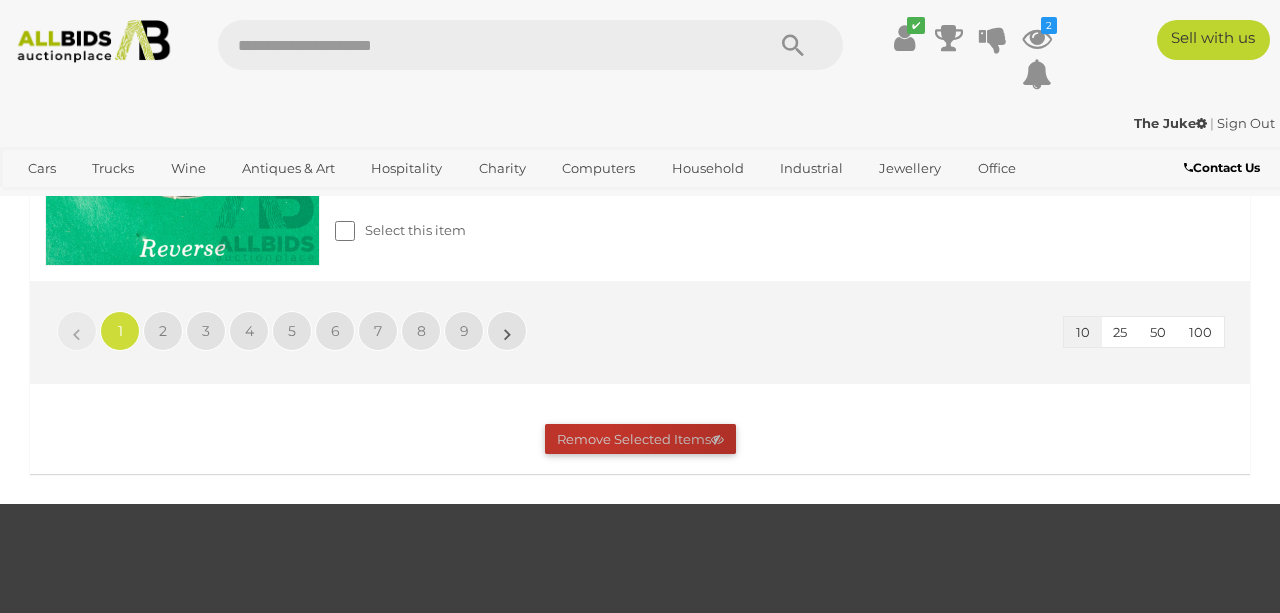 click on "Remove Selected Items" at bounding box center (640, 439) 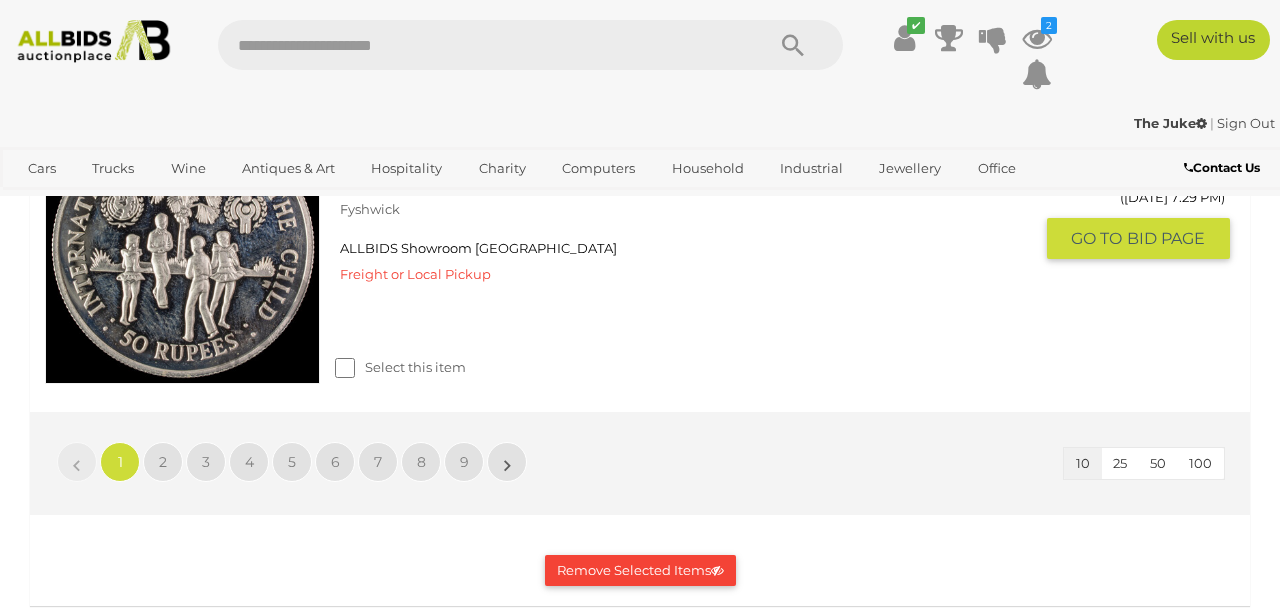 scroll, scrollTop: 3293, scrollLeft: 0, axis: vertical 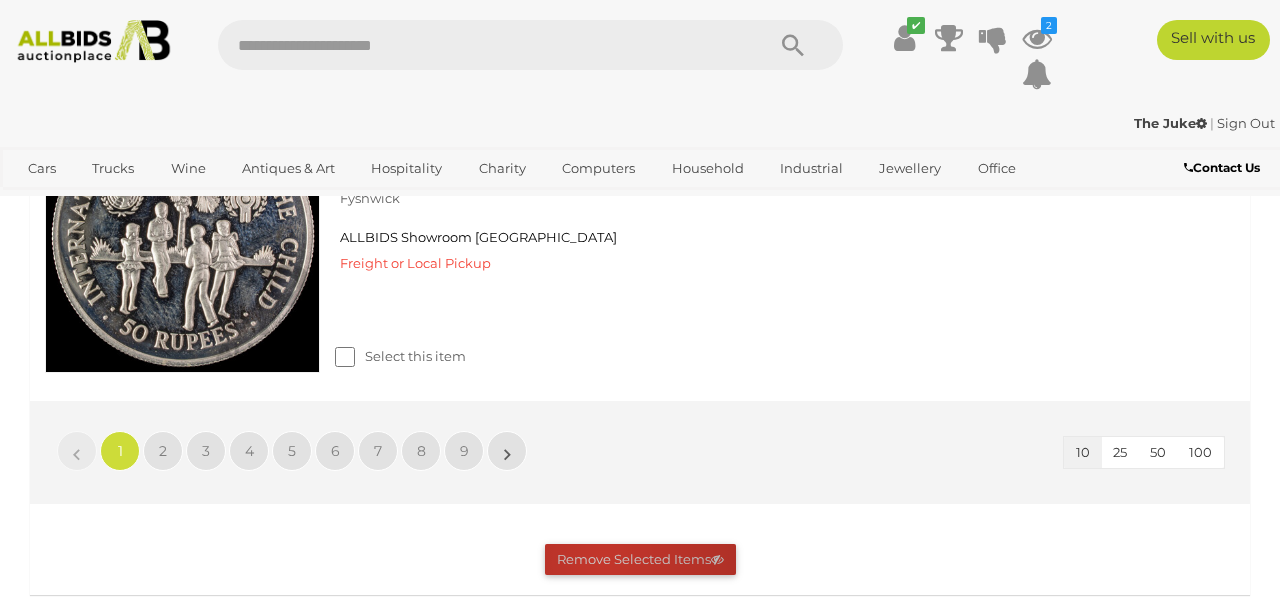 click on "Remove Selected Items" at bounding box center (640, 559) 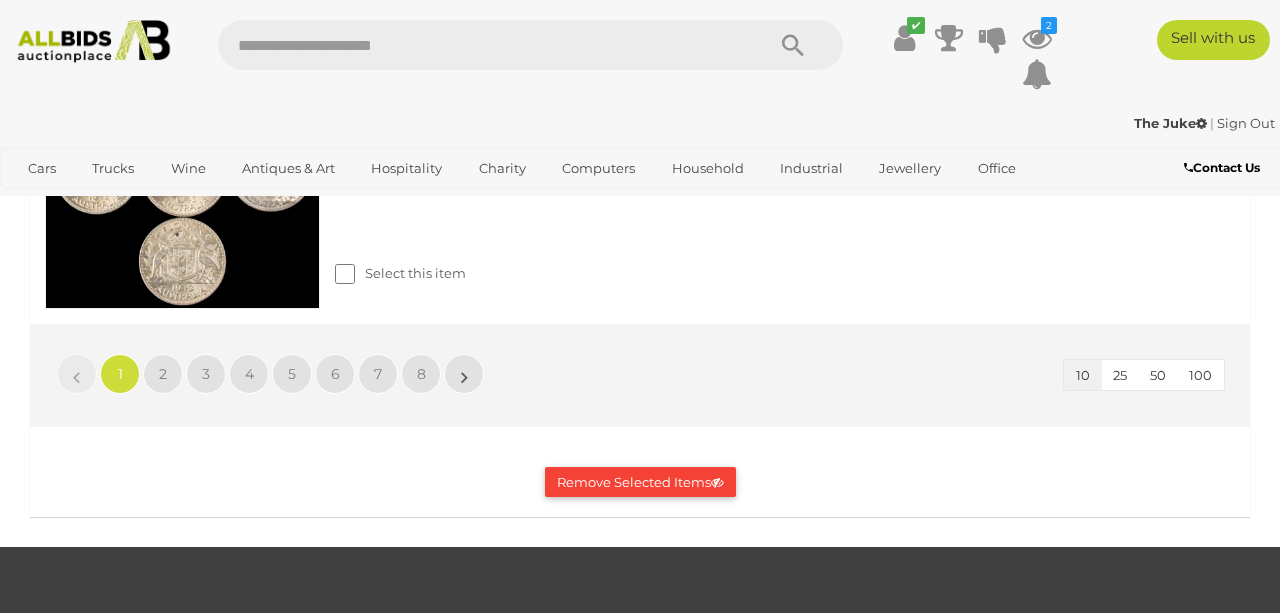 scroll, scrollTop: 3359, scrollLeft: 0, axis: vertical 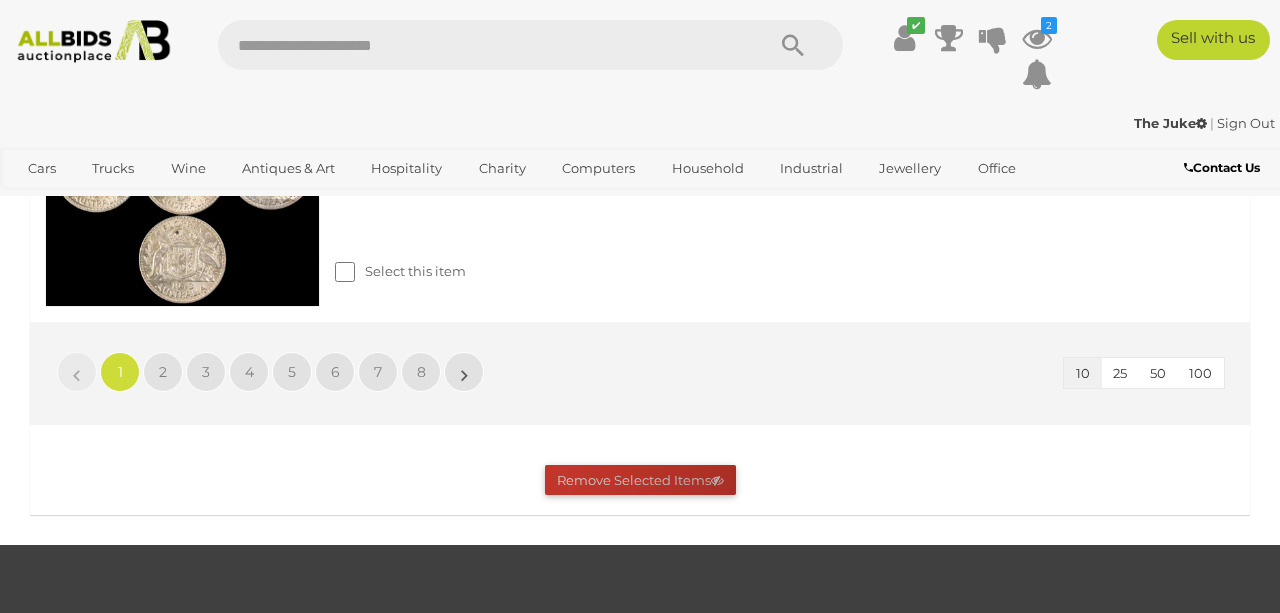 click on "Remove Selected Items" at bounding box center [640, 480] 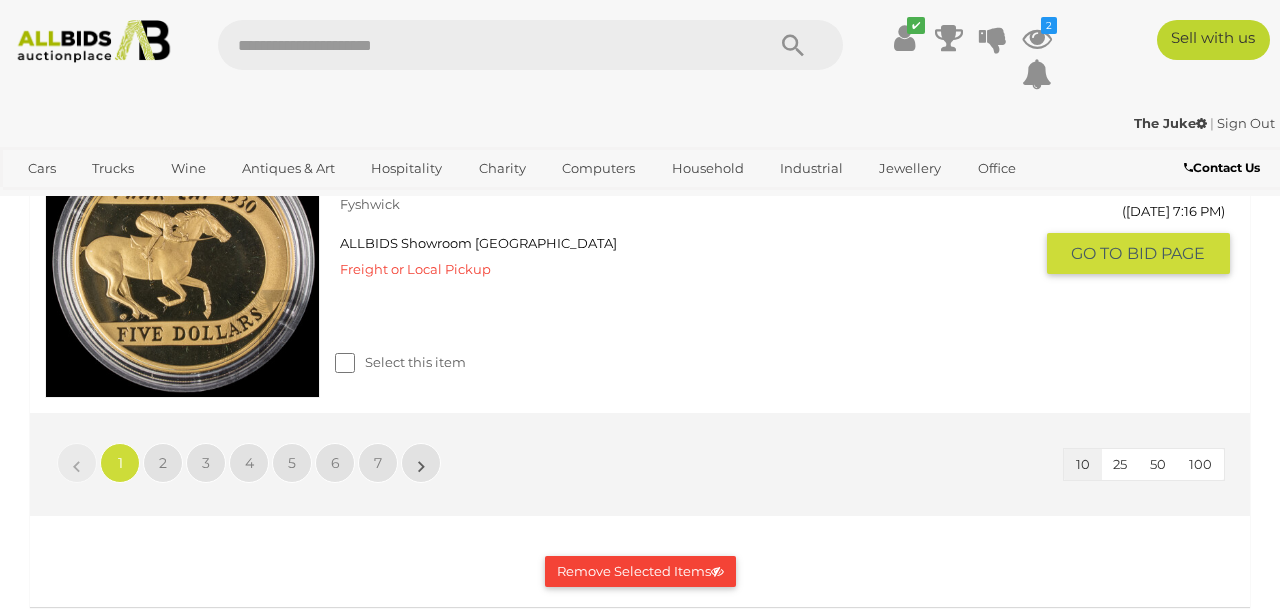 scroll, scrollTop: 3274, scrollLeft: 0, axis: vertical 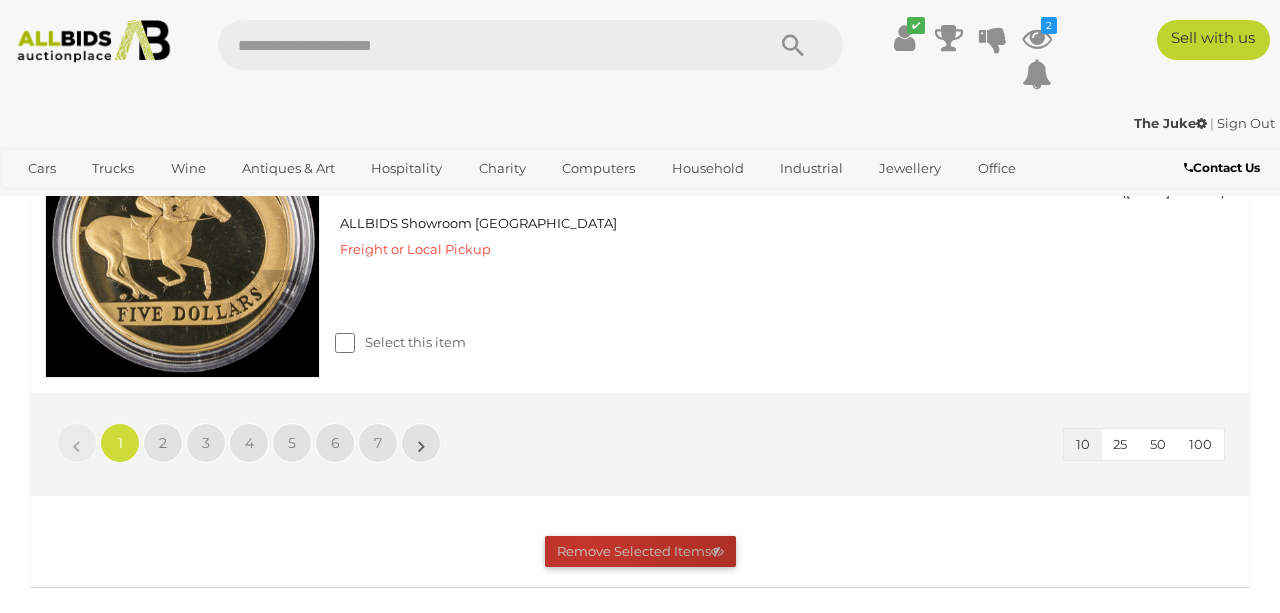 click on "Remove Selected Items" at bounding box center [640, 551] 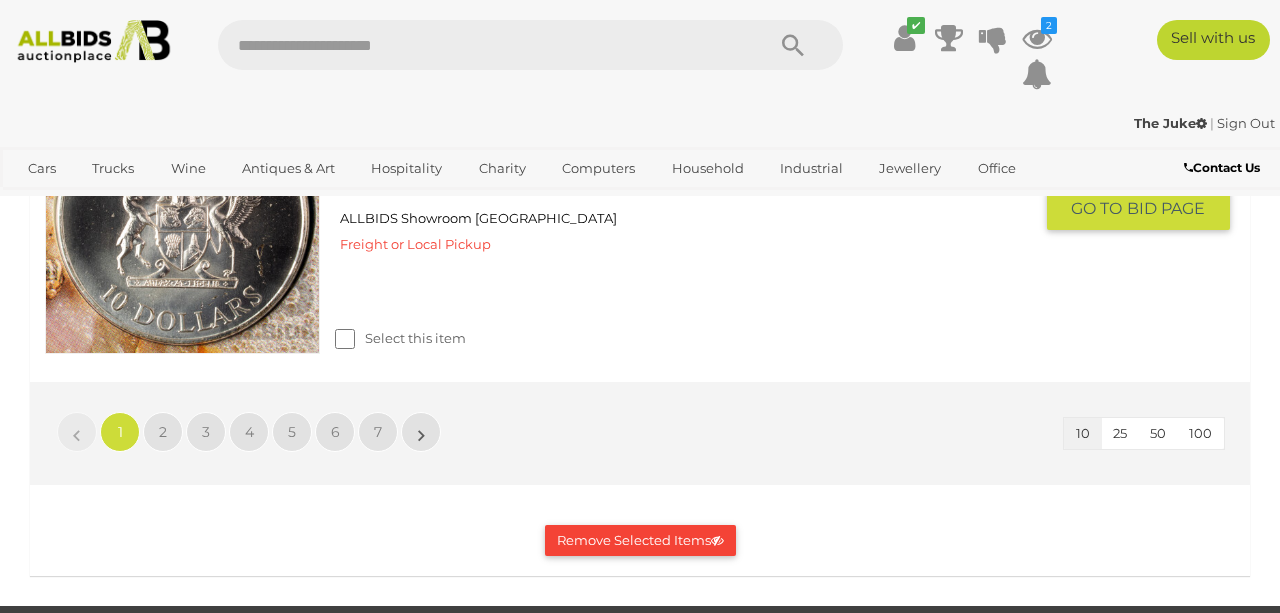 scroll, scrollTop: 3359, scrollLeft: 0, axis: vertical 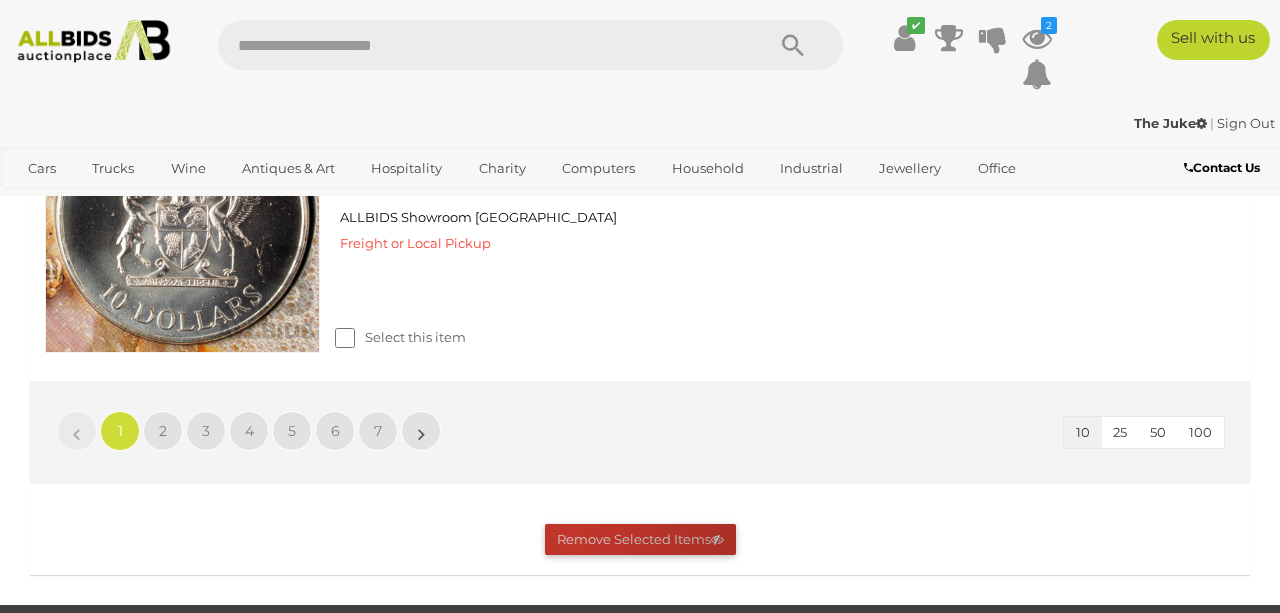 click on "Remove Selected Items" at bounding box center [640, 539] 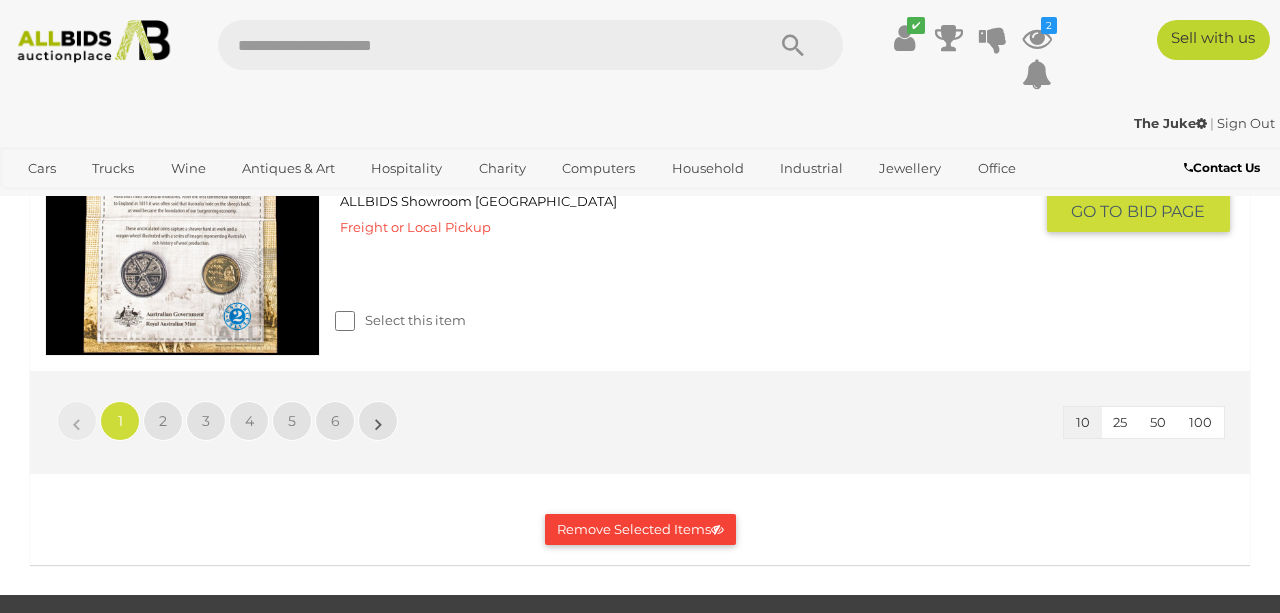 scroll, scrollTop: 3417, scrollLeft: 0, axis: vertical 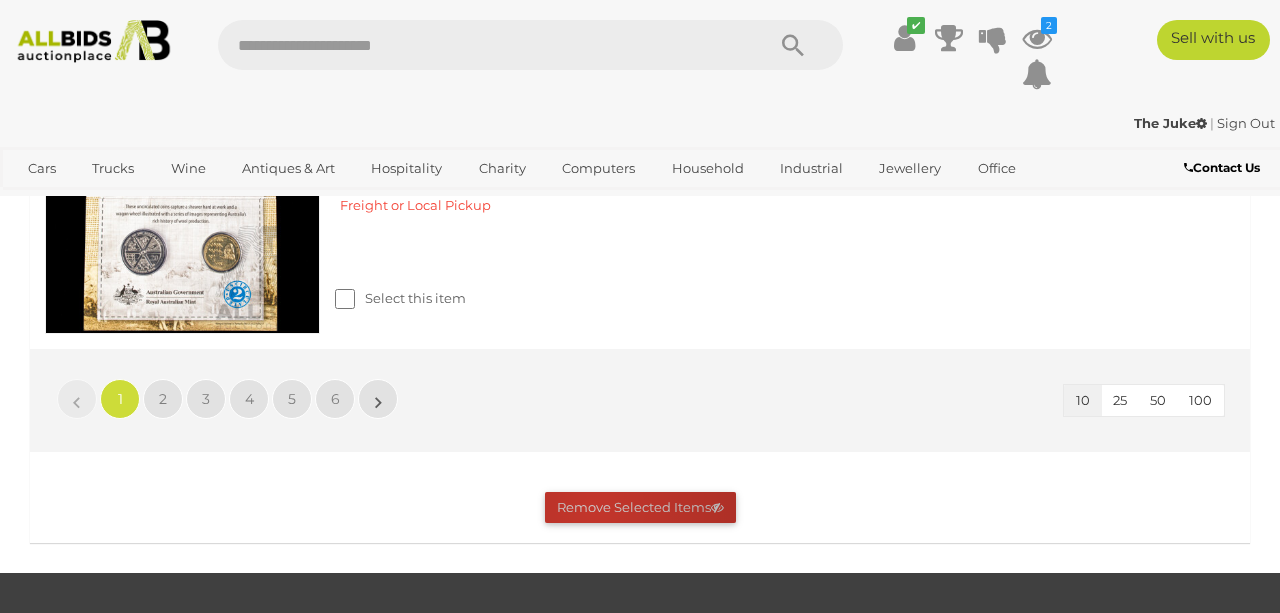 click on "Remove Selected Items" at bounding box center (640, 507) 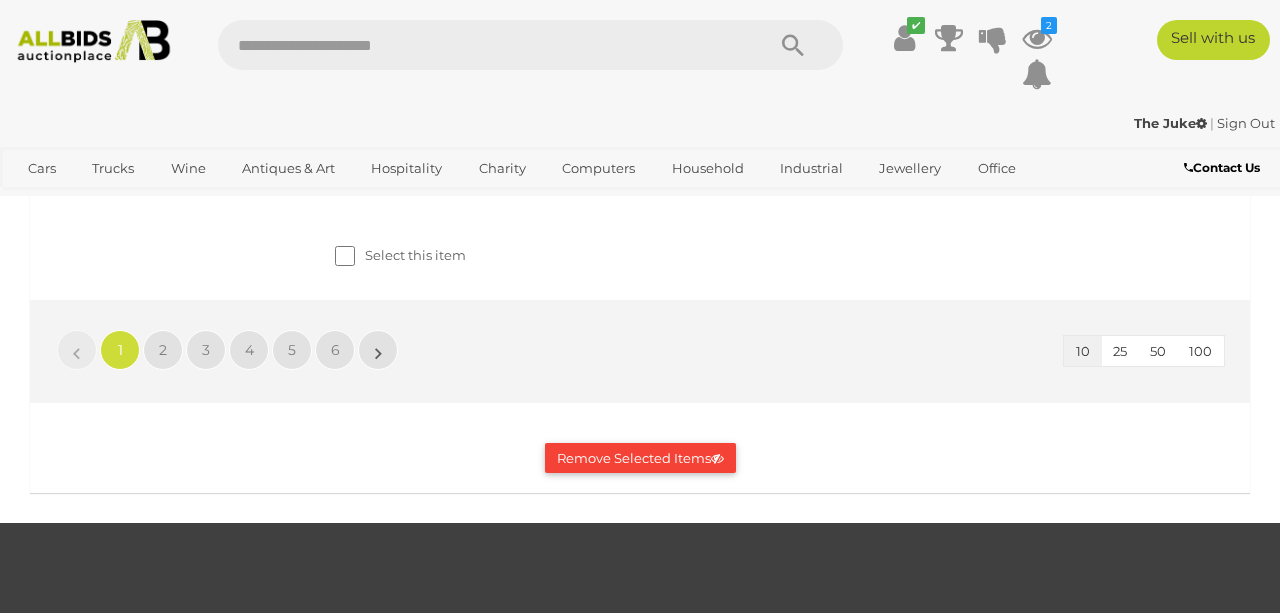 scroll, scrollTop: 3441, scrollLeft: 0, axis: vertical 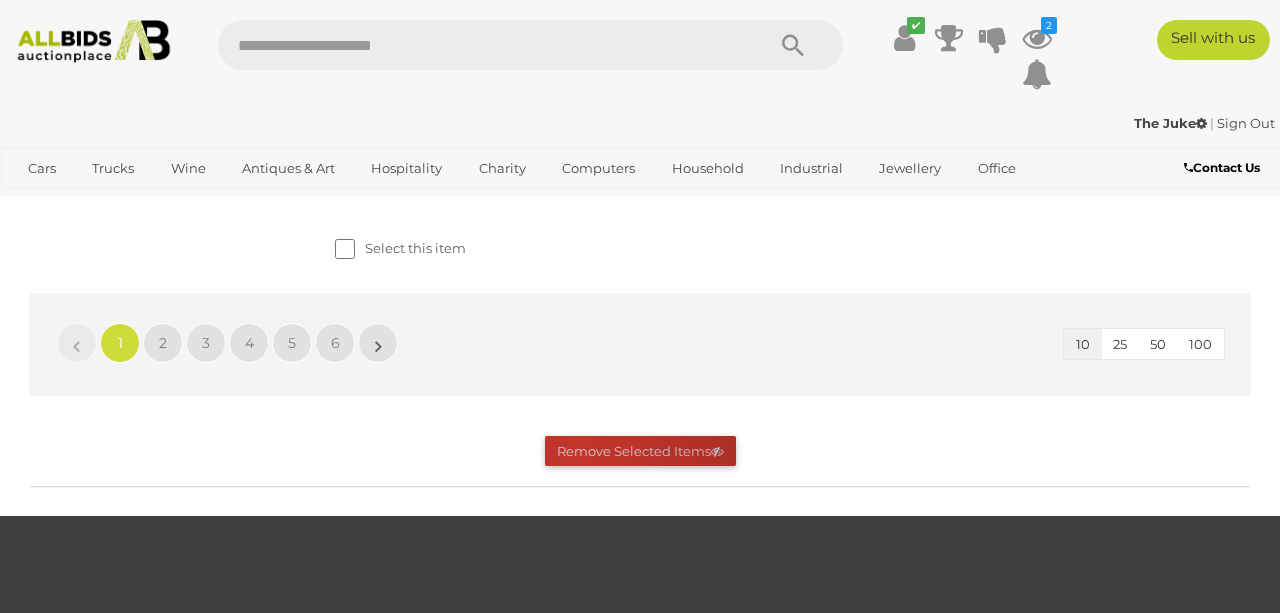 click on "Remove Selected Items" at bounding box center (640, 451) 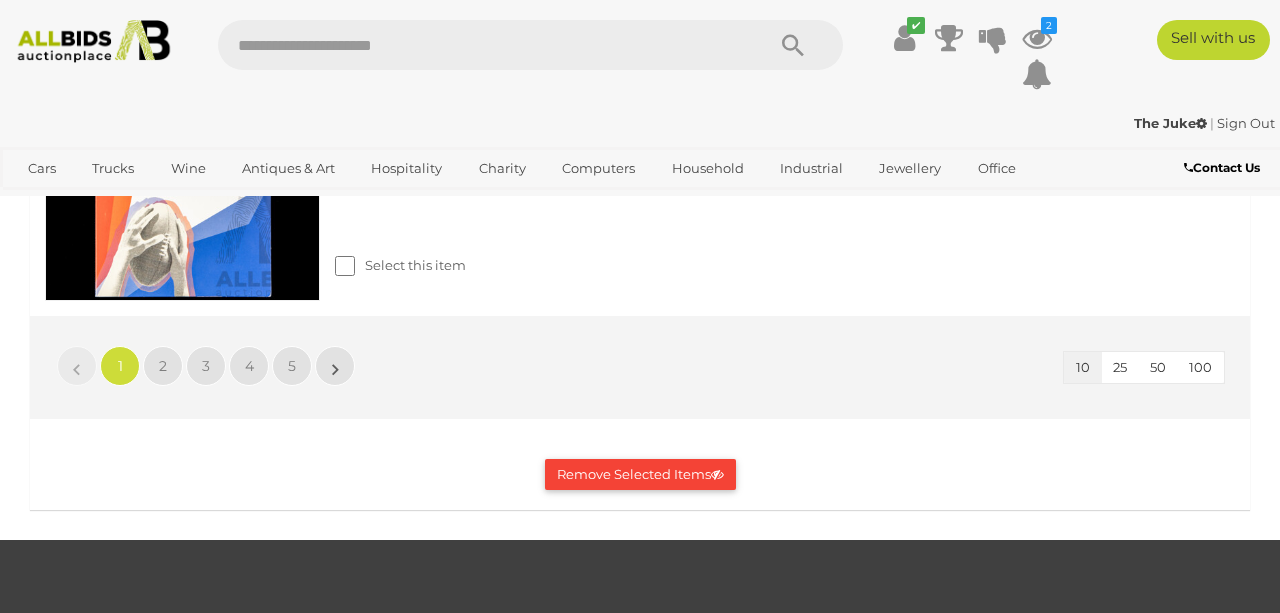 scroll, scrollTop: 3396, scrollLeft: 0, axis: vertical 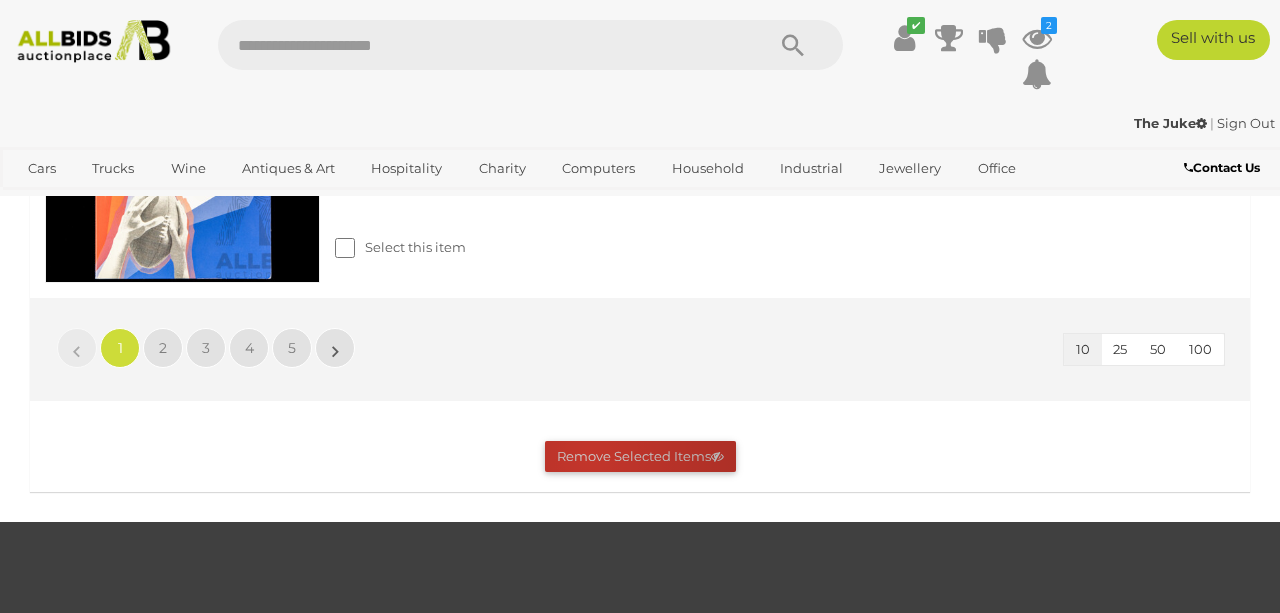 click on "Remove Selected Items" at bounding box center [640, 456] 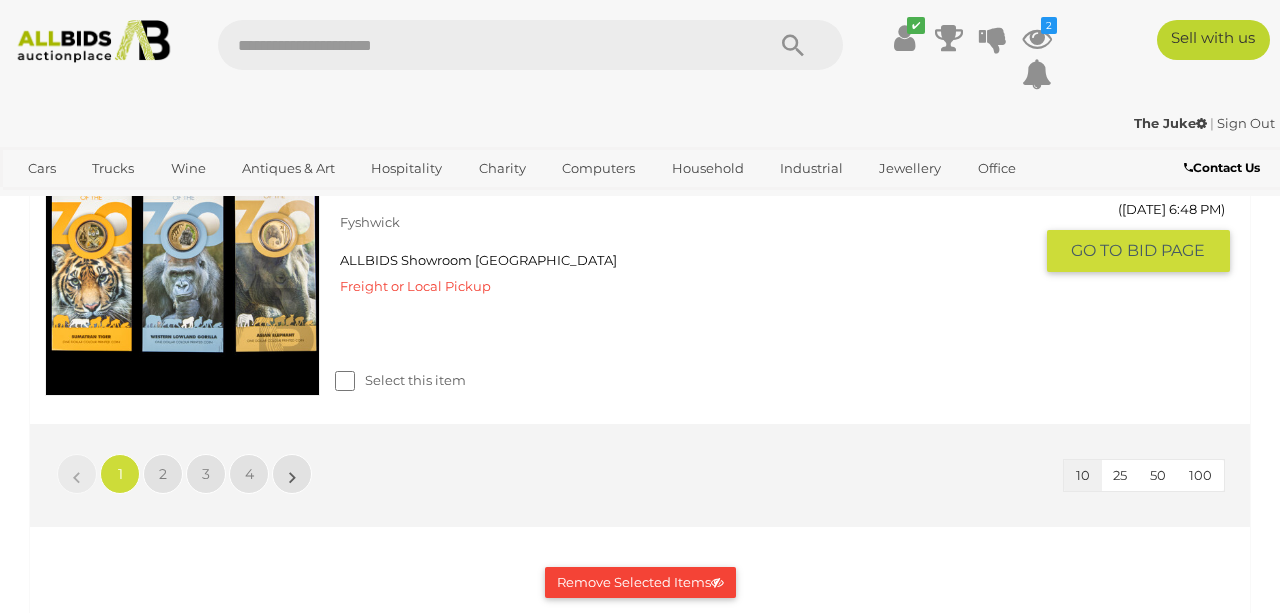 scroll, scrollTop: 3299, scrollLeft: 0, axis: vertical 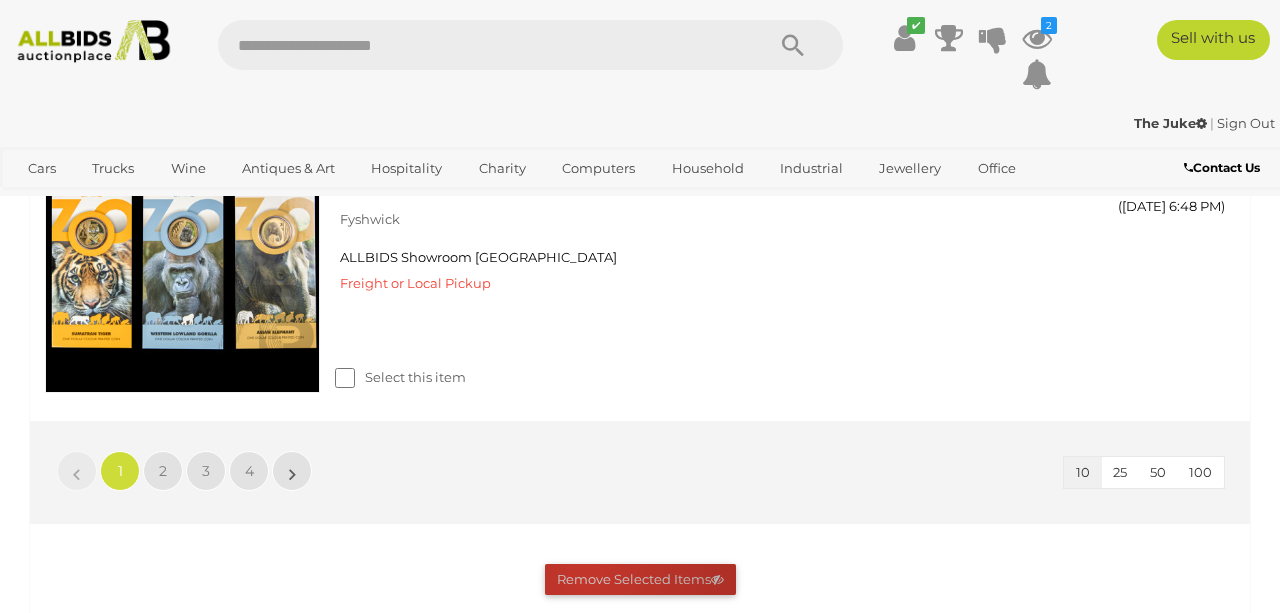 click on "Remove Selected Items" at bounding box center (640, 579) 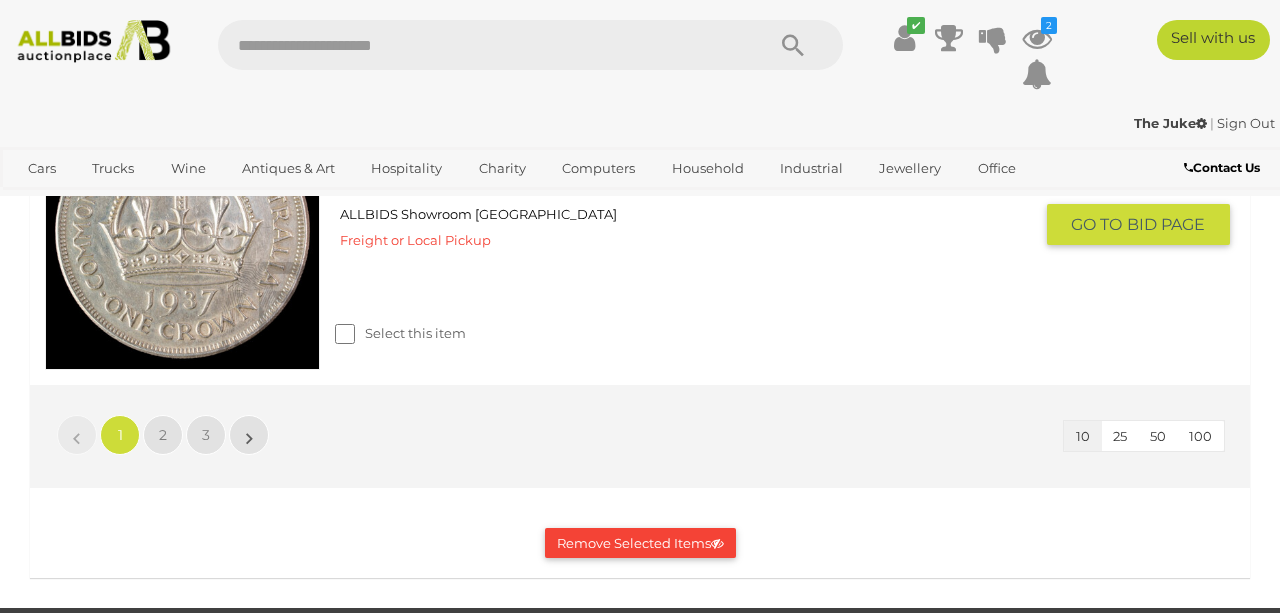 scroll, scrollTop: 3321, scrollLeft: 0, axis: vertical 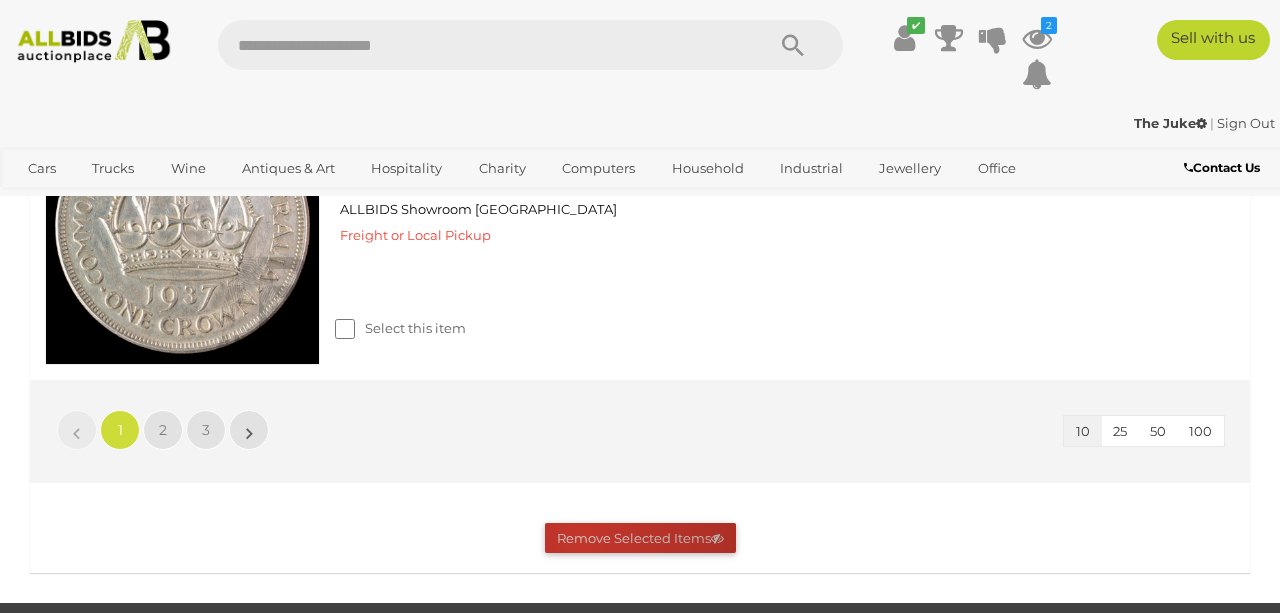 click on "Remove Selected Items" at bounding box center (640, 538) 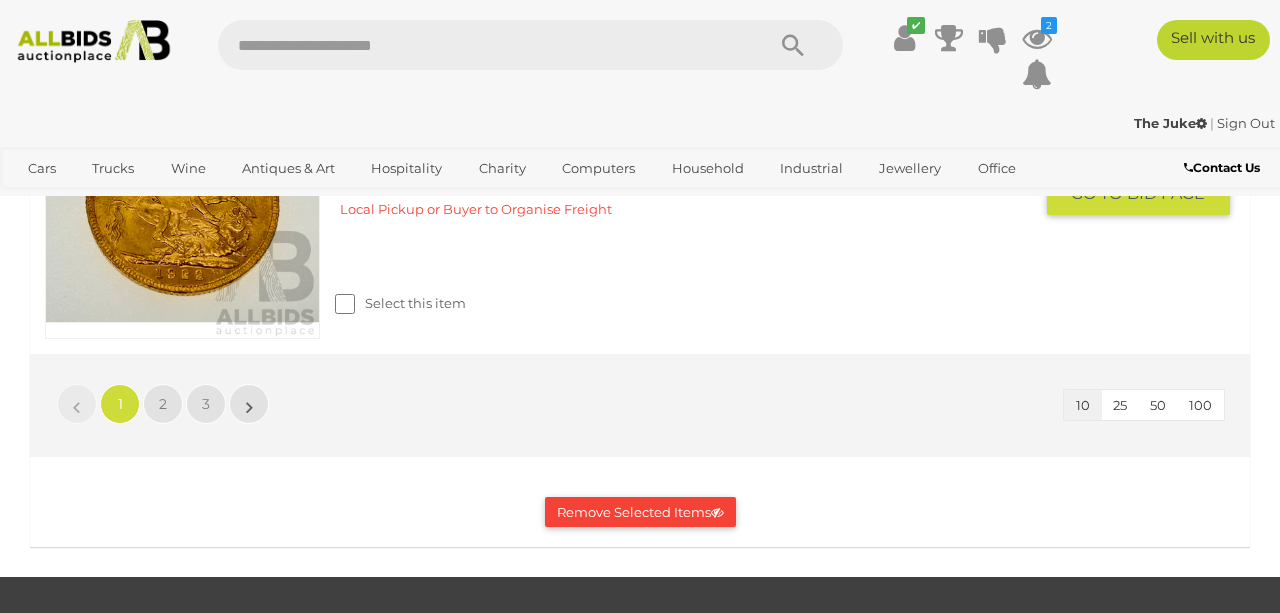 scroll, scrollTop: 3379, scrollLeft: 0, axis: vertical 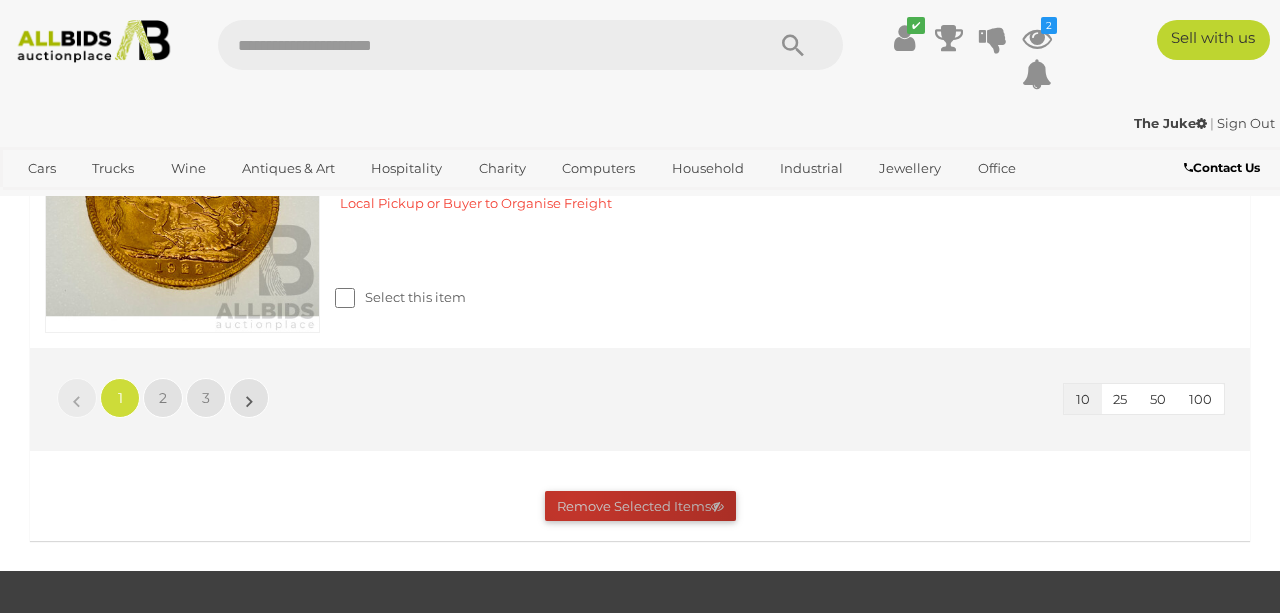 click on "Remove Selected Items" at bounding box center [640, 506] 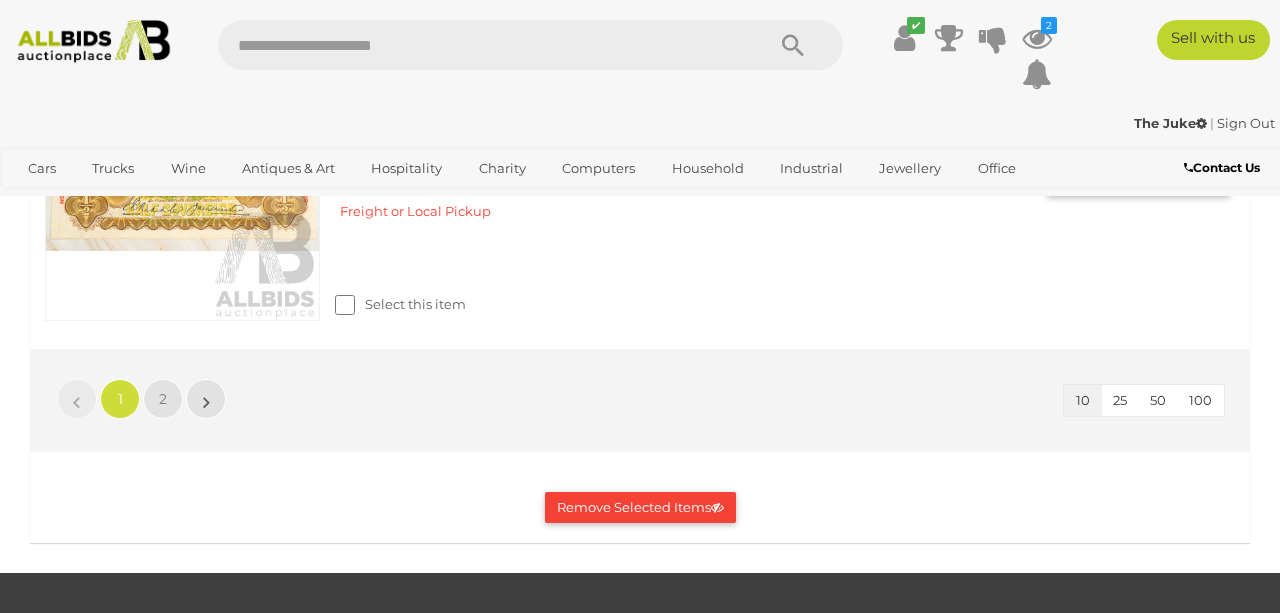 scroll, scrollTop: 3353, scrollLeft: 0, axis: vertical 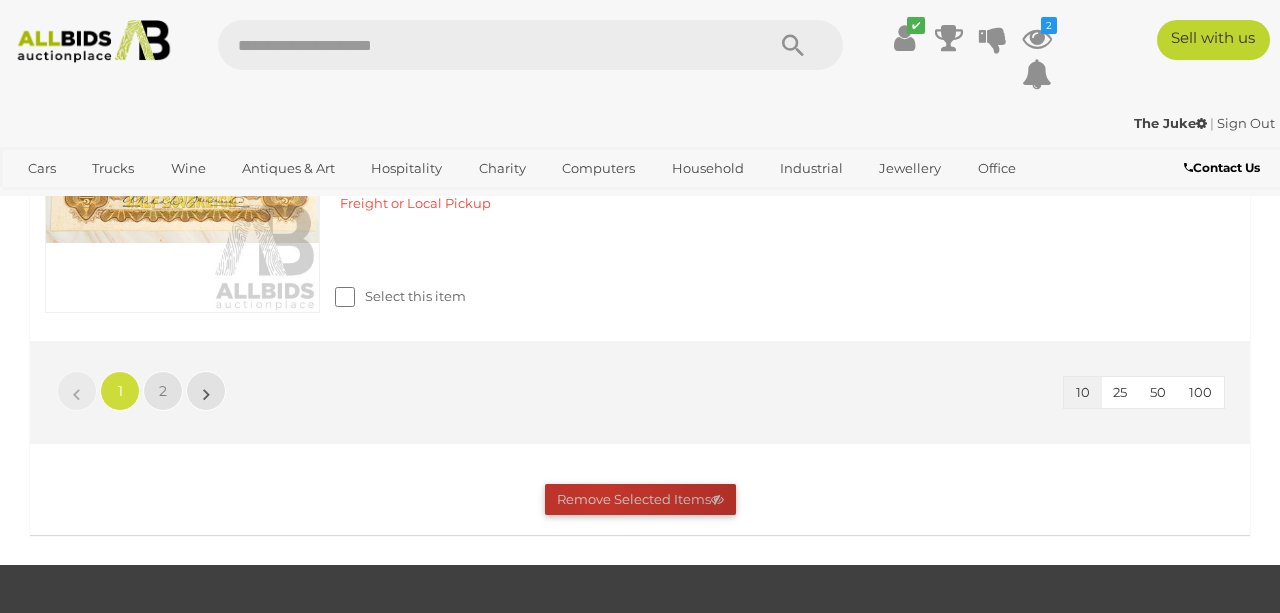 click on "Remove Selected Items" at bounding box center (640, 499) 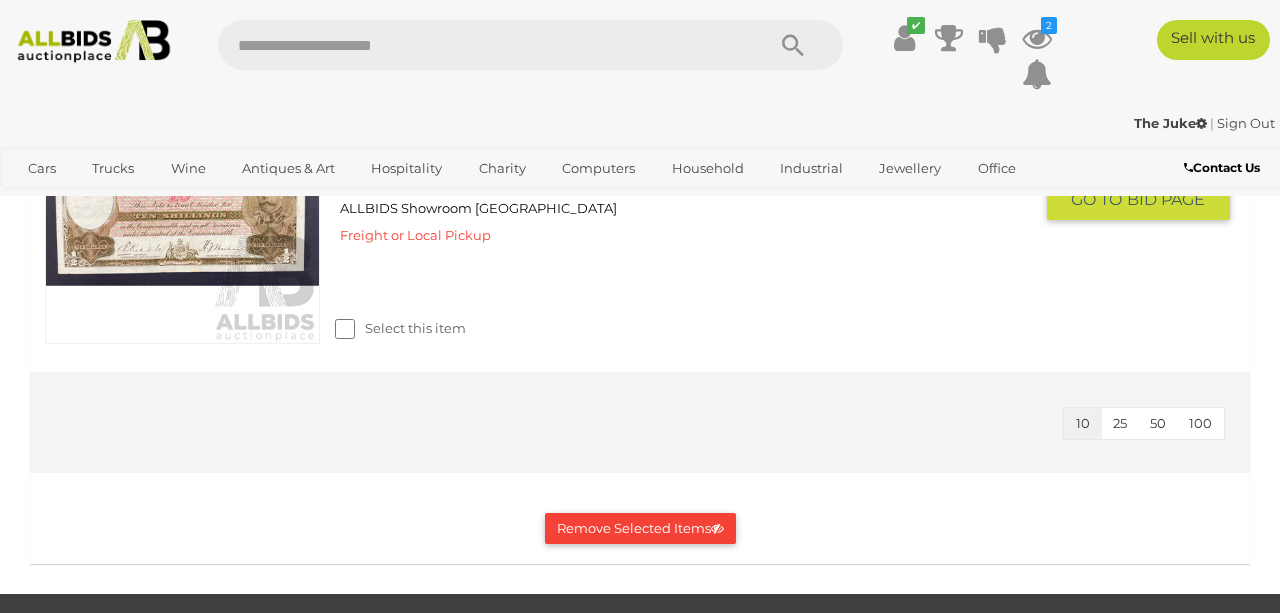 scroll, scrollTop: 2155, scrollLeft: 0, axis: vertical 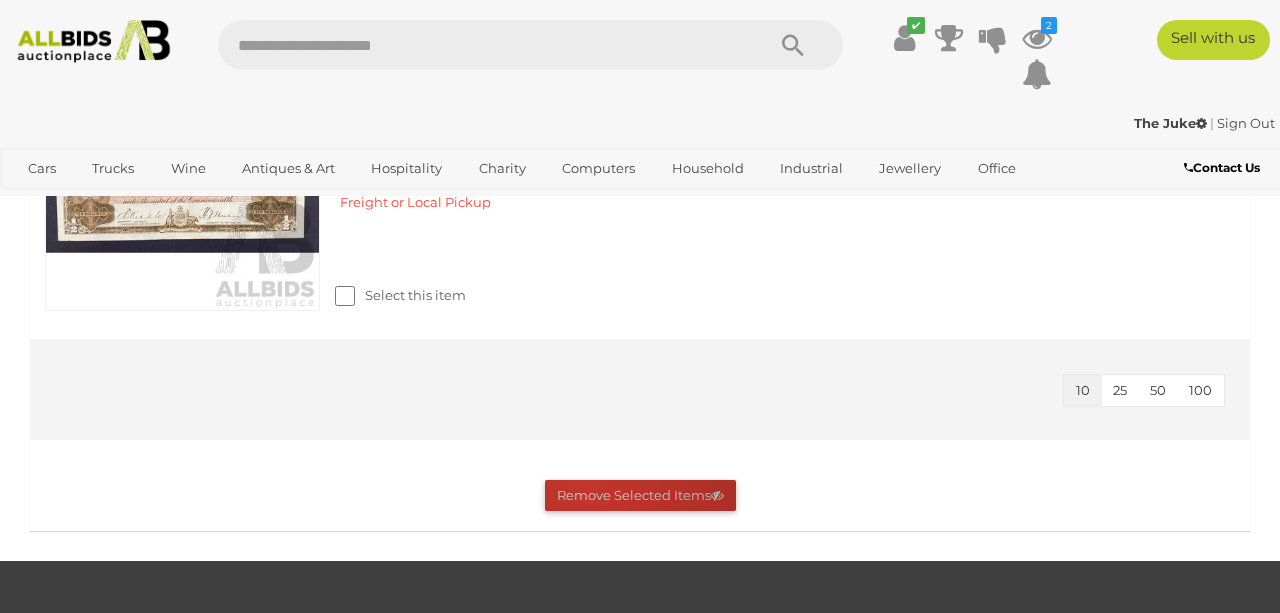 click on "Remove Selected Items" at bounding box center (640, 495) 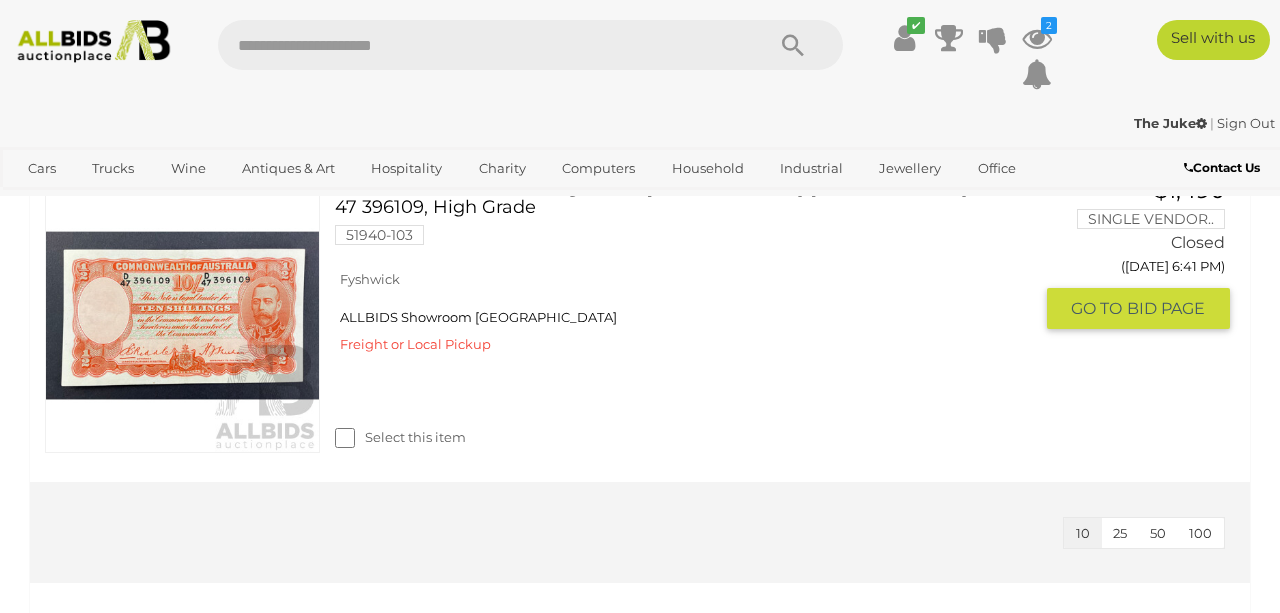 scroll, scrollTop: 1106, scrollLeft: 0, axis: vertical 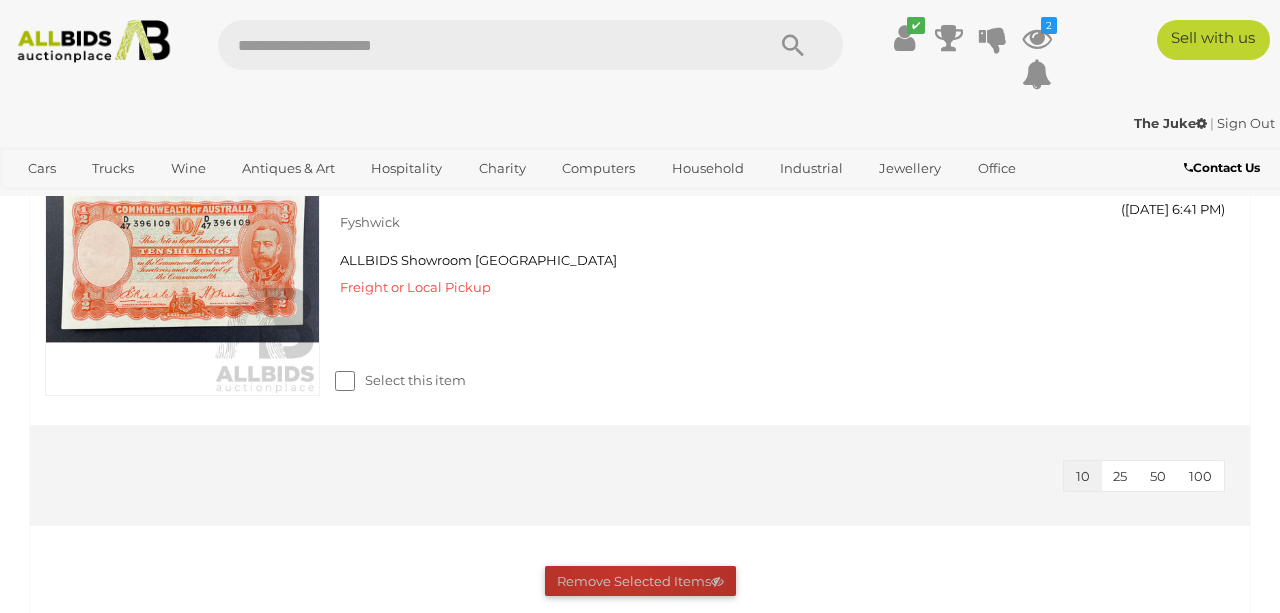 click on "Remove Selected Items" at bounding box center [640, 581] 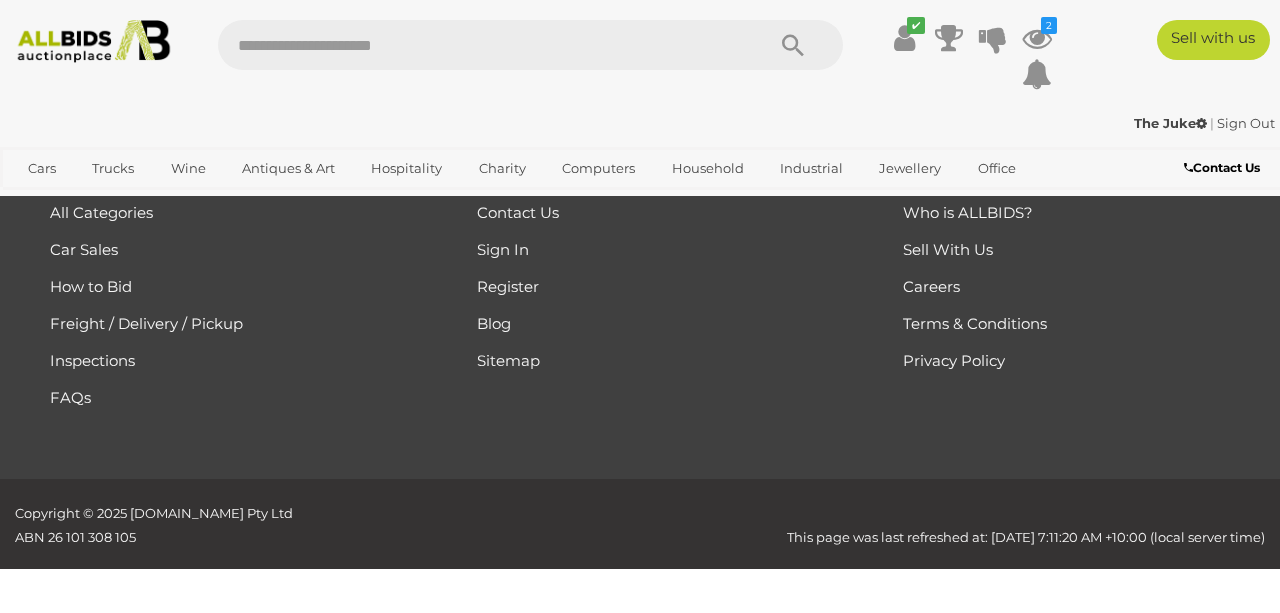 scroll, scrollTop: 474, scrollLeft: 0, axis: vertical 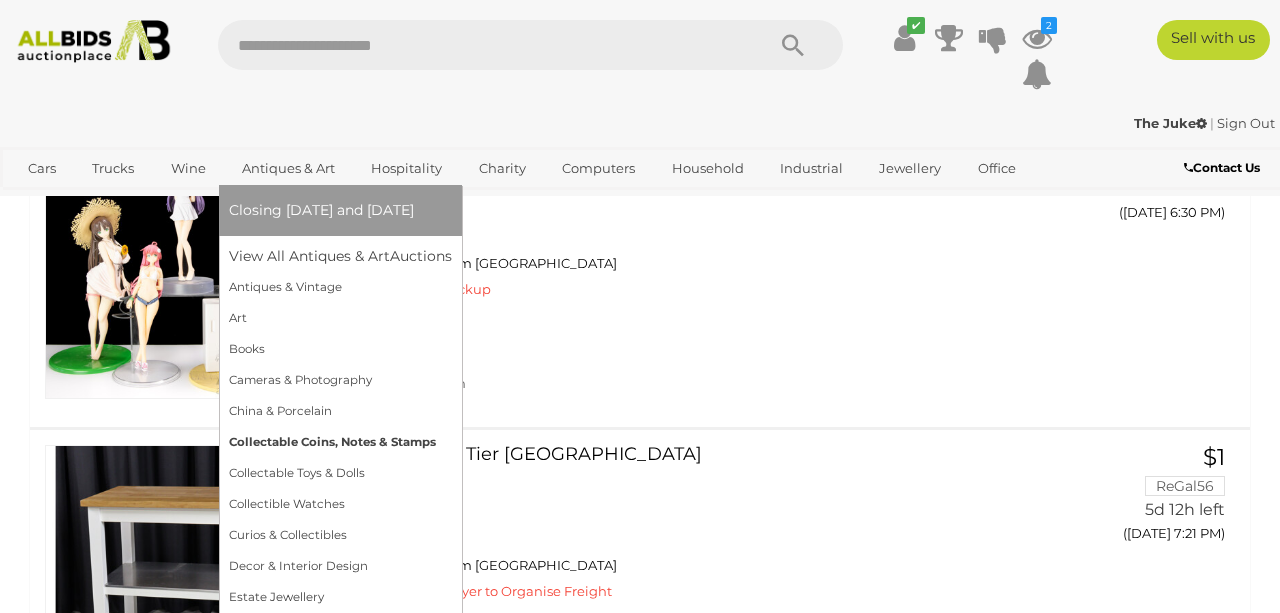 click on "Collectable Coins, Notes & Stamps" at bounding box center [340, 442] 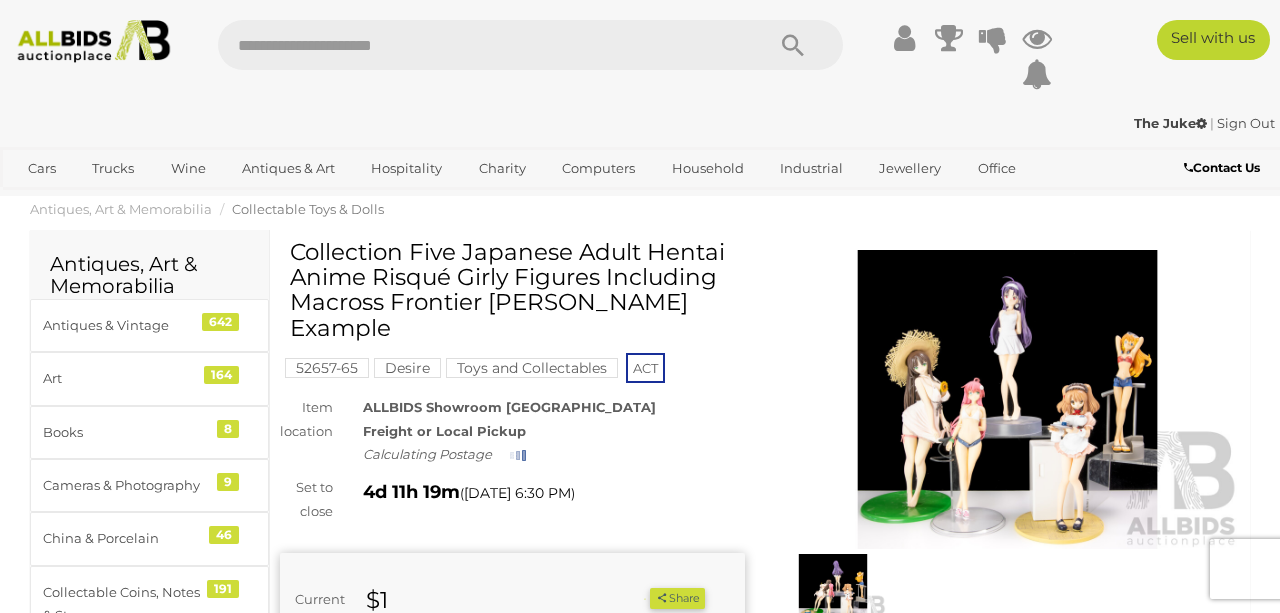 scroll, scrollTop: 0, scrollLeft: 0, axis: both 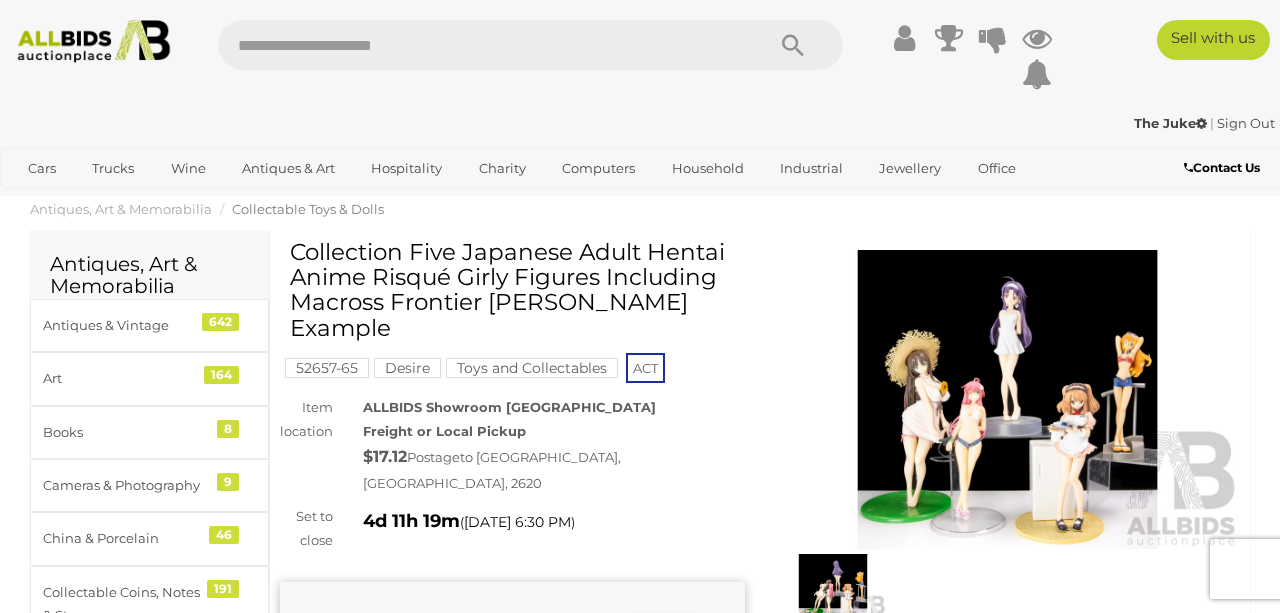 click at bounding box center [1007, 400] 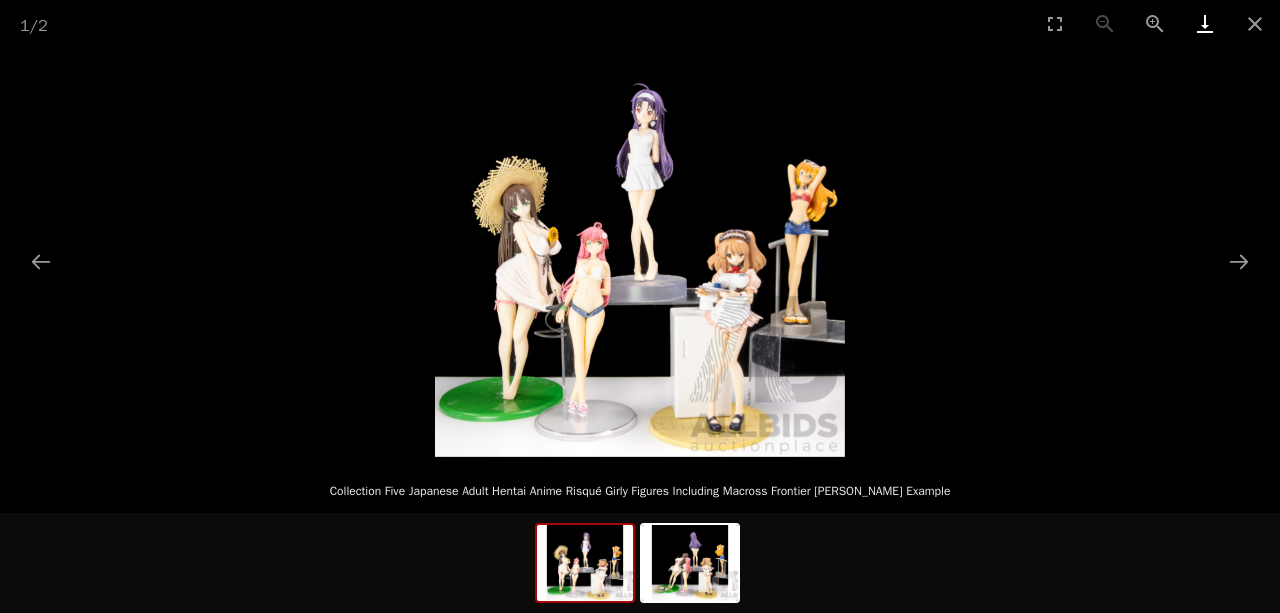 click at bounding box center [1205, 23] 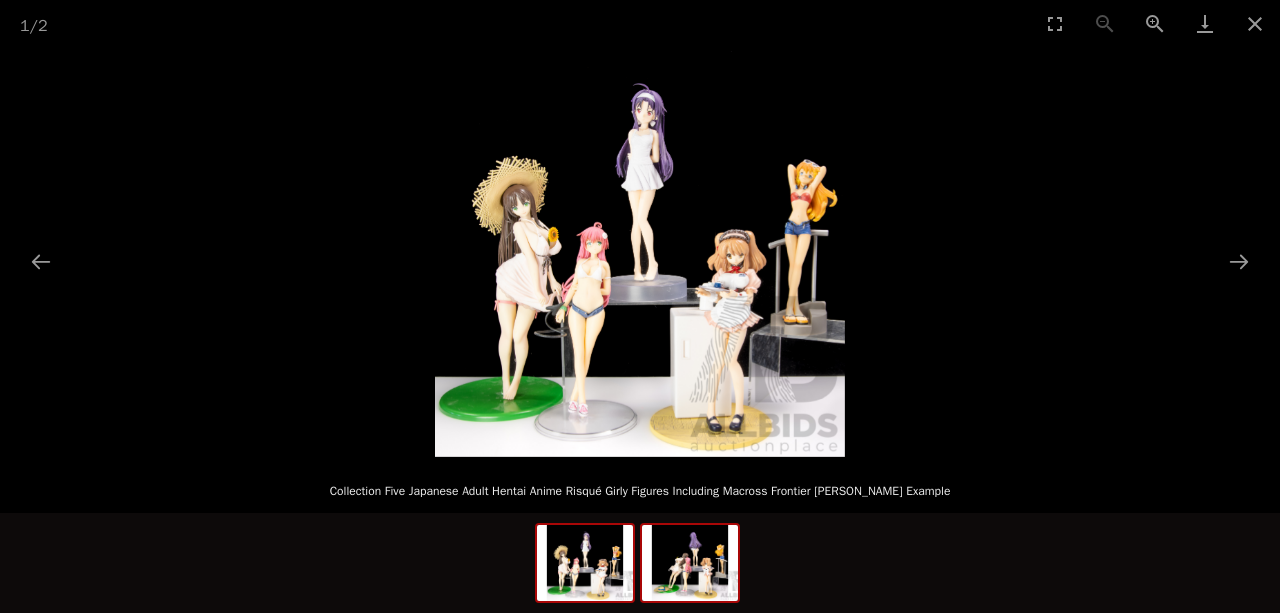 click at bounding box center (690, 563) 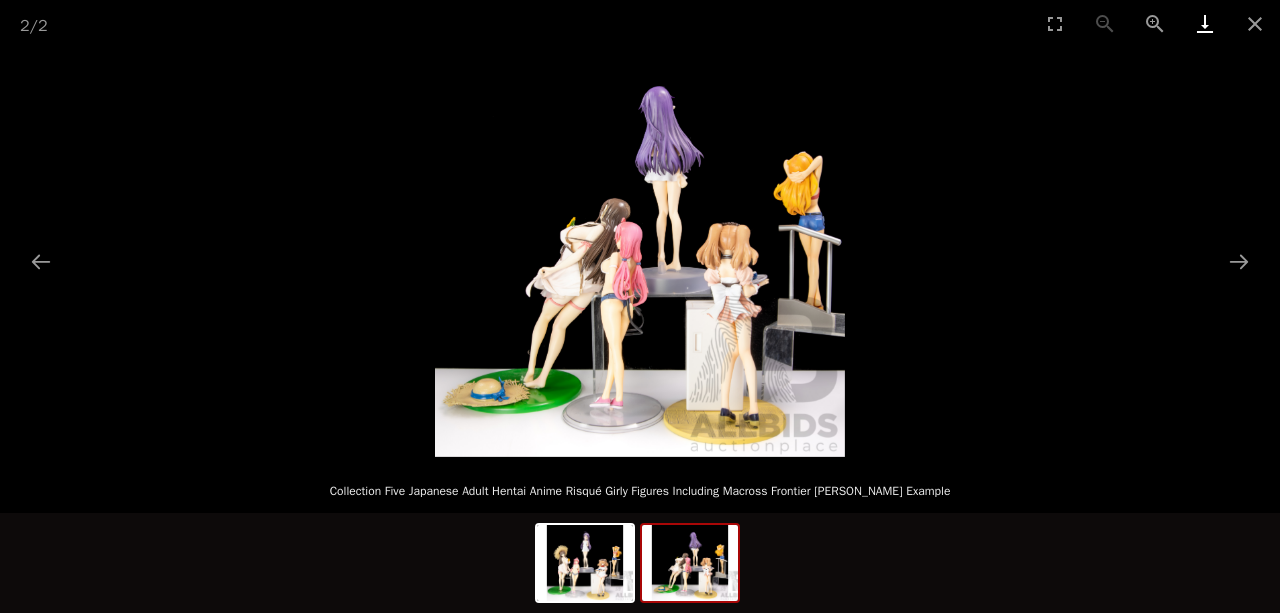 click at bounding box center [1205, 23] 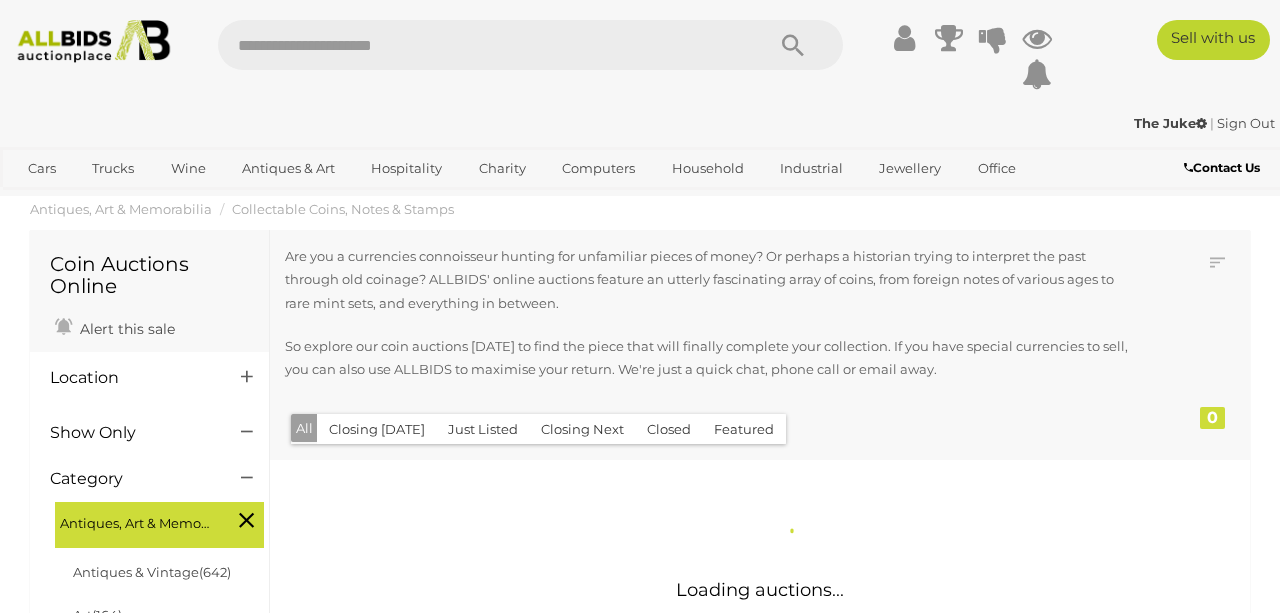 scroll, scrollTop: 0, scrollLeft: 0, axis: both 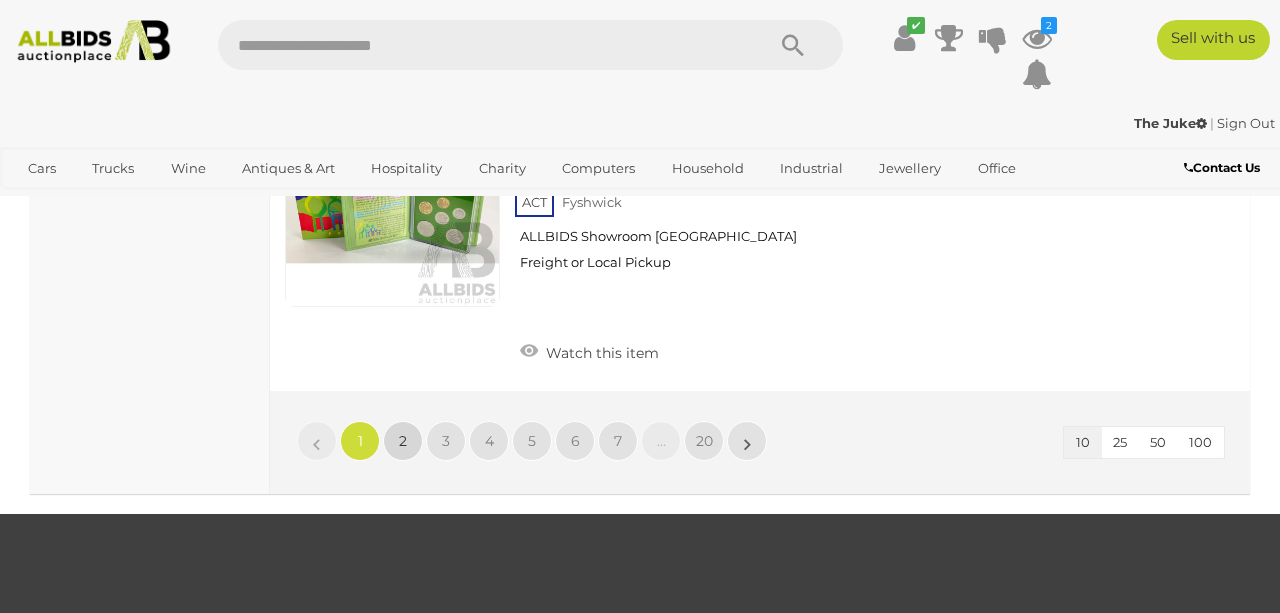 click on "2" at bounding box center [403, 441] 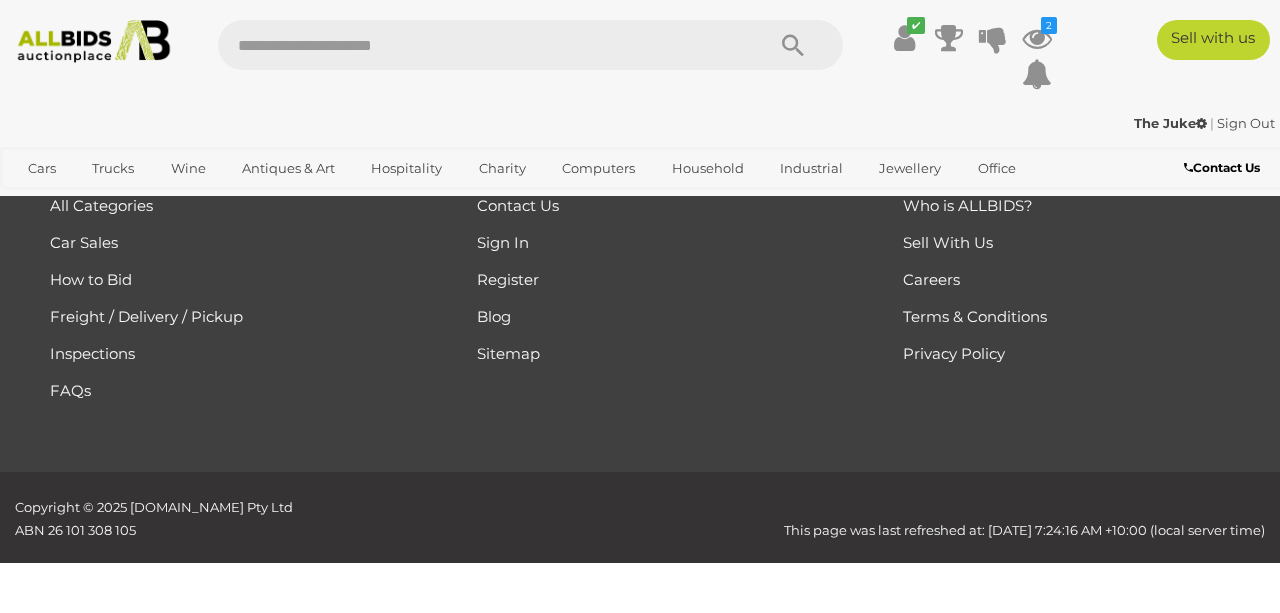 scroll, scrollTop: 290, scrollLeft: 0, axis: vertical 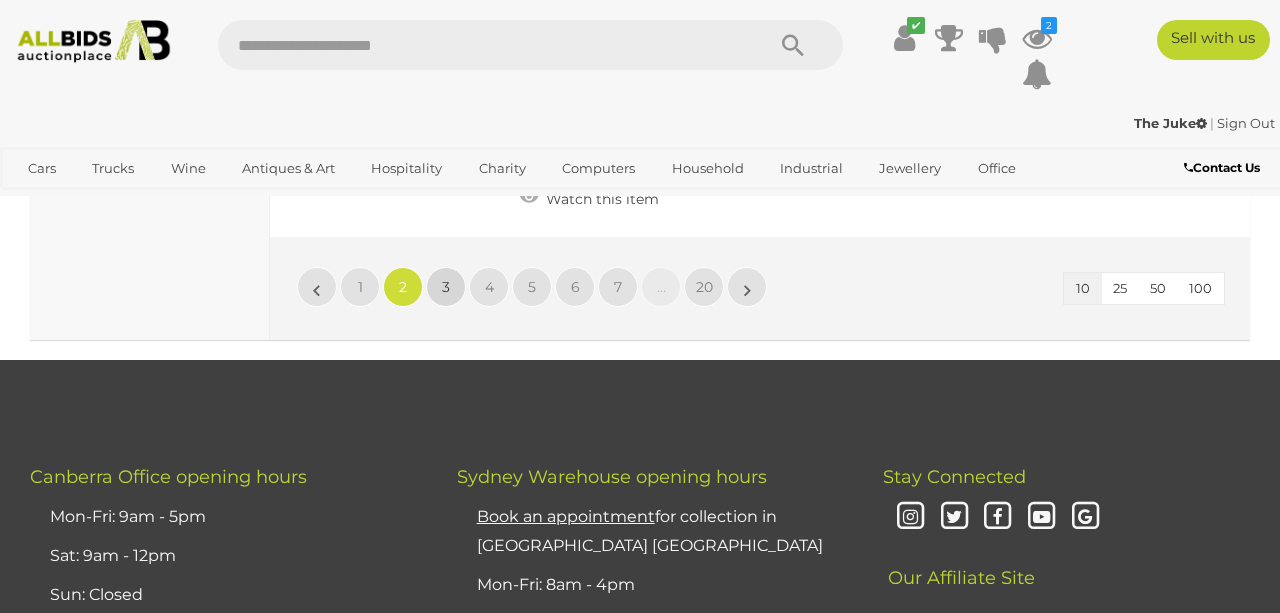 click on "3" at bounding box center (446, 287) 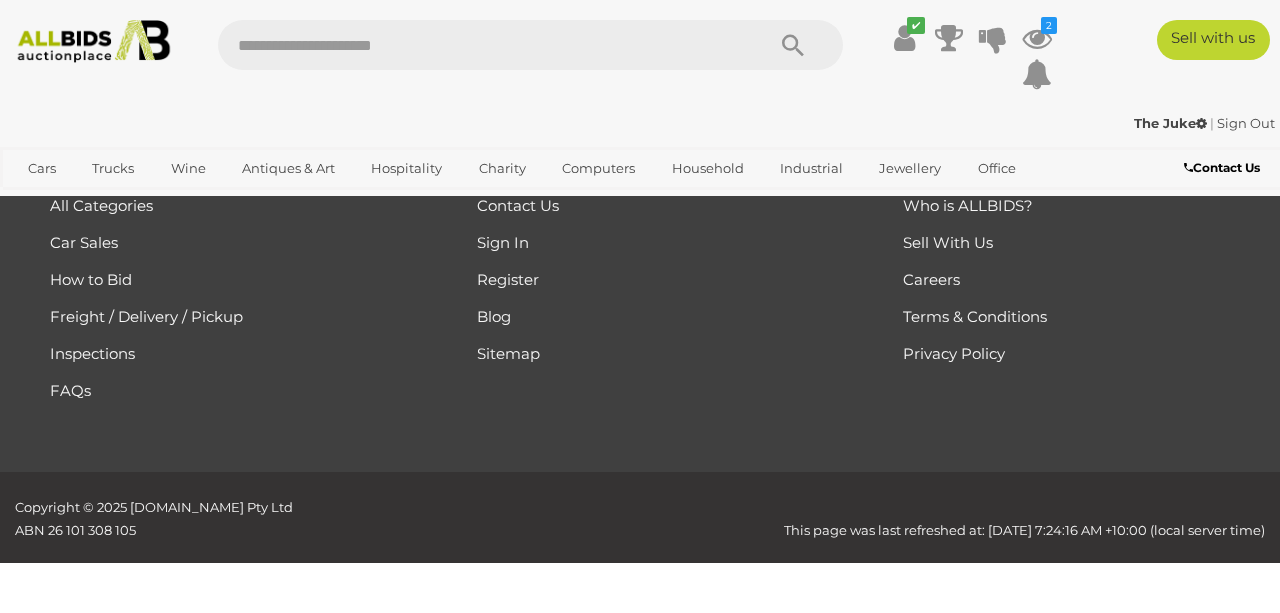 scroll, scrollTop: 290, scrollLeft: 0, axis: vertical 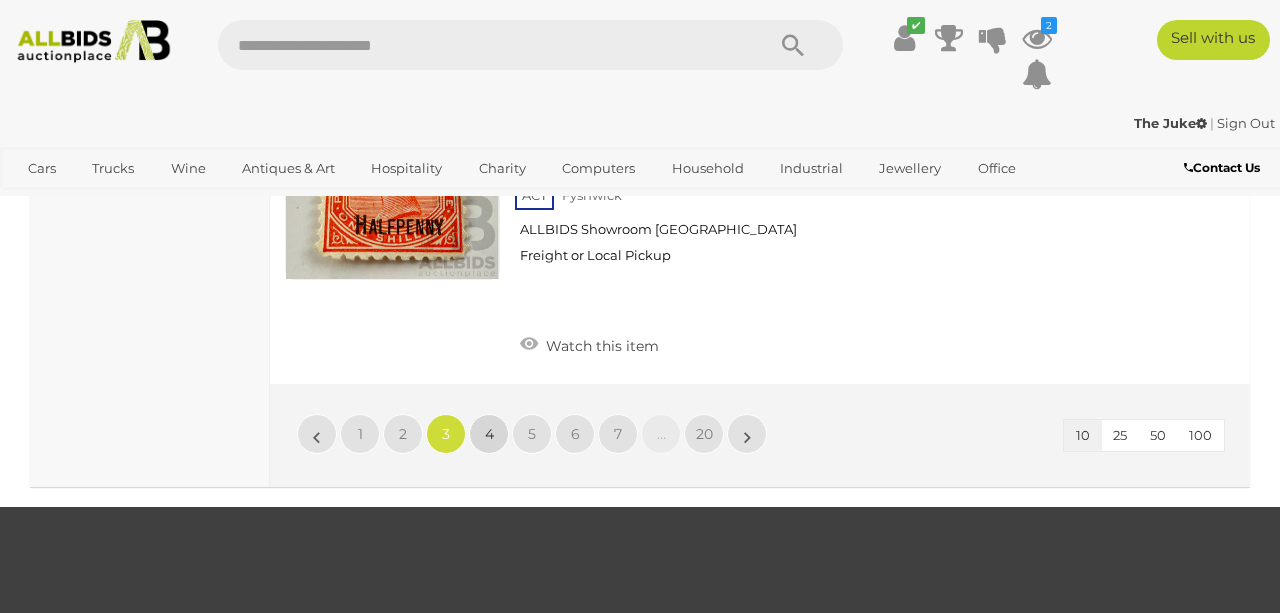 click on "4" at bounding box center [489, 434] 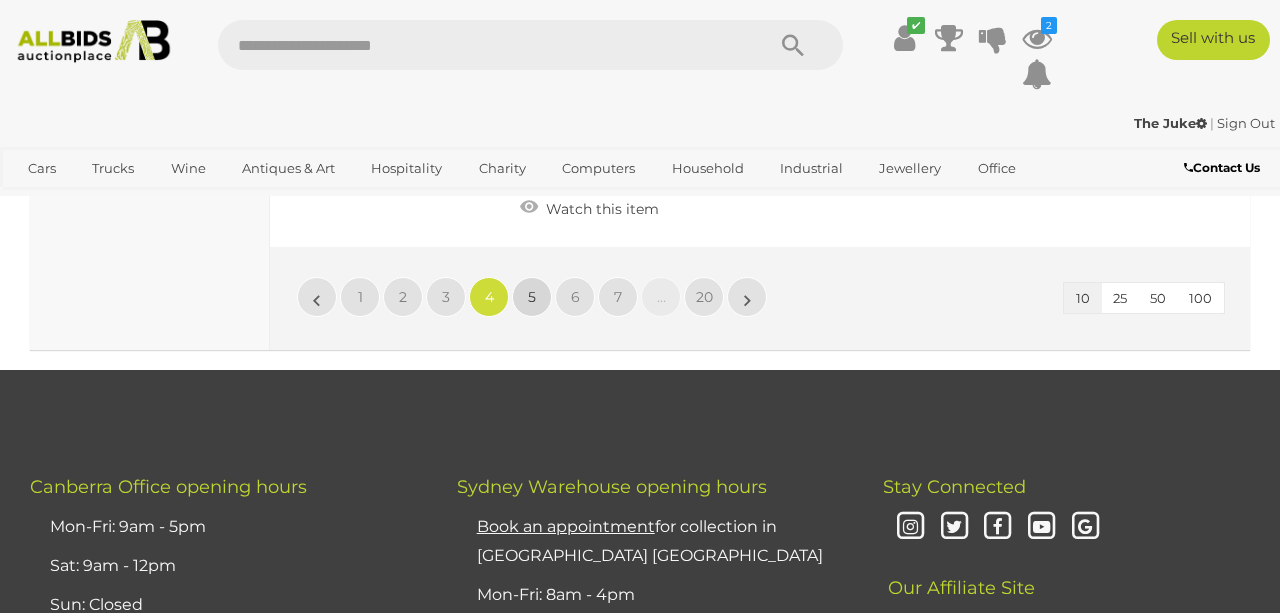 click on "5" at bounding box center (532, 297) 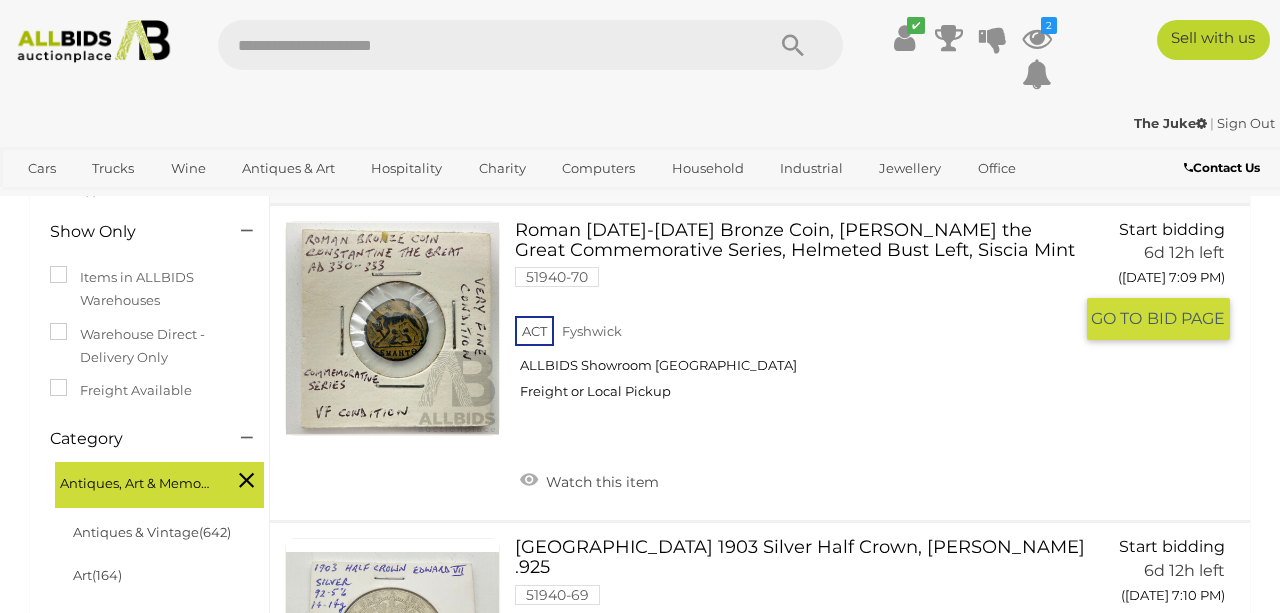 scroll, scrollTop: 292, scrollLeft: 0, axis: vertical 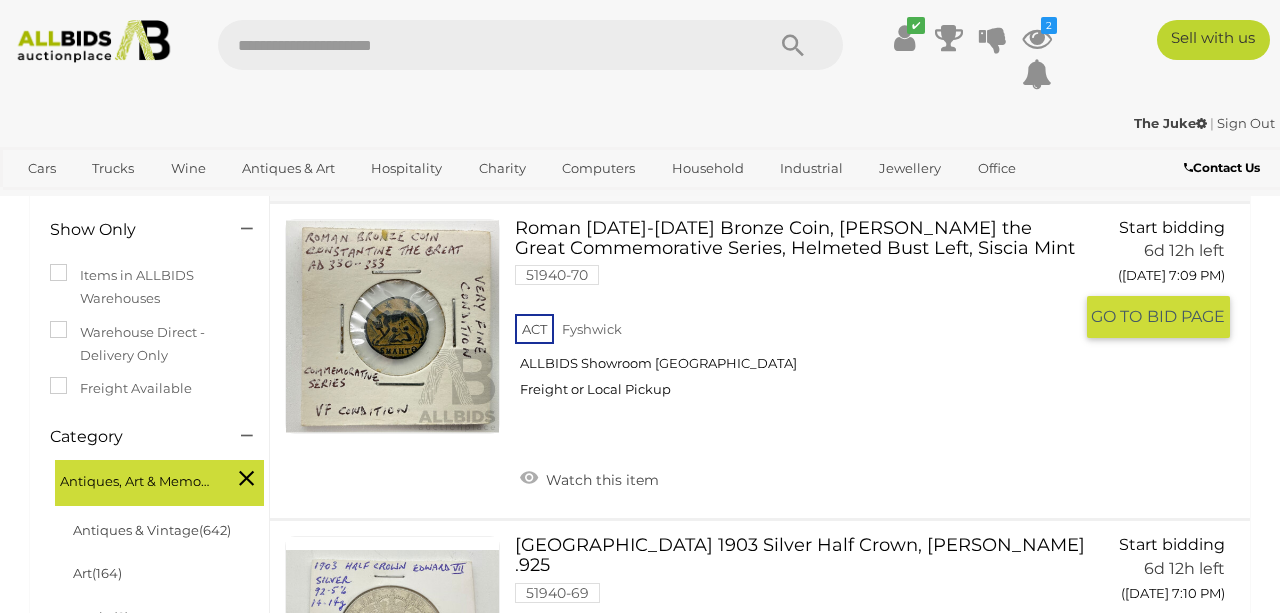 click at bounding box center [392, 326] 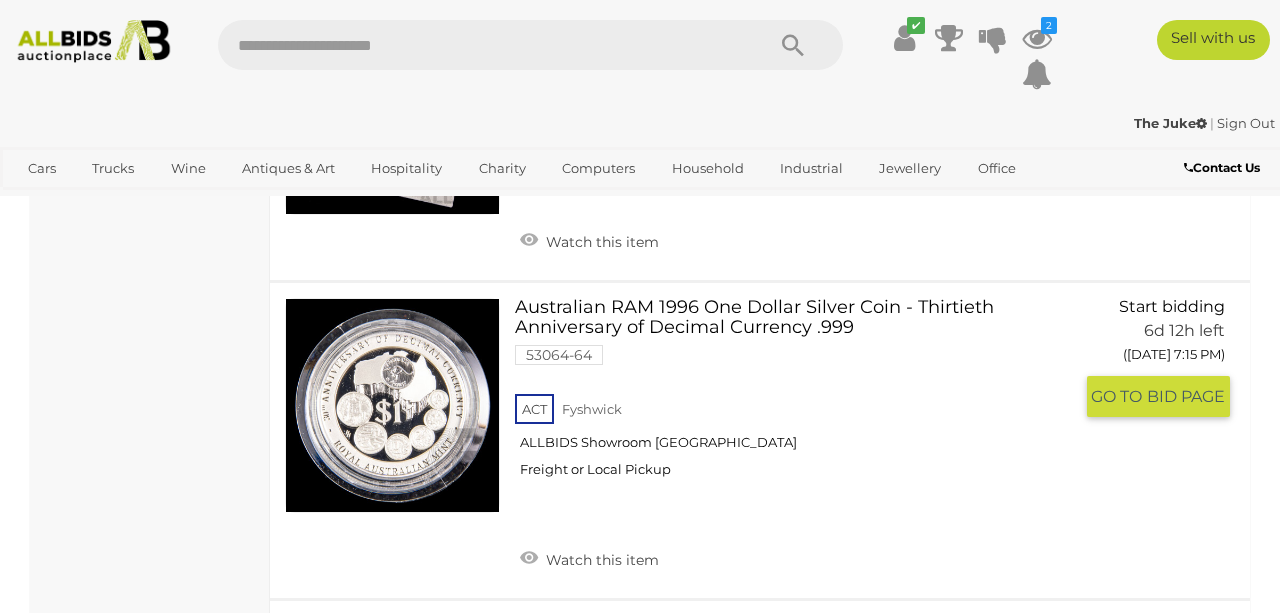 scroll, scrollTop: 2121, scrollLeft: 0, axis: vertical 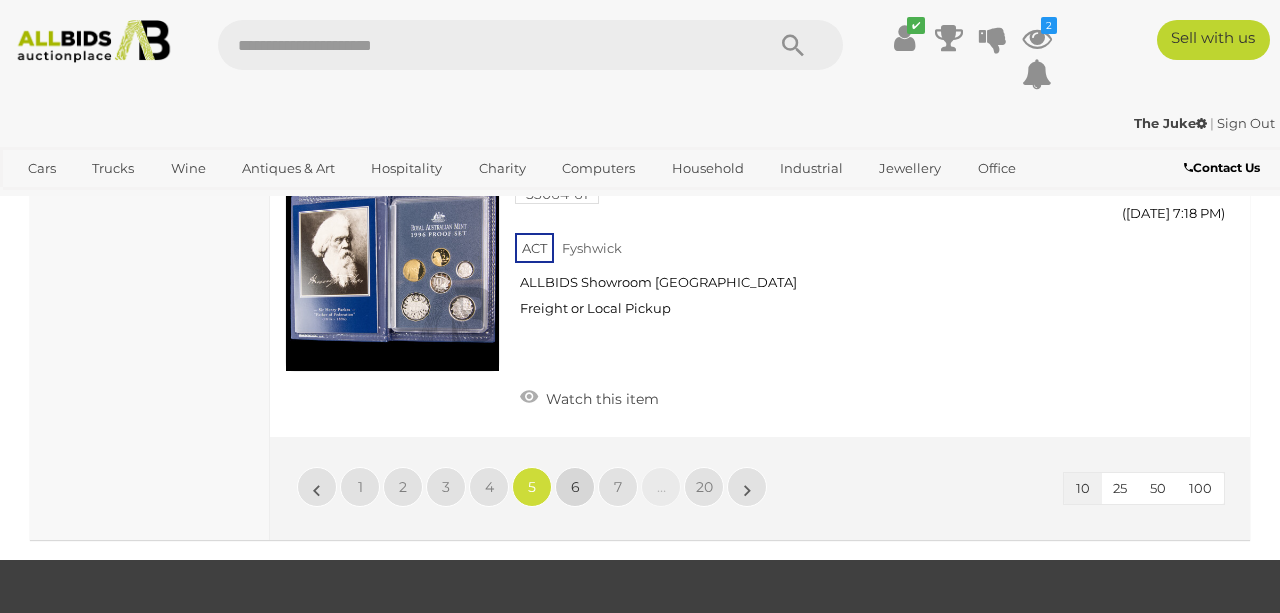 click on "6" at bounding box center [575, 487] 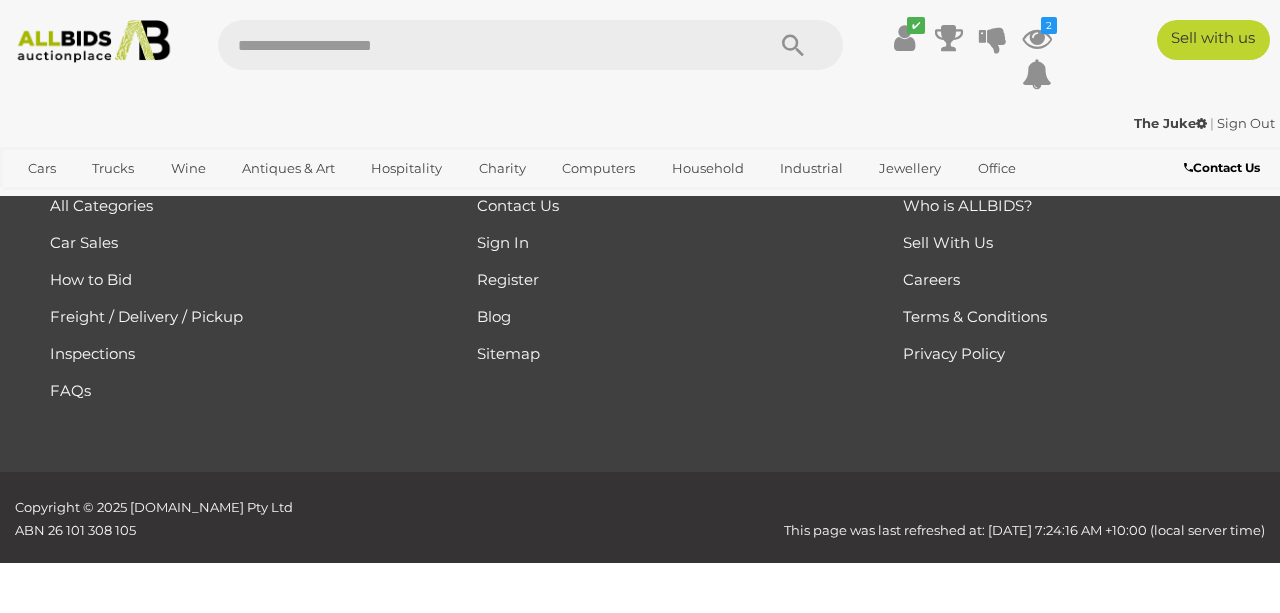 scroll, scrollTop: 290, scrollLeft: 0, axis: vertical 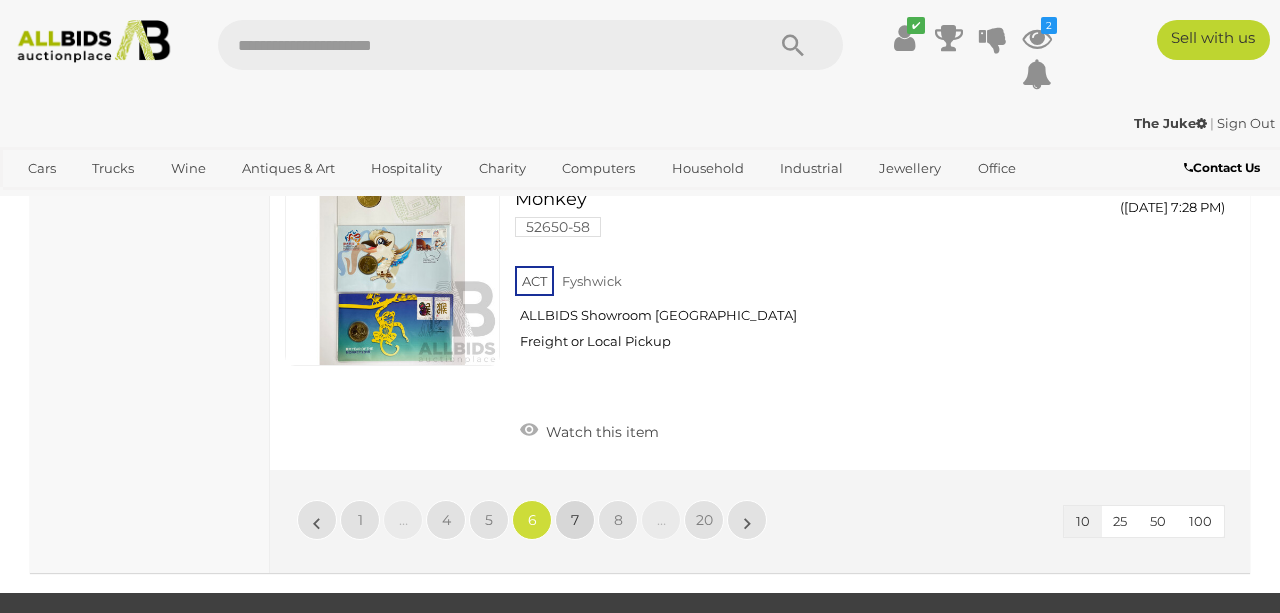 click on "7" at bounding box center (575, 520) 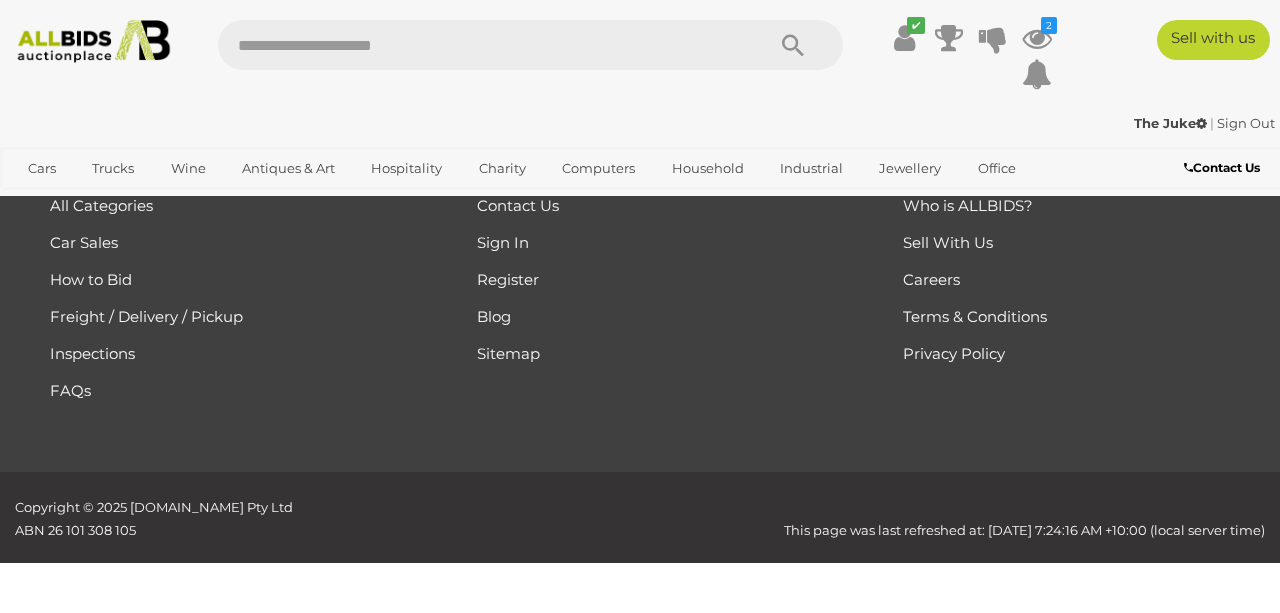 scroll, scrollTop: 290, scrollLeft: 0, axis: vertical 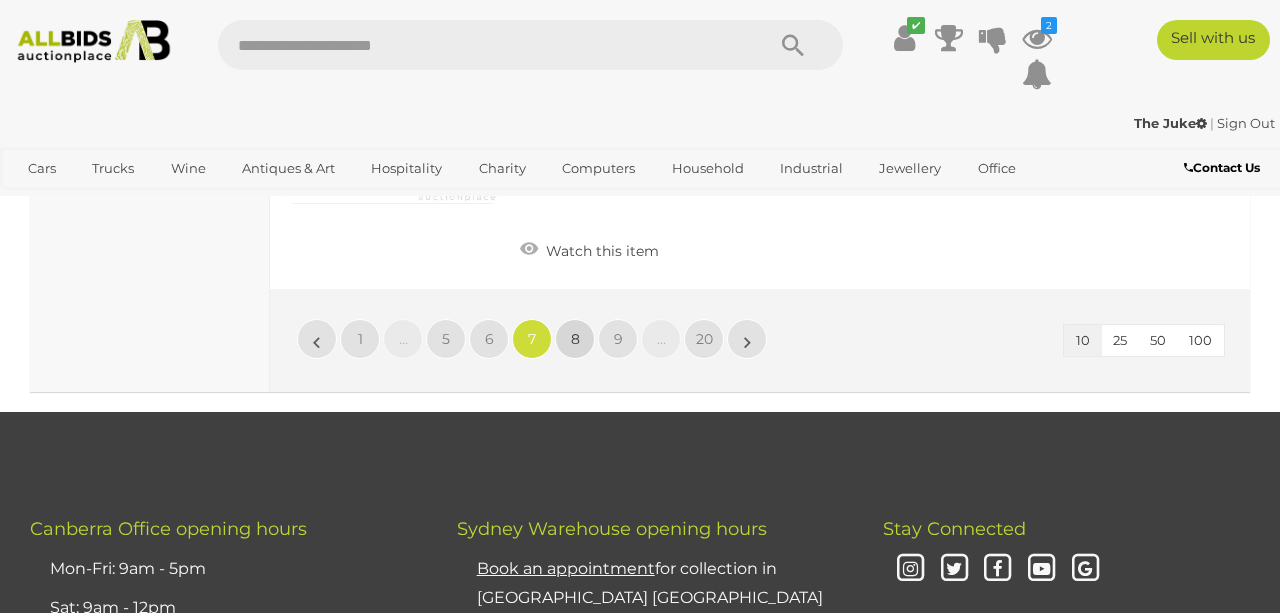 click on "8" at bounding box center [575, 339] 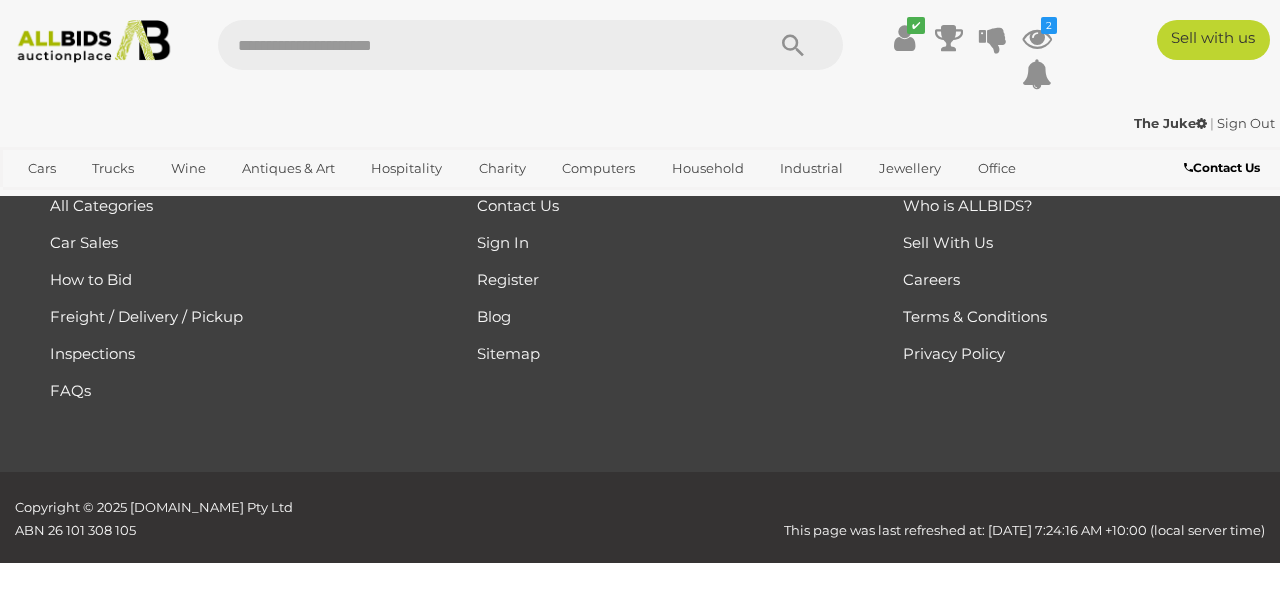 scroll, scrollTop: 290, scrollLeft: 0, axis: vertical 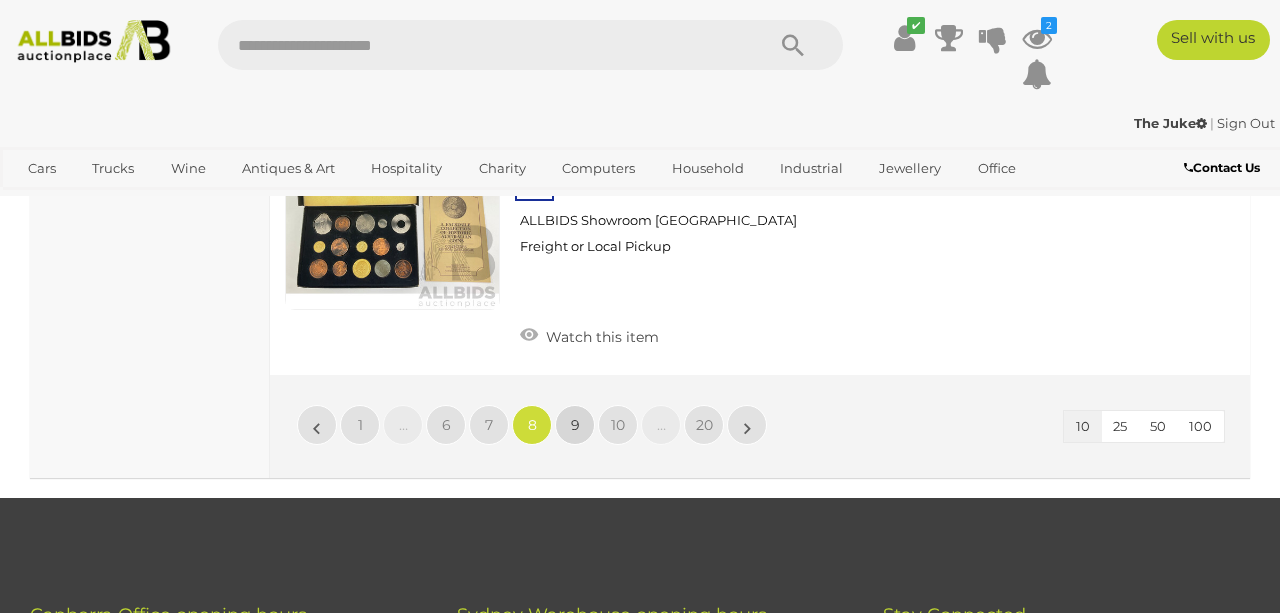 click on "9" at bounding box center (575, 425) 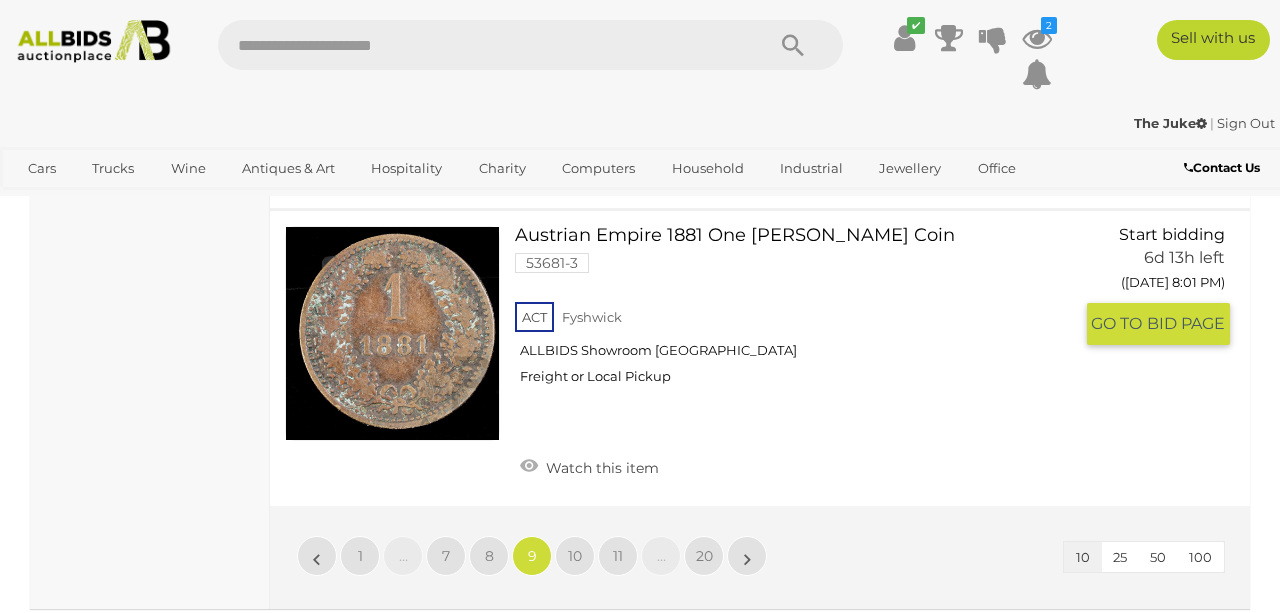 scroll, scrollTop: 3030, scrollLeft: 0, axis: vertical 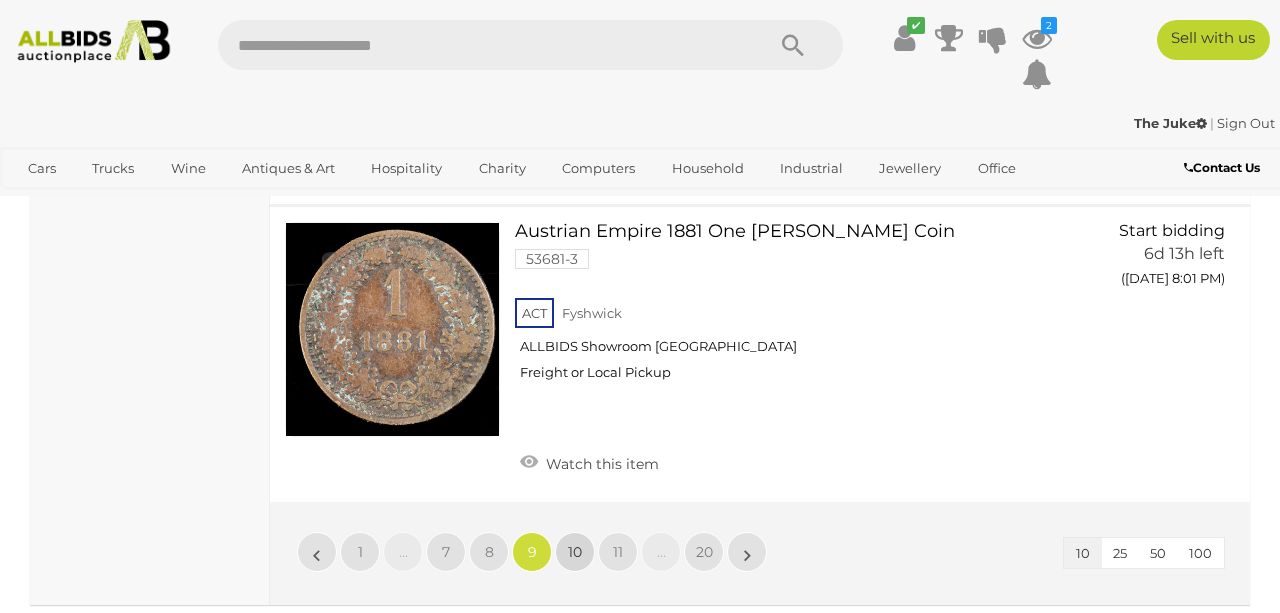 click on "10" at bounding box center [575, 552] 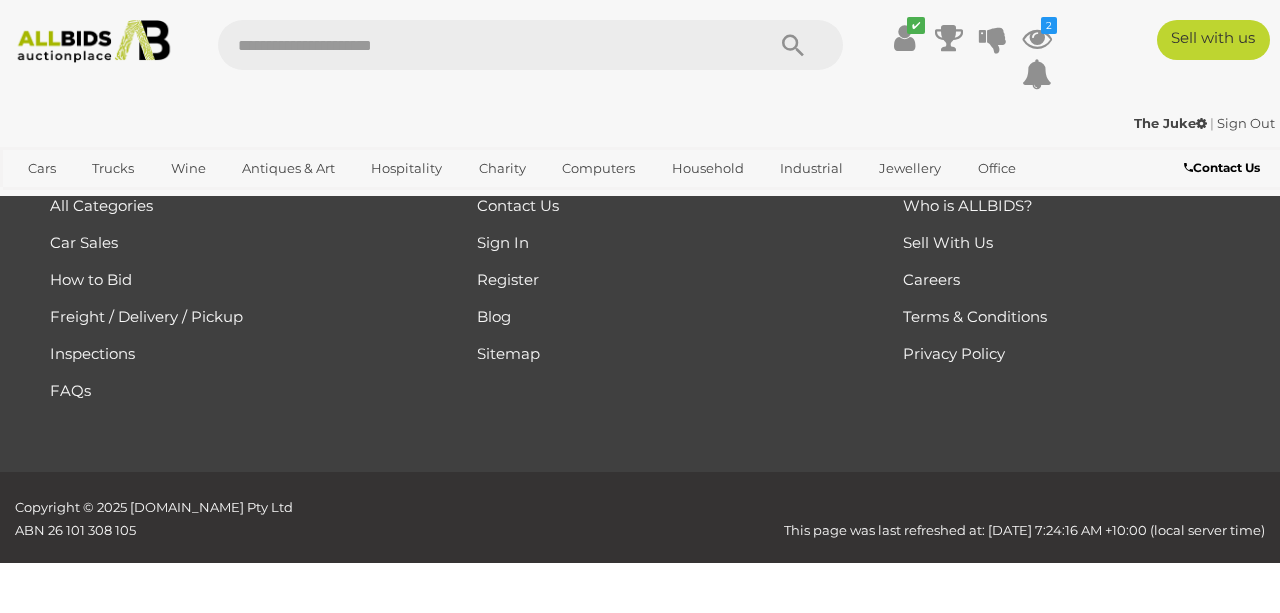 scroll, scrollTop: 290, scrollLeft: 0, axis: vertical 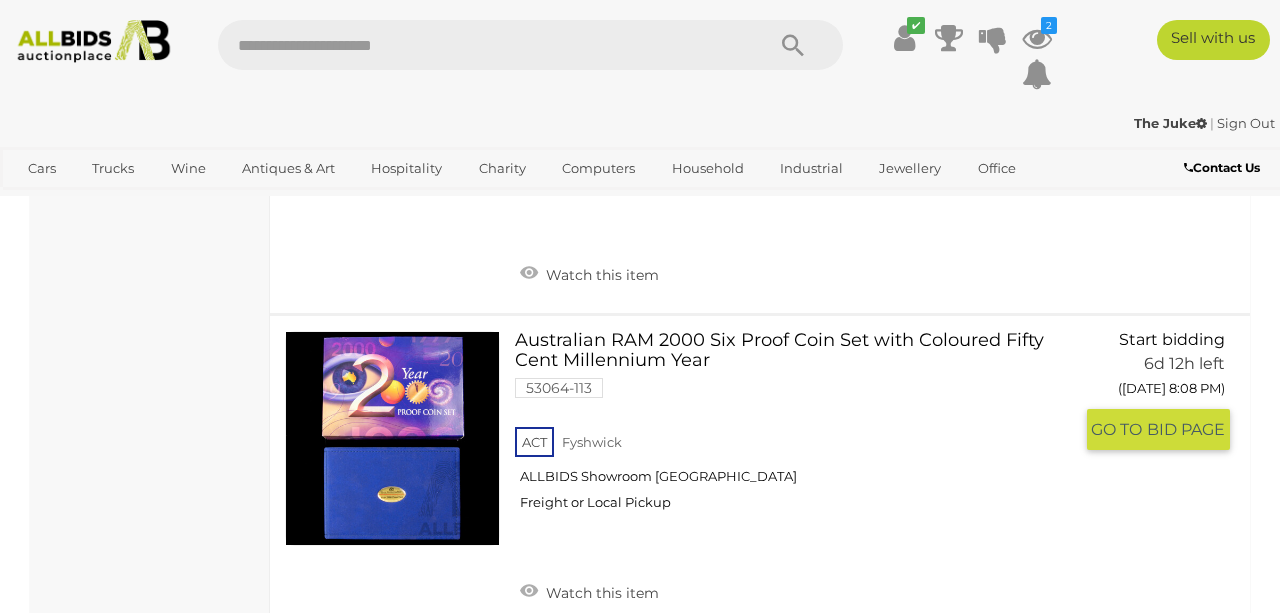 click at bounding box center [392, 438] 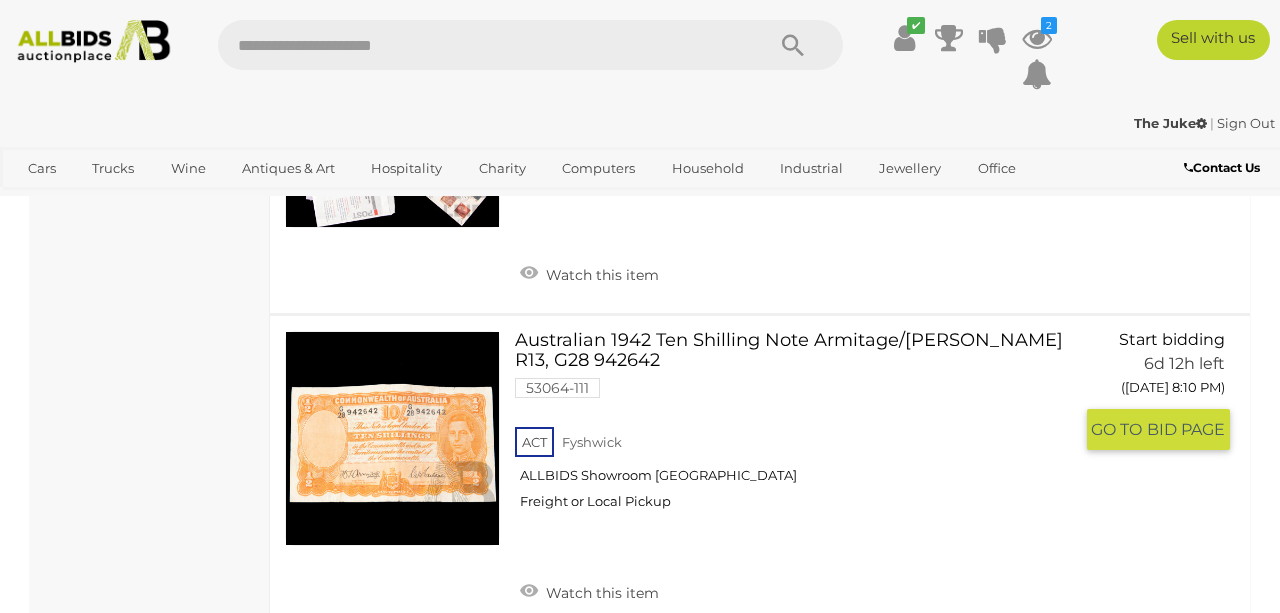 scroll, scrollTop: 2703, scrollLeft: 0, axis: vertical 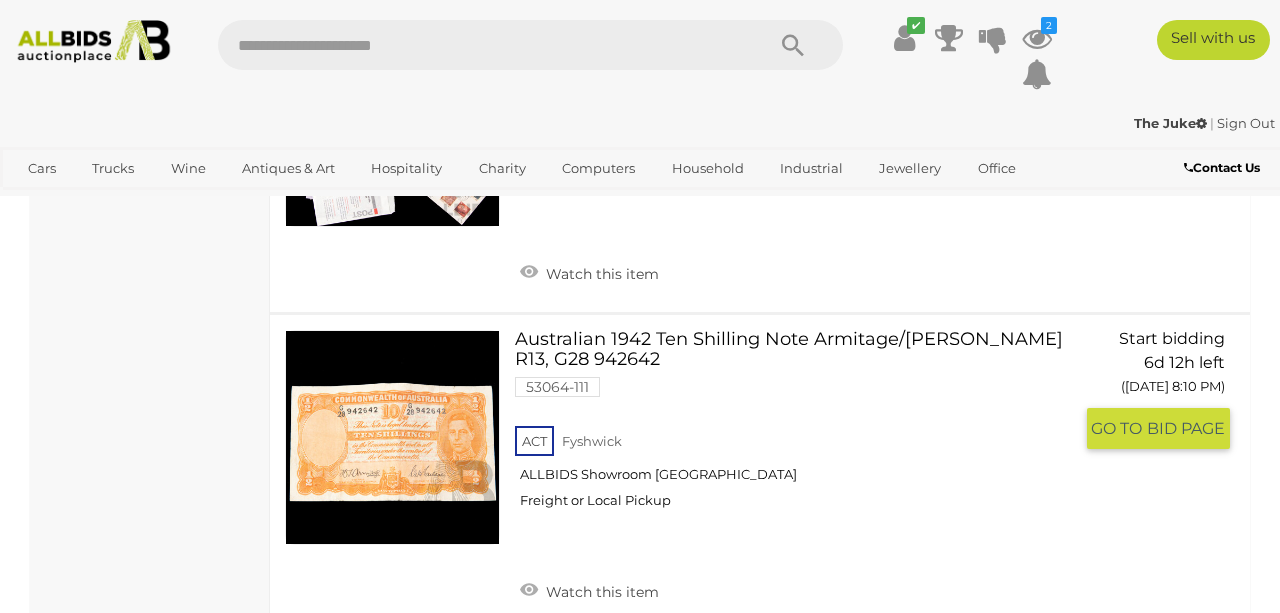 click at bounding box center [392, 437] 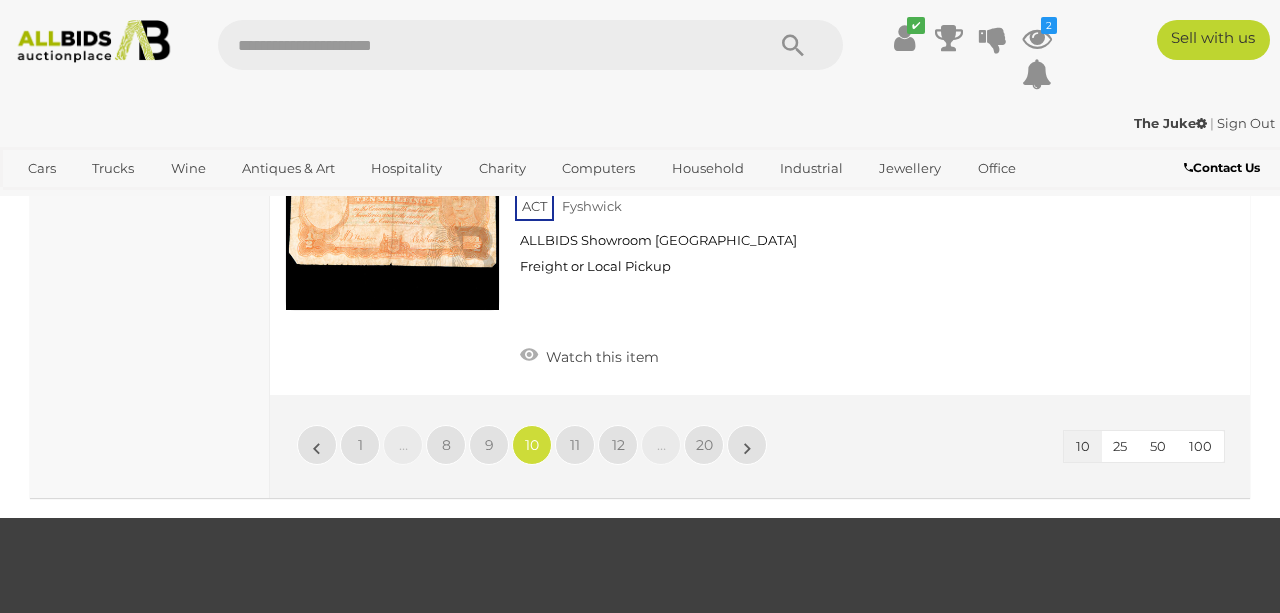 scroll, scrollTop: 3304, scrollLeft: 0, axis: vertical 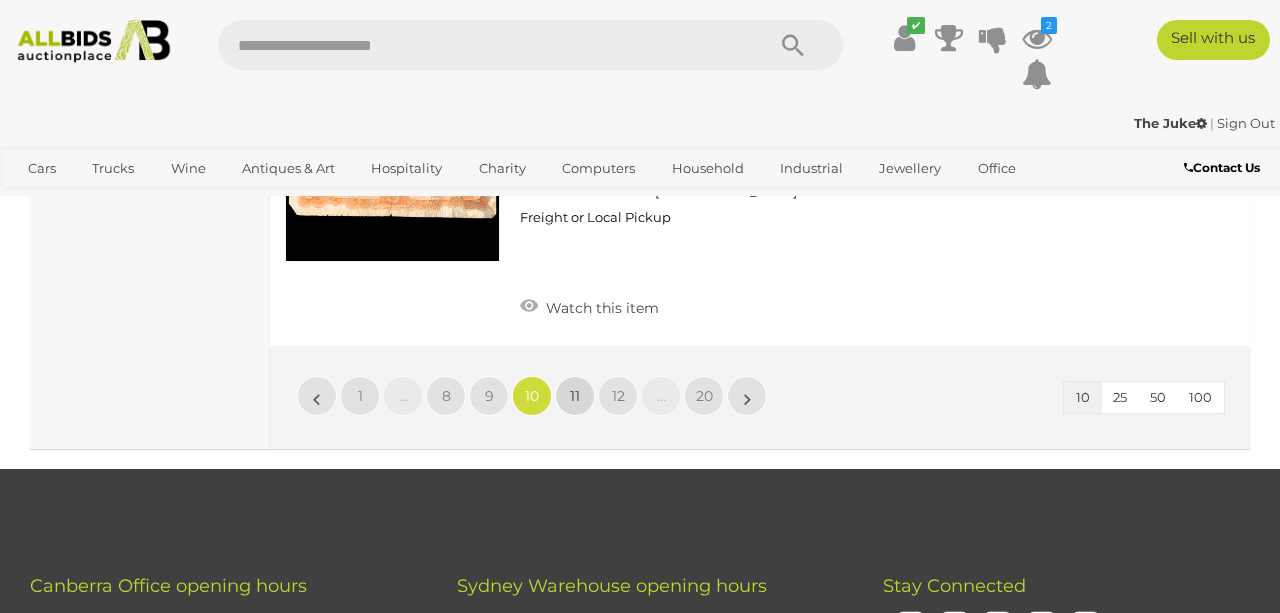 click on "11" at bounding box center [575, 396] 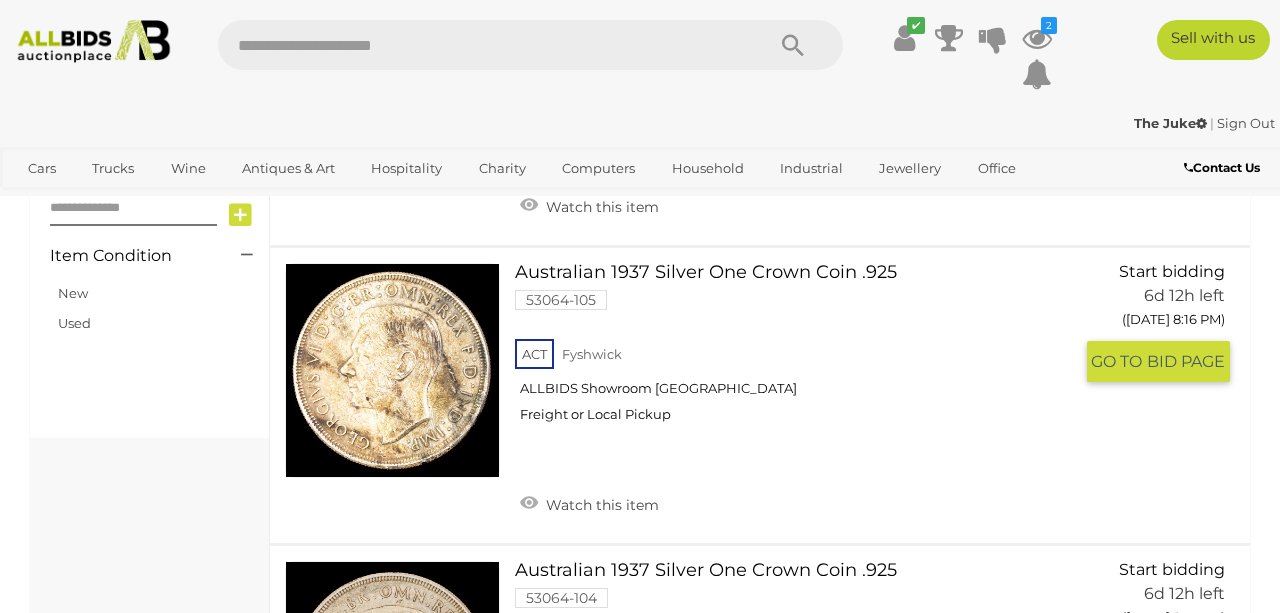 scroll, scrollTop: 1560, scrollLeft: 0, axis: vertical 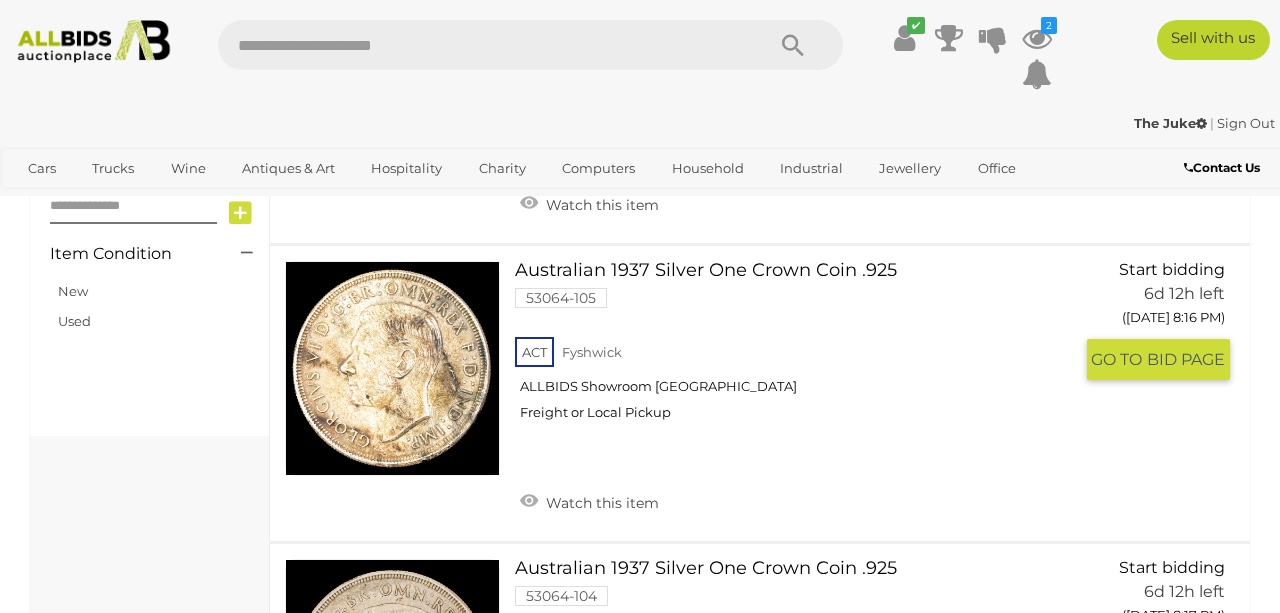 click at bounding box center (392, 368) 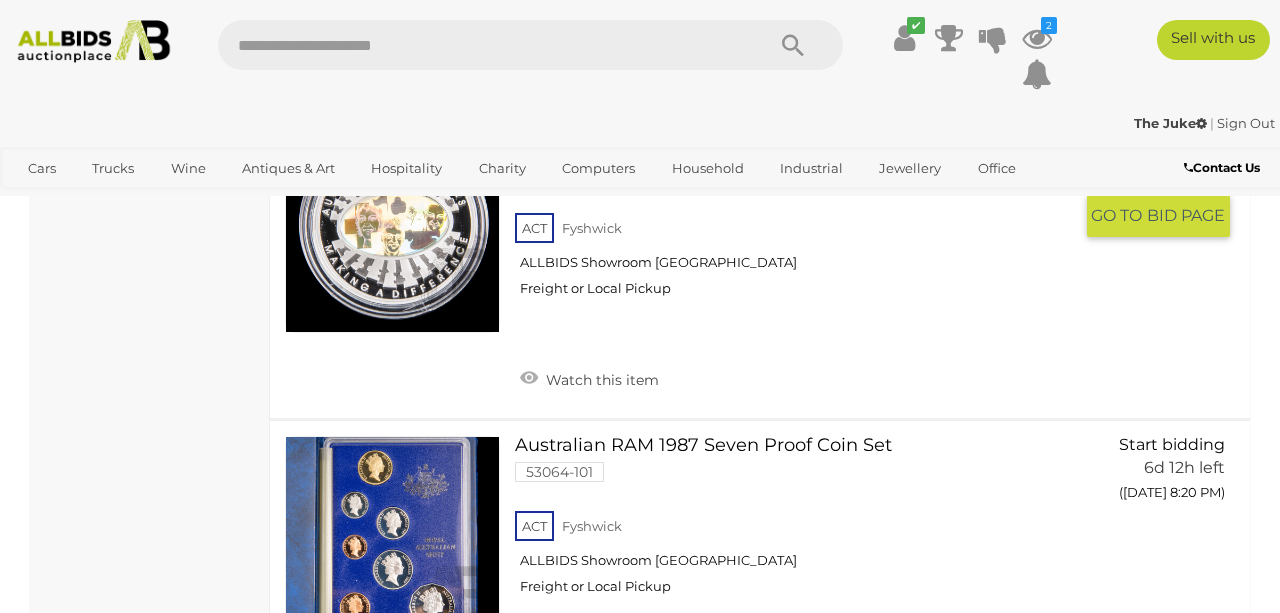scroll, scrollTop: 2750, scrollLeft: 0, axis: vertical 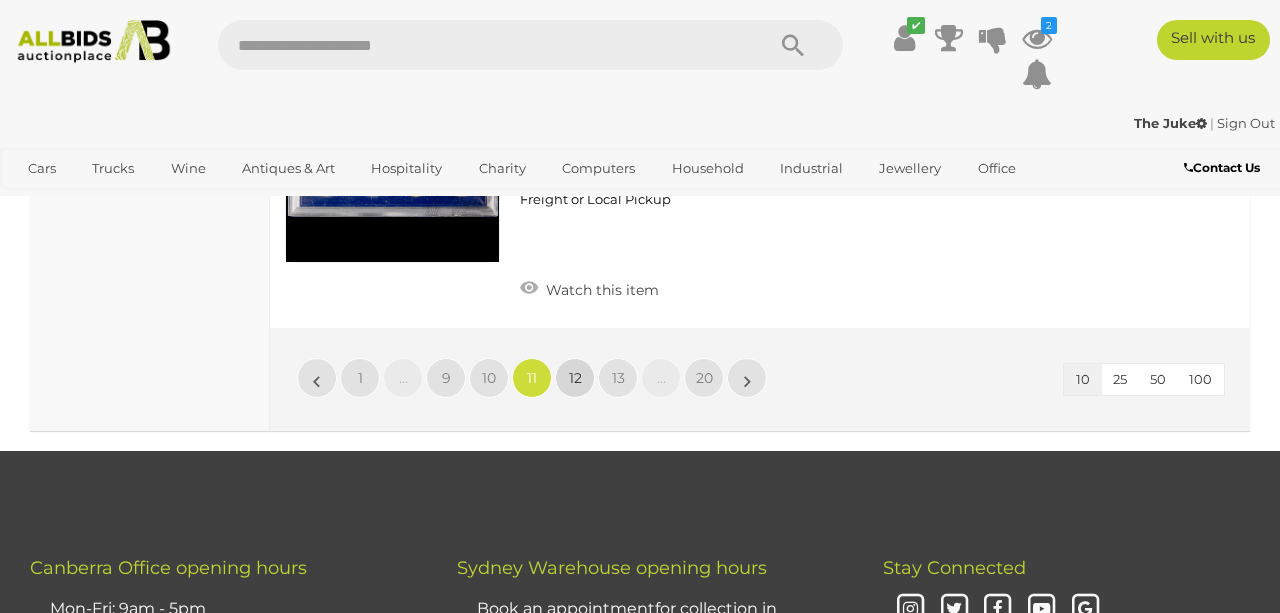 click on "12" at bounding box center (575, 378) 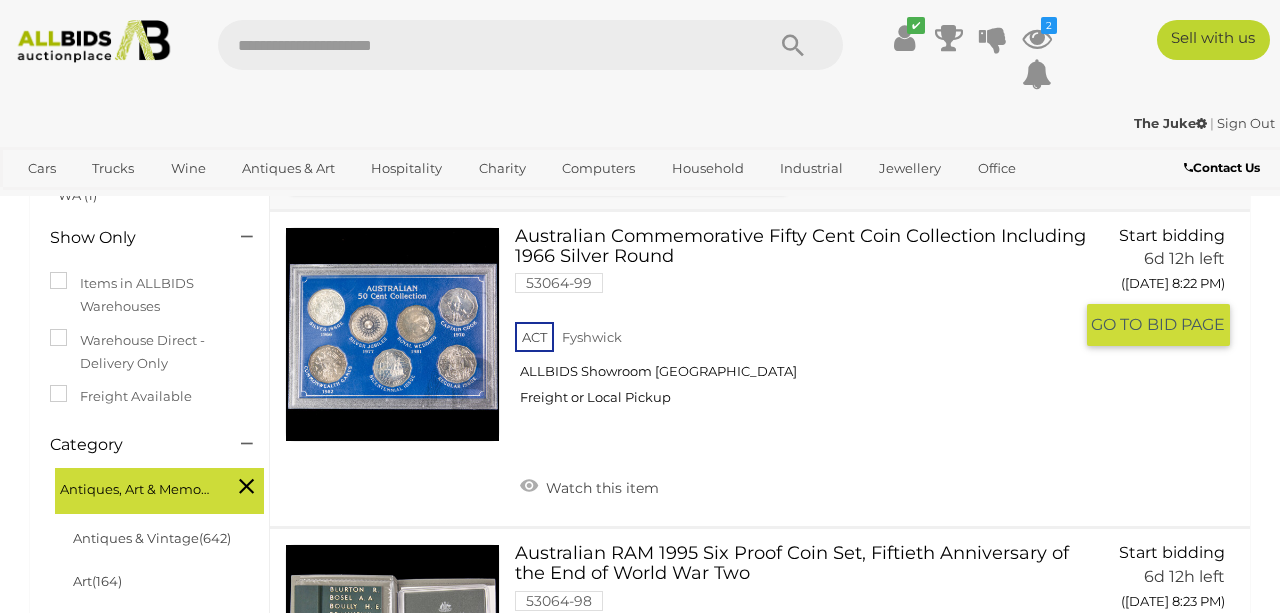 scroll, scrollTop: 277, scrollLeft: 0, axis: vertical 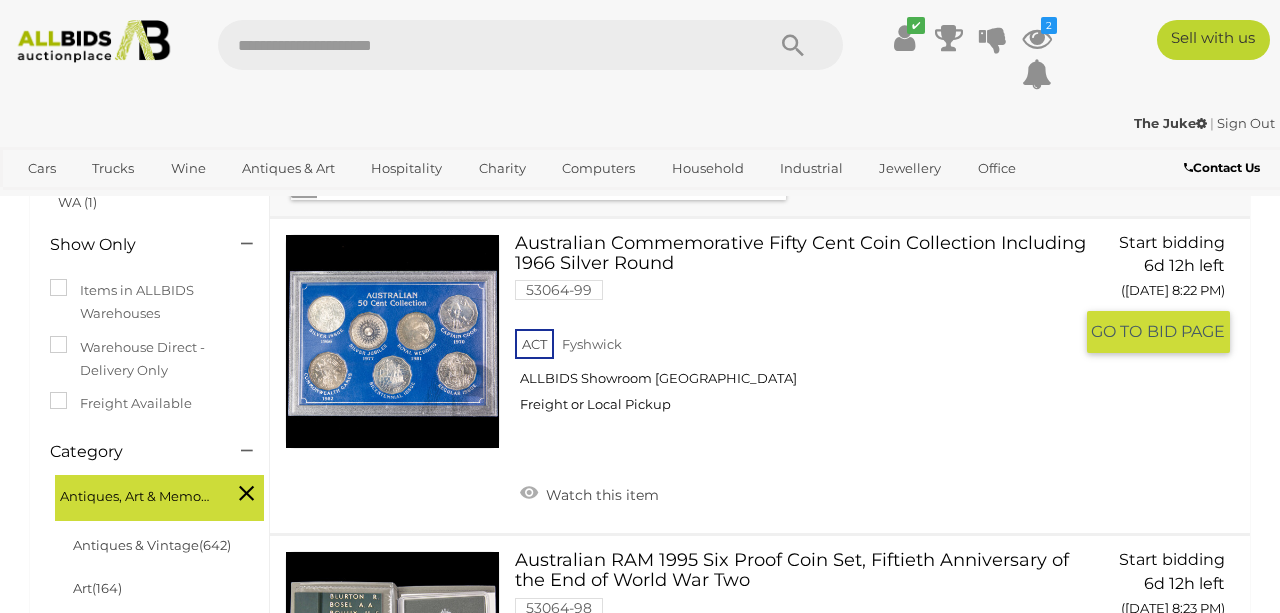 click at bounding box center [392, 341] 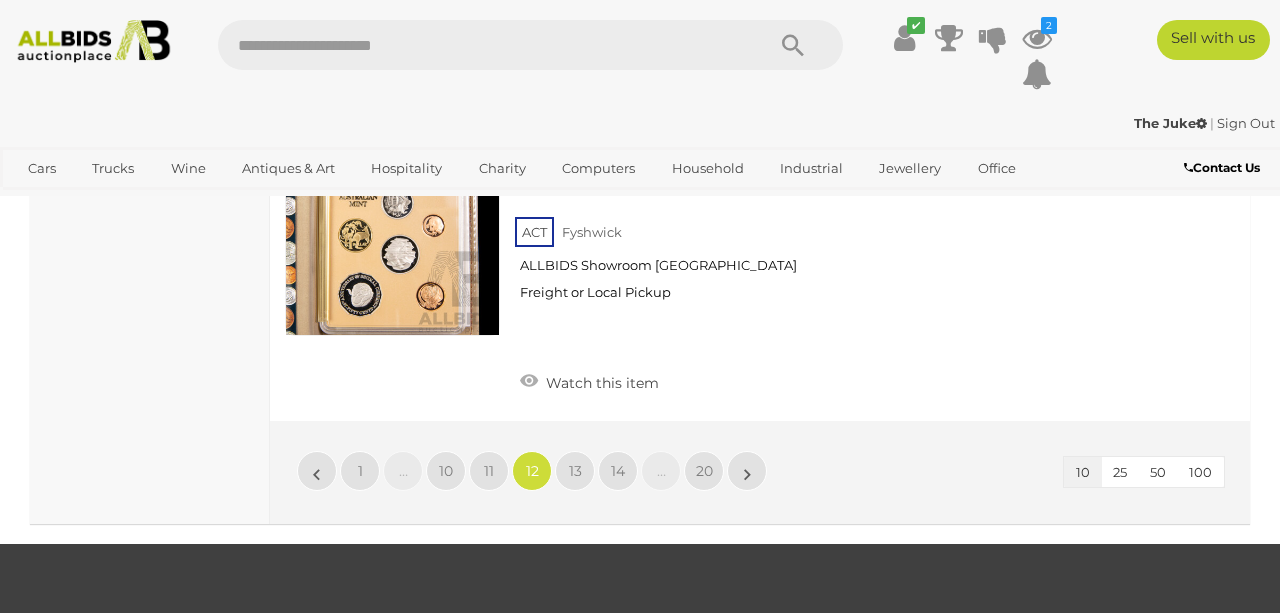 scroll, scrollTop: 3204, scrollLeft: 0, axis: vertical 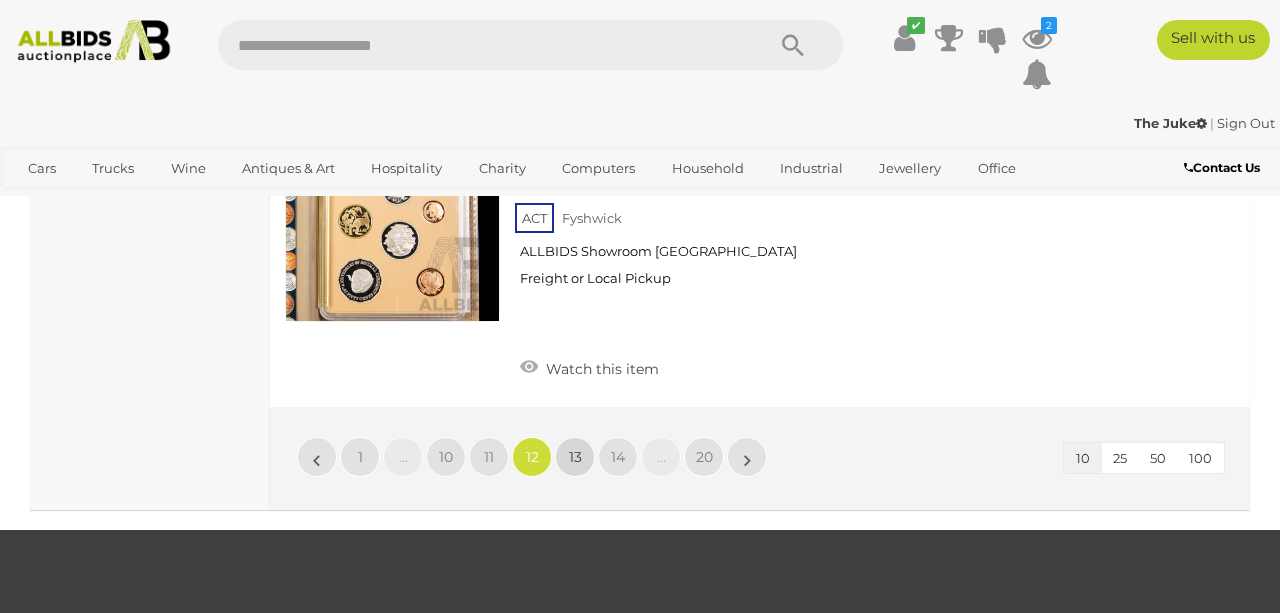 click on "13" at bounding box center (575, 457) 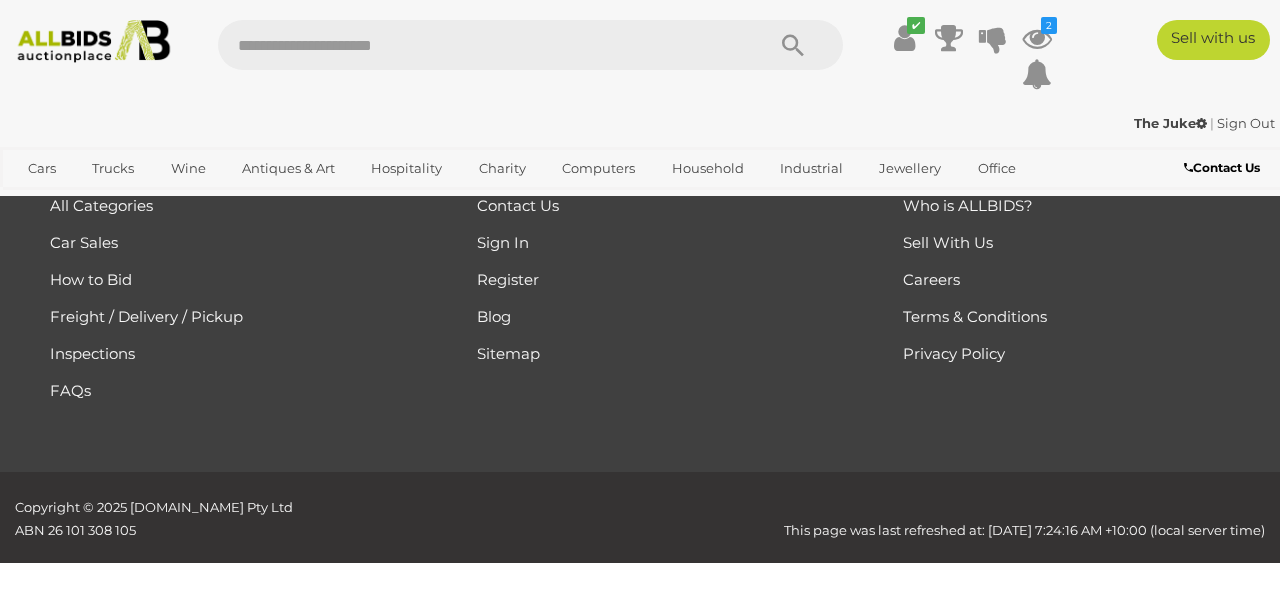 scroll, scrollTop: 290, scrollLeft: 0, axis: vertical 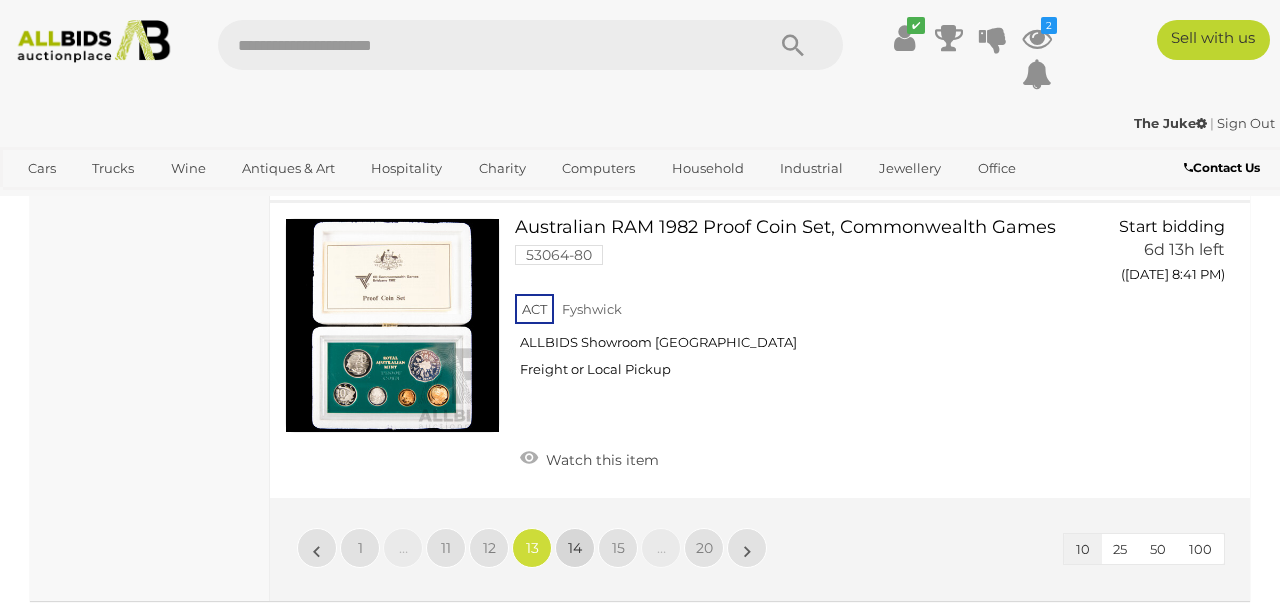 click on "14" at bounding box center [575, 548] 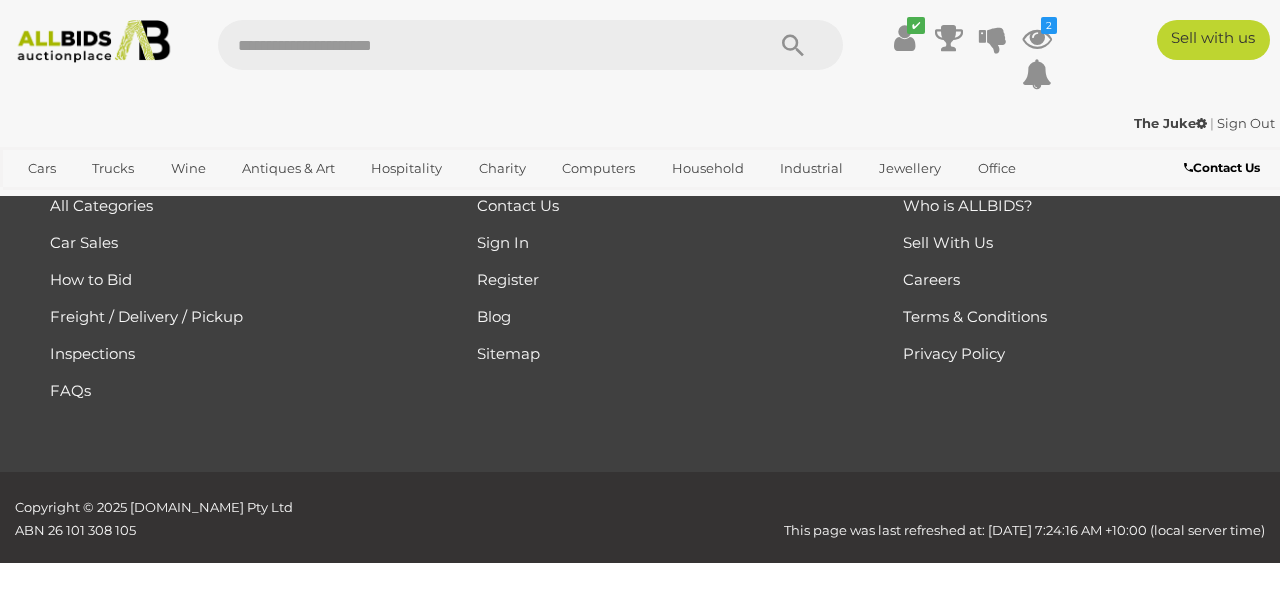 scroll, scrollTop: 290, scrollLeft: 0, axis: vertical 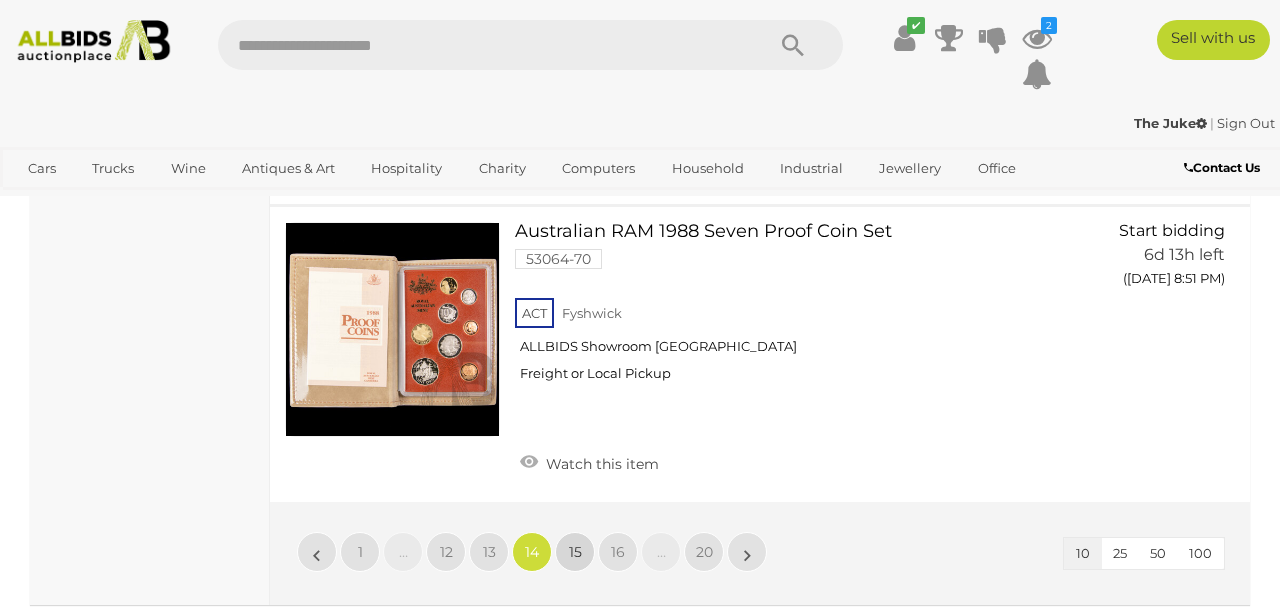 click on "15" at bounding box center (575, 552) 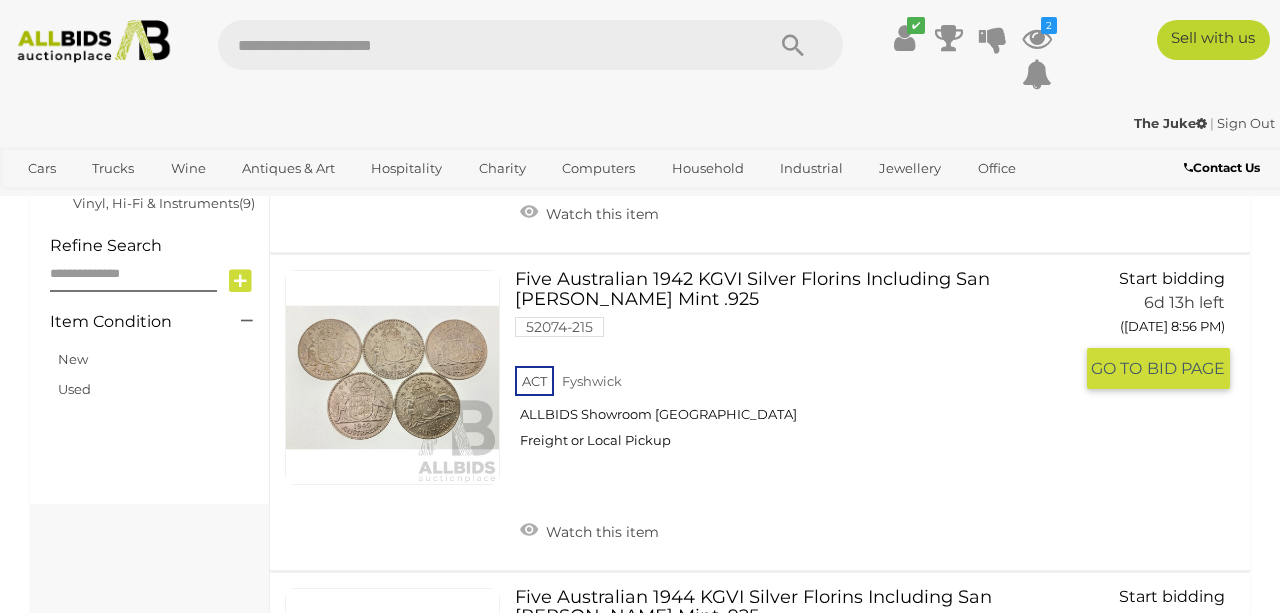 scroll, scrollTop: 1494, scrollLeft: 1, axis: both 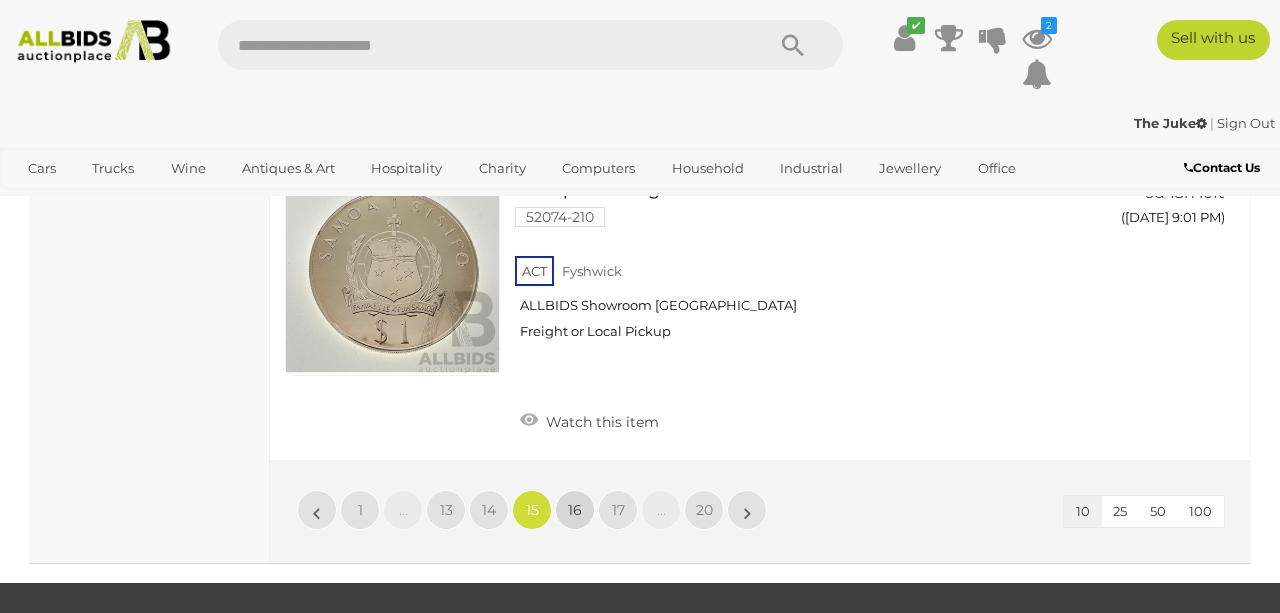 click on "16" at bounding box center [575, 510] 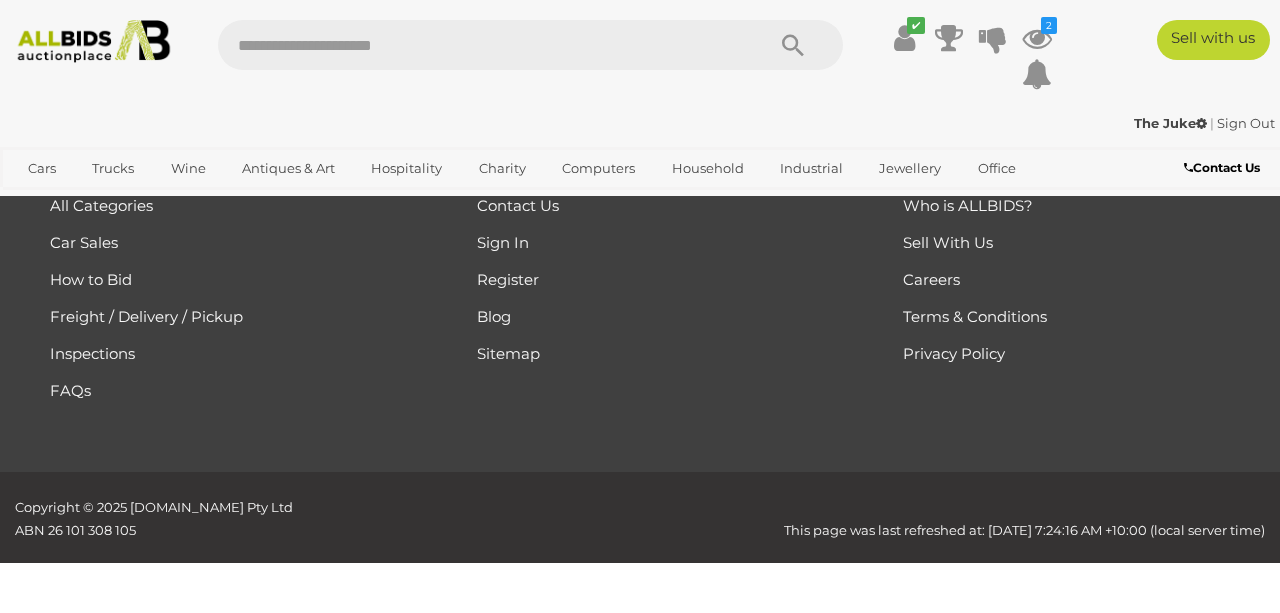 scroll, scrollTop: 290, scrollLeft: 0, axis: vertical 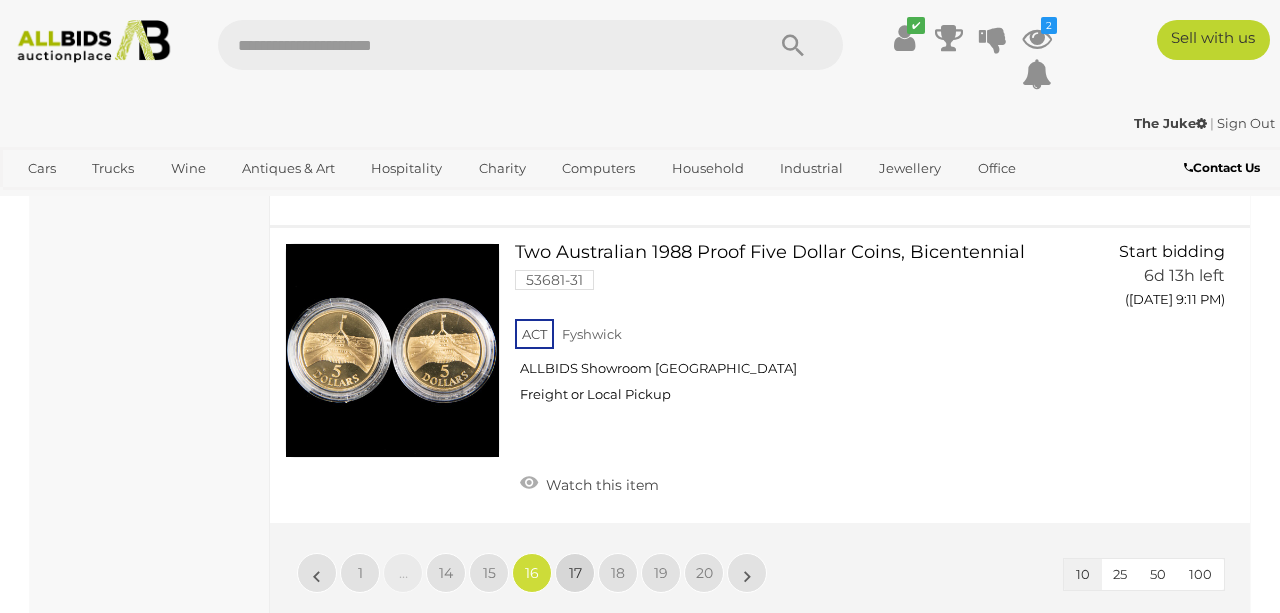 click on "17" at bounding box center [575, 573] 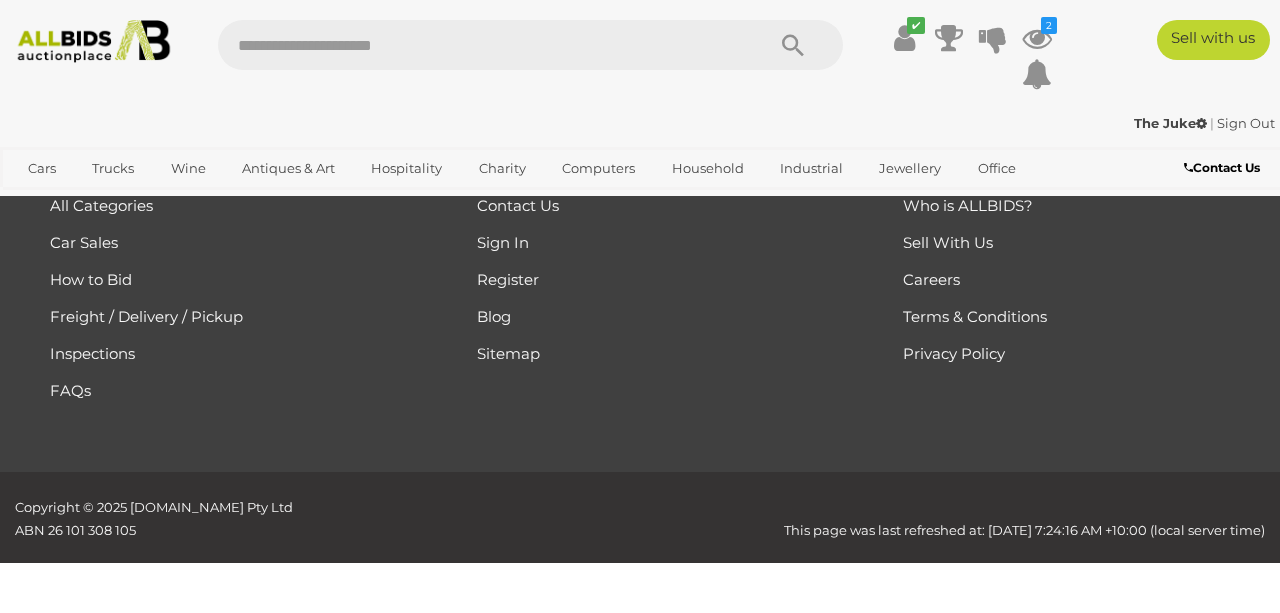 scroll, scrollTop: 290, scrollLeft: 0, axis: vertical 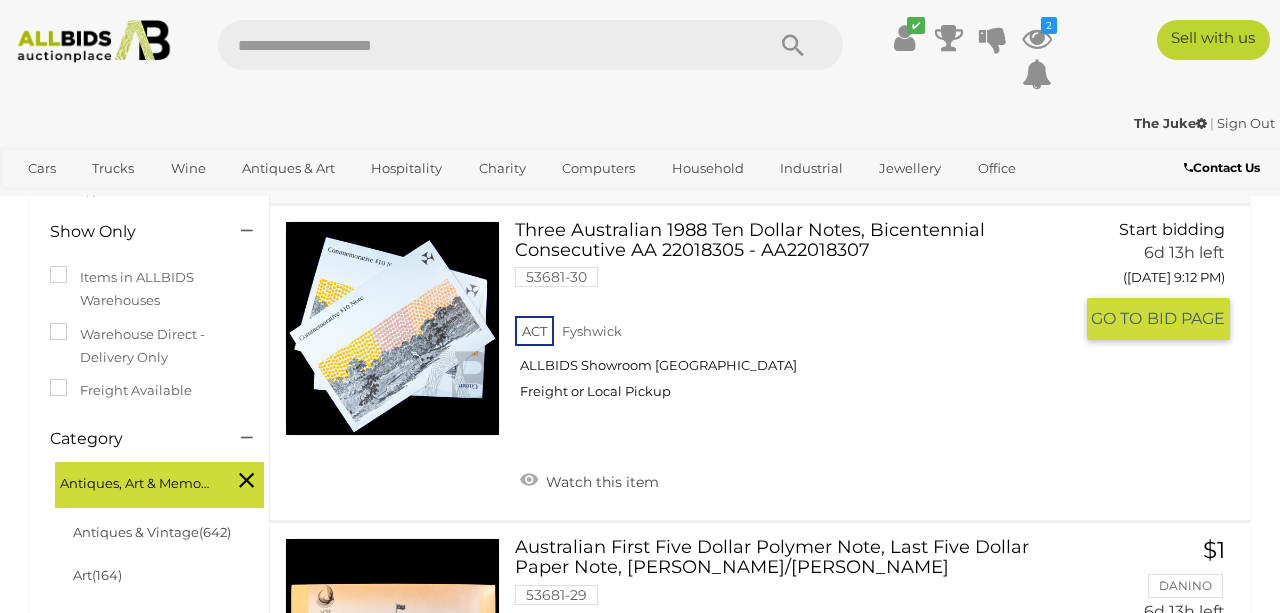 click at bounding box center [392, 328] 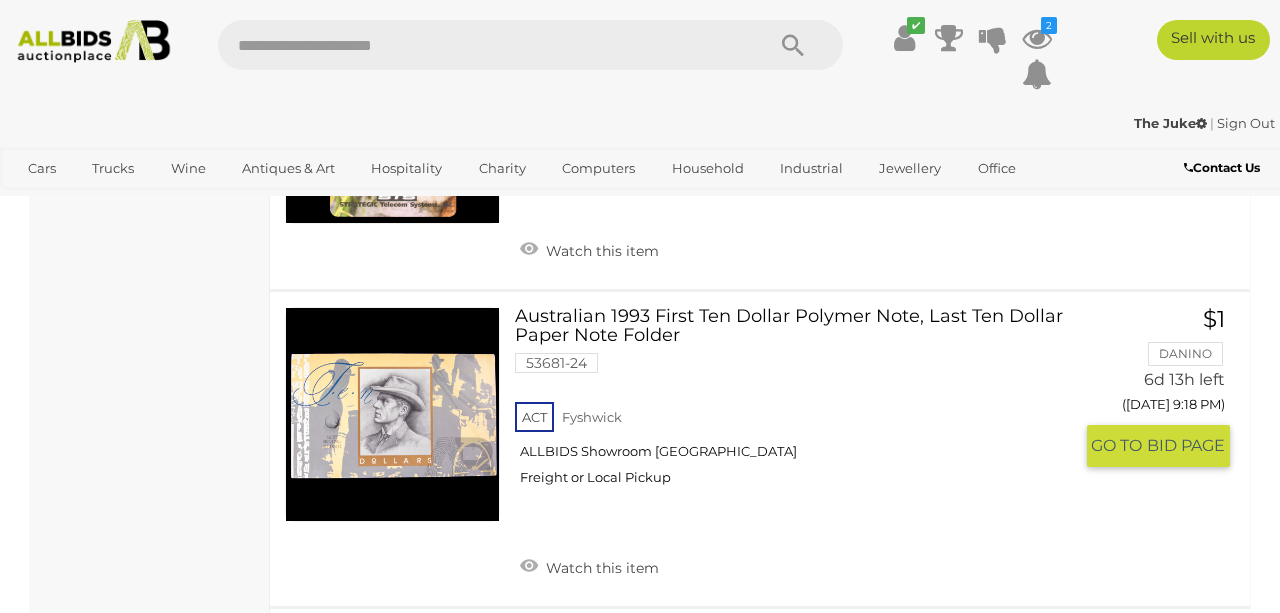 scroll, scrollTop: 2065, scrollLeft: 0, axis: vertical 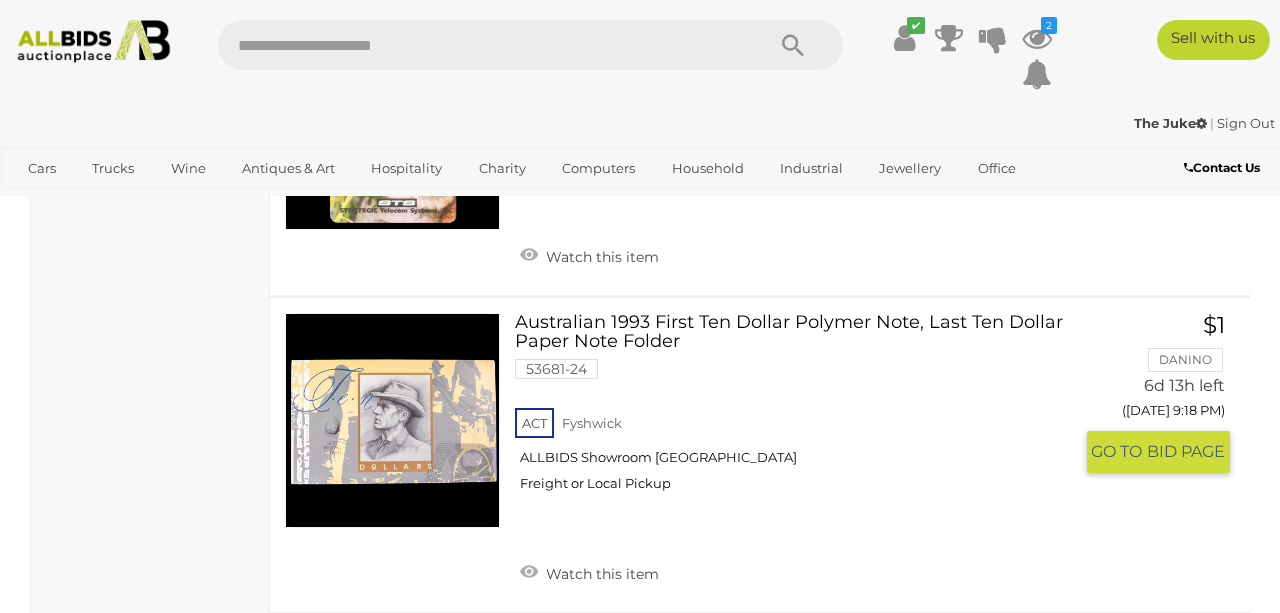 click at bounding box center [392, 420] 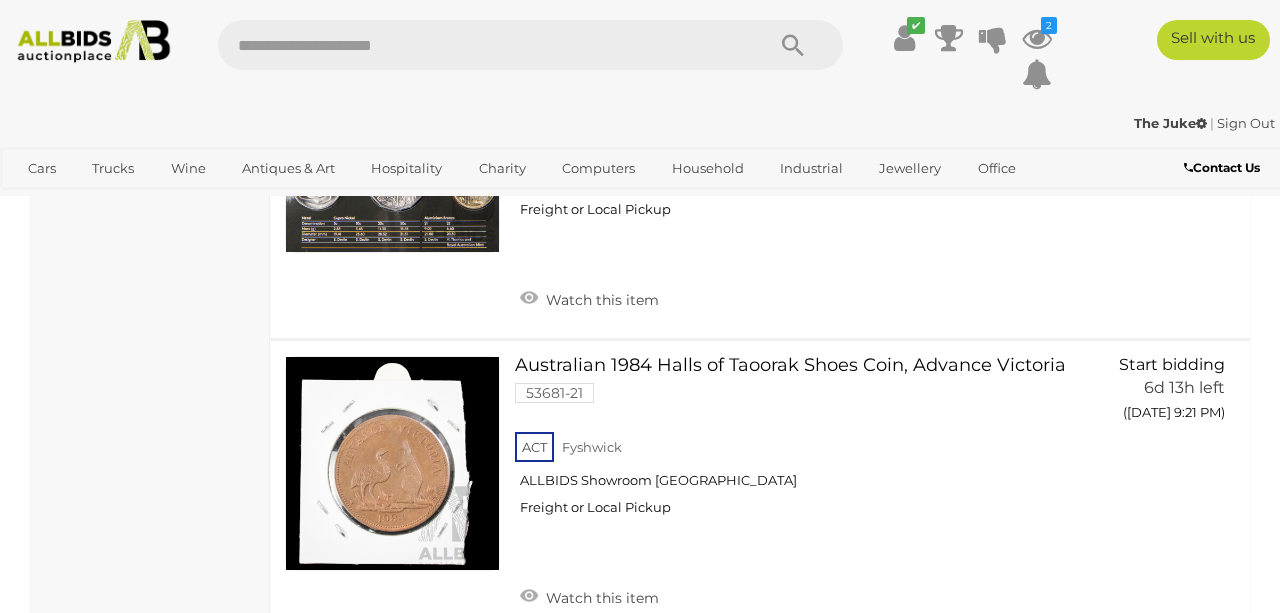 scroll, scrollTop: 3065, scrollLeft: 0, axis: vertical 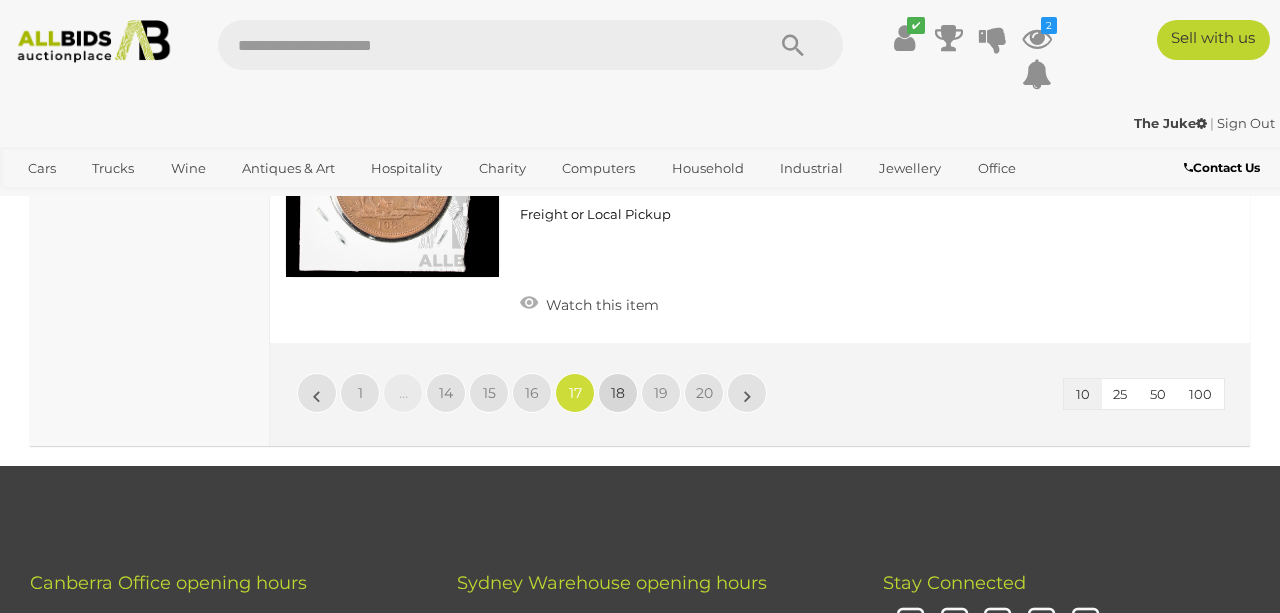 click on "18" at bounding box center (618, 393) 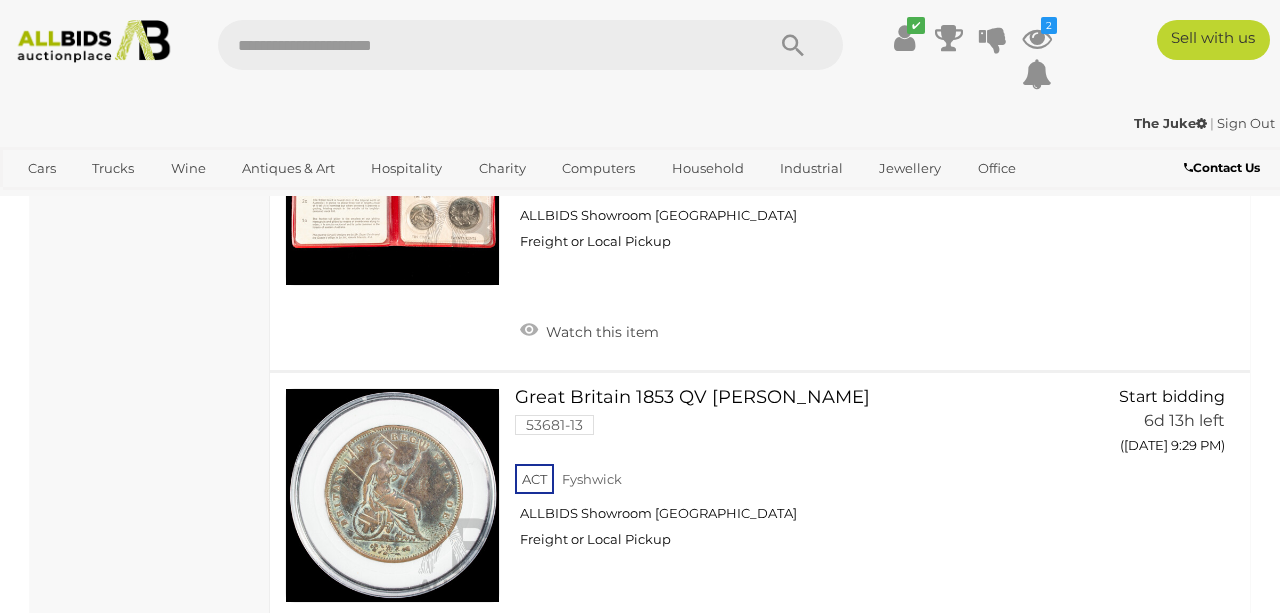 scroll, scrollTop: 2408, scrollLeft: 0, axis: vertical 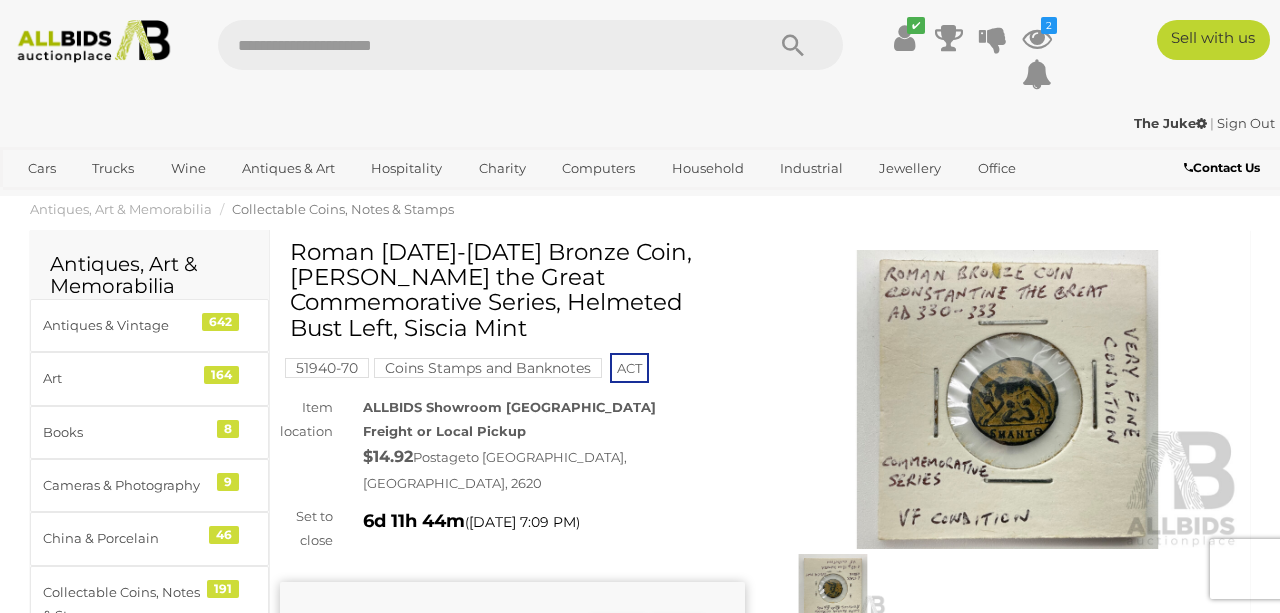click at bounding box center (1007, 400) 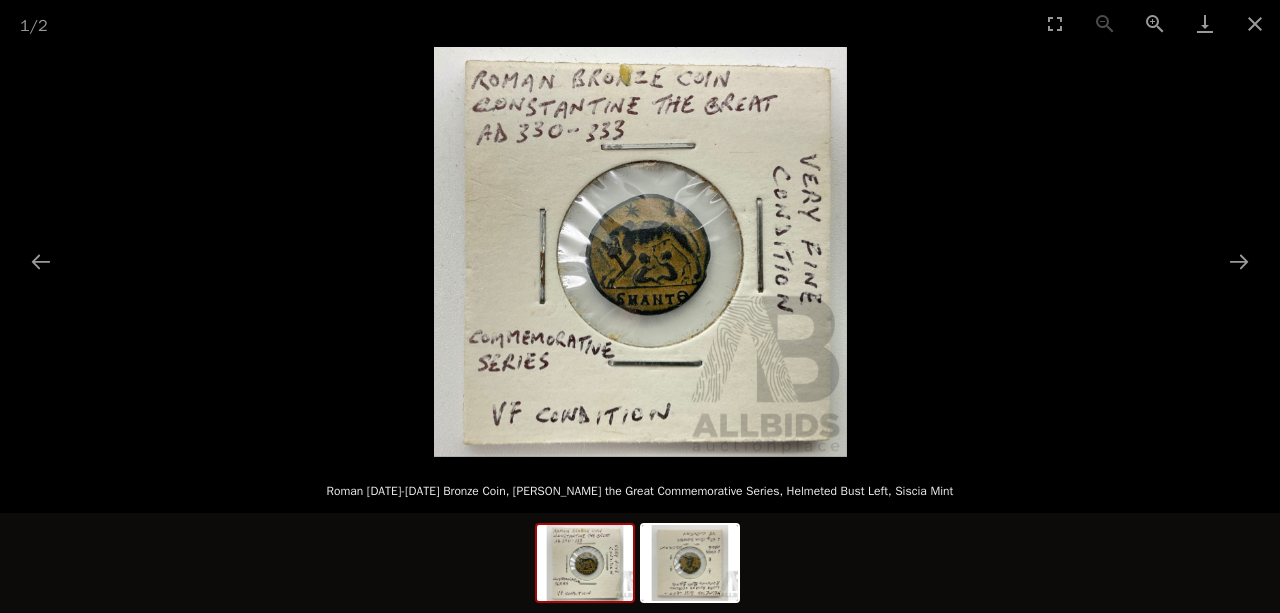 click at bounding box center [640, 252] 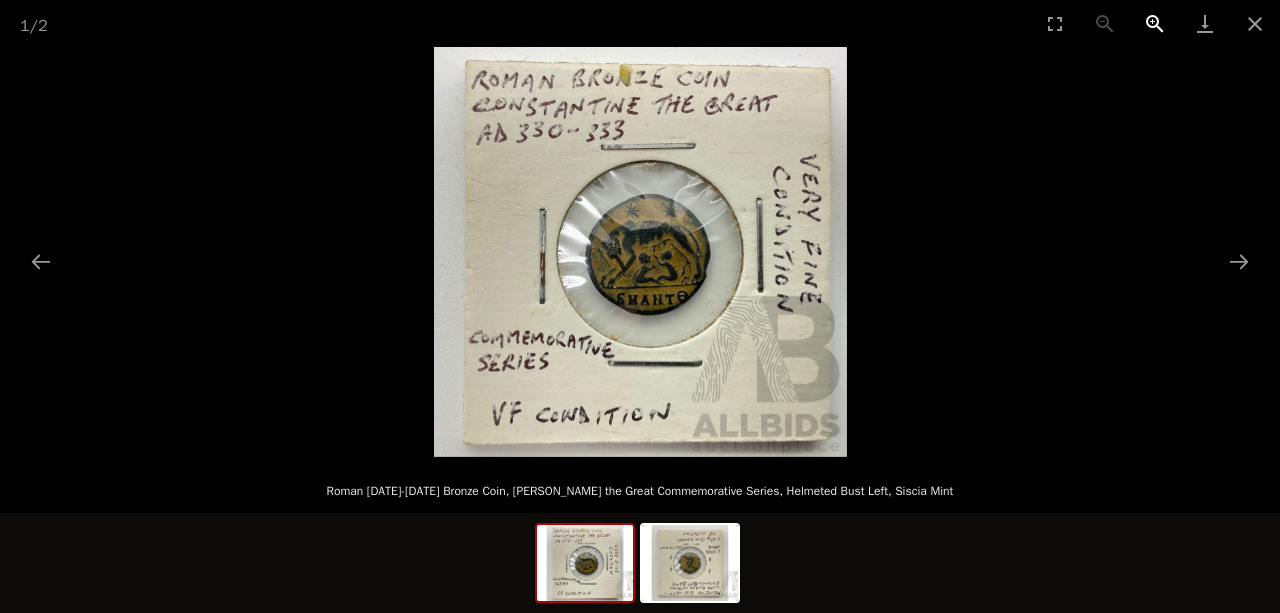 click at bounding box center [1155, 23] 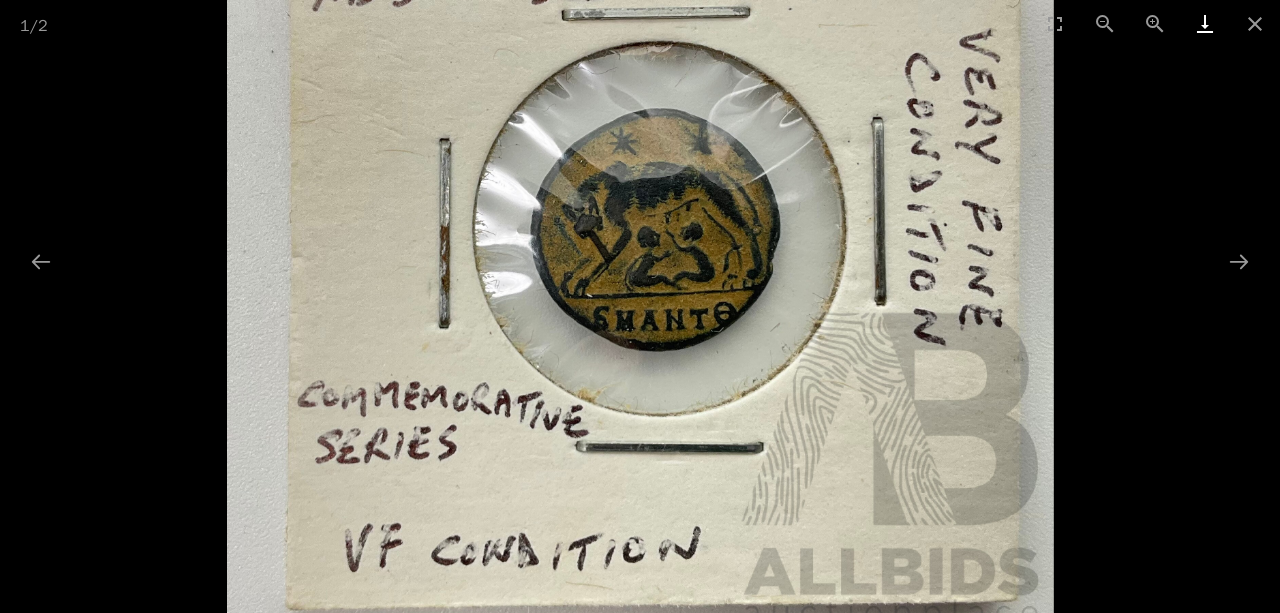 click at bounding box center [1205, 23] 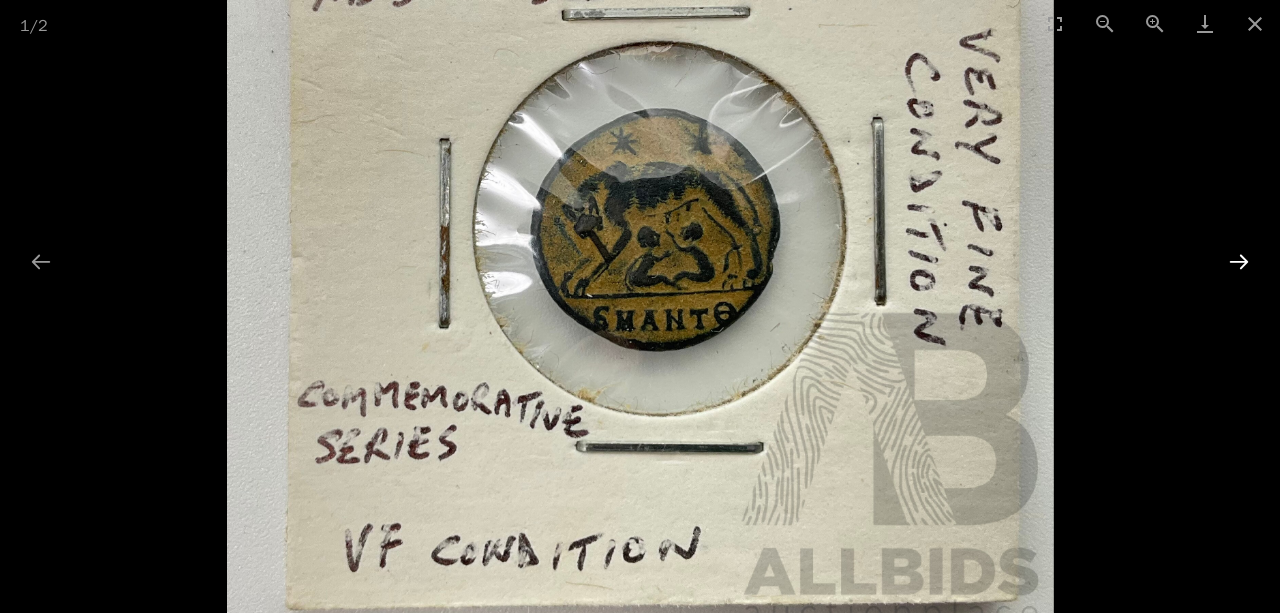 click at bounding box center [1239, 261] 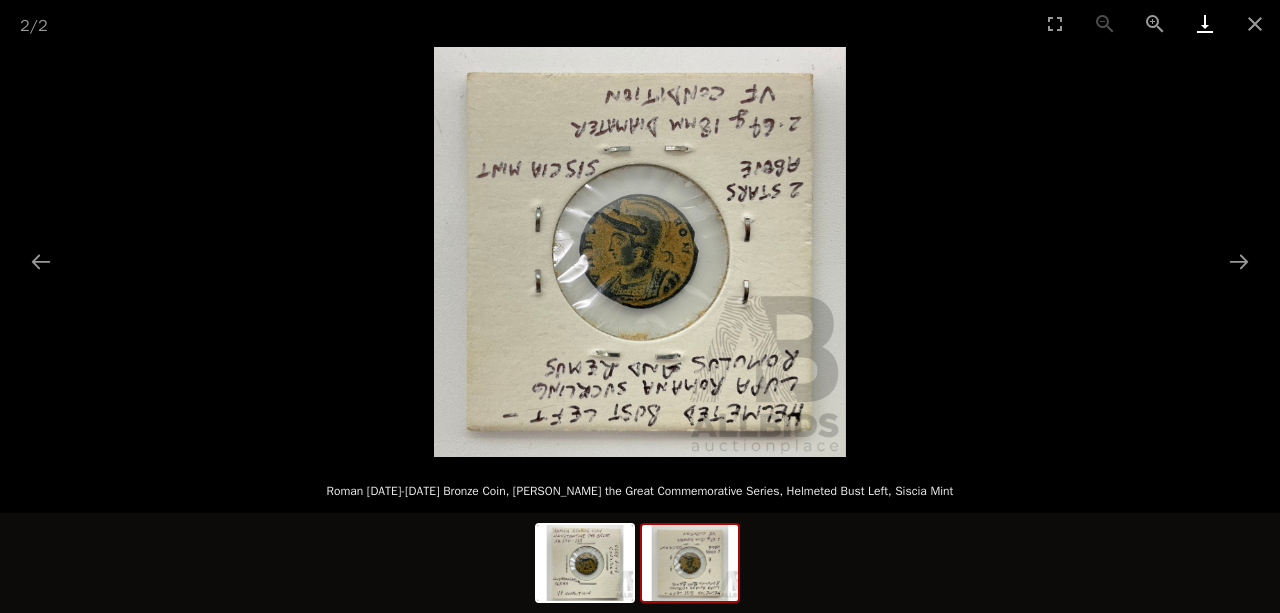 click at bounding box center [1205, 23] 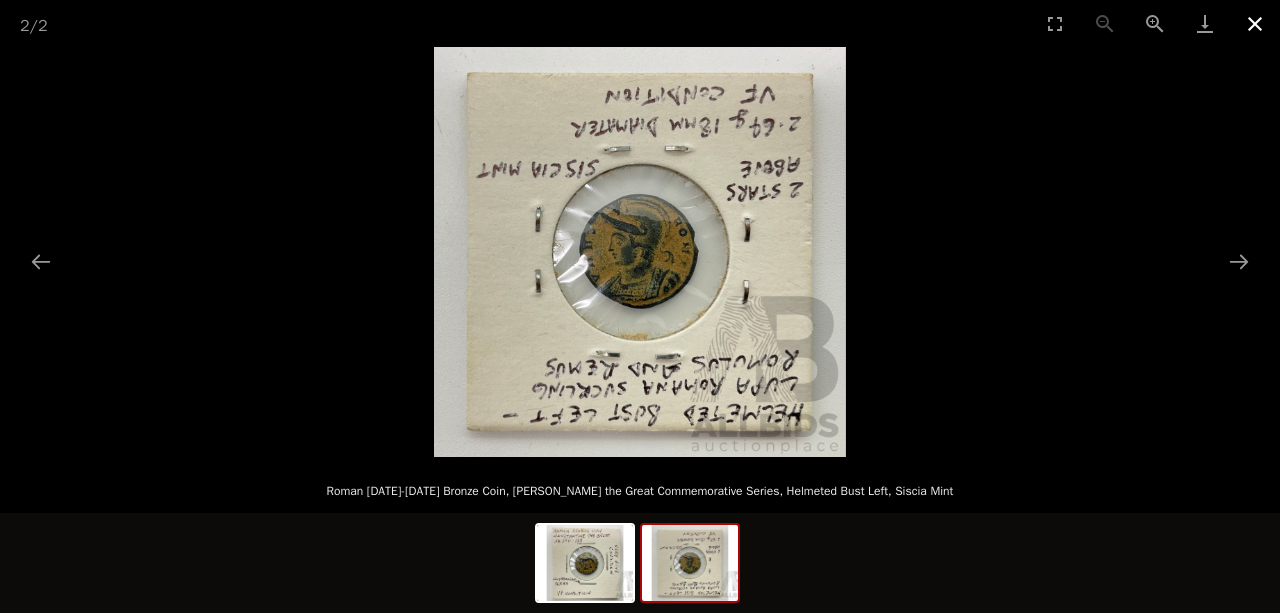 click at bounding box center (1255, 23) 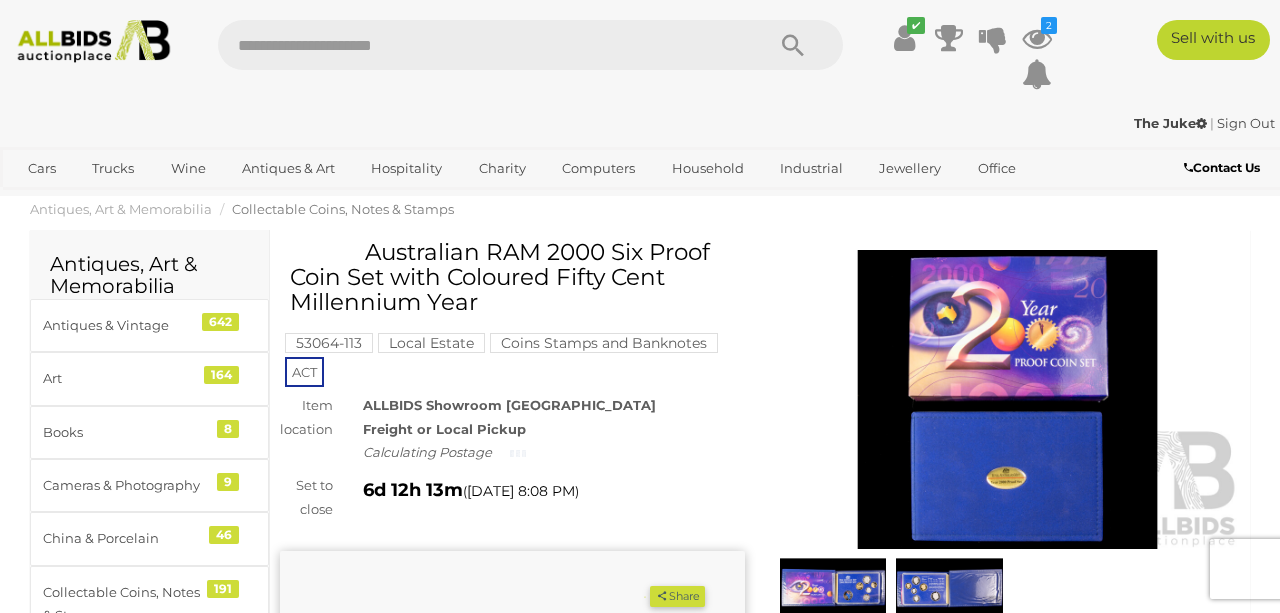 scroll, scrollTop: 0, scrollLeft: 0, axis: both 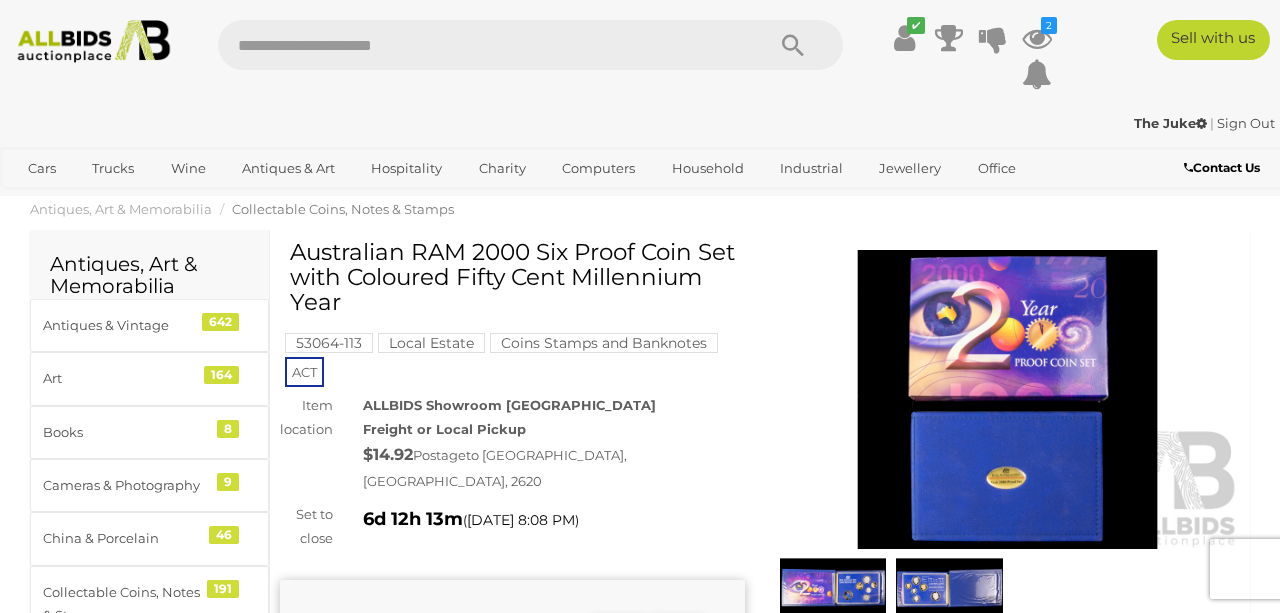 click at bounding box center (1007, 400) 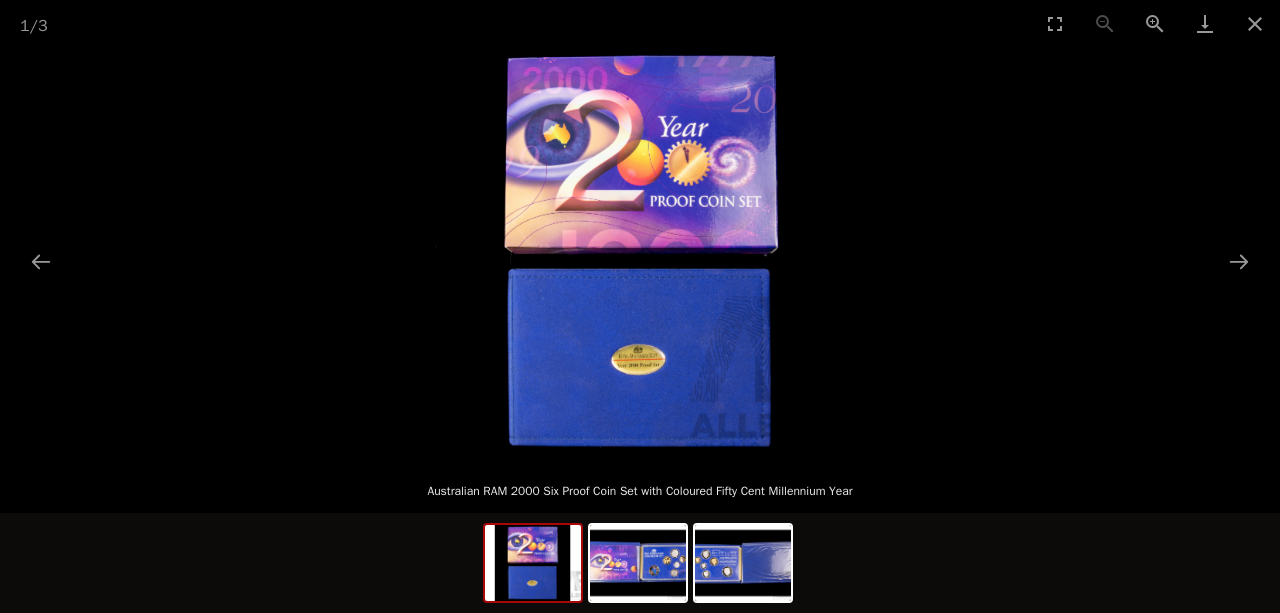 scroll, scrollTop: 0, scrollLeft: 0, axis: both 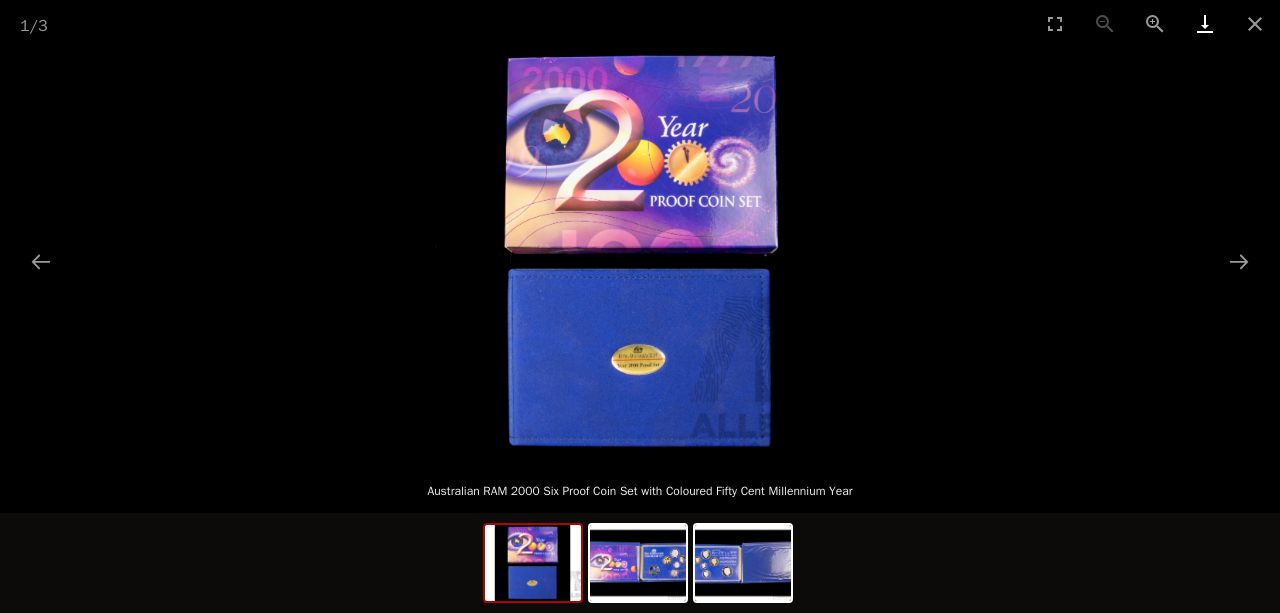 click at bounding box center [1205, 23] 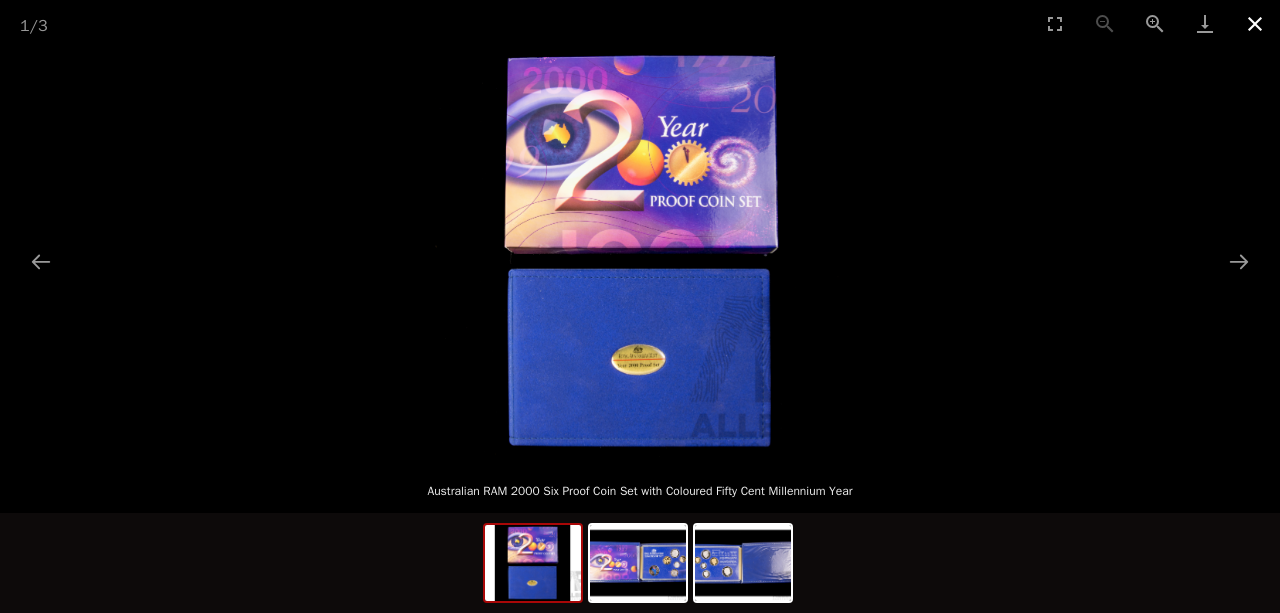 click at bounding box center [1255, 23] 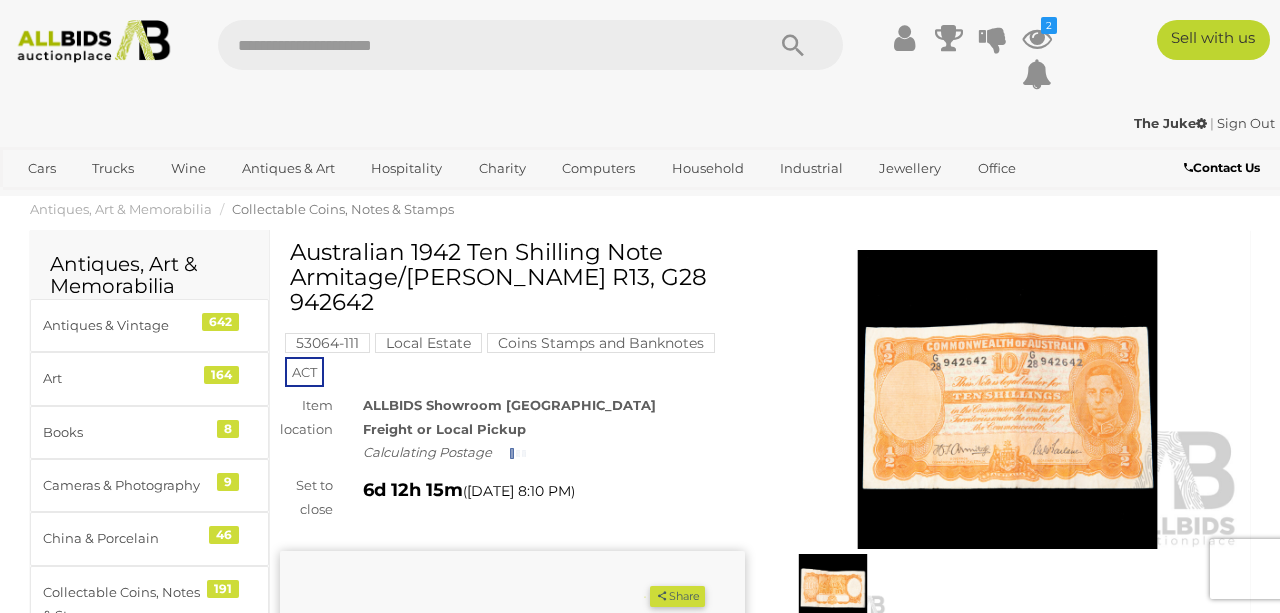 scroll, scrollTop: 0, scrollLeft: 0, axis: both 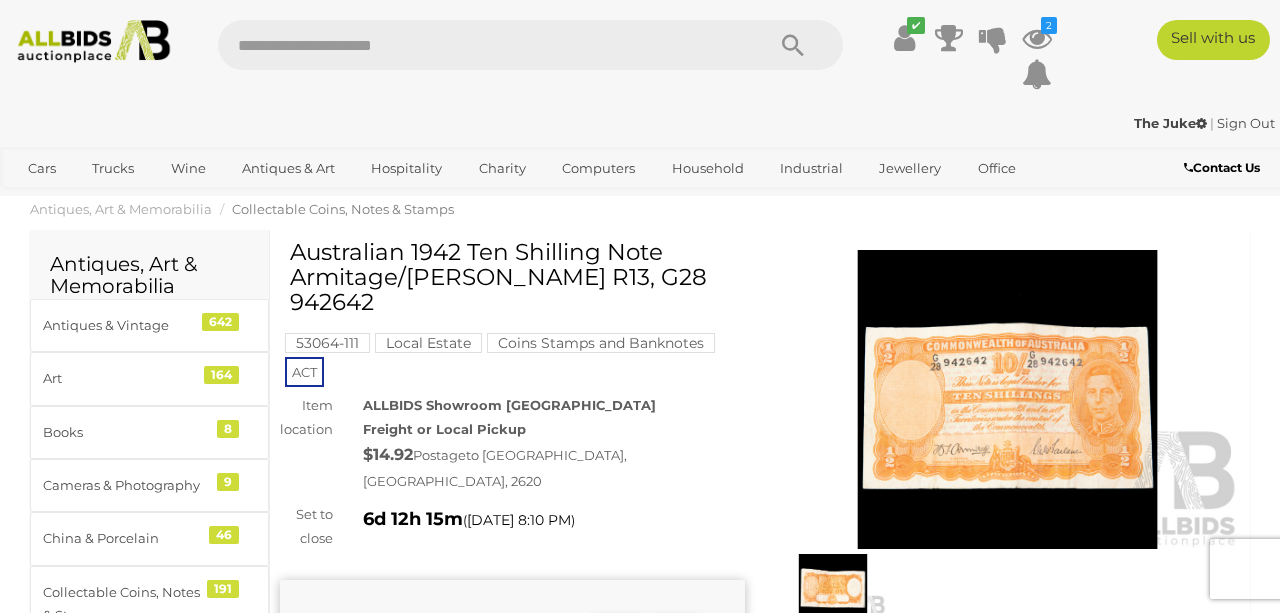 click at bounding box center (1007, 400) 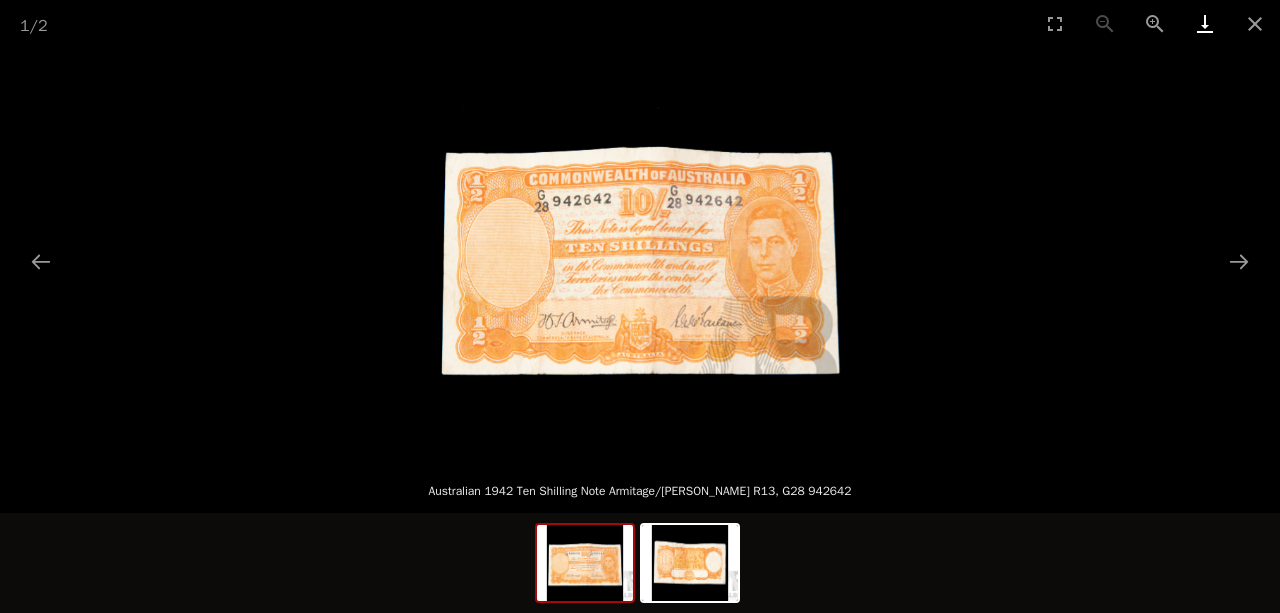 click at bounding box center (1205, 23) 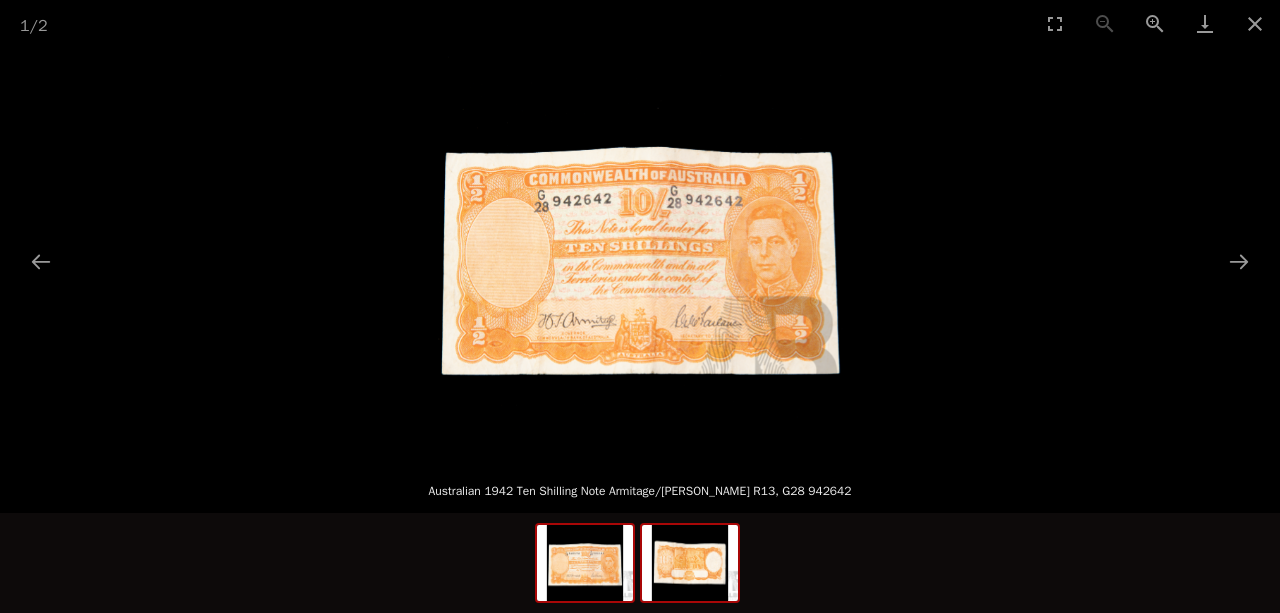 click at bounding box center (690, 563) 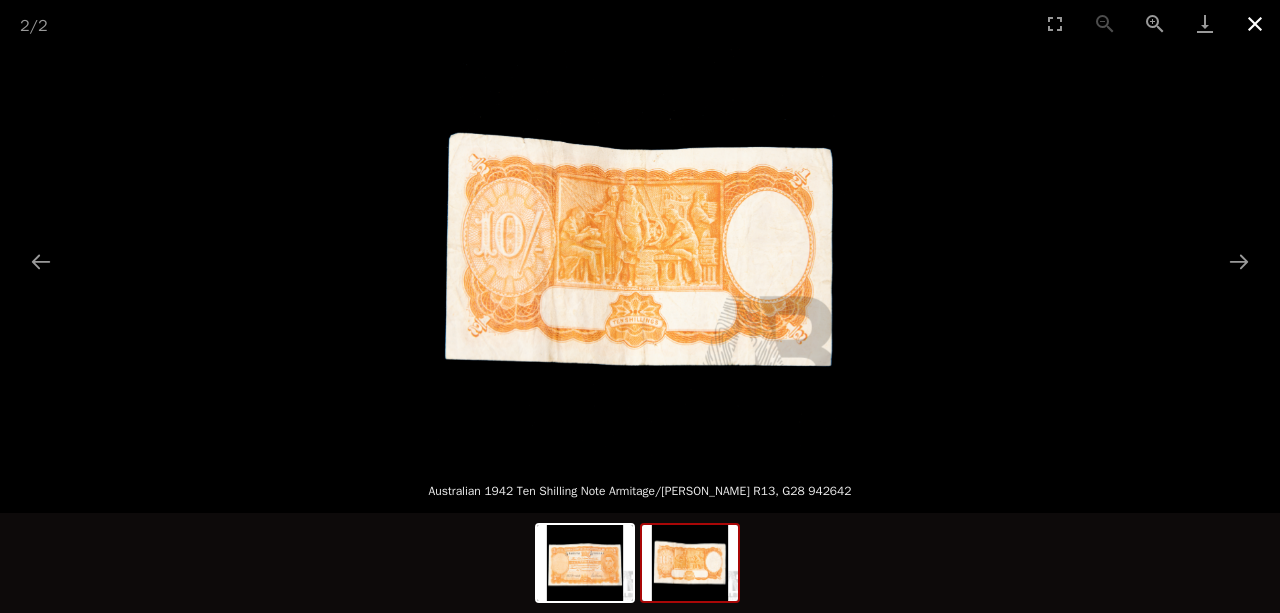 click at bounding box center [1255, 23] 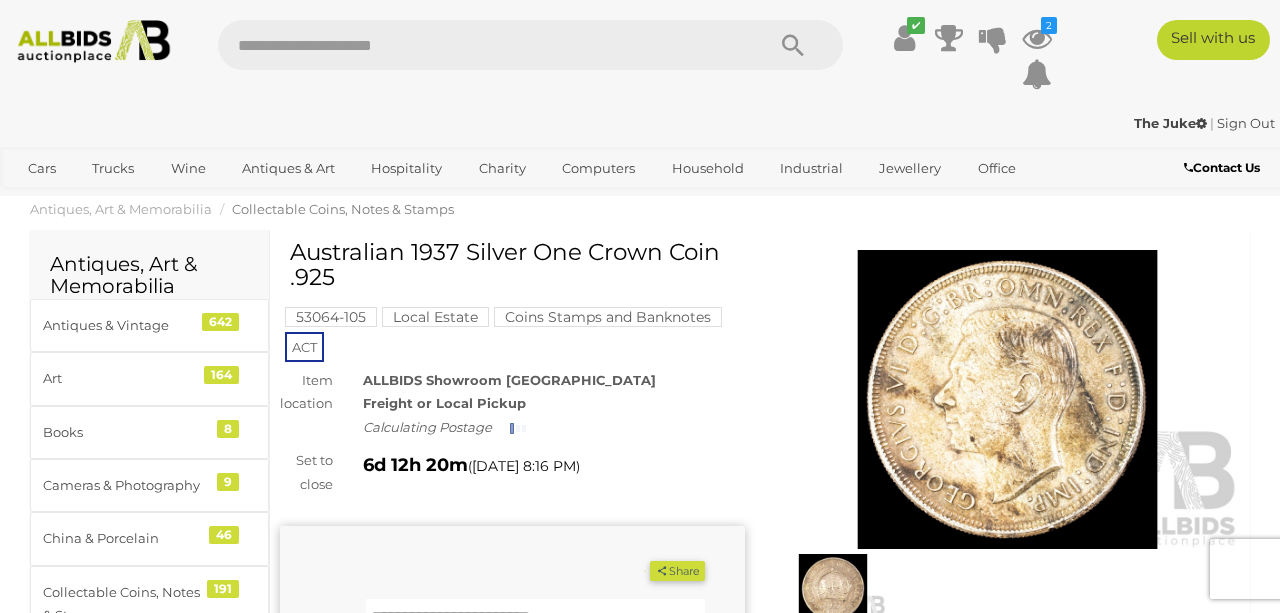 scroll, scrollTop: 0, scrollLeft: 0, axis: both 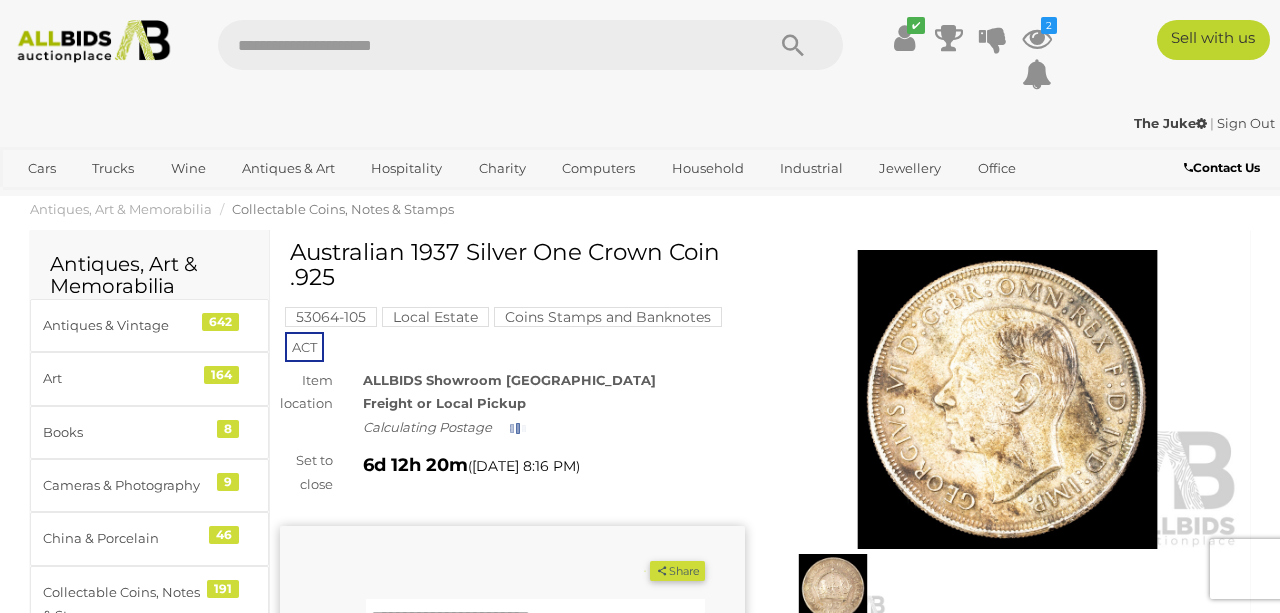 click at bounding box center [1007, 400] 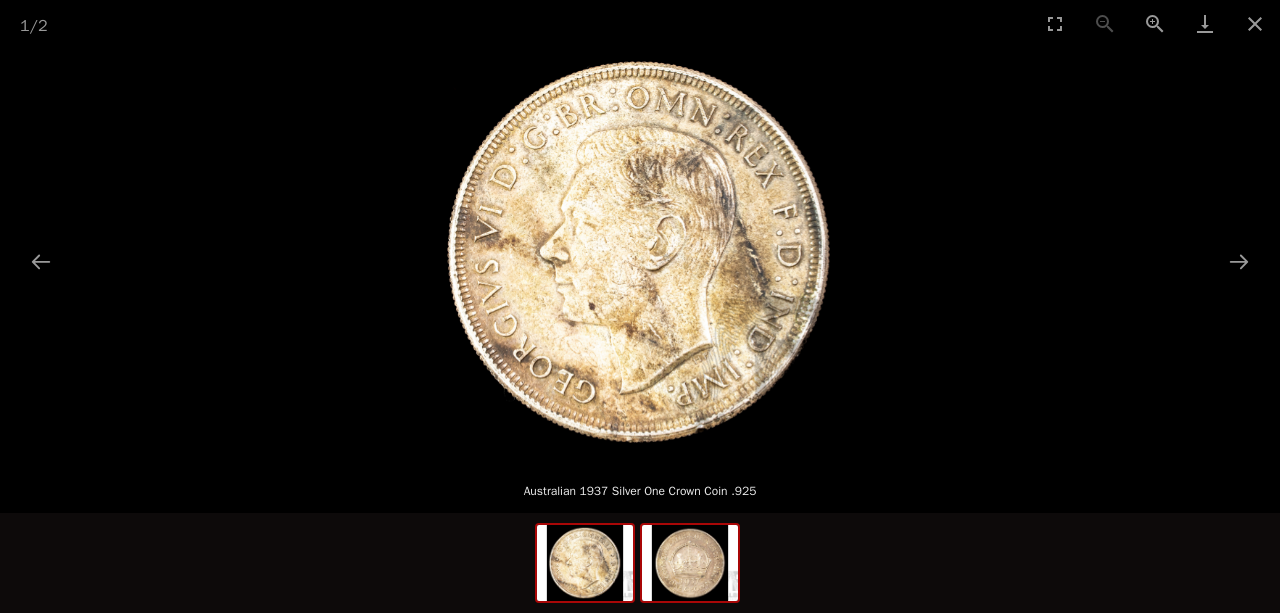 click at bounding box center (690, 563) 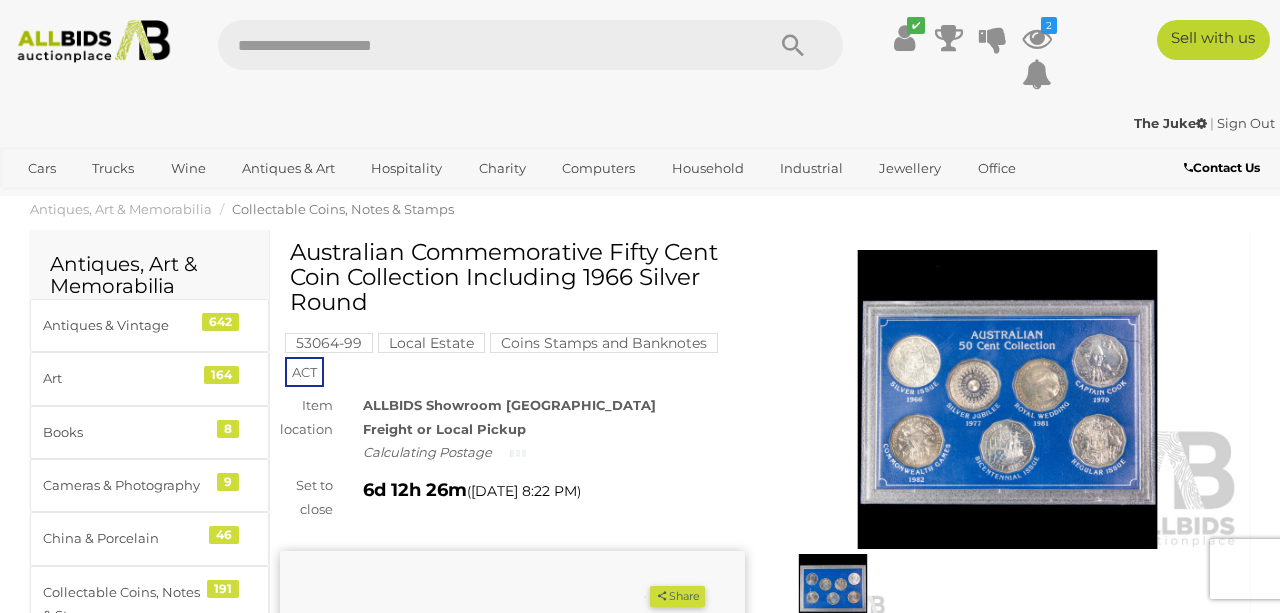 scroll, scrollTop: 0, scrollLeft: 0, axis: both 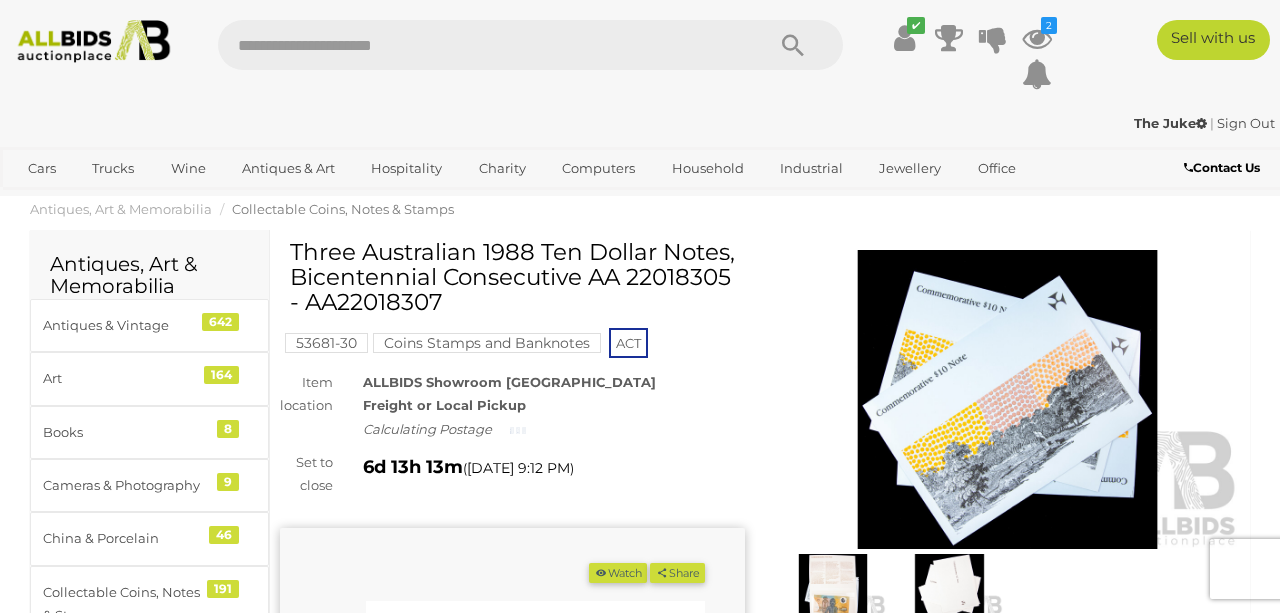 click at bounding box center (1007, 400) 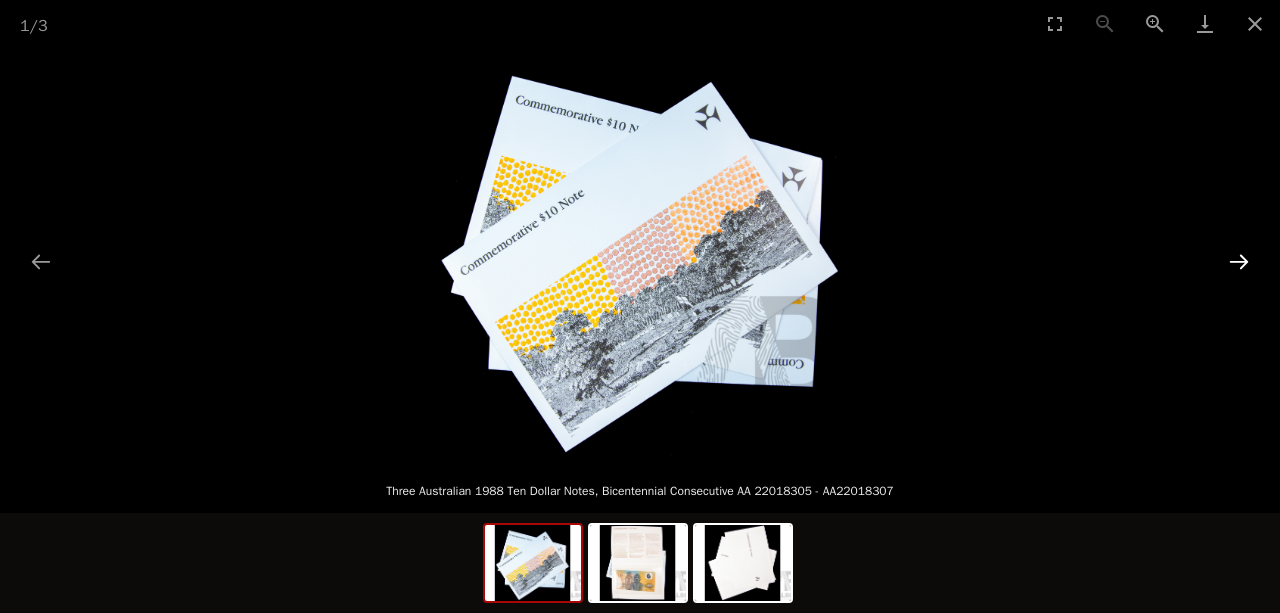 click at bounding box center (1239, 261) 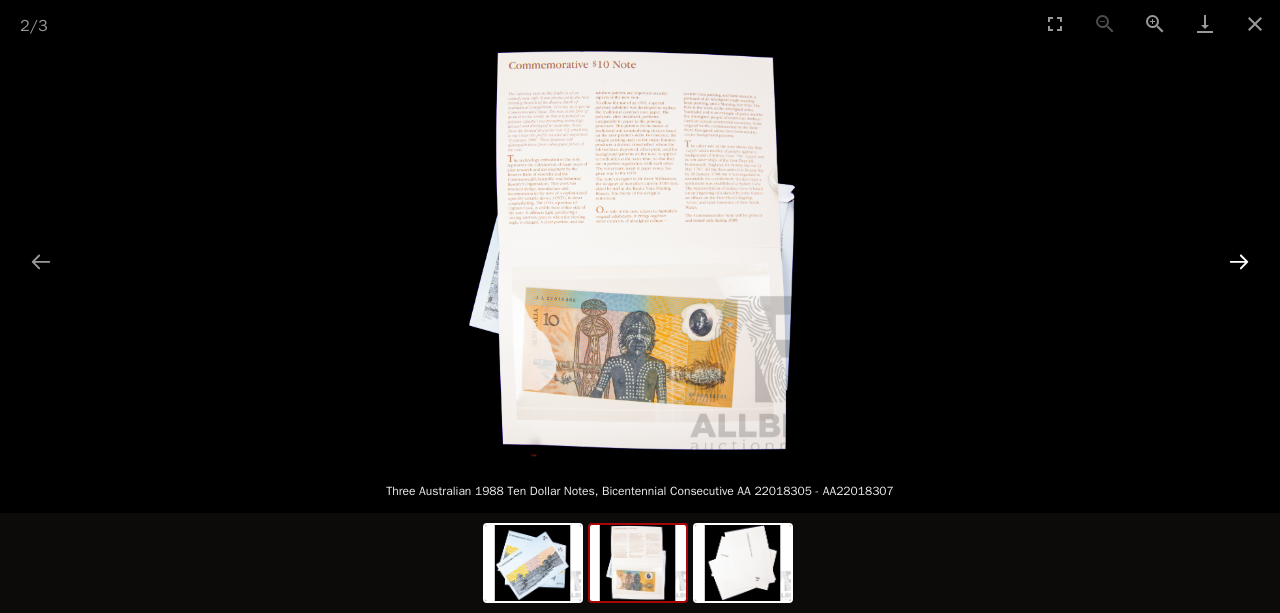 click at bounding box center (1239, 261) 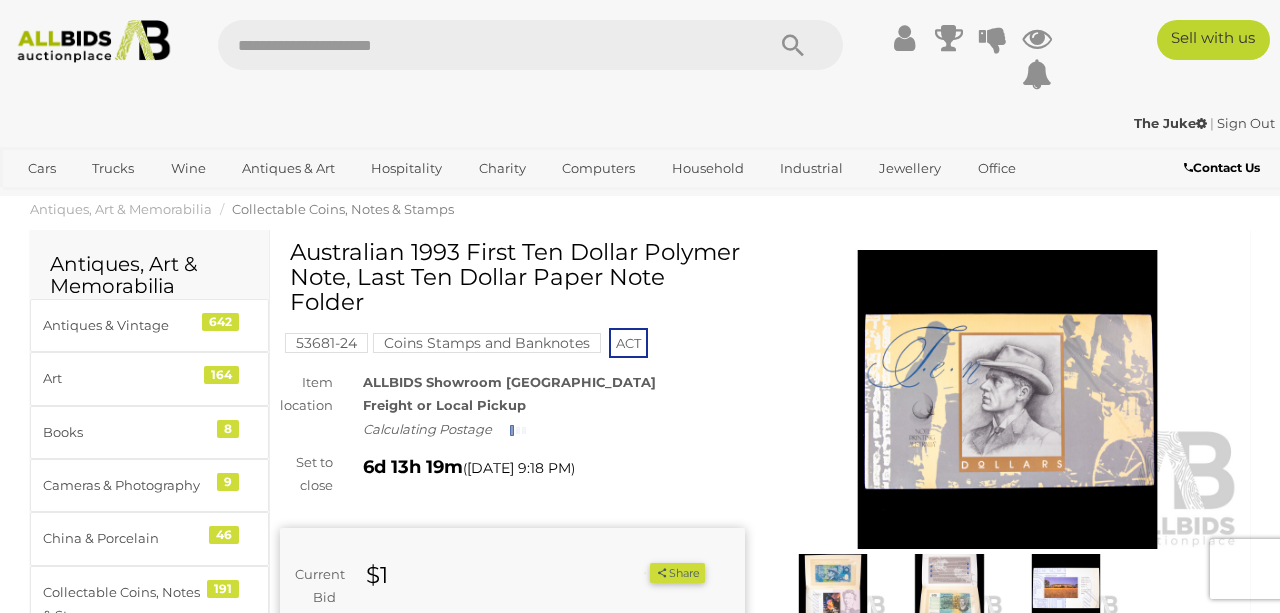 scroll, scrollTop: 0, scrollLeft: 0, axis: both 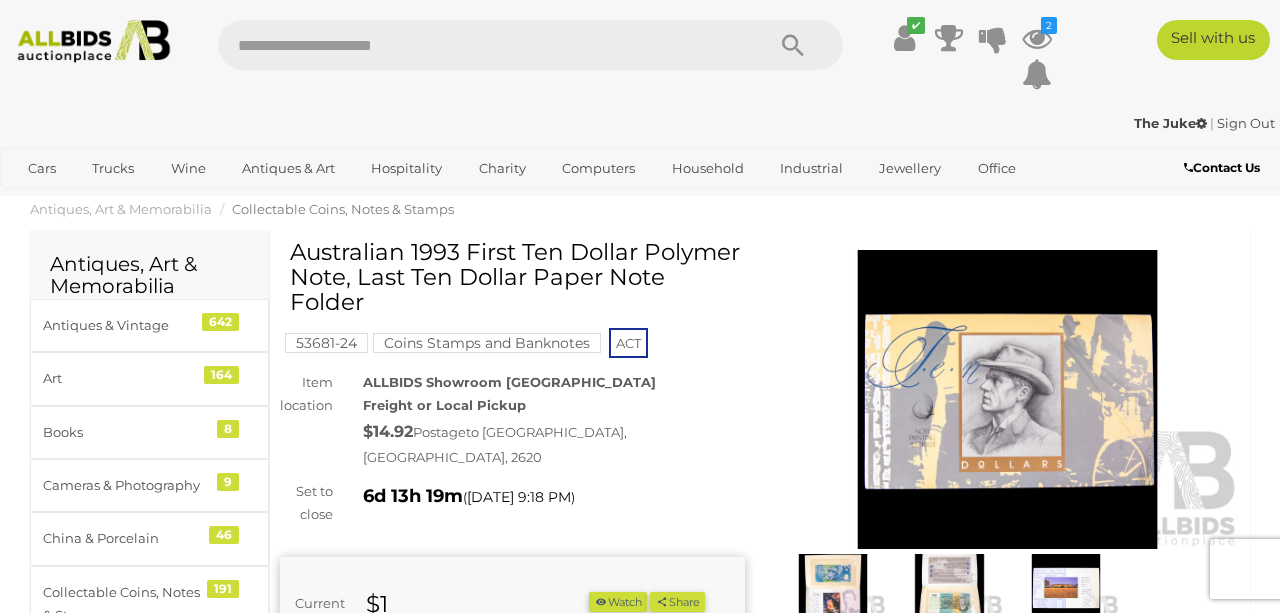 click at bounding box center (1007, 400) 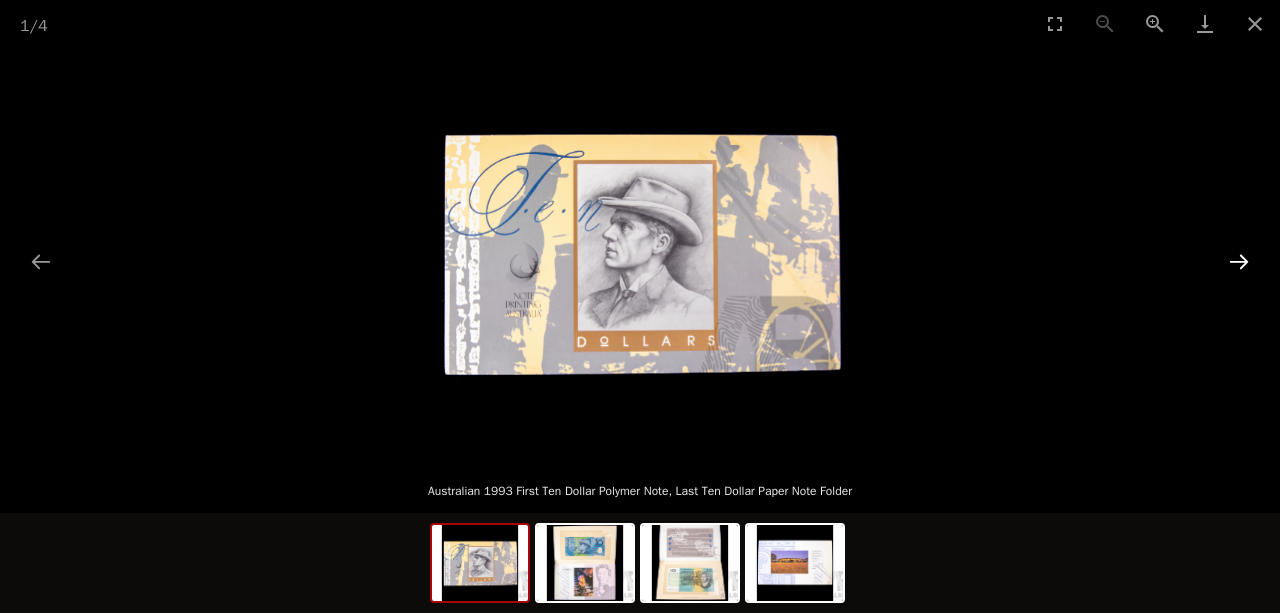 click at bounding box center [1239, 261] 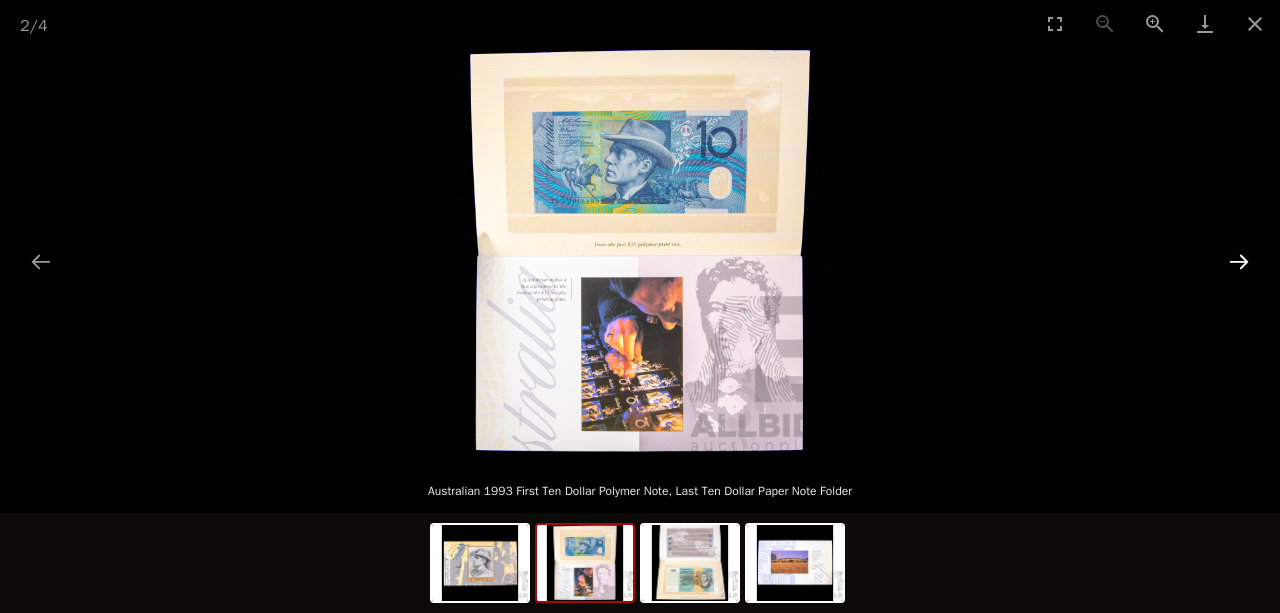 click at bounding box center (1239, 261) 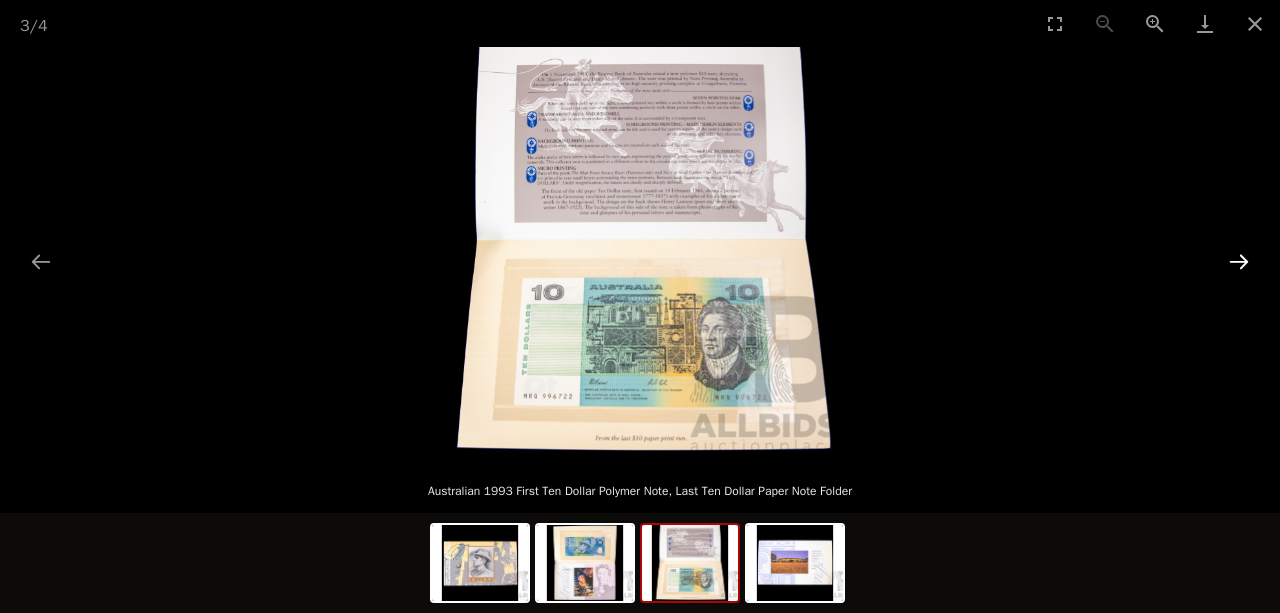 click at bounding box center [1239, 261] 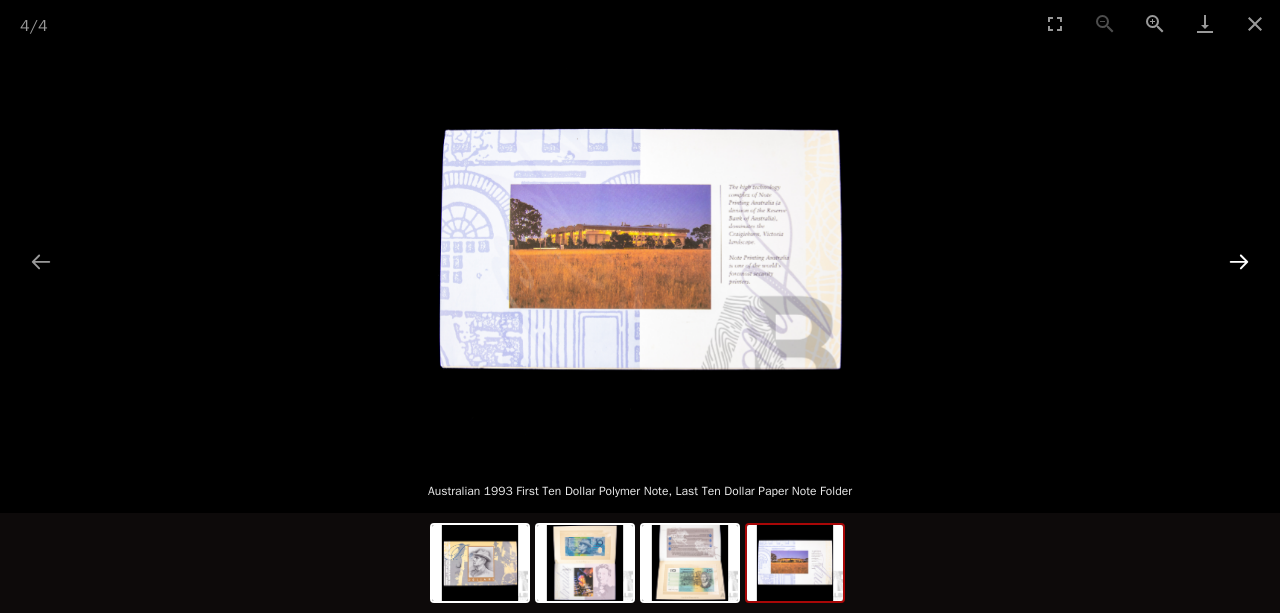 click at bounding box center [1239, 261] 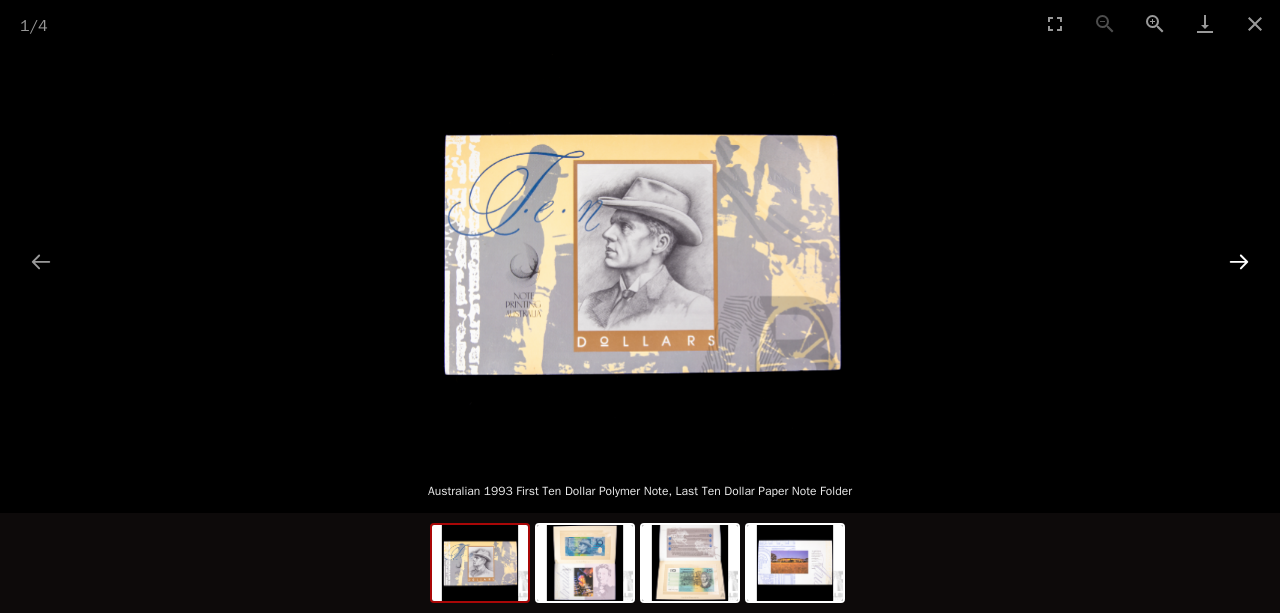 click at bounding box center (1239, 261) 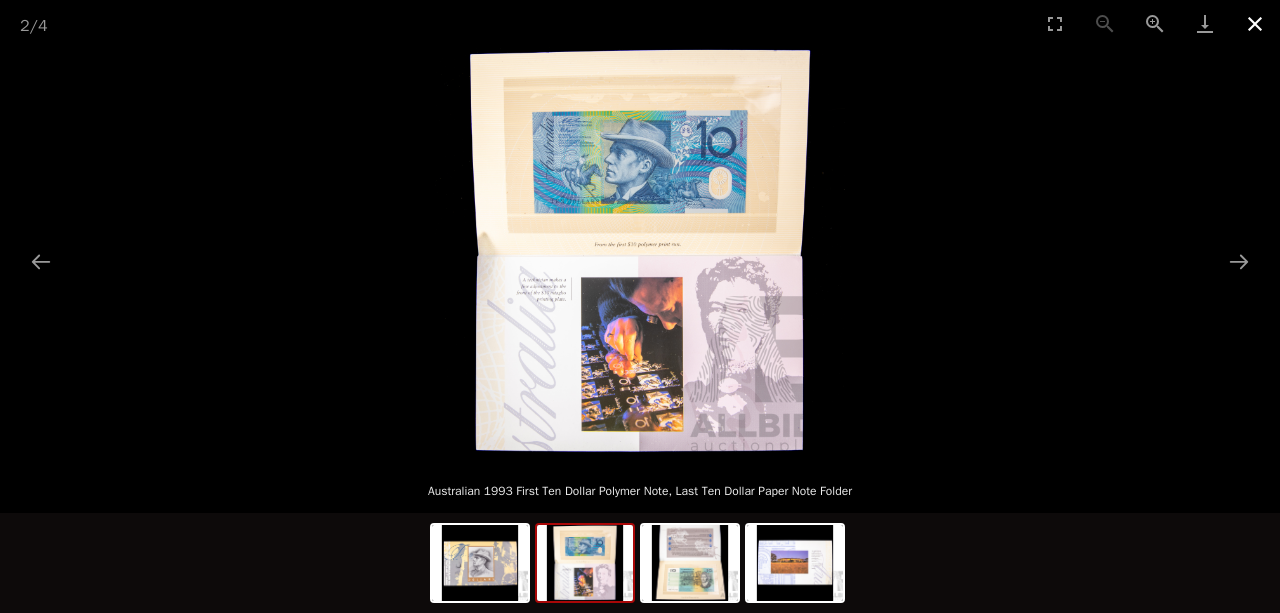 click at bounding box center (1255, 23) 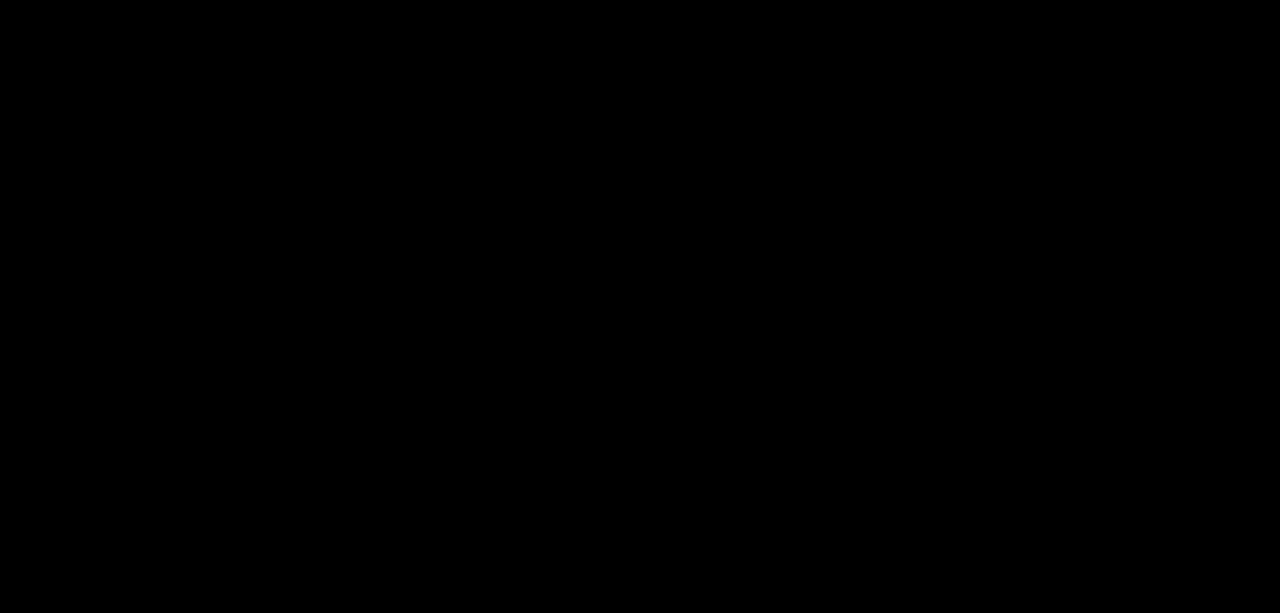 scroll, scrollTop: 0, scrollLeft: 0, axis: both 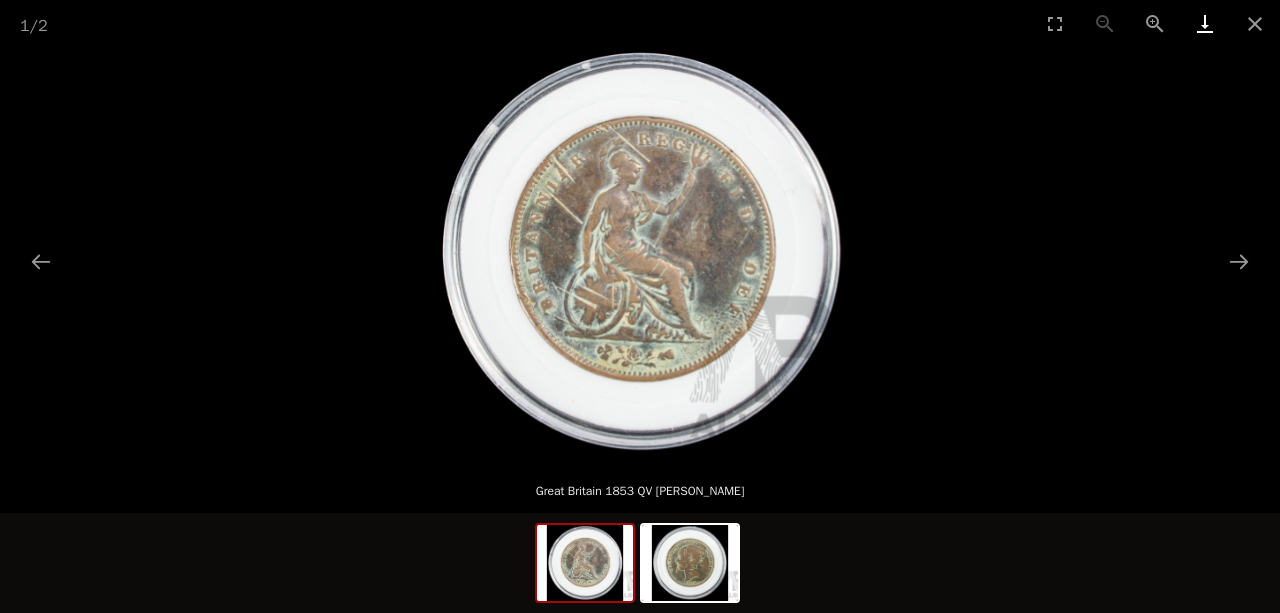 click at bounding box center [1205, 23] 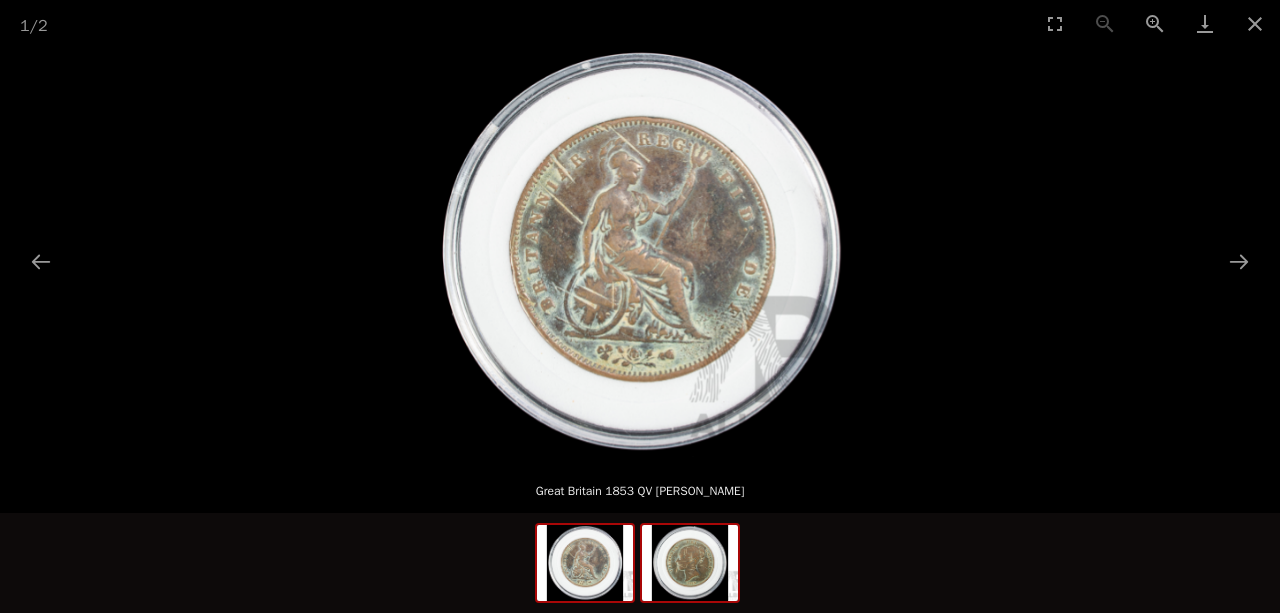 click at bounding box center (690, 563) 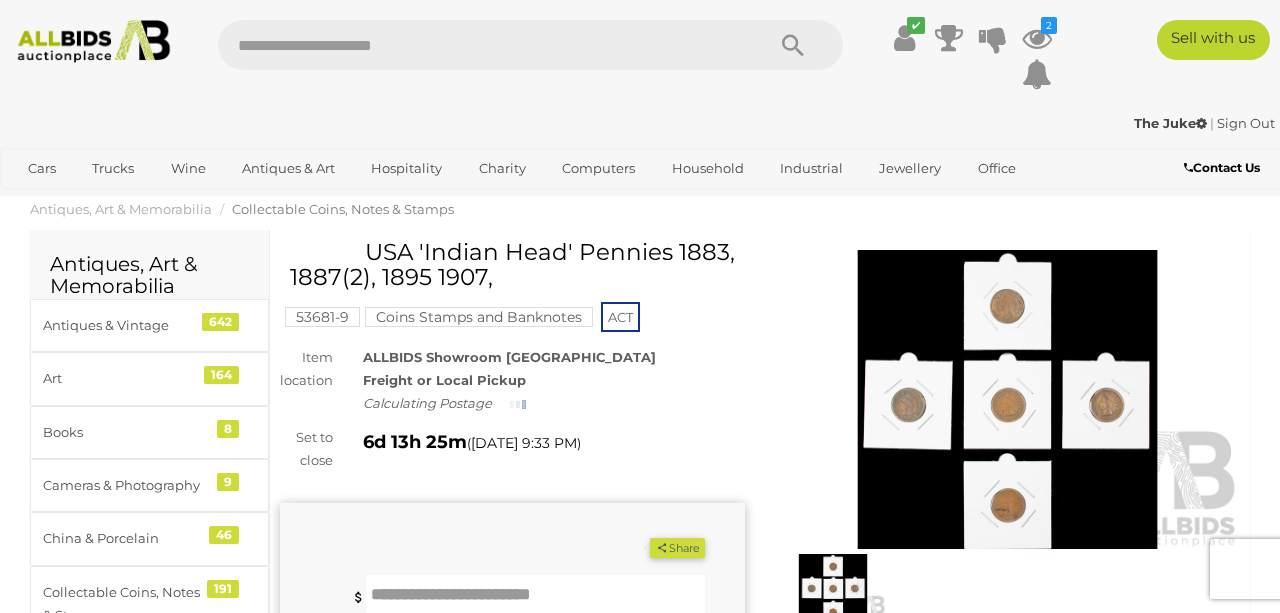 scroll, scrollTop: 0, scrollLeft: 0, axis: both 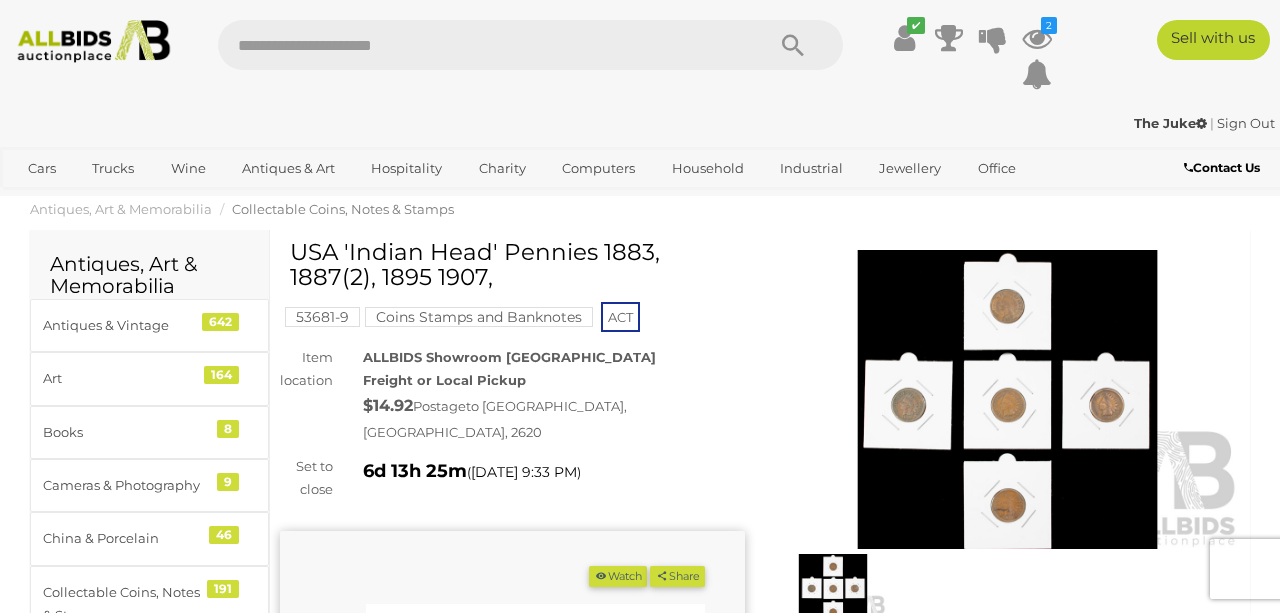 click at bounding box center (1007, 400) 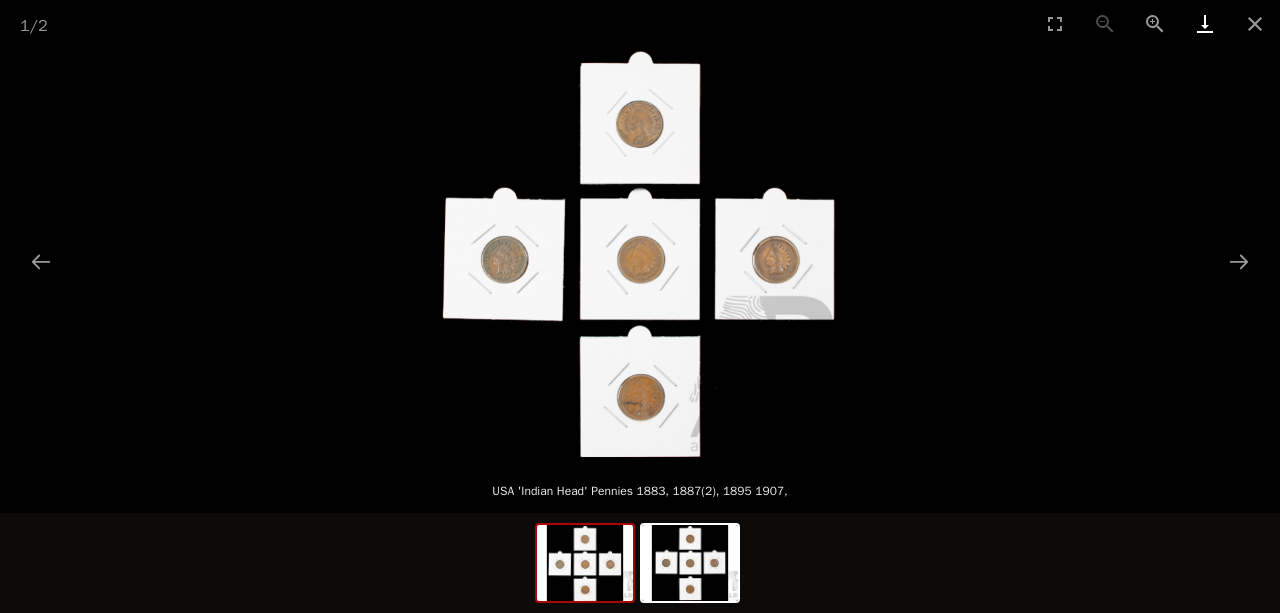 click at bounding box center (1205, 23) 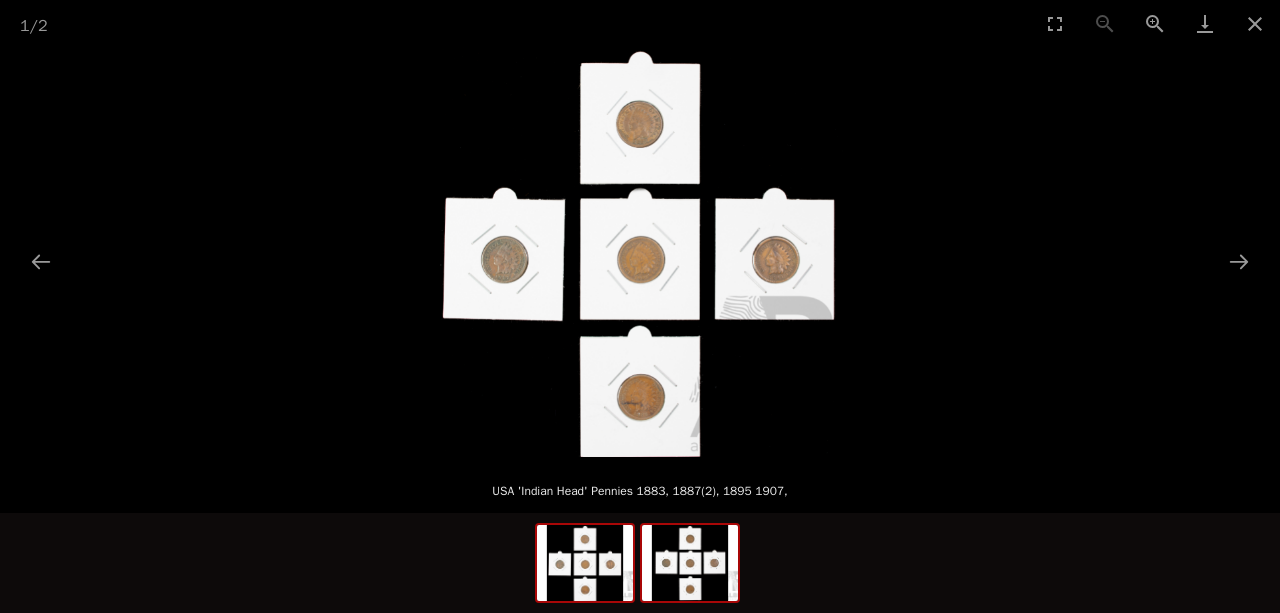click at bounding box center [690, 563] 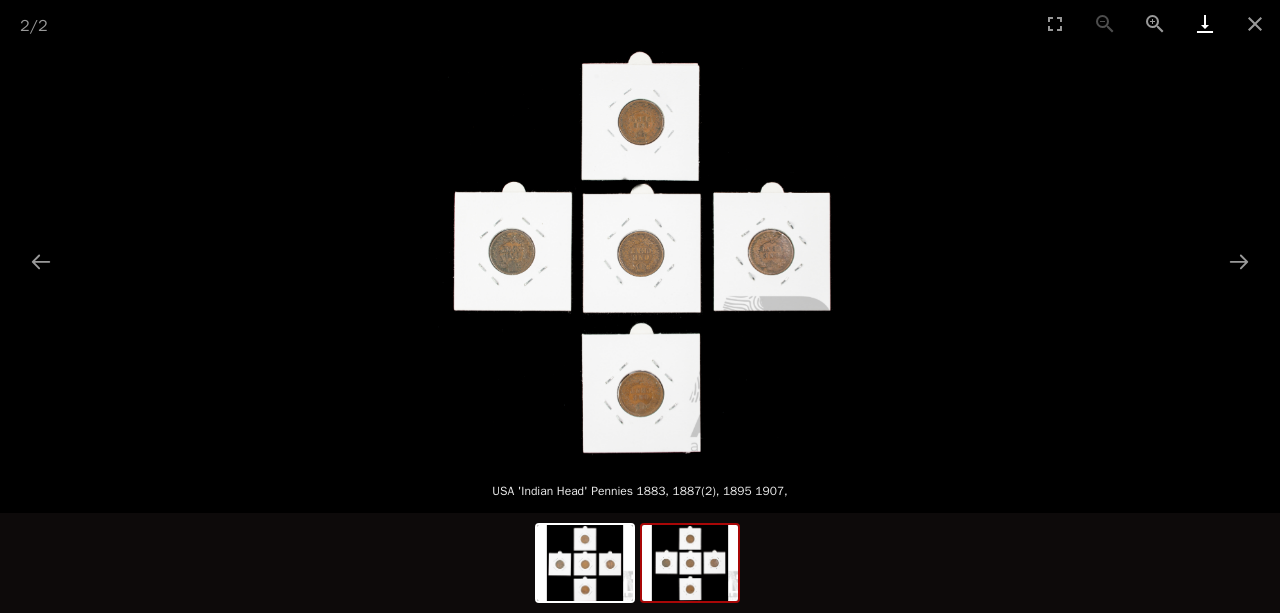 click at bounding box center (1205, 23) 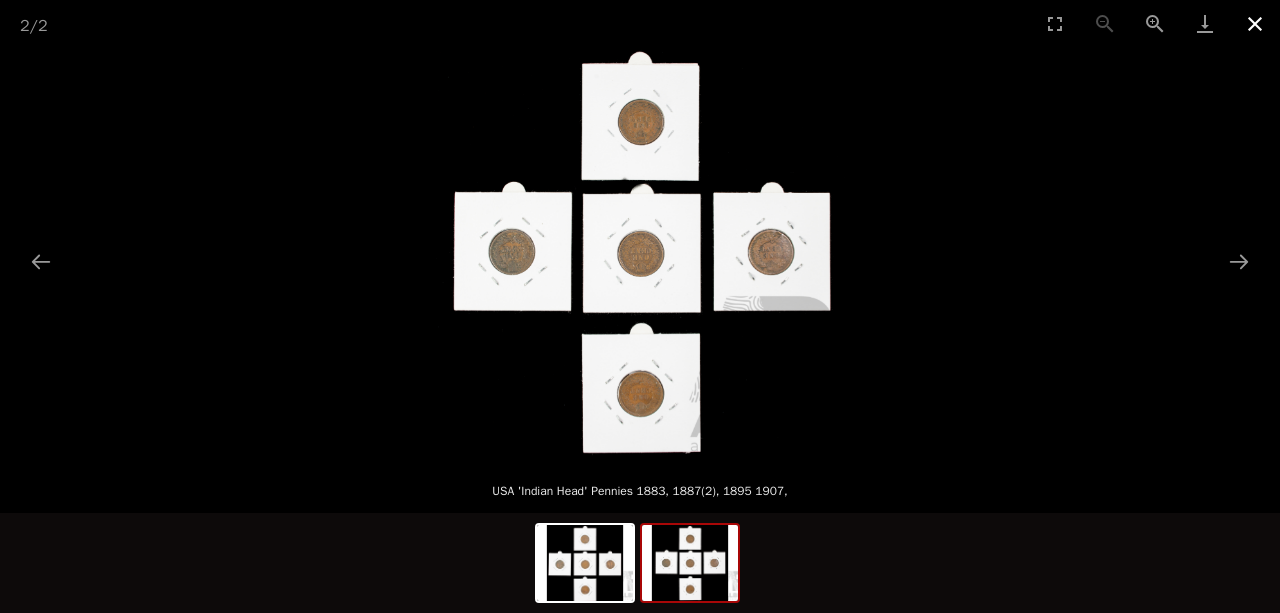 click at bounding box center (1255, 23) 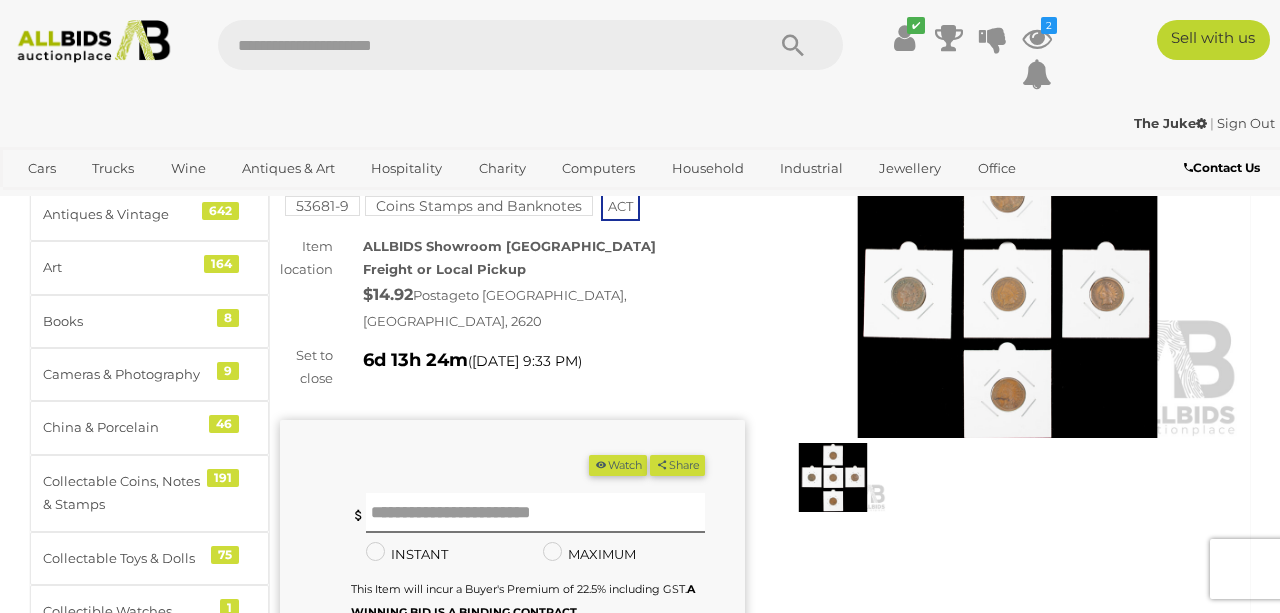 scroll, scrollTop: 163, scrollLeft: 0, axis: vertical 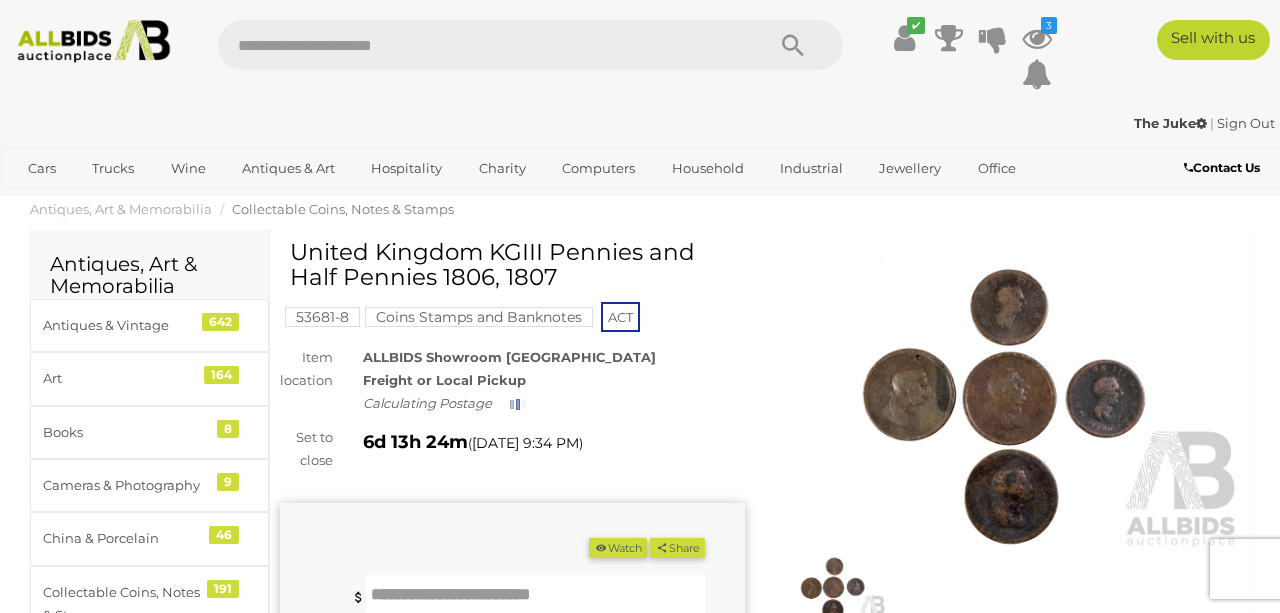 click at bounding box center [1007, 400] 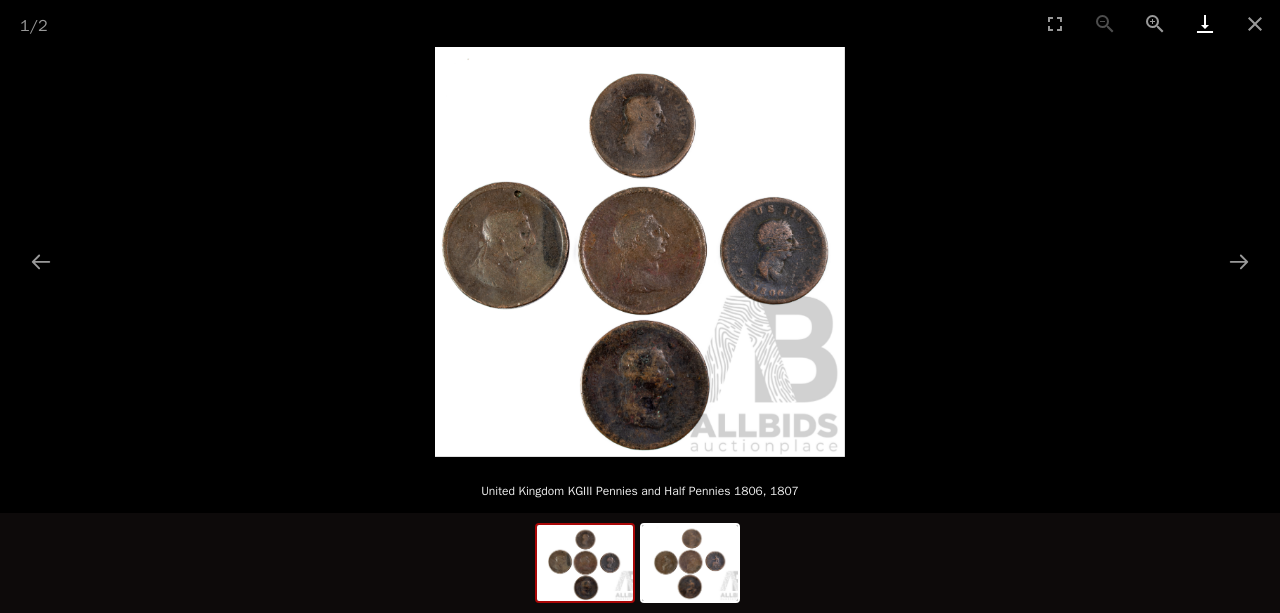 click at bounding box center [1205, 23] 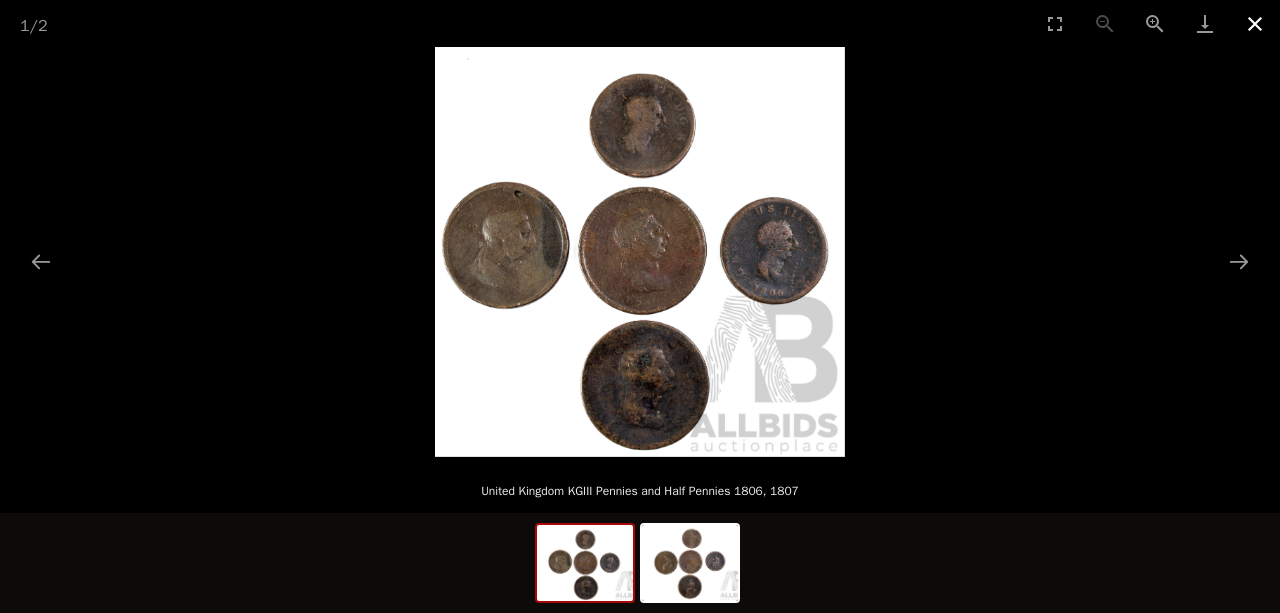 click at bounding box center [1255, 23] 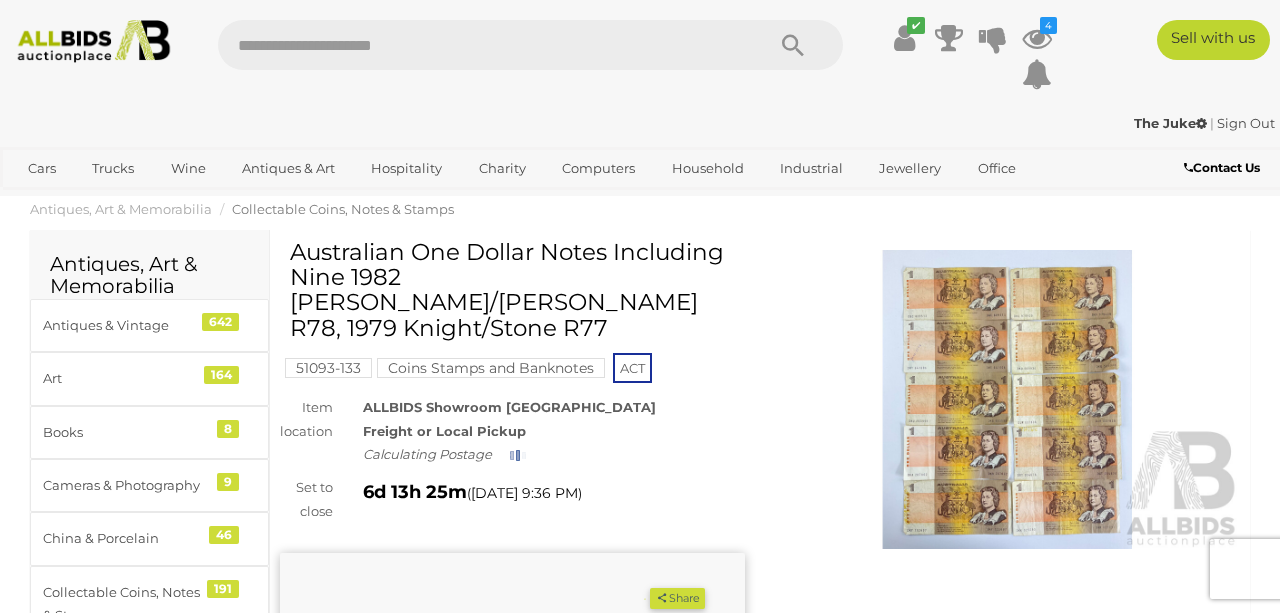 scroll, scrollTop: 0, scrollLeft: 0, axis: both 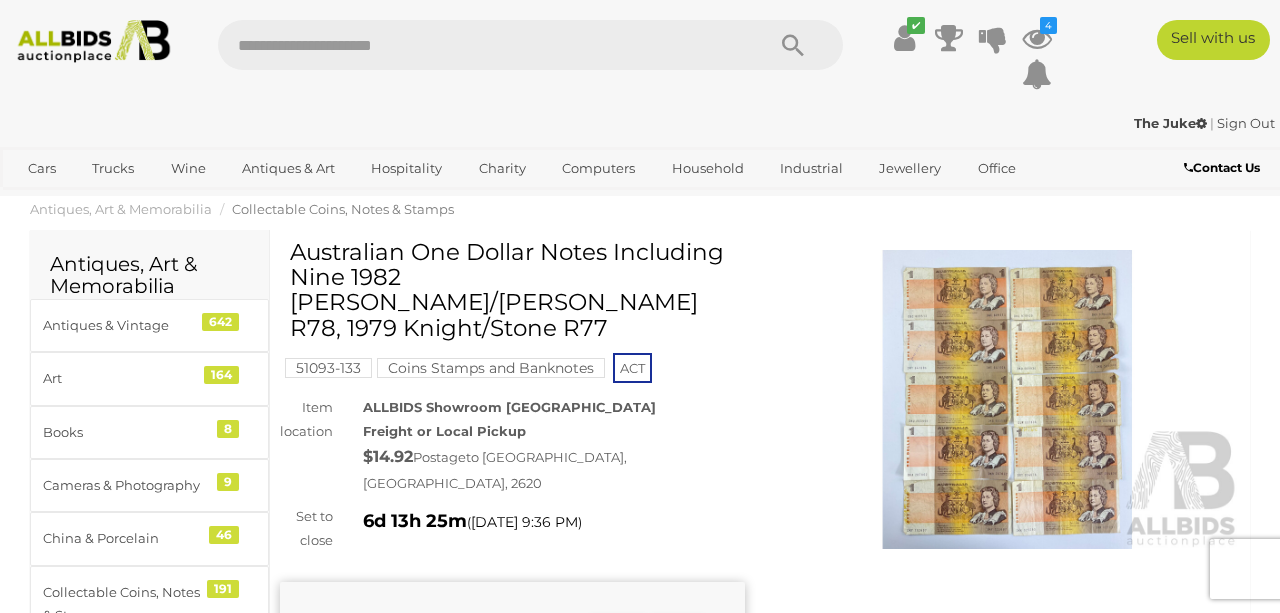 click at bounding box center (1007, 400) 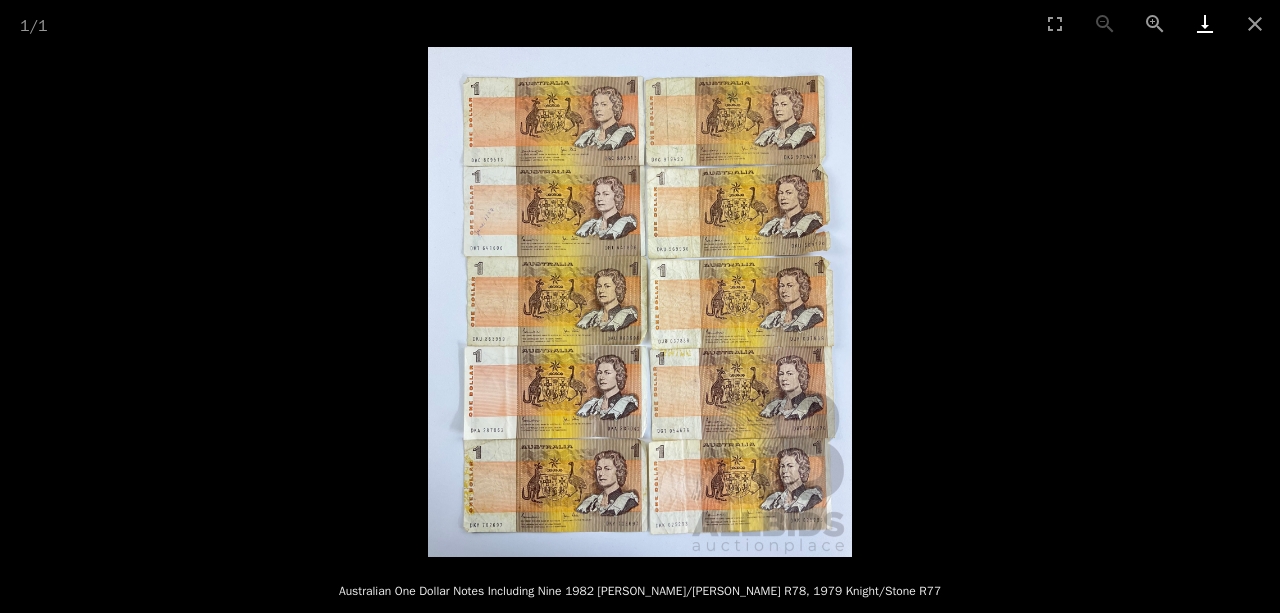 click at bounding box center [1205, 23] 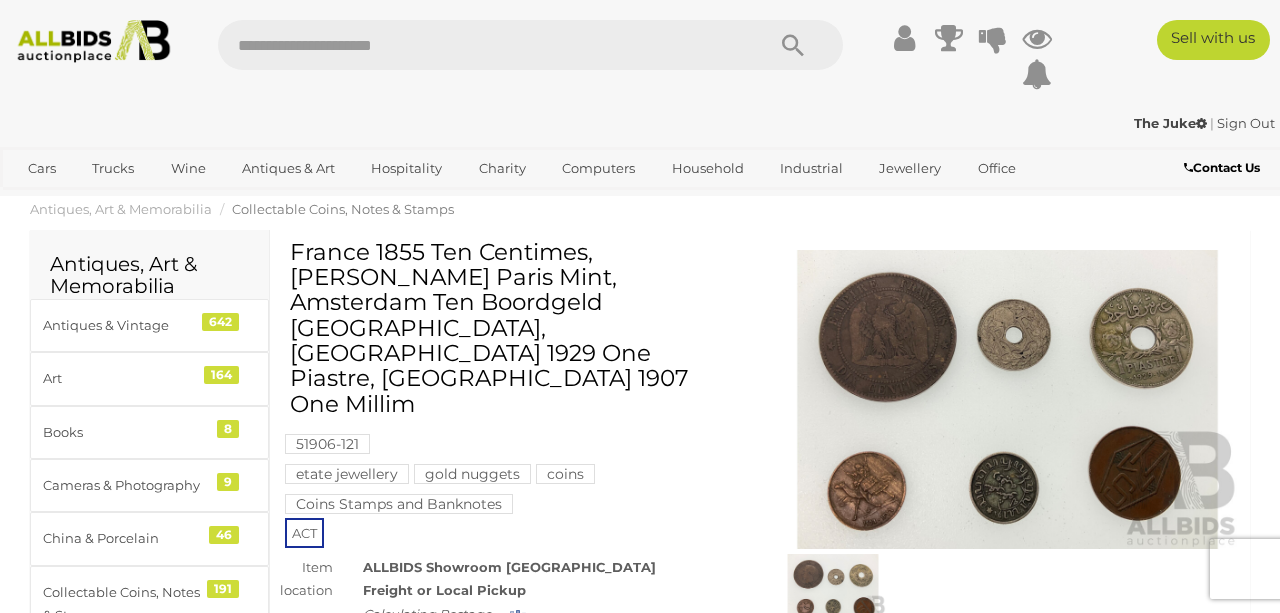 scroll, scrollTop: 0, scrollLeft: 0, axis: both 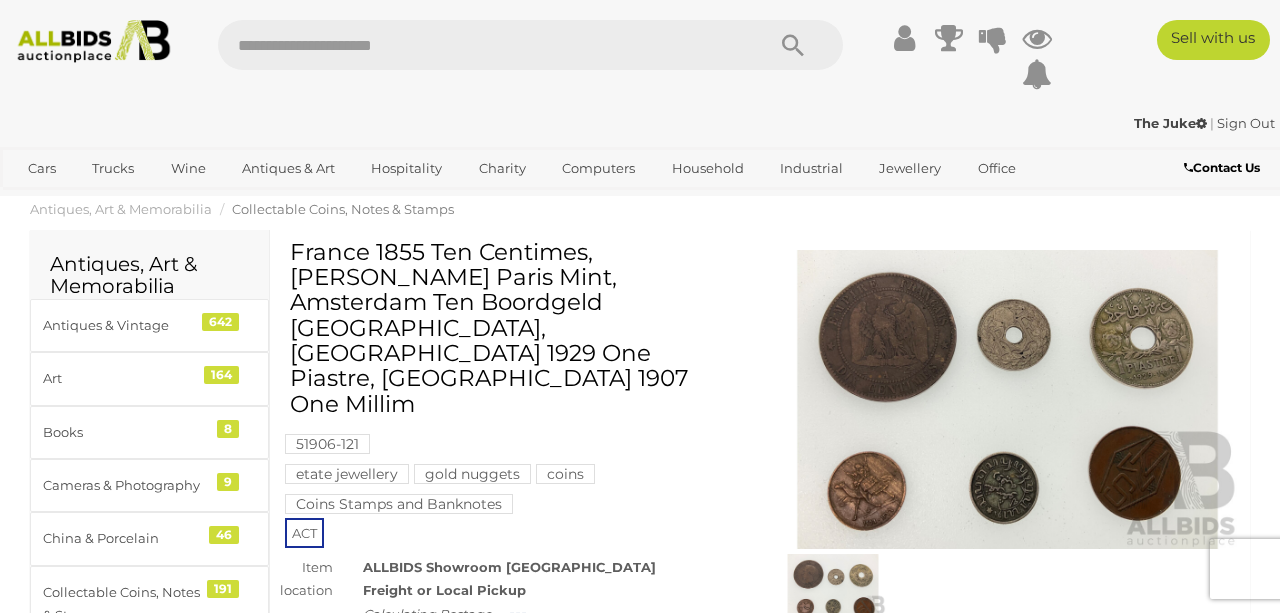 click at bounding box center [1007, 400] 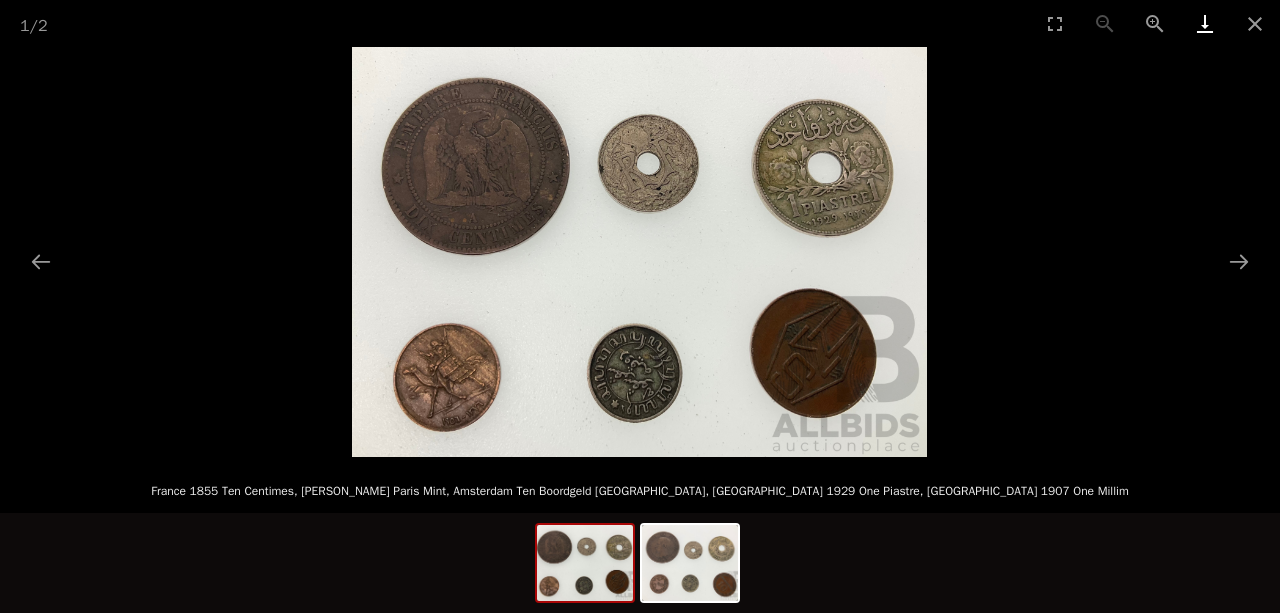 click at bounding box center (1205, 23) 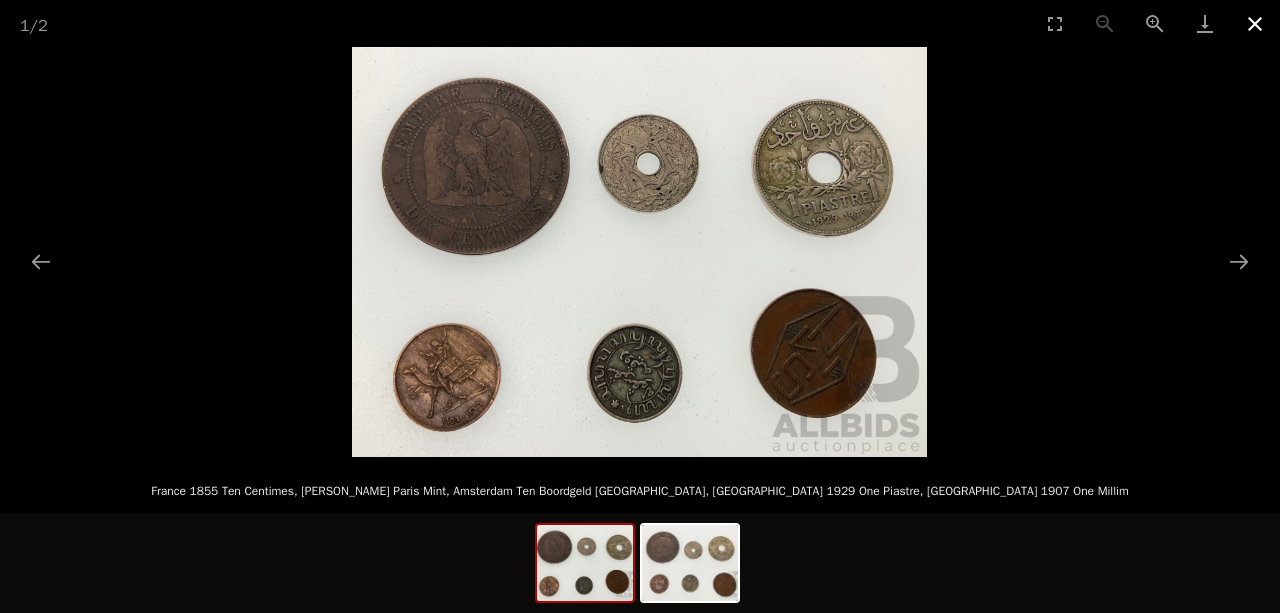 click at bounding box center [1255, 23] 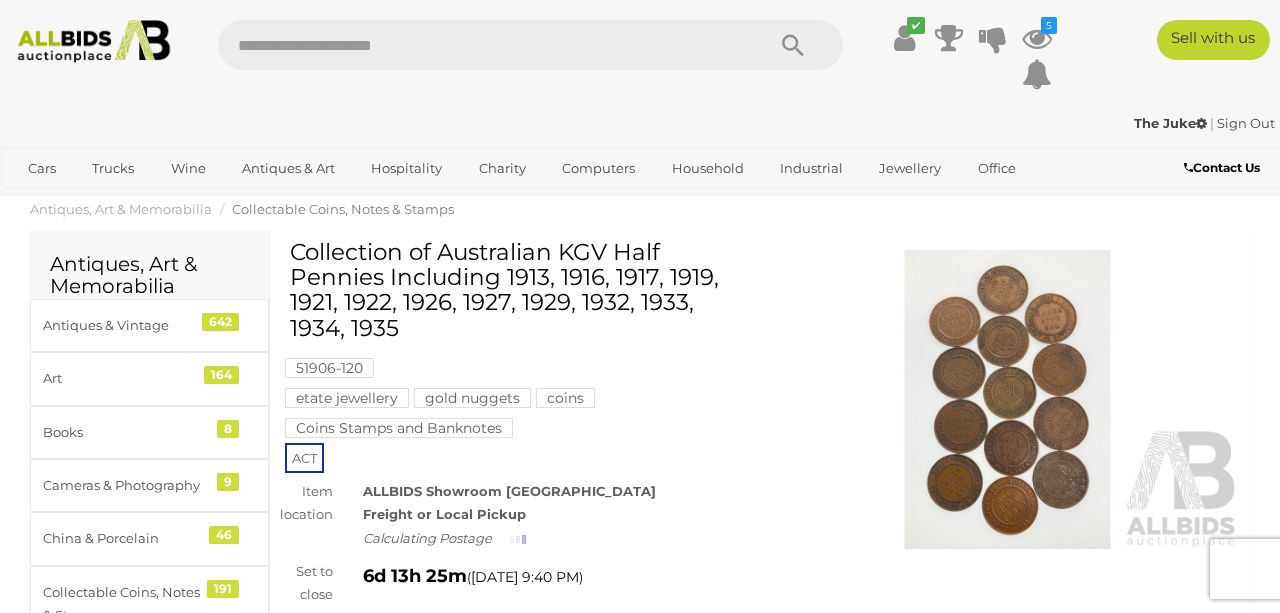 scroll, scrollTop: 0, scrollLeft: 0, axis: both 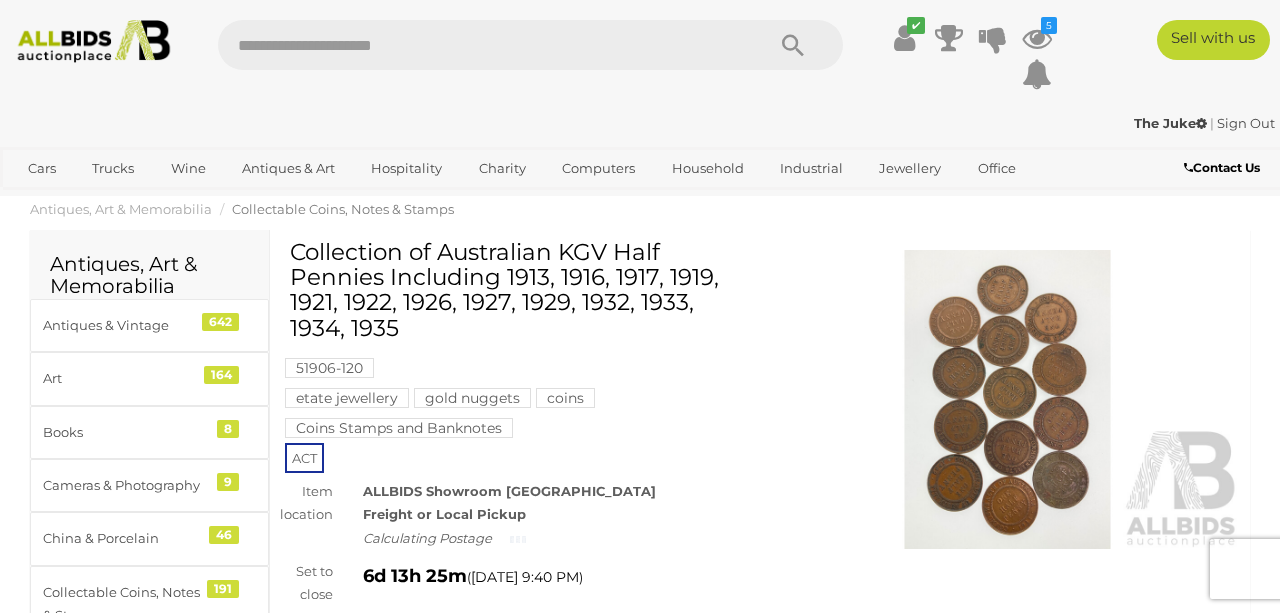 click at bounding box center (1007, 400) 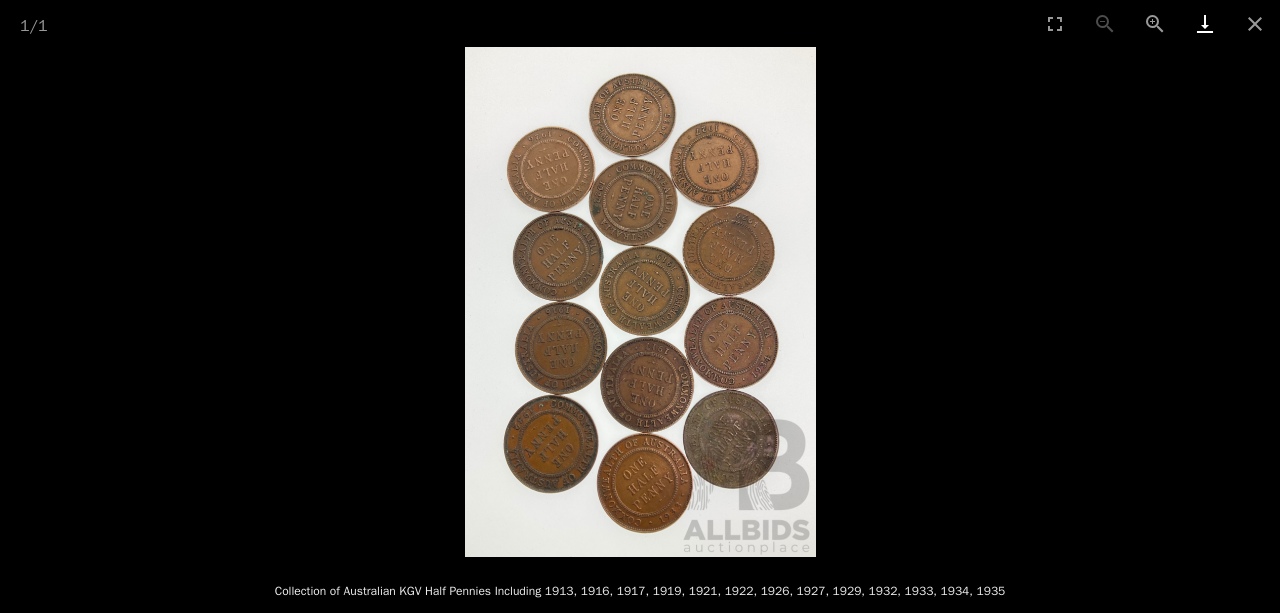 click at bounding box center [1205, 23] 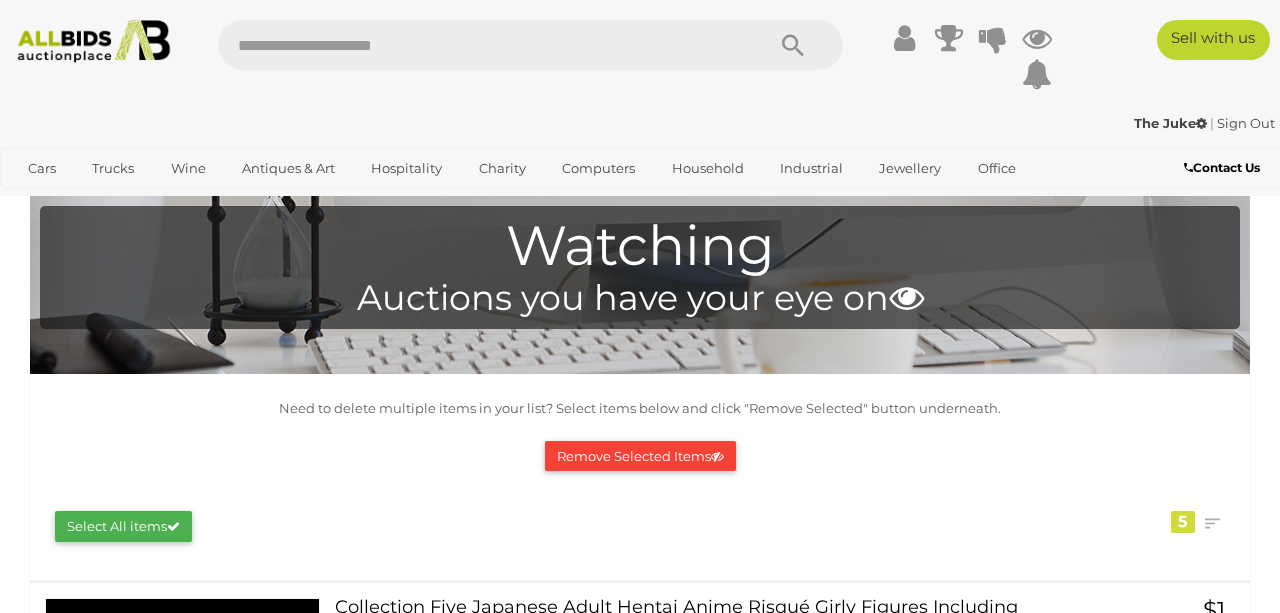 scroll, scrollTop: 0, scrollLeft: 0, axis: both 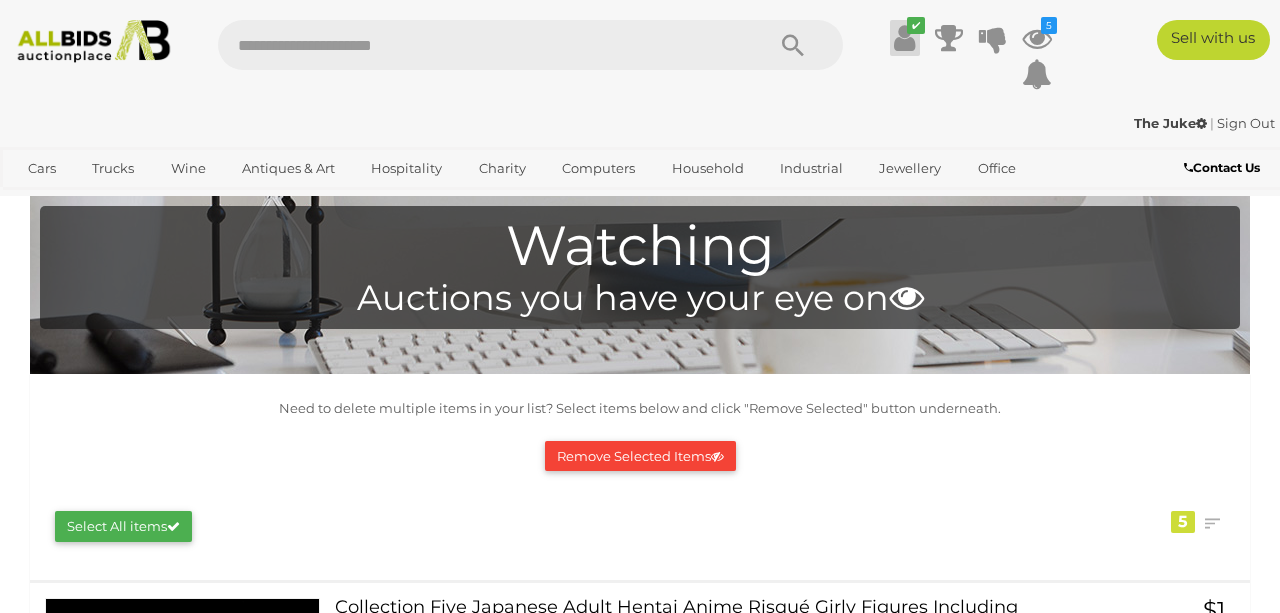click at bounding box center (904, 38) 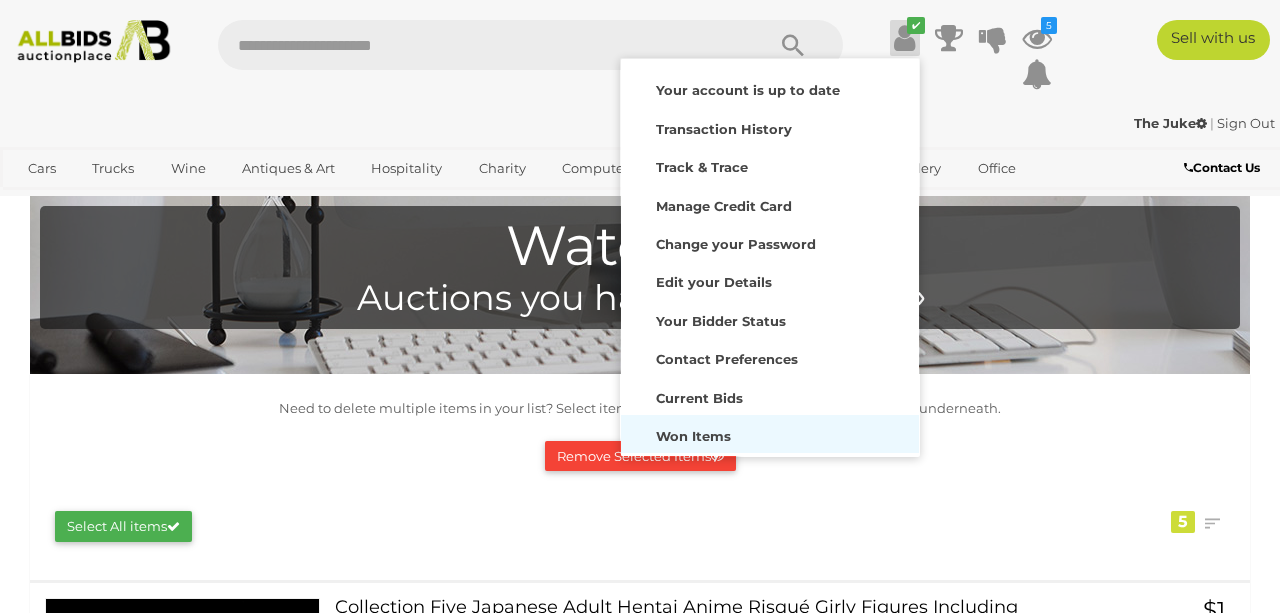 click on "Won Items" at bounding box center [770, 434] 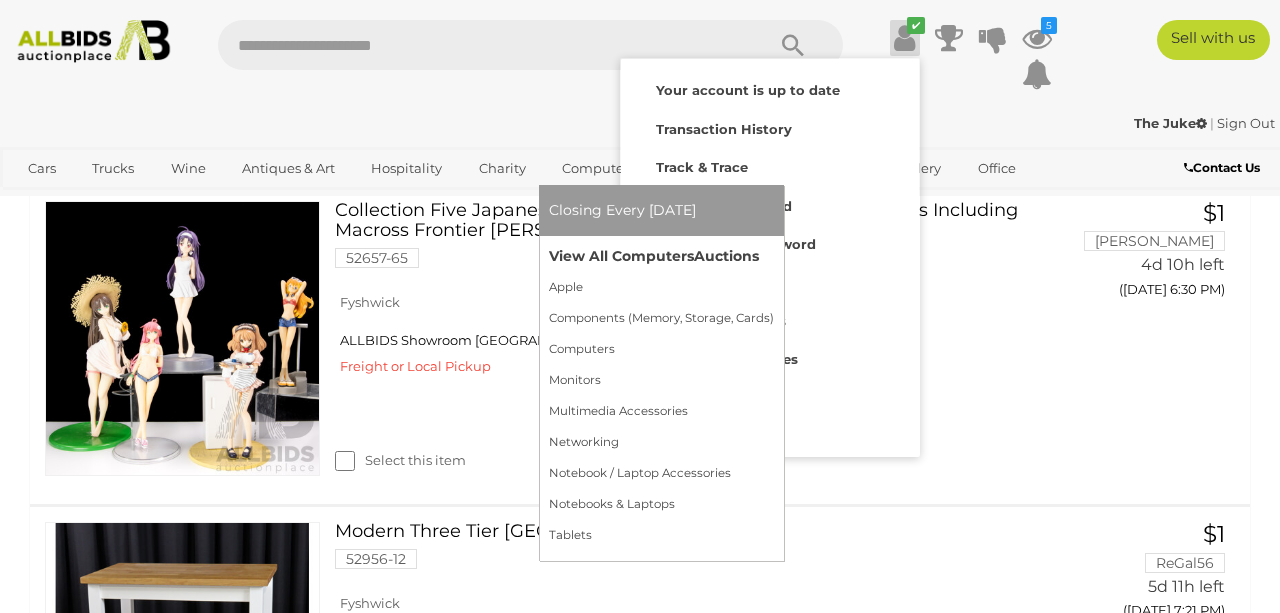 scroll, scrollTop: 404, scrollLeft: 0, axis: vertical 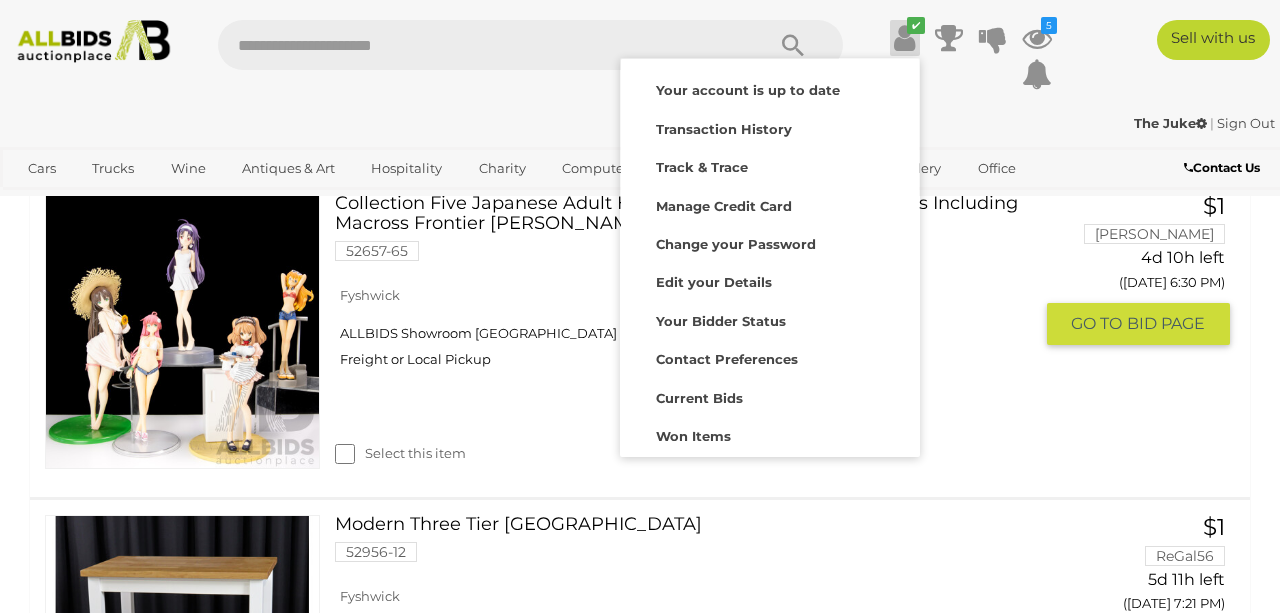 click on "Collection Five Japanese Adult Hentai Anime Risqué Girly Figures Including Macross Frontier Sheryl Nome Example
52657-65" at bounding box center (691, 235) 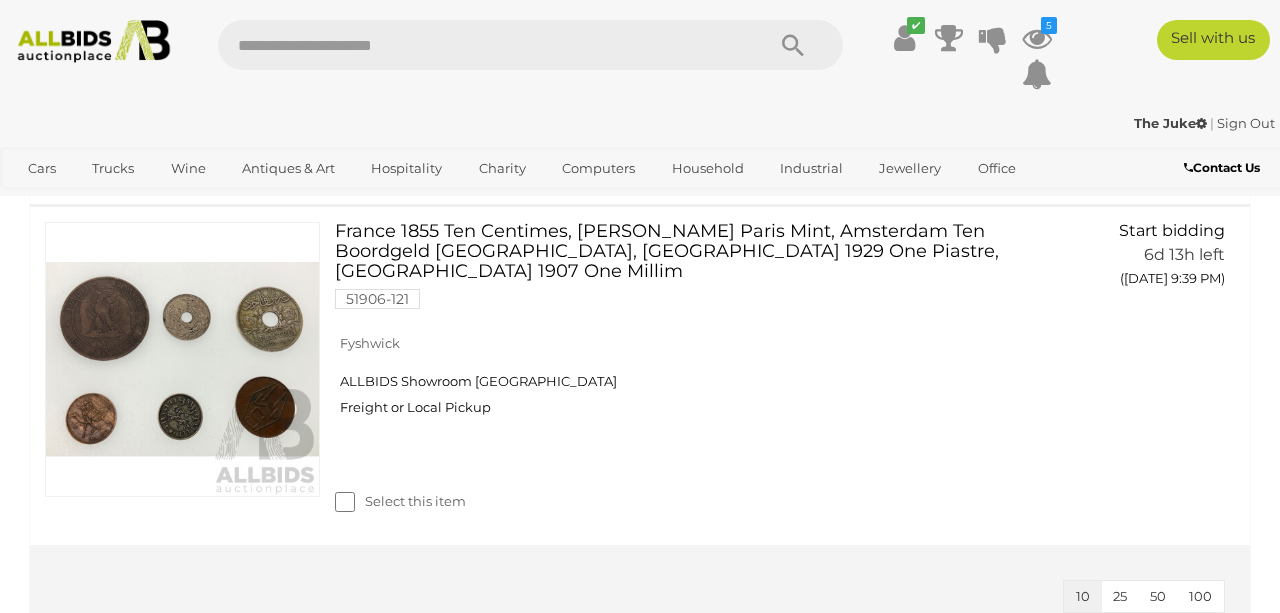 scroll, scrollTop: 1623, scrollLeft: 0, axis: vertical 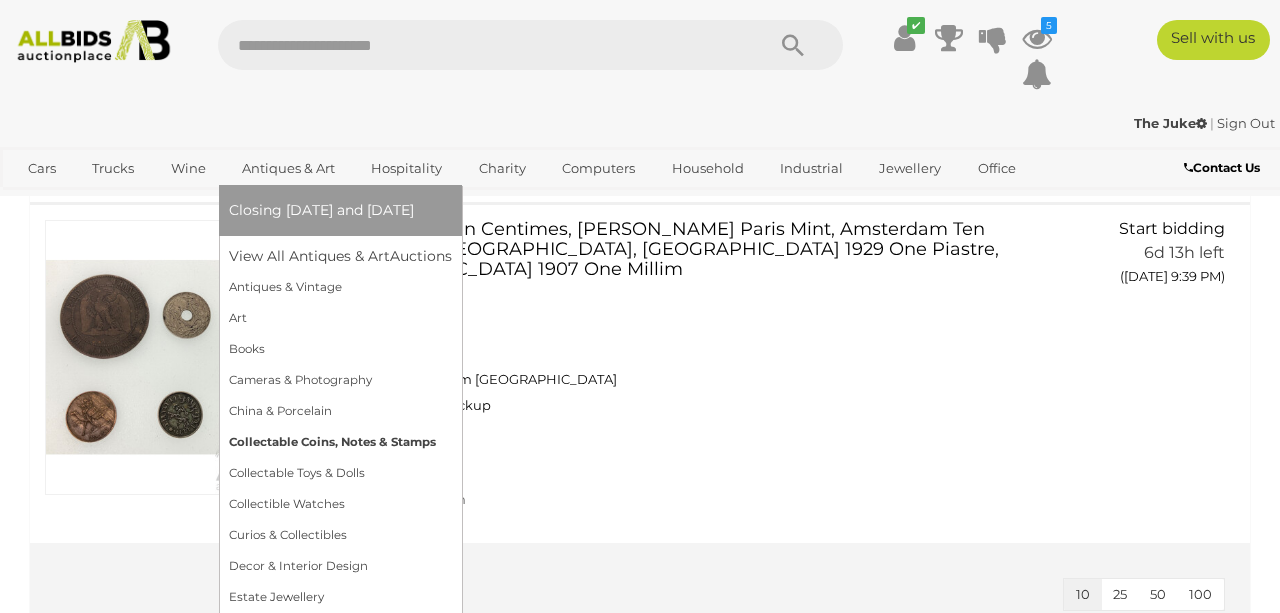 click on "Collectable Coins, Notes & Stamps" at bounding box center (340, 442) 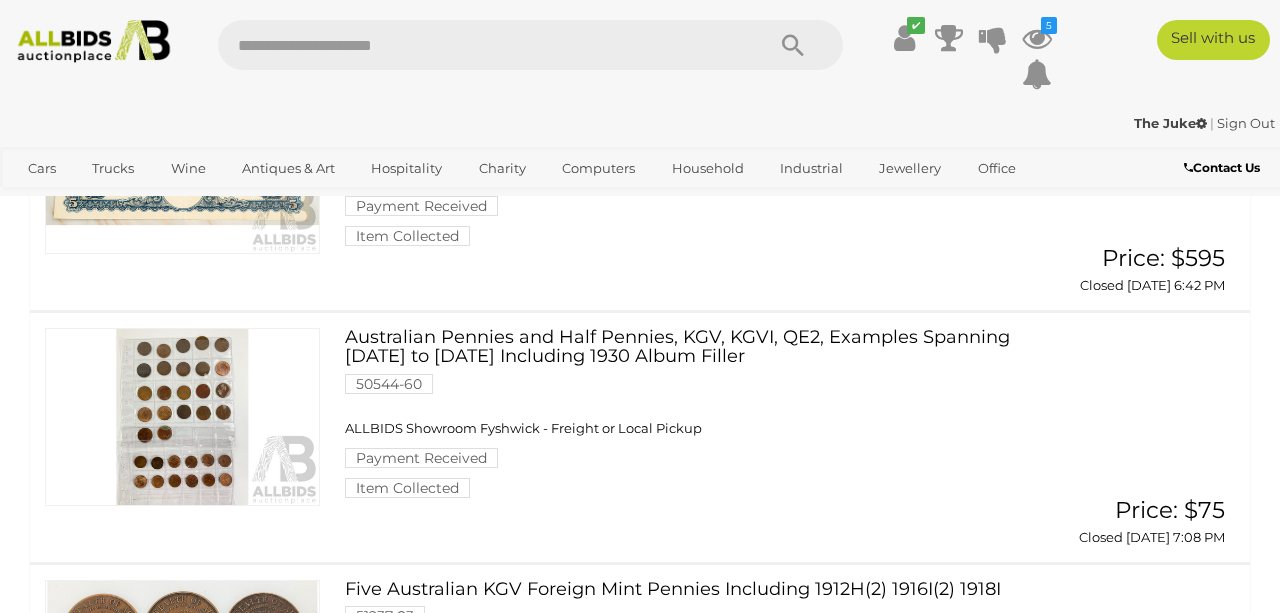 scroll, scrollTop: 1124, scrollLeft: 0, axis: vertical 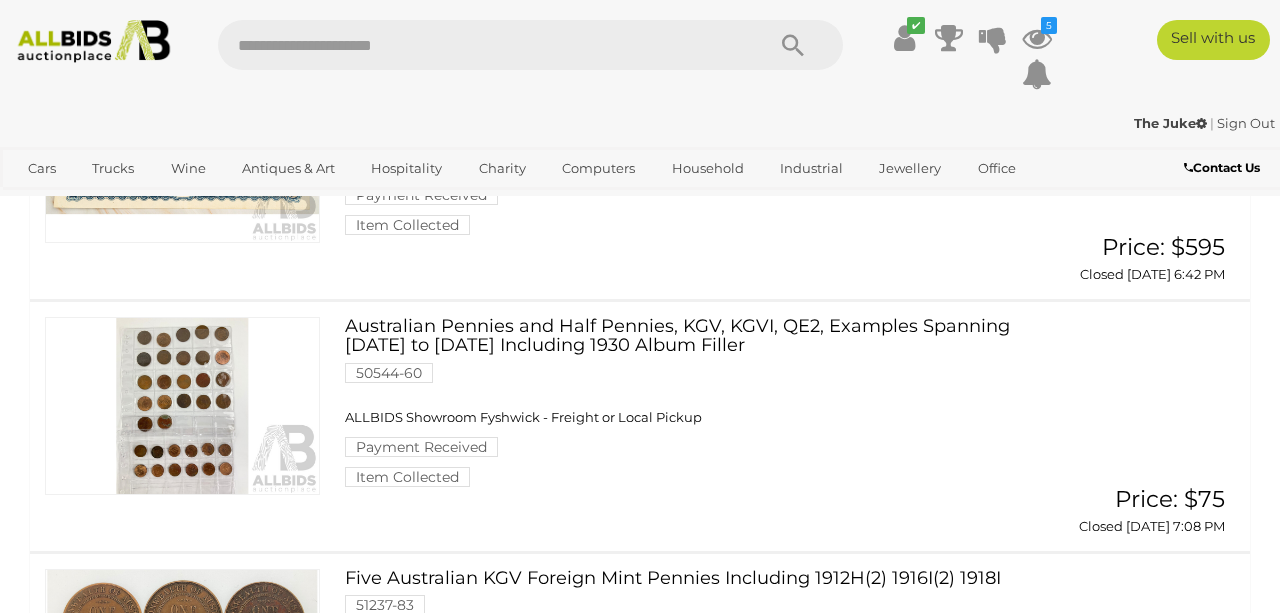 click at bounding box center [182, 406] 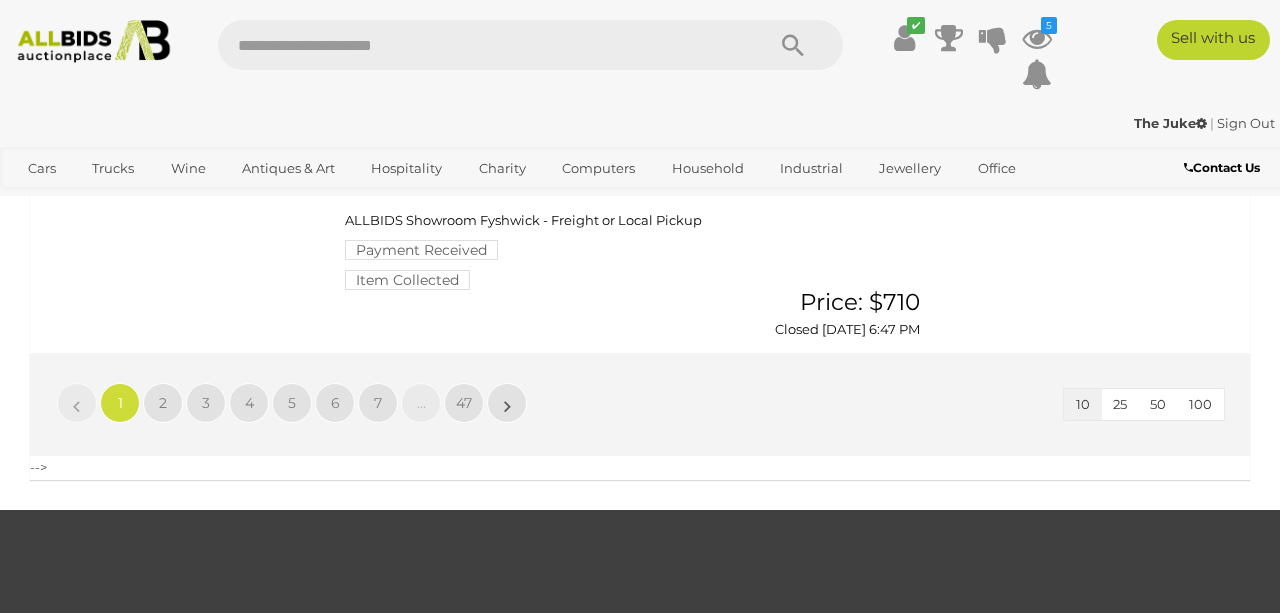 scroll, scrollTop: 2523, scrollLeft: 0, axis: vertical 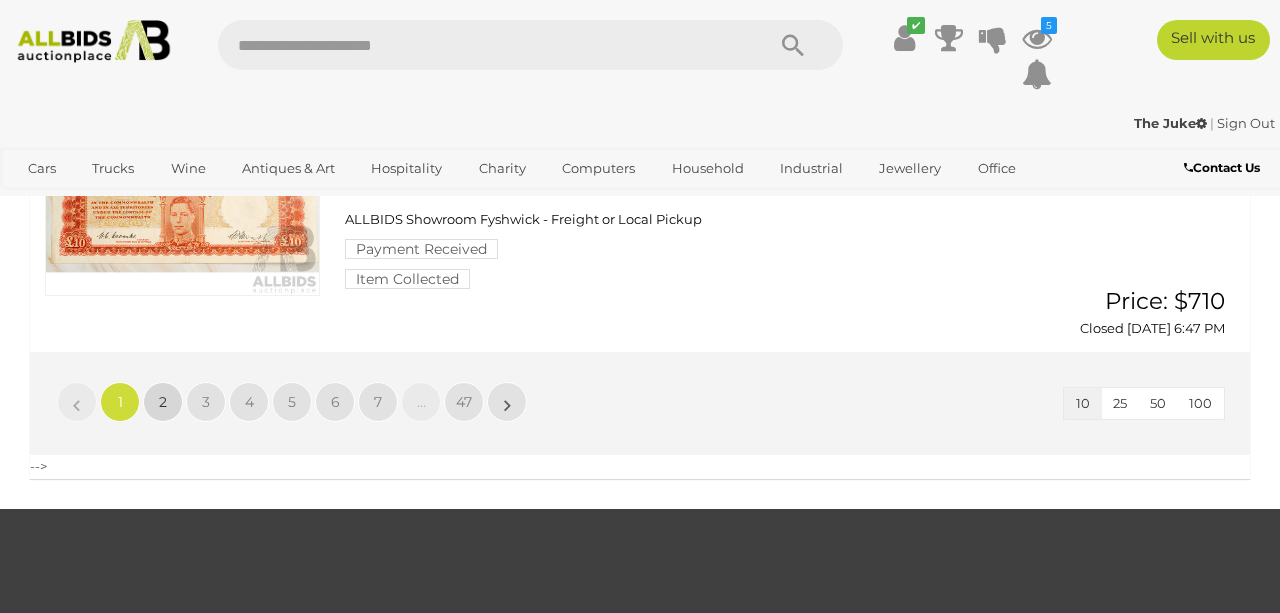 click on "2" at bounding box center [163, 402] 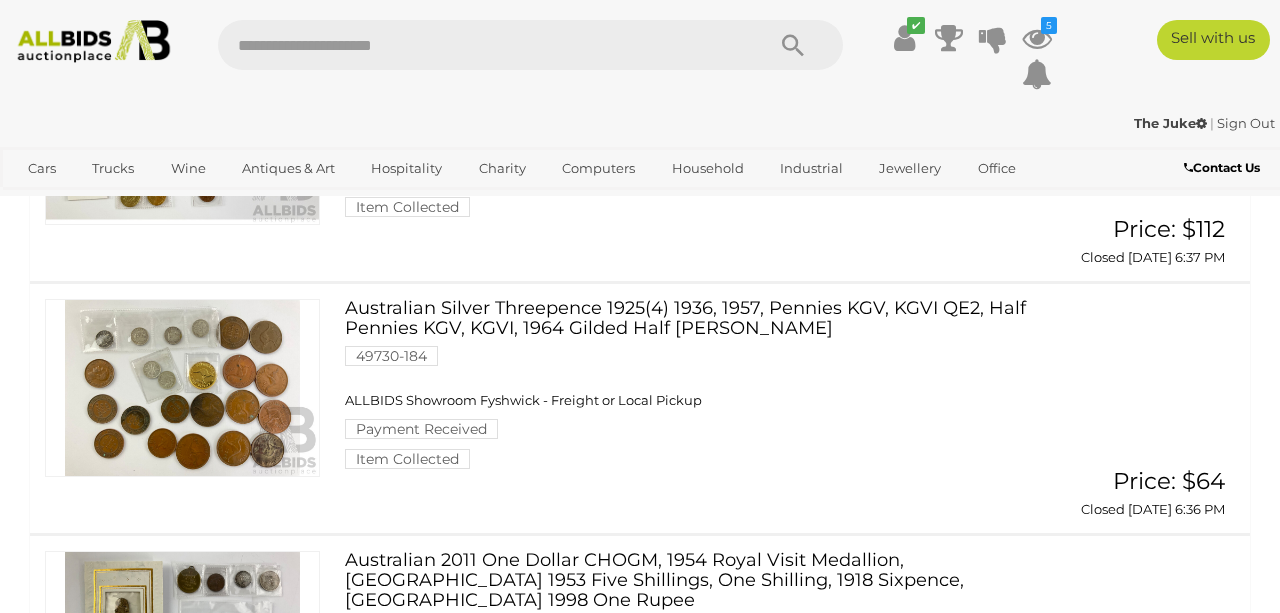 scroll, scrollTop: 2086, scrollLeft: 0, axis: vertical 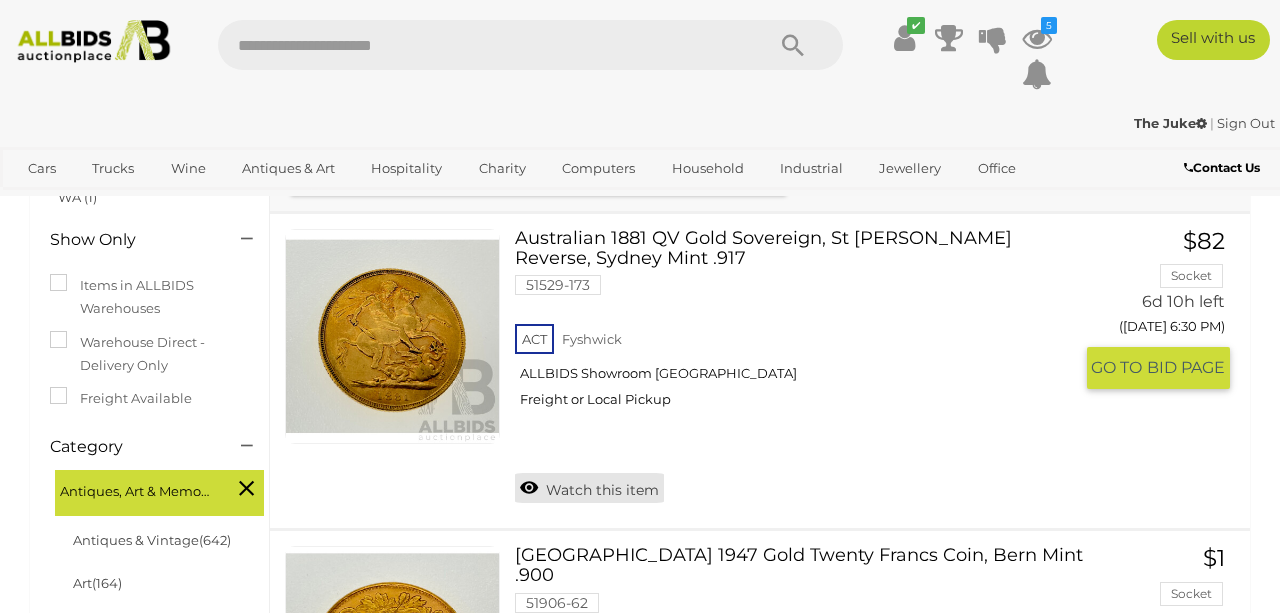 click on "Watch this item" at bounding box center [589, 488] 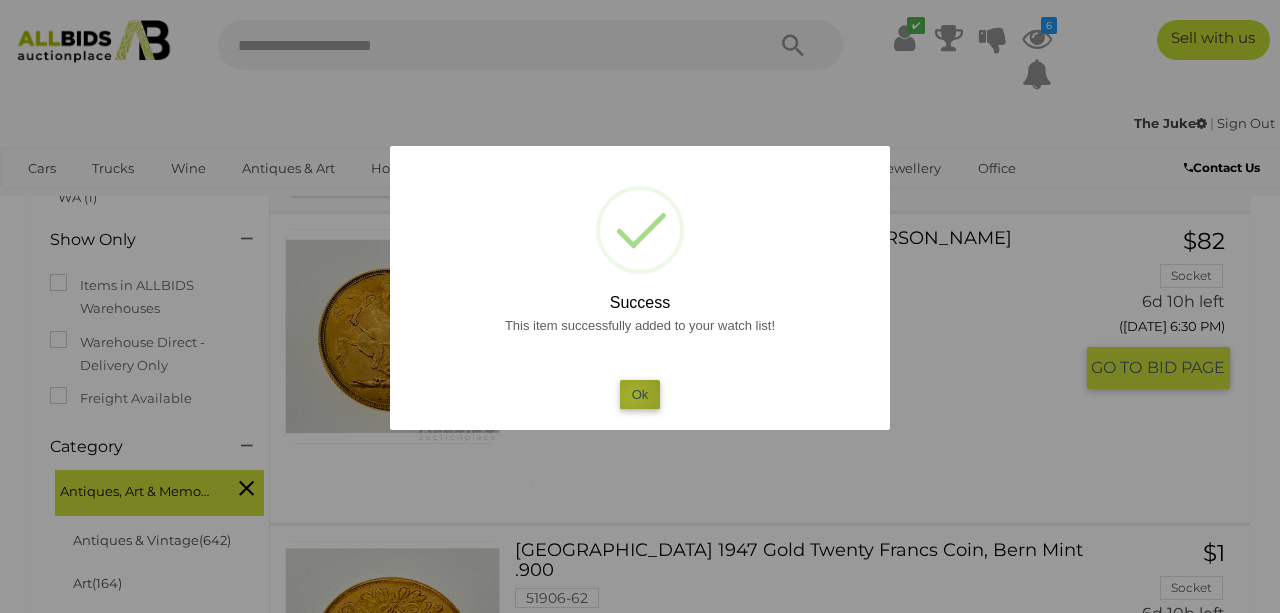 click on "Ok" at bounding box center (640, 394) 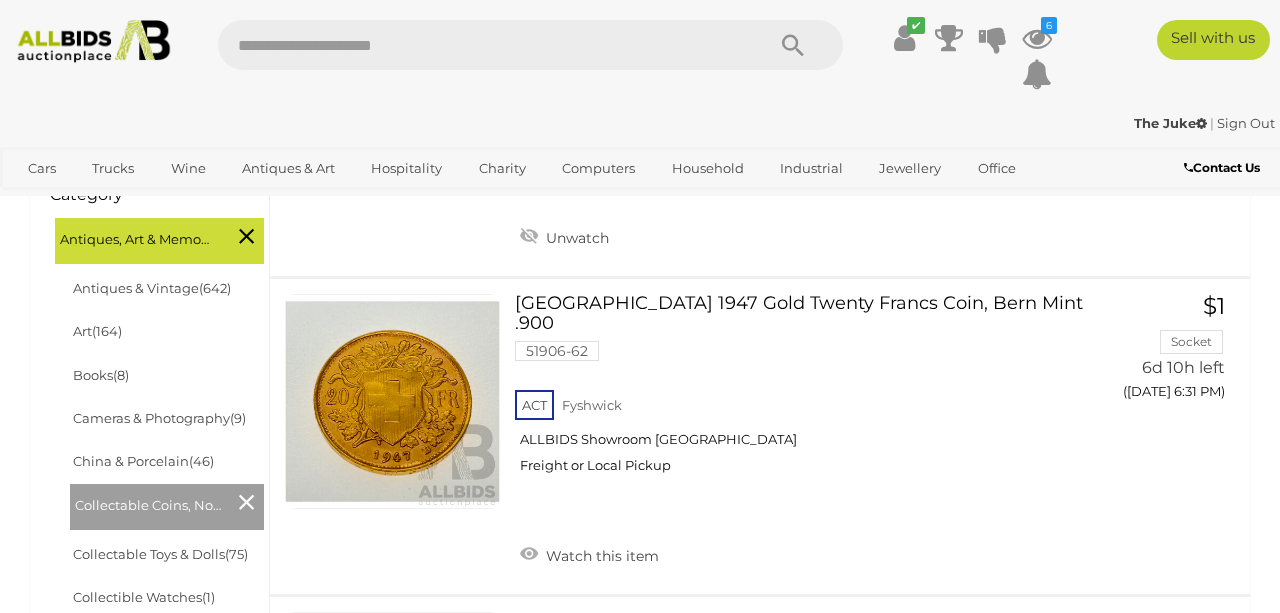scroll, scrollTop: 550, scrollLeft: 0, axis: vertical 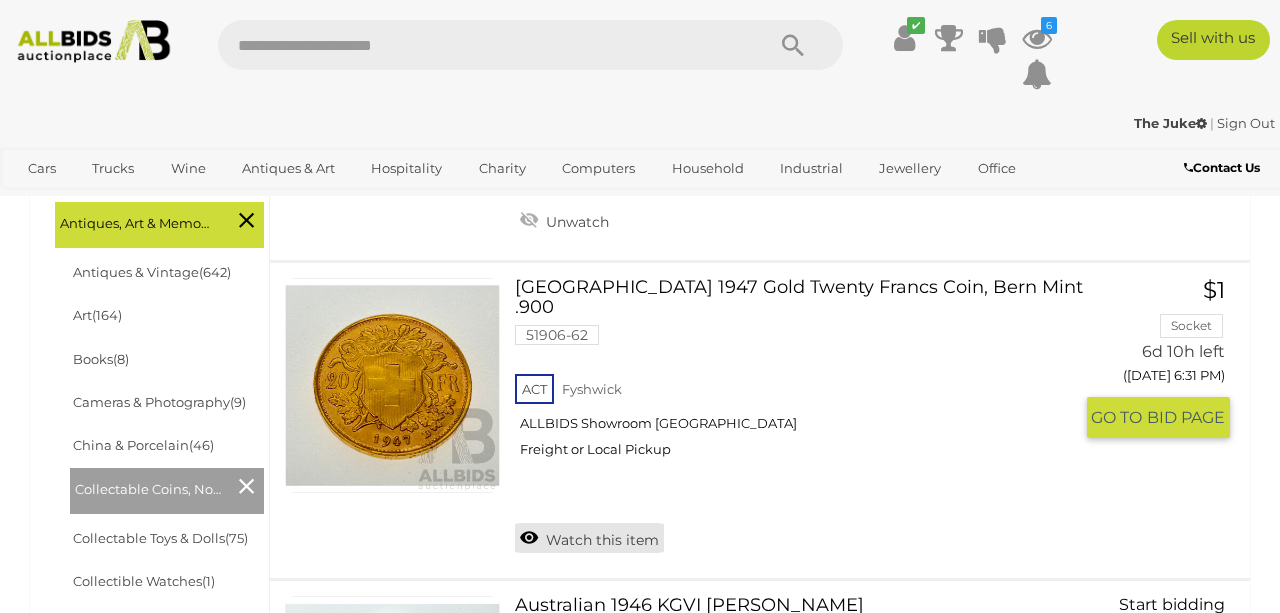 click on "Watch this item" at bounding box center (589, 538) 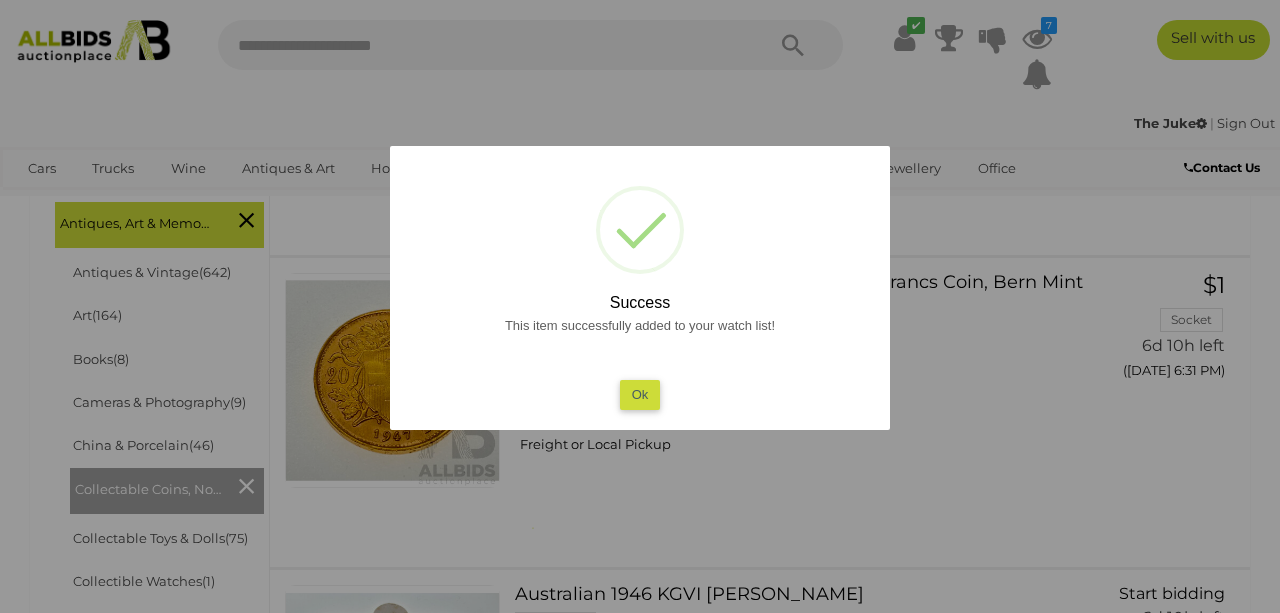 click on "Ok" at bounding box center (640, 394) 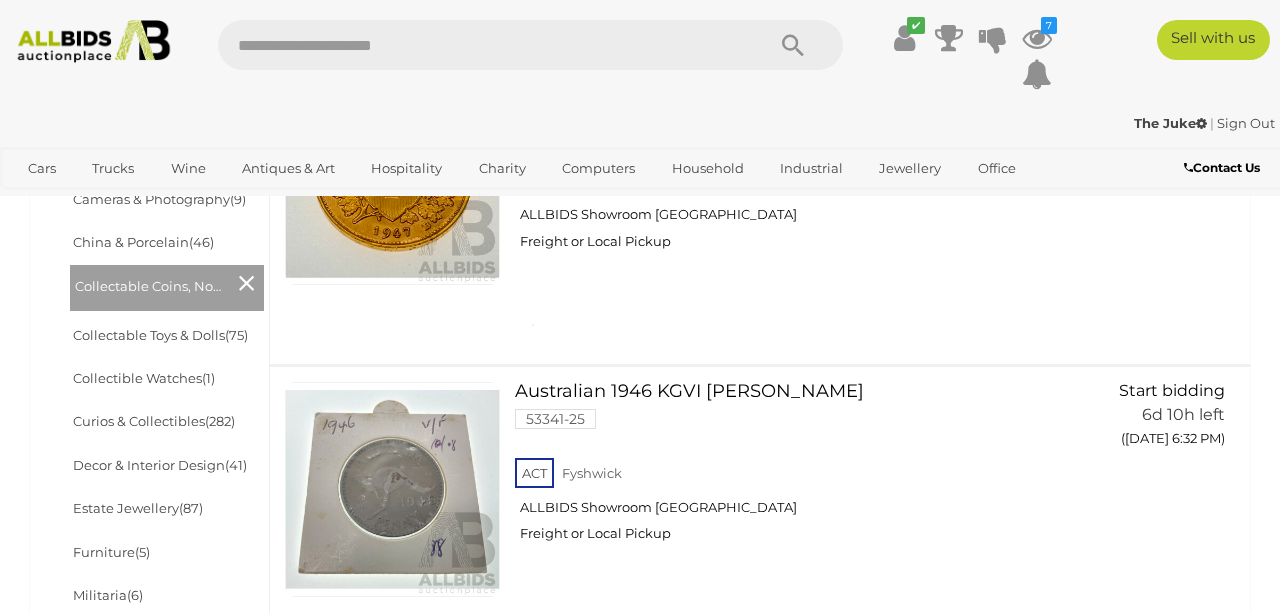 scroll, scrollTop: 772, scrollLeft: 0, axis: vertical 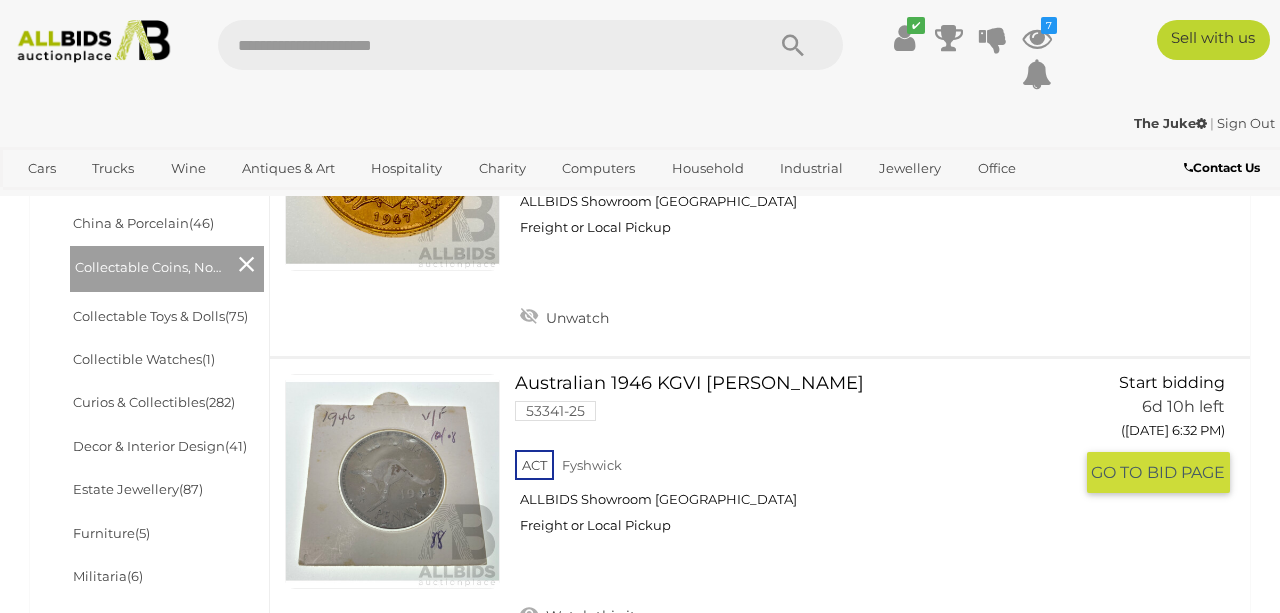 click at bounding box center (392, 481) 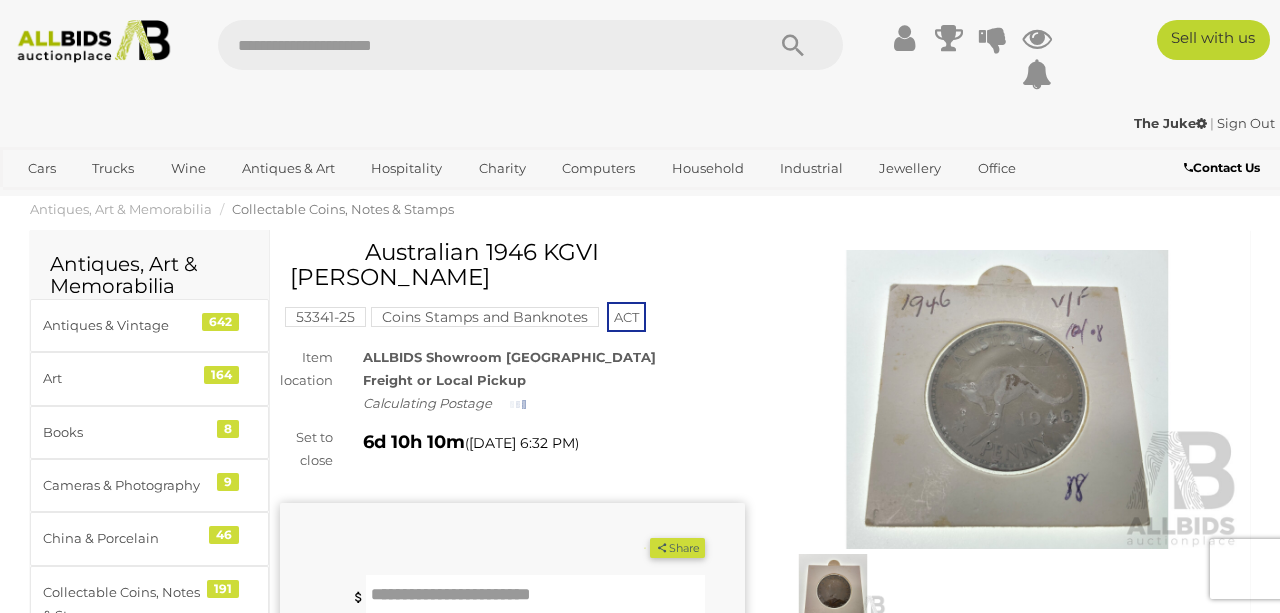 scroll, scrollTop: 0, scrollLeft: 0, axis: both 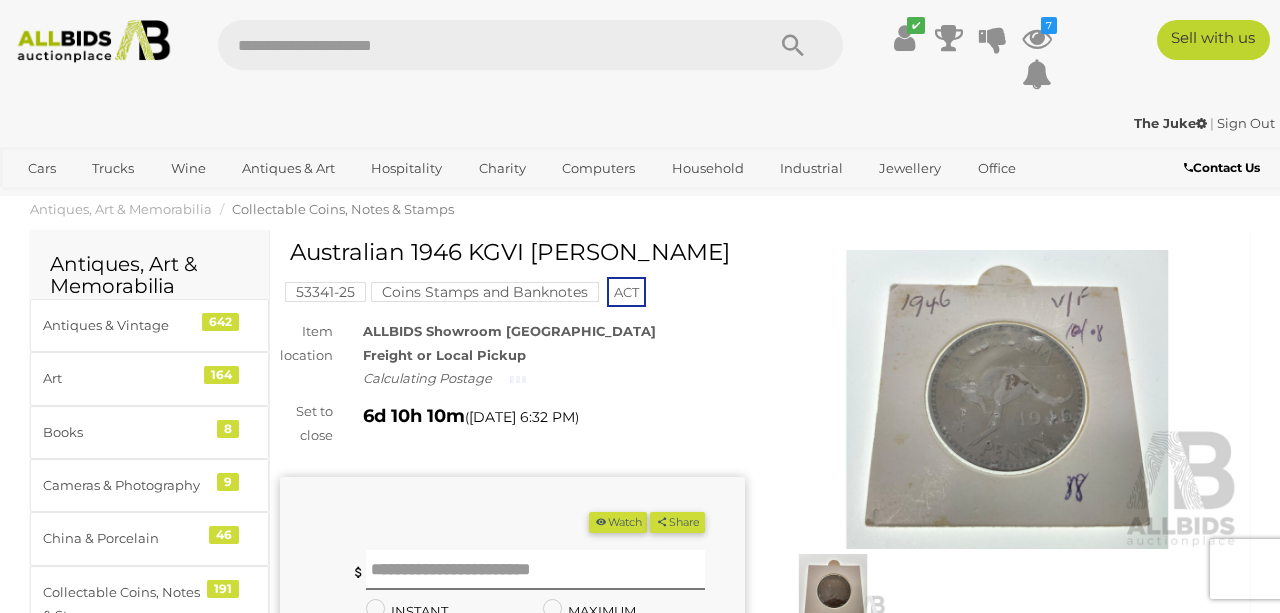 click at bounding box center (1007, 400) 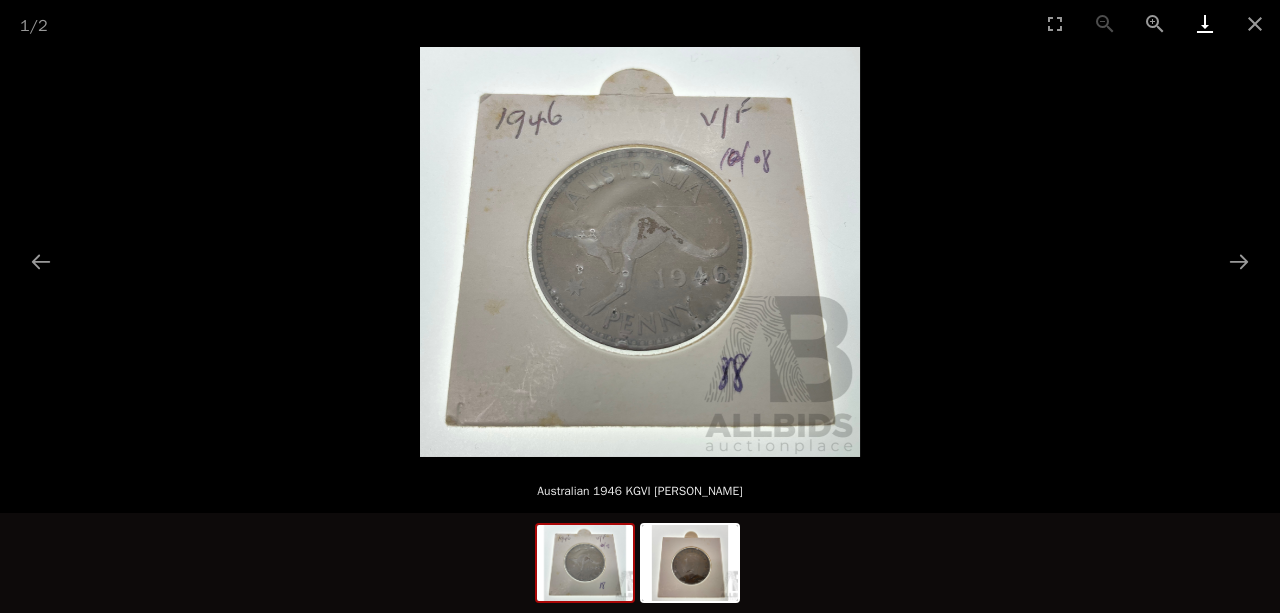 click at bounding box center [1205, 23] 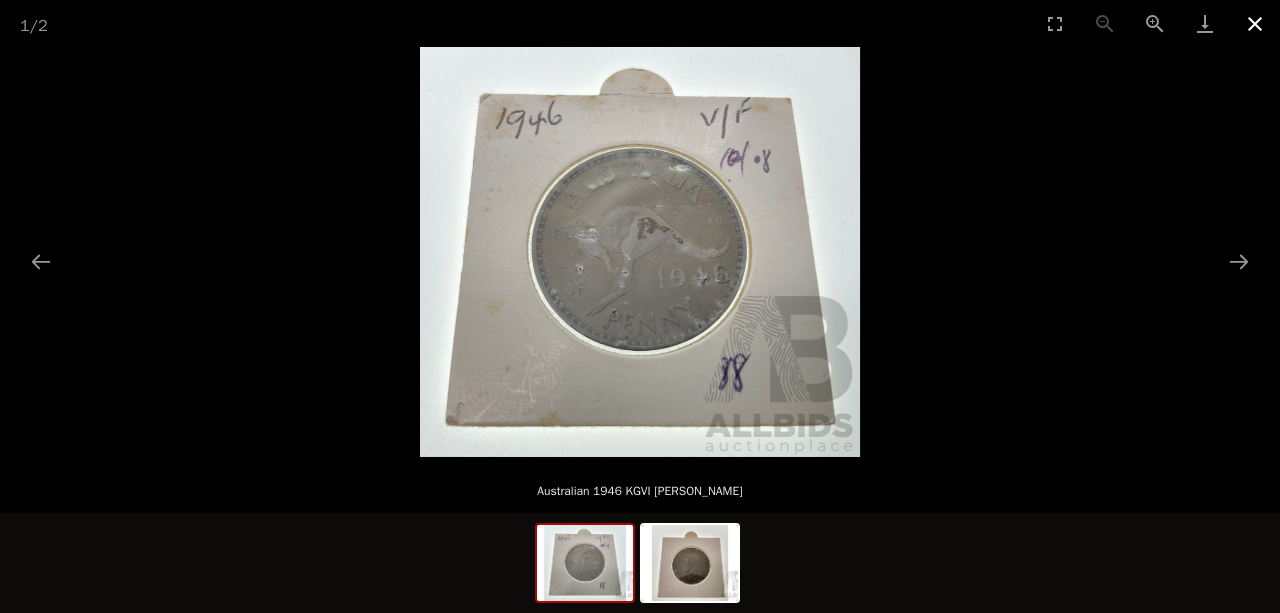 click at bounding box center (1255, 23) 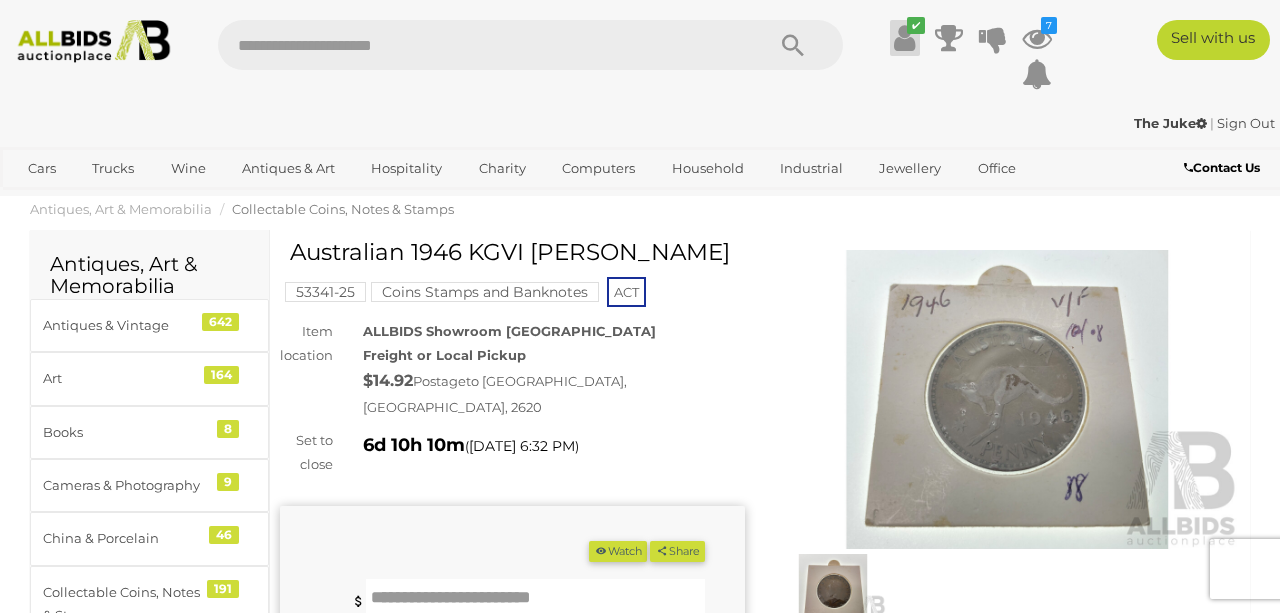 click at bounding box center (904, 38) 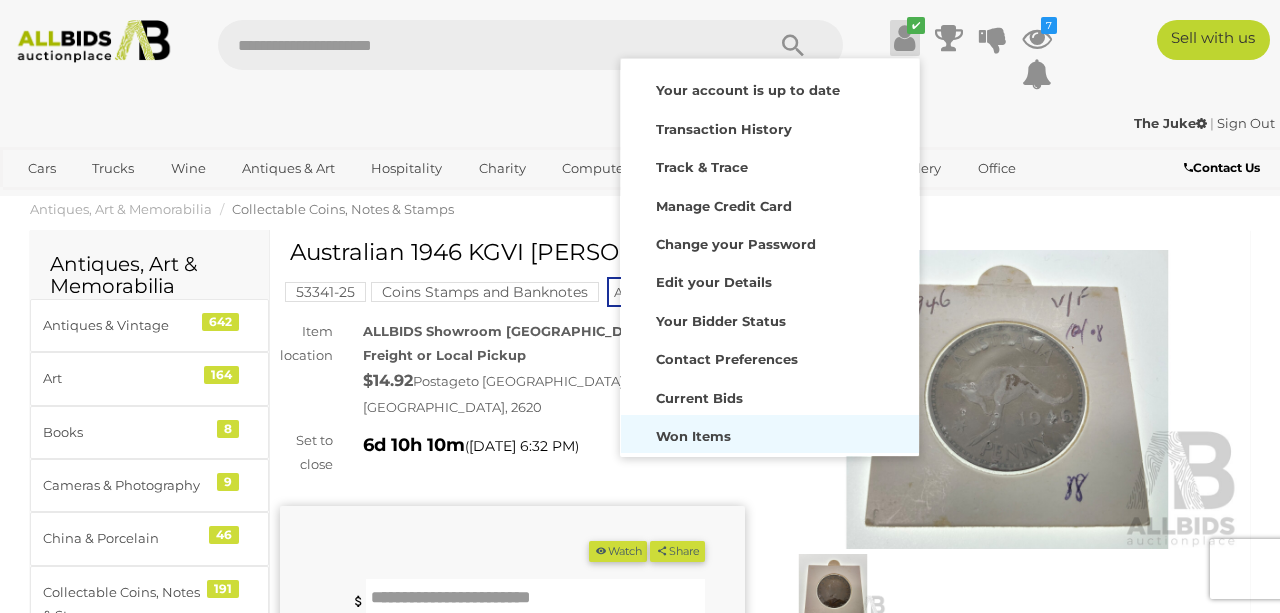click on "Won Items" at bounding box center [693, 436] 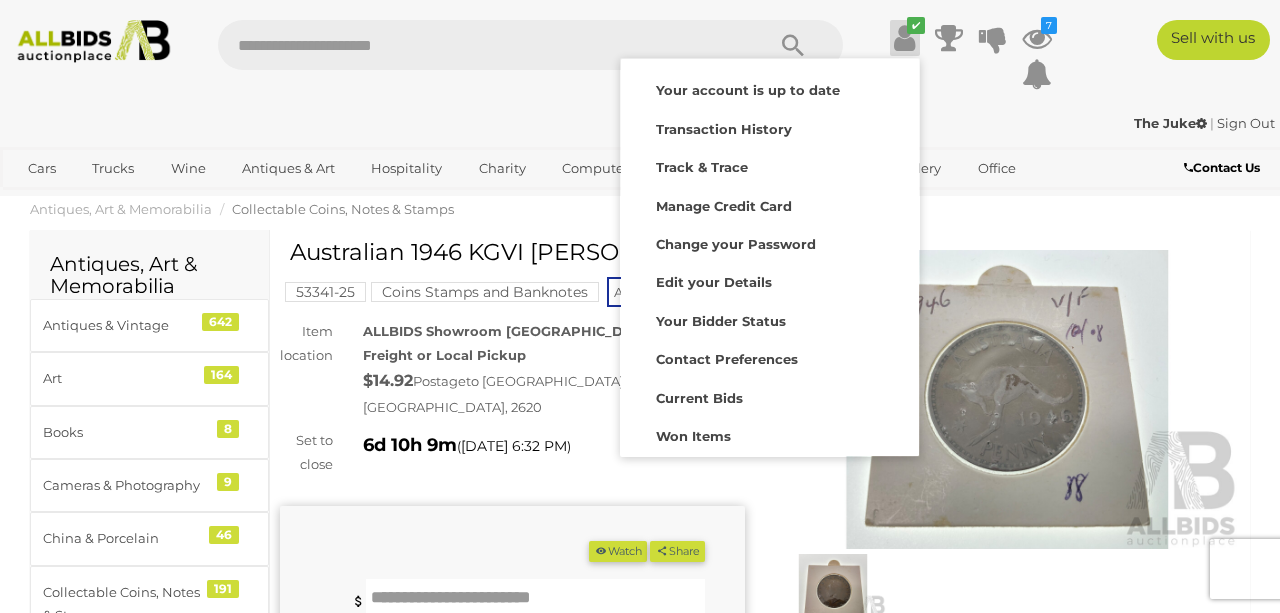 click on "The Juke
|
Sign Out" at bounding box center (640, 123) 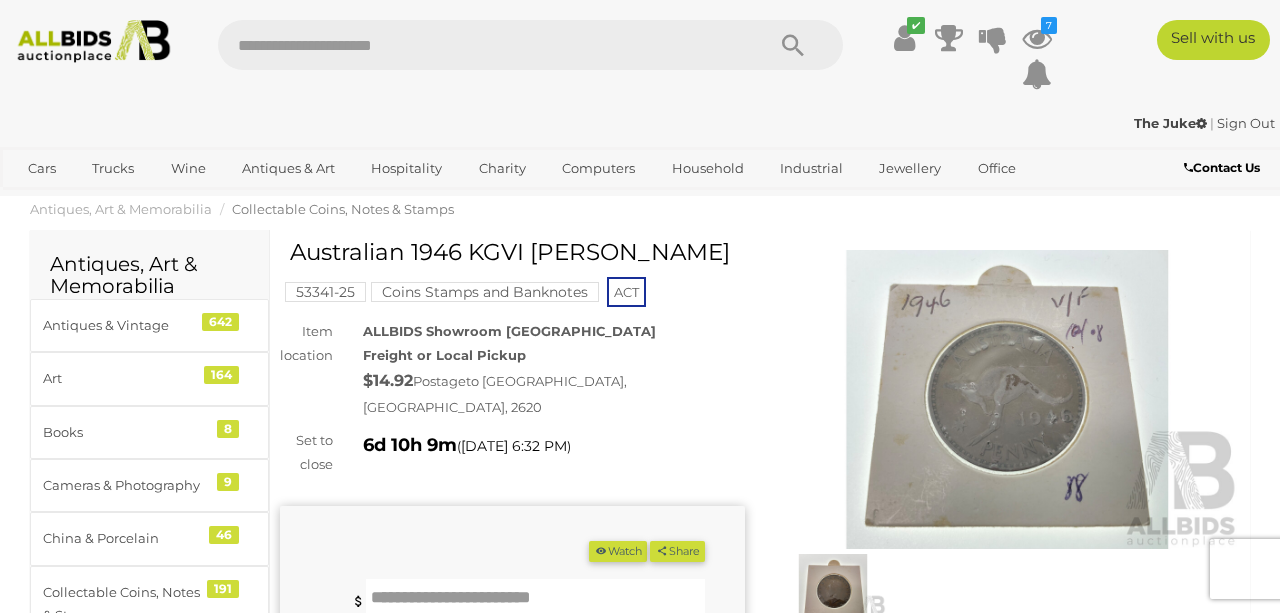 click at bounding box center [1007, 400] 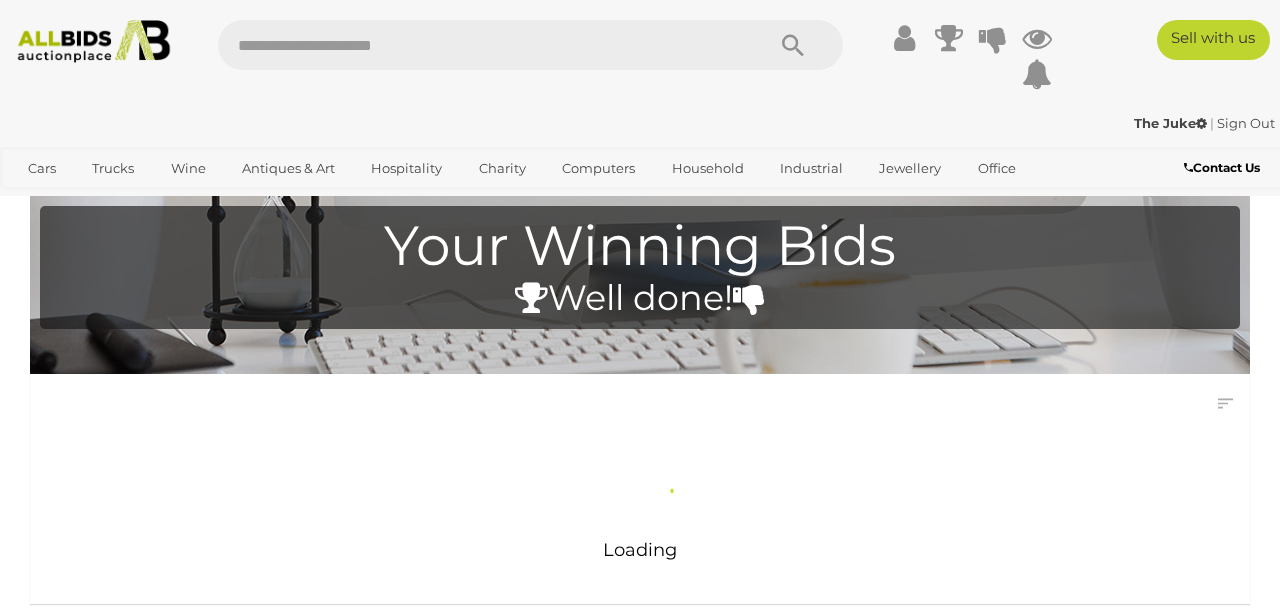 scroll, scrollTop: 0, scrollLeft: 0, axis: both 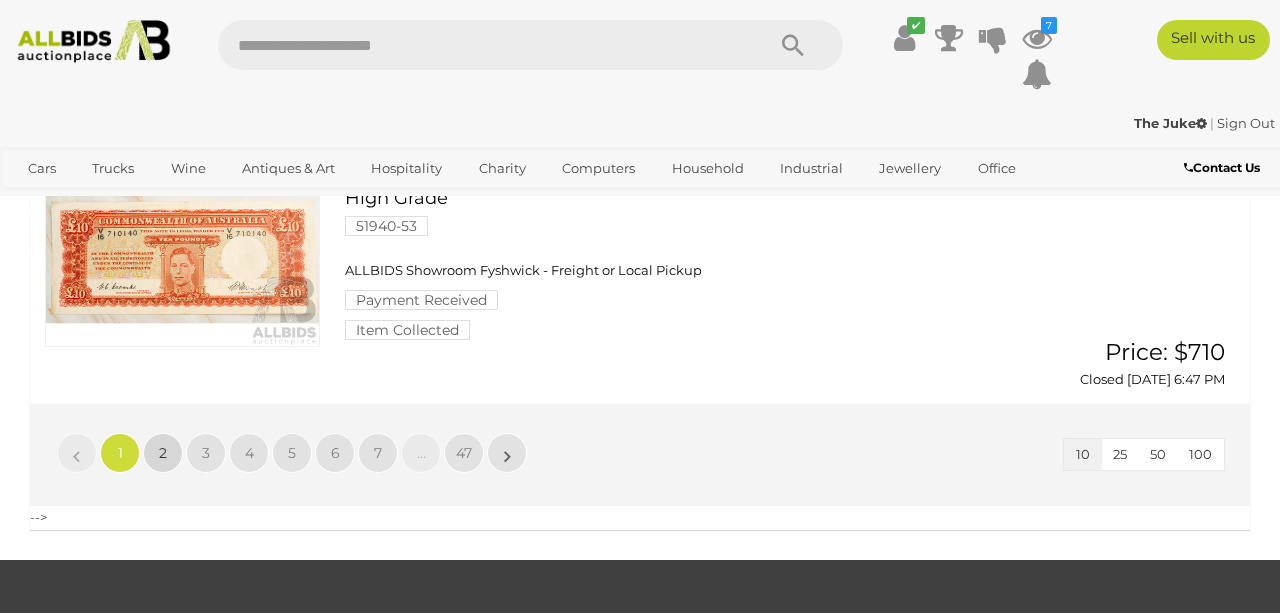click on "2" at bounding box center (163, 453) 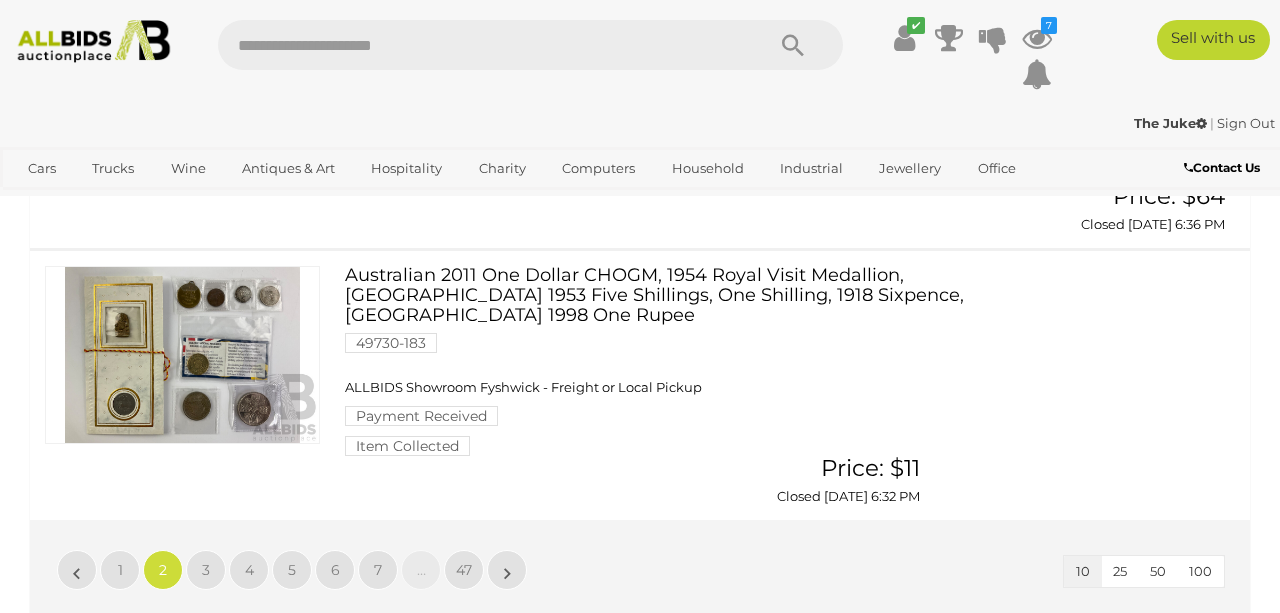 scroll, scrollTop: 2428, scrollLeft: 0, axis: vertical 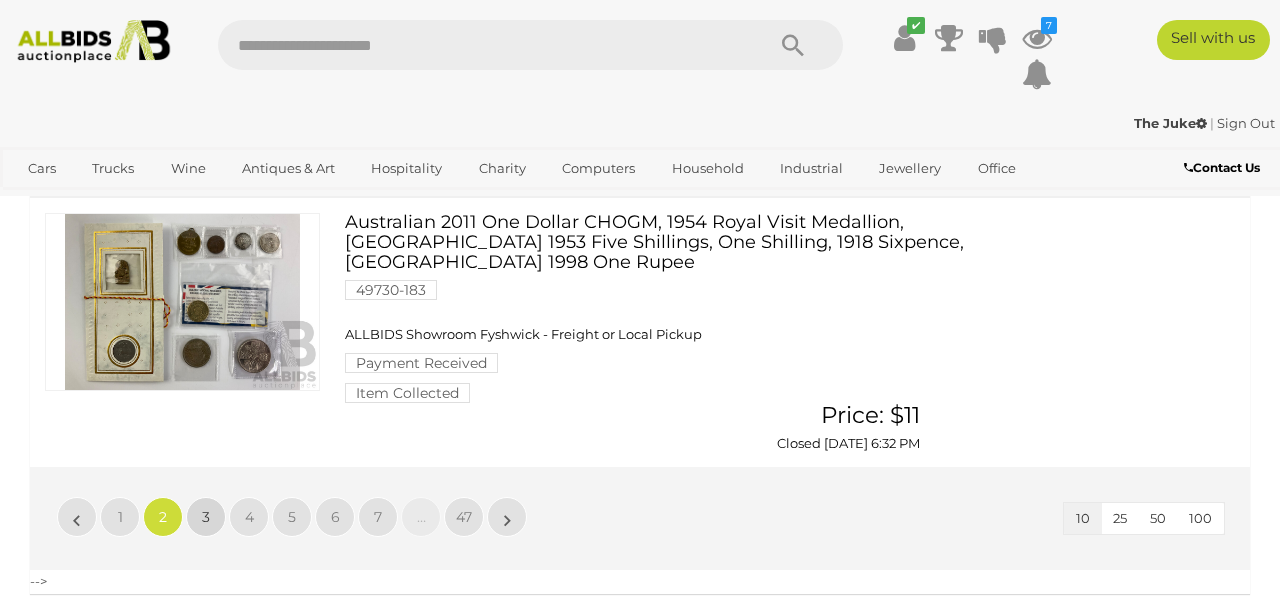 click on "3" at bounding box center (206, 517) 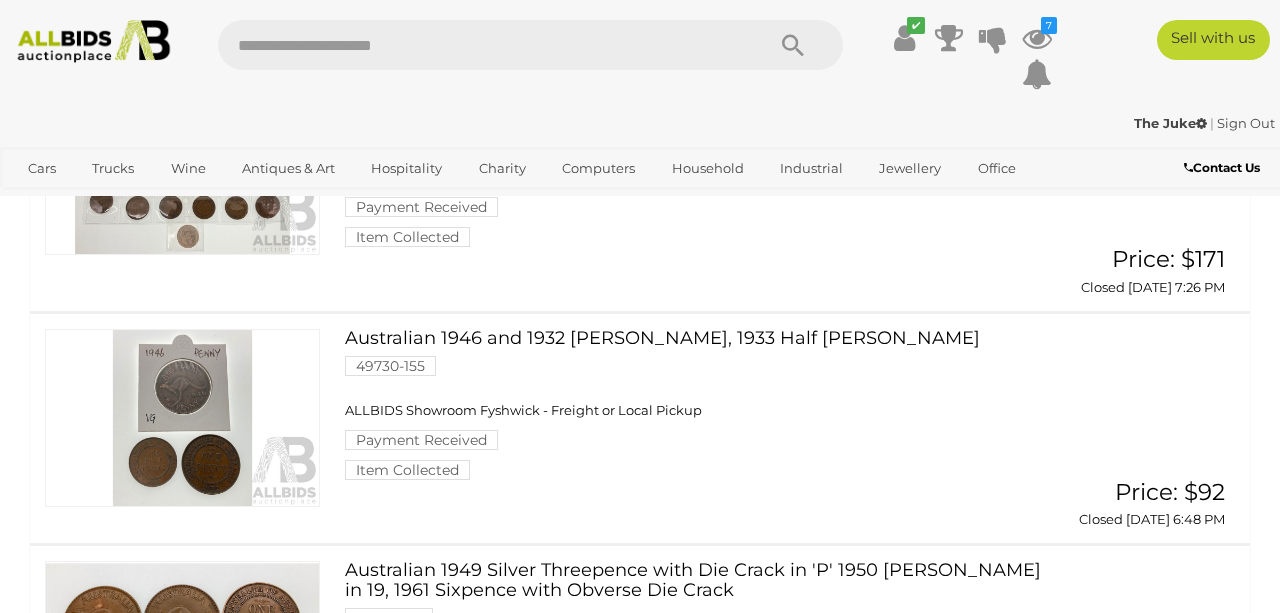 scroll, scrollTop: 657, scrollLeft: 0, axis: vertical 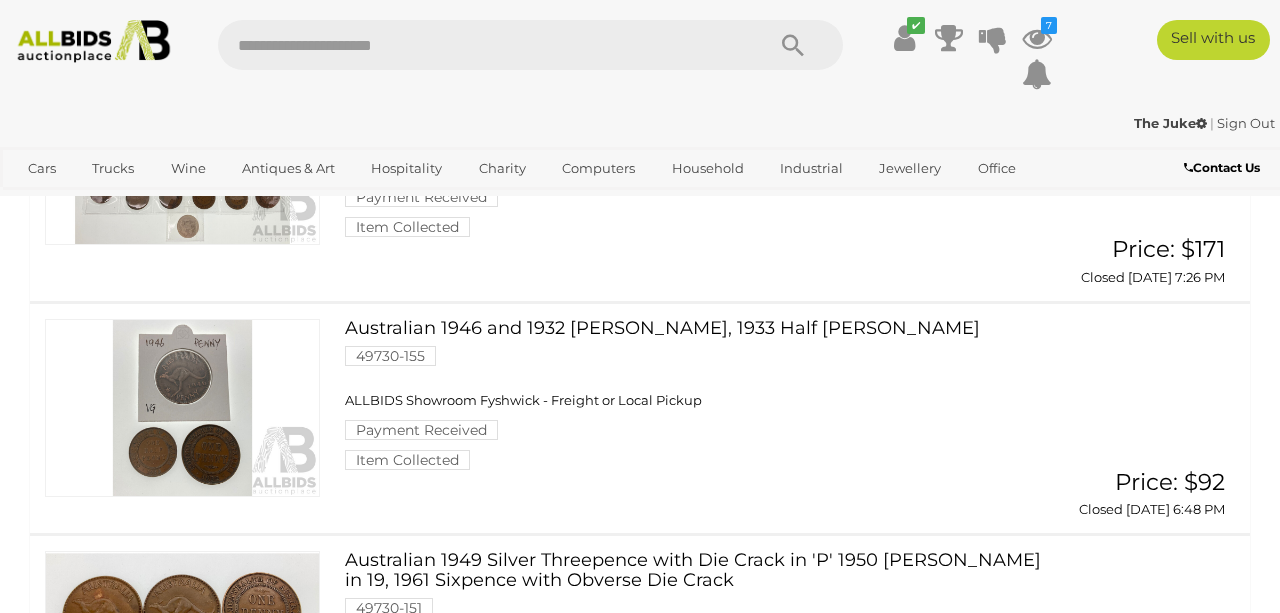 click at bounding box center [182, 408] 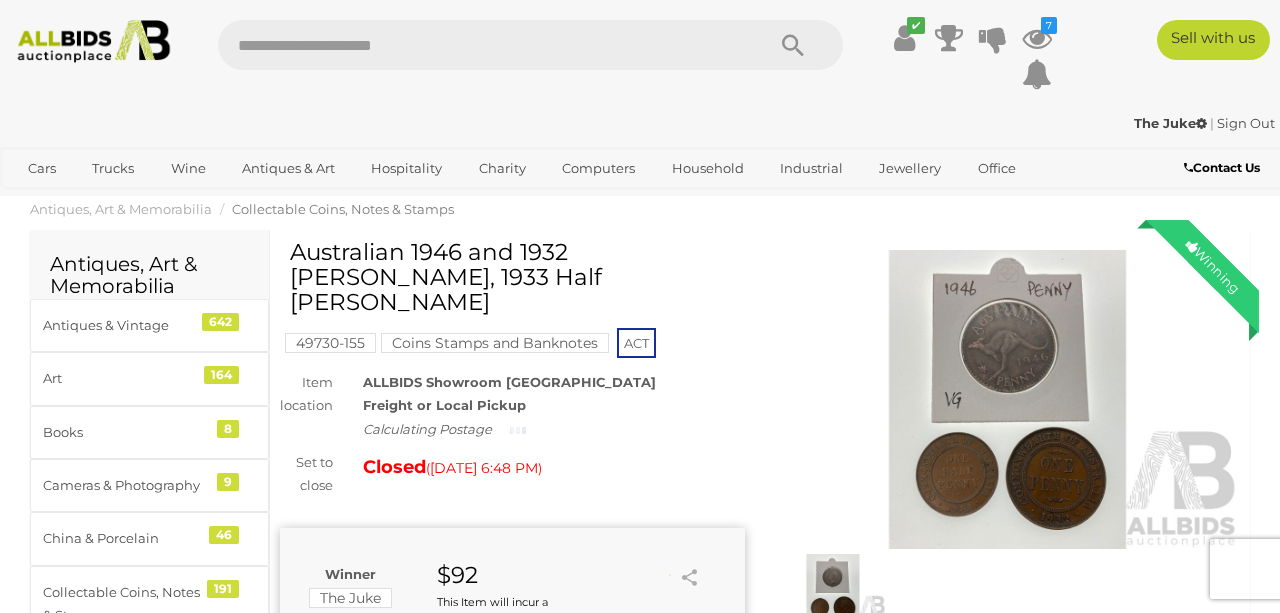 scroll, scrollTop: 0, scrollLeft: 0, axis: both 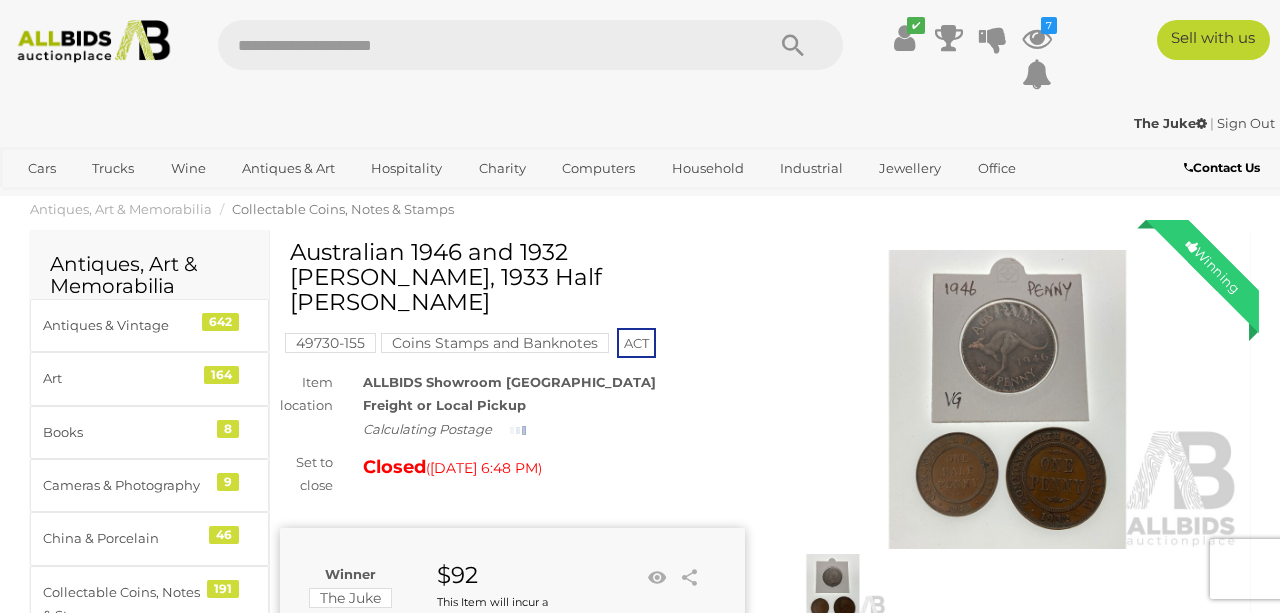 click at bounding box center [1007, 400] 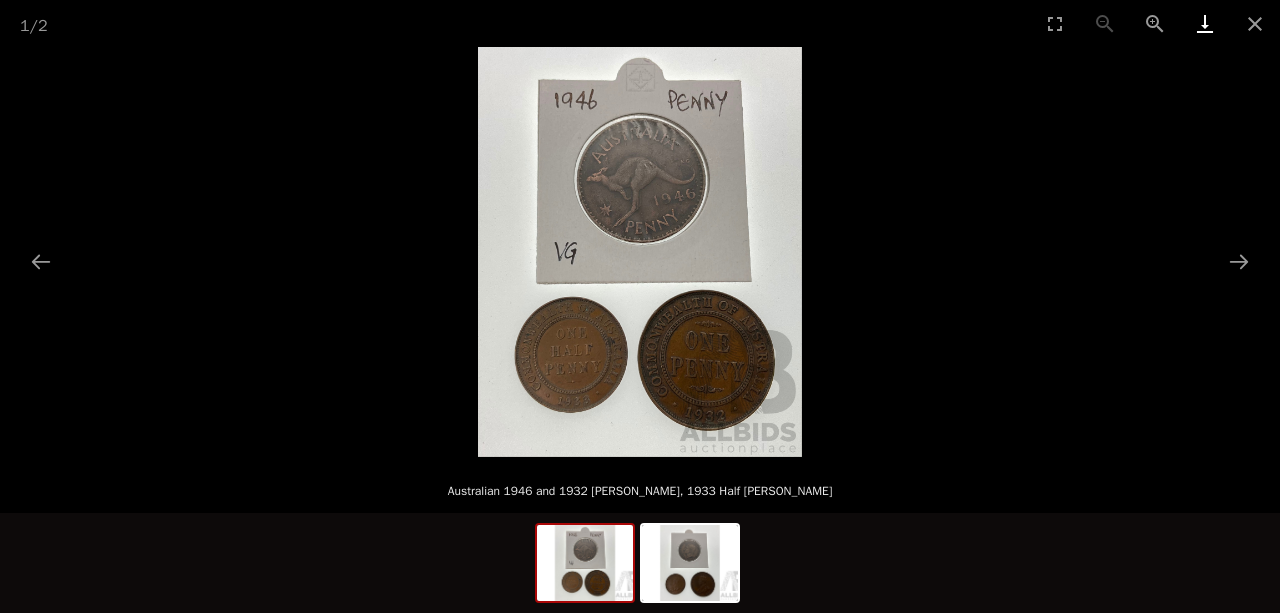 click at bounding box center (1205, 23) 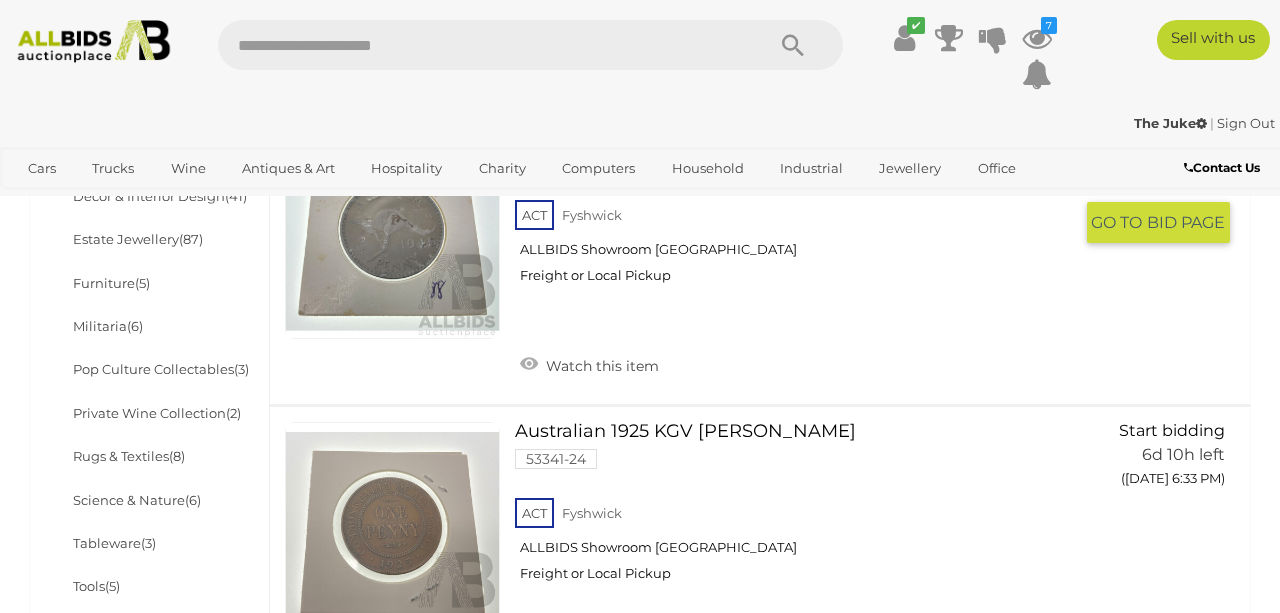 scroll, scrollTop: 1027, scrollLeft: 0, axis: vertical 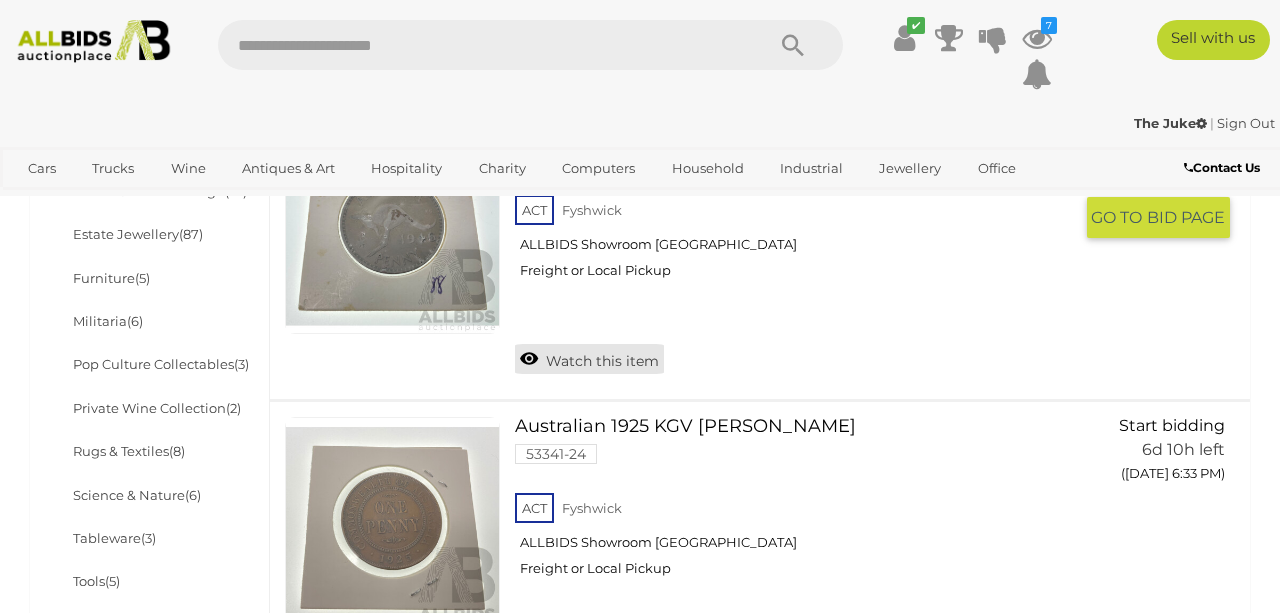 click on "Watch this item" at bounding box center [589, 359] 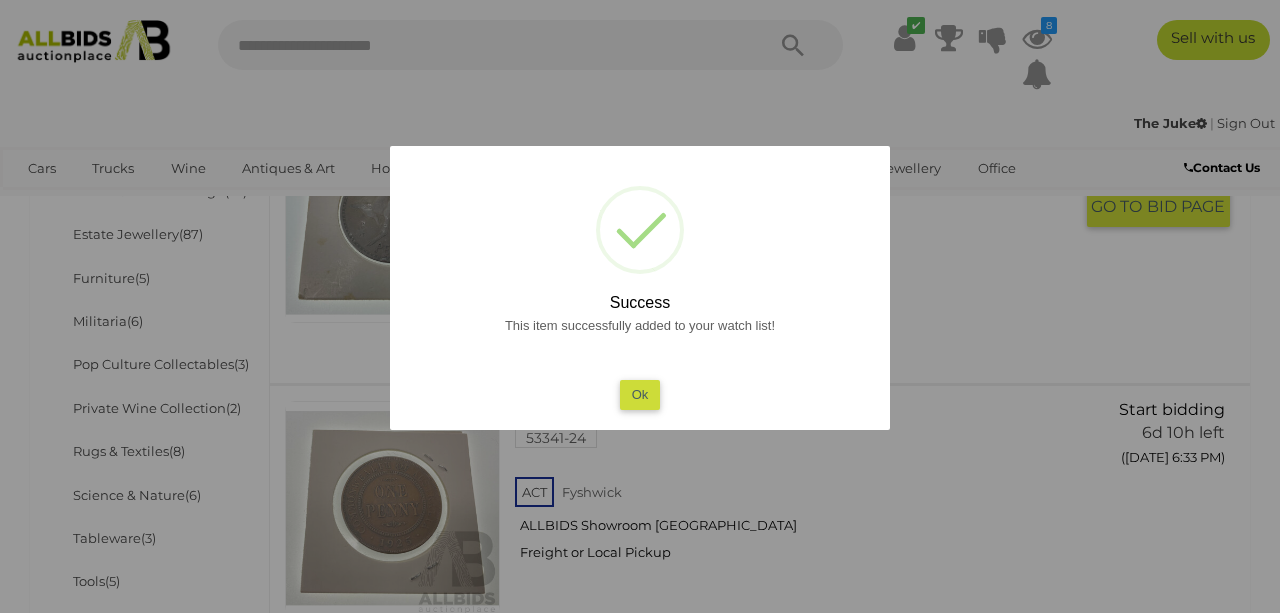 click on "Ok" at bounding box center [640, 394] 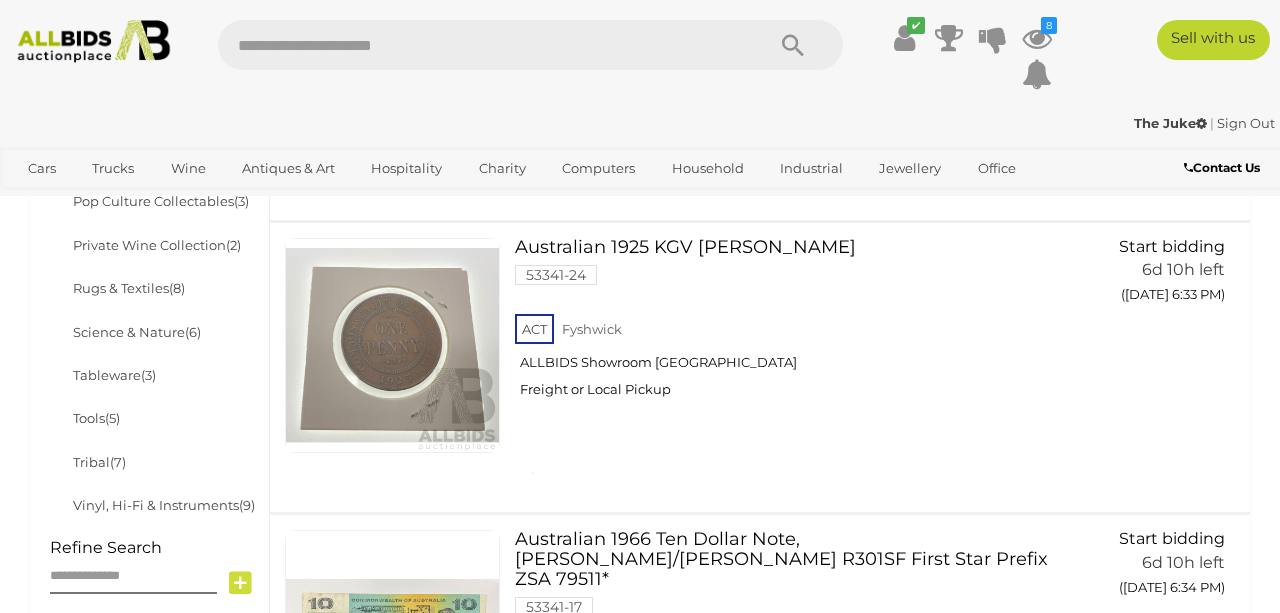 scroll, scrollTop: 1196, scrollLeft: 0, axis: vertical 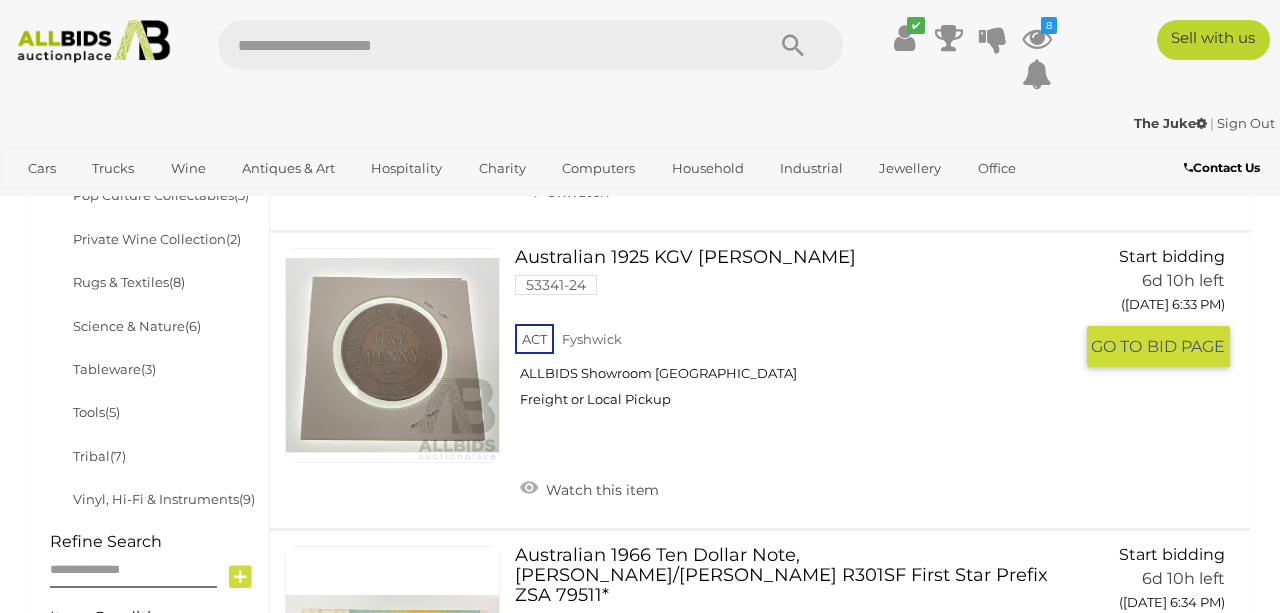 click at bounding box center (392, 355) 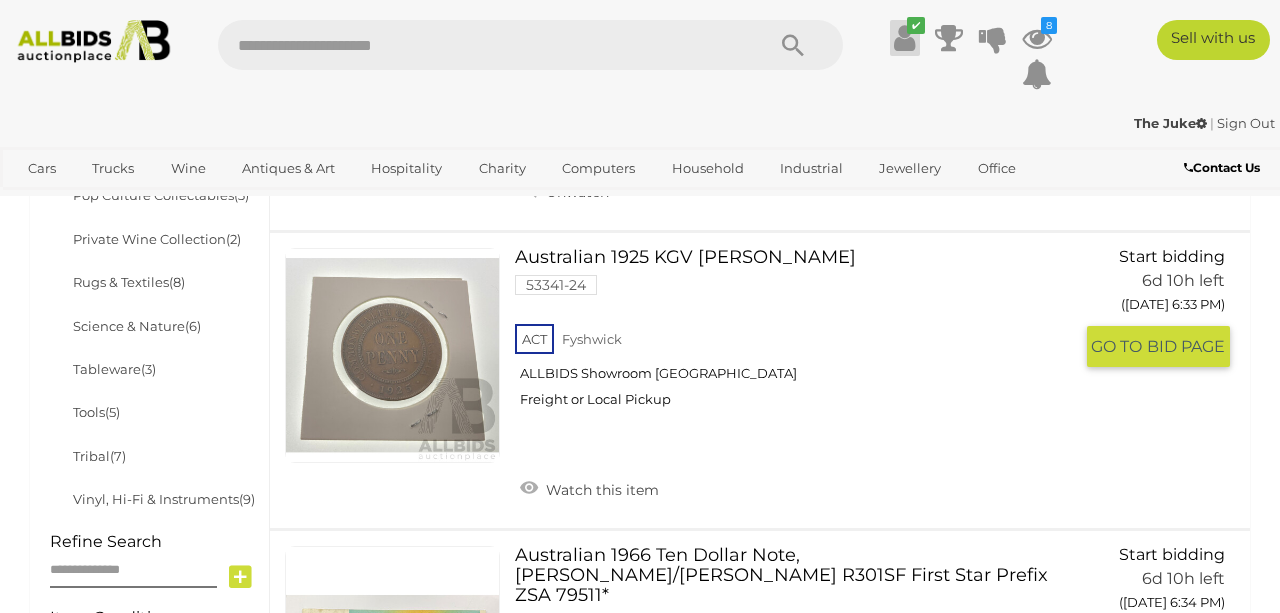 click at bounding box center [904, 38] 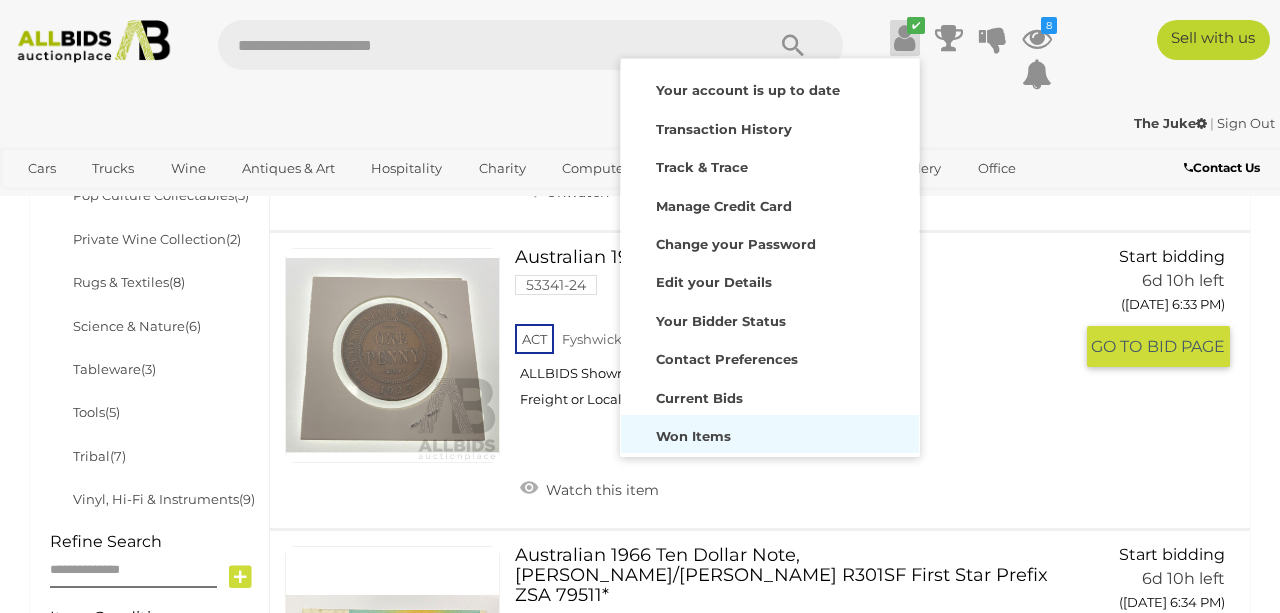 click on "Won Items" at bounding box center [770, 434] 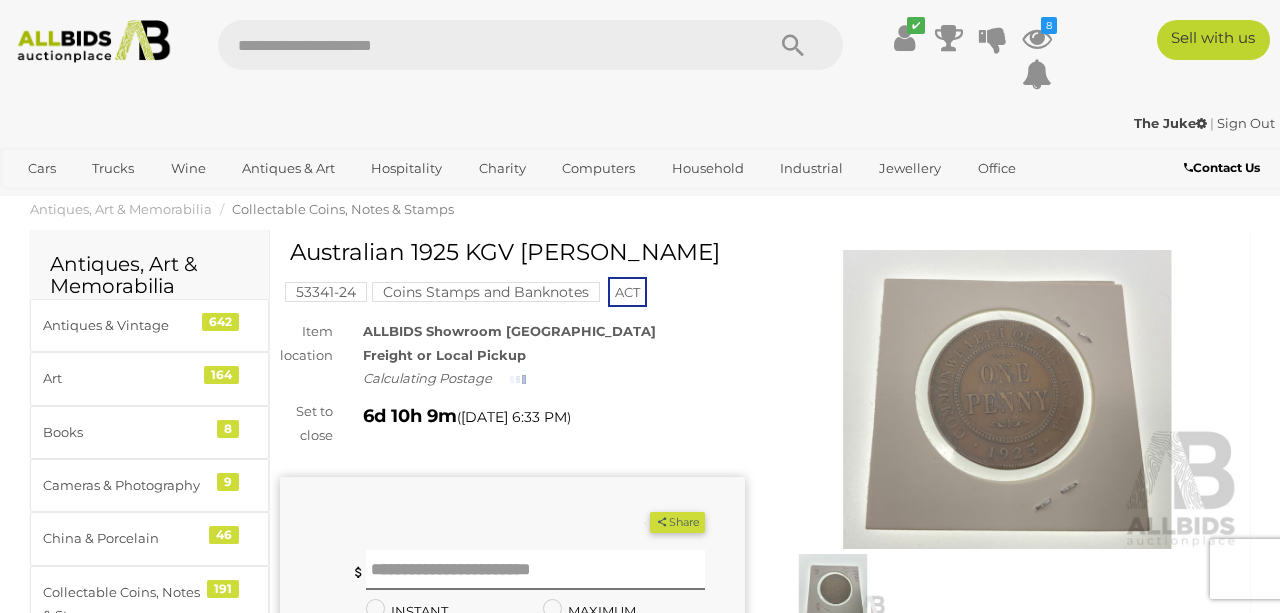 scroll, scrollTop: 0, scrollLeft: 0, axis: both 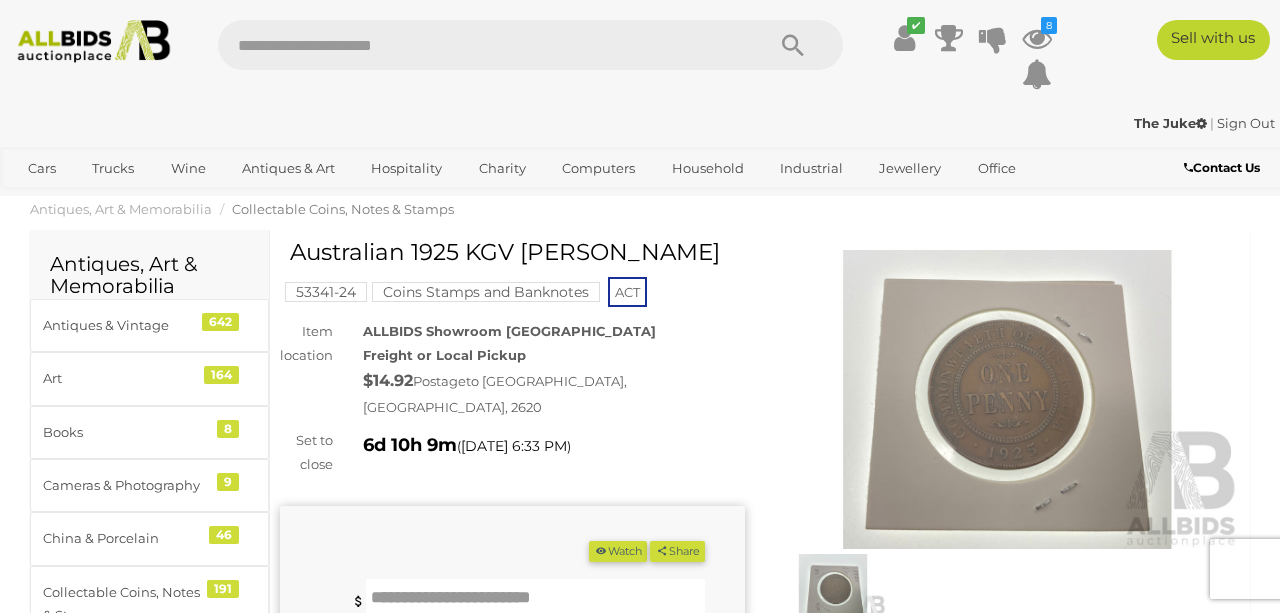 click at bounding box center [1007, 400] 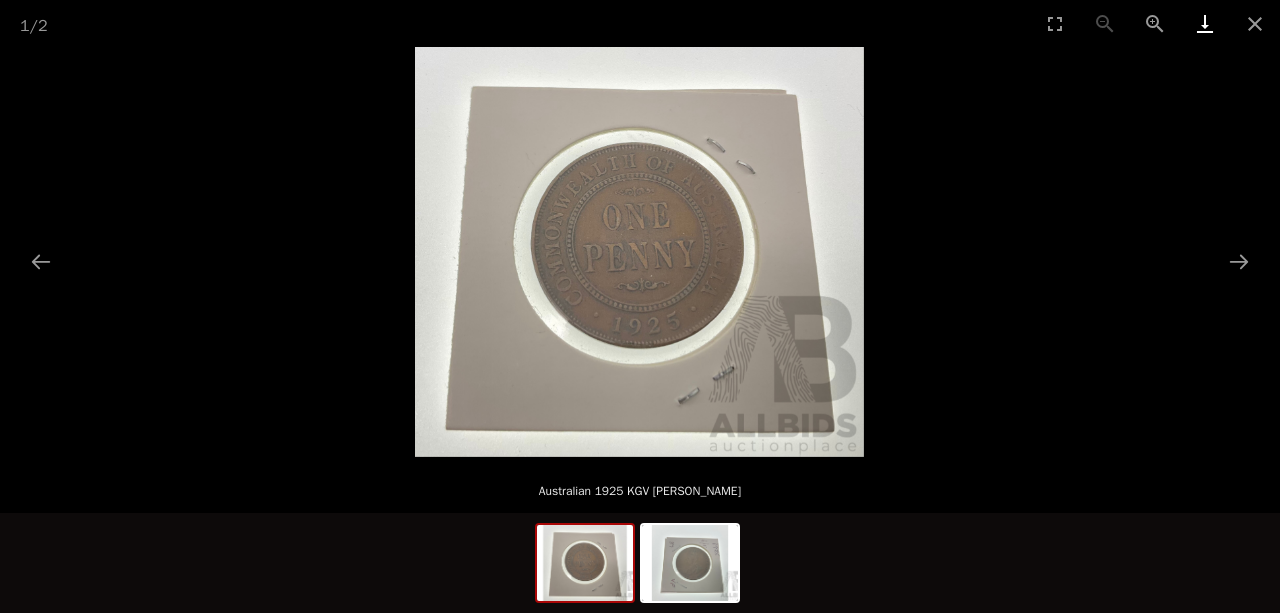 click at bounding box center (1205, 23) 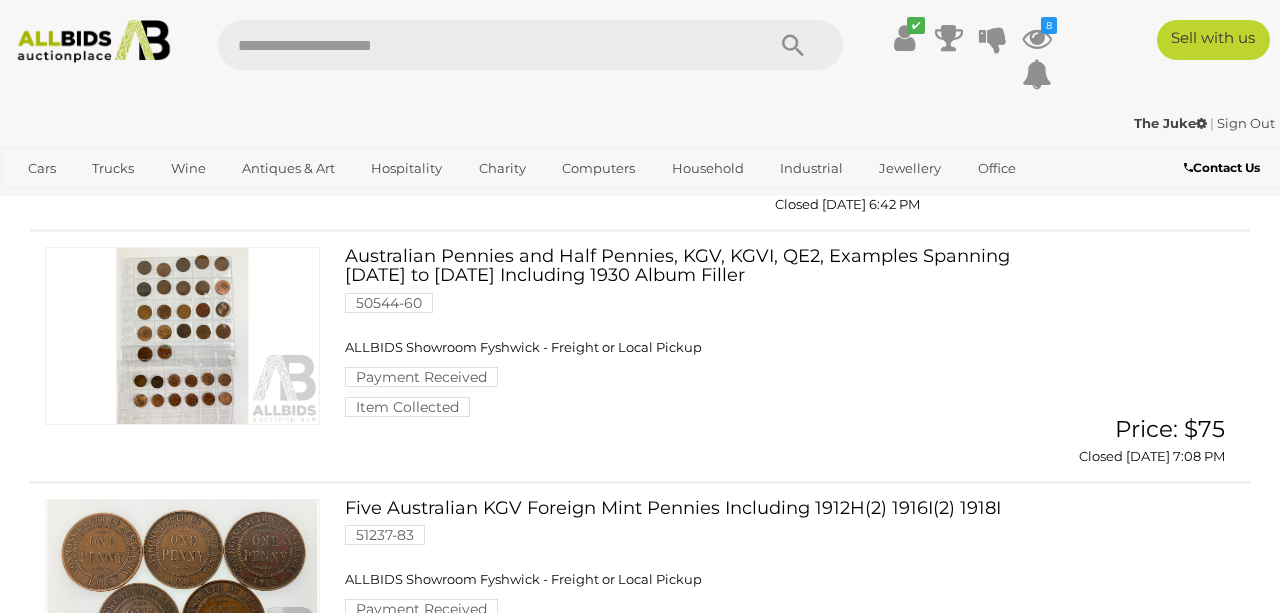scroll, scrollTop: 1191, scrollLeft: 0, axis: vertical 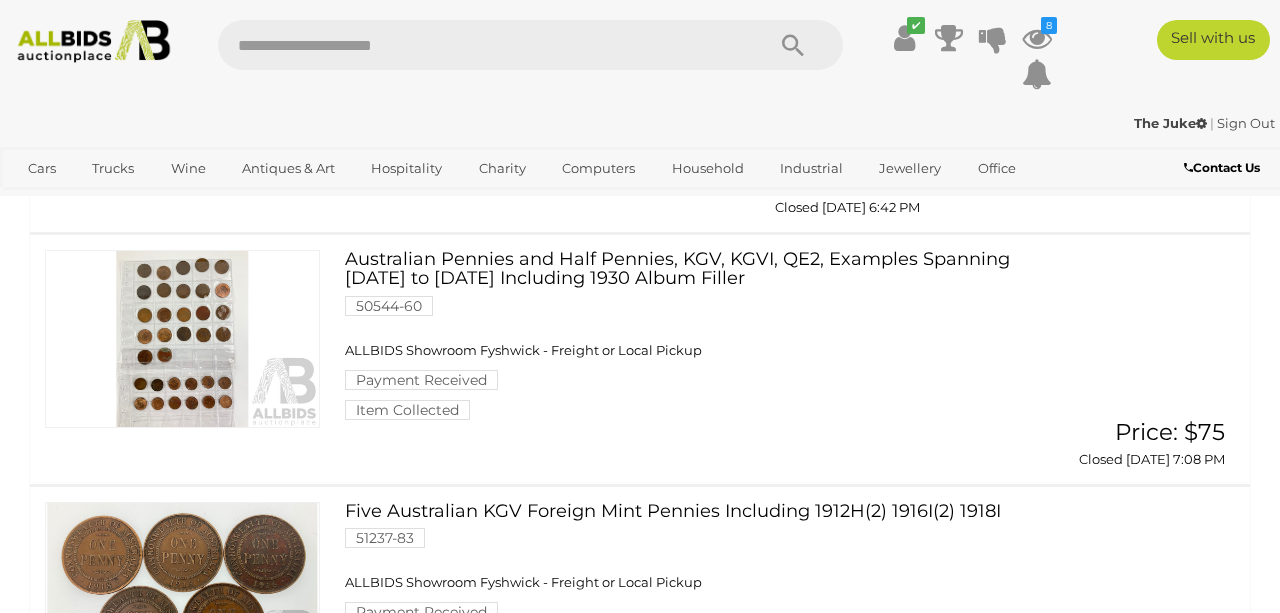 click at bounding box center [182, 339] 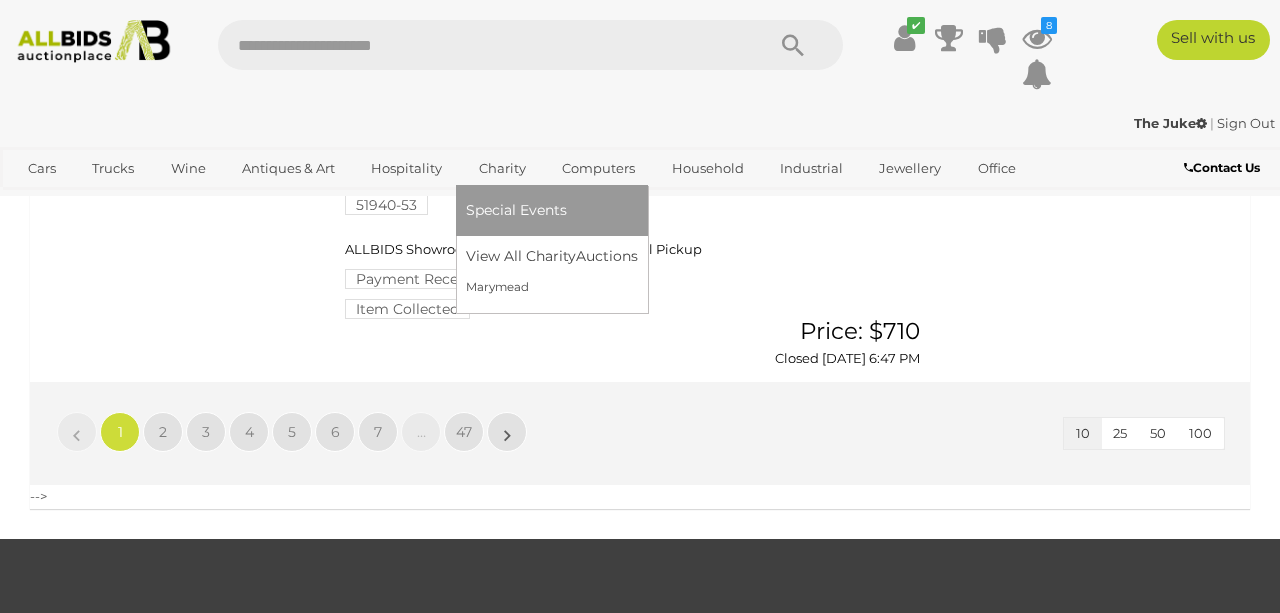 scroll, scrollTop: 2500, scrollLeft: 0, axis: vertical 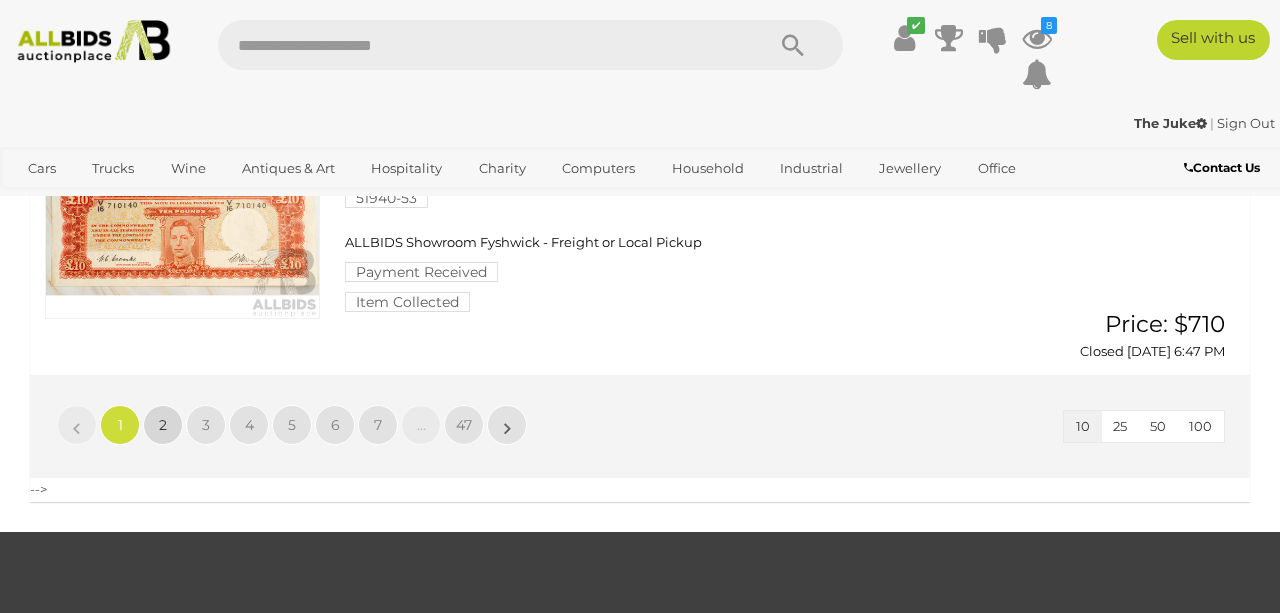 click on "2" at bounding box center (163, 425) 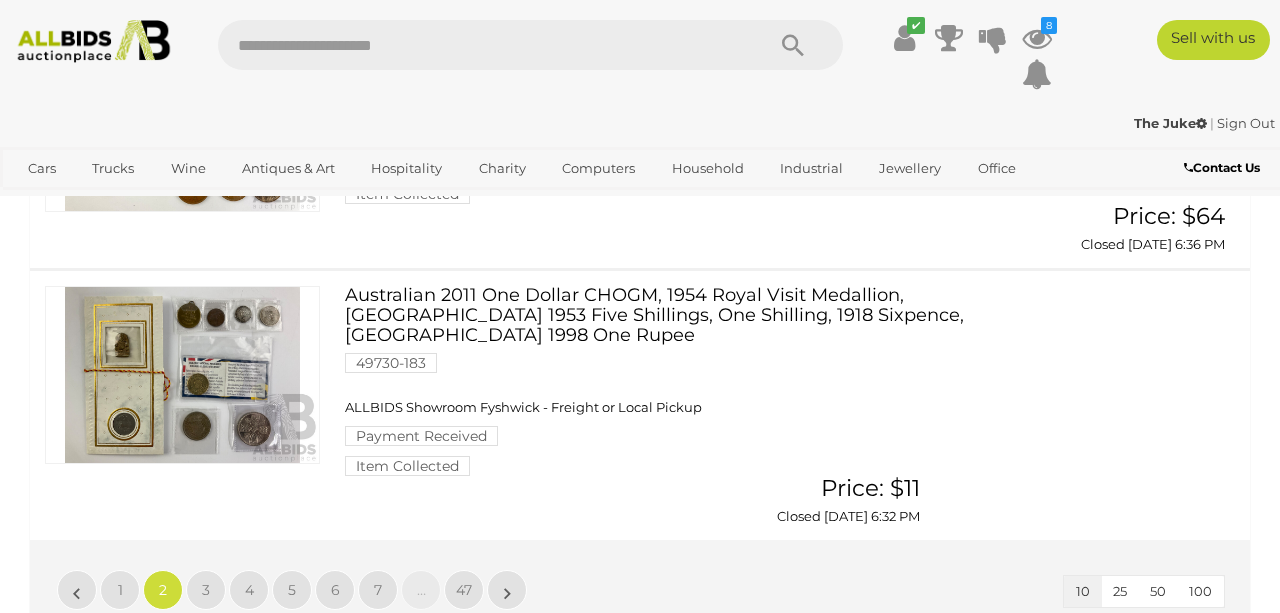 scroll, scrollTop: 2352, scrollLeft: 0, axis: vertical 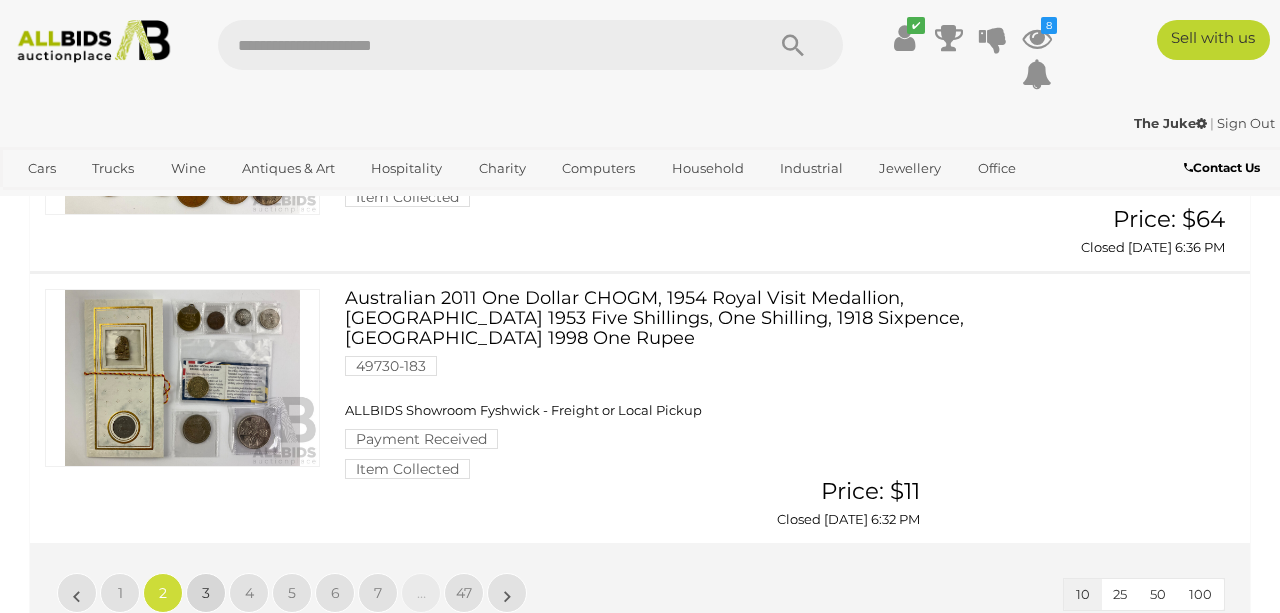 click on "3" at bounding box center [206, 593] 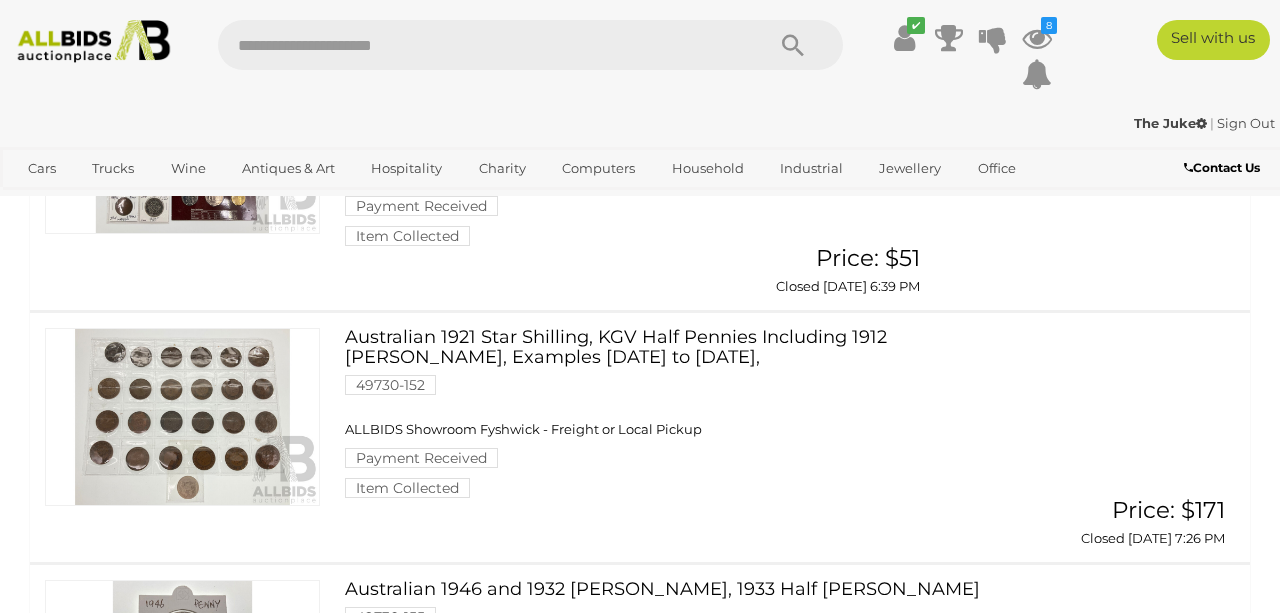 scroll, scrollTop: 407, scrollLeft: 0, axis: vertical 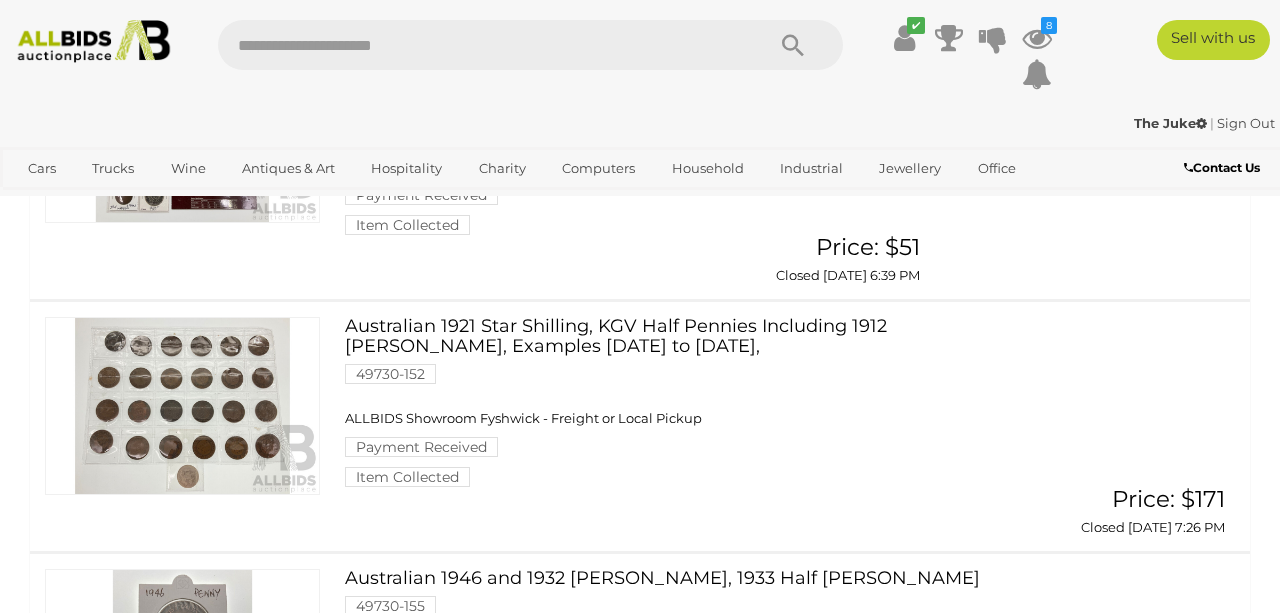 click at bounding box center (182, 406) 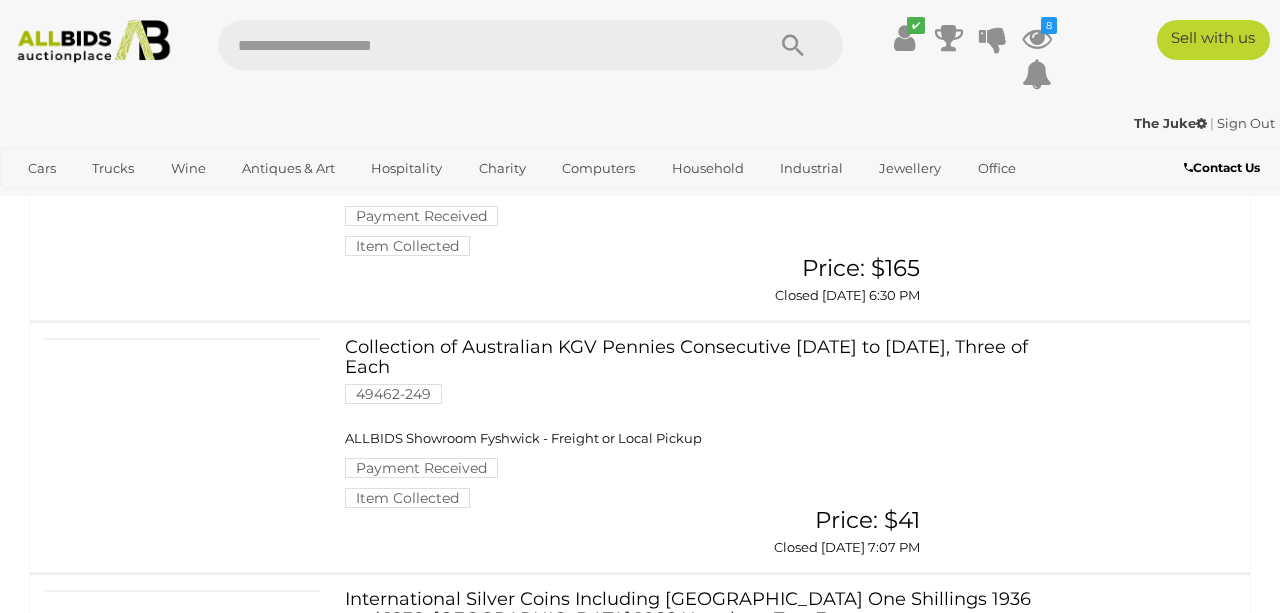 scroll, scrollTop: 1589, scrollLeft: 0, axis: vertical 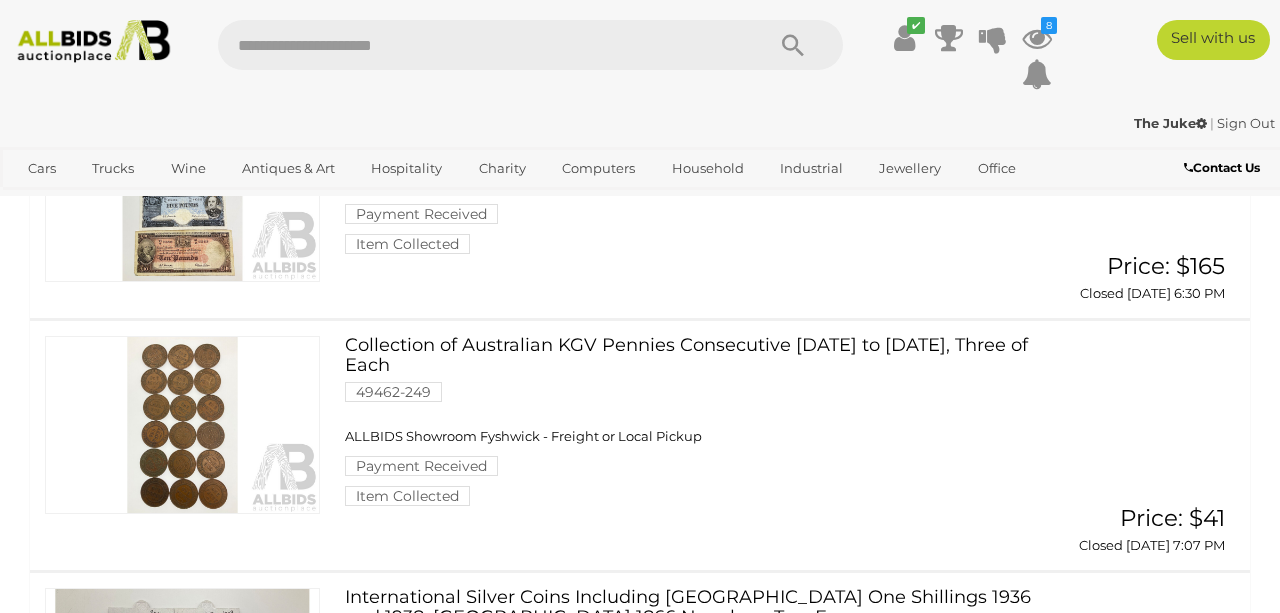 click at bounding box center (182, 425) 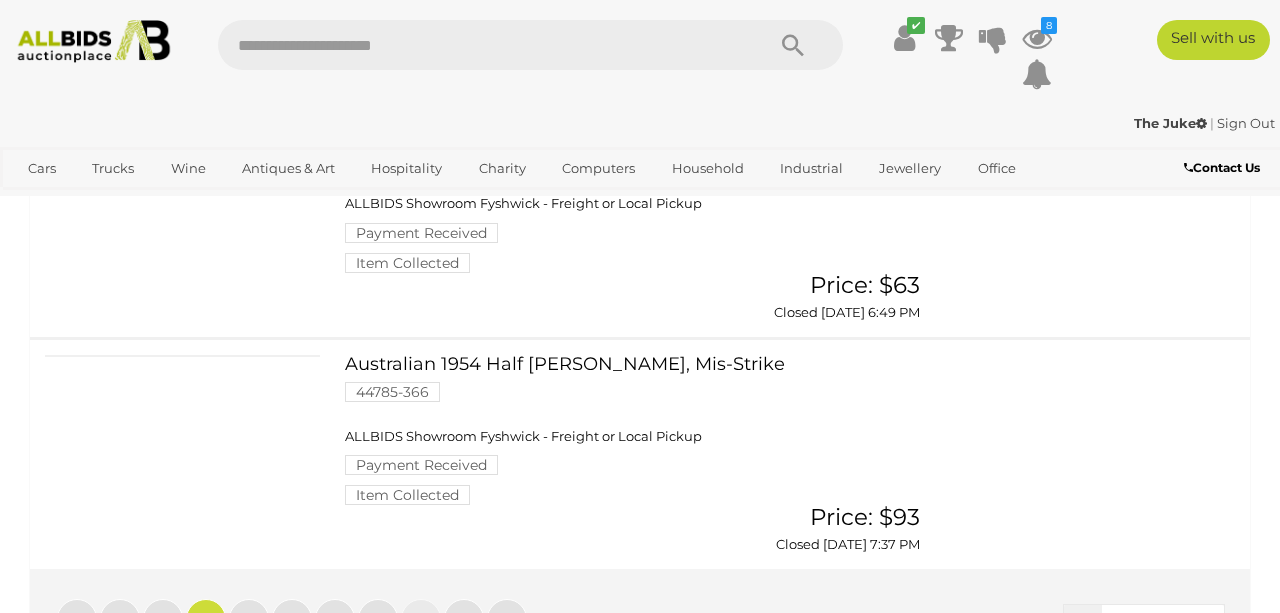 scroll, scrollTop: 2364, scrollLeft: 0, axis: vertical 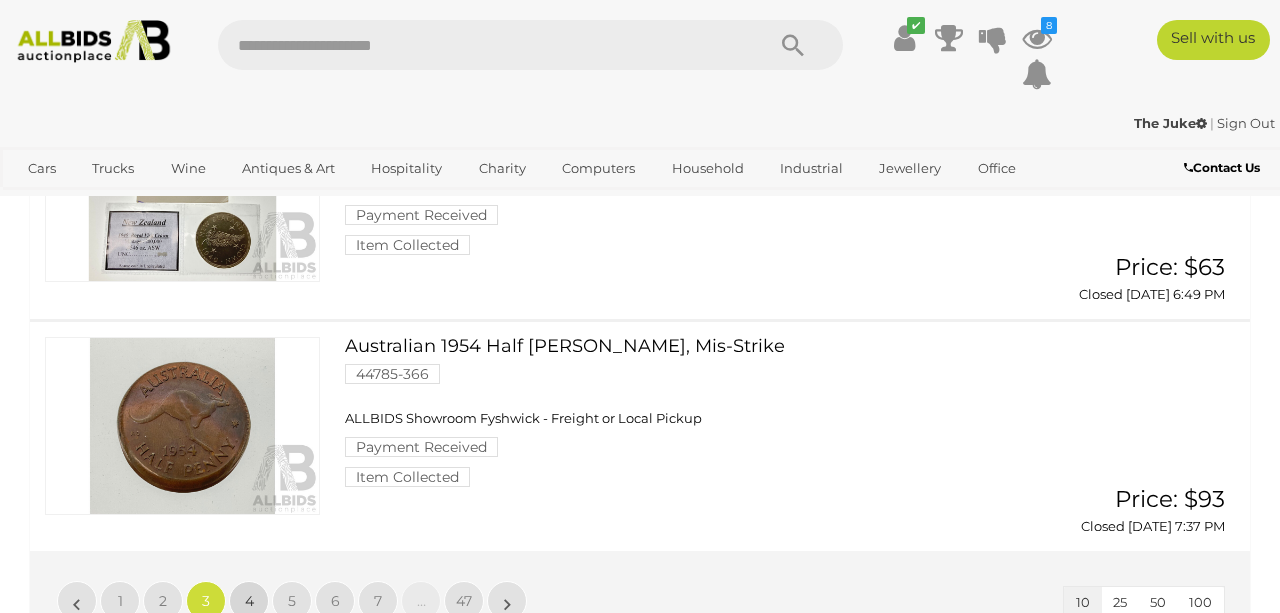 click on "4" at bounding box center (249, 601) 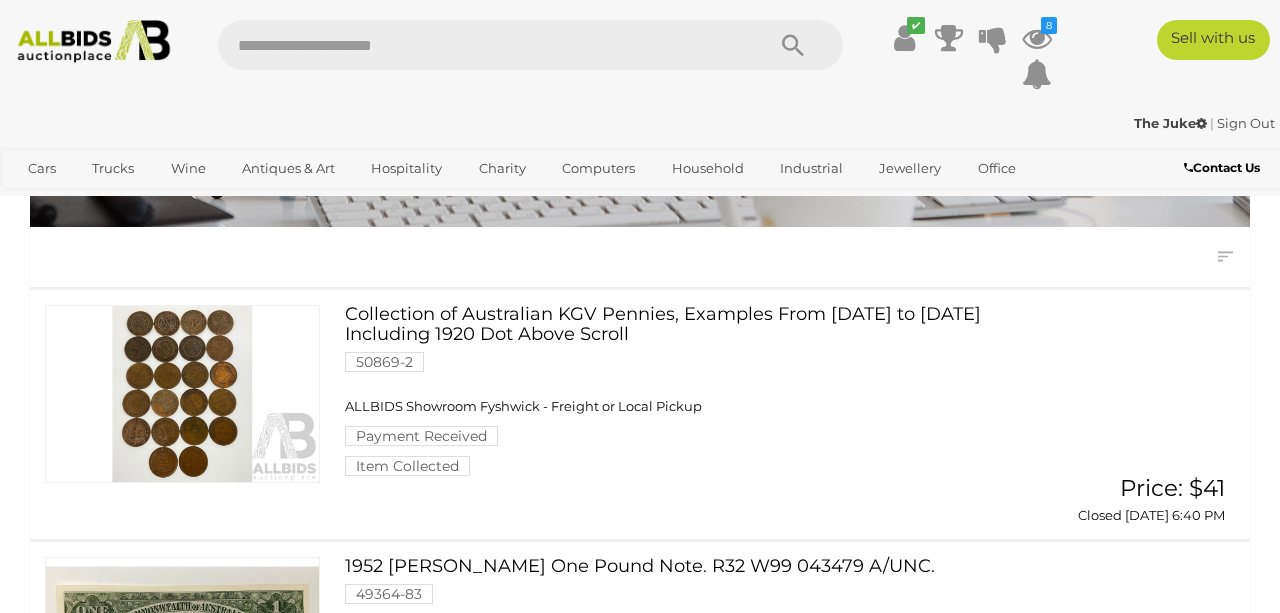 scroll, scrollTop: 155, scrollLeft: 0, axis: vertical 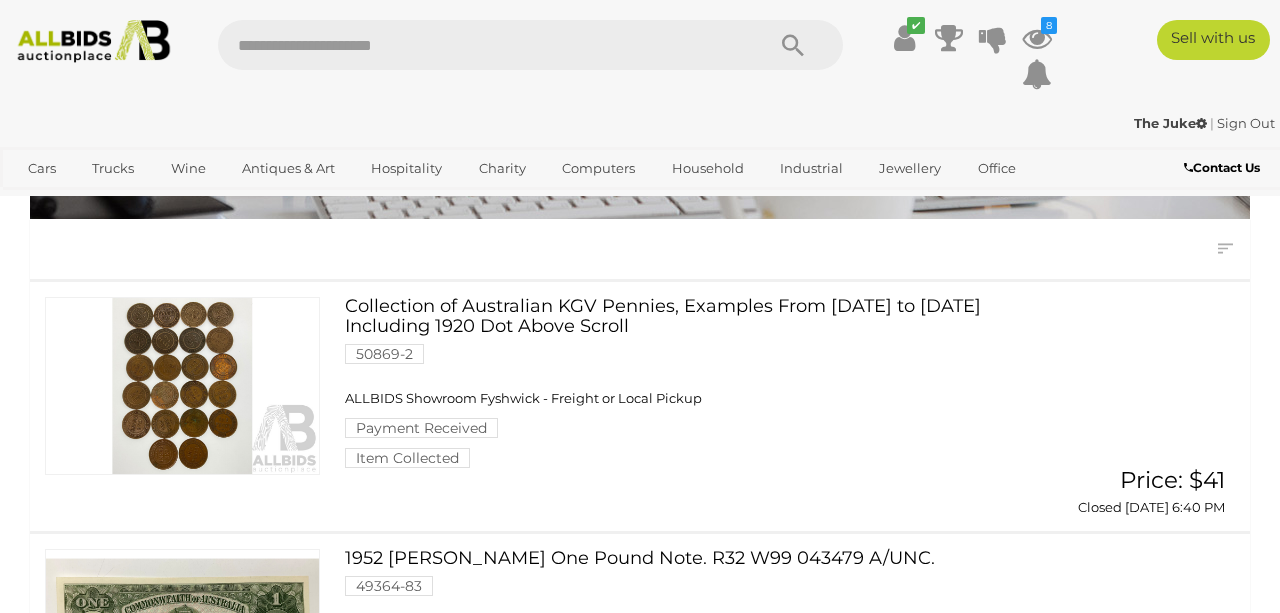 click at bounding box center [182, 386] 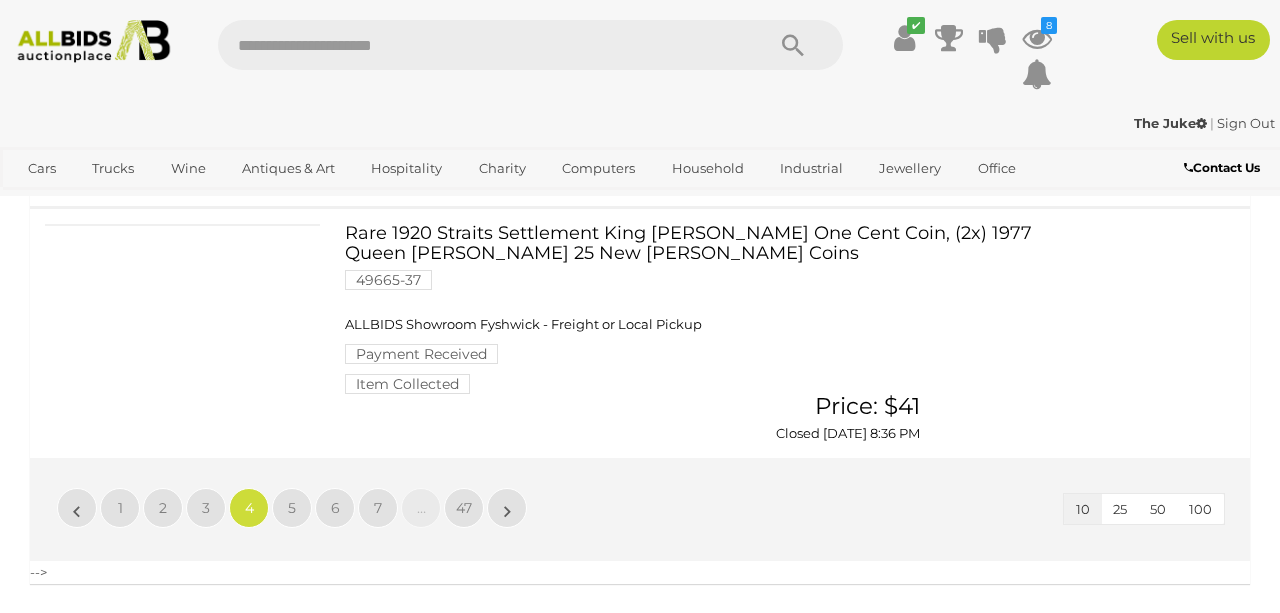 scroll, scrollTop: 2410, scrollLeft: 0, axis: vertical 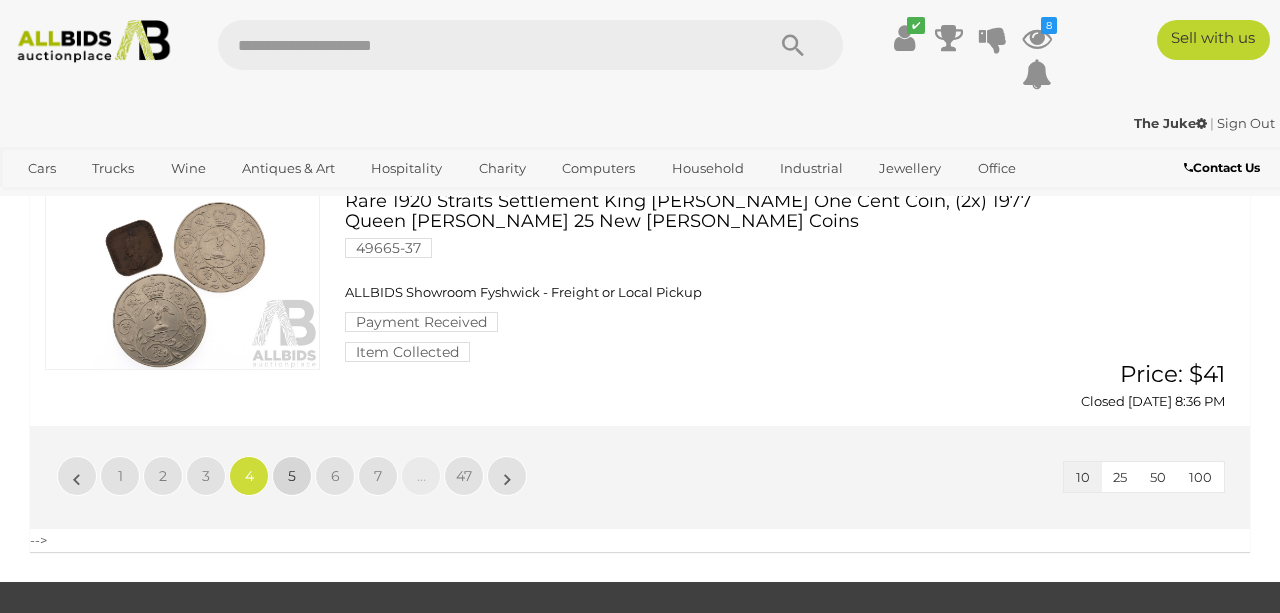 click on "5" at bounding box center [292, 476] 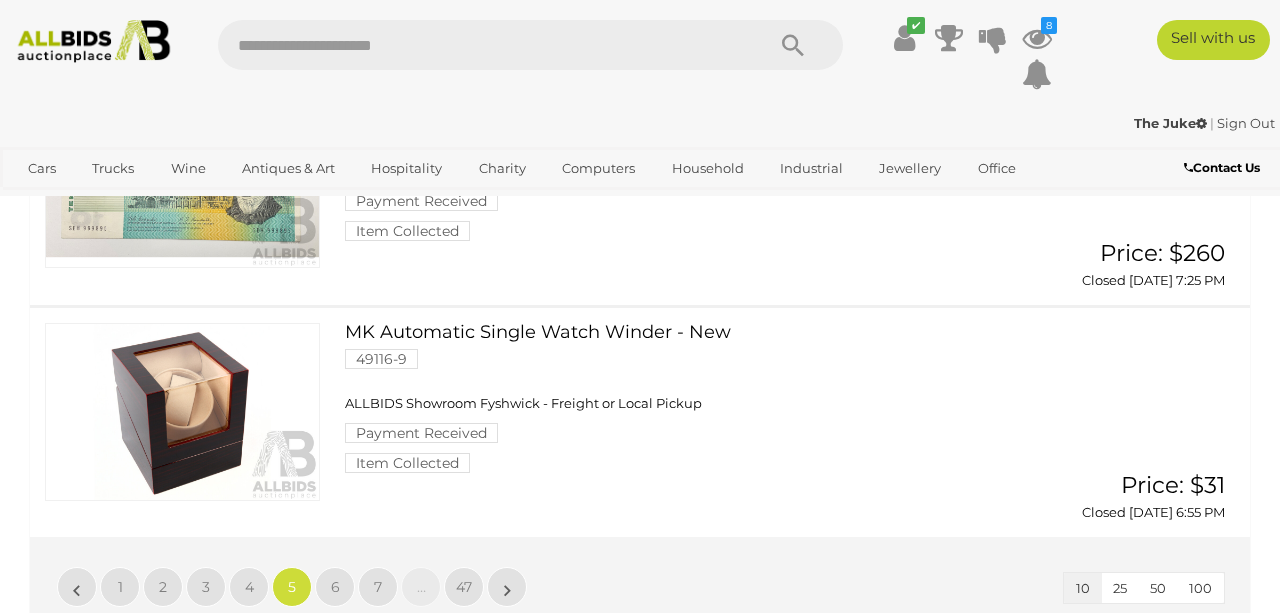 scroll, scrollTop: 2301, scrollLeft: 0, axis: vertical 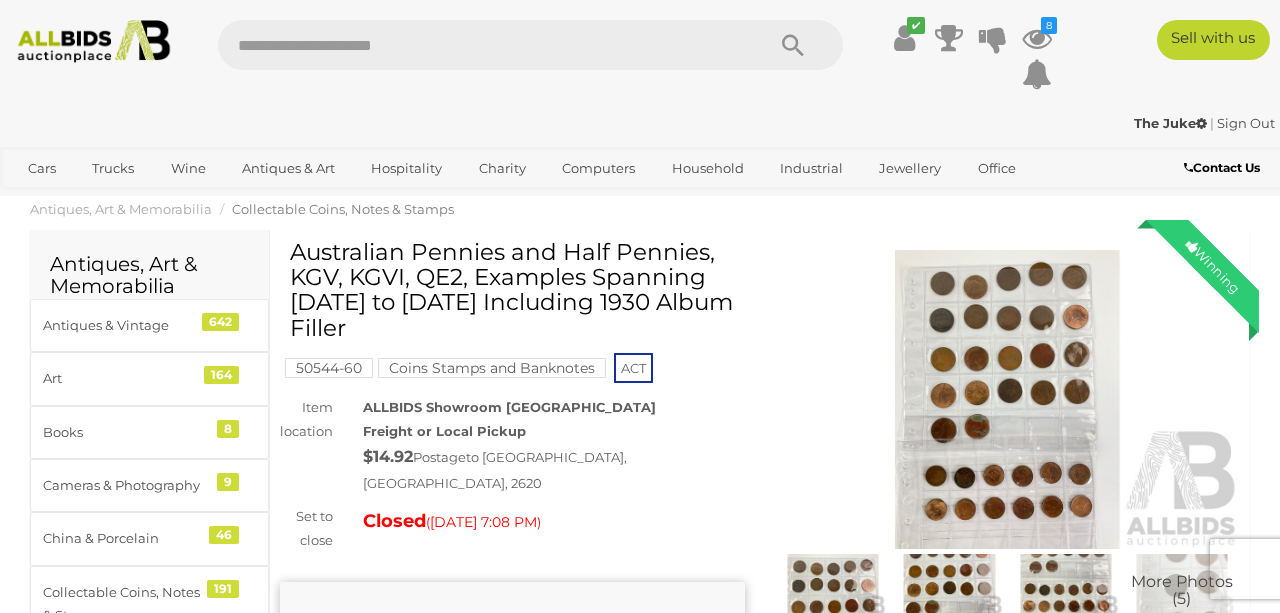 click at bounding box center (1007, 400) 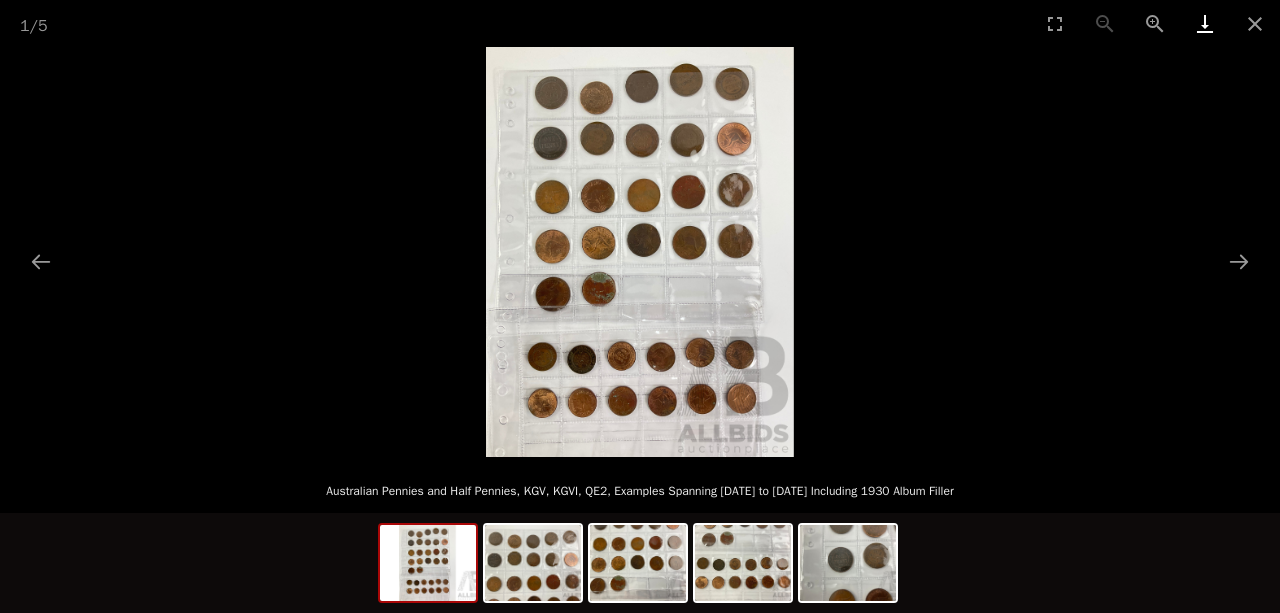 click at bounding box center (1205, 23) 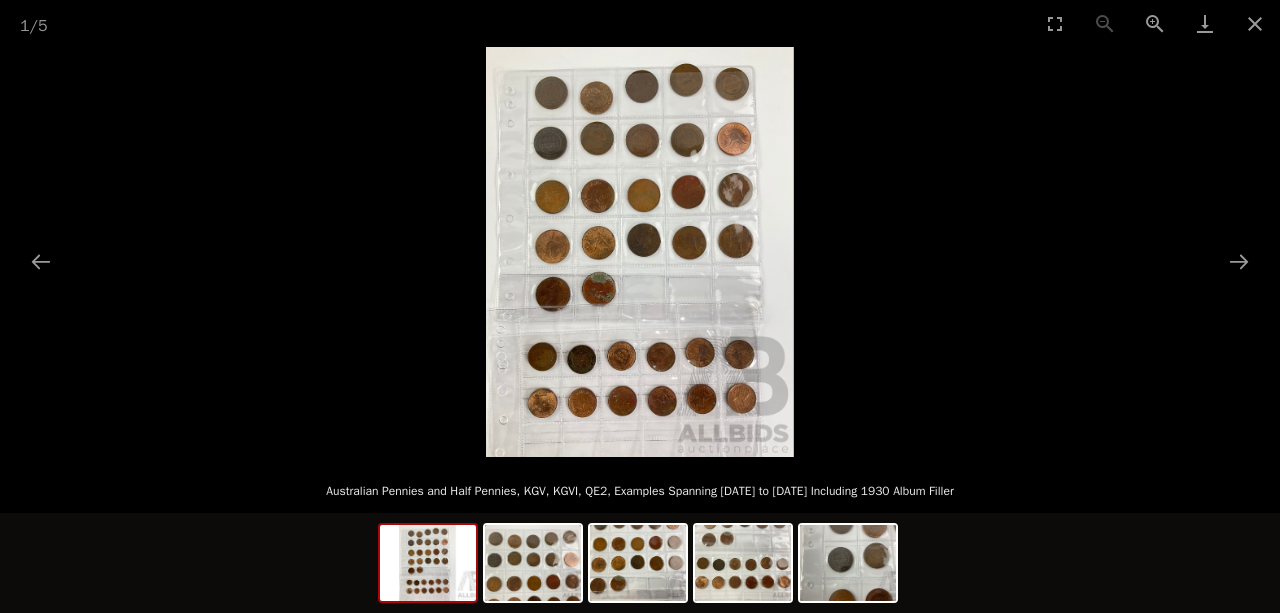 scroll, scrollTop: 0, scrollLeft: 0, axis: both 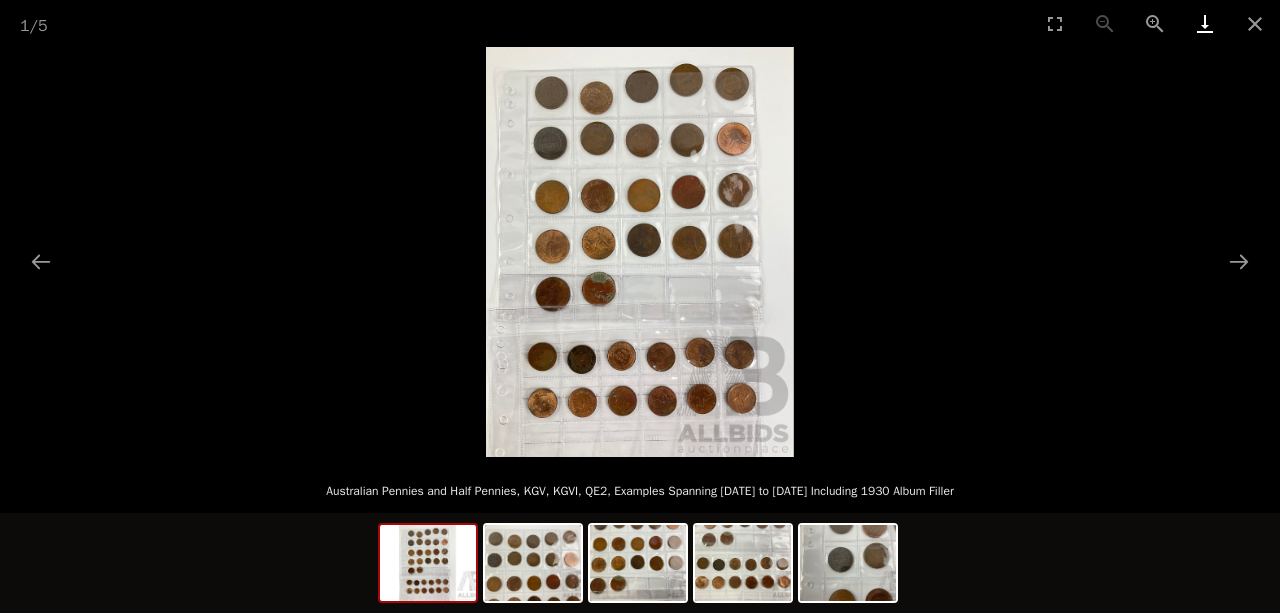 click at bounding box center [1205, 23] 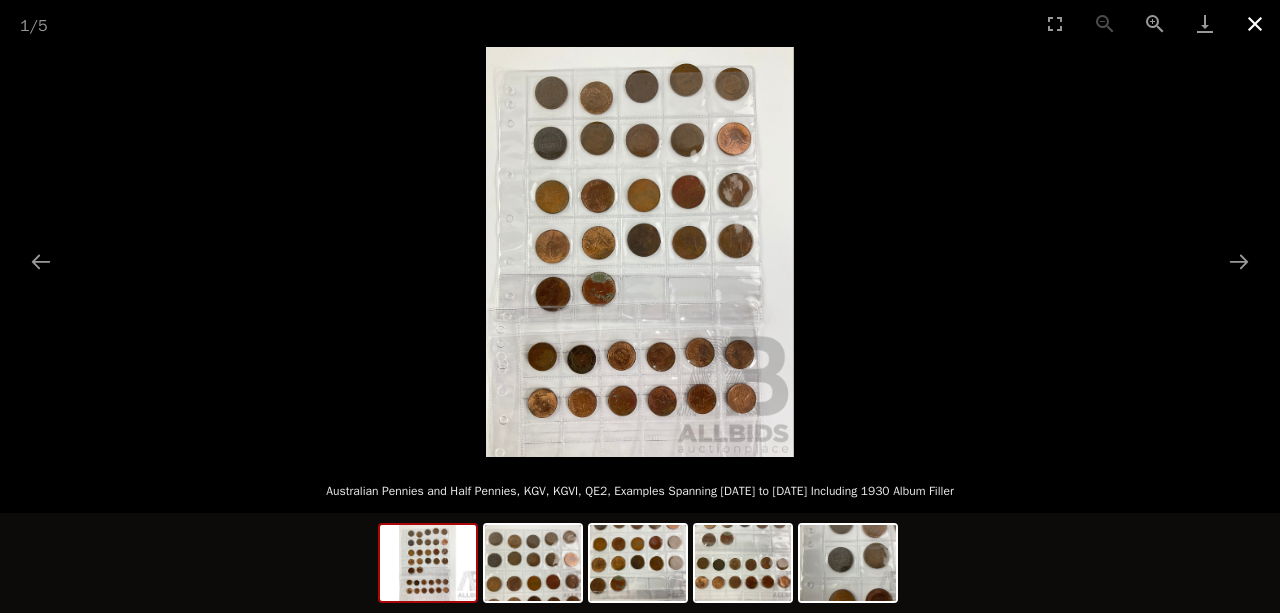 click at bounding box center [1255, 23] 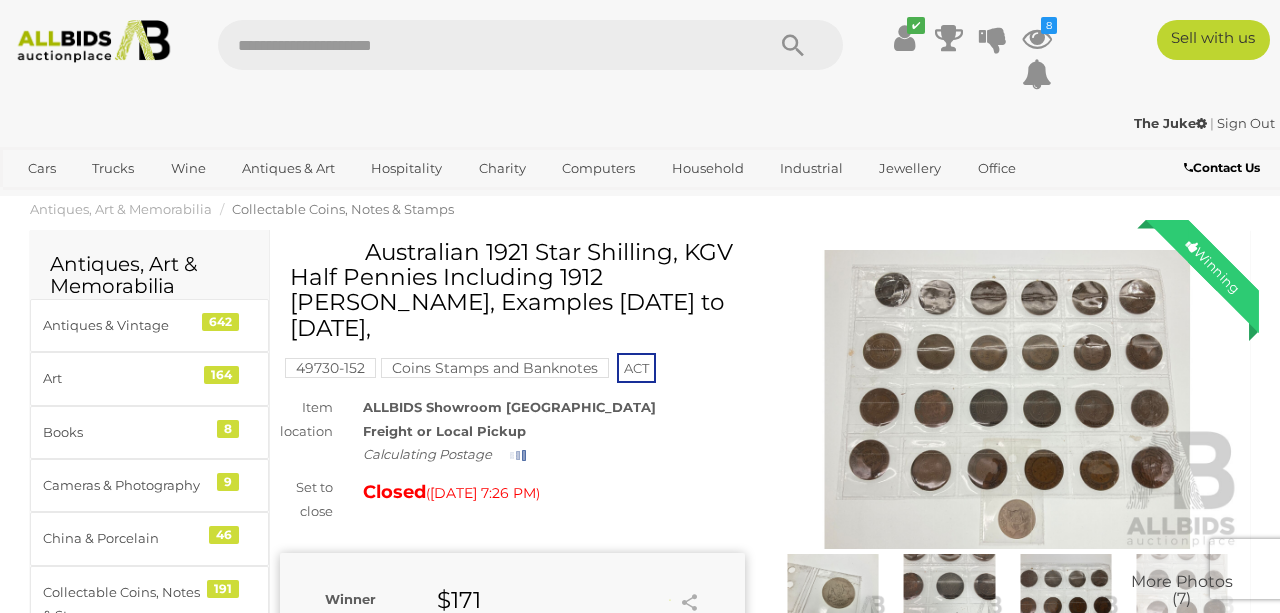 scroll, scrollTop: 0, scrollLeft: 0, axis: both 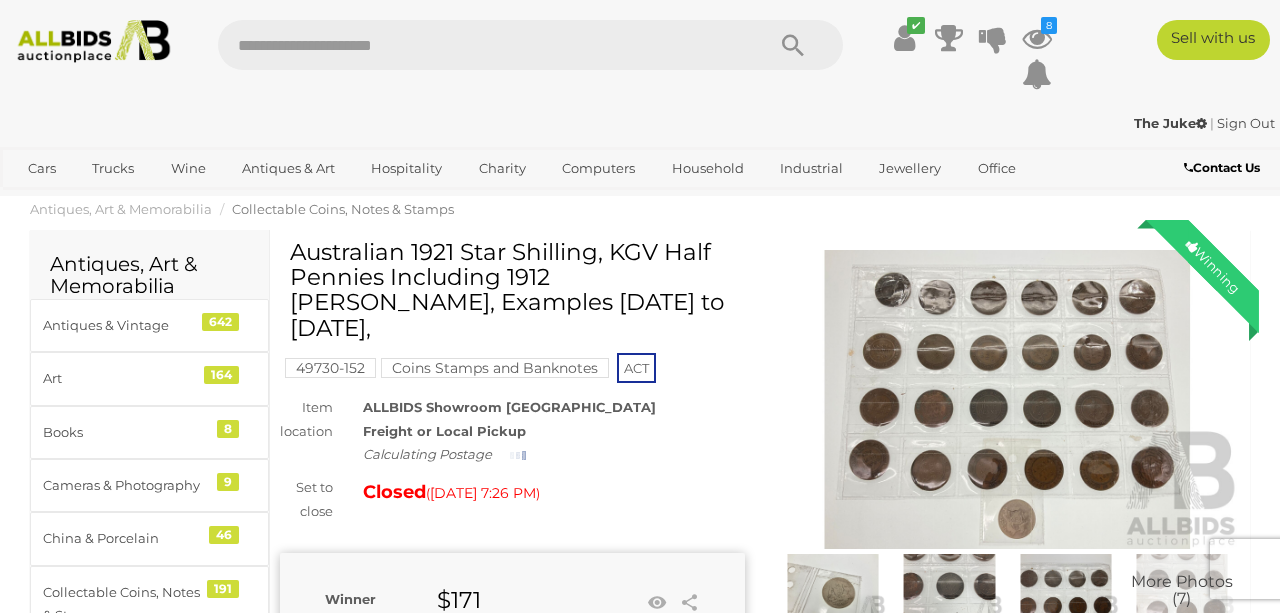 click at bounding box center (1007, 400) 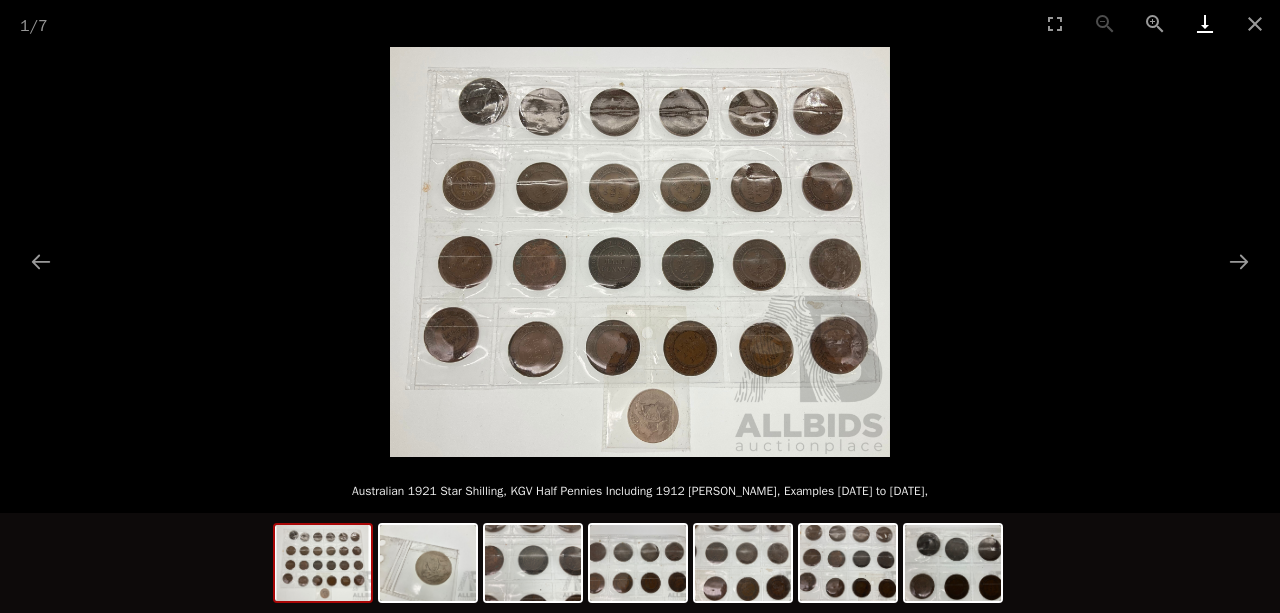 click at bounding box center [1205, 23] 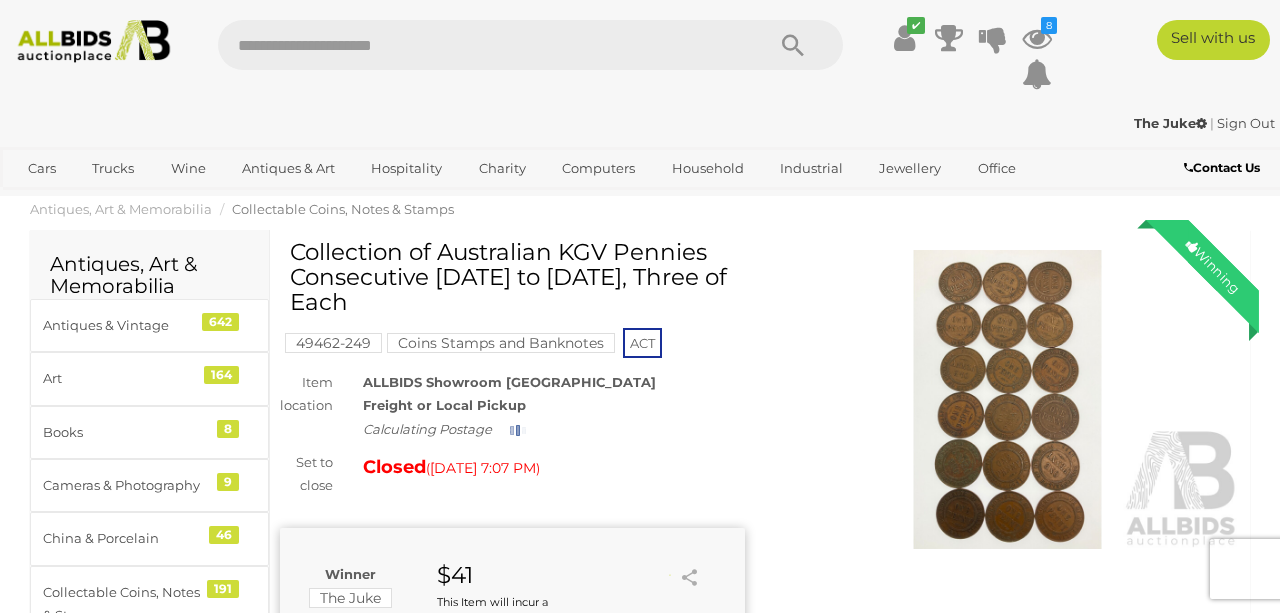 scroll, scrollTop: 0, scrollLeft: 0, axis: both 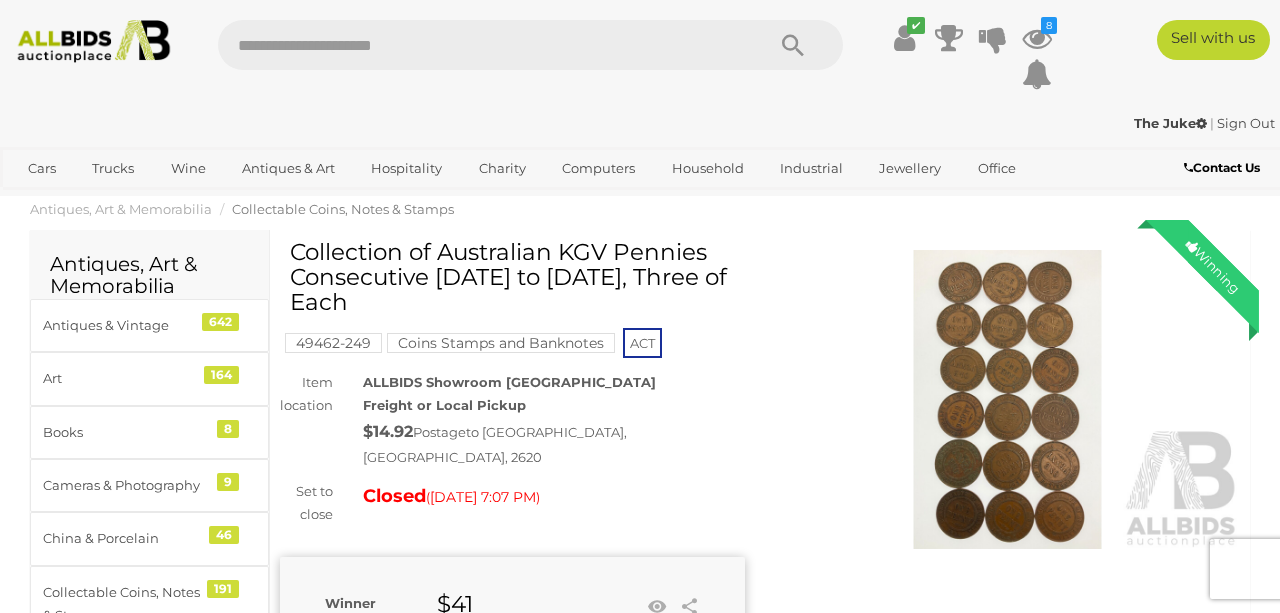 click at bounding box center (1007, 400) 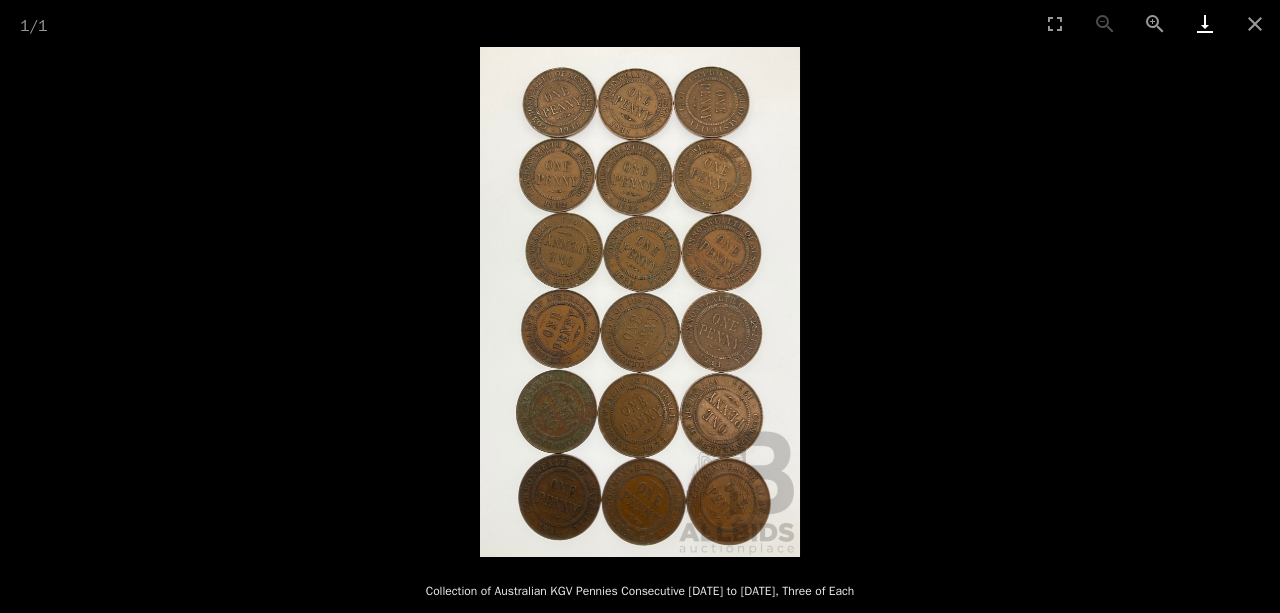click at bounding box center (1205, 23) 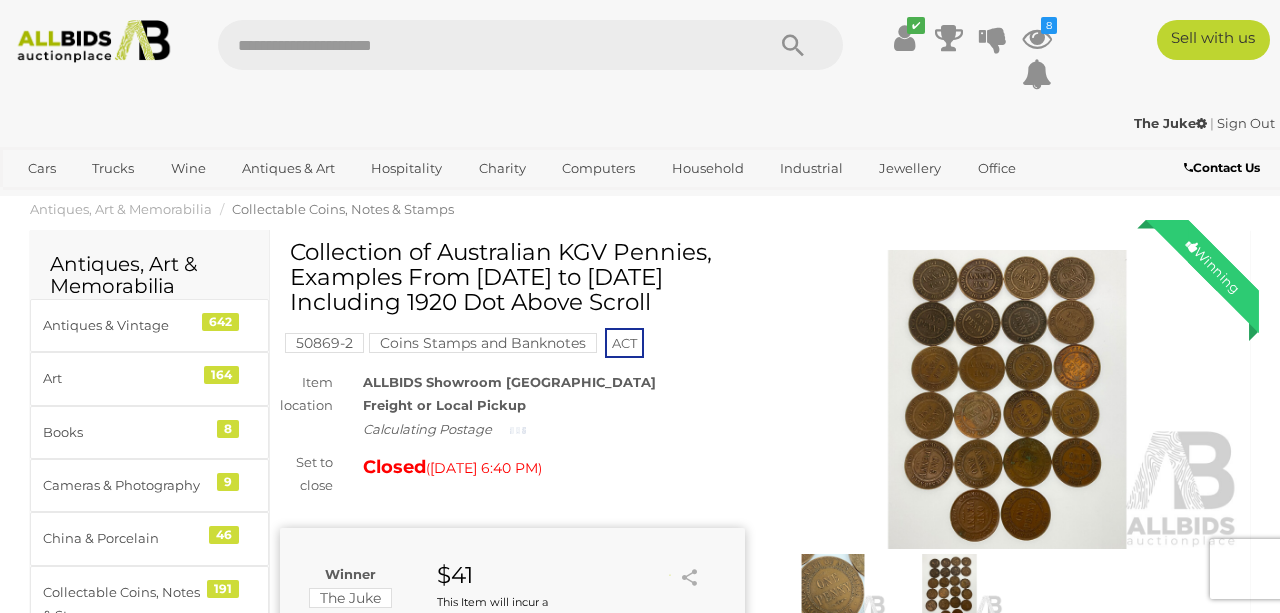 scroll, scrollTop: 0, scrollLeft: 0, axis: both 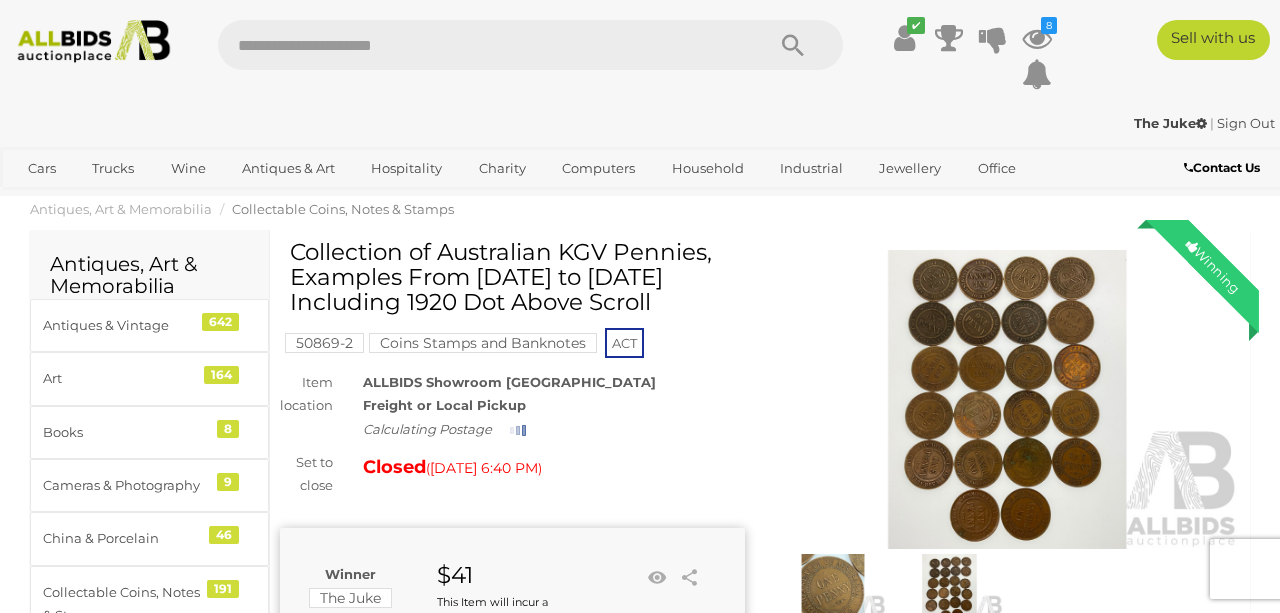 click at bounding box center (1007, 400) 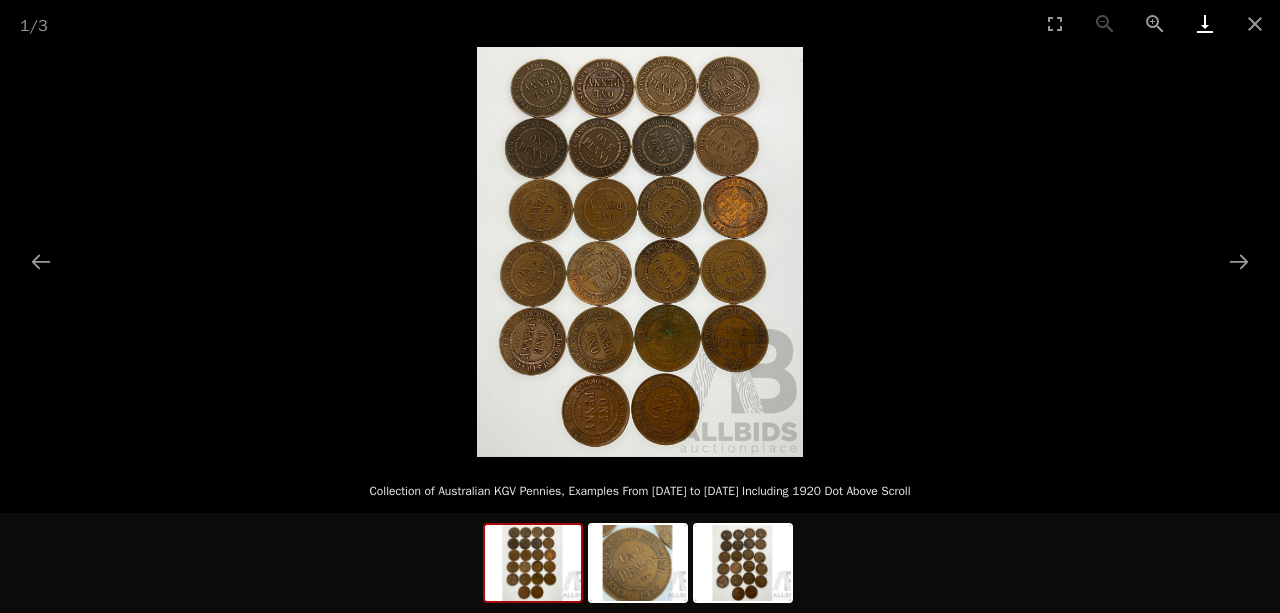 click at bounding box center [1205, 23] 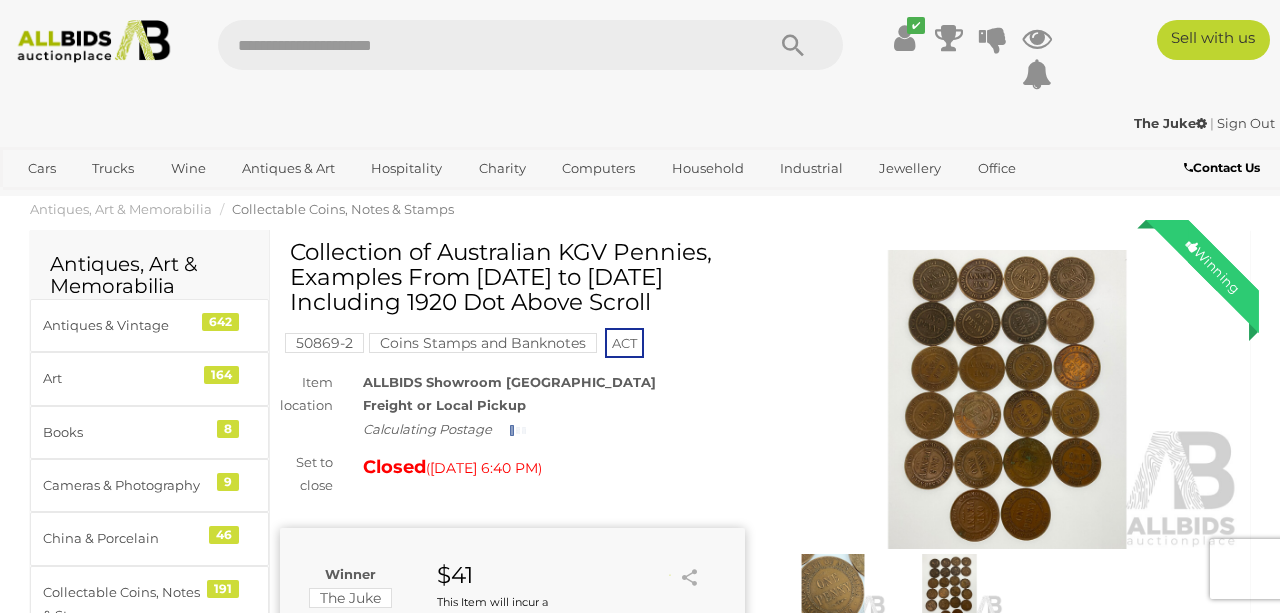 scroll, scrollTop: 0, scrollLeft: 0, axis: both 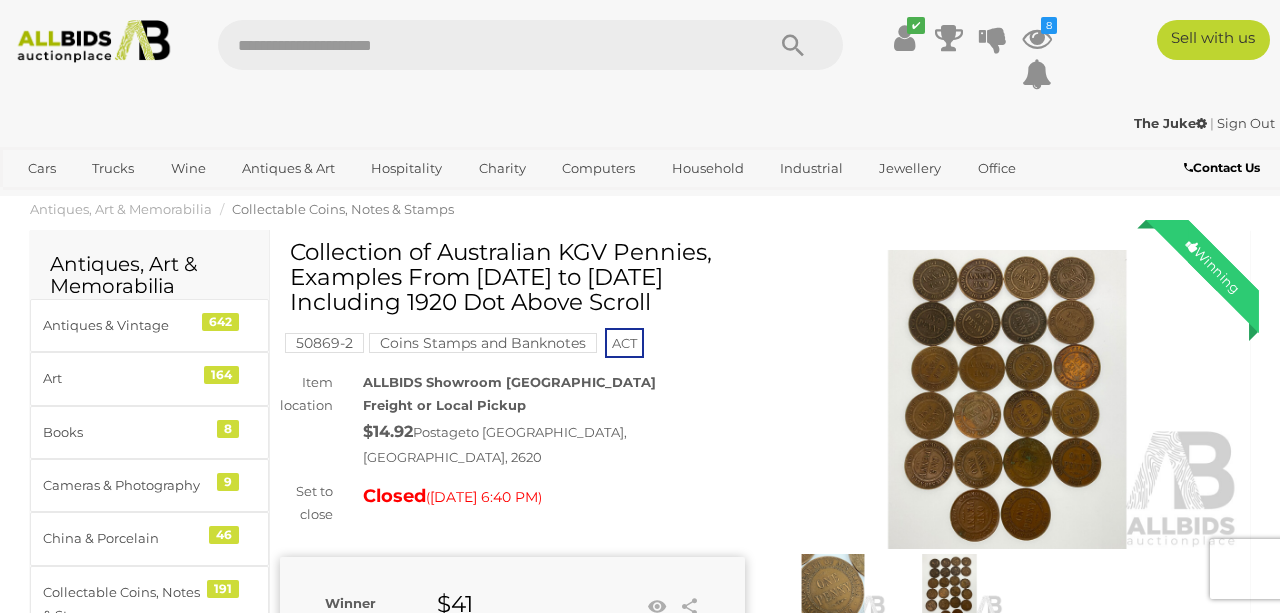 click at bounding box center [833, 588] 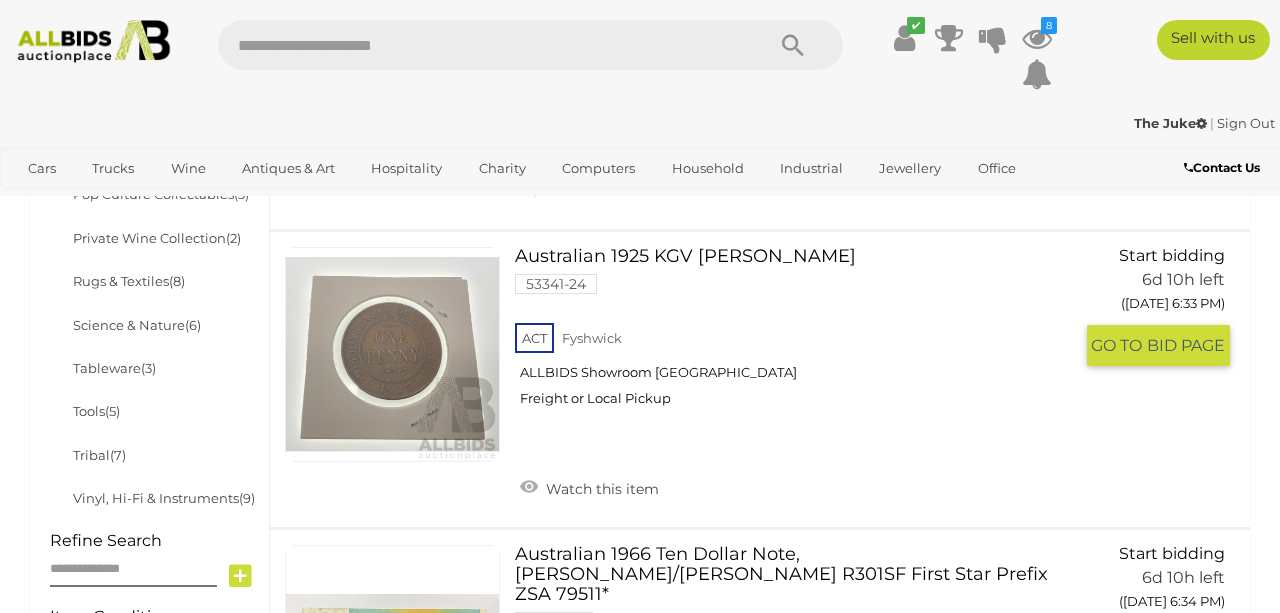 scroll, scrollTop: 1179, scrollLeft: 0, axis: vertical 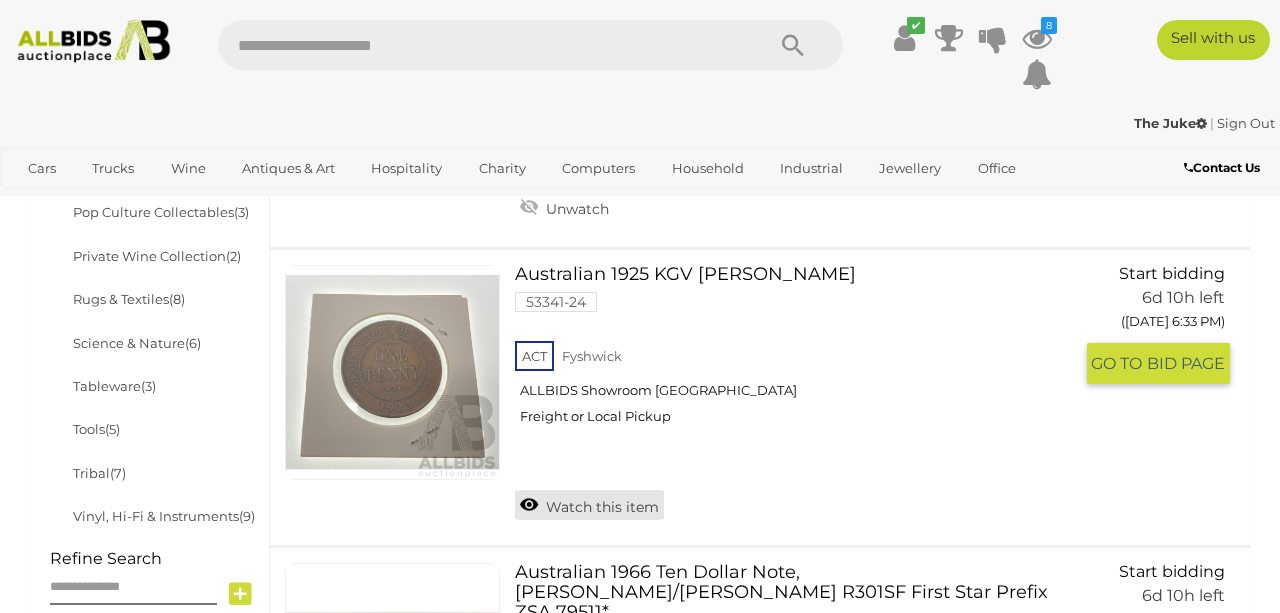 click on "Watch this item" at bounding box center [589, 505] 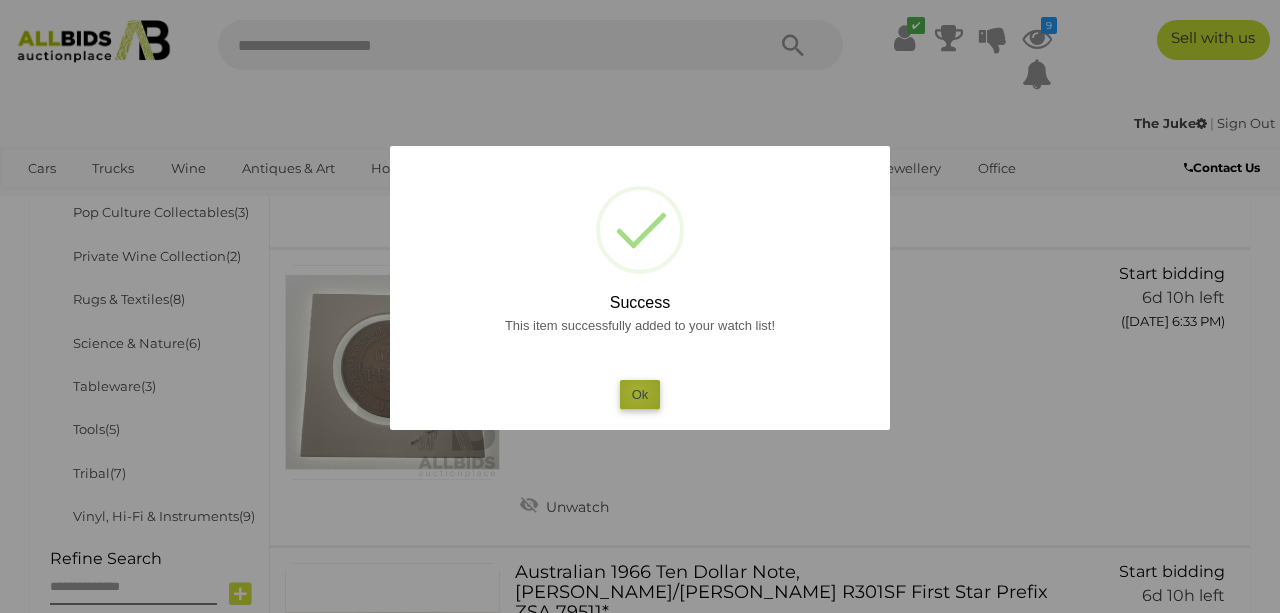 click on "Ok" at bounding box center (640, 394) 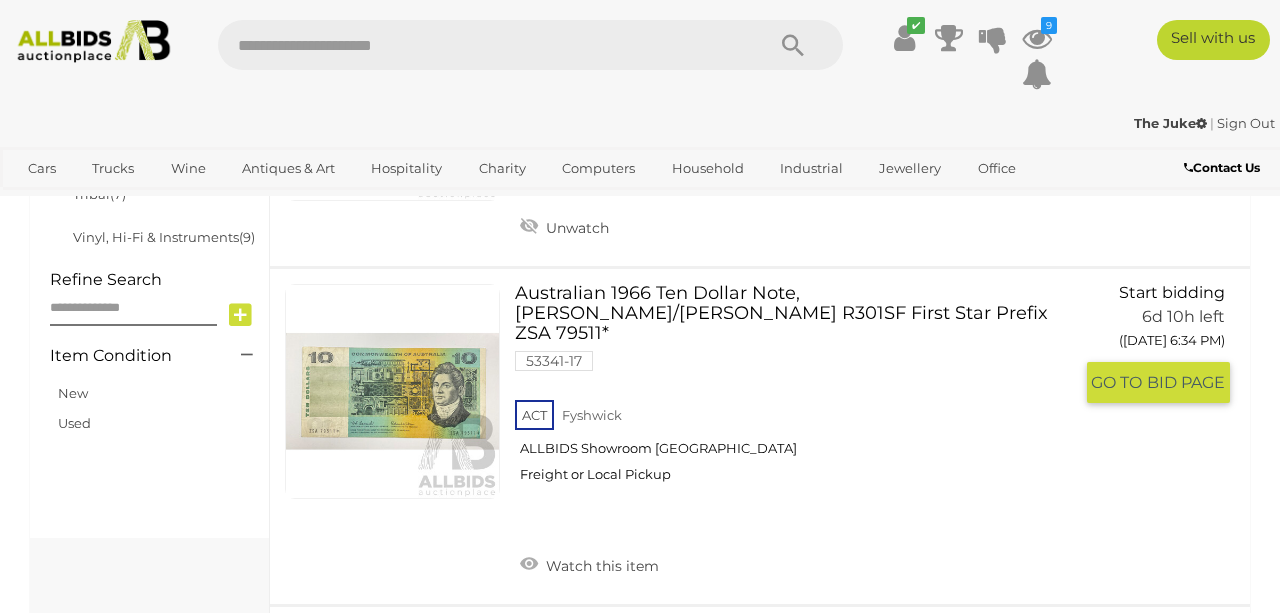 scroll, scrollTop: 1459, scrollLeft: 0, axis: vertical 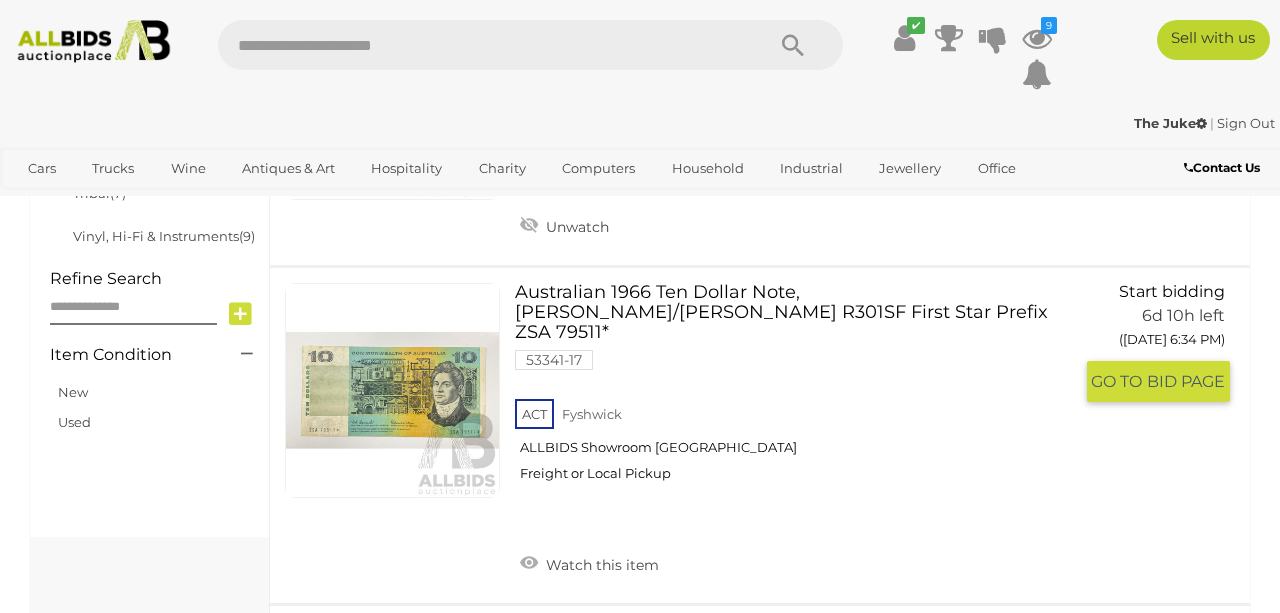 click at bounding box center [392, 390] 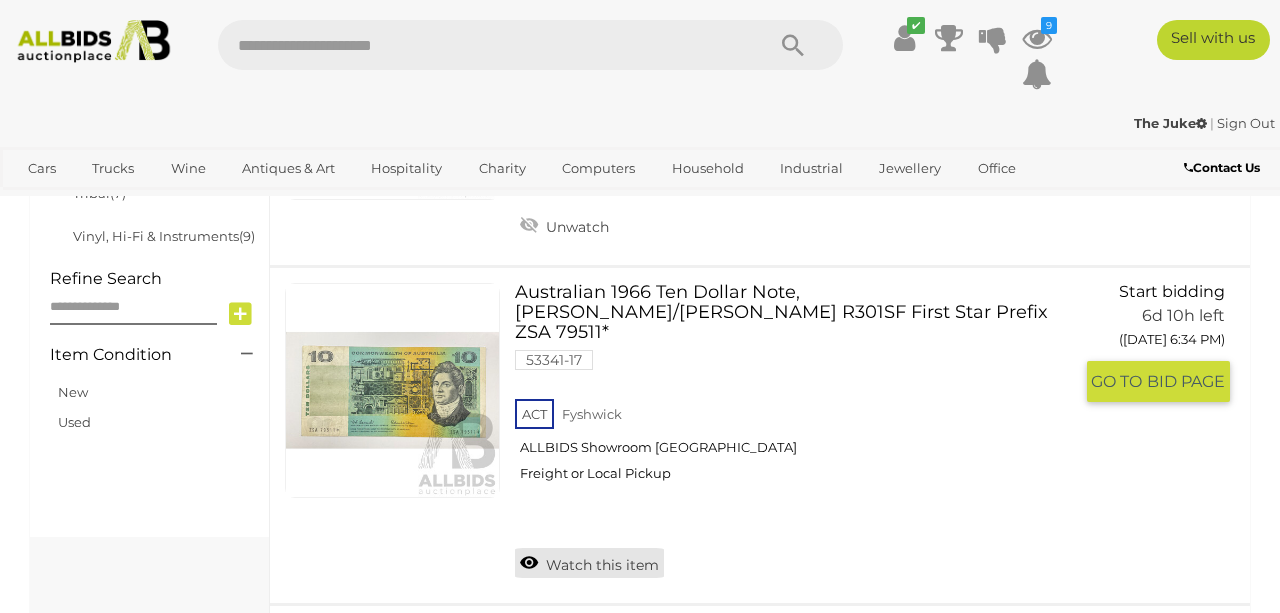 click on "Watch this item" at bounding box center [589, 563] 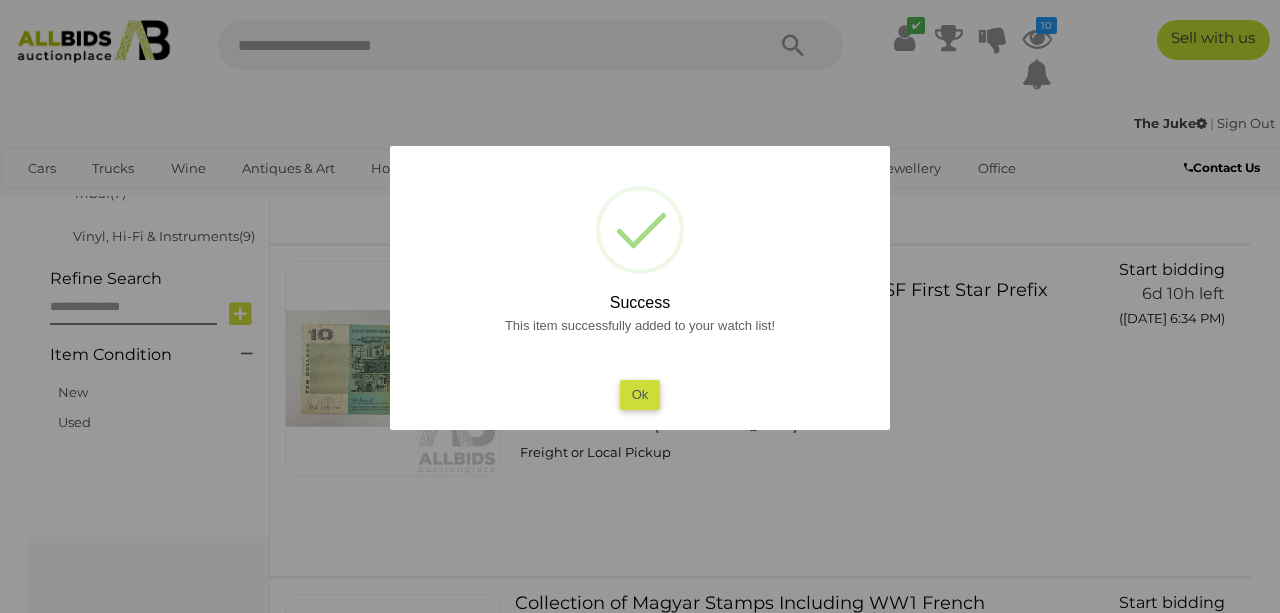 click on "Ok" at bounding box center [640, 394] 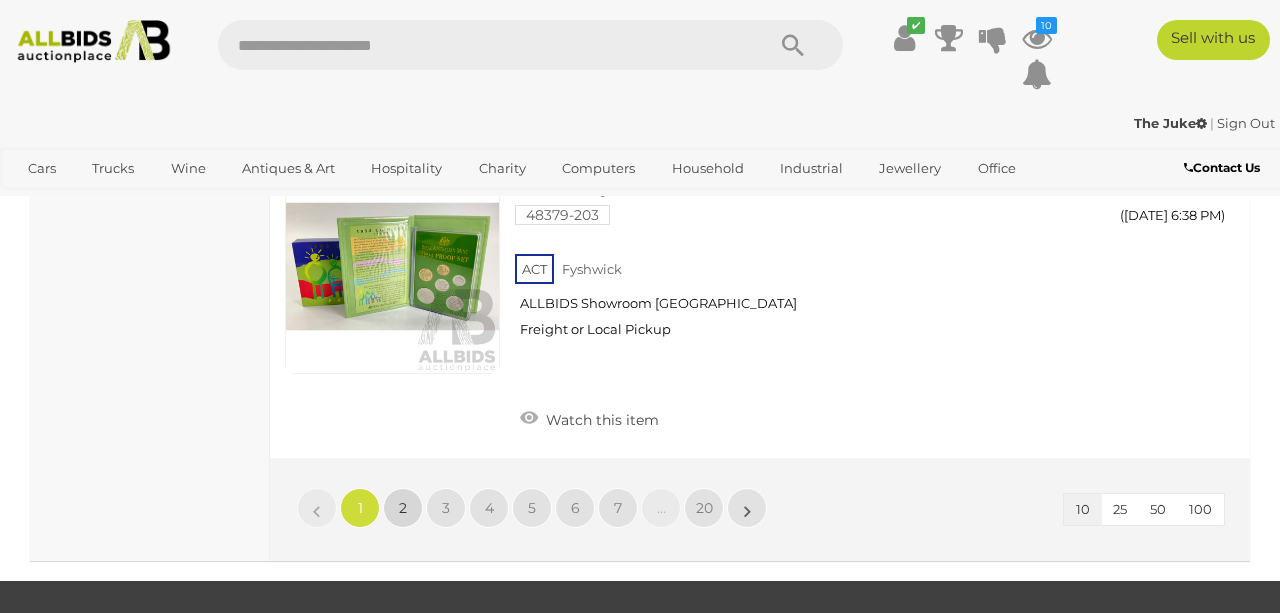 click on "2" at bounding box center (403, 508) 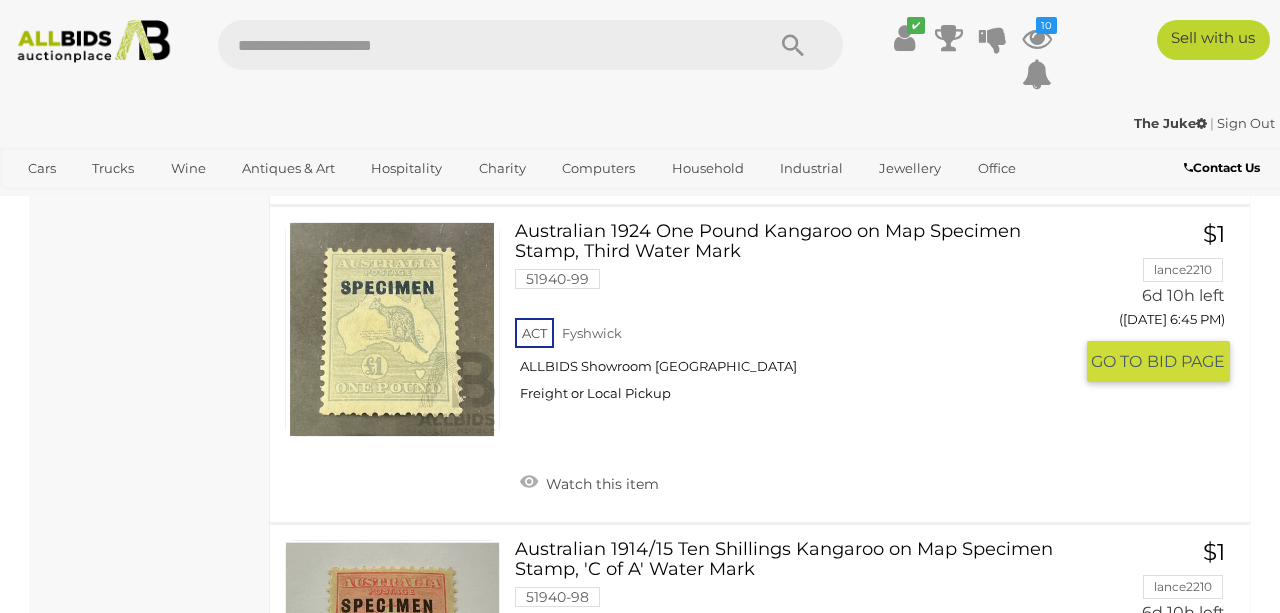 scroll, scrollTop: 2199, scrollLeft: 0, axis: vertical 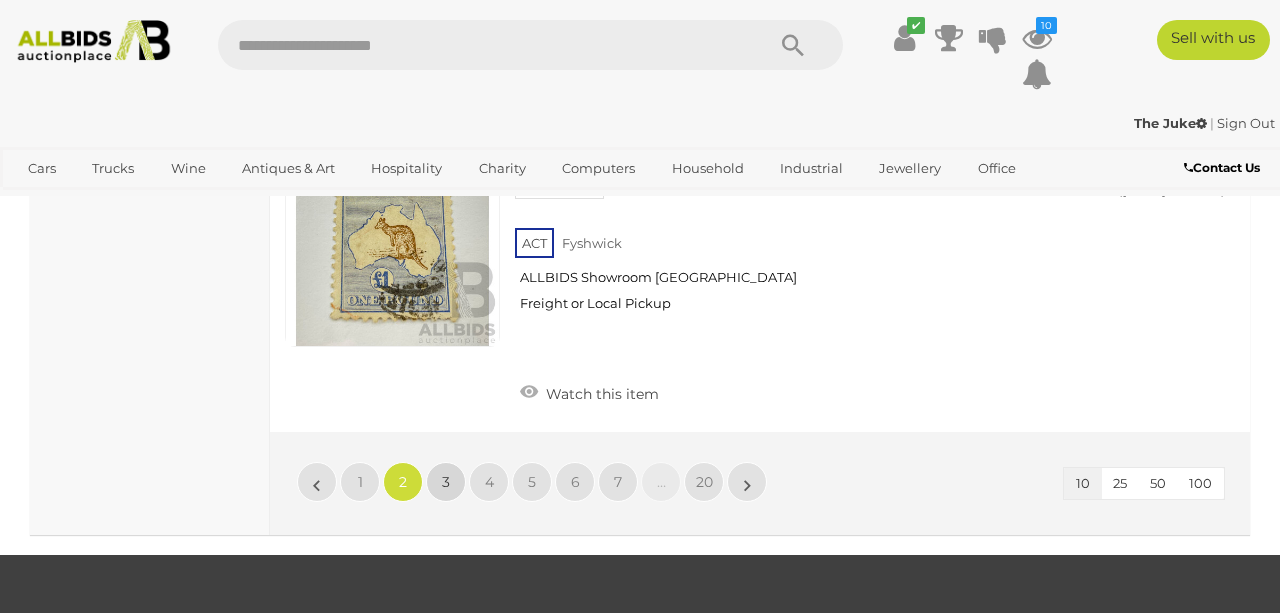 click on "3" at bounding box center (446, 482) 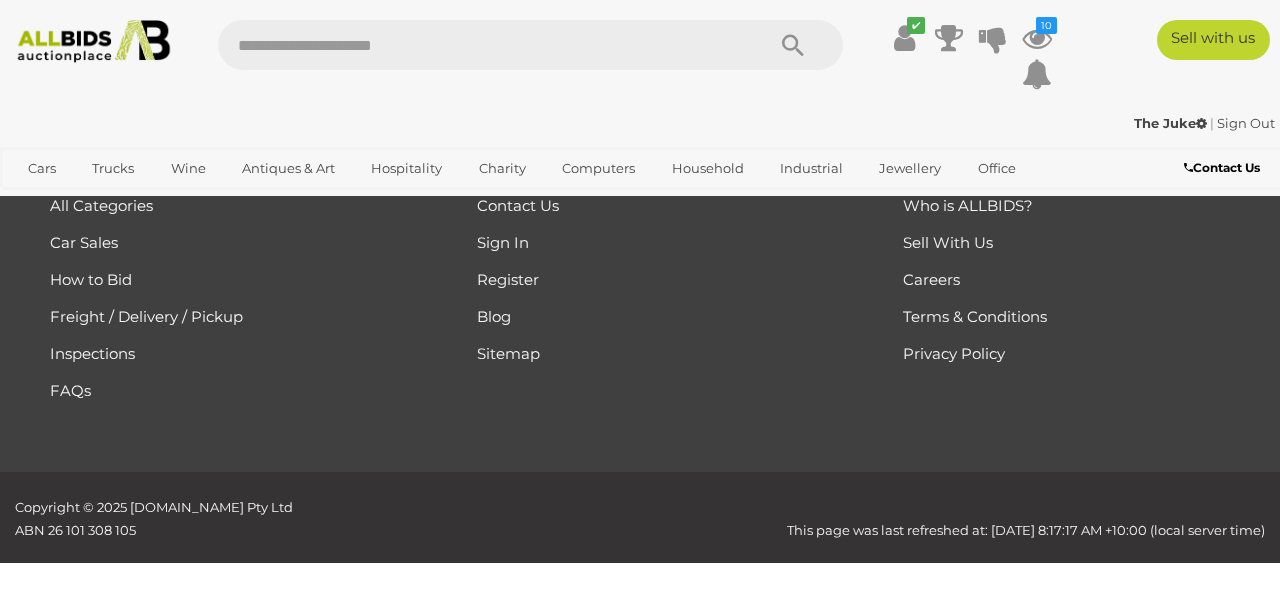 scroll, scrollTop: 290, scrollLeft: 0, axis: vertical 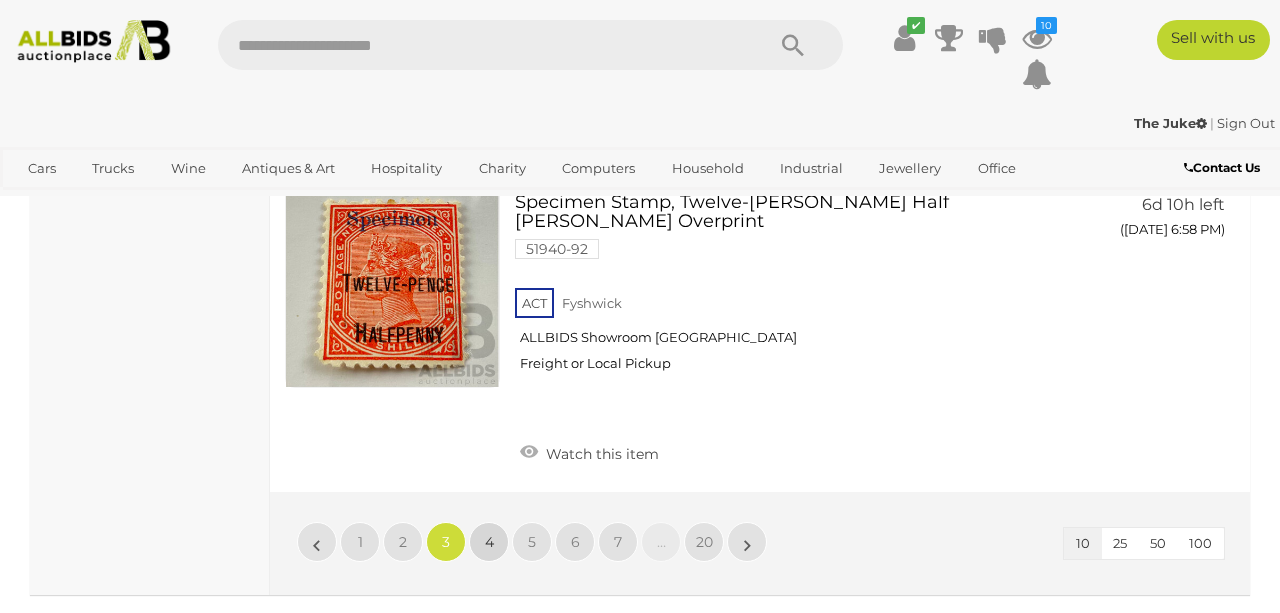 click on "4" at bounding box center [489, 542] 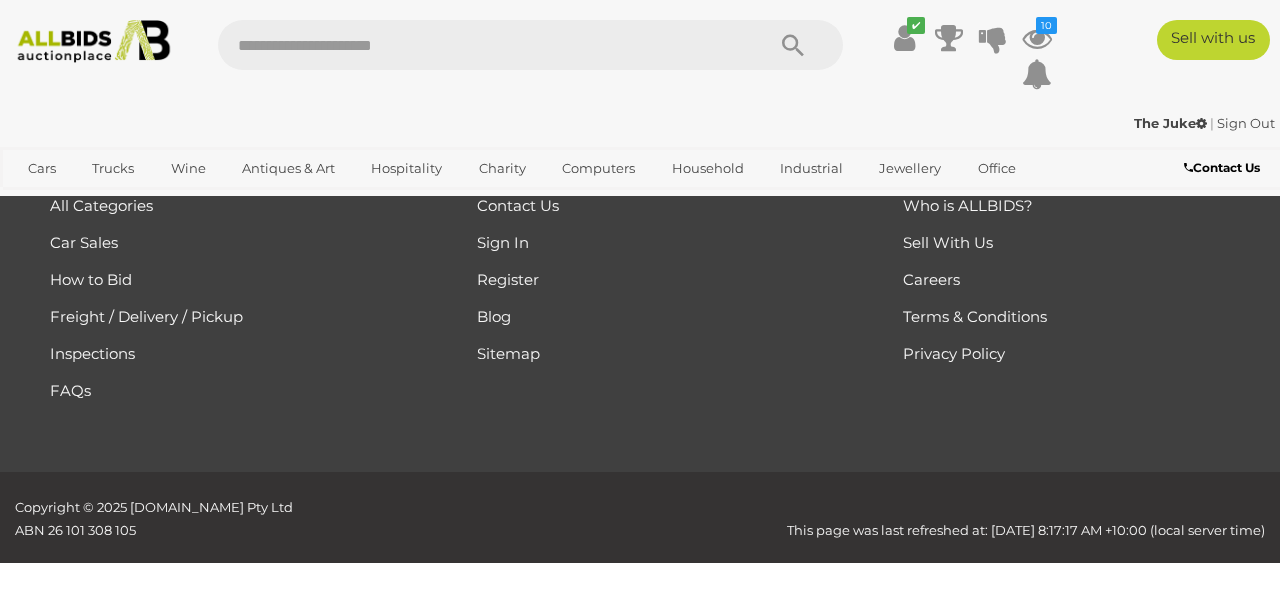scroll, scrollTop: 290, scrollLeft: 0, axis: vertical 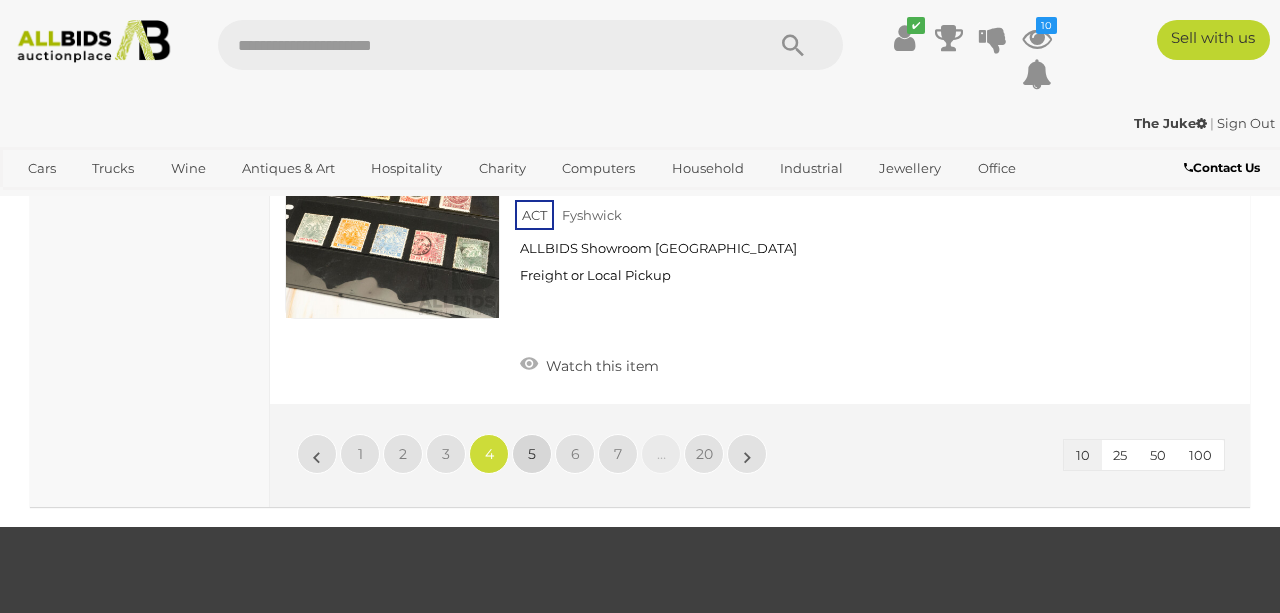 click on "5" at bounding box center [532, 454] 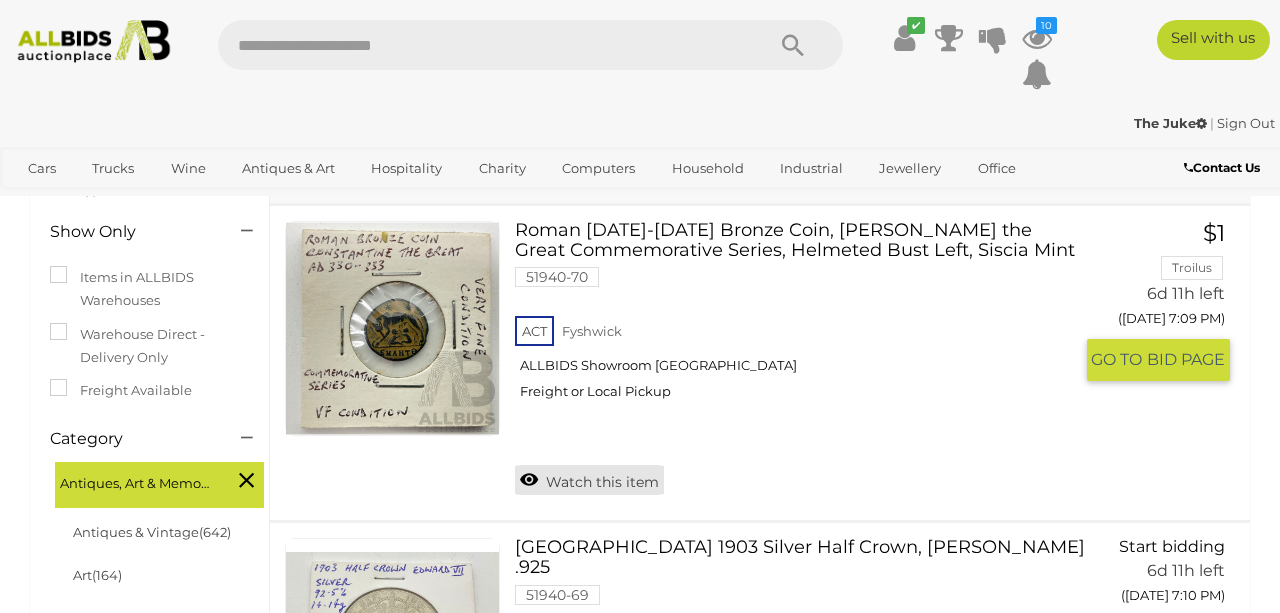 click on "Watch this item" at bounding box center [589, 480] 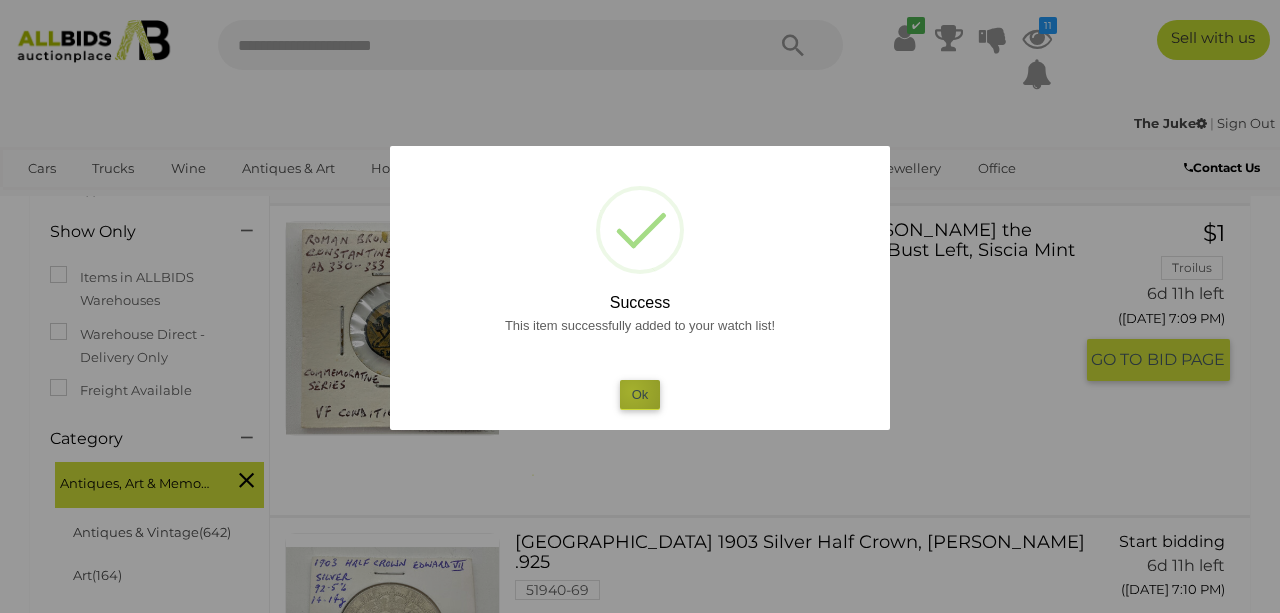 click on "Ok" at bounding box center [640, 394] 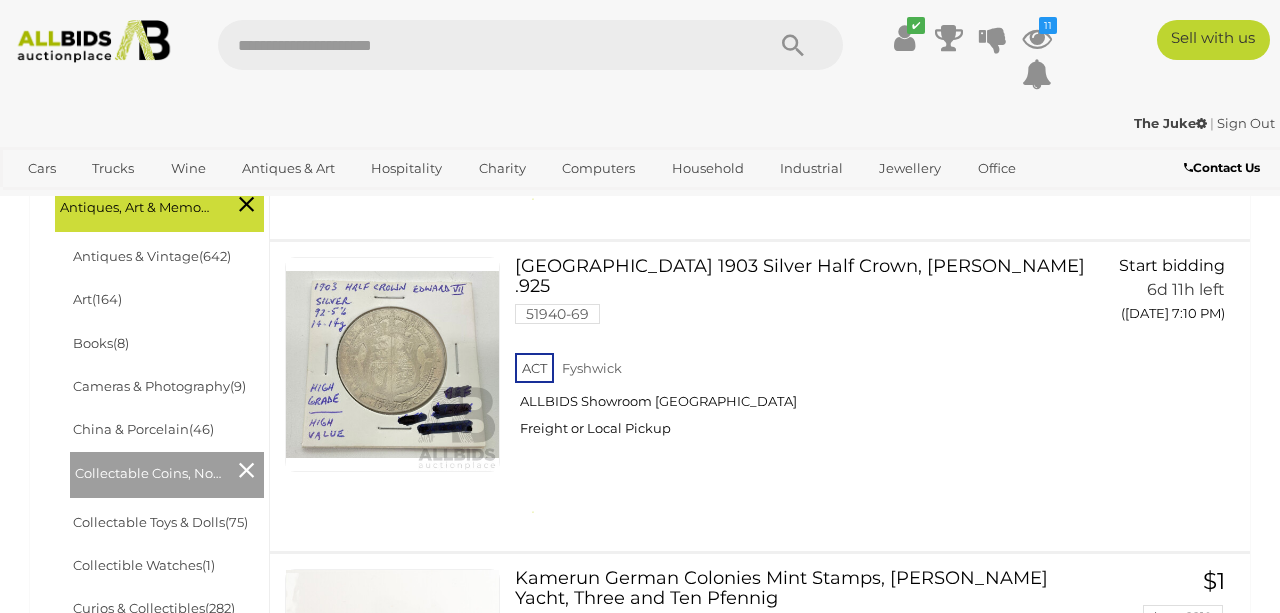 scroll, scrollTop: 568, scrollLeft: 0, axis: vertical 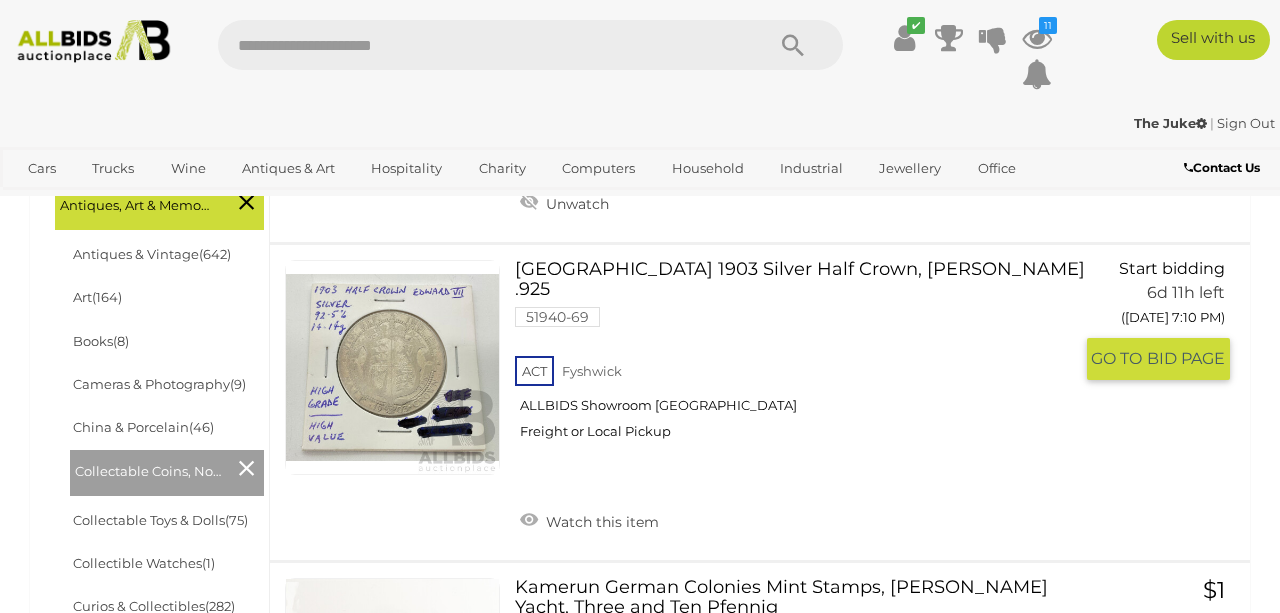 click at bounding box center (392, 367) 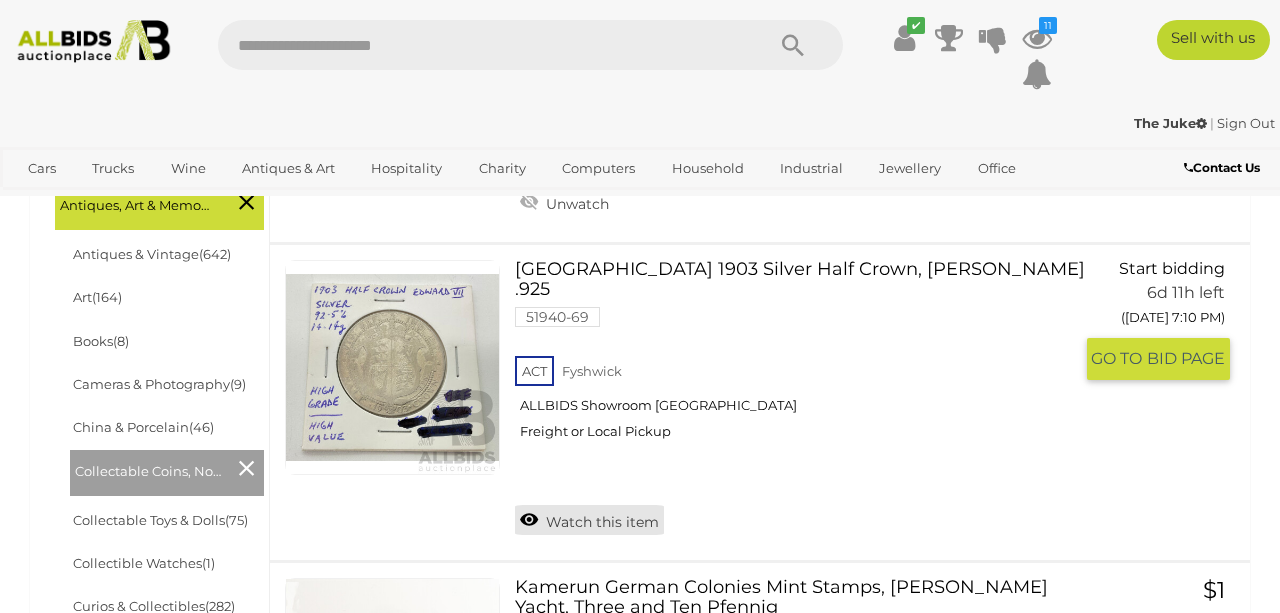 click on "Watch this item" at bounding box center (589, 520) 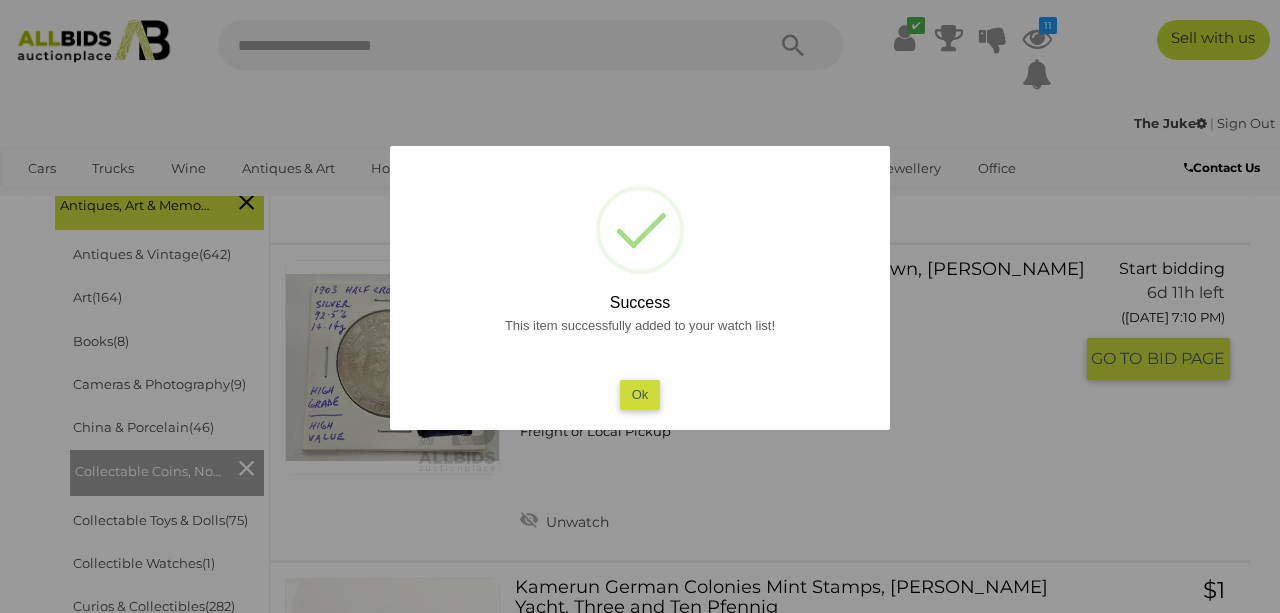 click on "Ok" at bounding box center [640, 394] 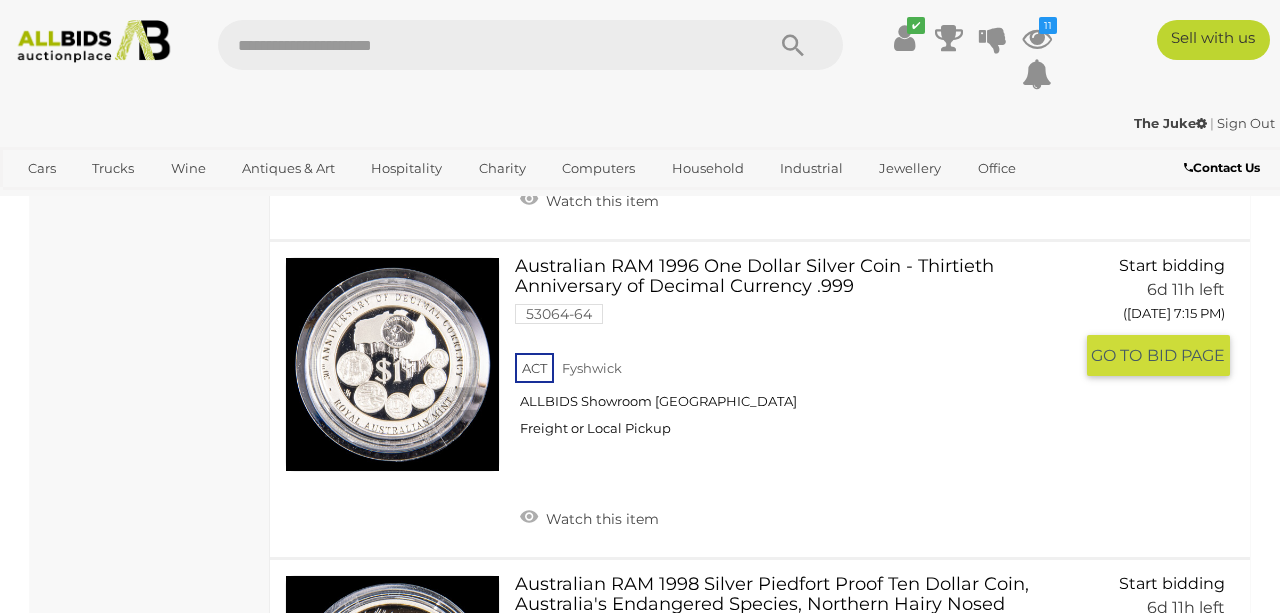scroll, scrollTop: 2164, scrollLeft: 0, axis: vertical 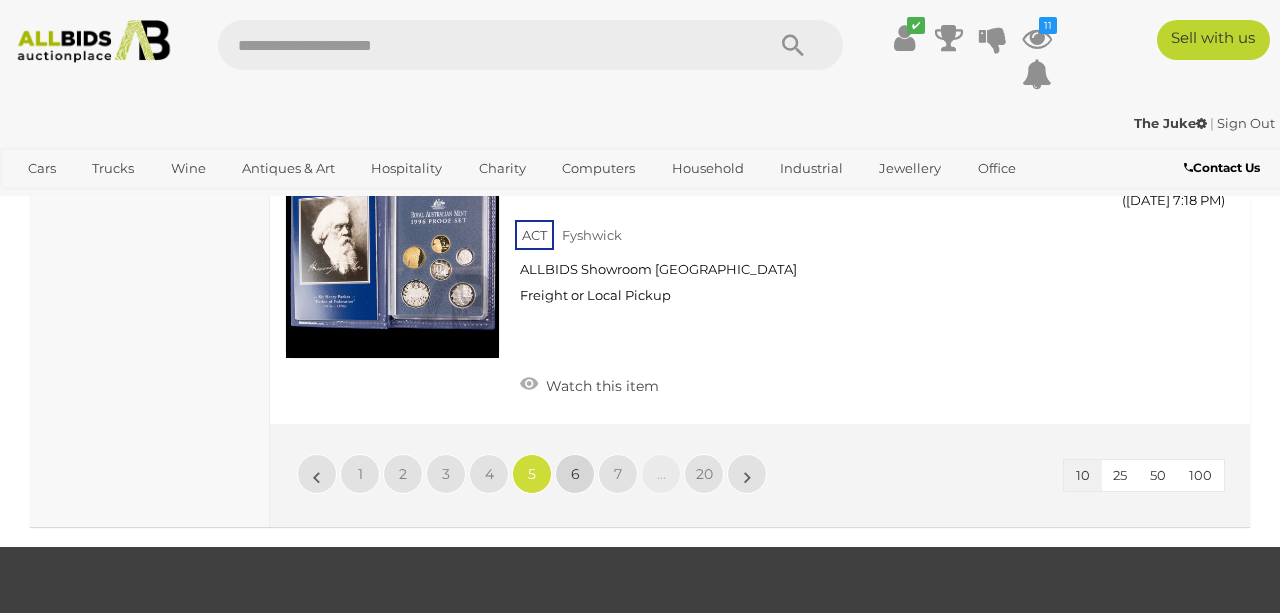 click on "6" at bounding box center [575, 474] 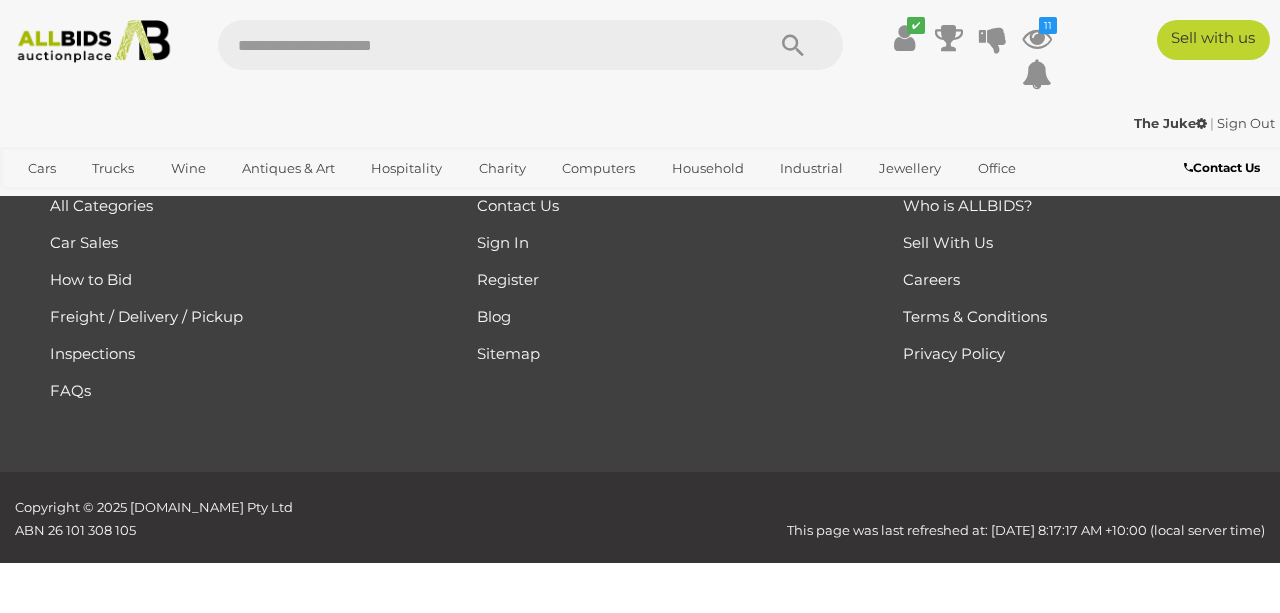 scroll, scrollTop: 290, scrollLeft: 0, axis: vertical 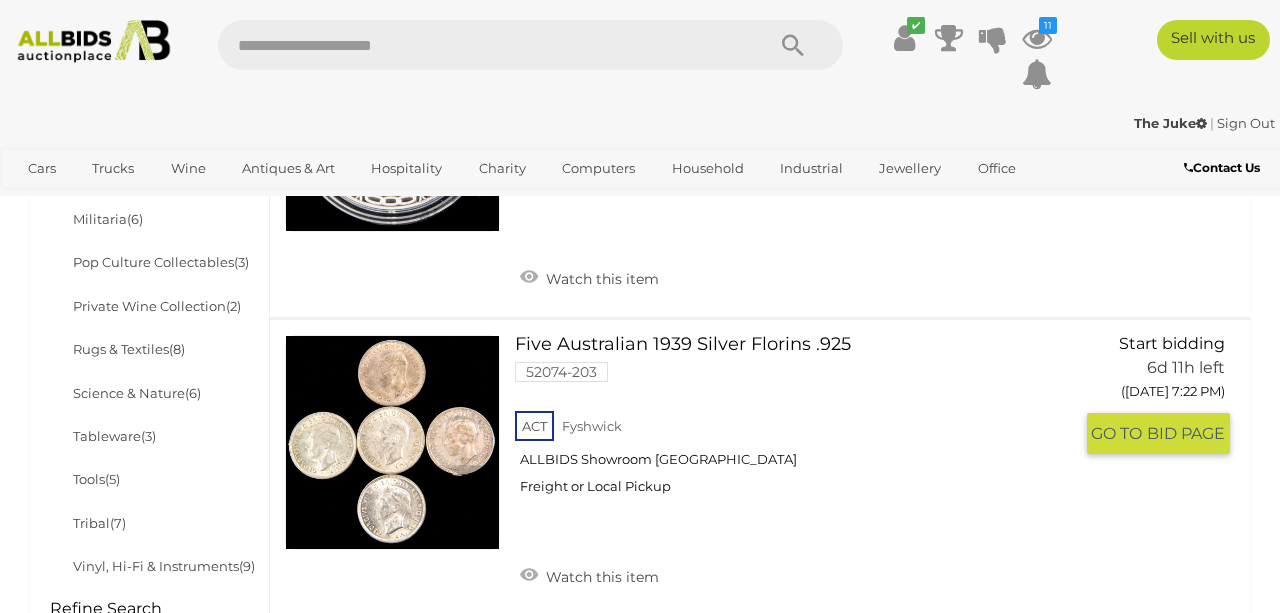 click at bounding box center (392, 442) 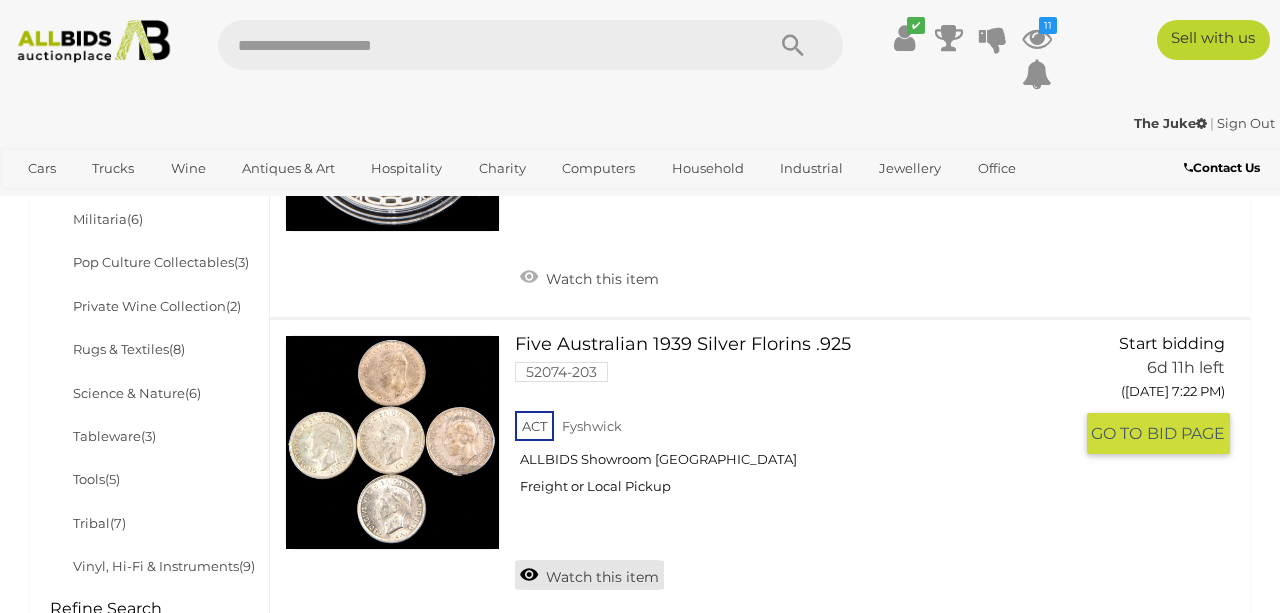 click on "Watch this item" at bounding box center [589, 575] 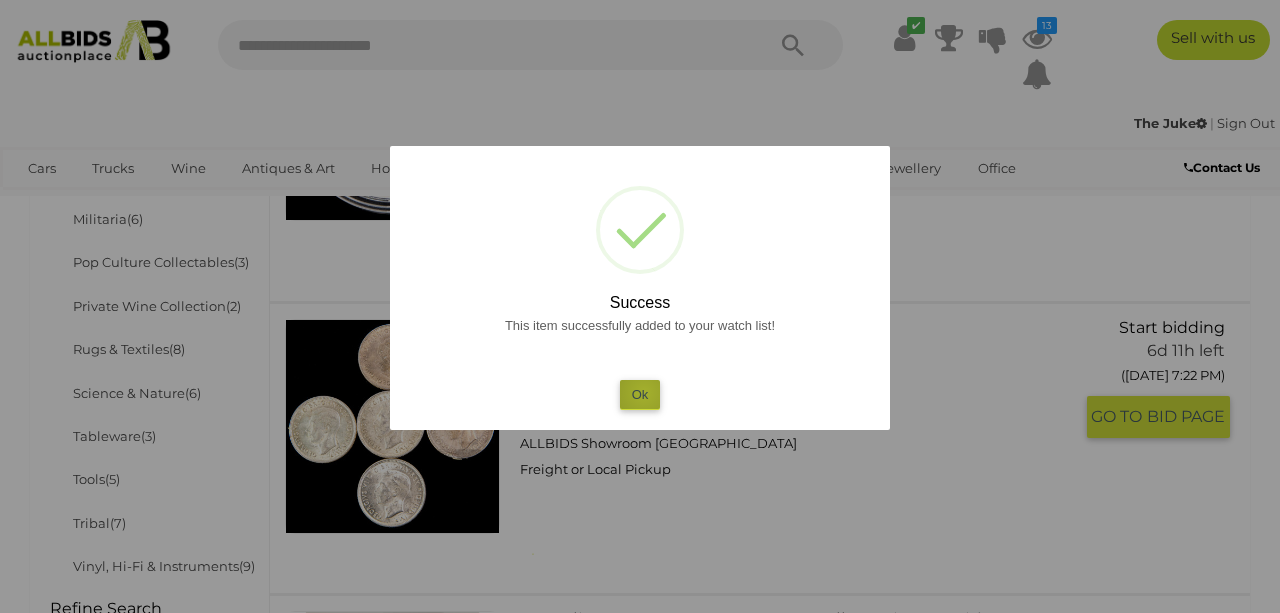 click on "Ok" at bounding box center (640, 394) 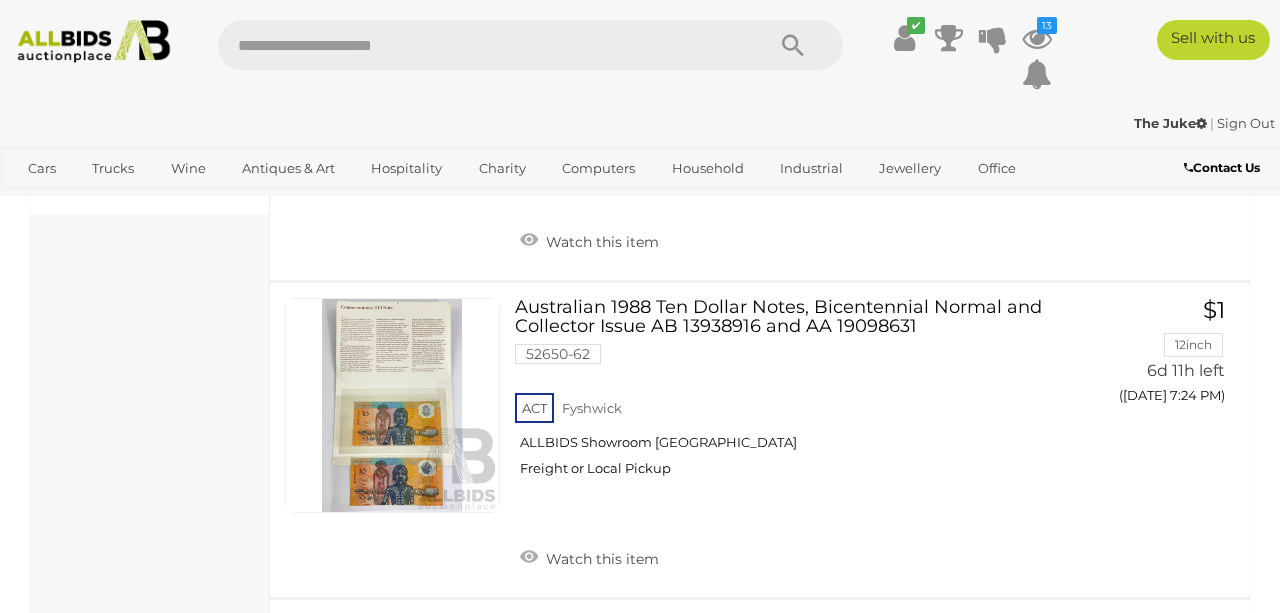 scroll, scrollTop: 1799, scrollLeft: 0, axis: vertical 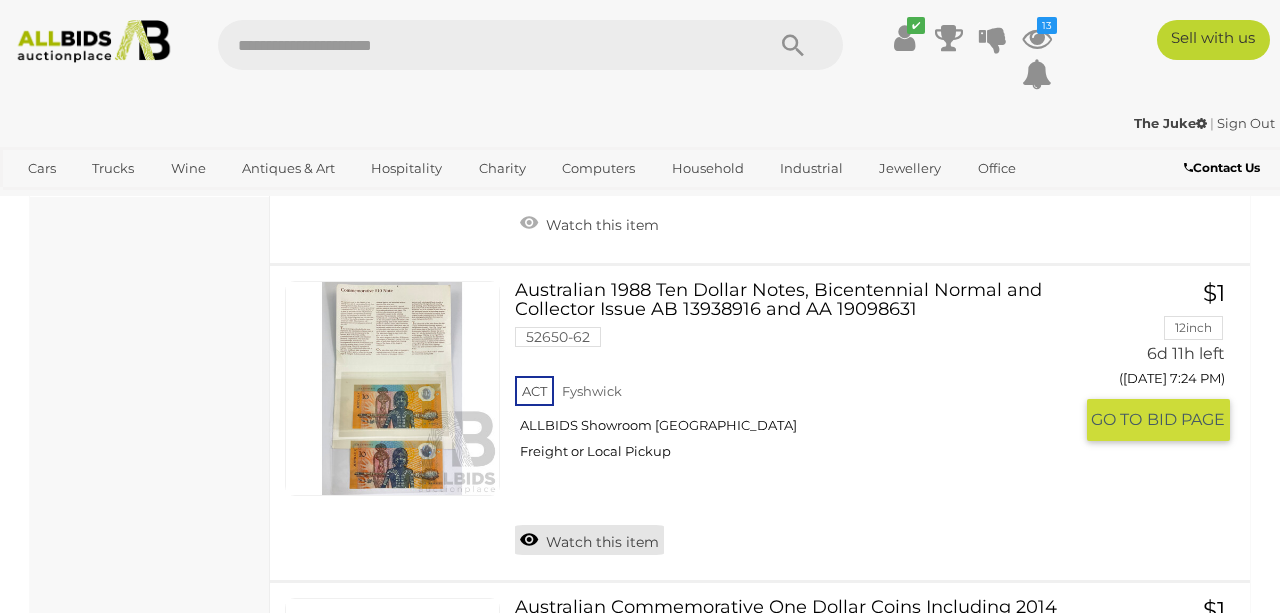 click on "Watch this item" at bounding box center (589, 540) 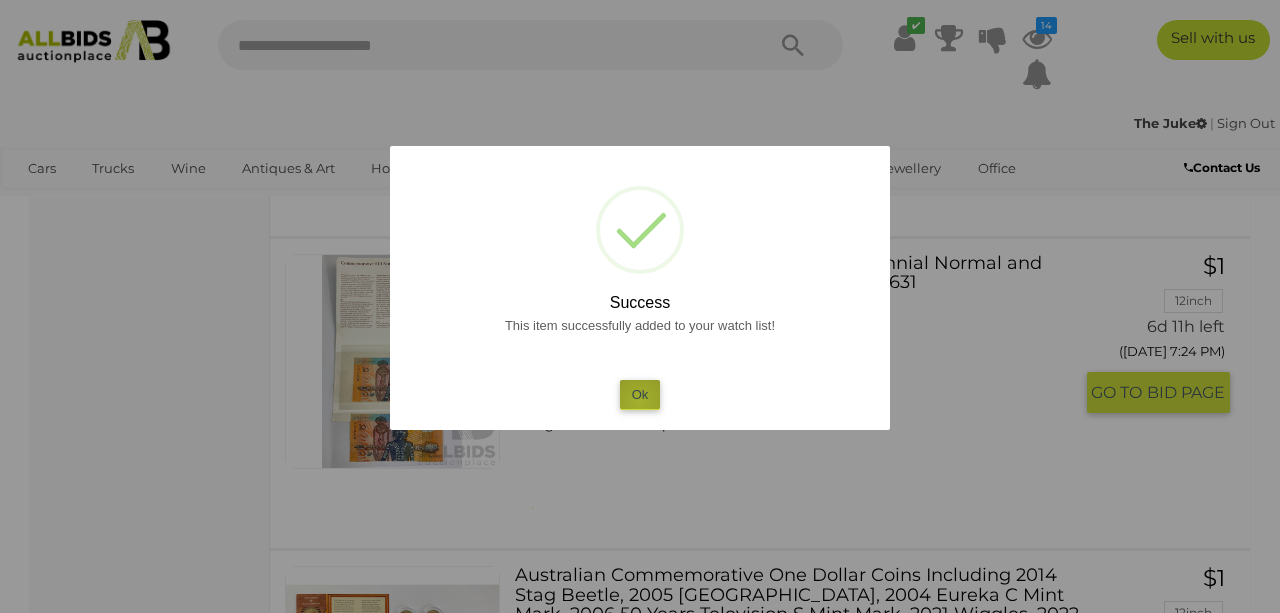 click on "Ok" at bounding box center [640, 394] 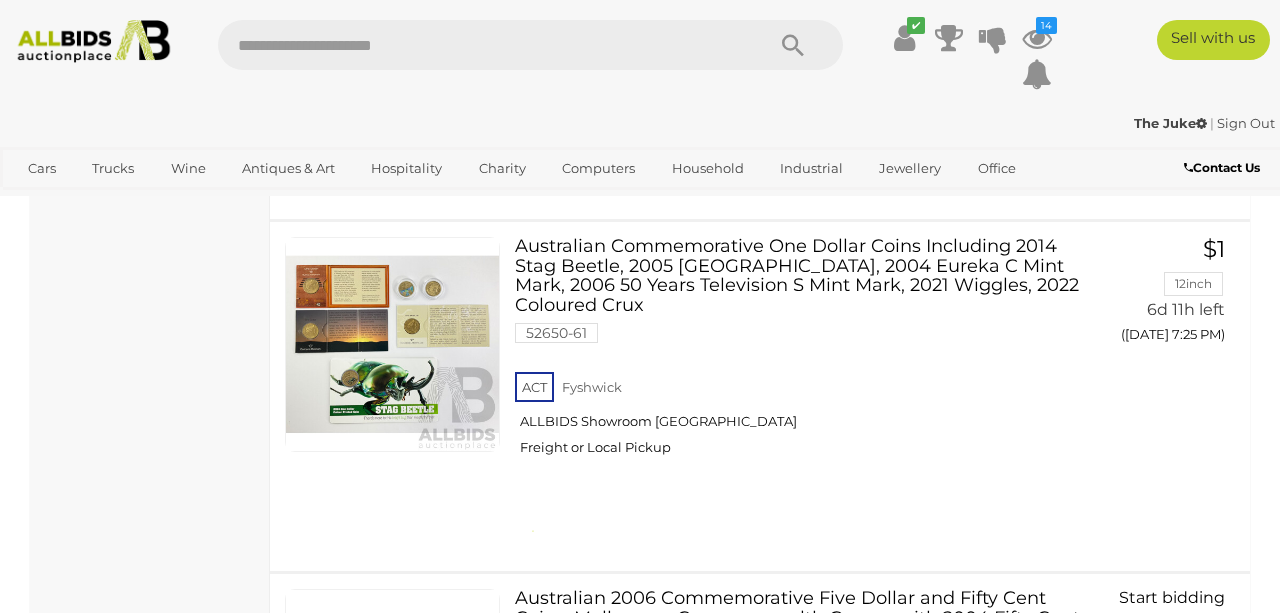 scroll, scrollTop: 2142, scrollLeft: 0, axis: vertical 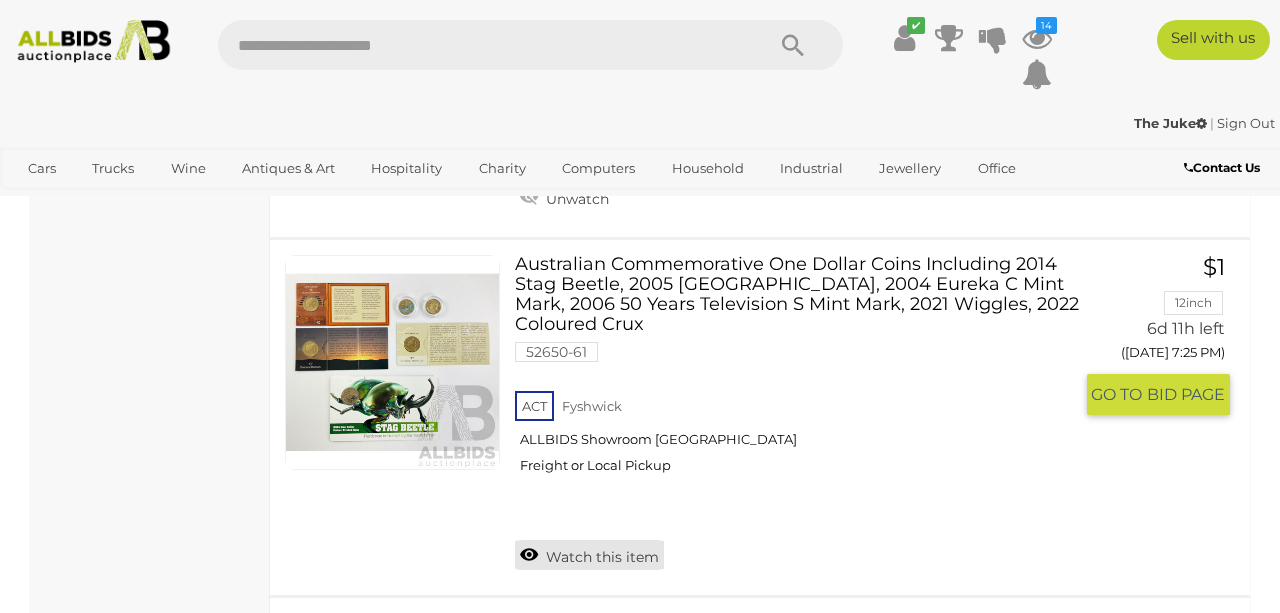 click on "Watch this item" at bounding box center [589, 555] 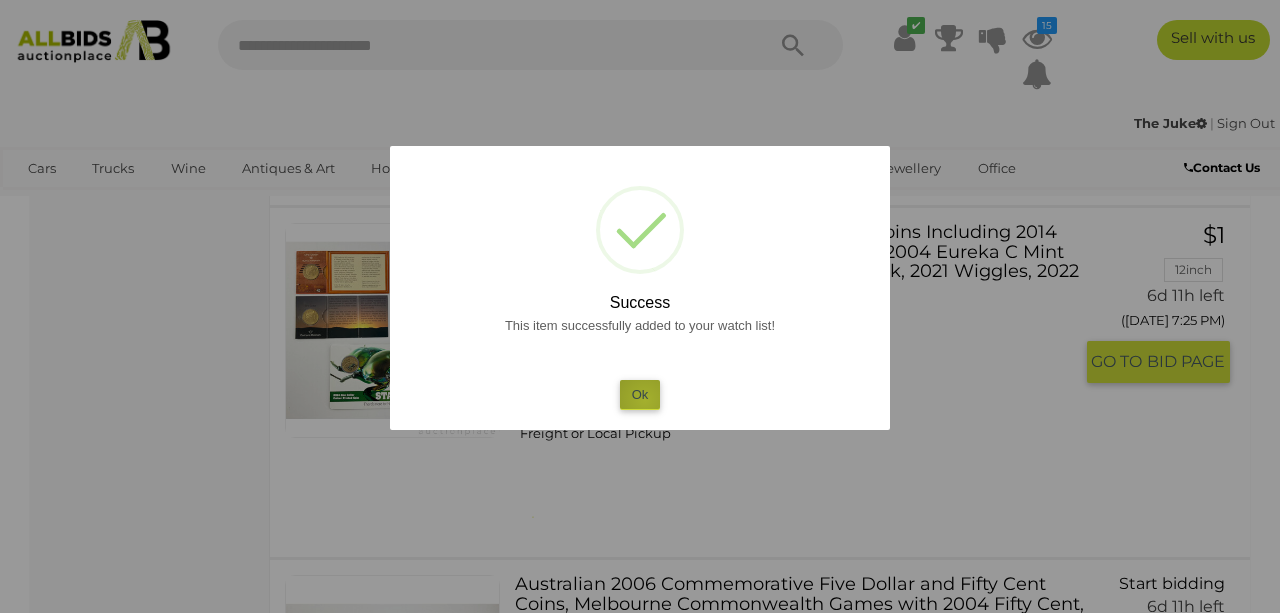 click on "Ok" at bounding box center (640, 394) 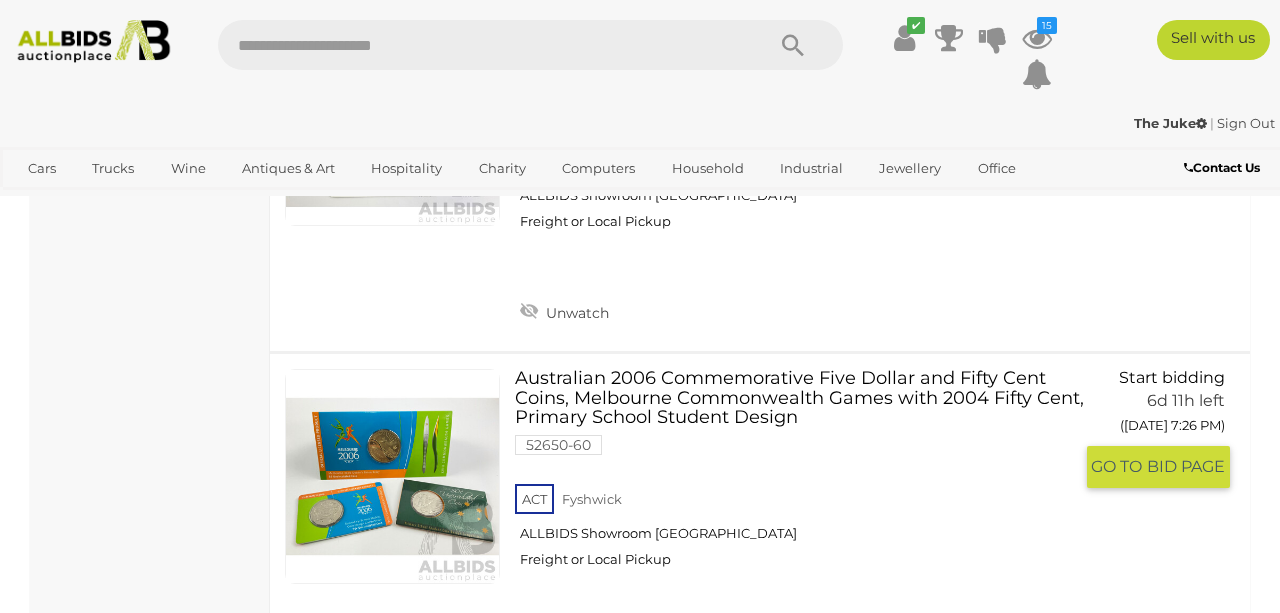 scroll, scrollTop: 2393, scrollLeft: 0, axis: vertical 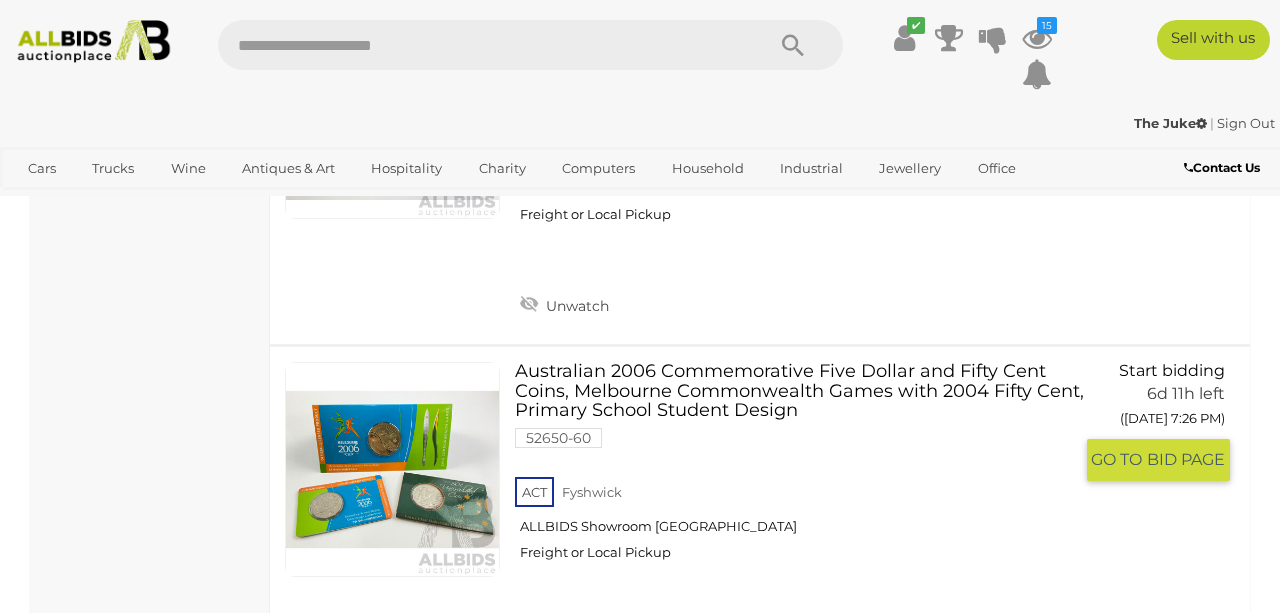 click at bounding box center (392, 469) 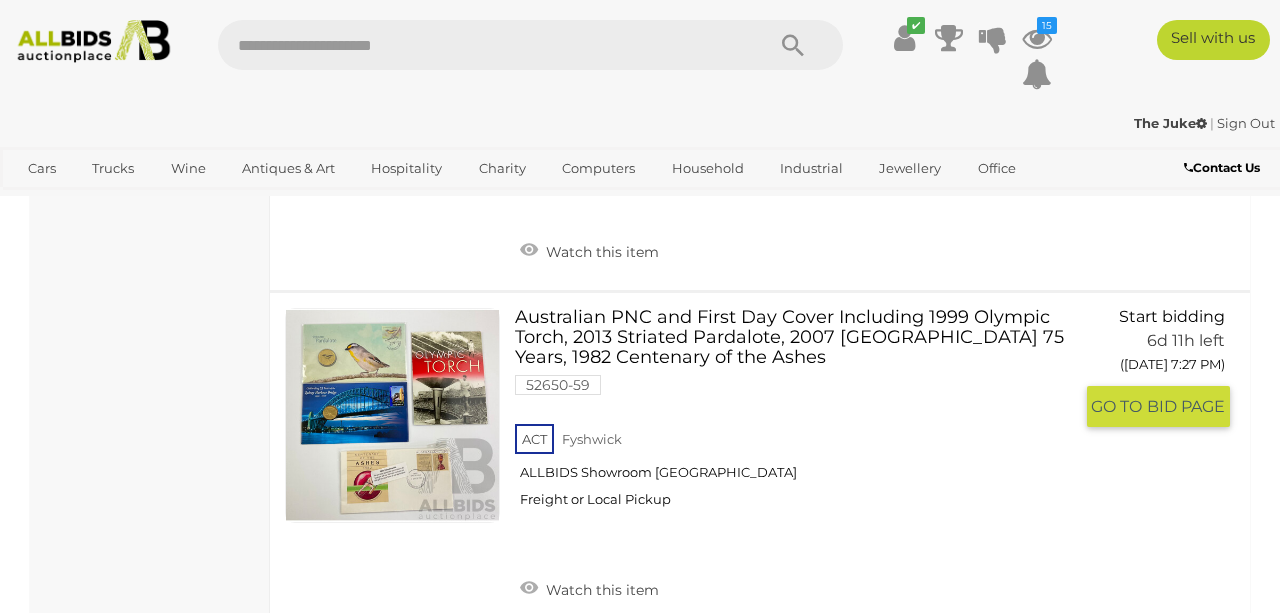 scroll, scrollTop: 2782, scrollLeft: 0, axis: vertical 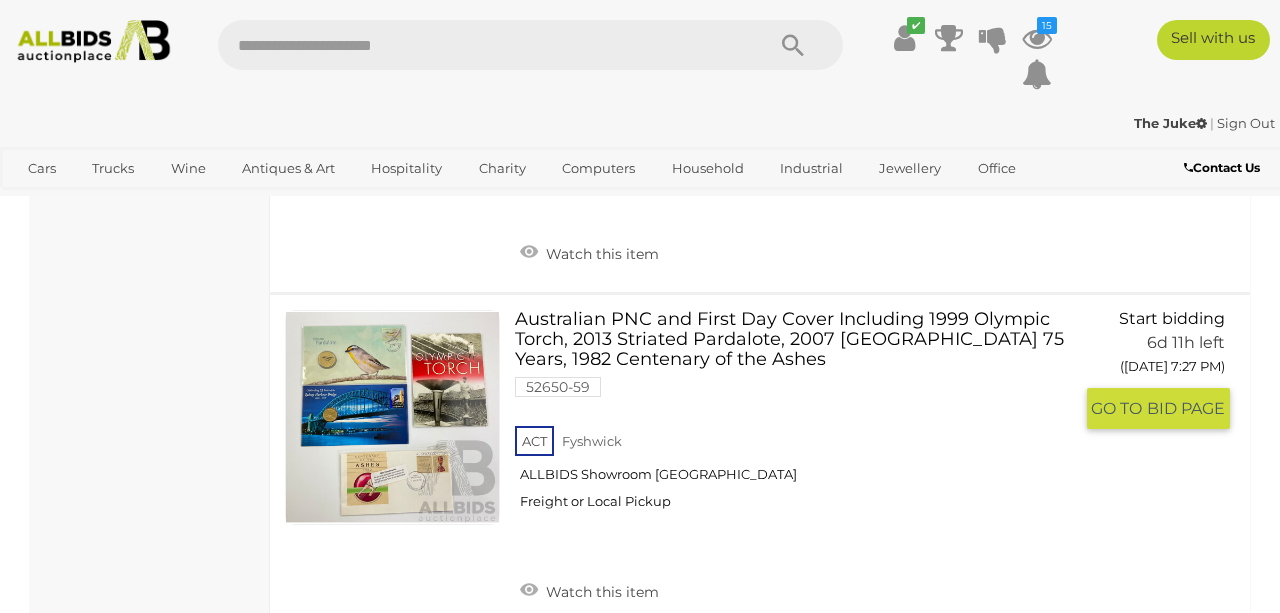 click at bounding box center [392, 417] 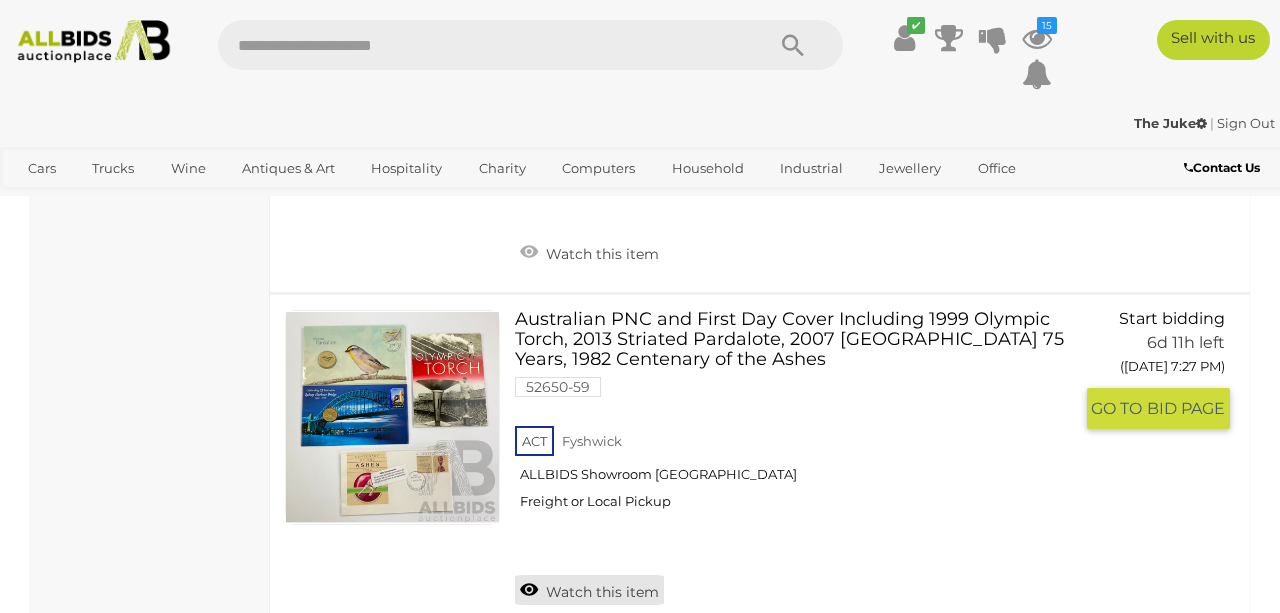 click on "Watch this item" at bounding box center [589, 590] 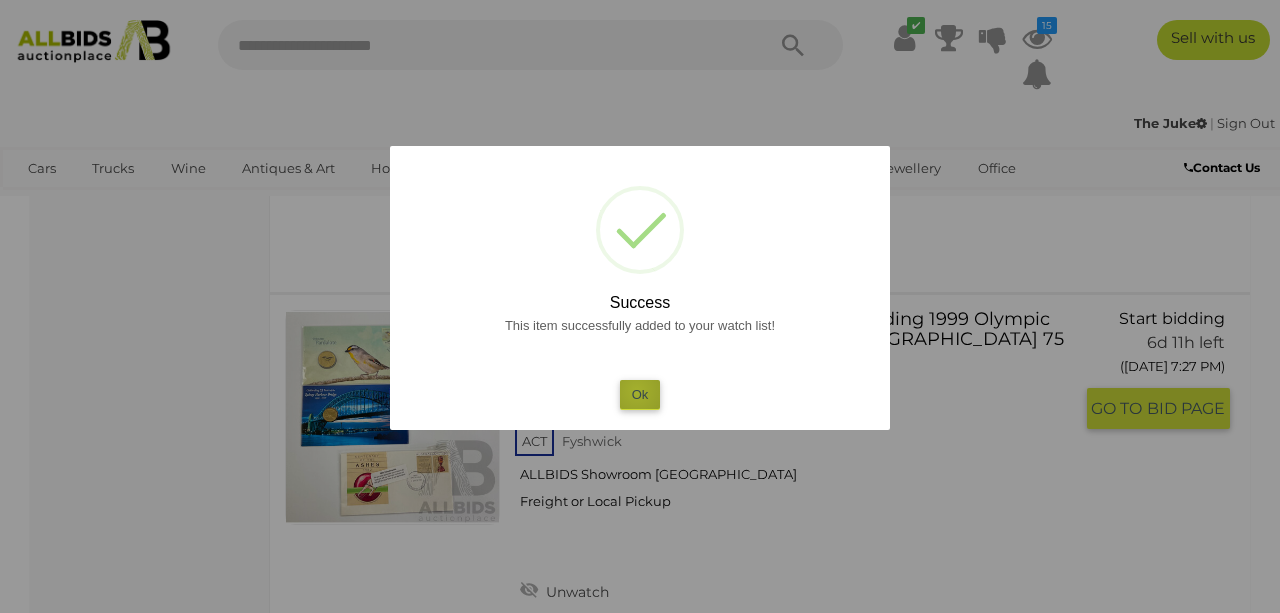 click on "Ok" at bounding box center [640, 394] 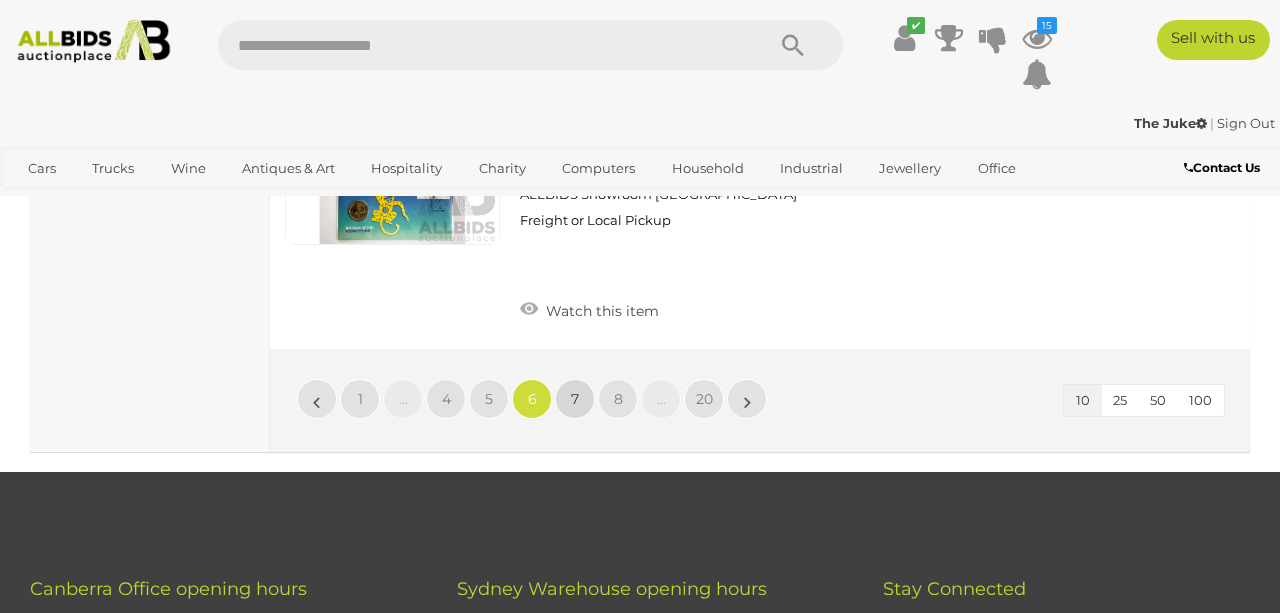 click on "7" at bounding box center (575, 399) 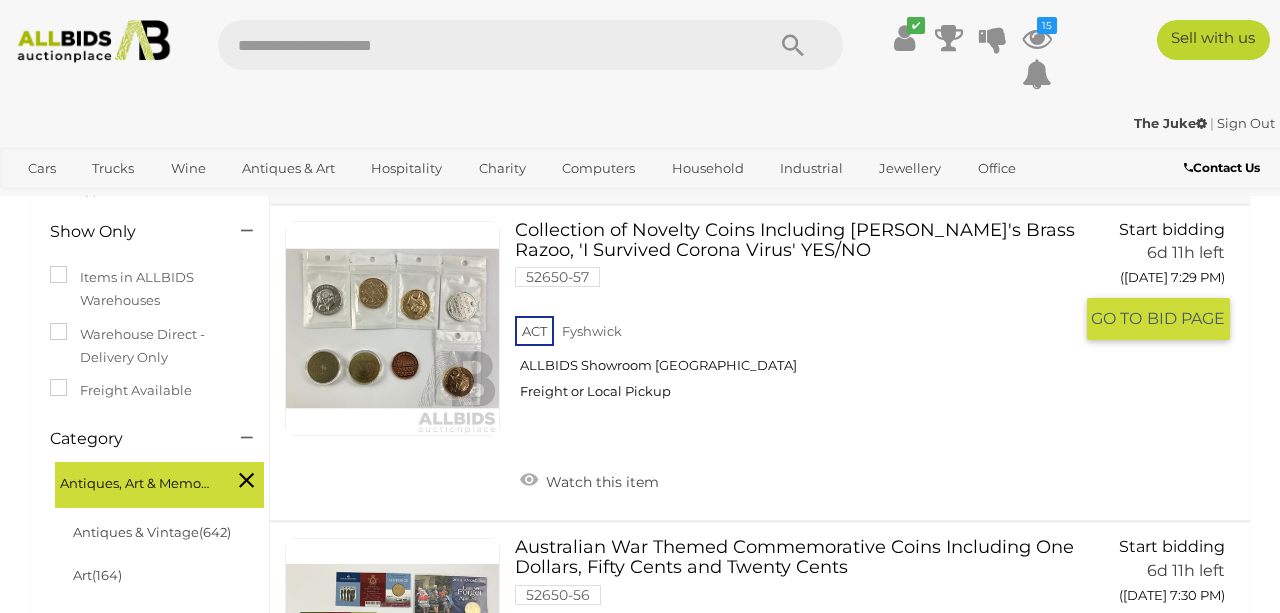 click at bounding box center [392, 328] 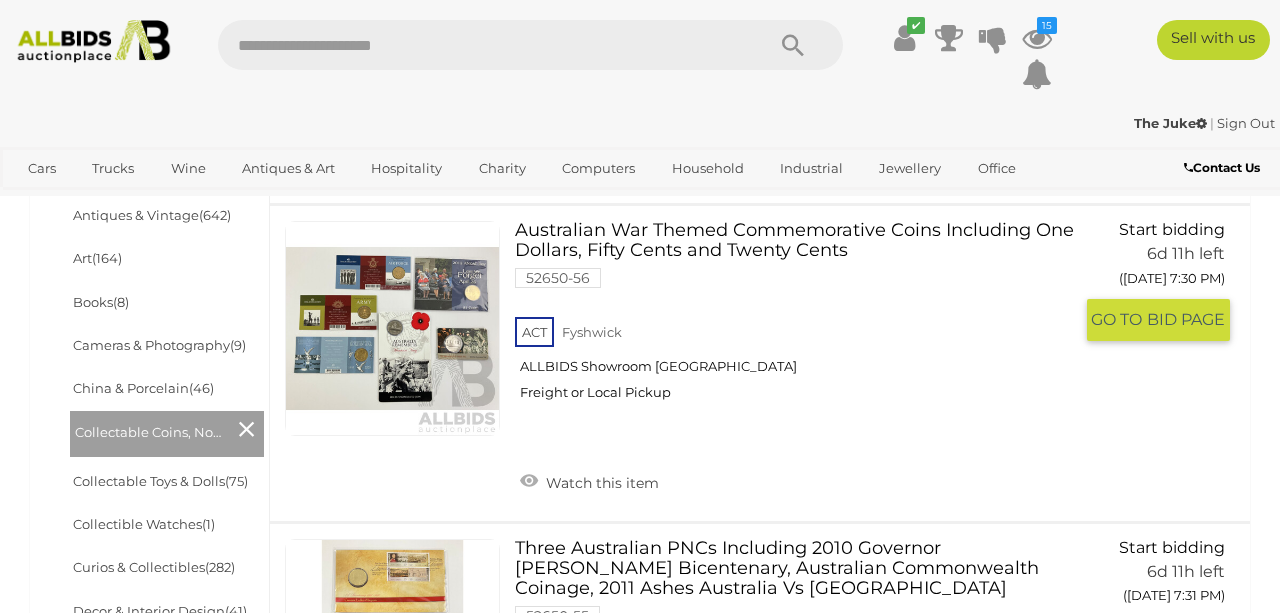 scroll, scrollTop: 624, scrollLeft: 0, axis: vertical 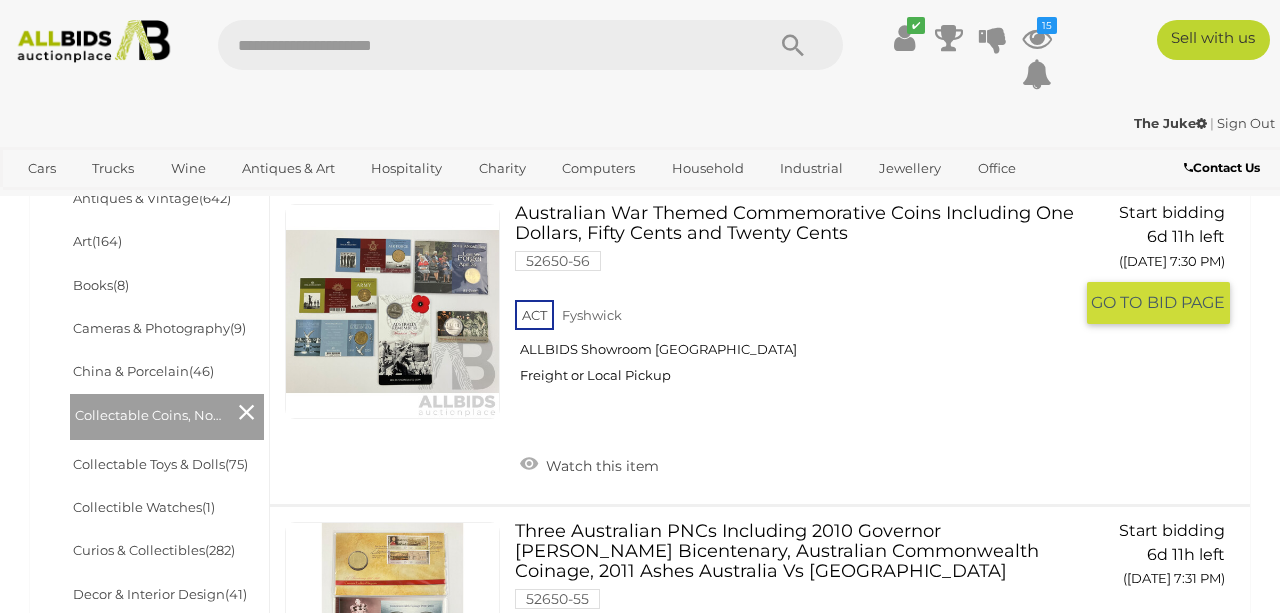 click at bounding box center [392, 311] 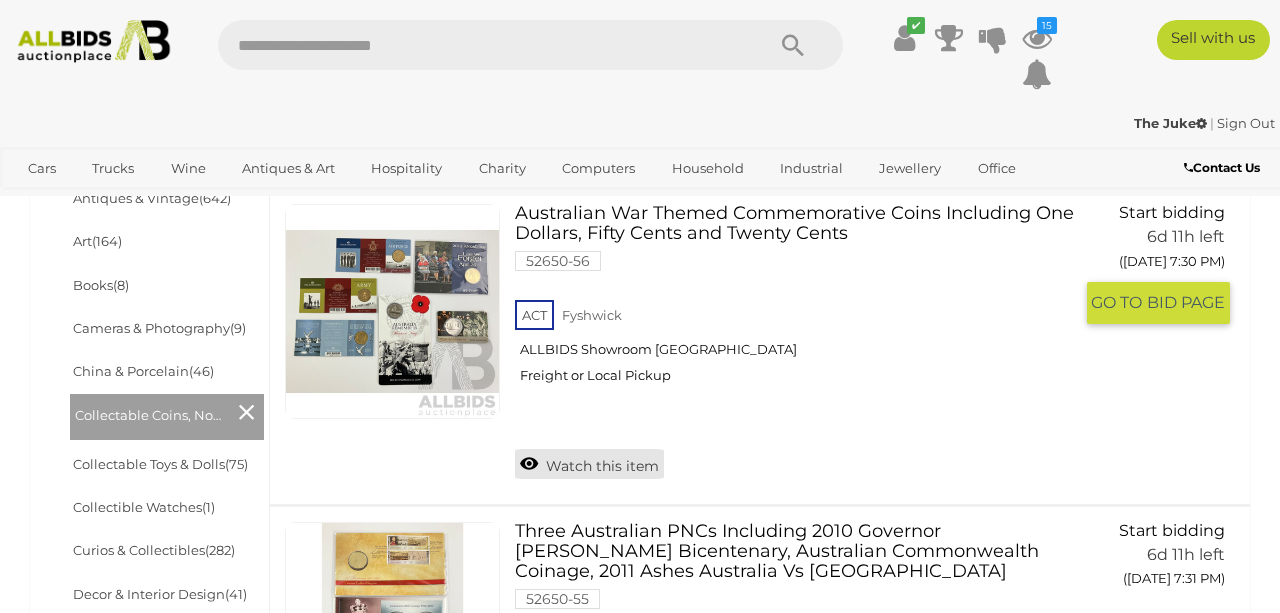 click on "Watch this item" at bounding box center [589, 464] 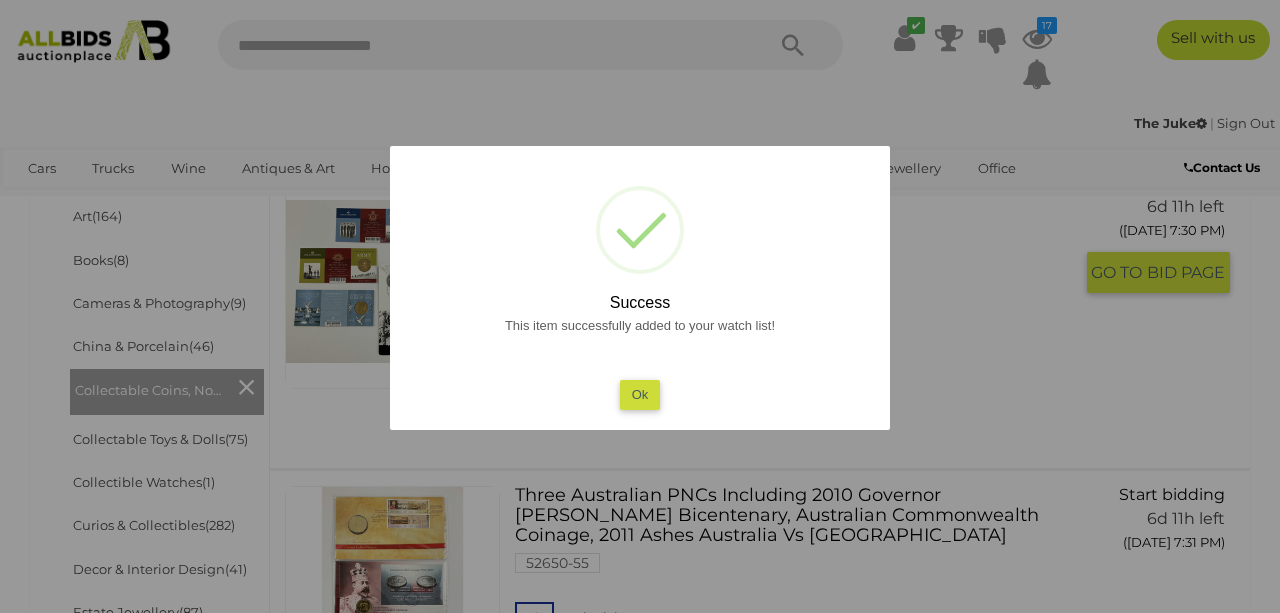 scroll, scrollTop: 722, scrollLeft: 0, axis: vertical 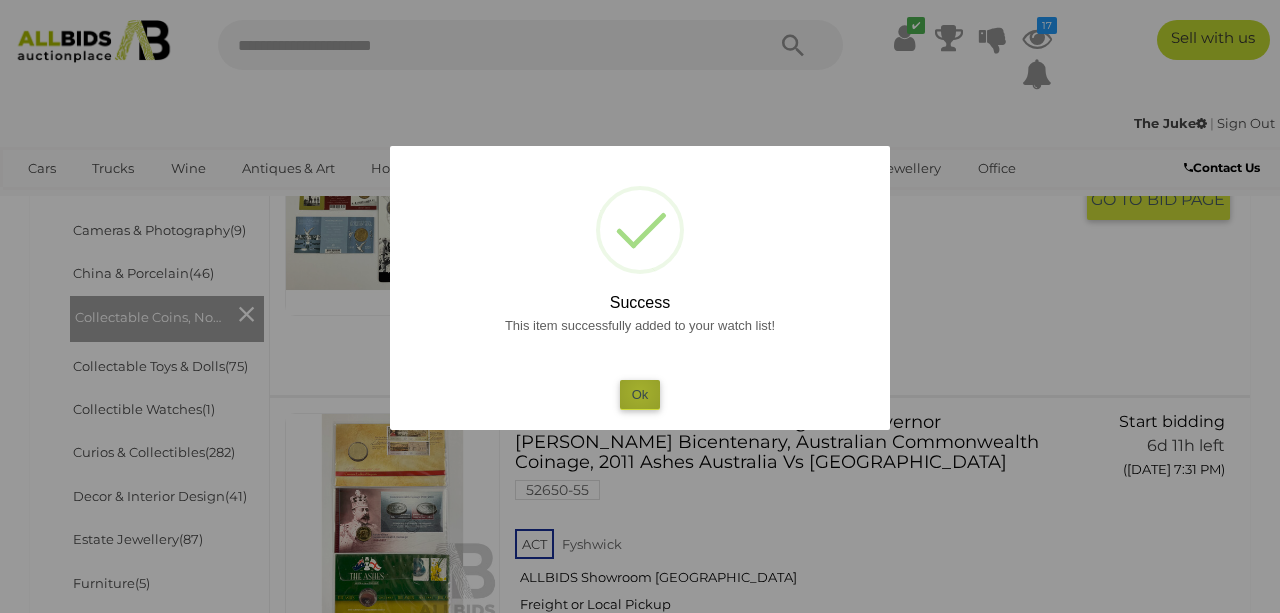 click on "Ok" at bounding box center [640, 394] 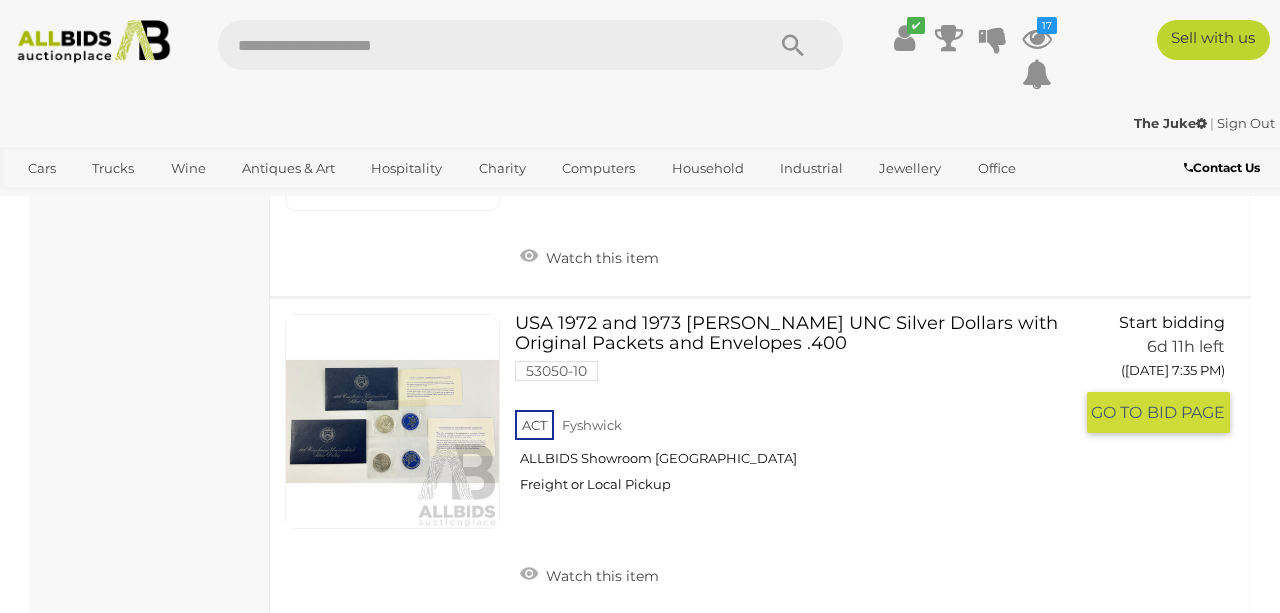 scroll, scrollTop: 2128, scrollLeft: 0, axis: vertical 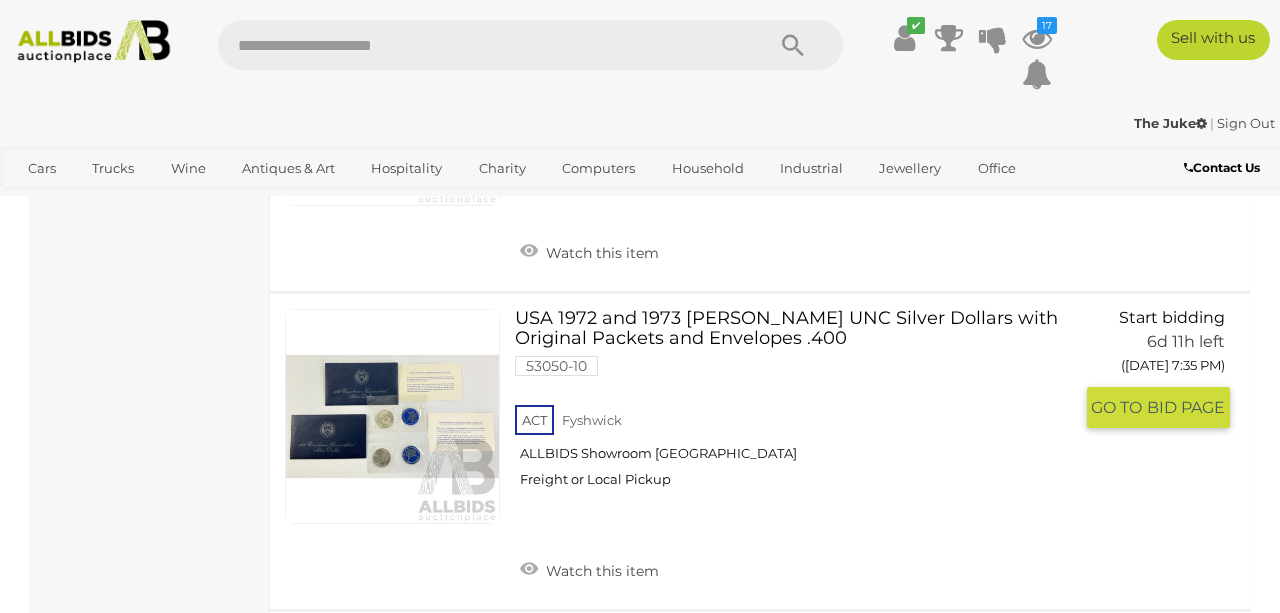 click at bounding box center [392, 416] 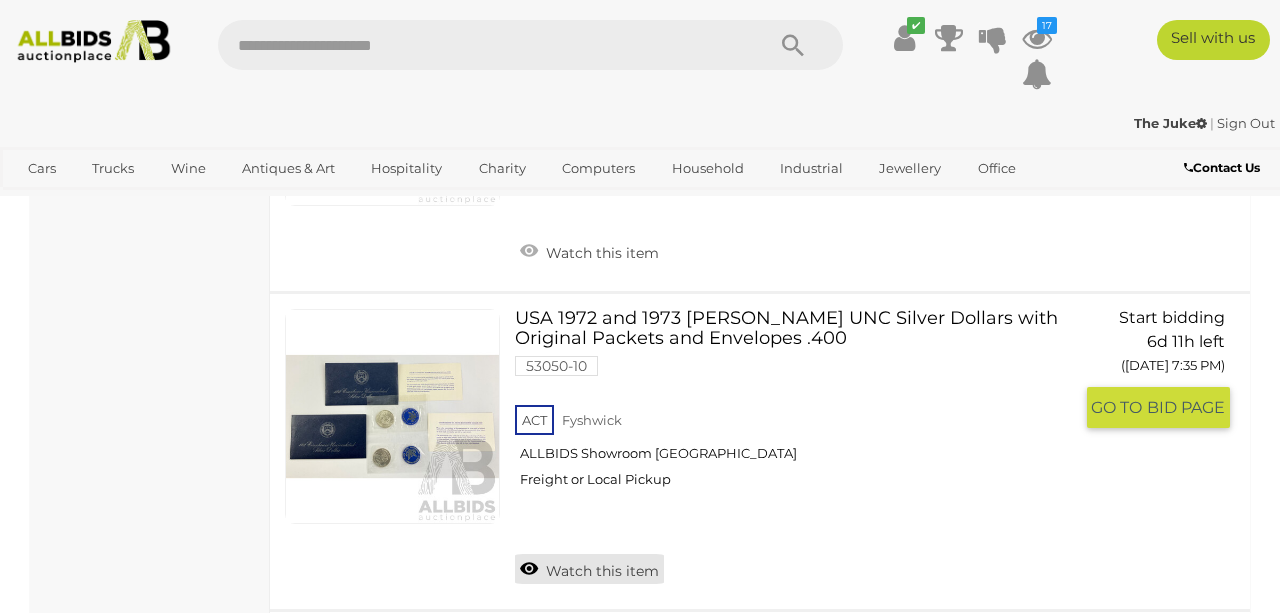 click on "Watch this item" at bounding box center [589, 569] 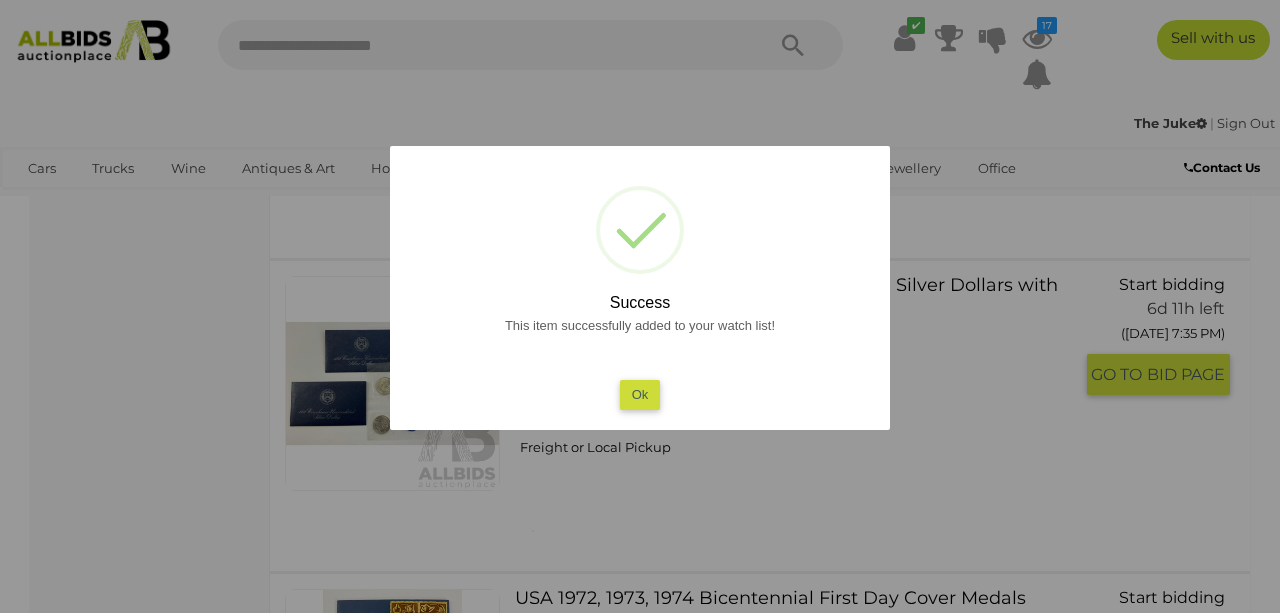 click on "Ok" at bounding box center [640, 394] 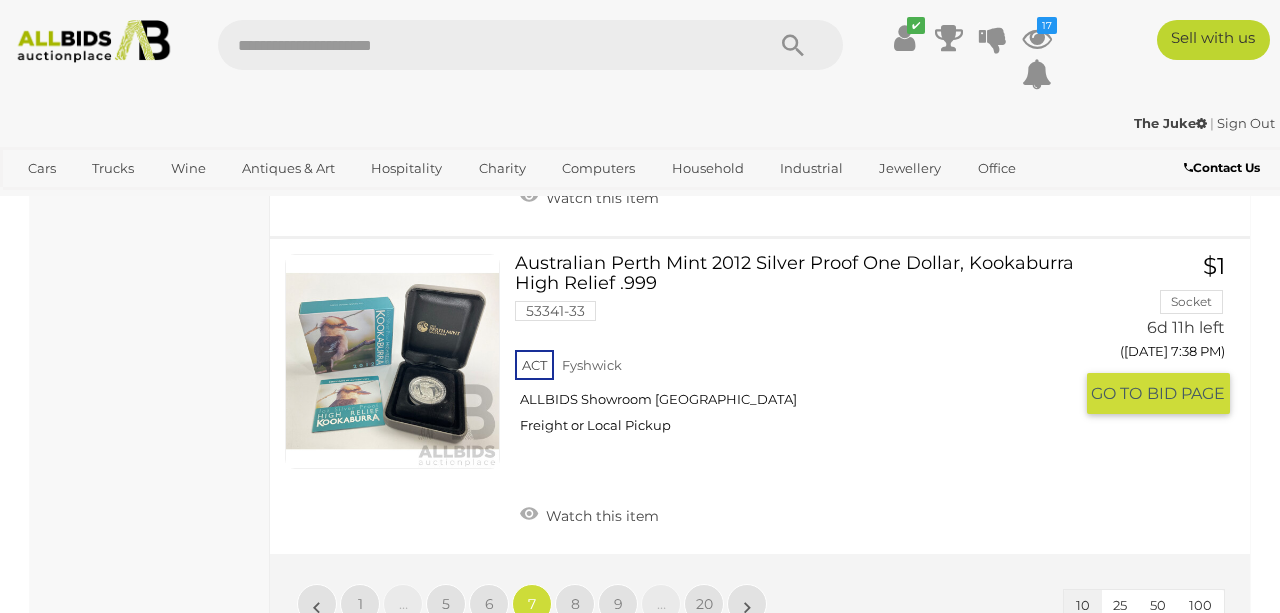 scroll, scrollTop: 3115, scrollLeft: 0, axis: vertical 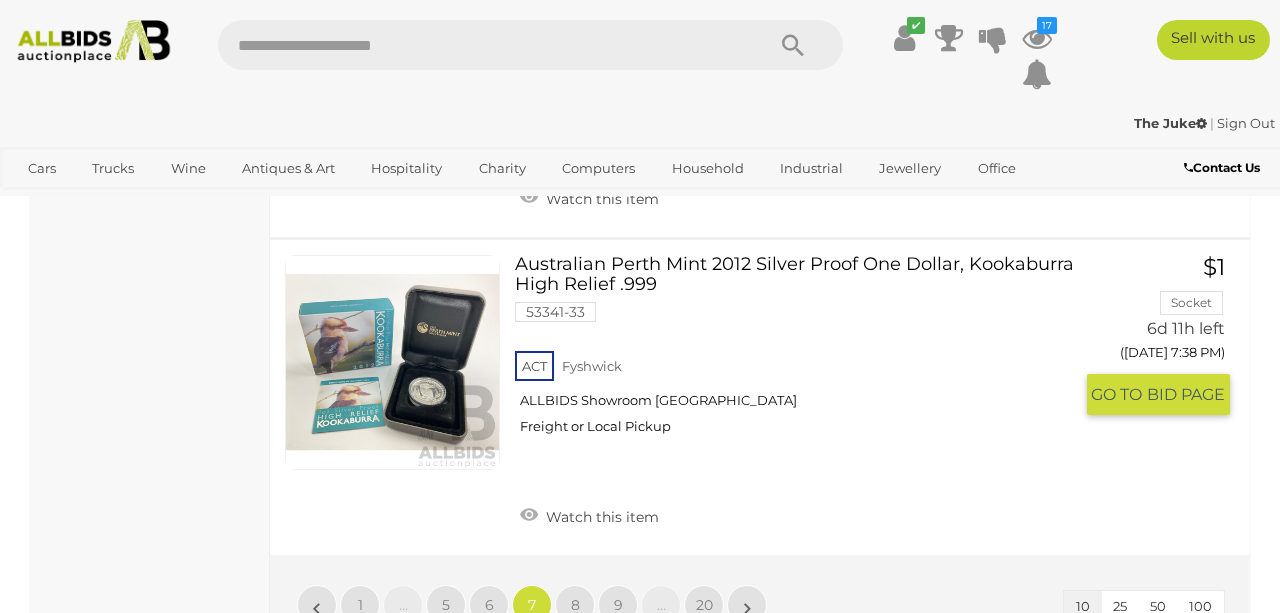 click at bounding box center (392, 362) 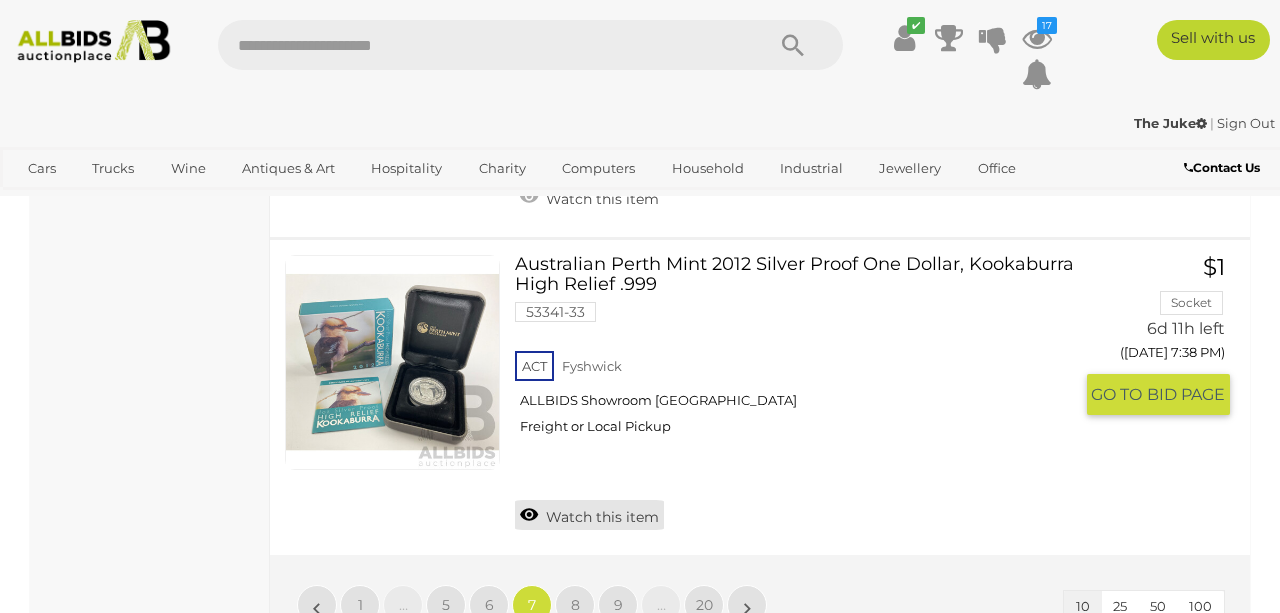 click on "Watch this item" at bounding box center [589, 515] 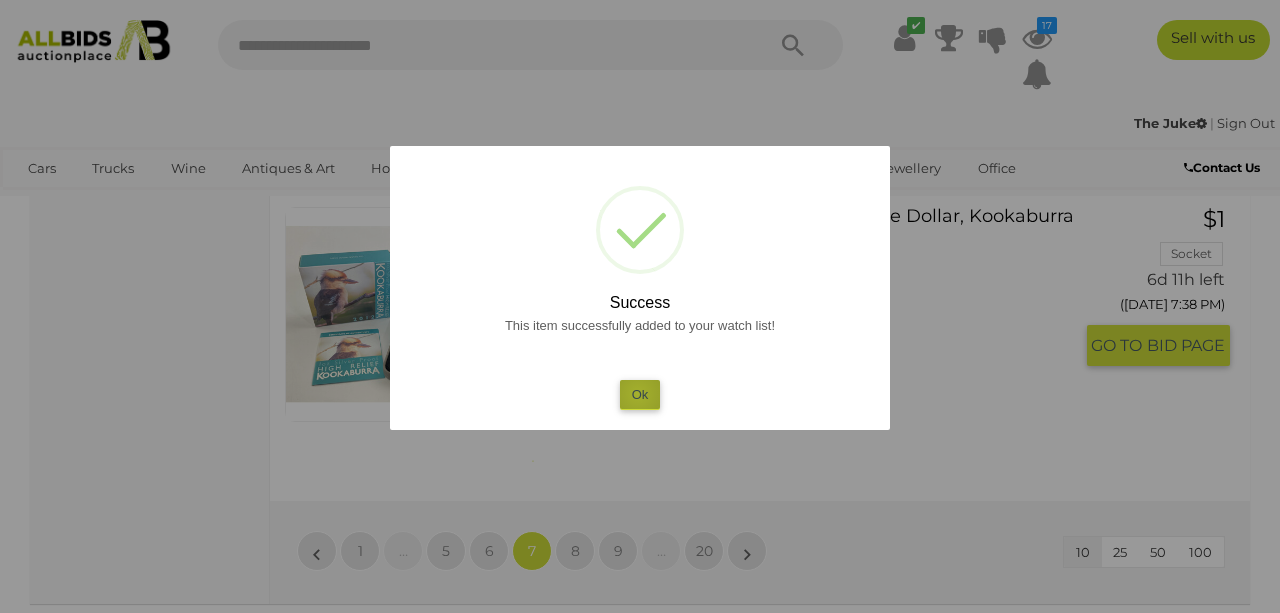 click on "Ok" at bounding box center [640, 394] 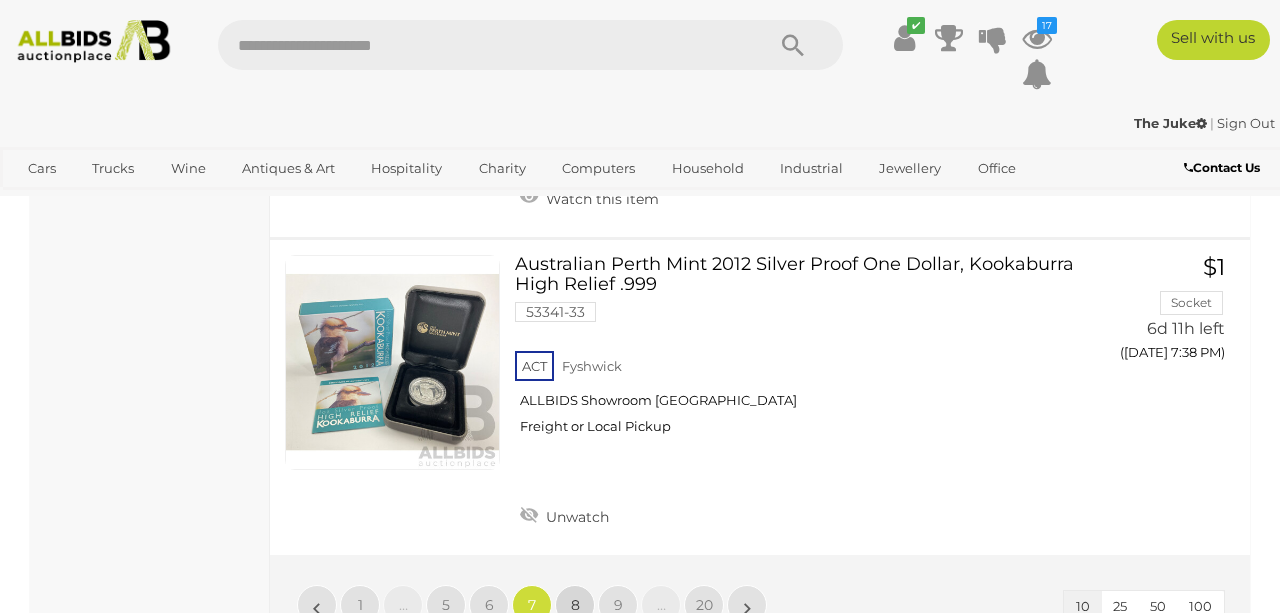click on "8" at bounding box center (575, 605) 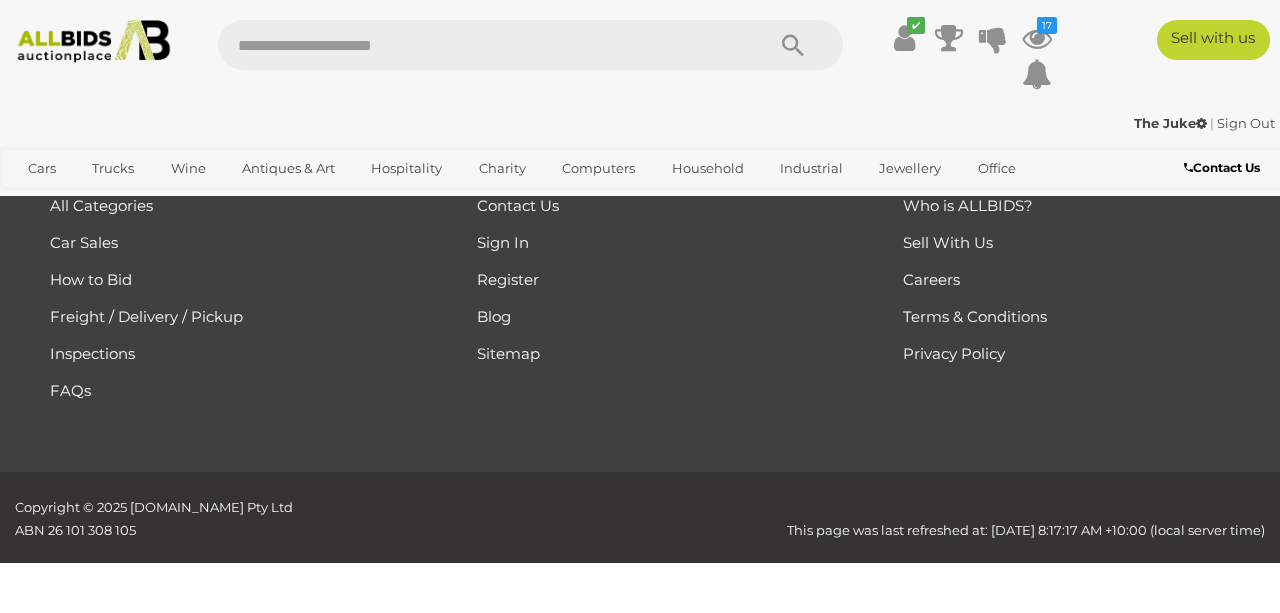 scroll, scrollTop: 290, scrollLeft: 0, axis: vertical 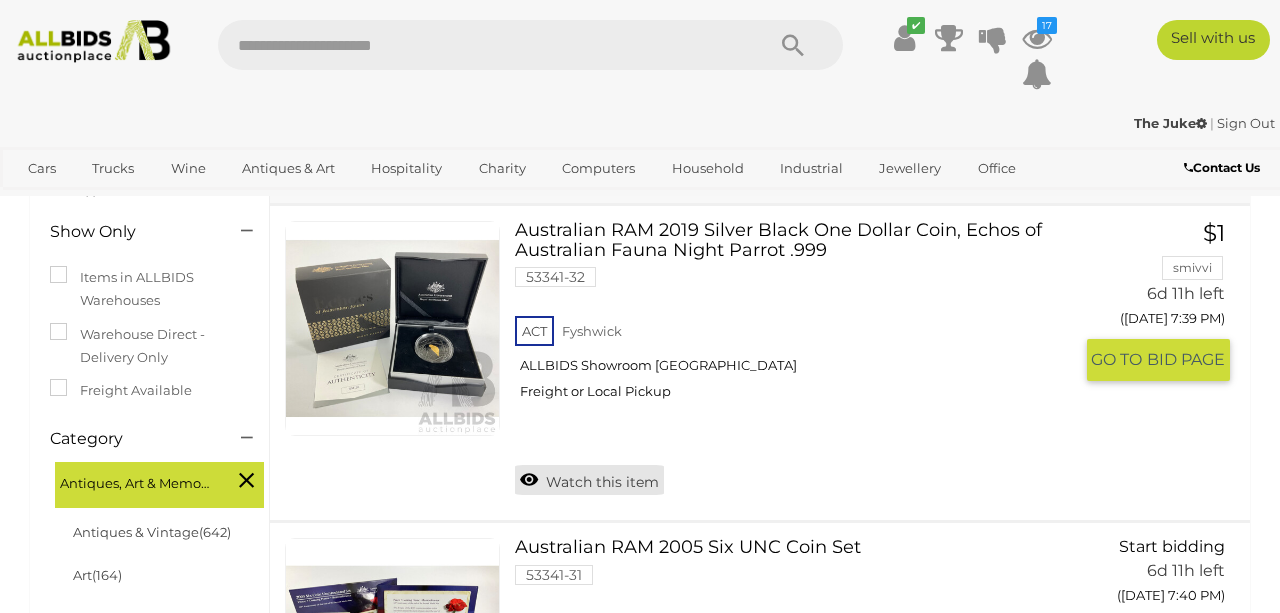 click on "Watch this item" at bounding box center (589, 480) 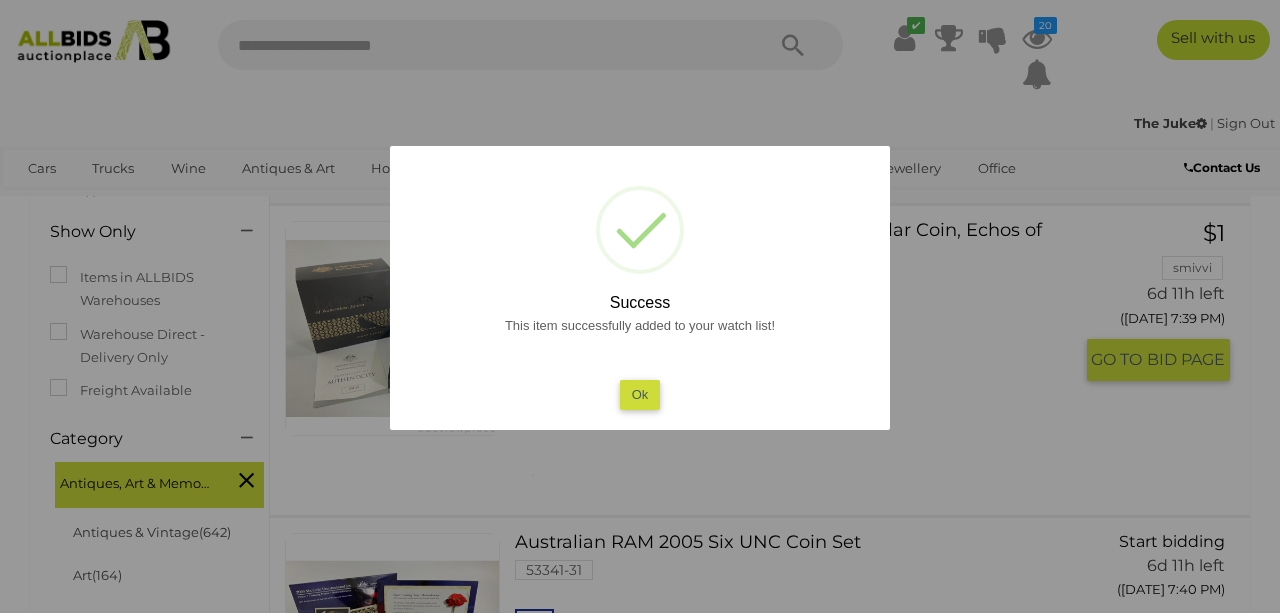 click on "Ok" at bounding box center (640, 394) 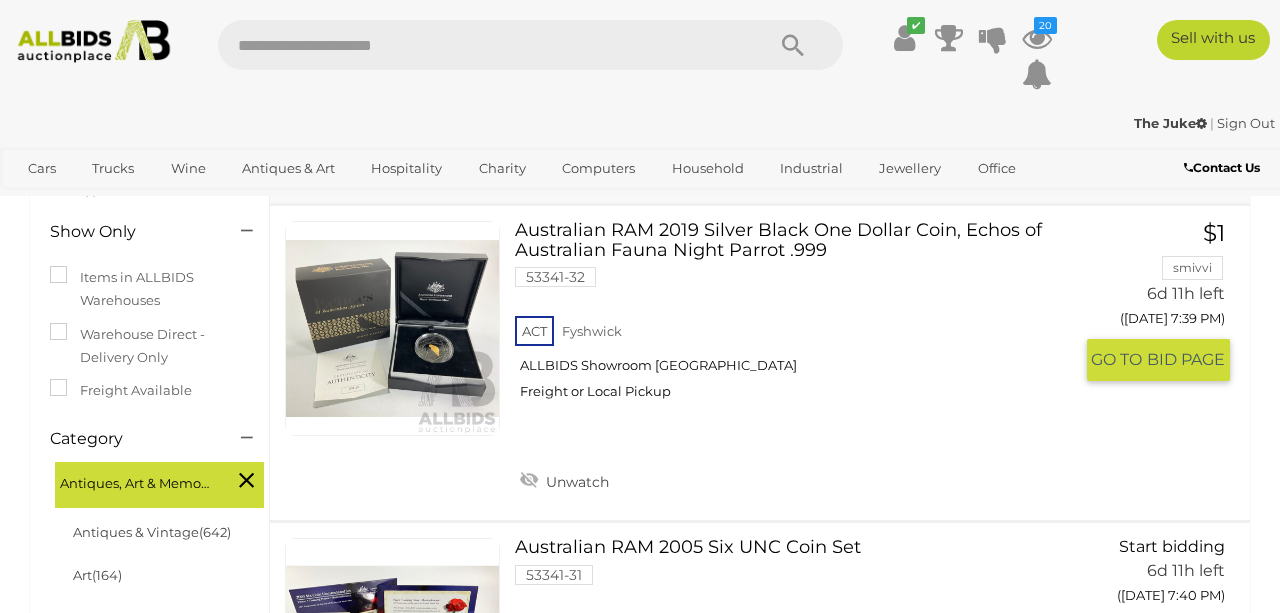 click at bounding box center [392, 328] 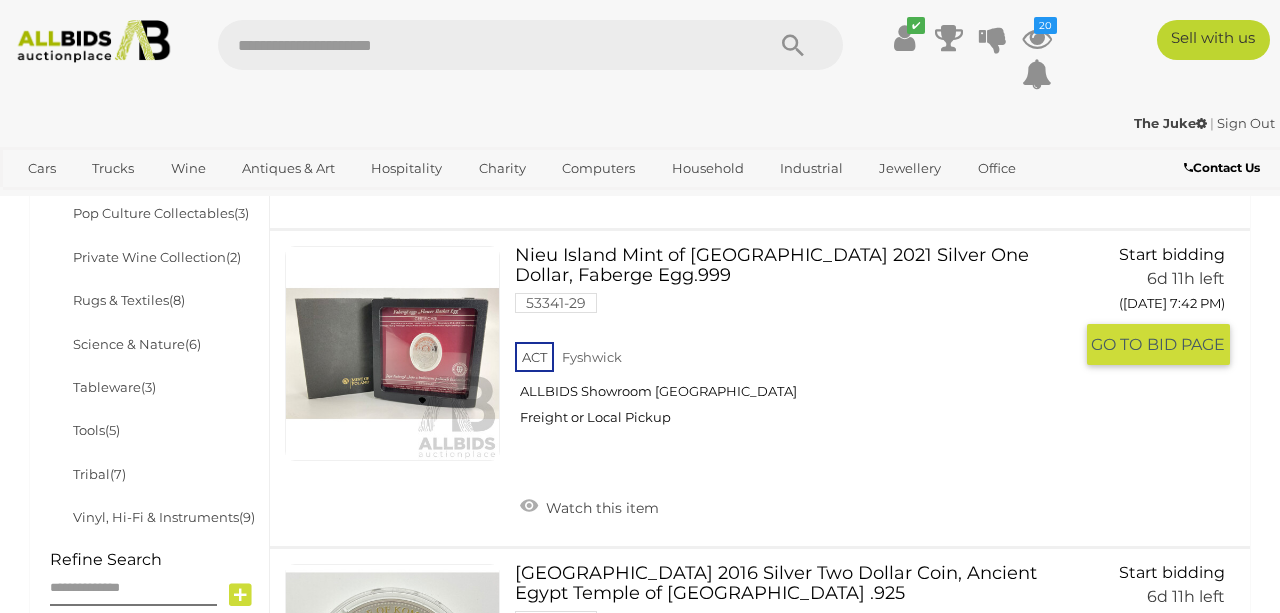 scroll, scrollTop: 1177, scrollLeft: 0, axis: vertical 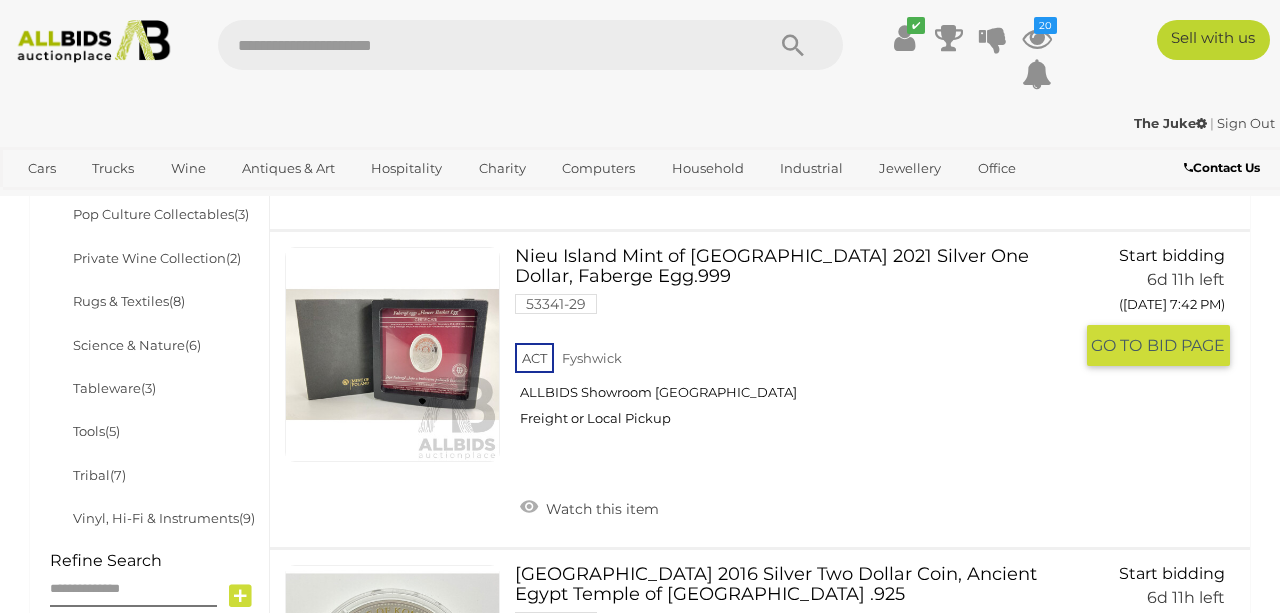click at bounding box center (392, 354) 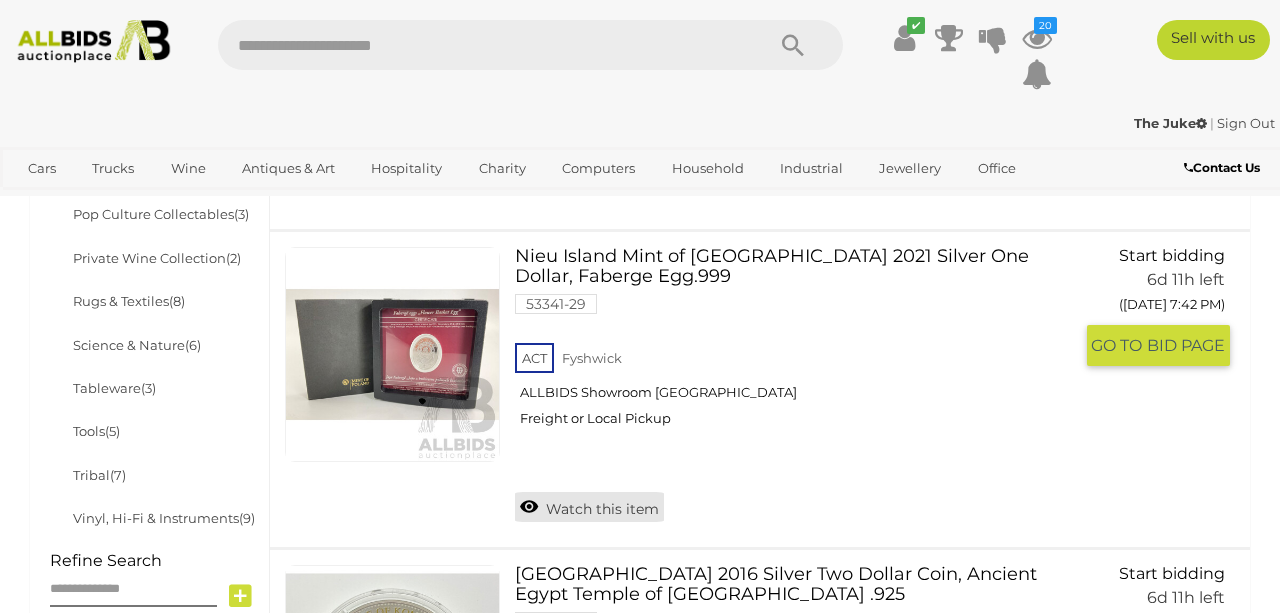 click on "Watch this item" at bounding box center [589, 507] 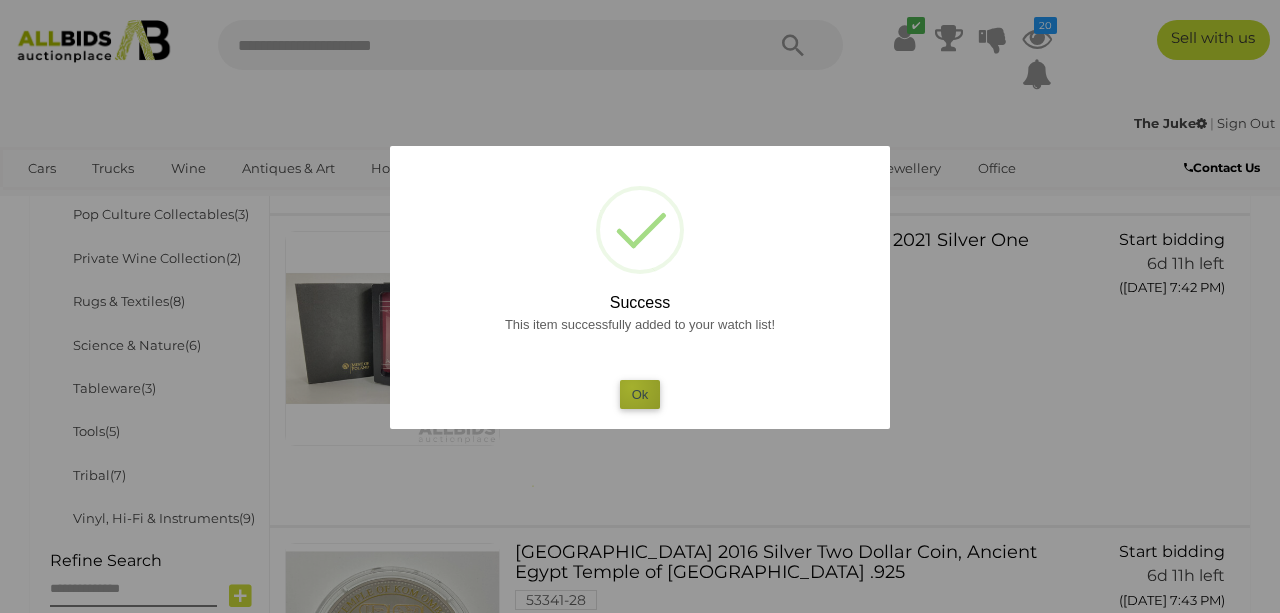 click on "Ok" at bounding box center (640, 394) 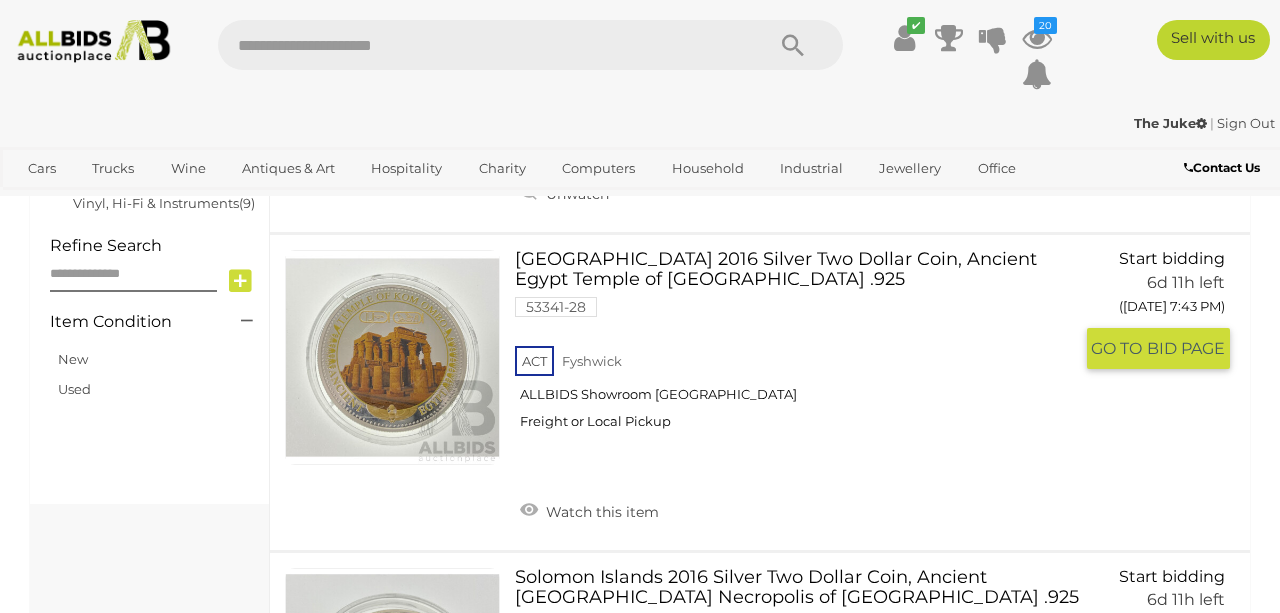 scroll, scrollTop: 1543, scrollLeft: 0, axis: vertical 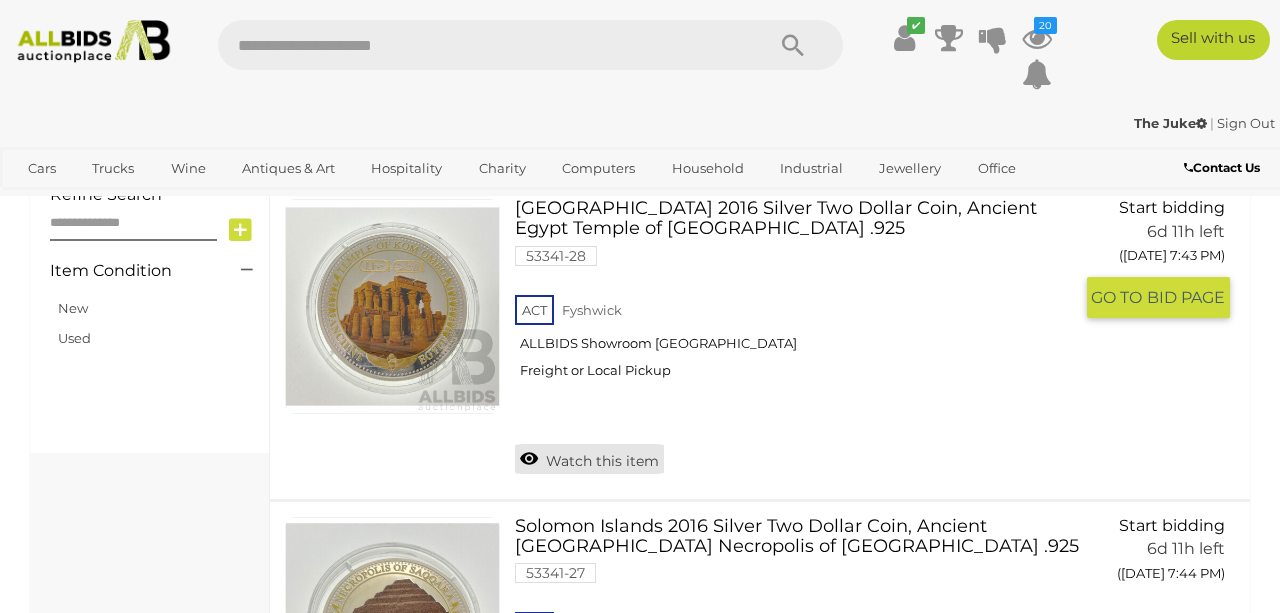 click on "Watch this item" at bounding box center (589, 459) 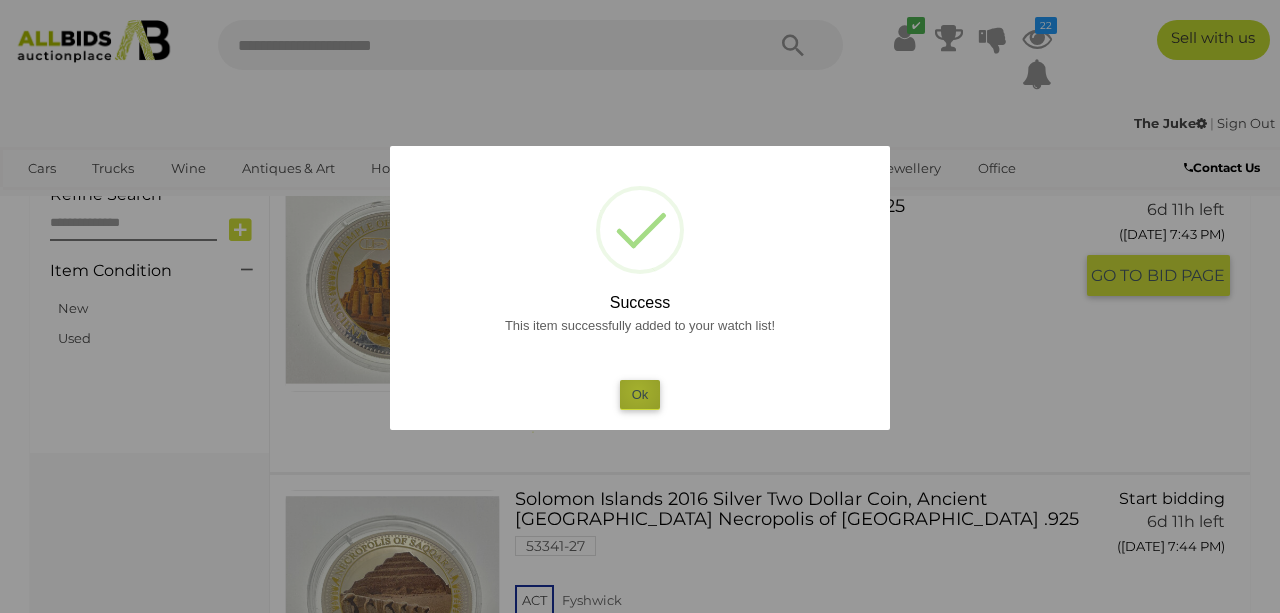 click on "Ok" at bounding box center (640, 394) 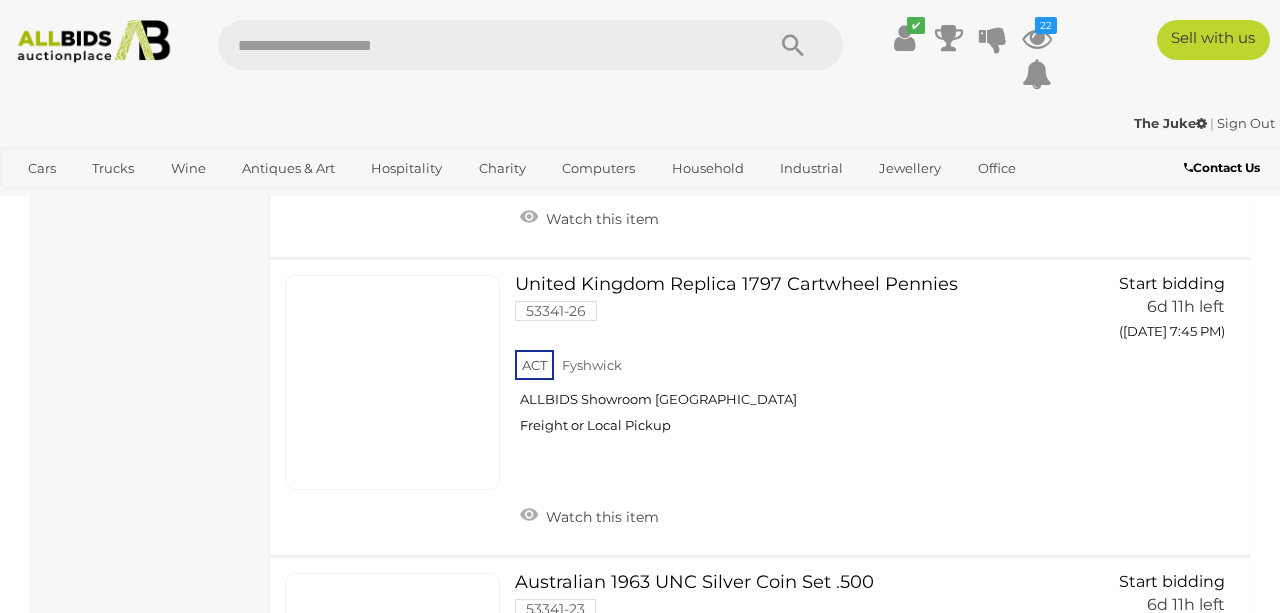 scroll, scrollTop: 2104, scrollLeft: 0, axis: vertical 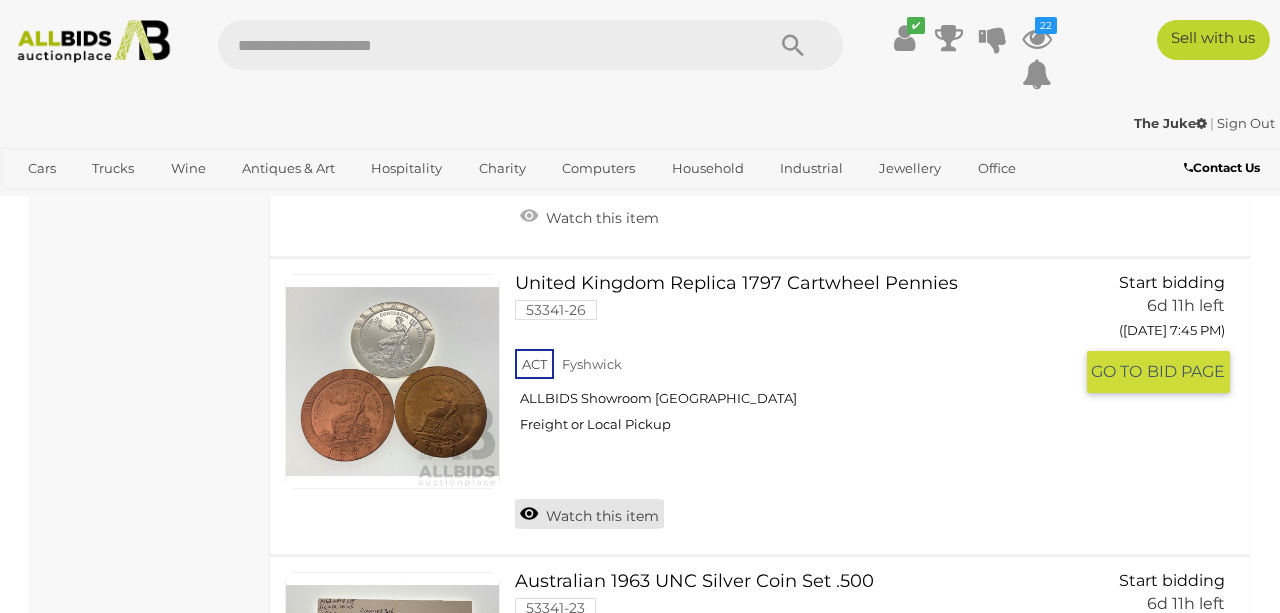 click on "Watch this item" at bounding box center [589, 514] 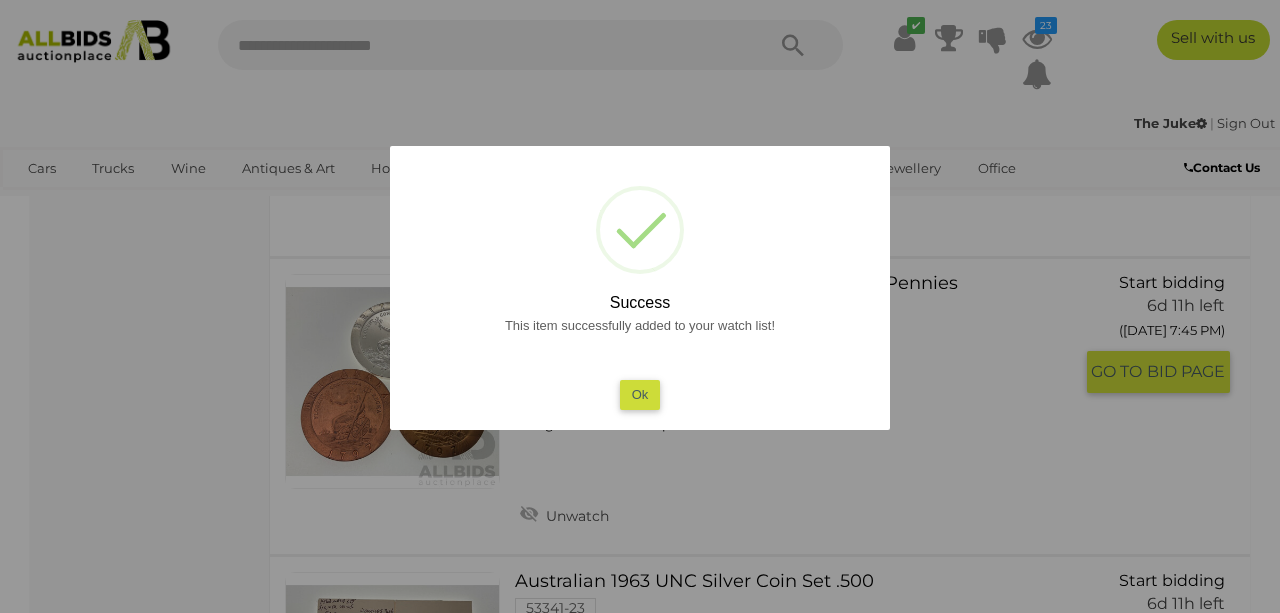 click on "Ok" at bounding box center [640, 394] 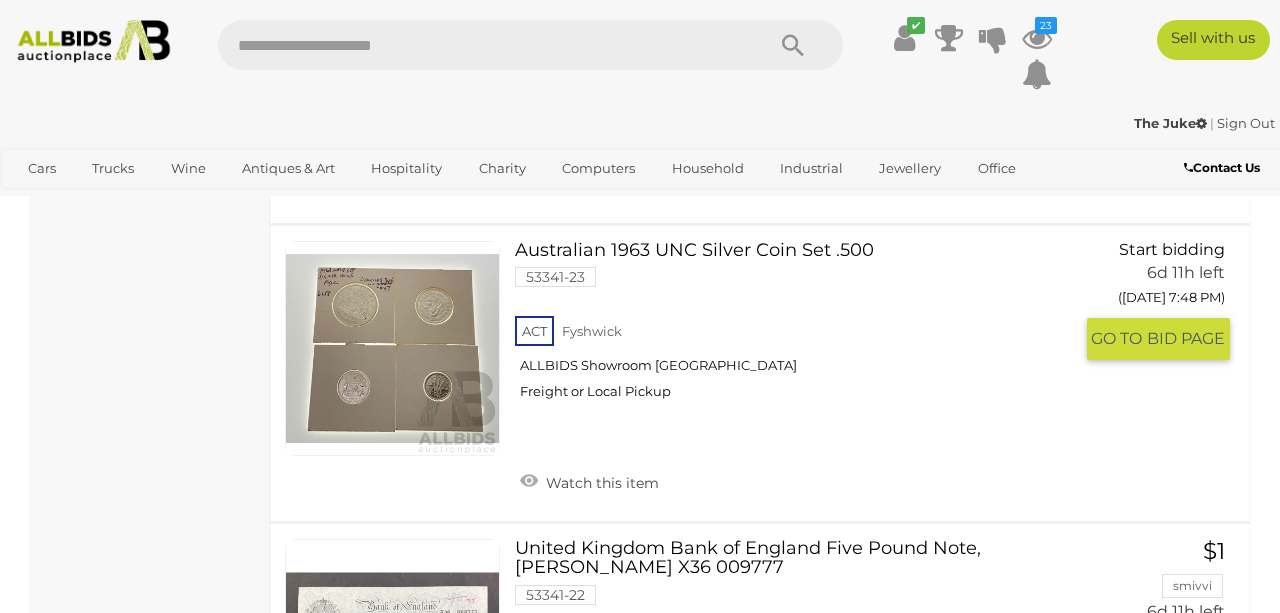 scroll, scrollTop: 2433, scrollLeft: 0, axis: vertical 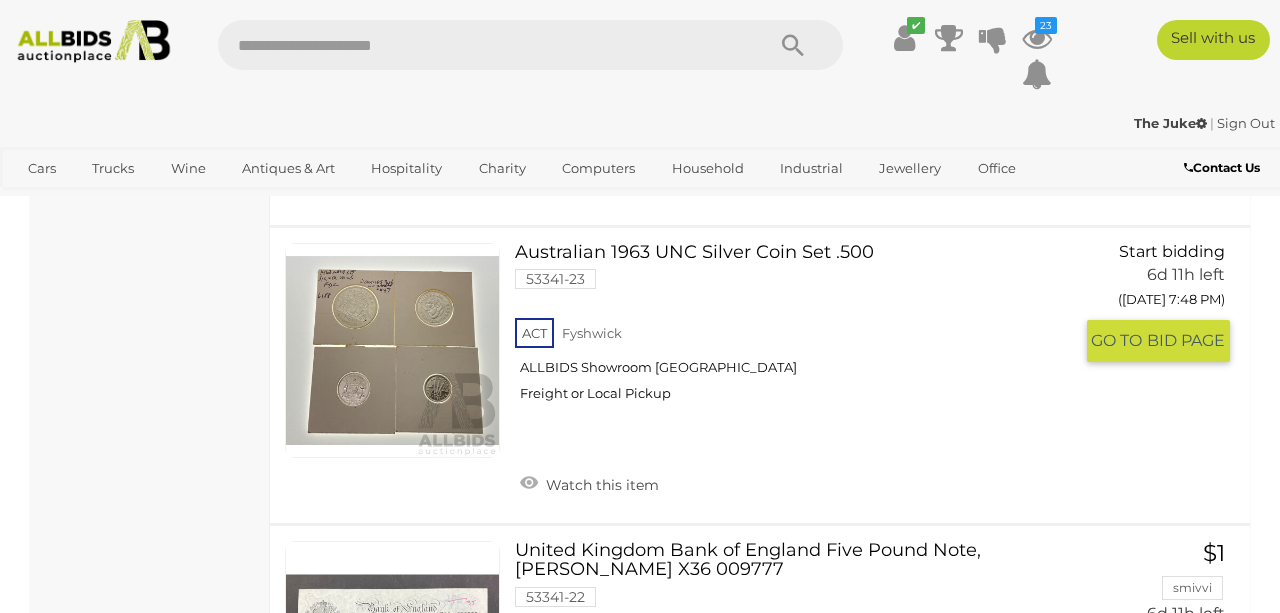 click at bounding box center (392, 350) 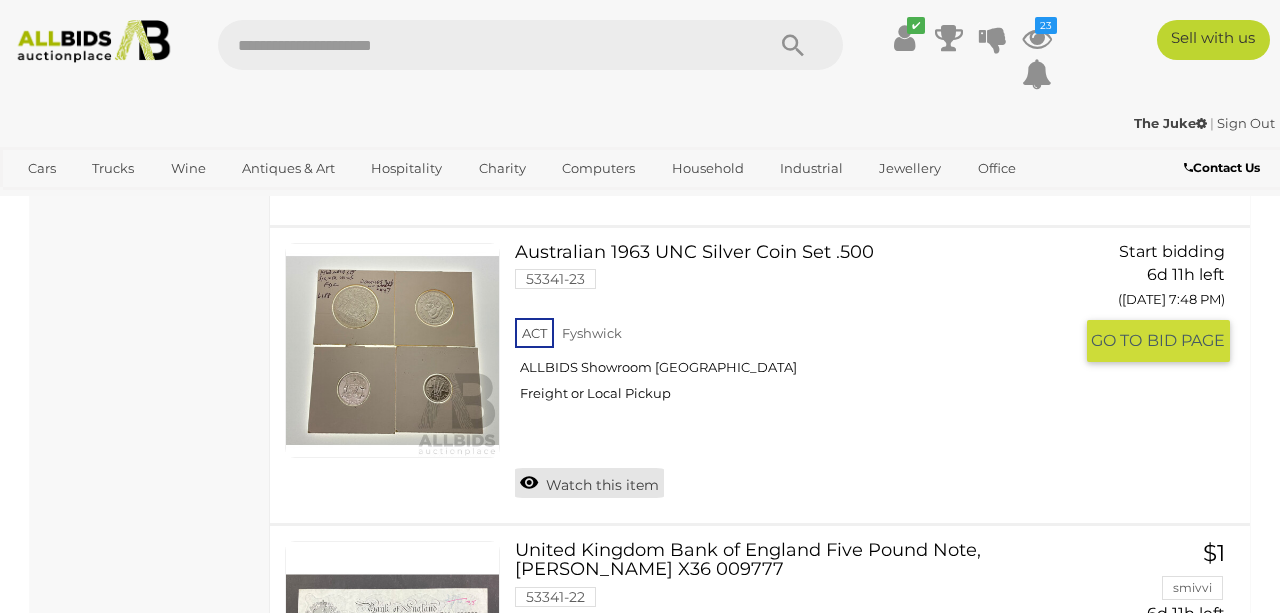 click on "Watch this item" at bounding box center [589, 483] 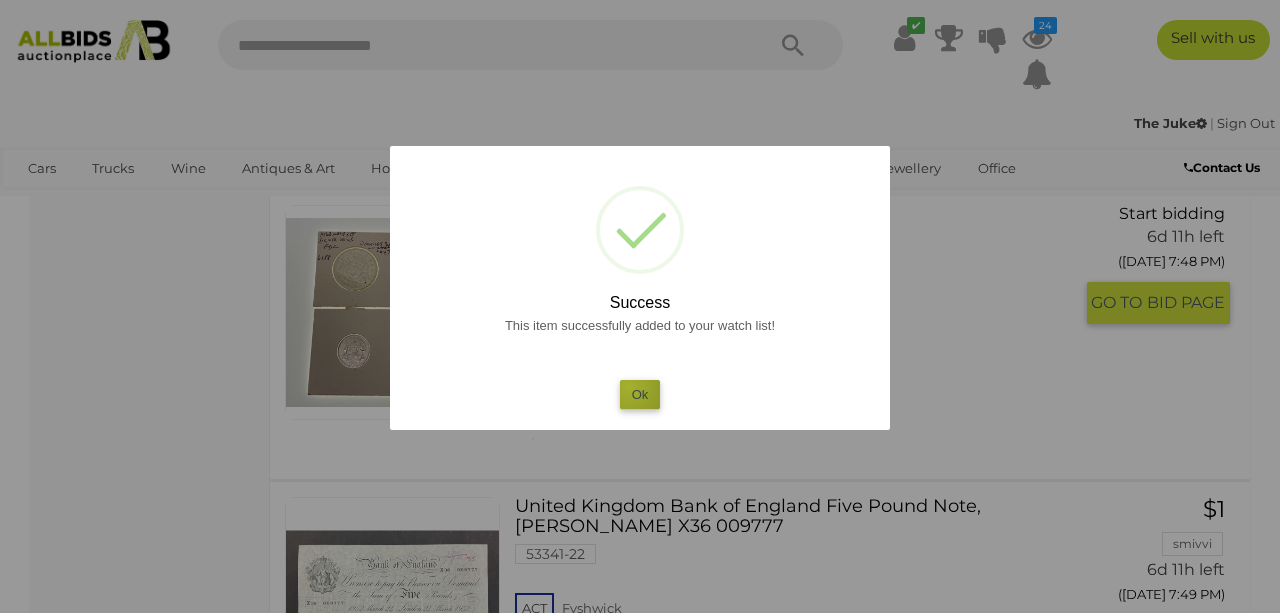 click on "Ok" at bounding box center (640, 394) 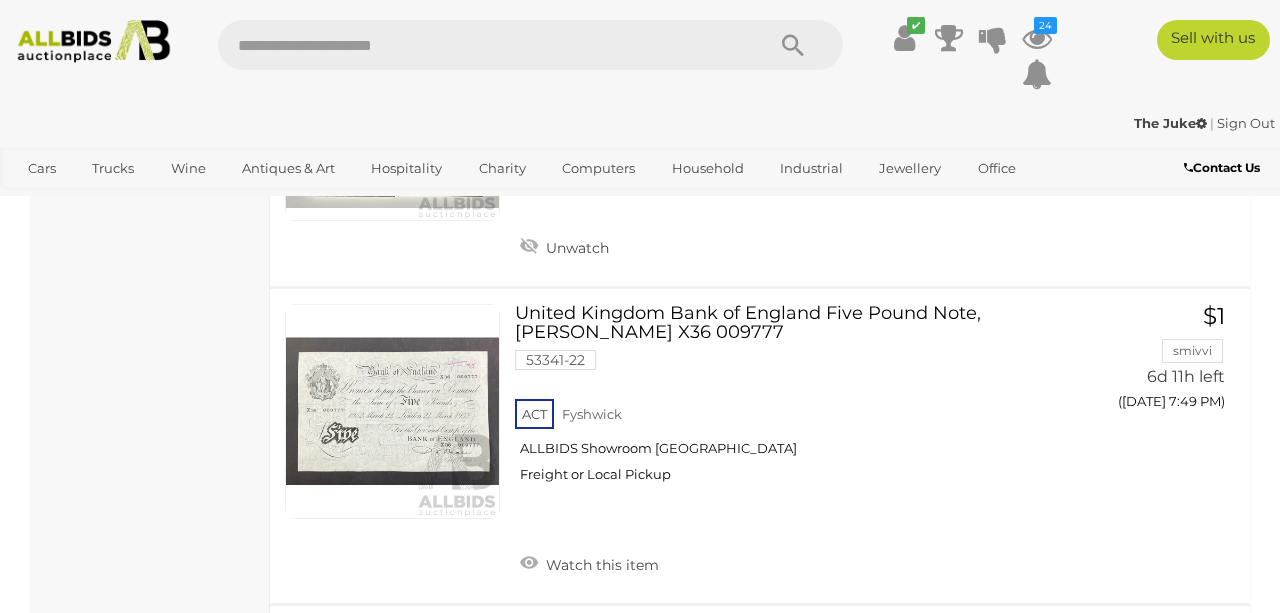 scroll, scrollTop: 2673, scrollLeft: 0, axis: vertical 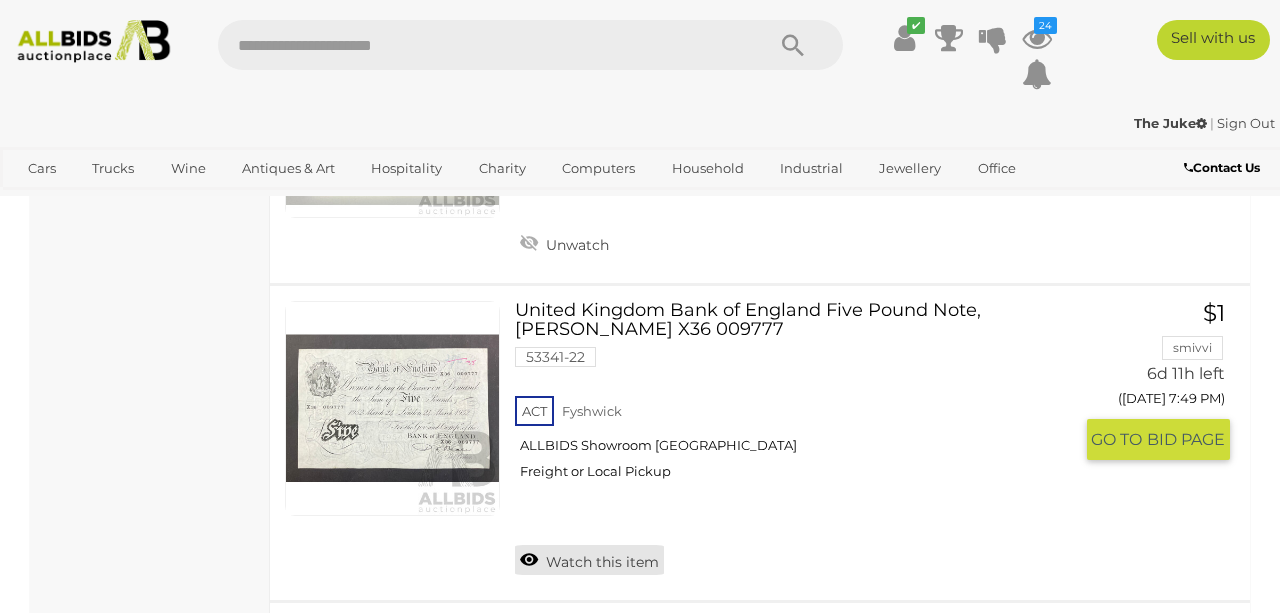click on "Watch this item" at bounding box center (589, 560) 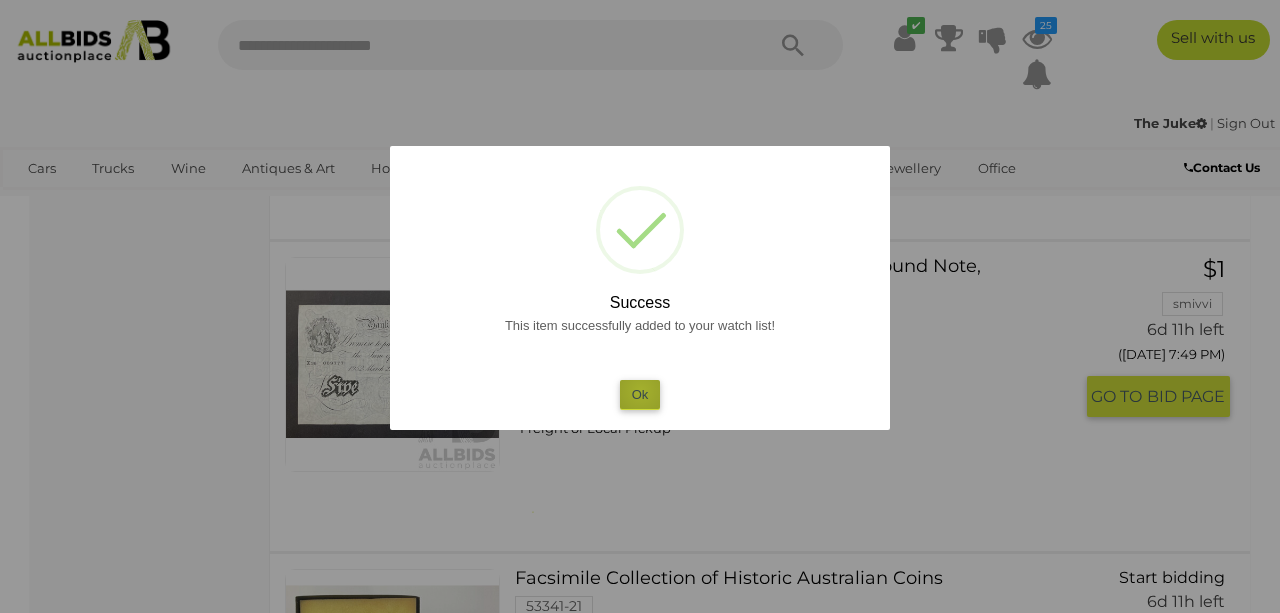 click on "Ok" at bounding box center [640, 394] 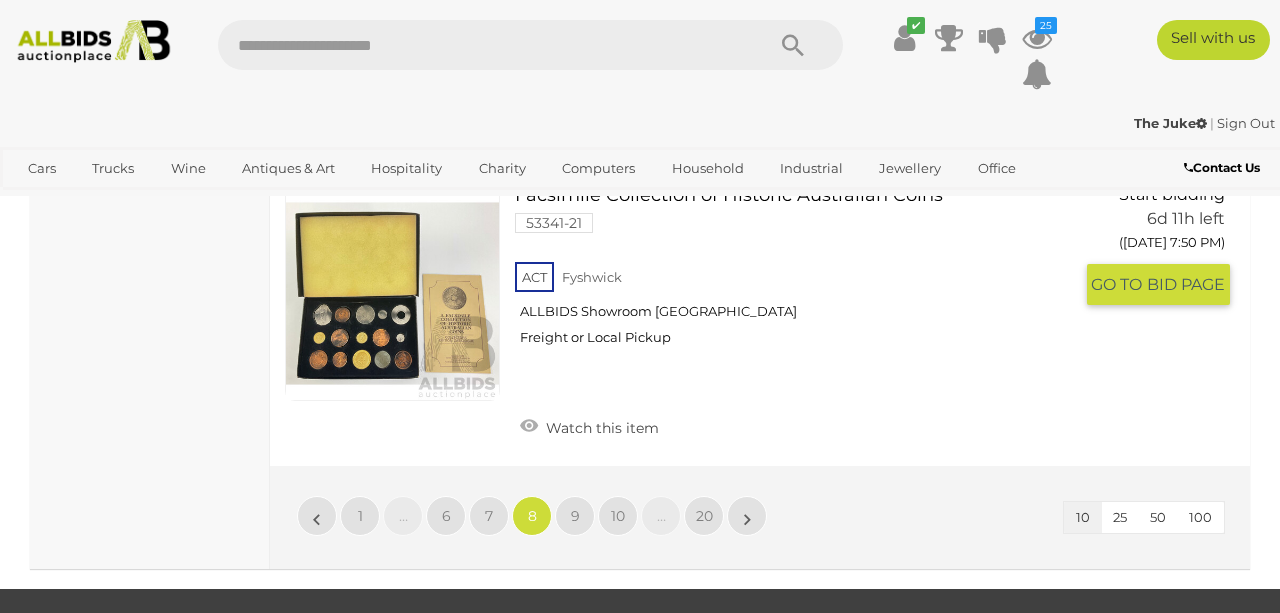 scroll, scrollTop: 3108, scrollLeft: 0, axis: vertical 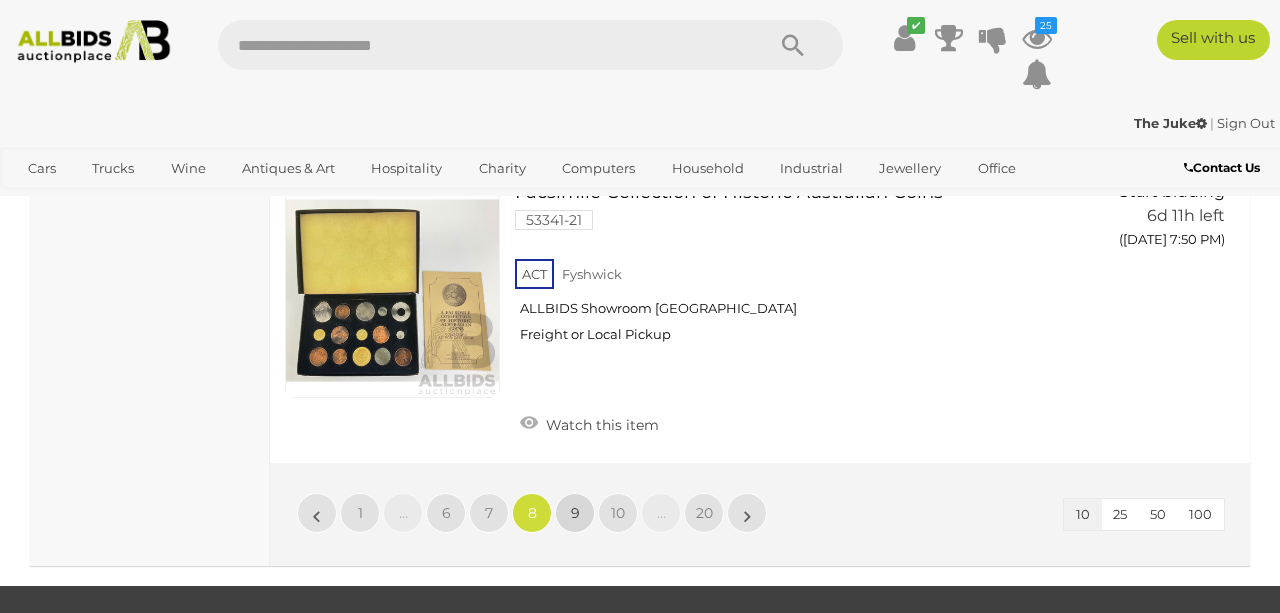 click on "9" at bounding box center (575, 513) 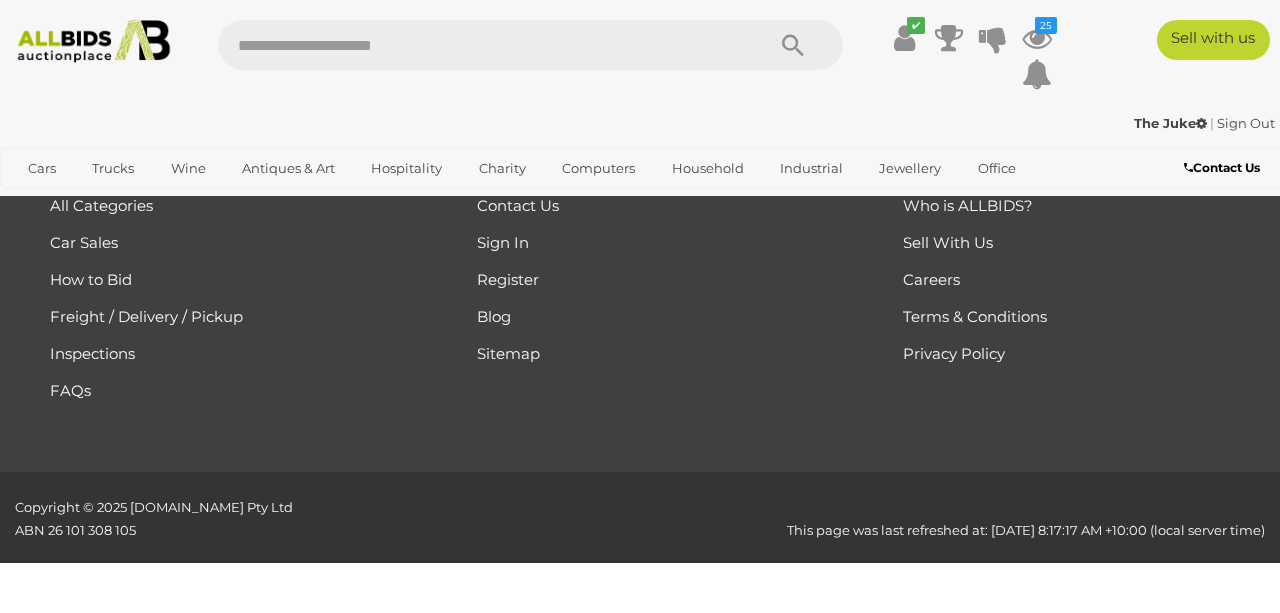 scroll, scrollTop: 290, scrollLeft: 0, axis: vertical 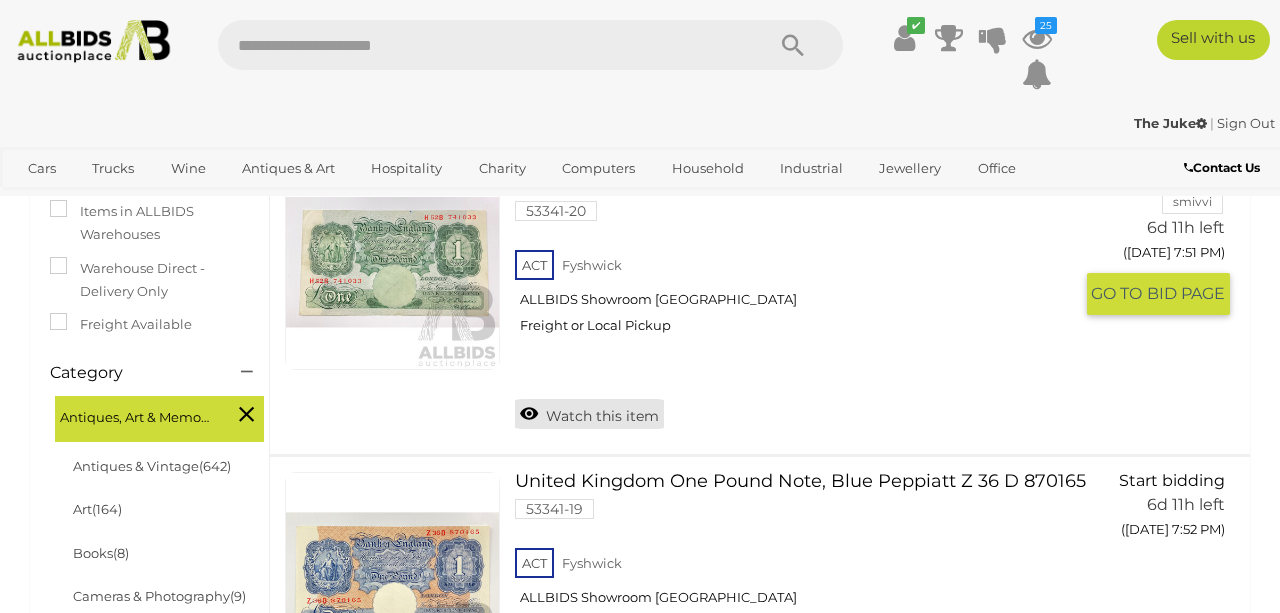 click on "Watch this item" at bounding box center (589, 414) 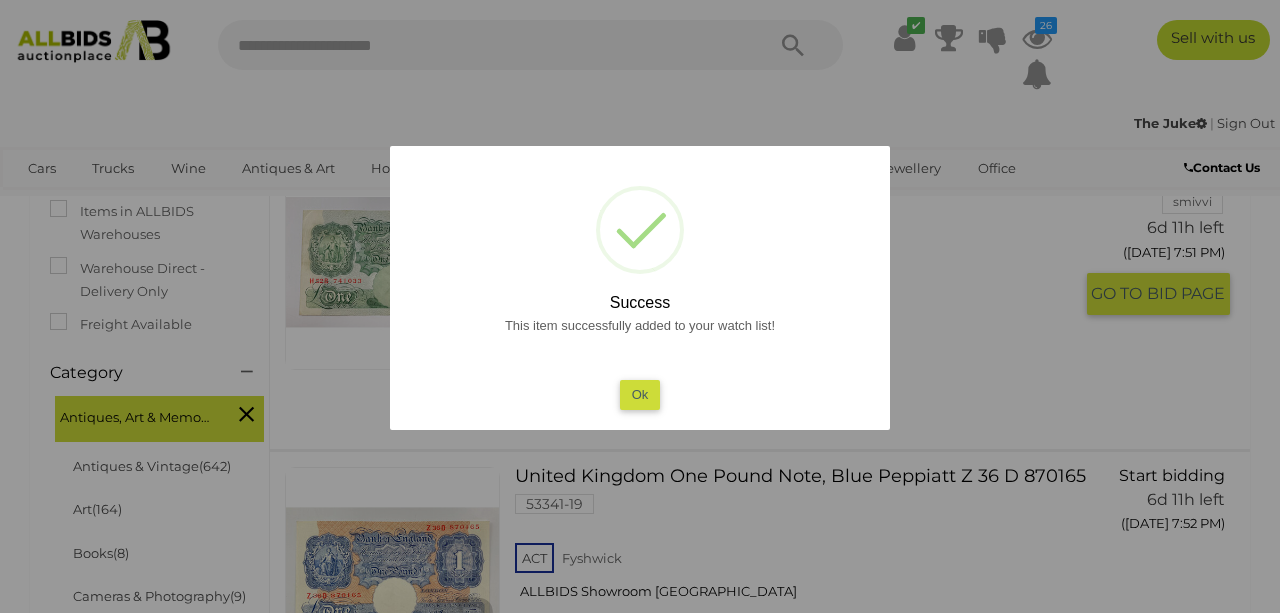 scroll, scrollTop: 353, scrollLeft: 0, axis: vertical 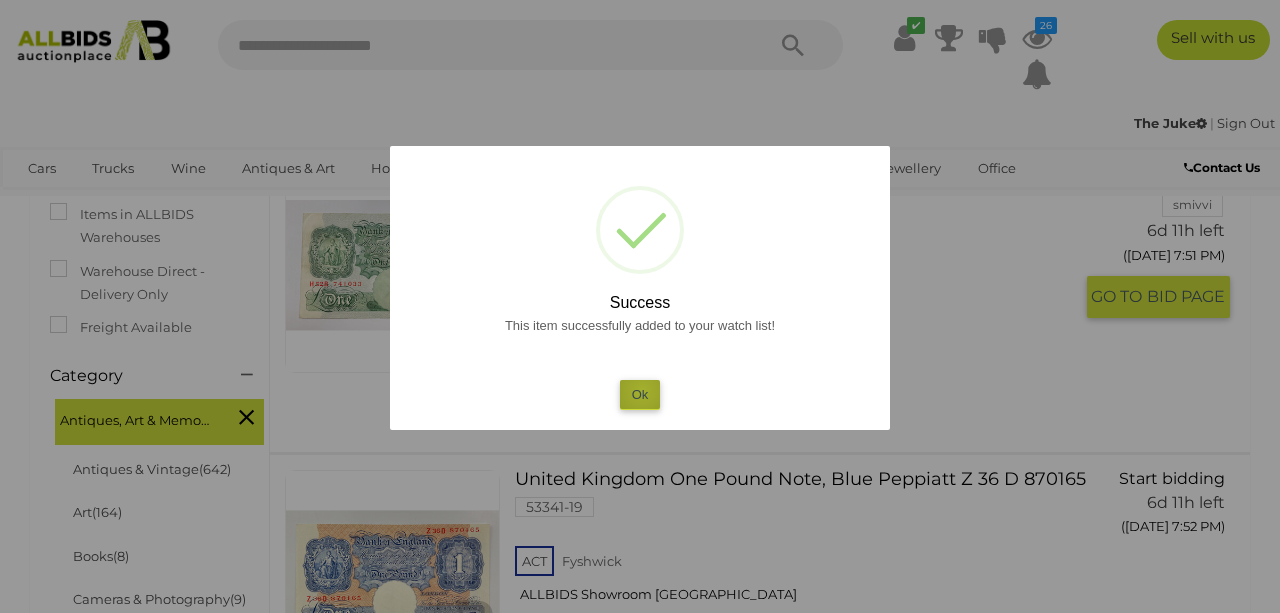 click on "Ok" at bounding box center (640, 394) 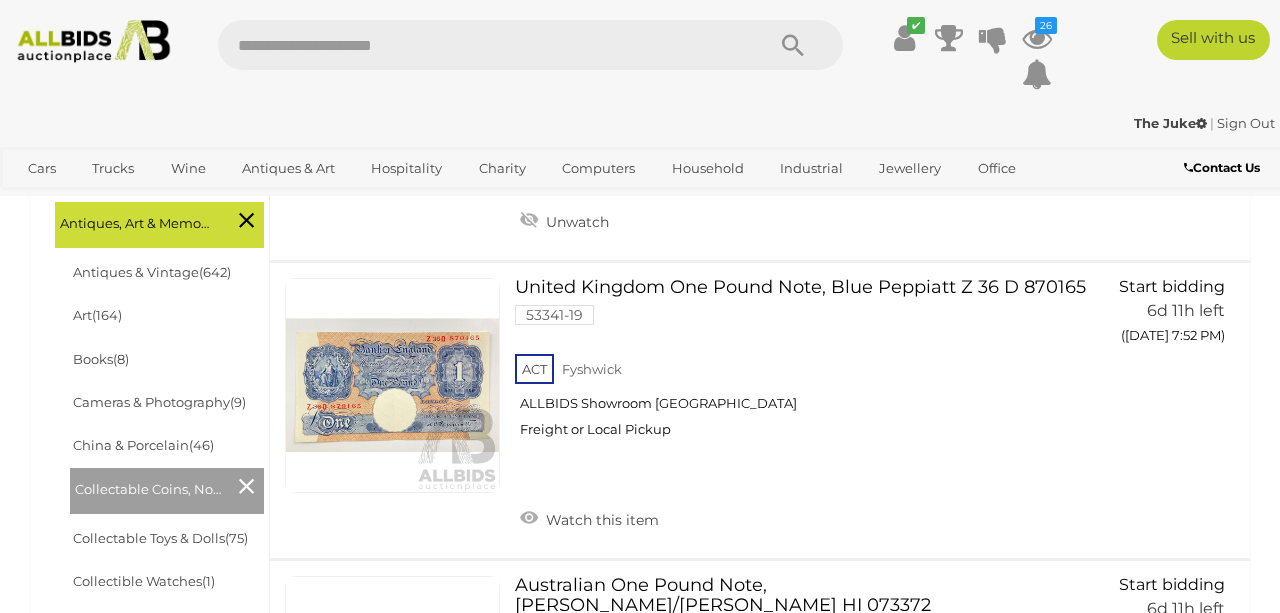 scroll, scrollTop: 559, scrollLeft: 0, axis: vertical 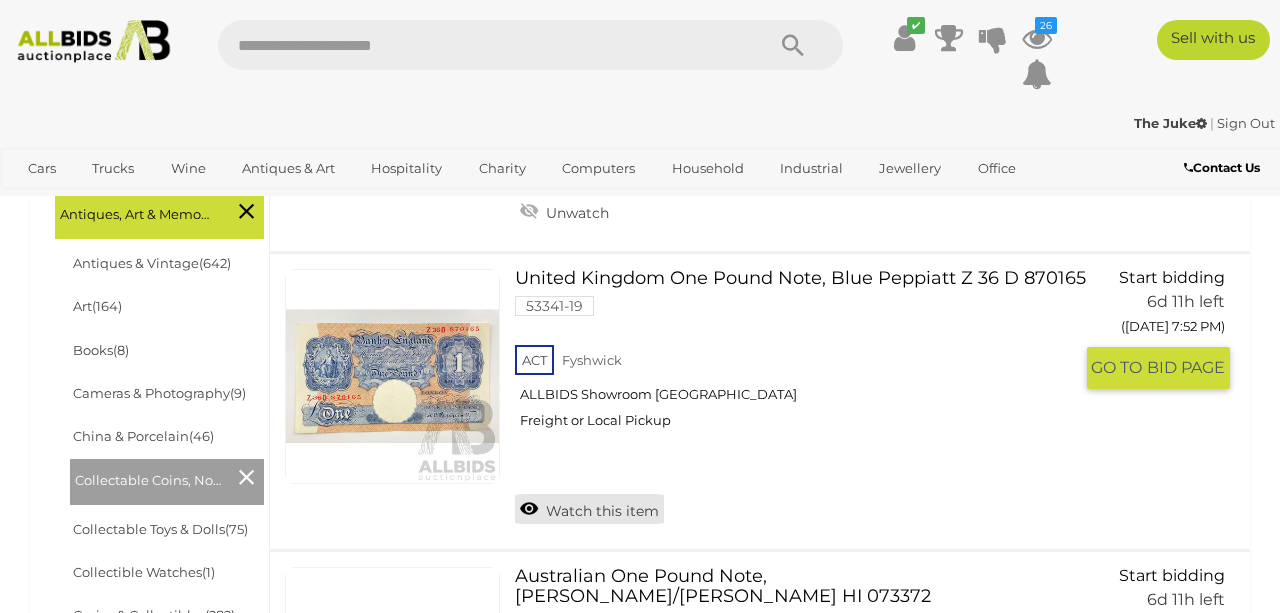click on "Watch this item" at bounding box center [589, 509] 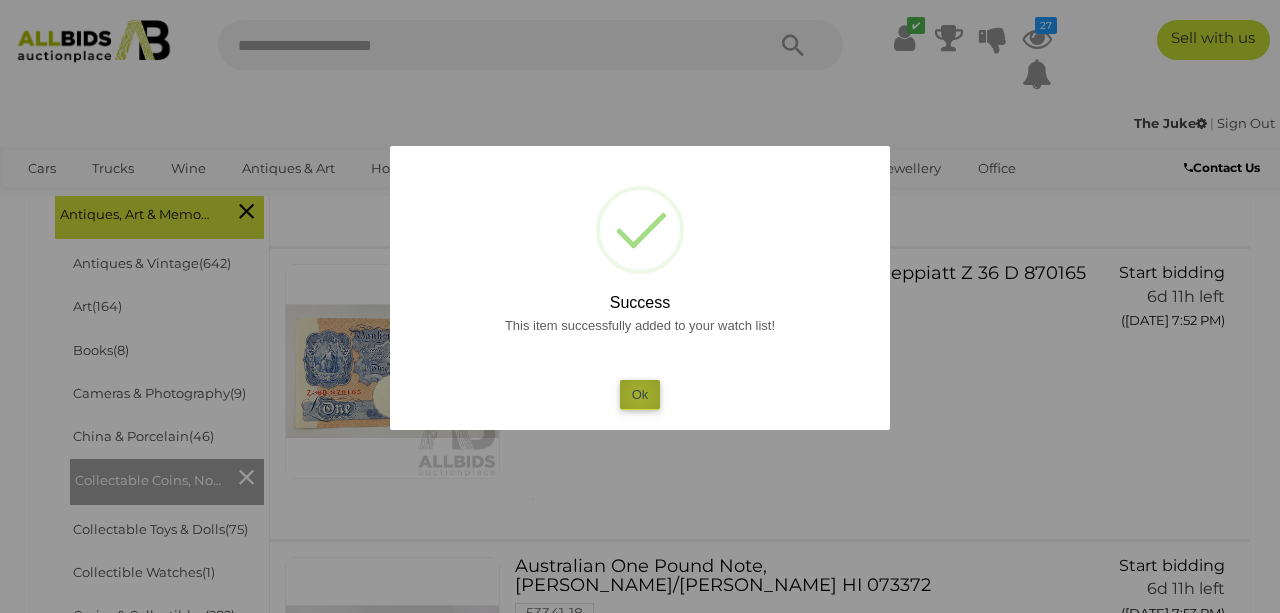 click on "Ok" at bounding box center (640, 394) 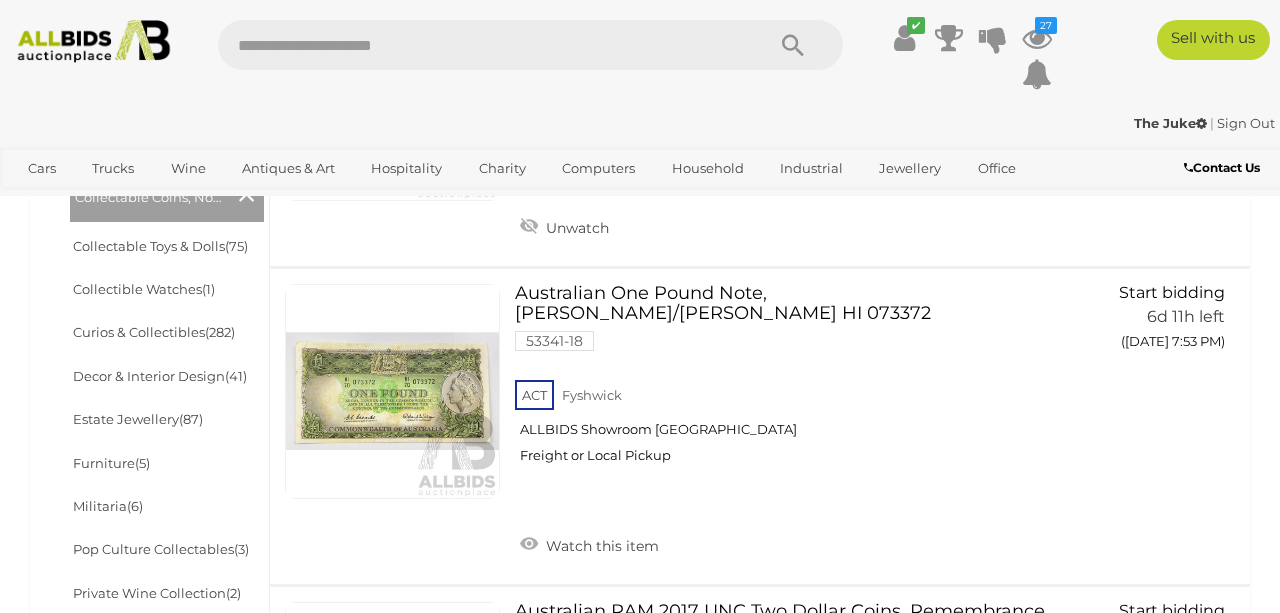 scroll, scrollTop: 844, scrollLeft: 0, axis: vertical 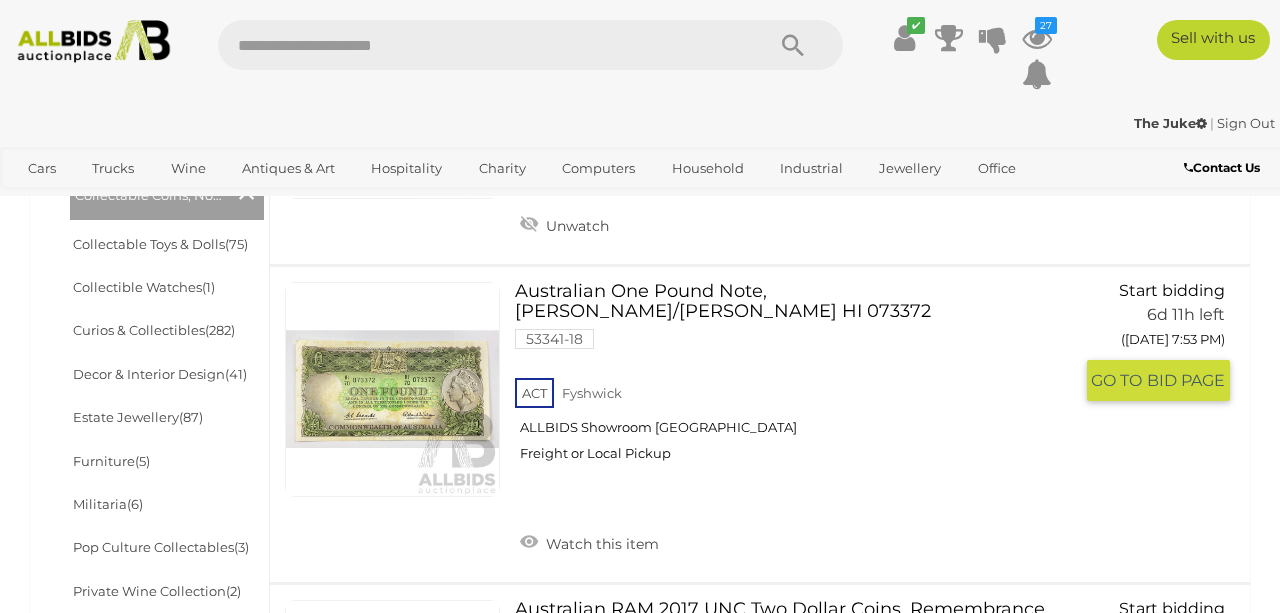 click at bounding box center (392, 389) 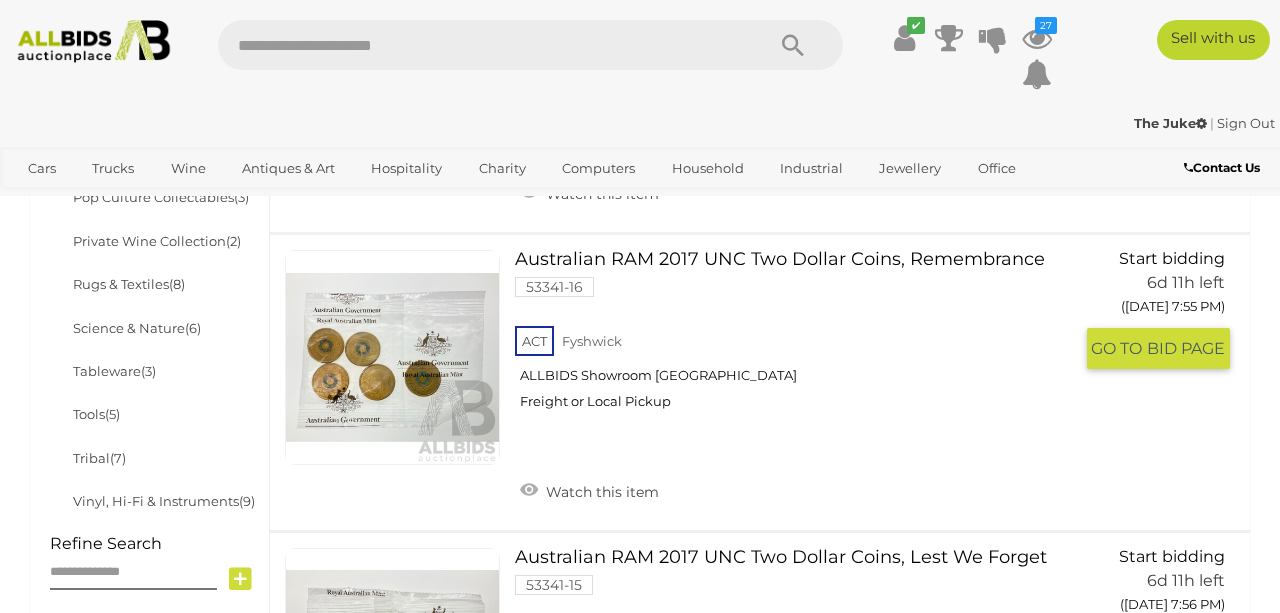 scroll, scrollTop: 1193, scrollLeft: 0, axis: vertical 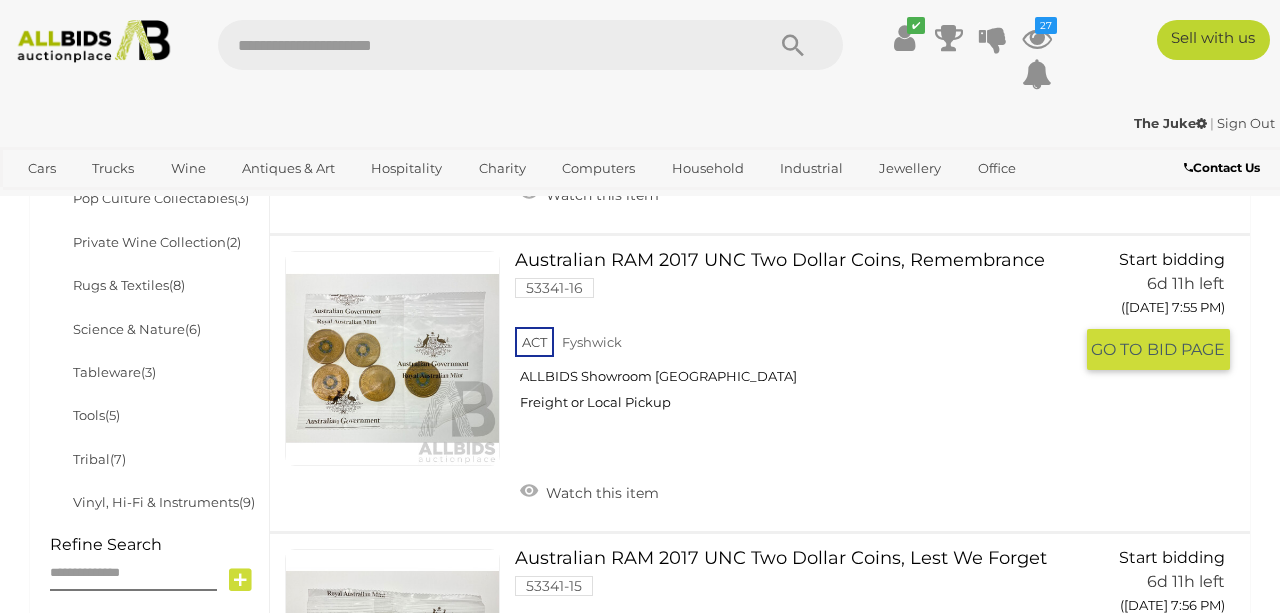 click at bounding box center [392, 358] 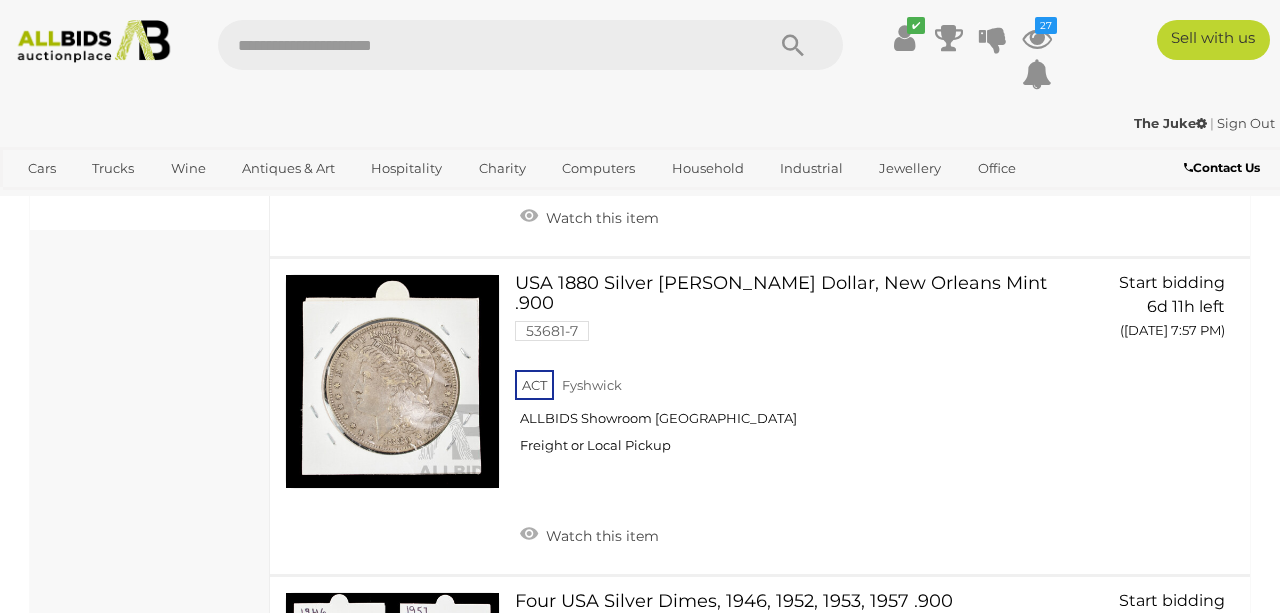 scroll, scrollTop: 1758, scrollLeft: 0, axis: vertical 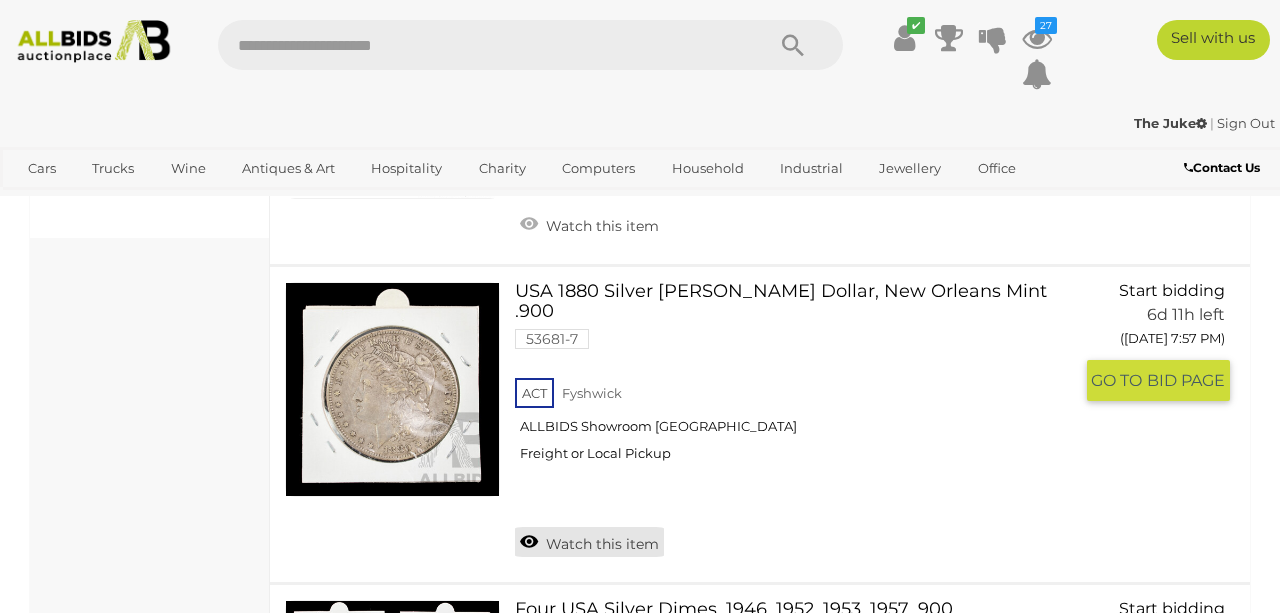 click on "Watch this item" at bounding box center (589, 542) 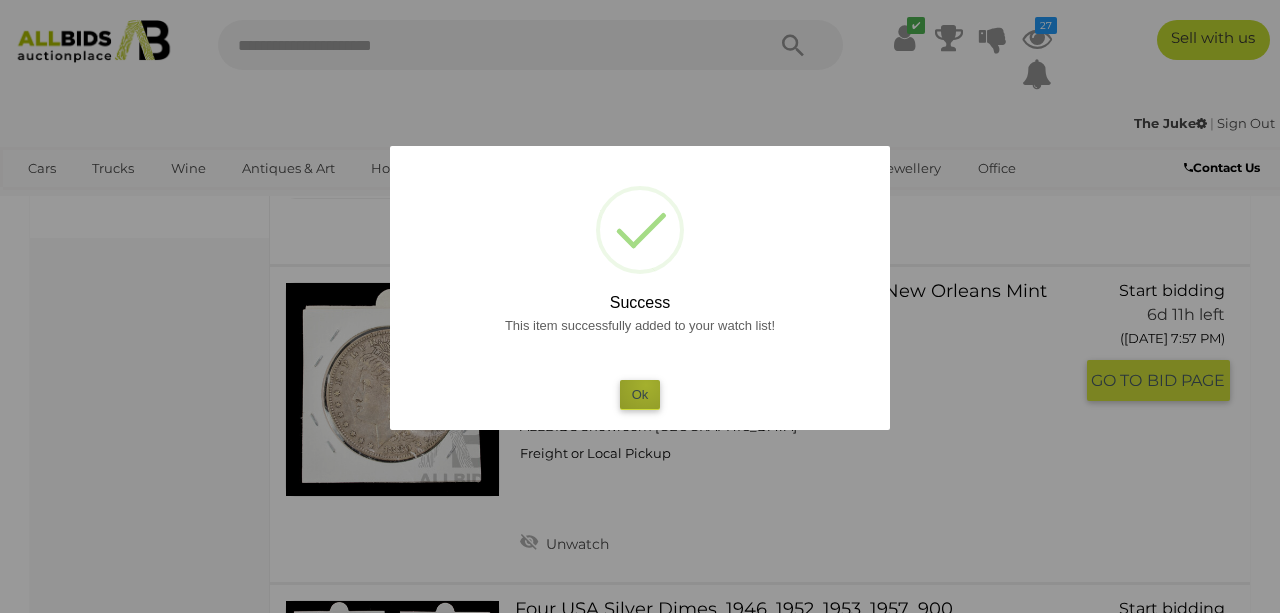 click on "Ok" at bounding box center [640, 394] 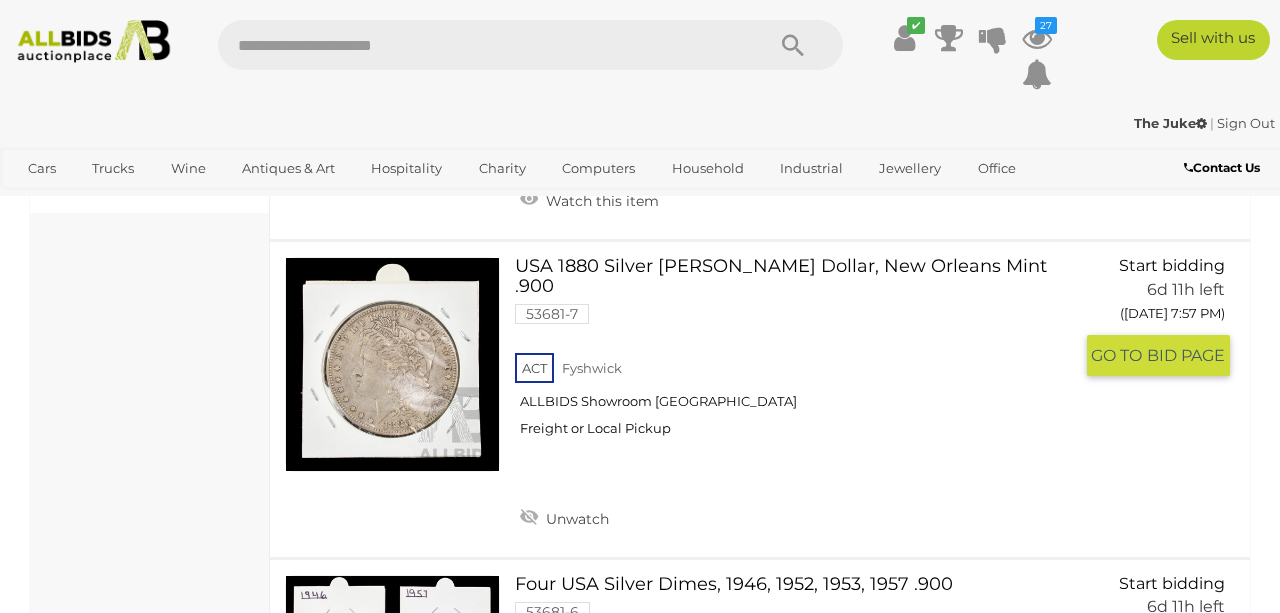 scroll, scrollTop: 1780, scrollLeft: 0, axis: vertical 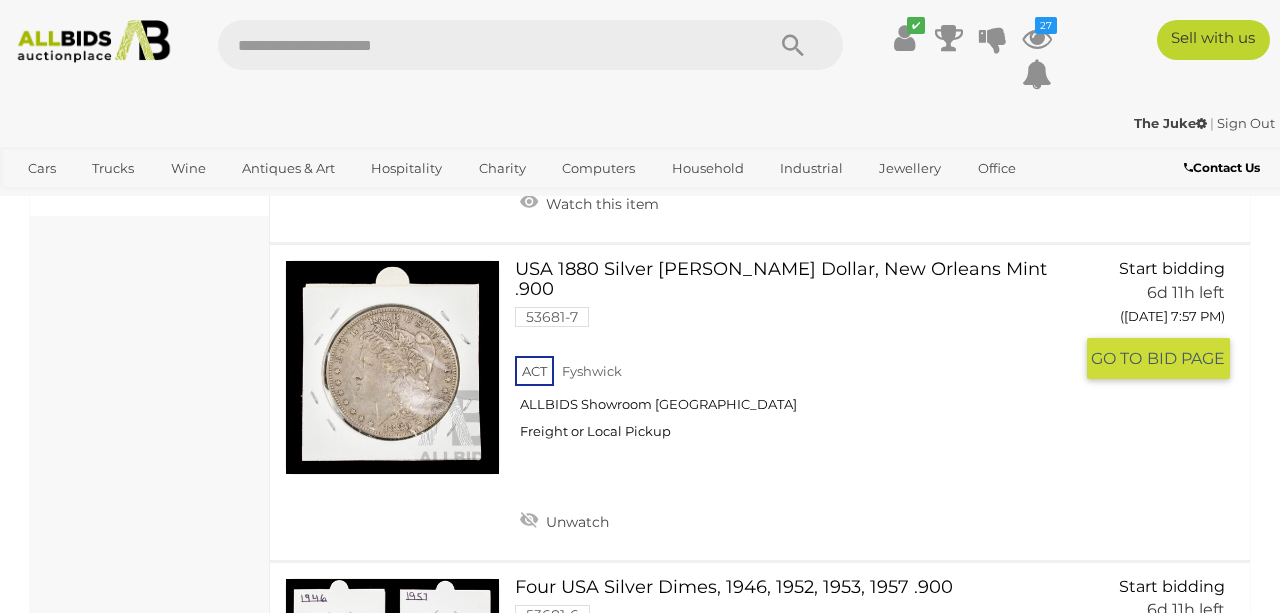 click at bounding box center [392, 367] 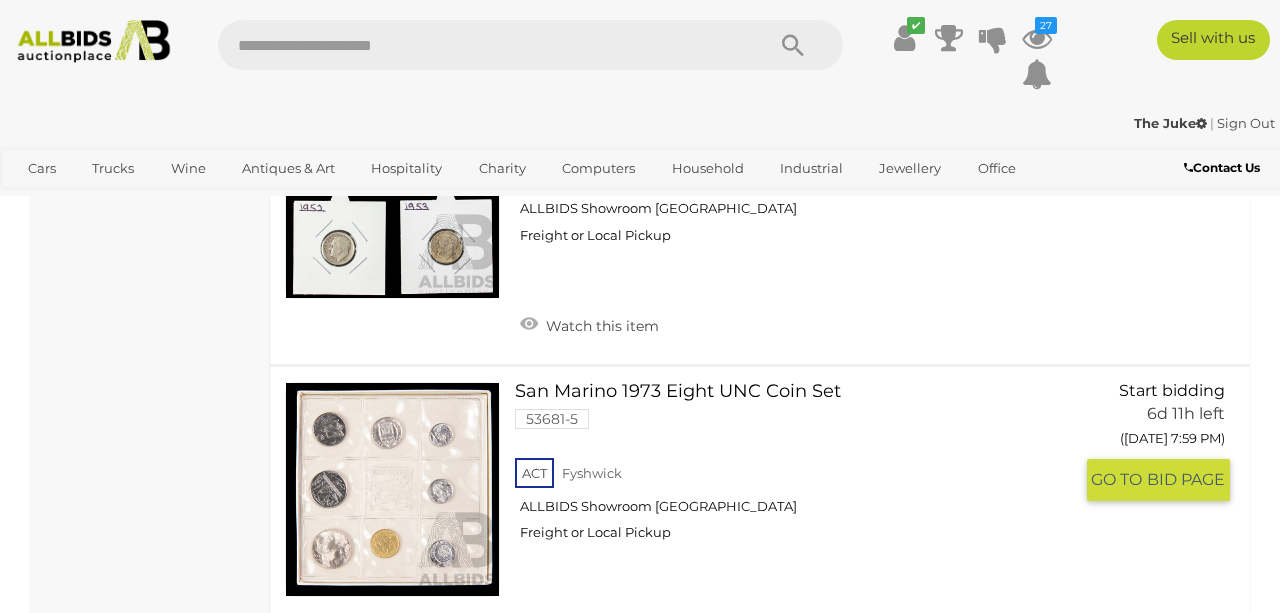 scroll, scrollTop: 2272, scrollLeft: 0, axis: vertical 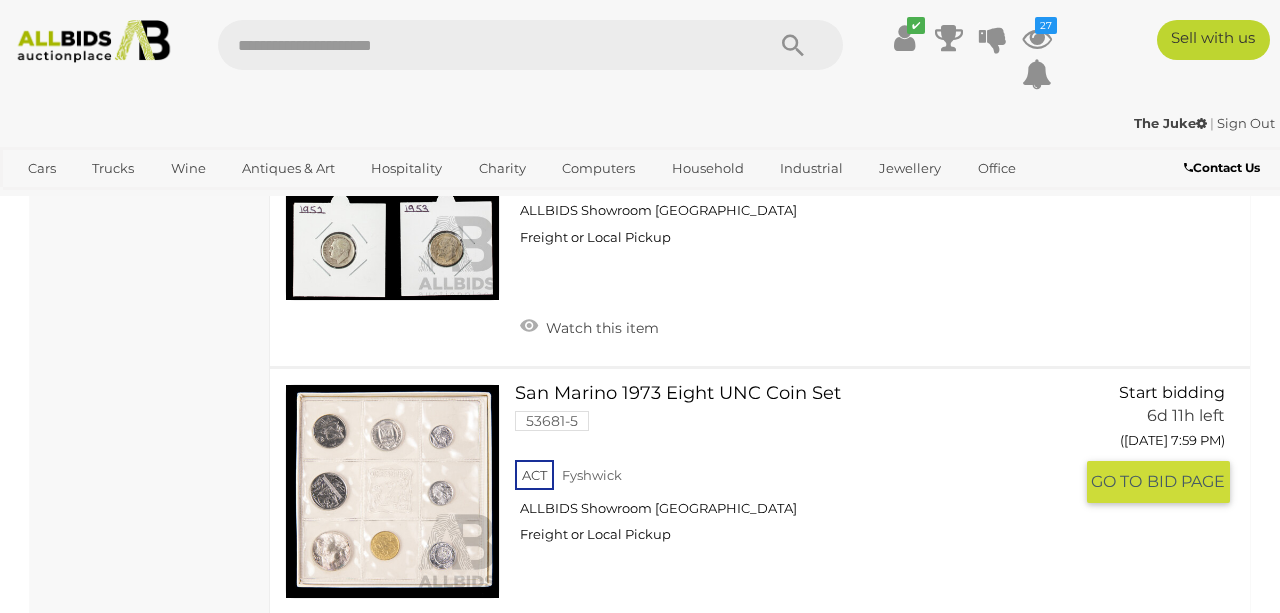 click at bounding box center [392, 491] 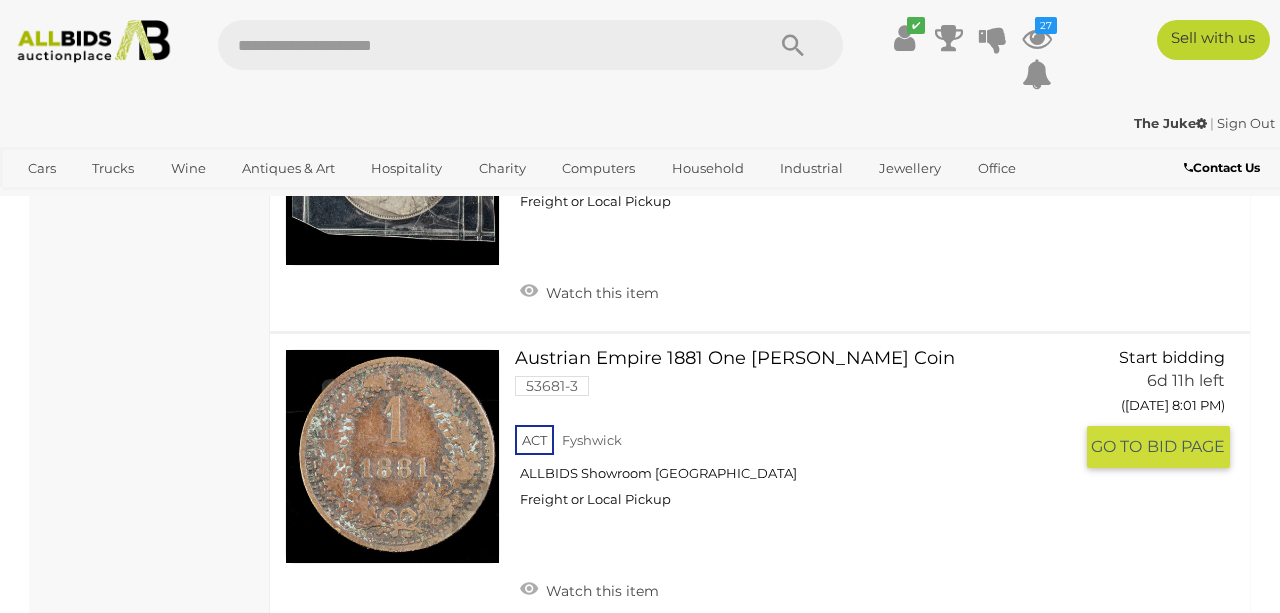scroll, scrollTop: 2907, scrollLeft: 0, axis: vertical 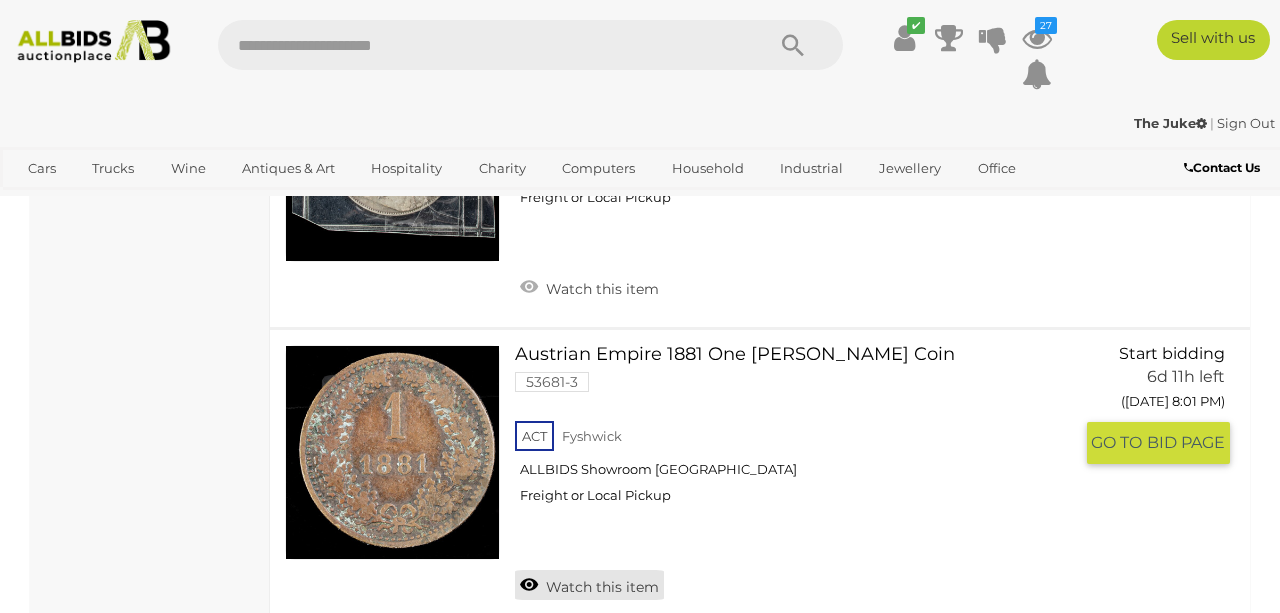 click on "Watch this item" at bounding box center [589, 585] 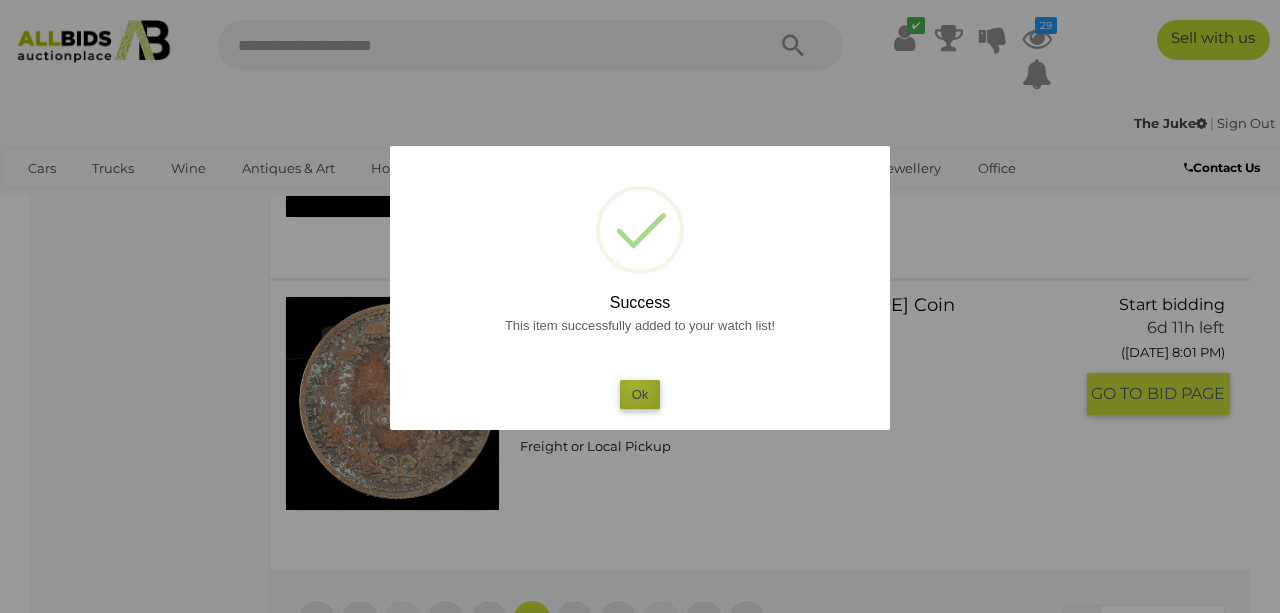 click on "Ok" at bounding box center (640, 394) 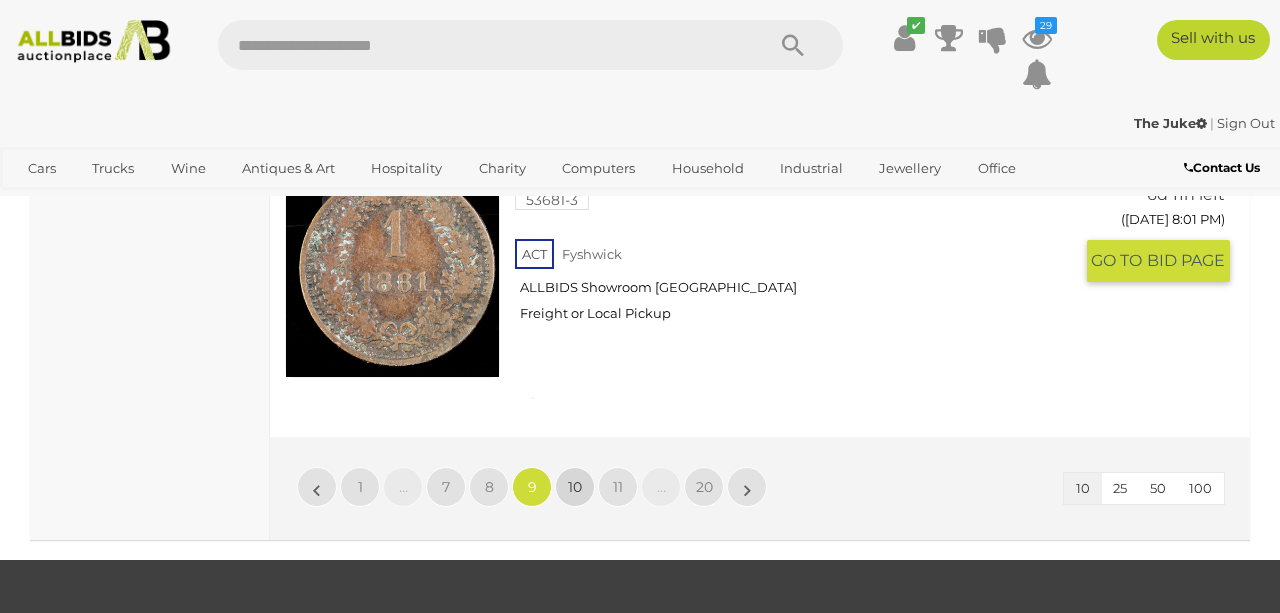 click on "10" at bounding box center (575, 487) 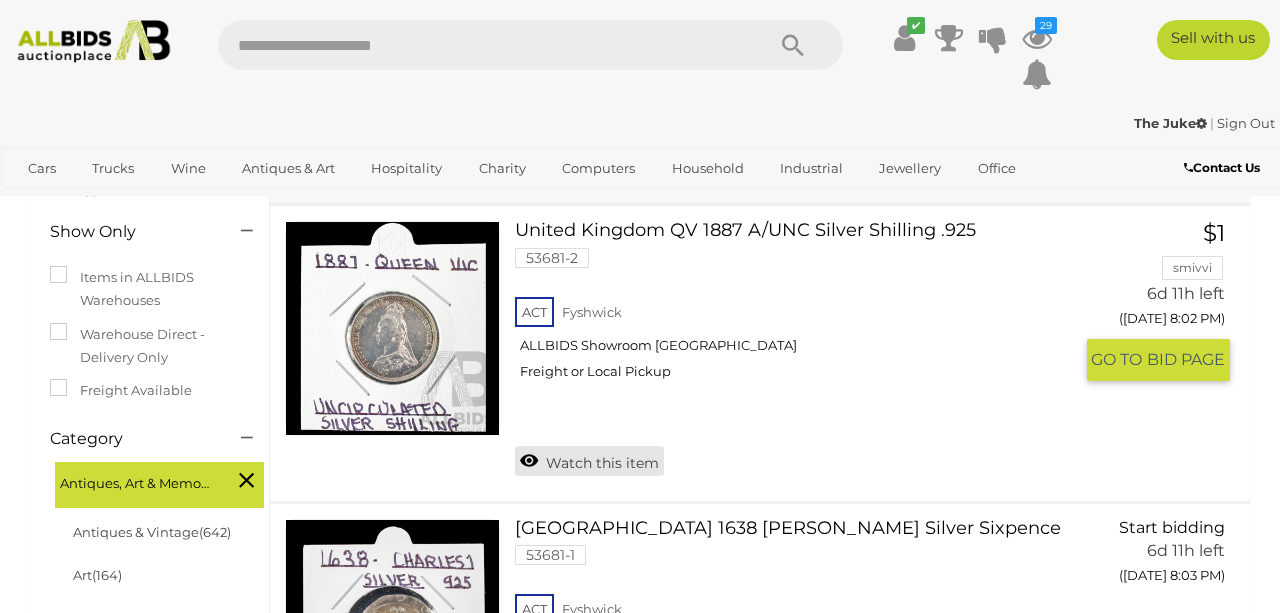 click on "Watch this item" at bounding box center [589, 461] 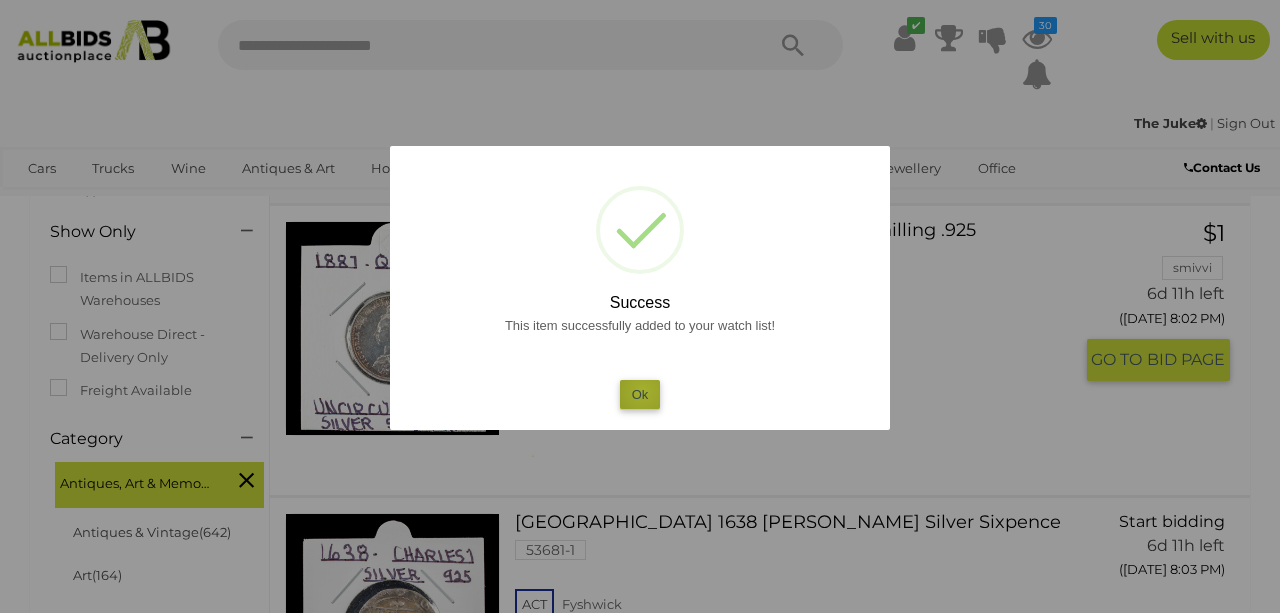 click on "Ok" at bounding box center (640, 394) 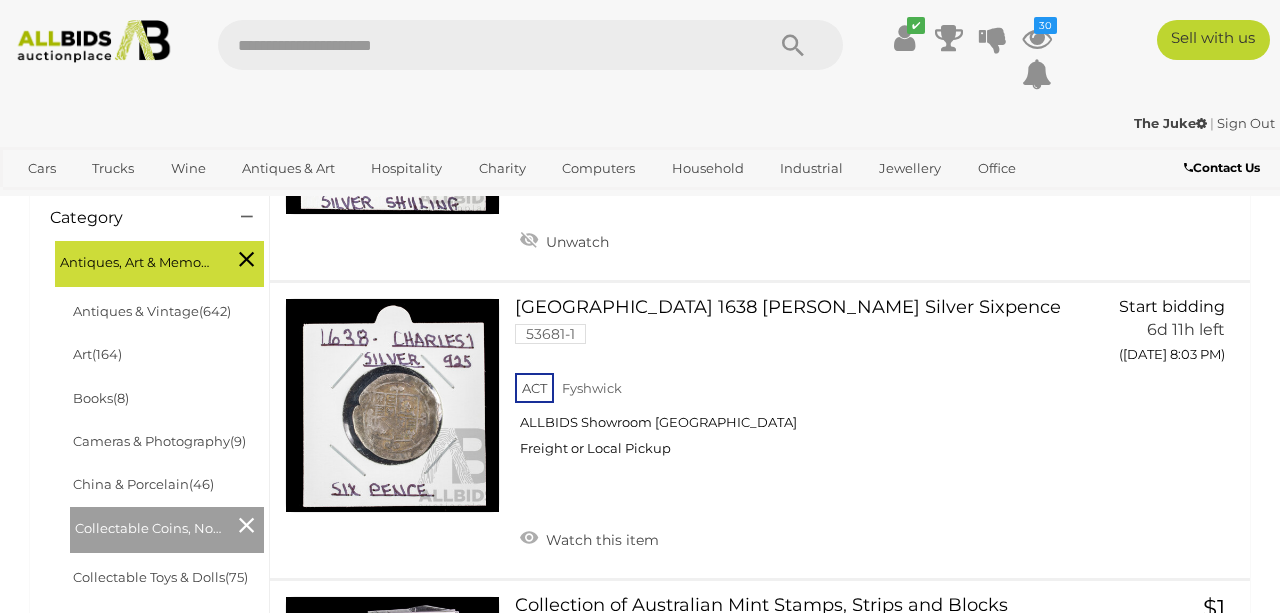 scroll, scrollTop: 523, scrollLeft: 0, axis: vertical 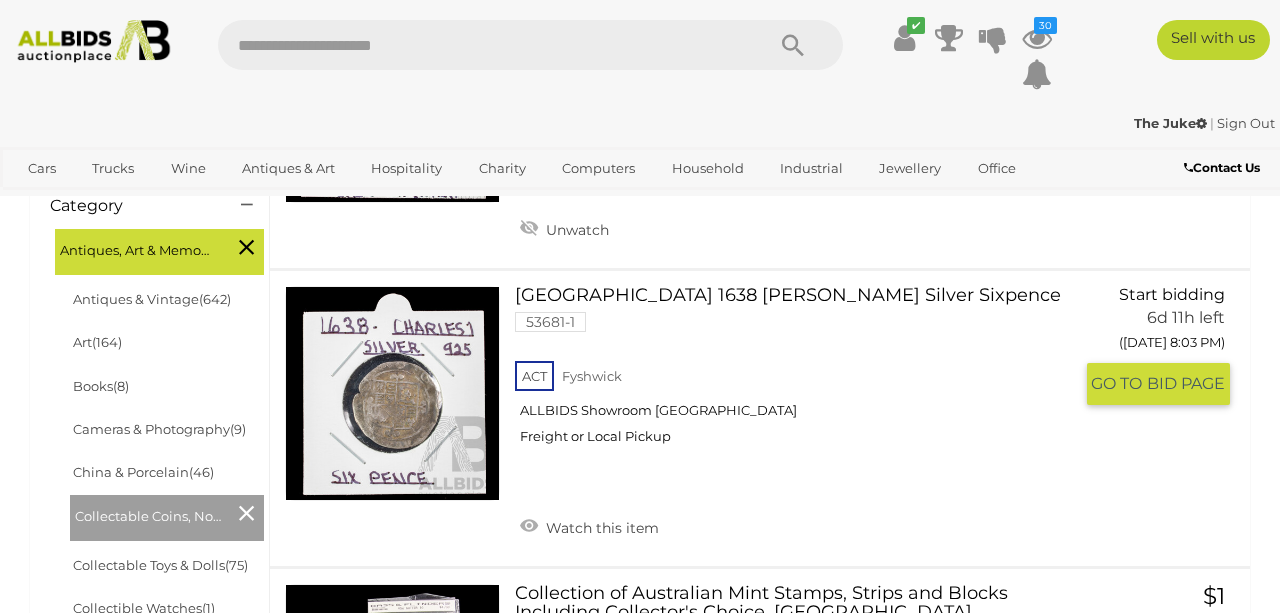 click at bounding box center (392, 393) 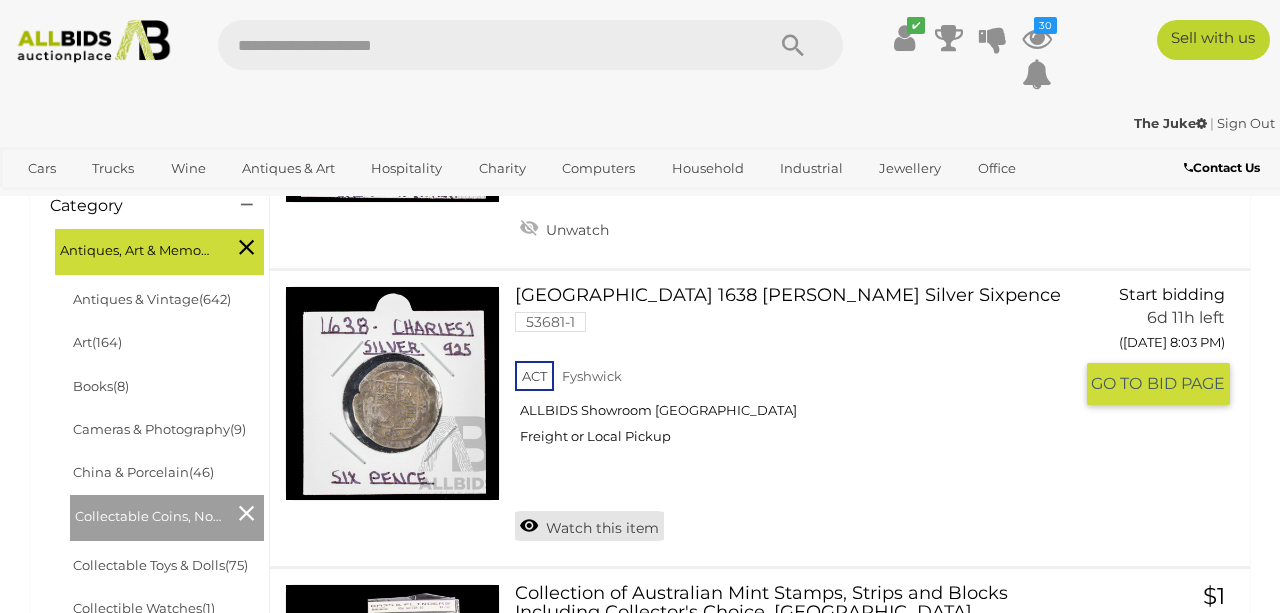 click on "Watch this item" at bounding box center [589, 526] 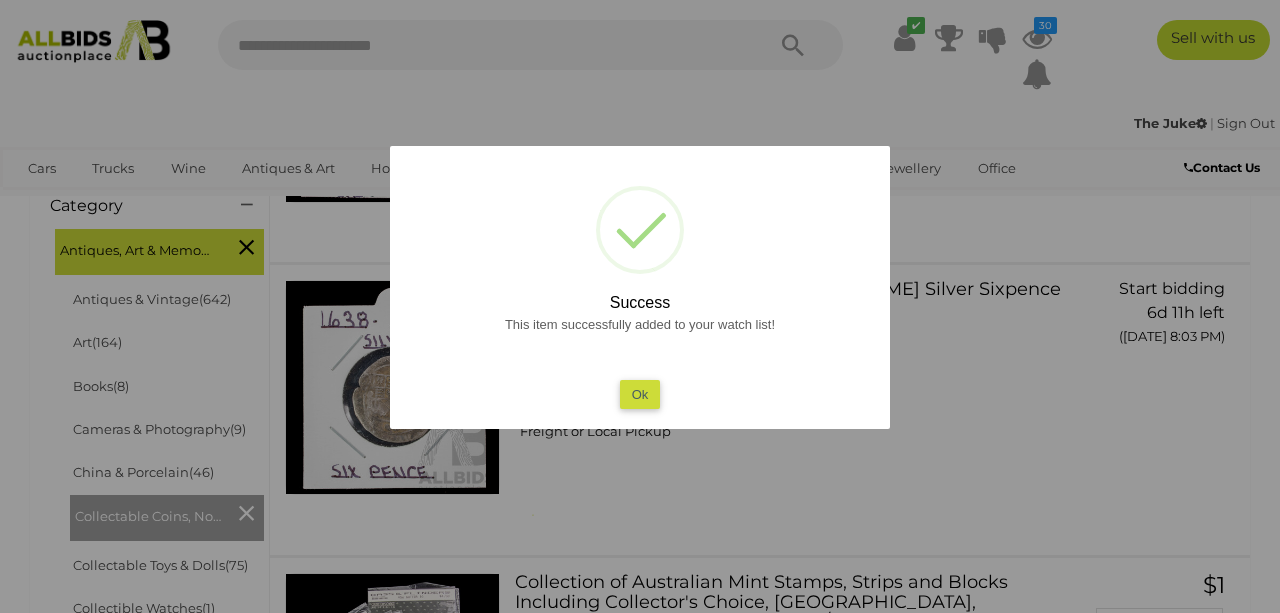click on "This item successfully added to your watch list!  Ok" at bounding box center (640, 361) 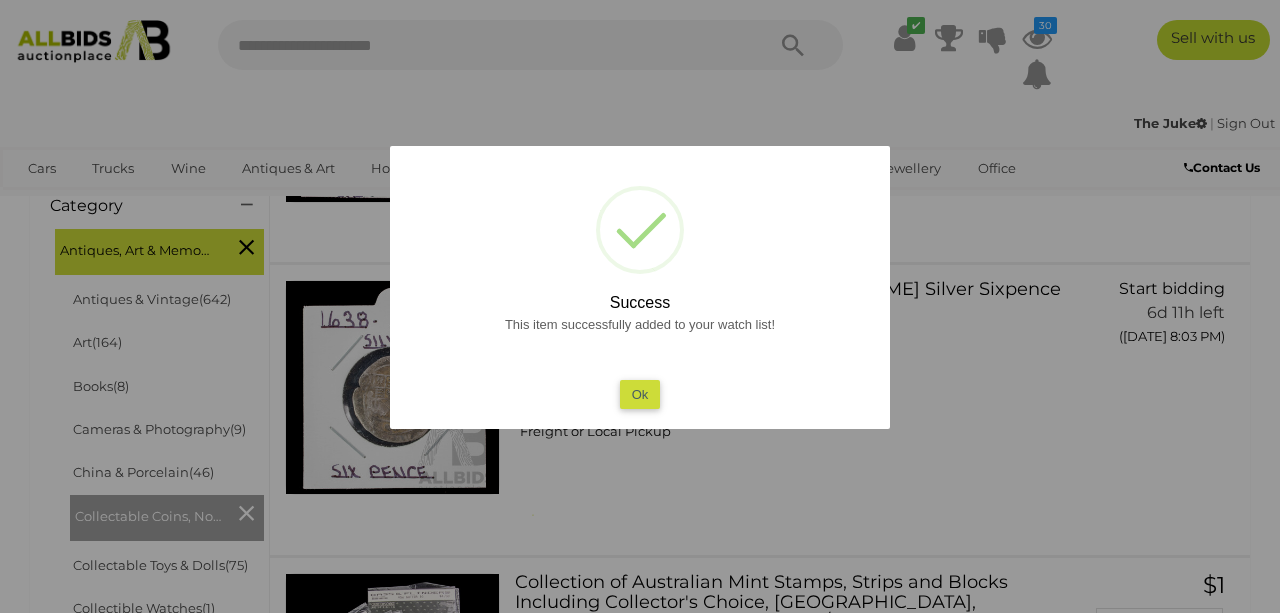click on "Ok" at bounding box center (640, 394) 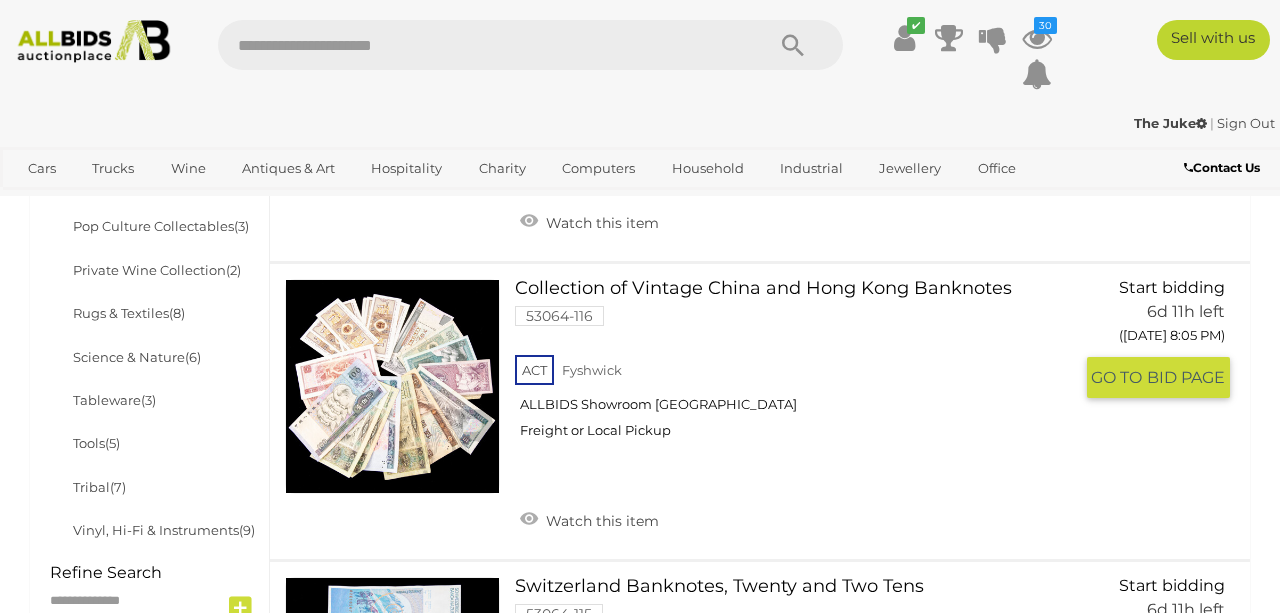 scroll, scrollTop: 1170, scrollLeft: 0, axis: vertical 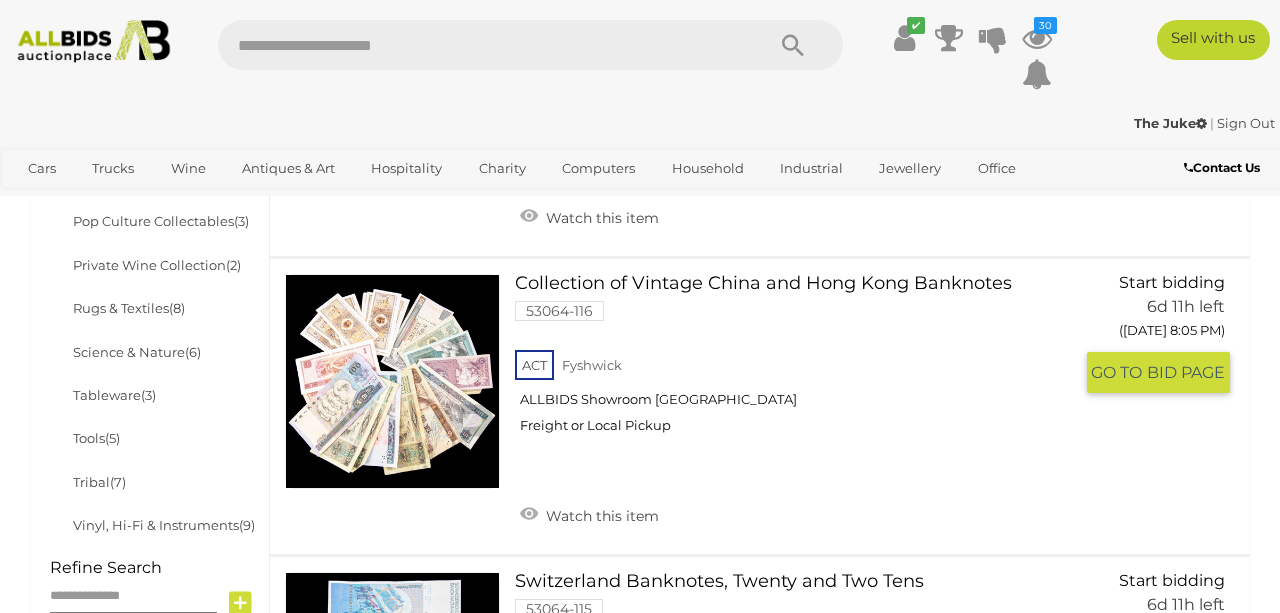 click at bounding box center (392, 381) 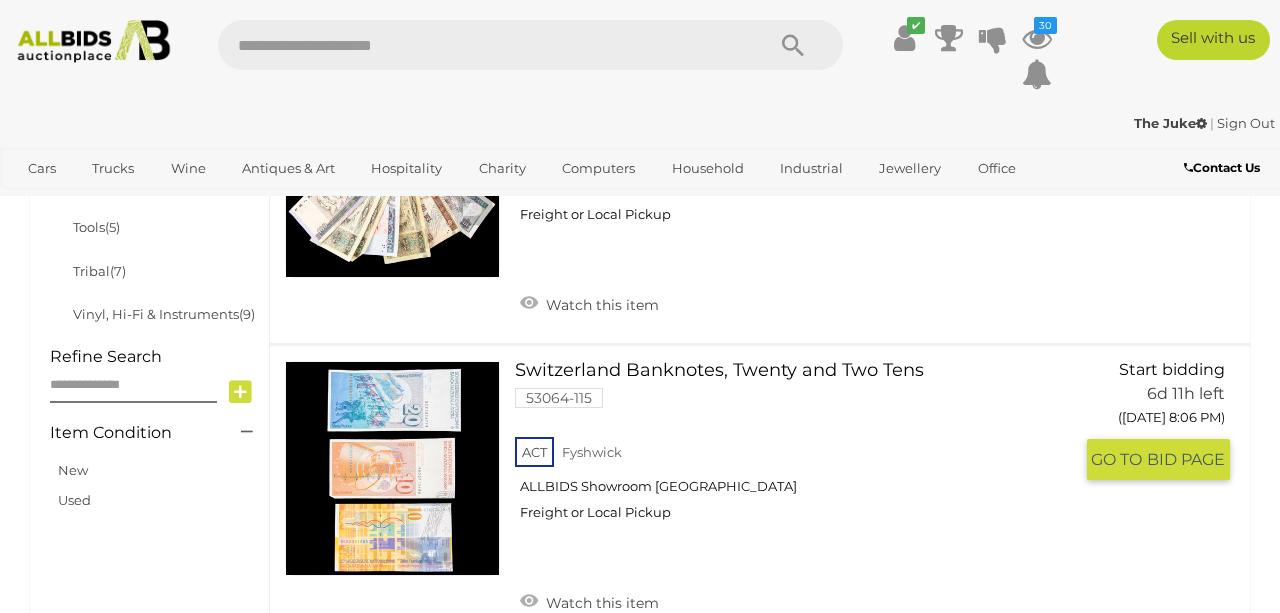 scroll, scrollTop: 1383, scrollLeft: 0, axis: vertical 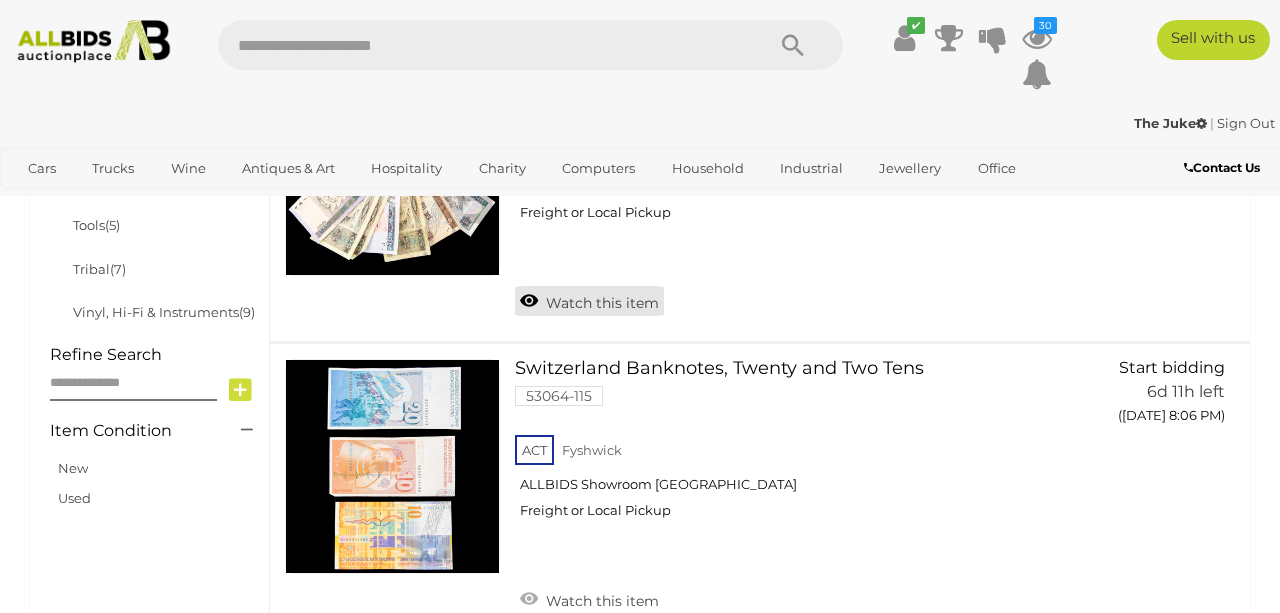 click on "Watch this item" at bounding box center [589, 301] 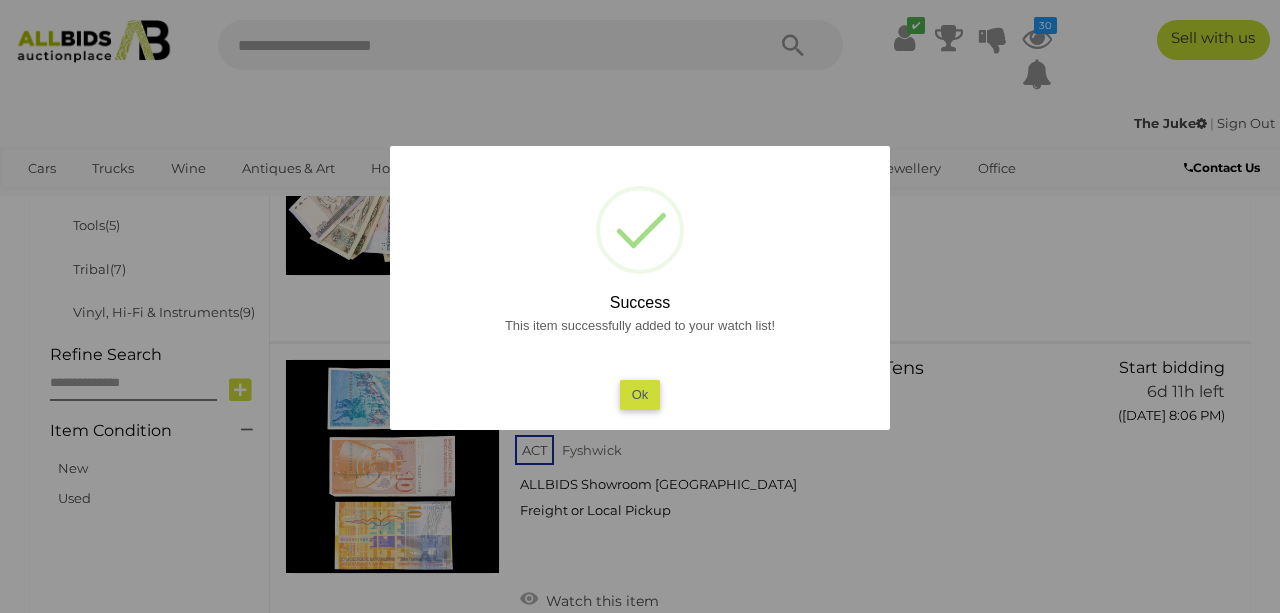 click on "Ok" at bounding box center (640, 394) 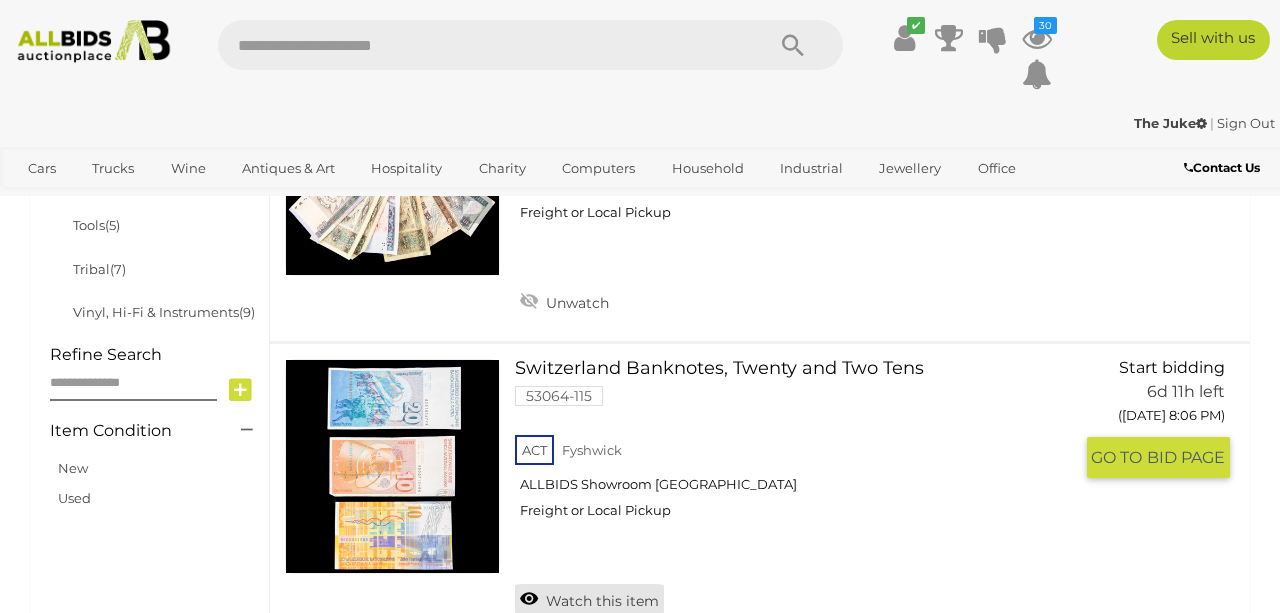 click on "Watch this item" at bounding box center (589, 599) 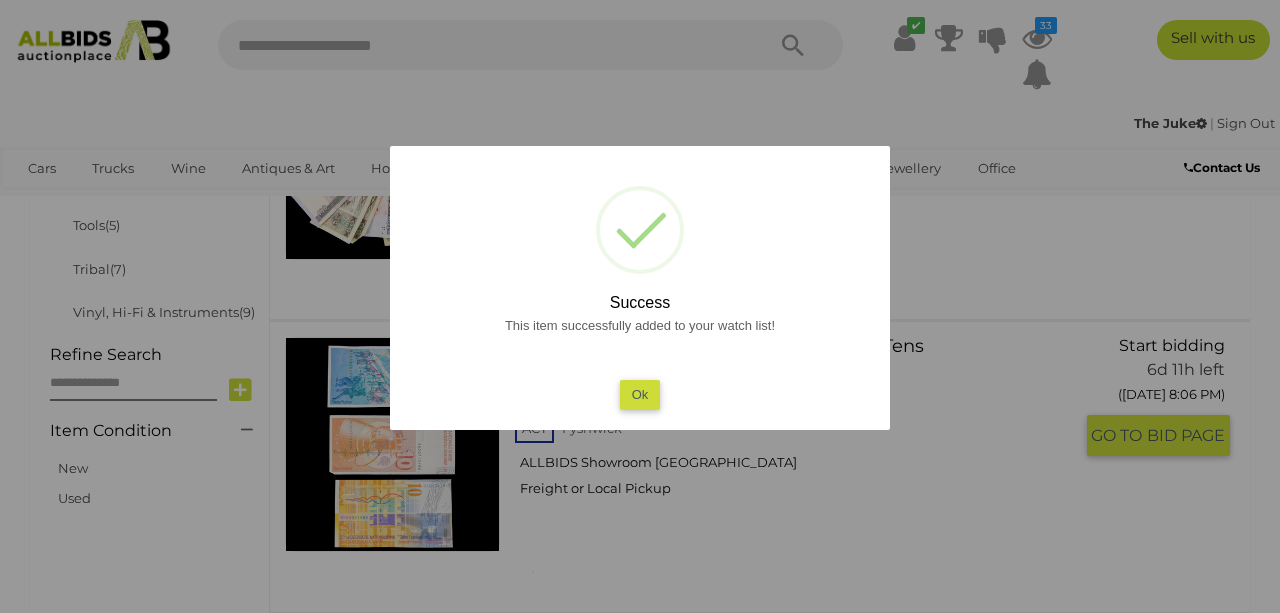 click on "This item successfully added to your watch list!  Ok" at bounding box center (640, 361) 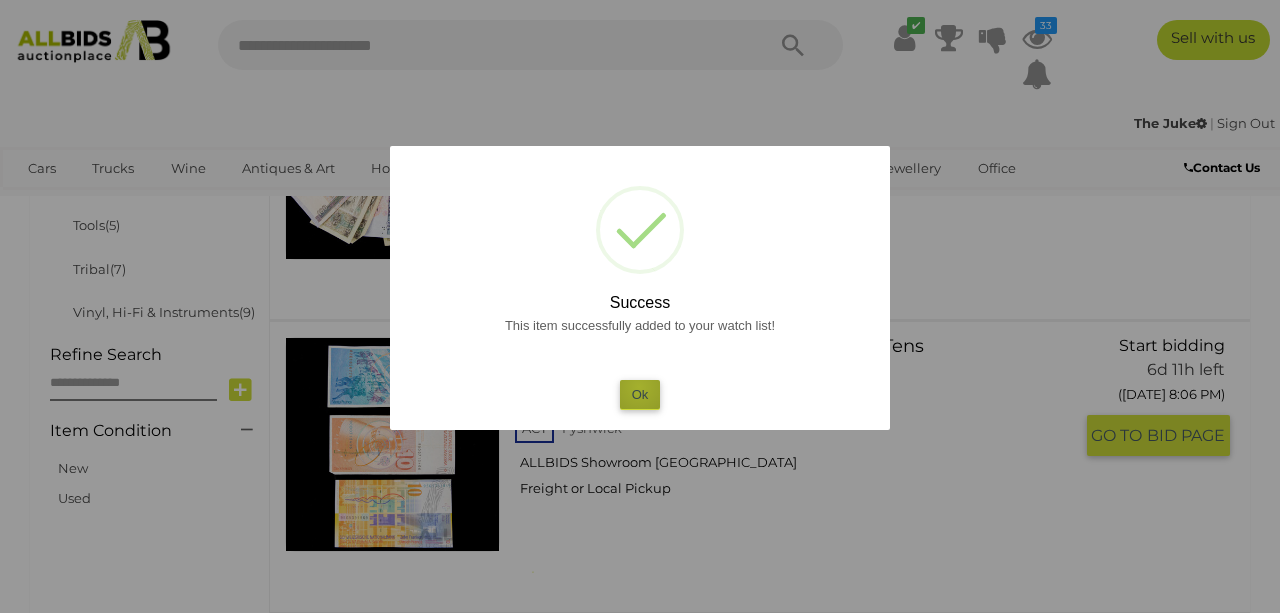 click on "Ok" at bounding box center (640, 394) 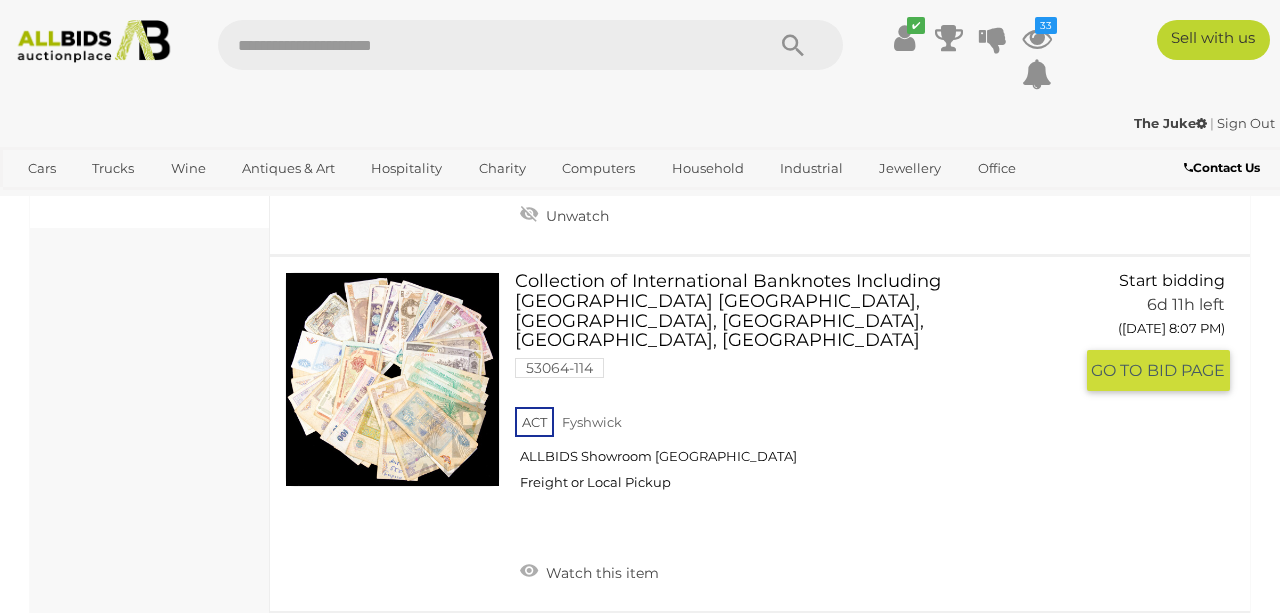 scroll, scrollTop: 1835, scrollLeft: 0, axis: vertical 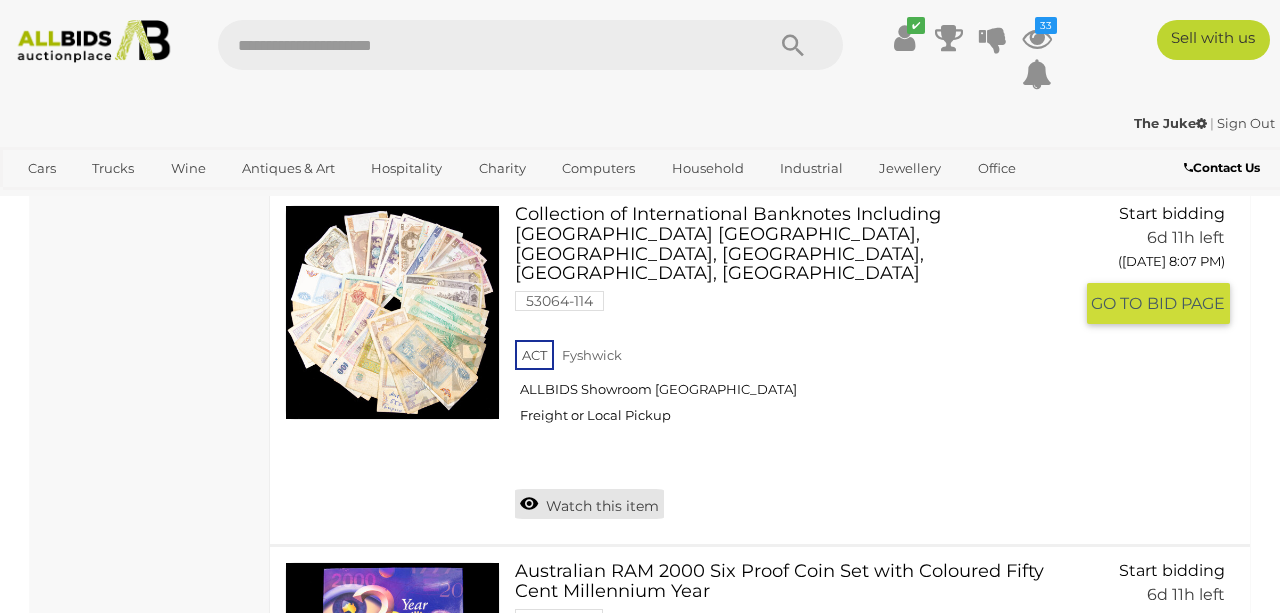 click on "Watch this item" at bounding box center [589, 504] 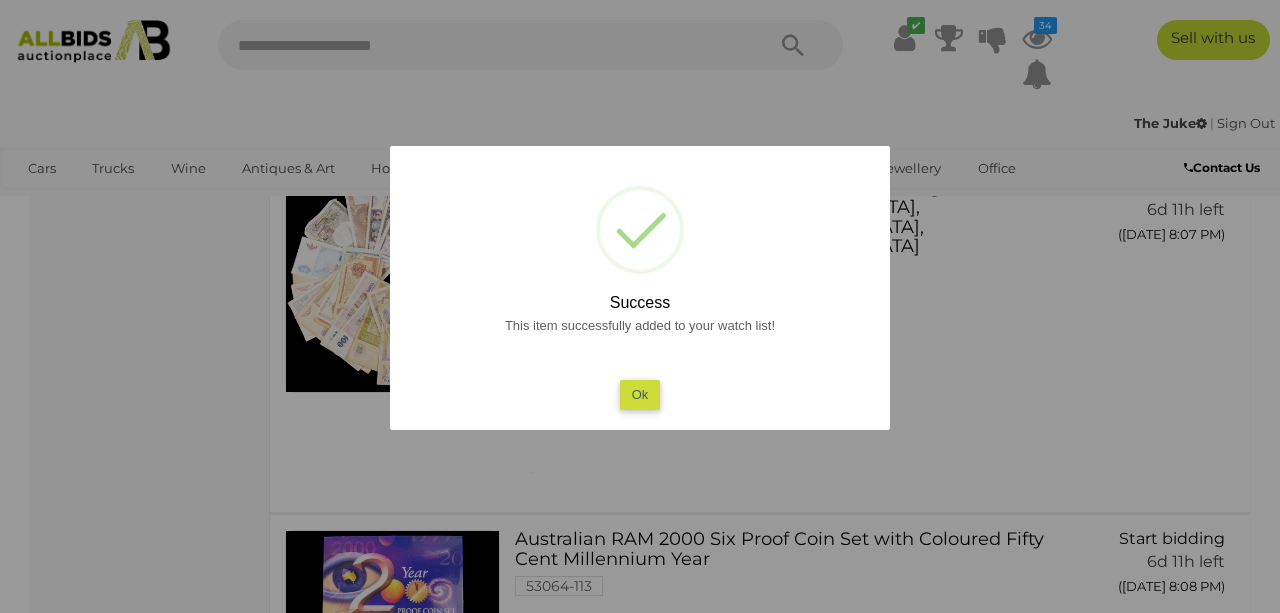 click on "Ok" at bounding box center [640, 394] 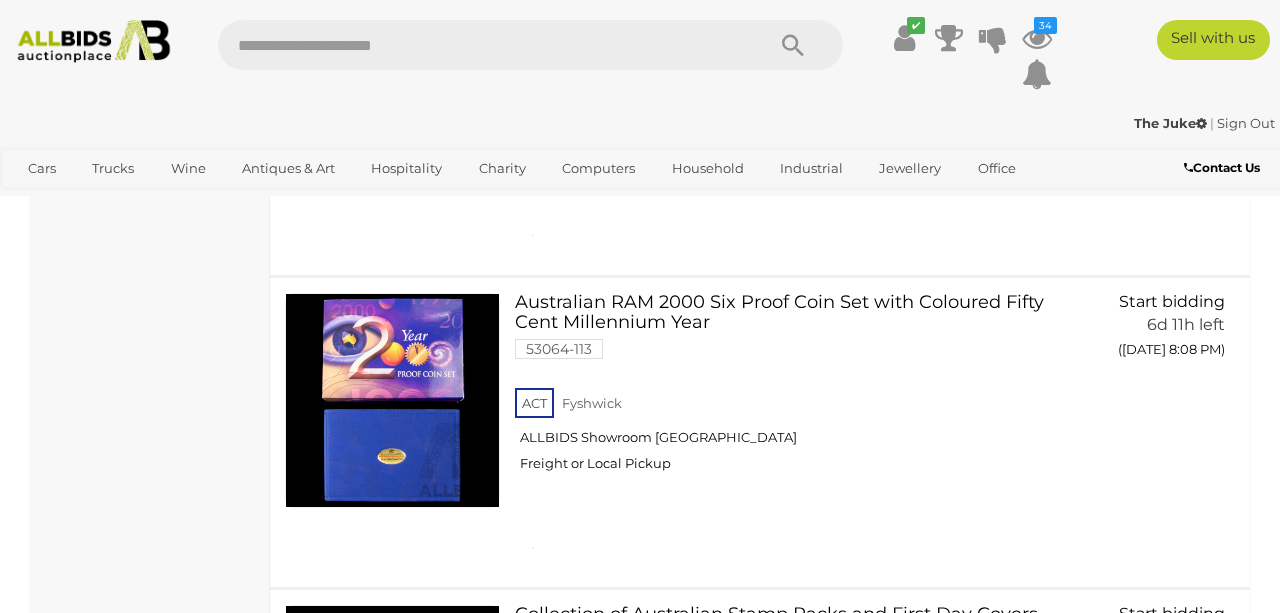 scroll, scrollTop: 2075, scrollLeft: 0, axis: vertical 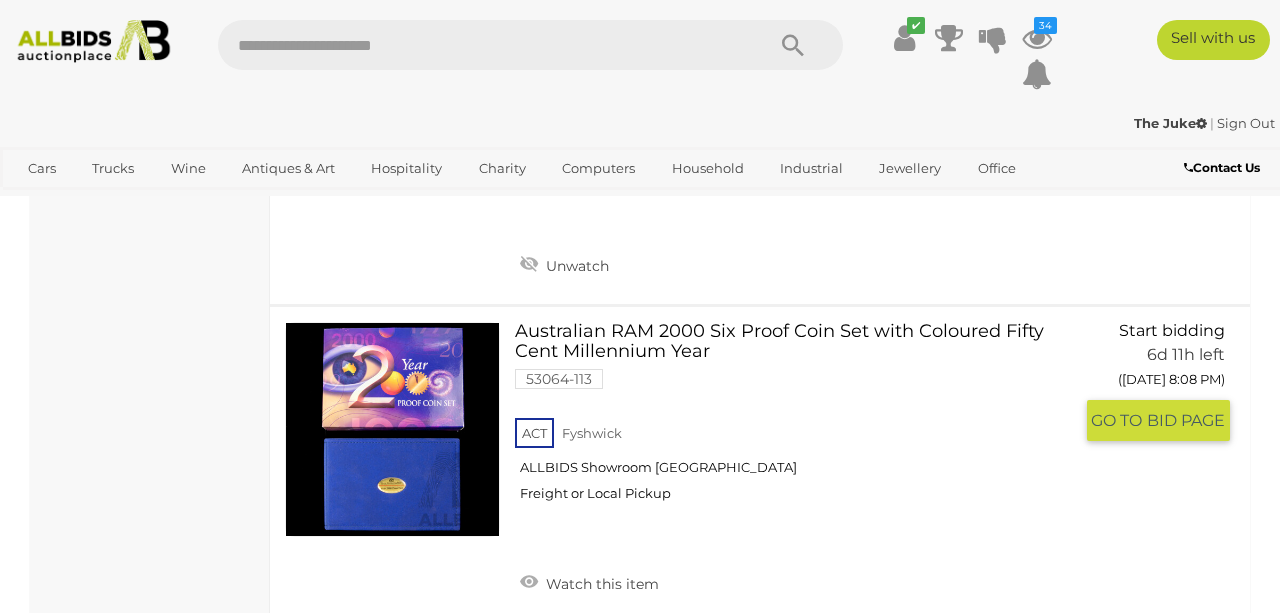 click at bounding box center (392, 429) 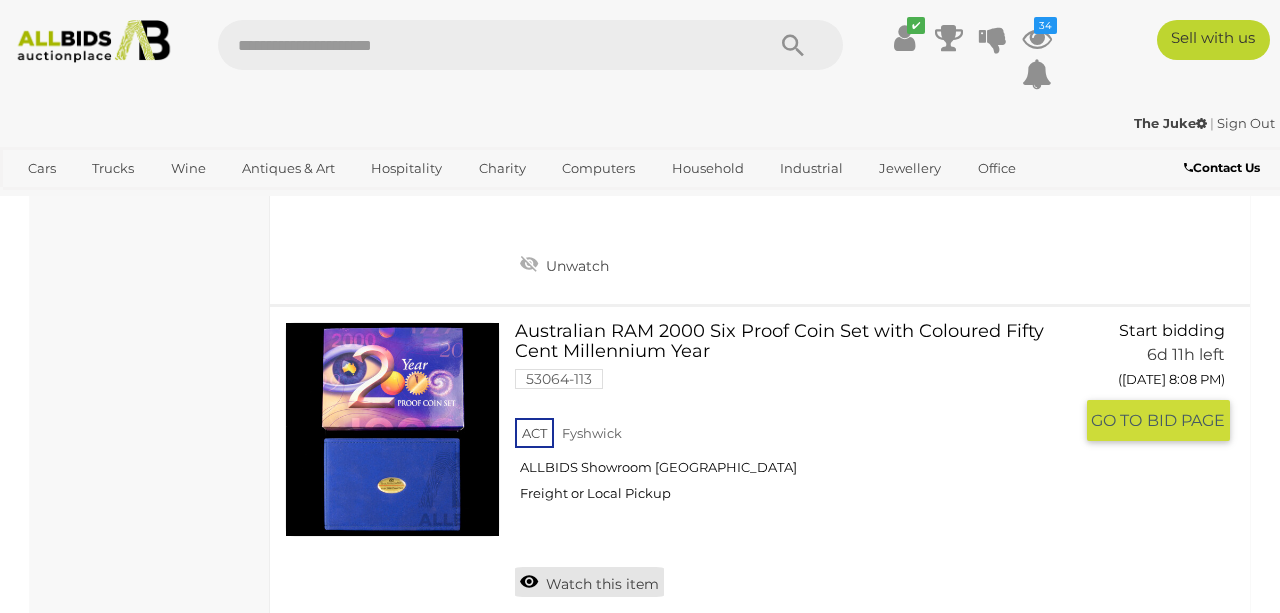 click on "Watch this item" at bounding box center (589, 582) 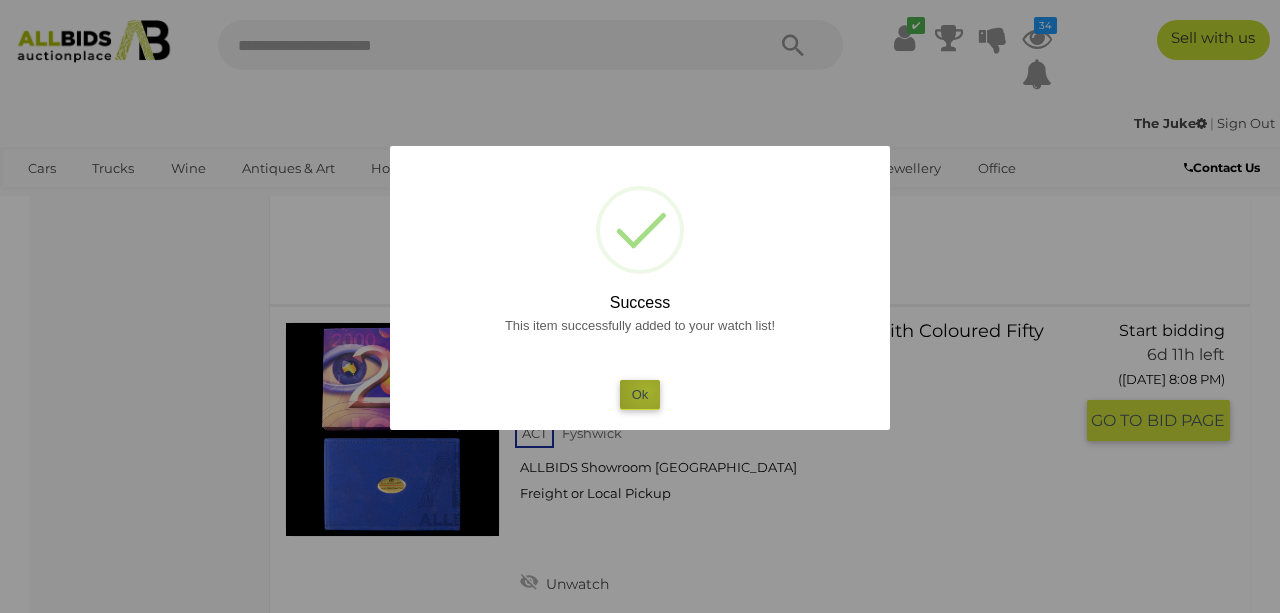 click on "Ok" at bounding box center [640, 394] 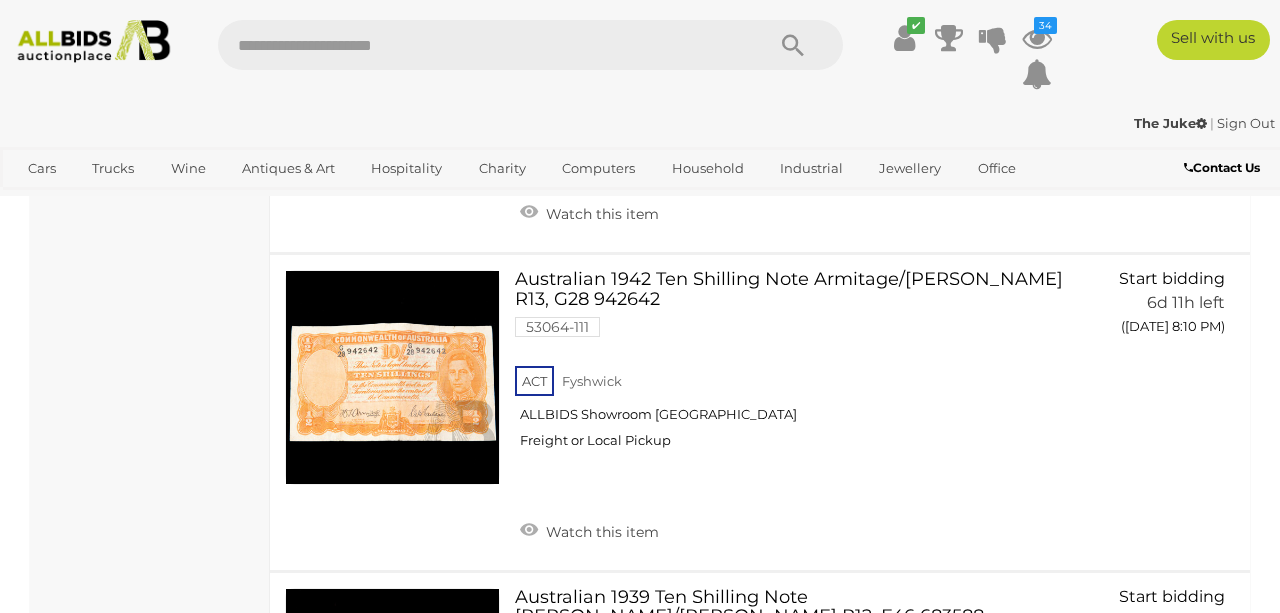 scroll, scrollTop: 2776, scrollLeft: 0, axis: vertical 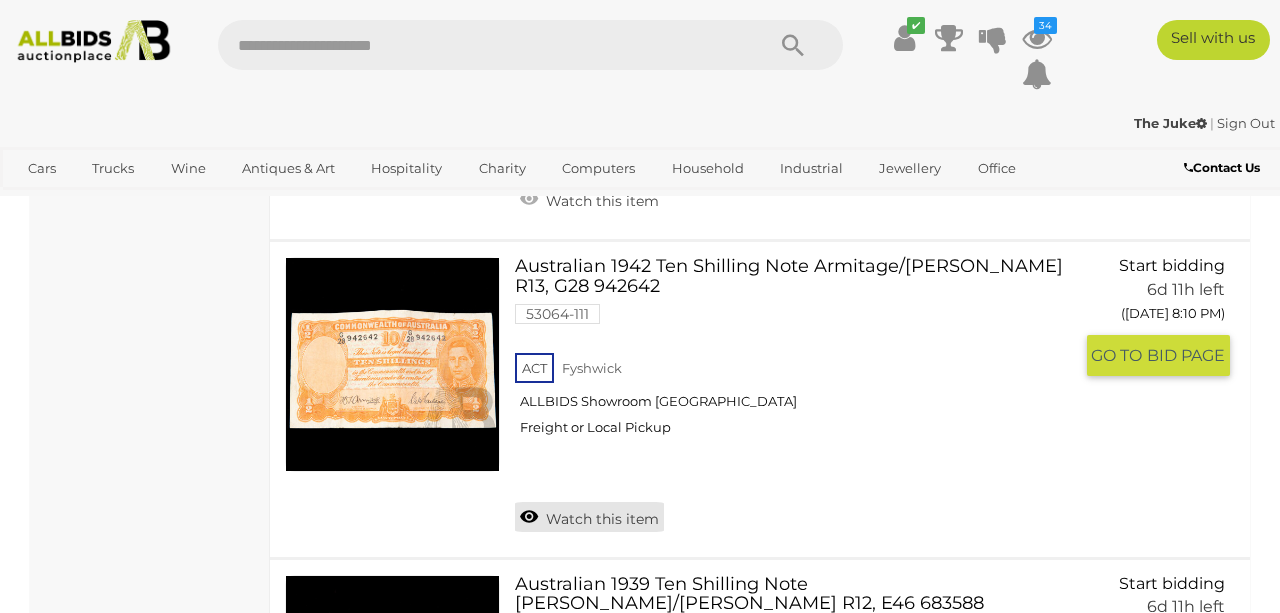 click on "Watch this item" at bounding box center (589, 517) 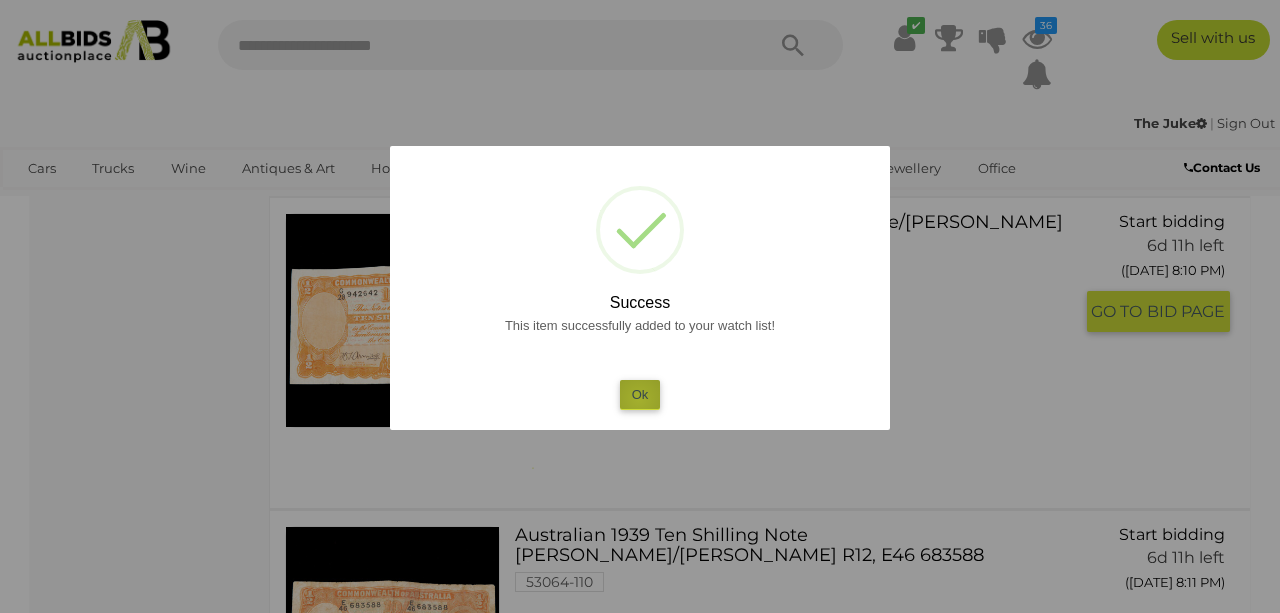 click on "Ok" at bounding box center [640, 394] 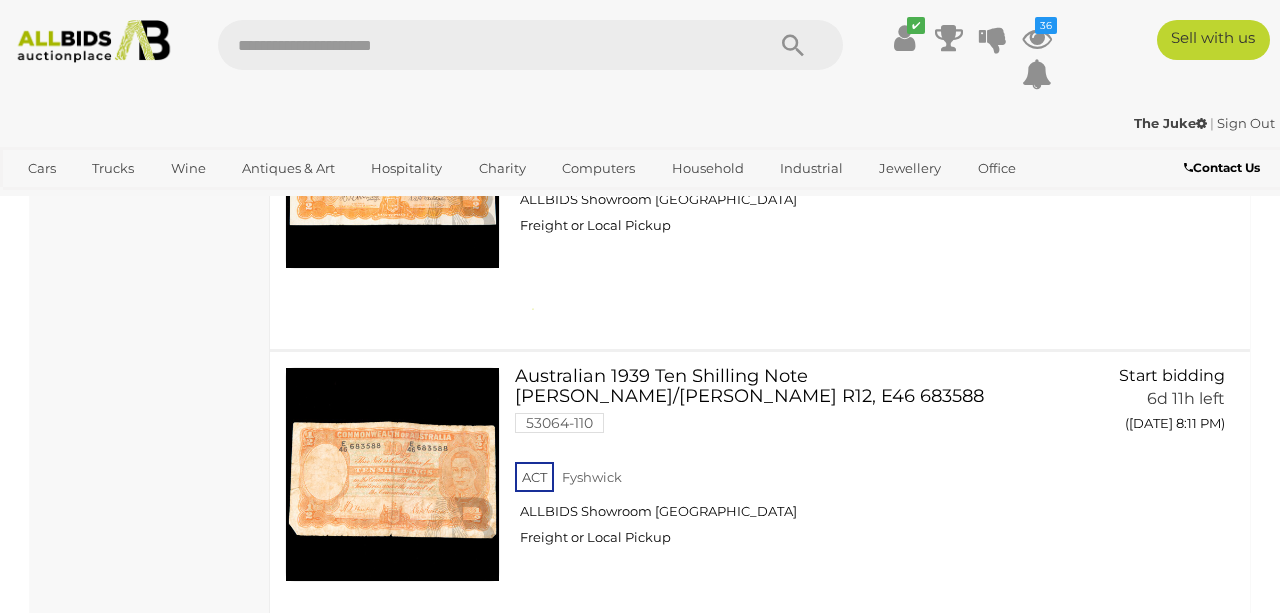 scroll, scrollTop: 2945, scrollLeft: 0, axis: vertical 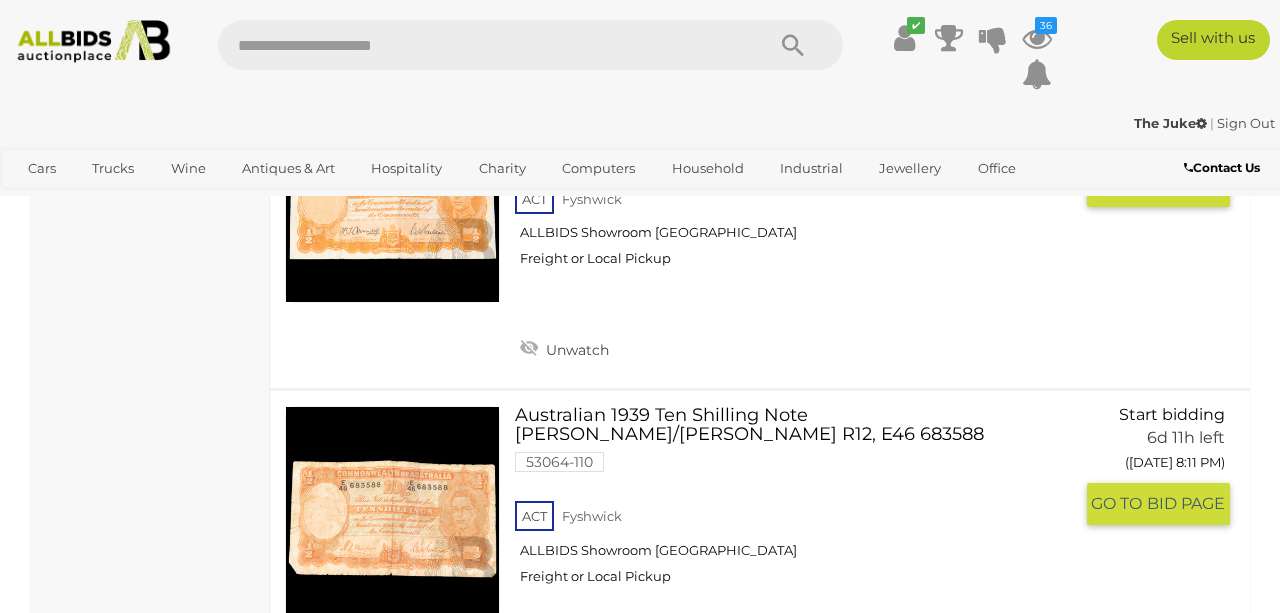 click on "Watch this item" at bounding box center [589, 665] 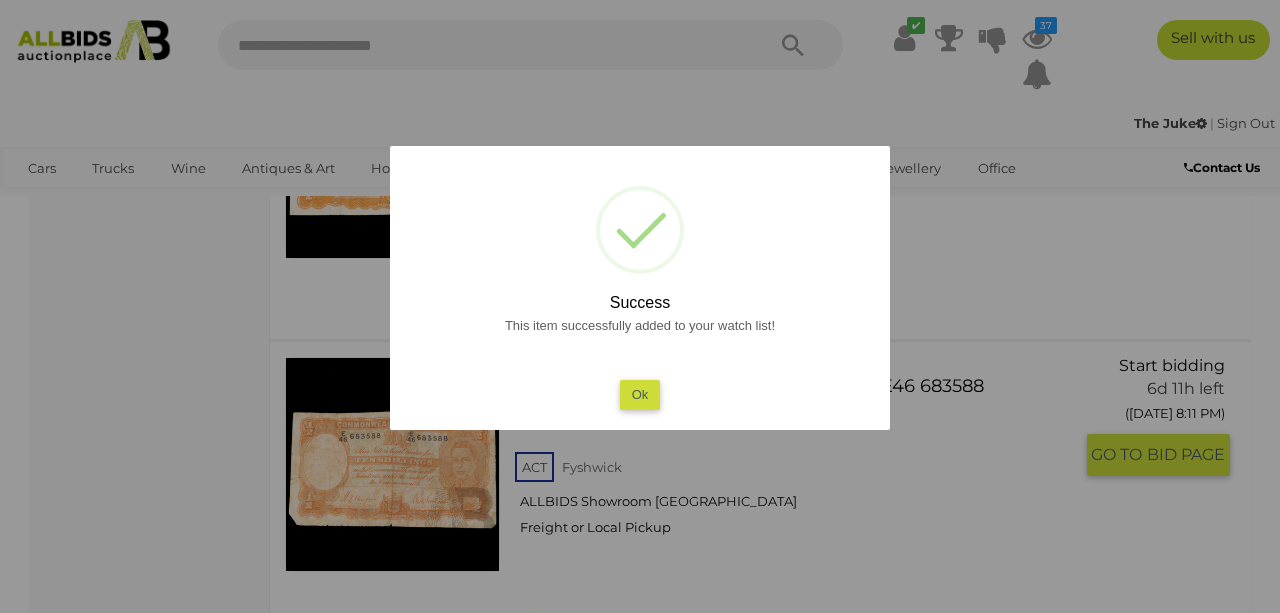 click on "Ok" at bounding box center [640, 394] 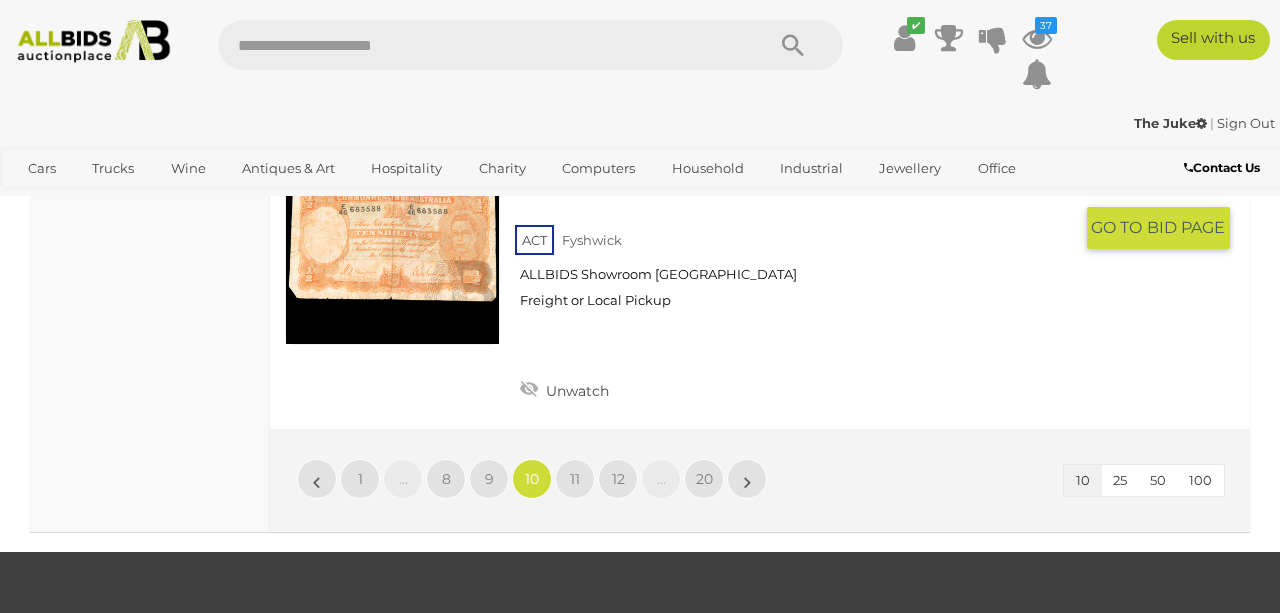 scroll, scrollTop: 3225, scrollLeft: 0, axis: vertical 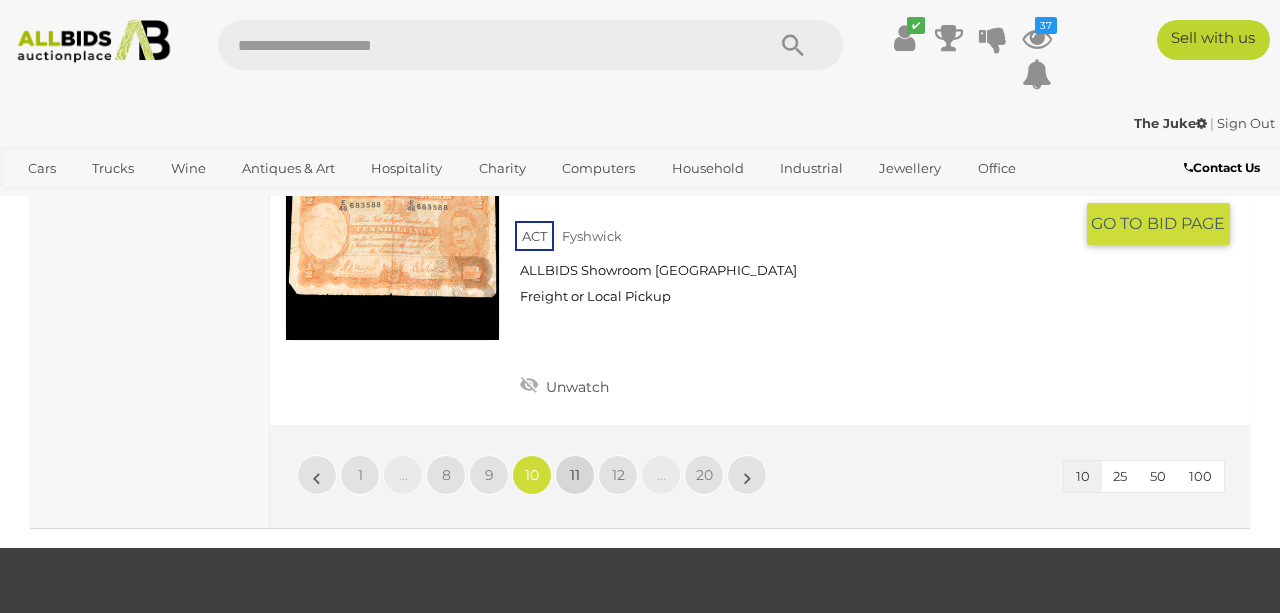 click on "11" at bounding box center (575, 475) 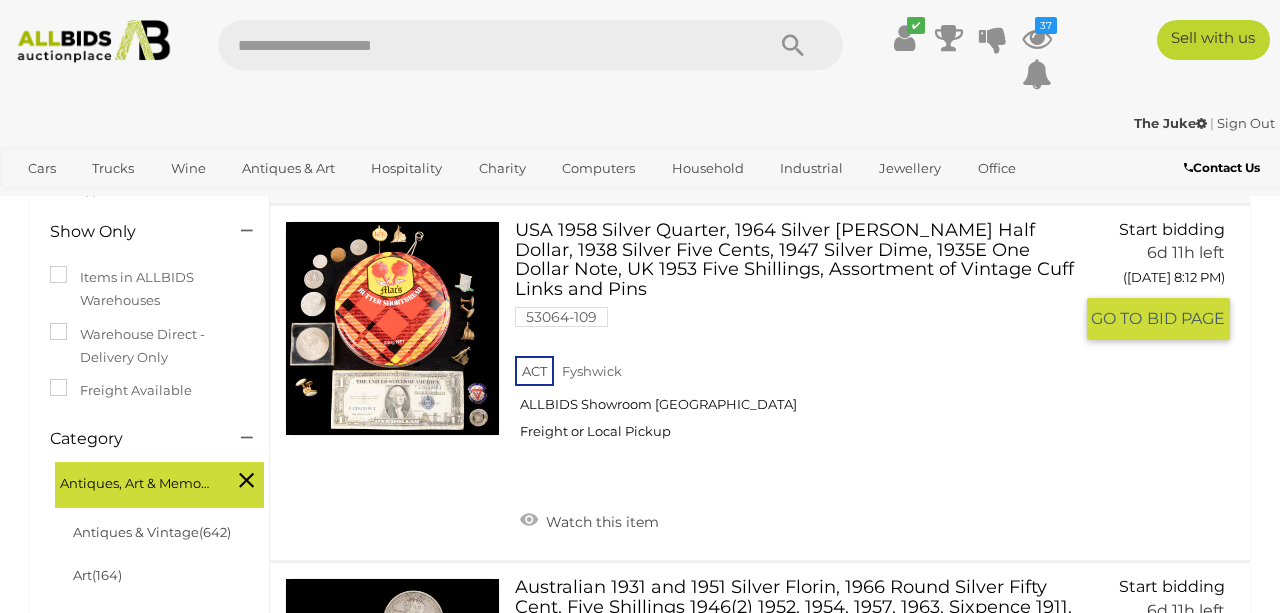 click at bounding box center (392, 328) 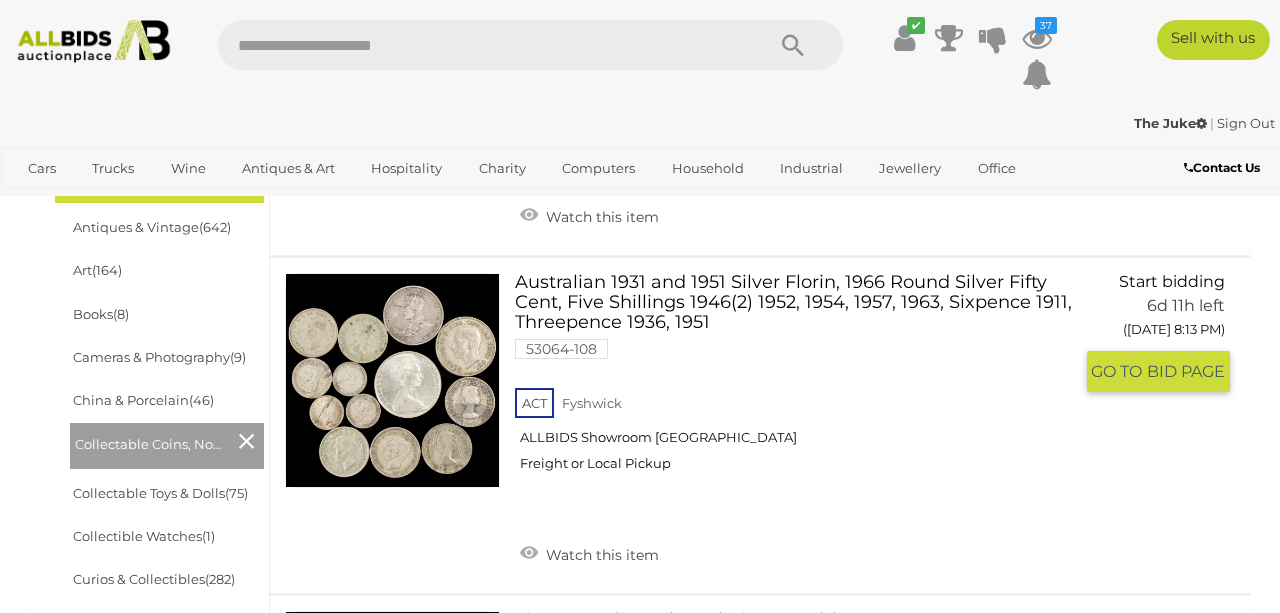 scroll, scrollTop: 596, scrollLeft: 0, axis: vertical 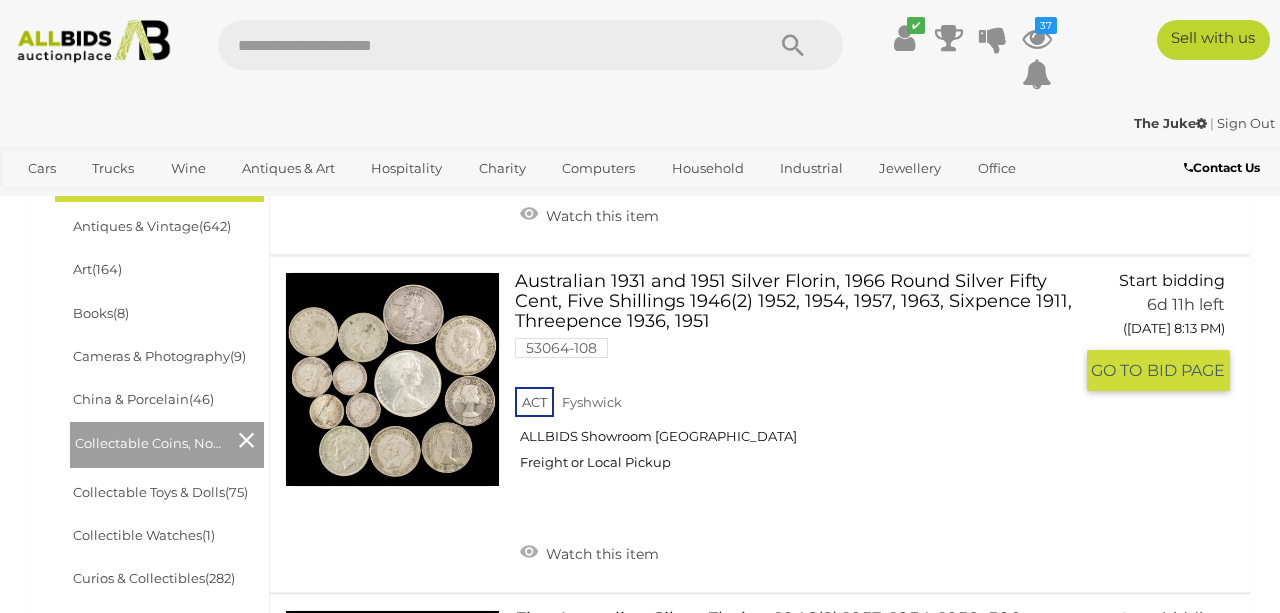 click at bounding box center (392, 379) 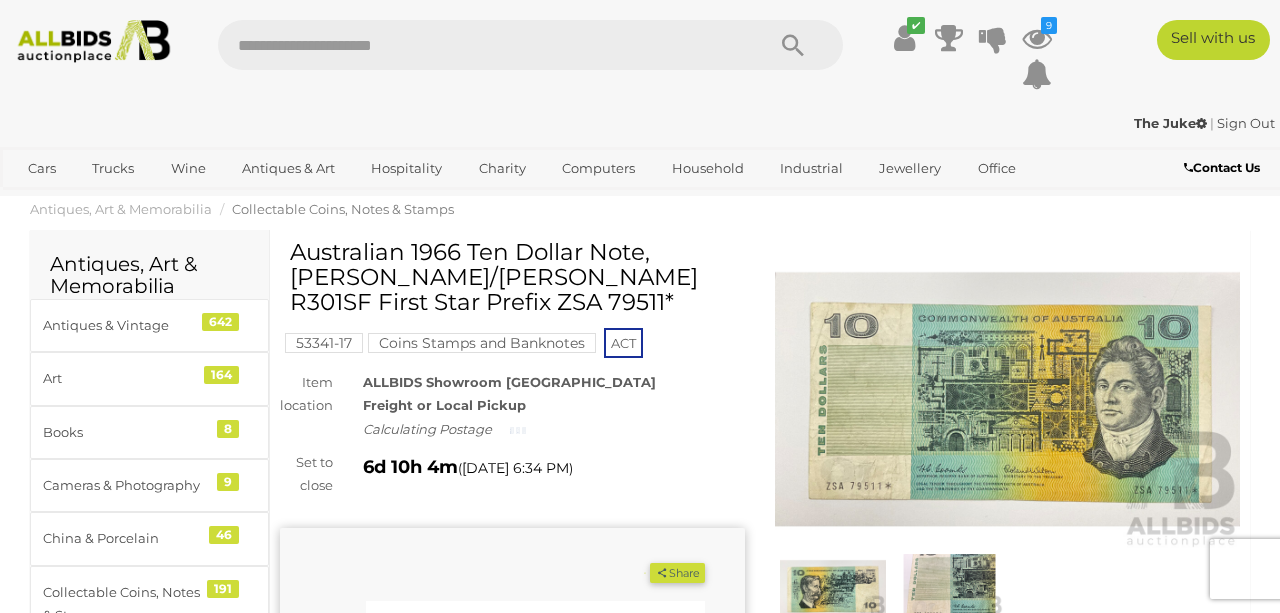 scroll, scrollTop: 0, scrollLeft: 0, axis: both 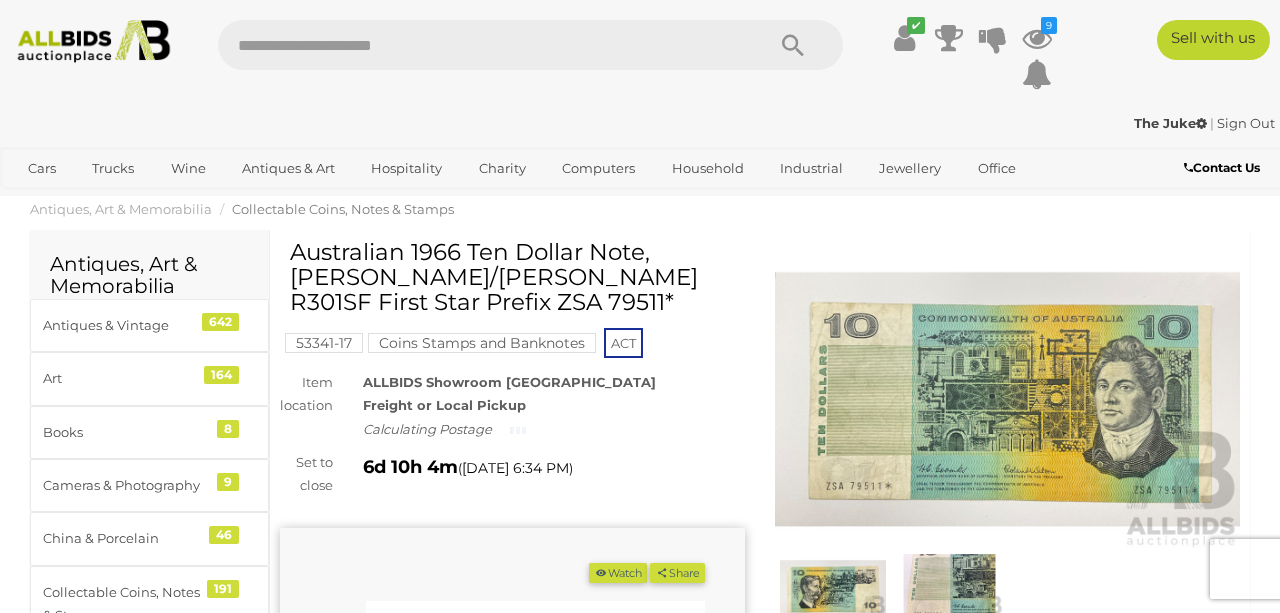 click at bounding box center (1007, 400) 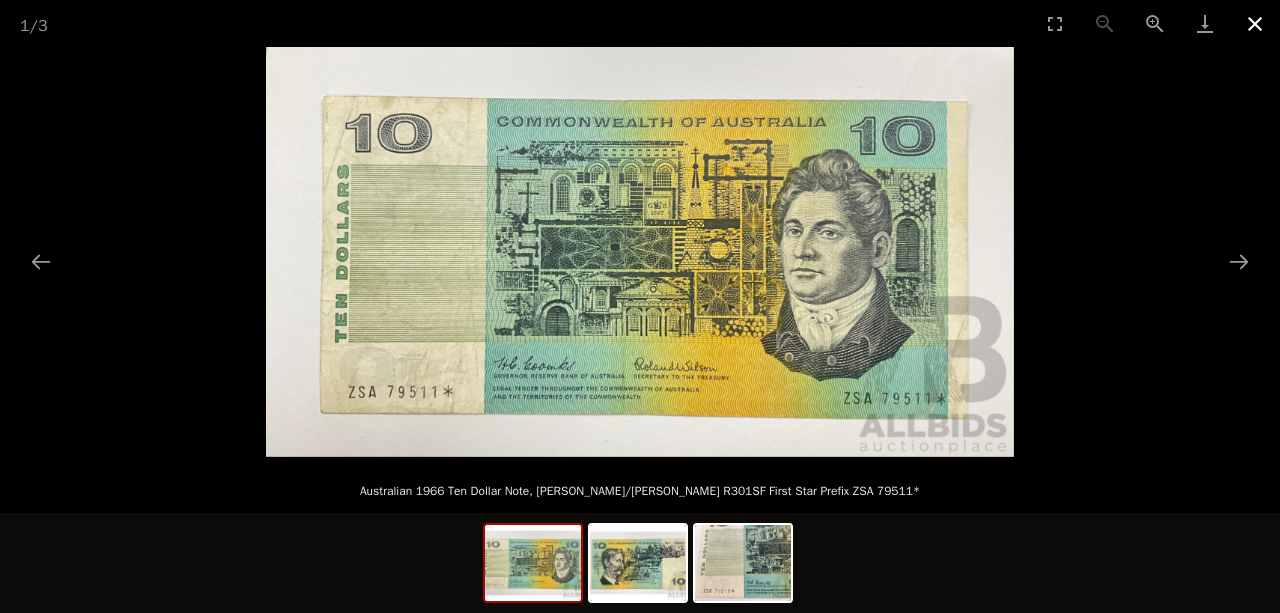 click at bounding box center [1255, 23] 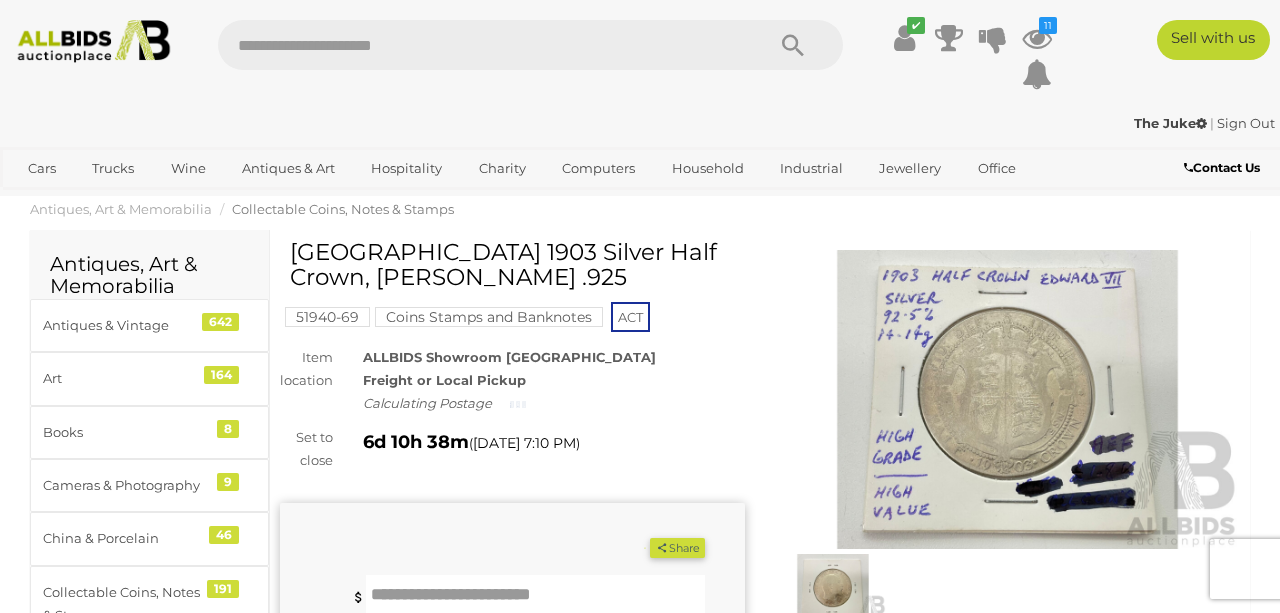 scroll, scrollTop: 0, scrollLeft: 0, axis: both 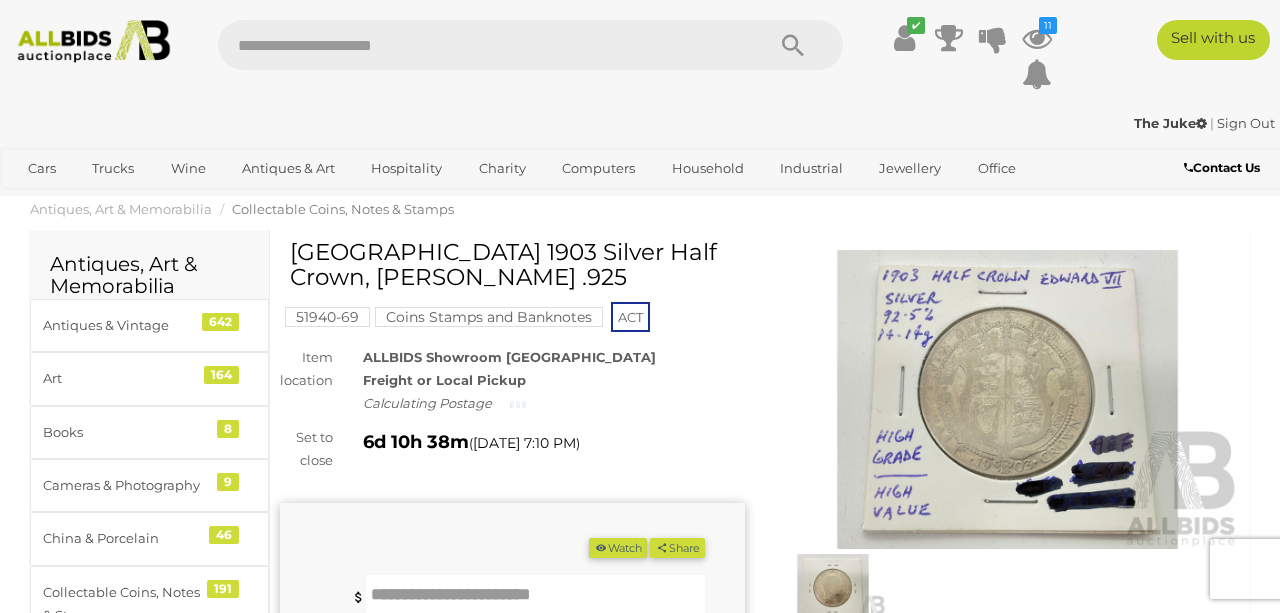 click at bounding box center [1007, 400] 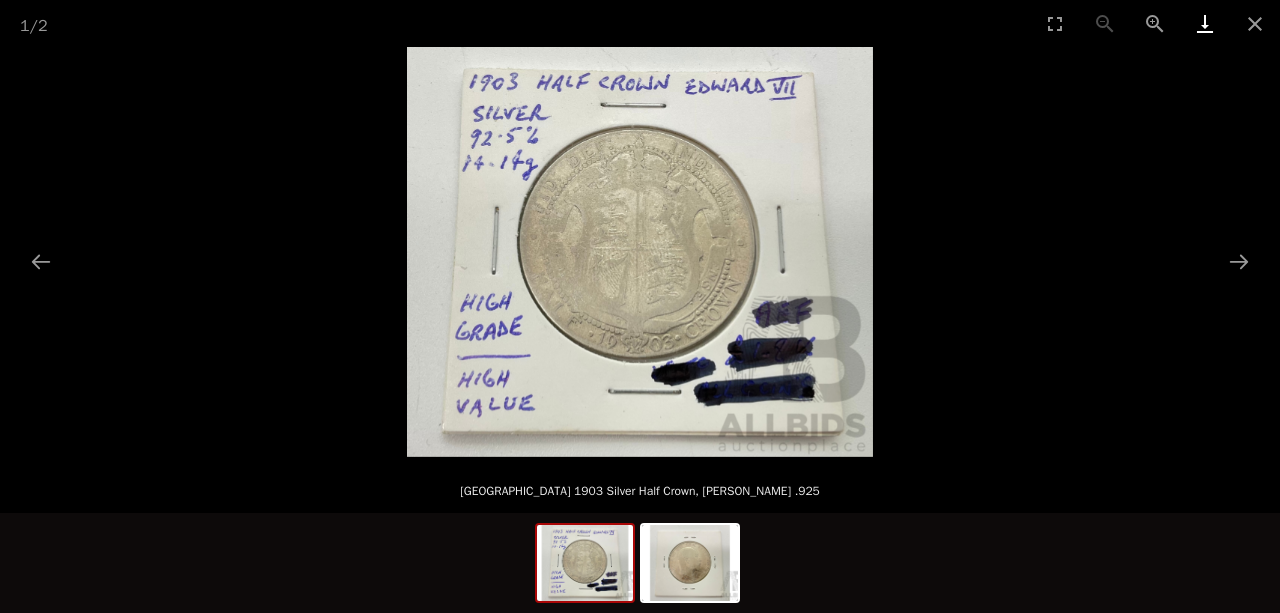 click at bounding box center (1205, 23) 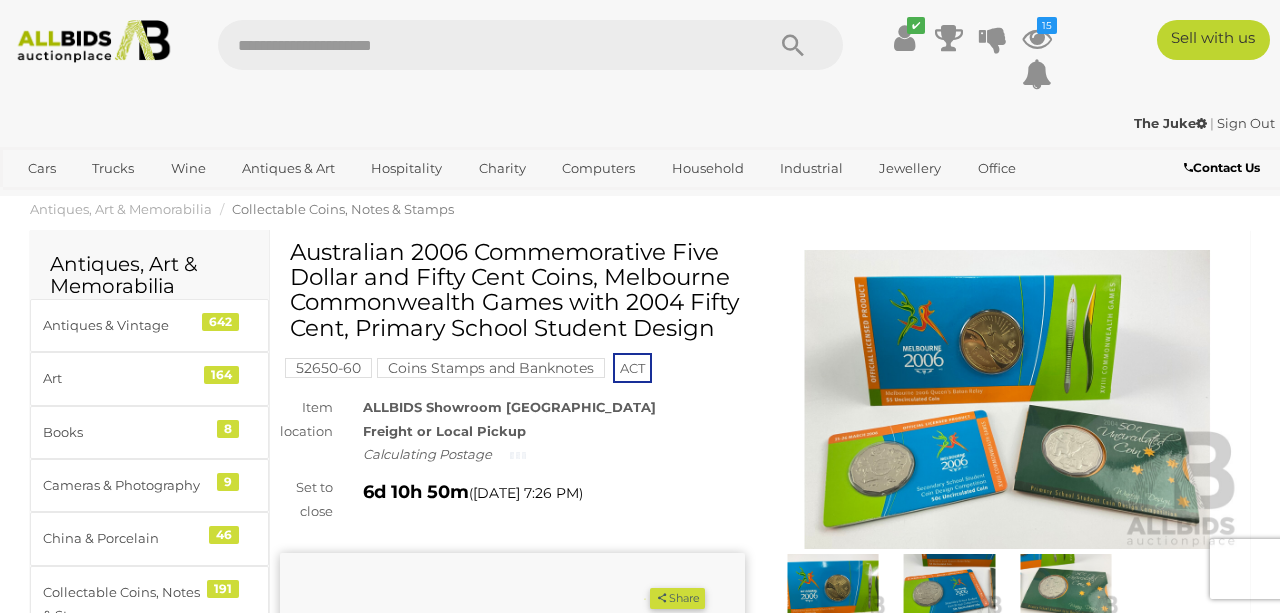 scroll, scrollTop: 0, scrollLeft: 0, axis: both 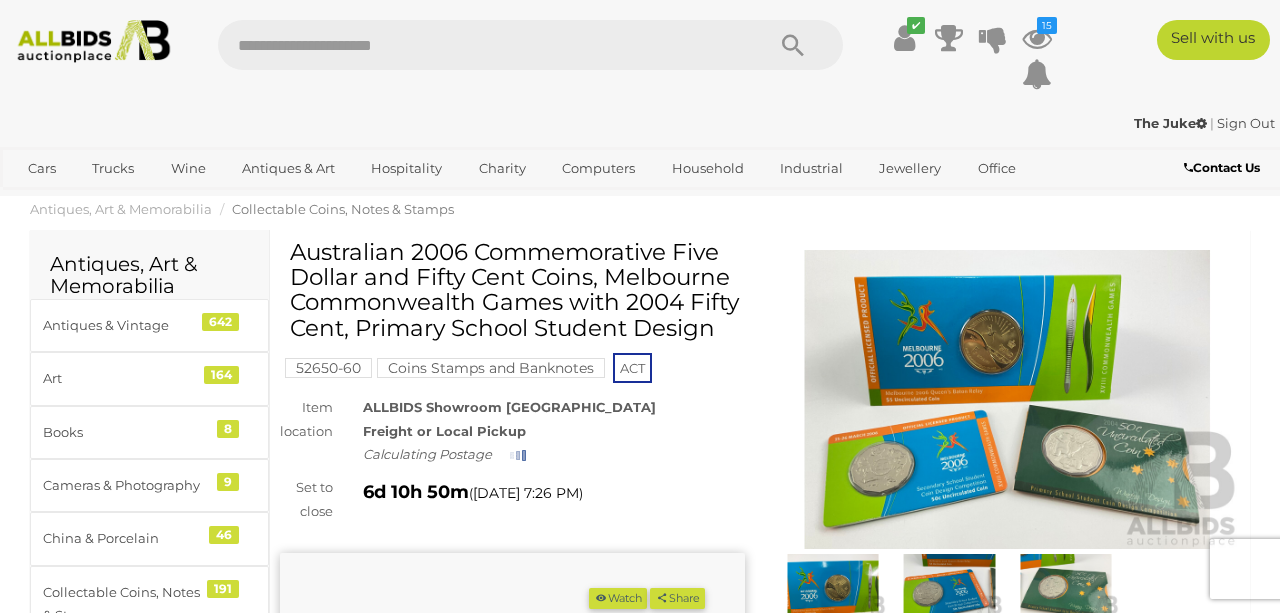 click at bounding box center [1007, 400] 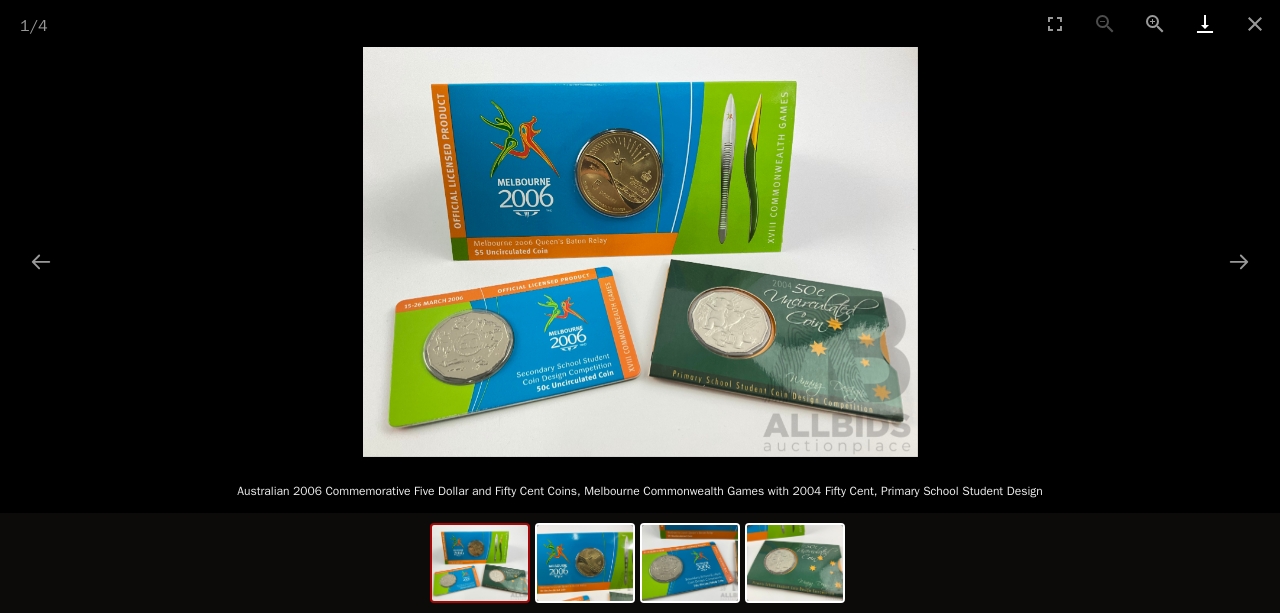 click at bounding box center (1205, 23) 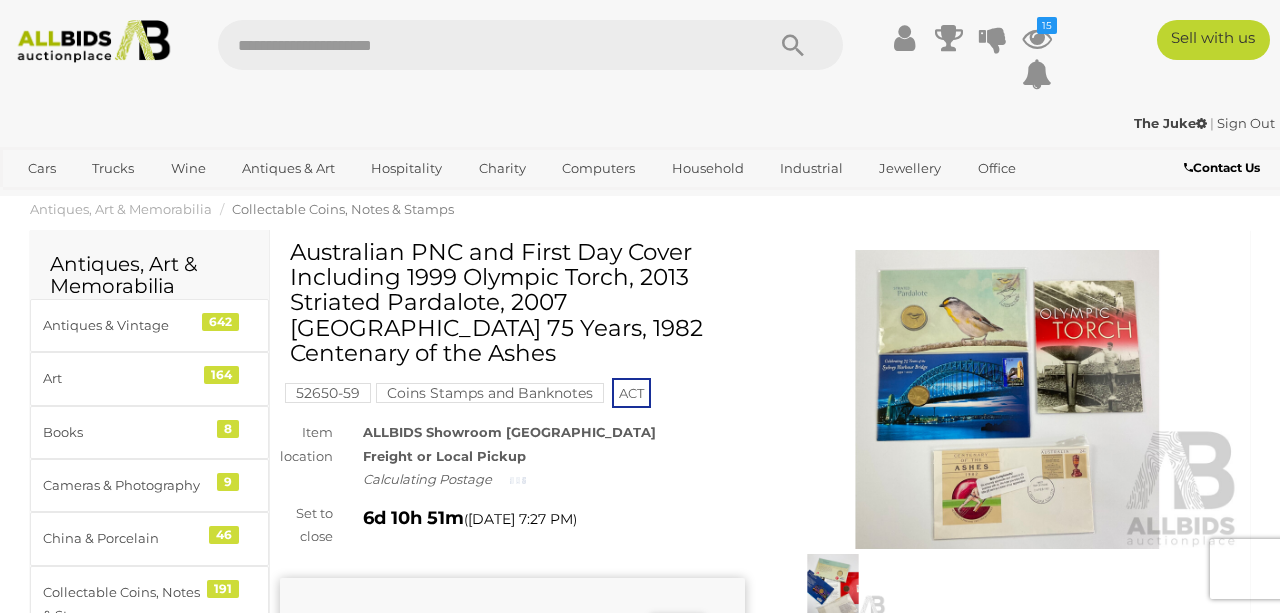 scroll, scrollTop: 0, scrollLeft: 0, axis: both 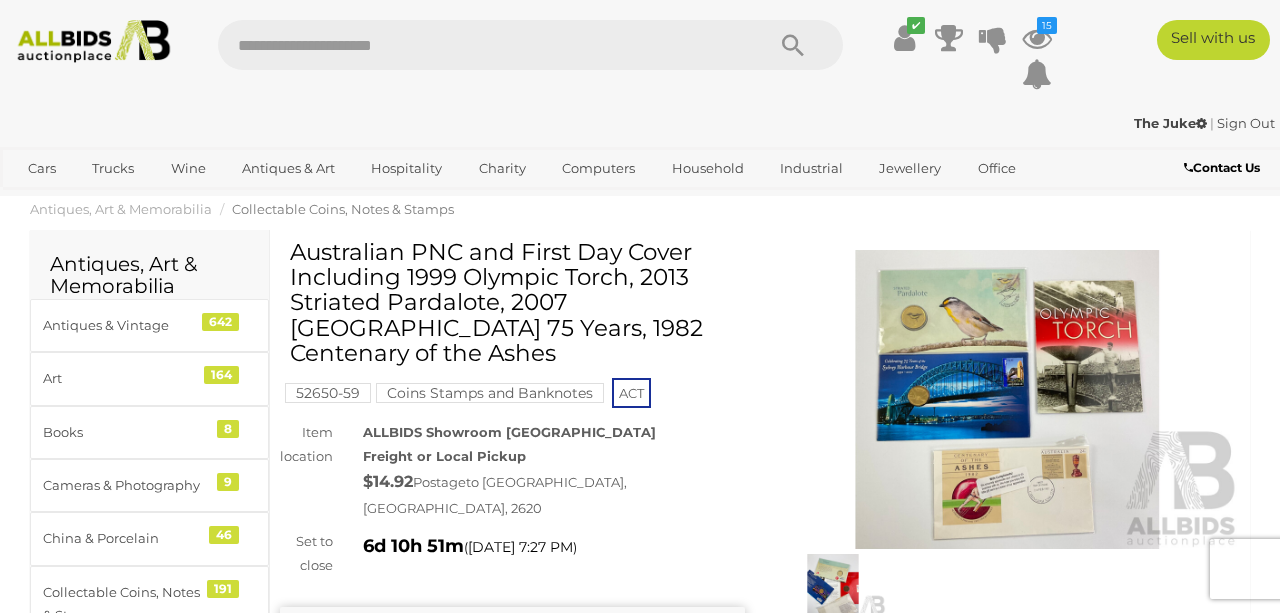click at bounding box center (1007, 400) 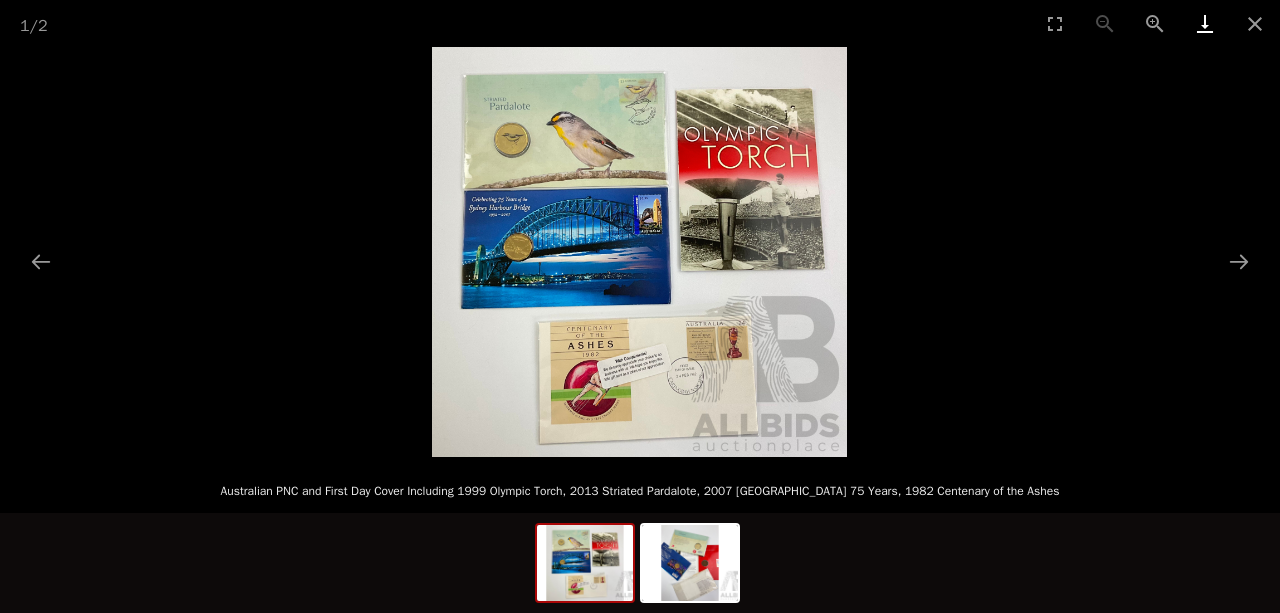 click at bounding box center [1205, 23] 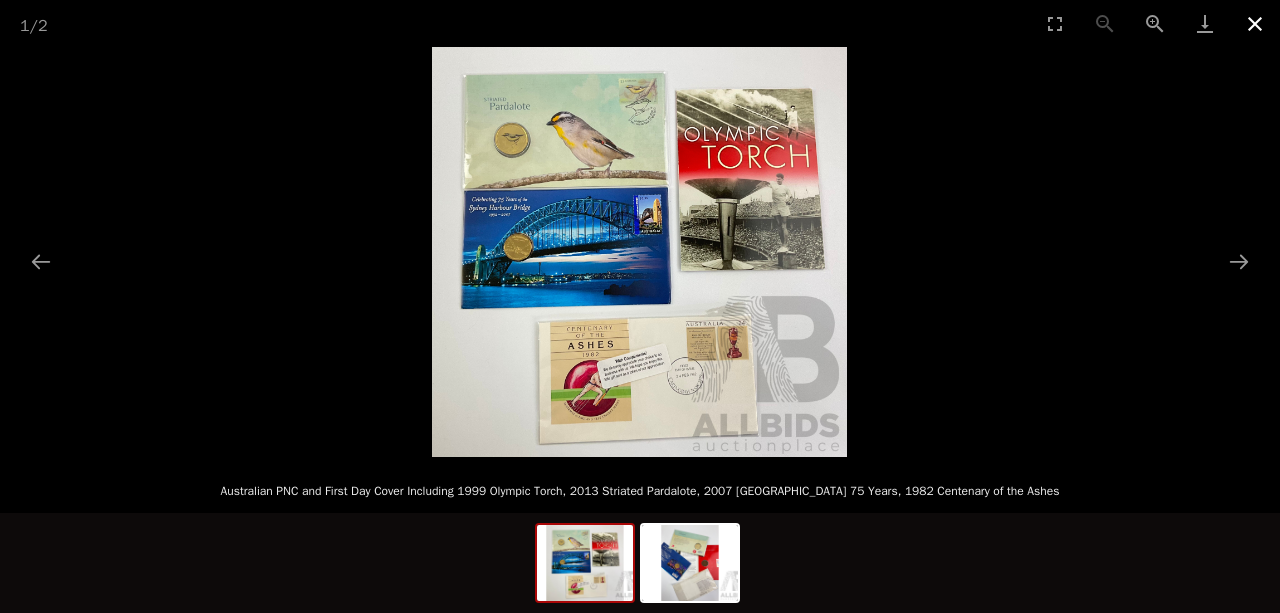 click at bounding box center (1255, 23) 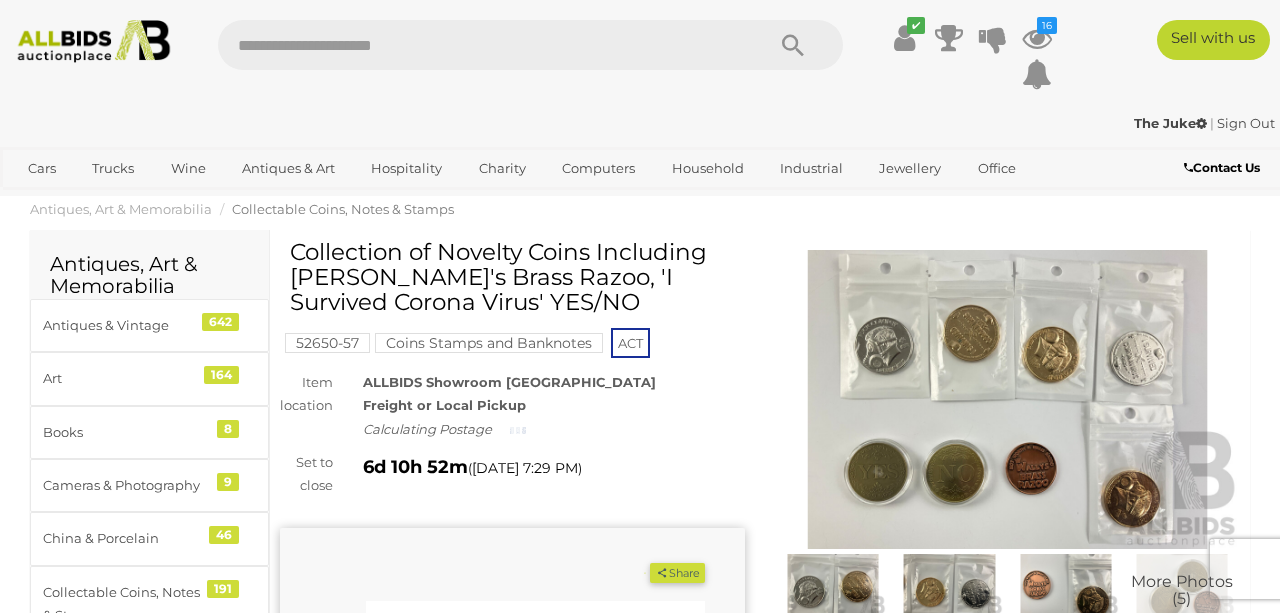 scroll, scrollTop: 0, scrollLeft: 0, axis: both 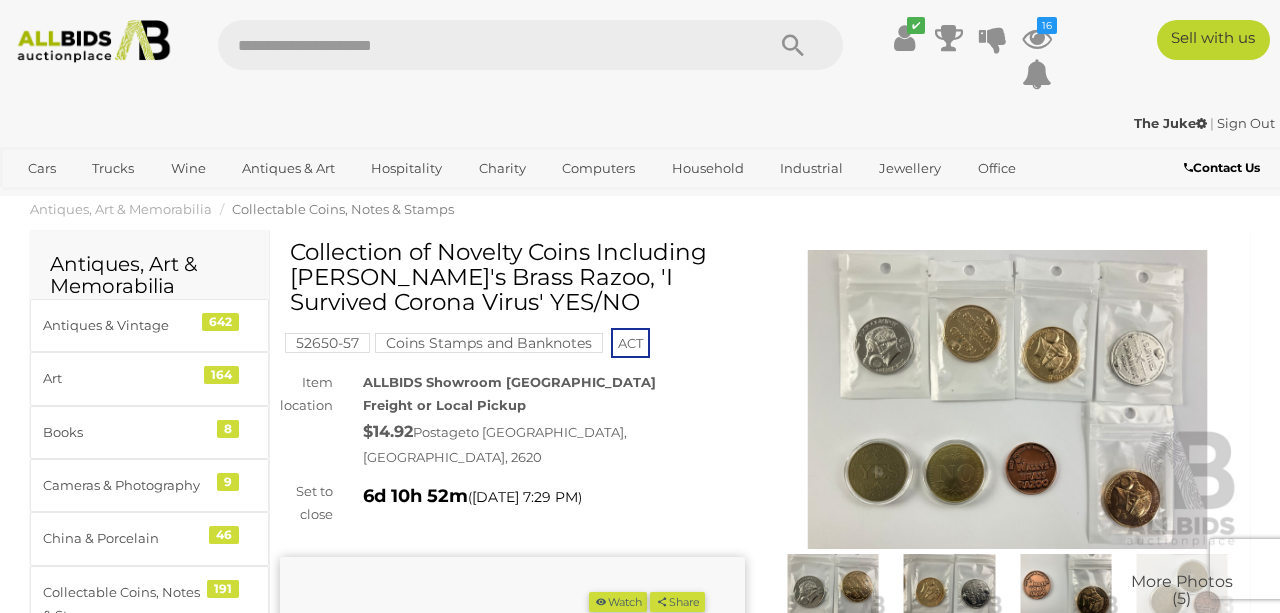 click at bounding box center [1007, 400] 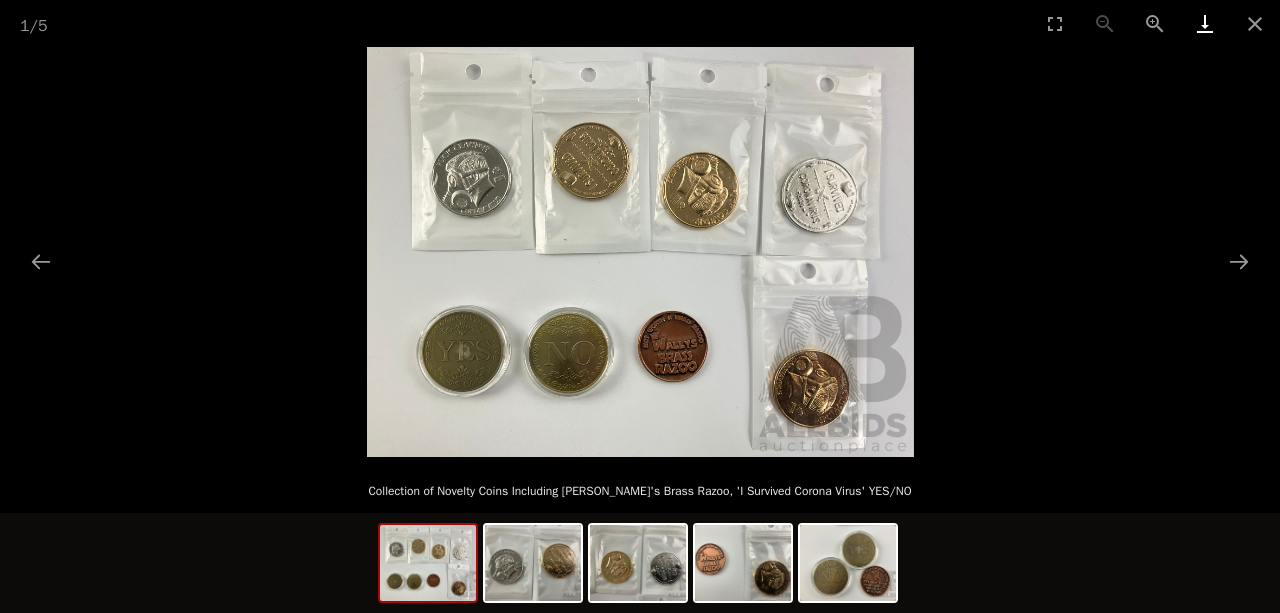 click at bounding box center [1205, 23] 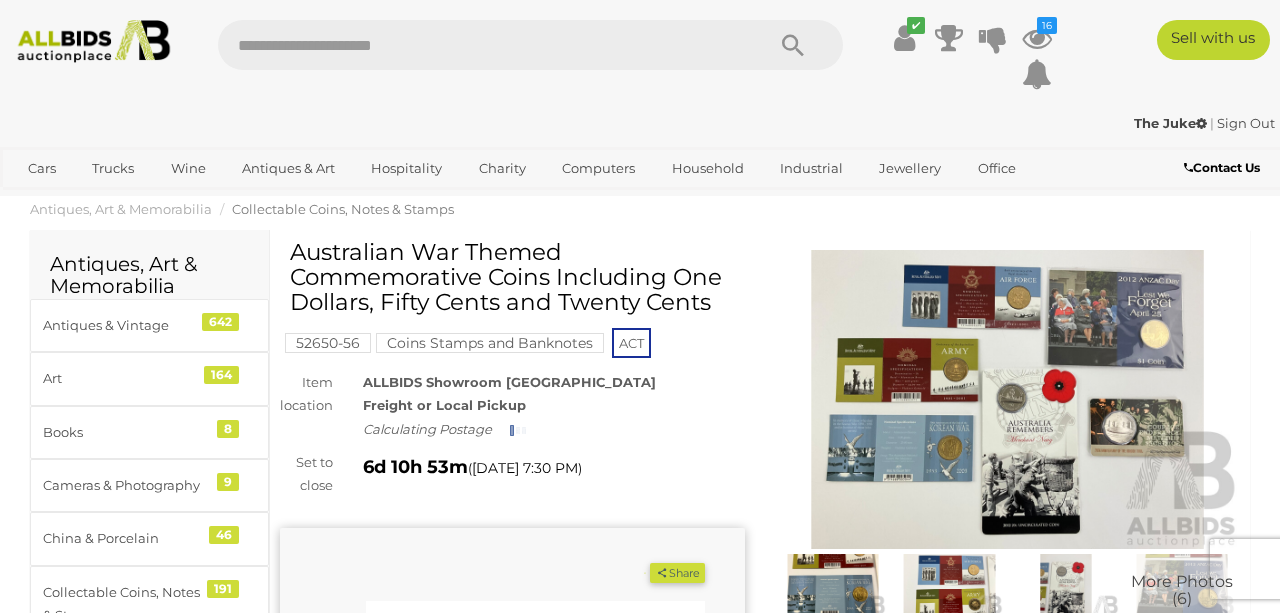 scroll, scrollTop: 0, scrollLeft: 0, axis: both 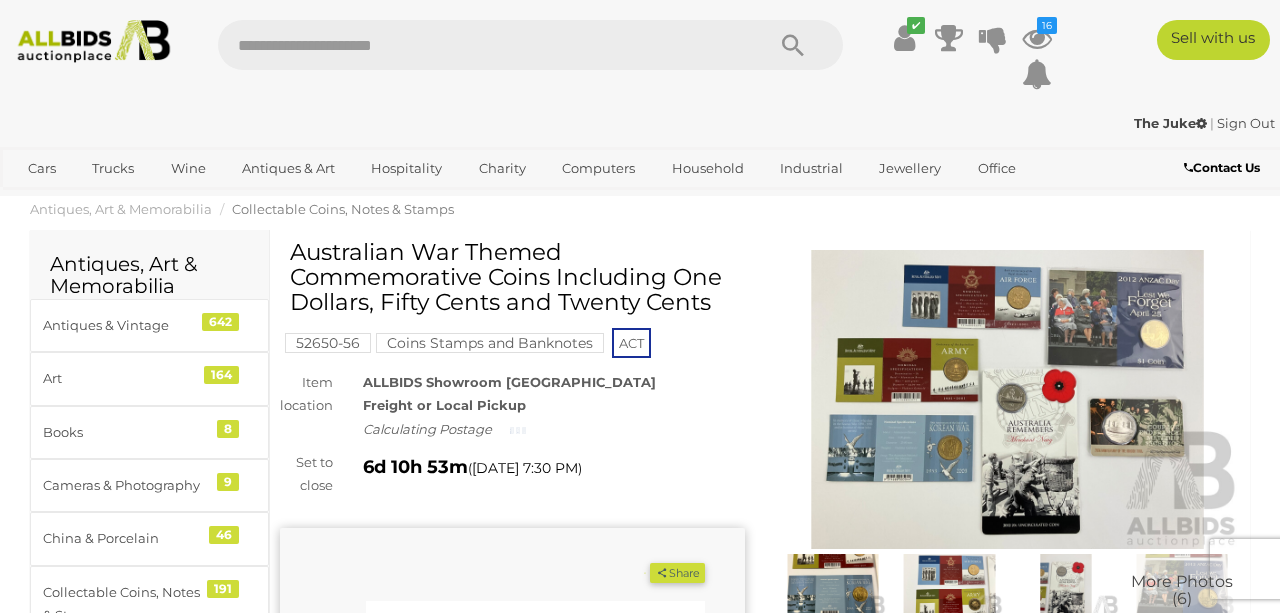 click at bounding box center [1007, 400] 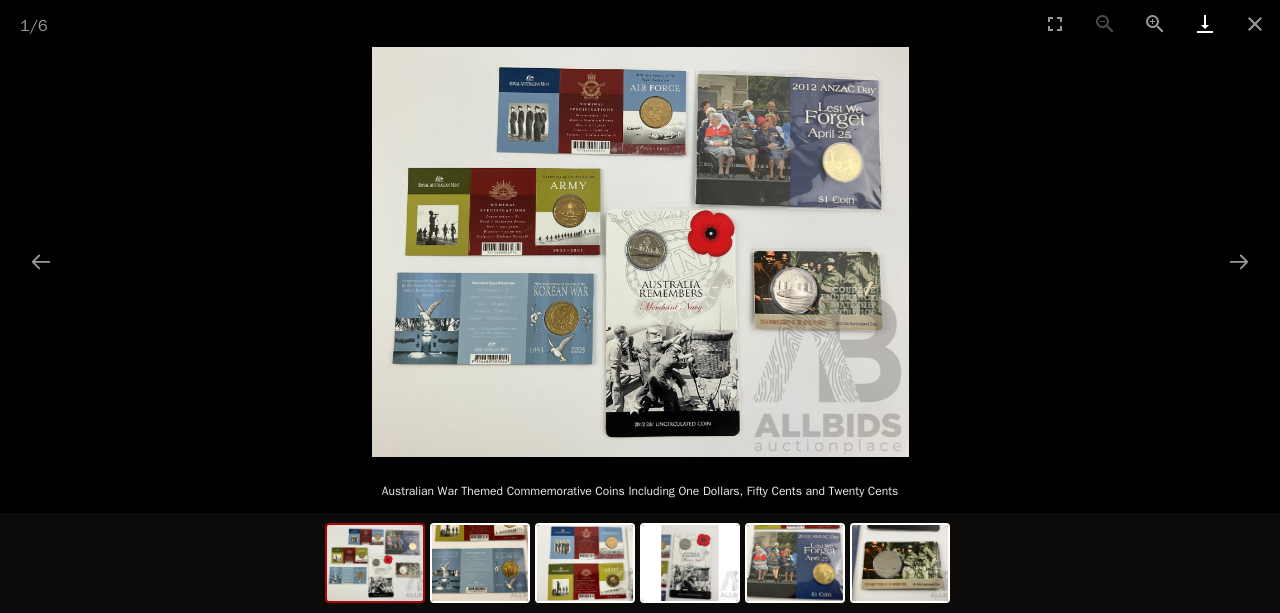 click at bounding box center [1205, 23] 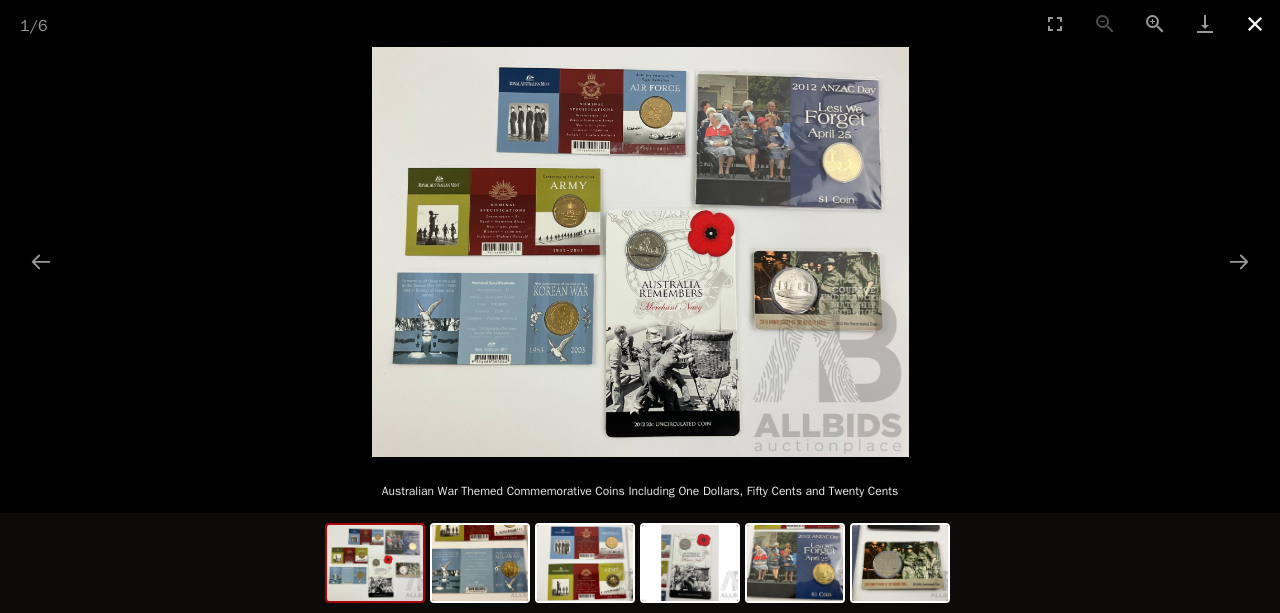 click at bounding box center [1255, 23] 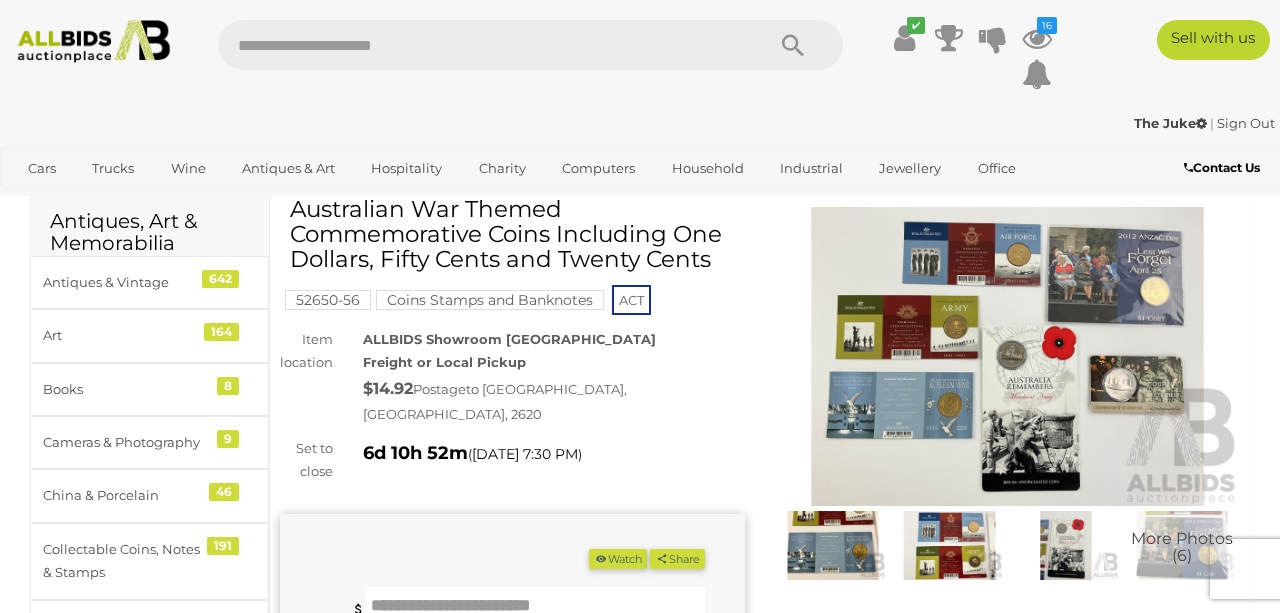 scroll, scrollTop: 56, scrollLeft: 0, axis: vertical 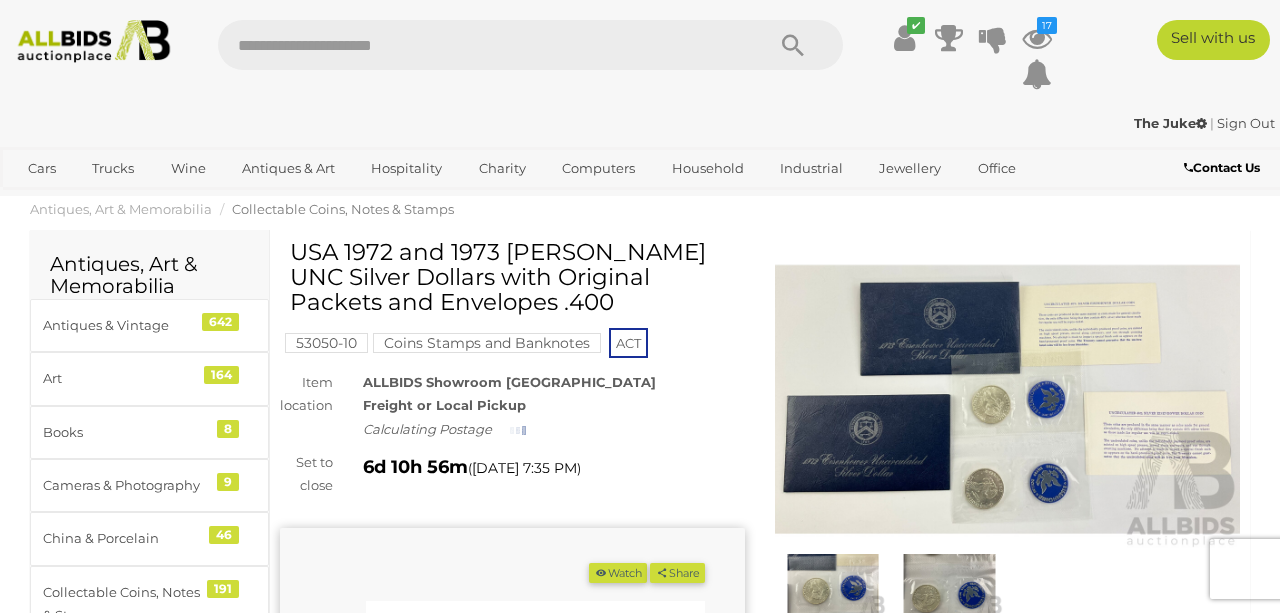 click at bounding box center [1007, 400] 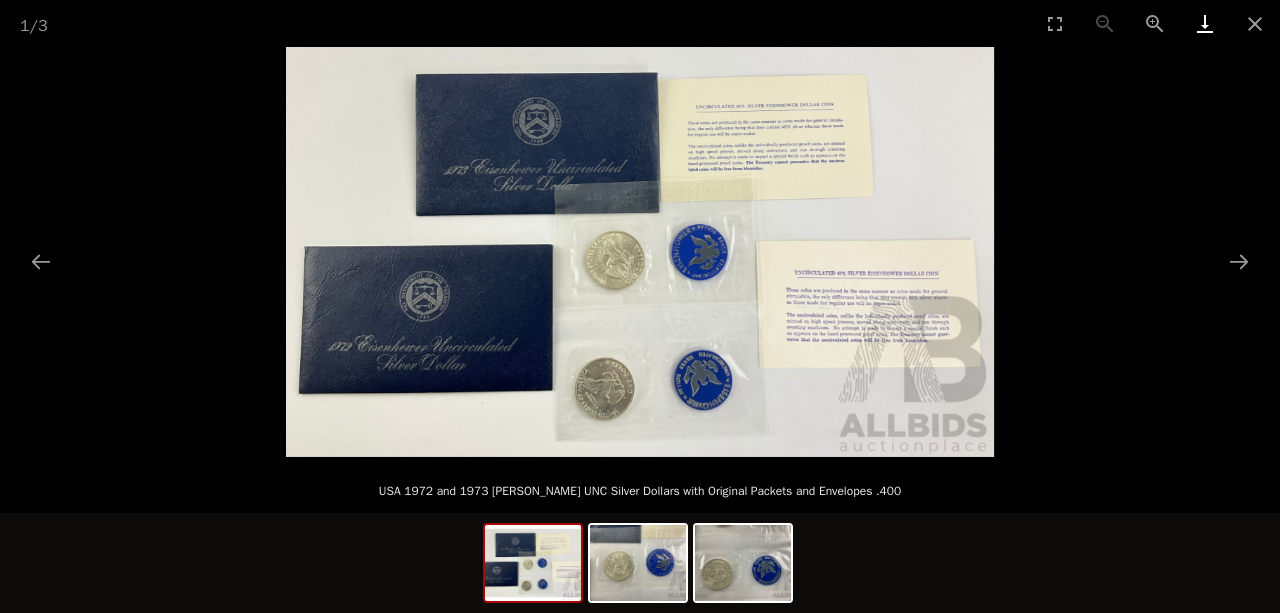 click at bounding box center [1205, 23] 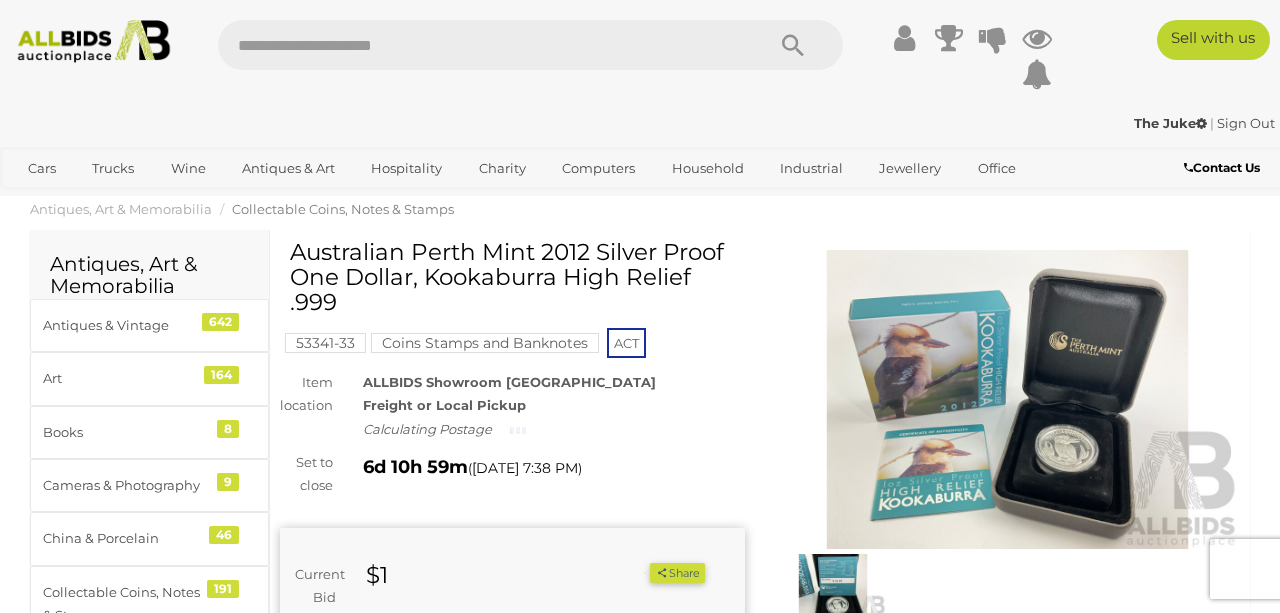 scroll, scrollTop: 0, scrollLeft: 0, axis: both 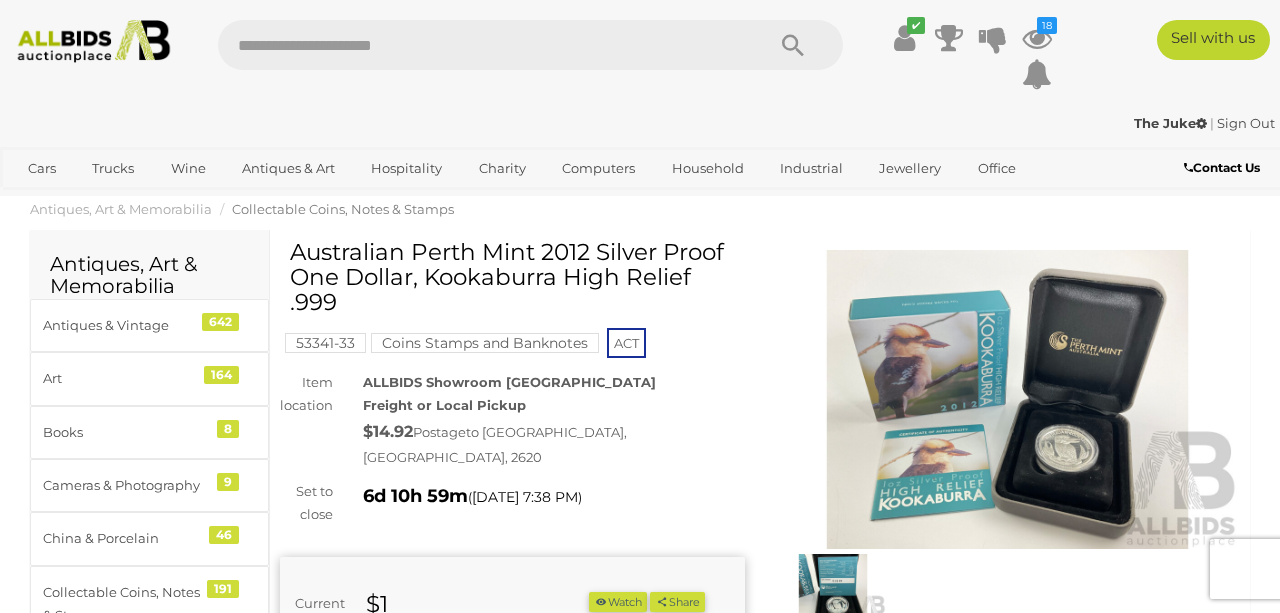 click at bounding box center [1007, 400] 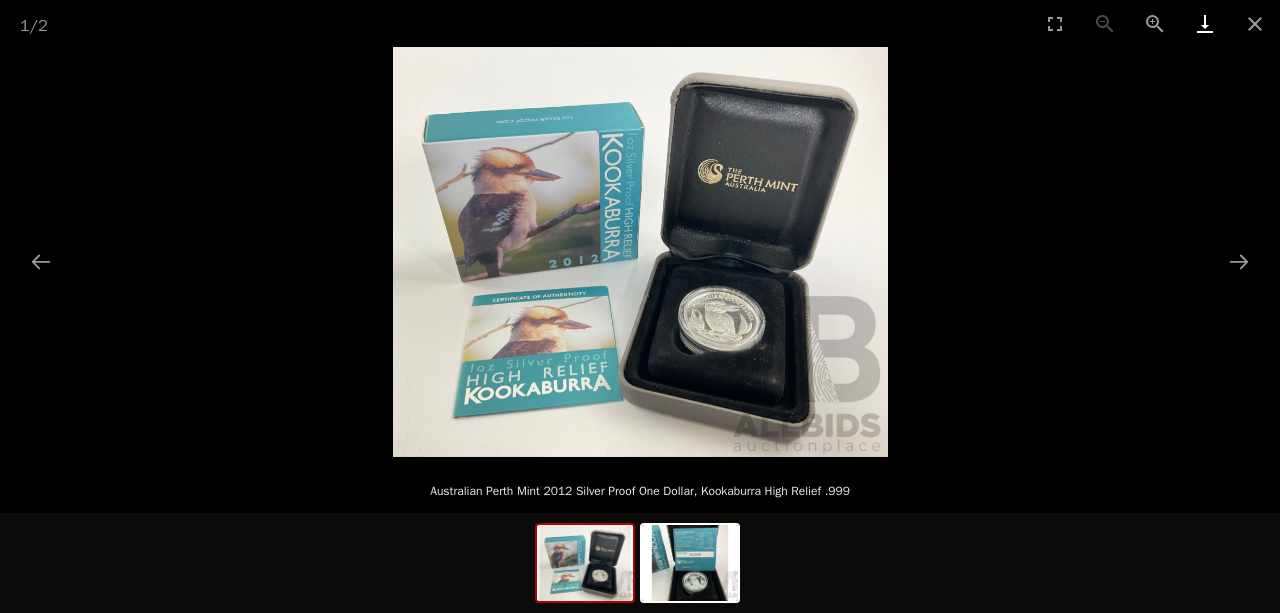 click at bounding box center (1205, 23) 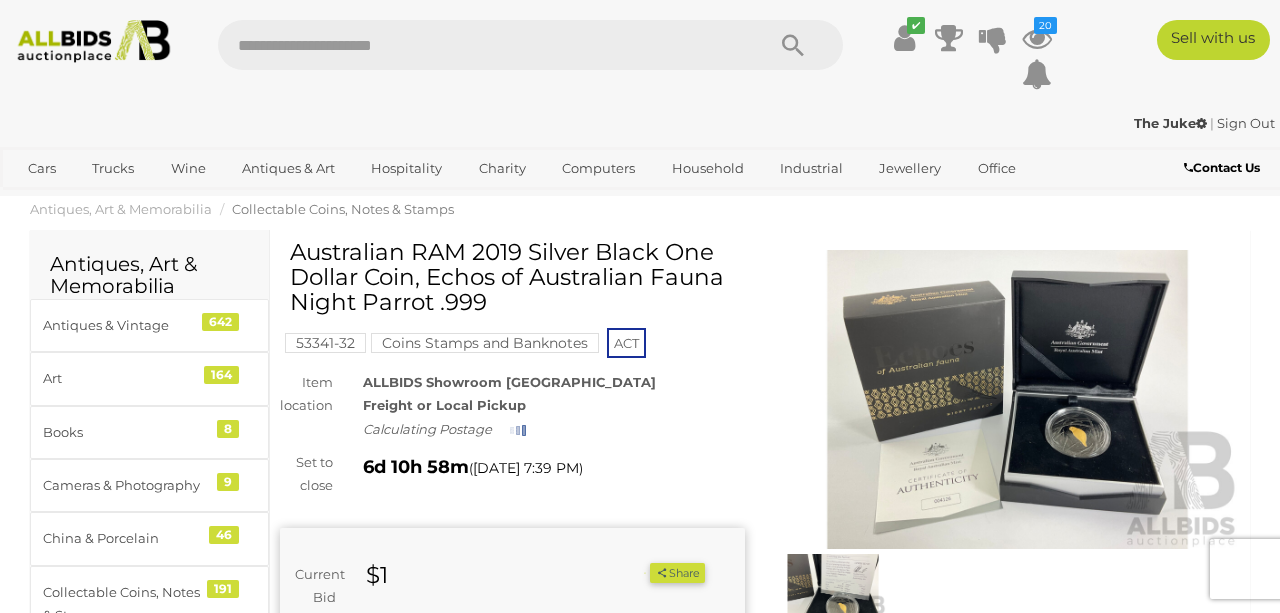 scroll, scrollTop: 0, scrollLeft: 0, axis: both 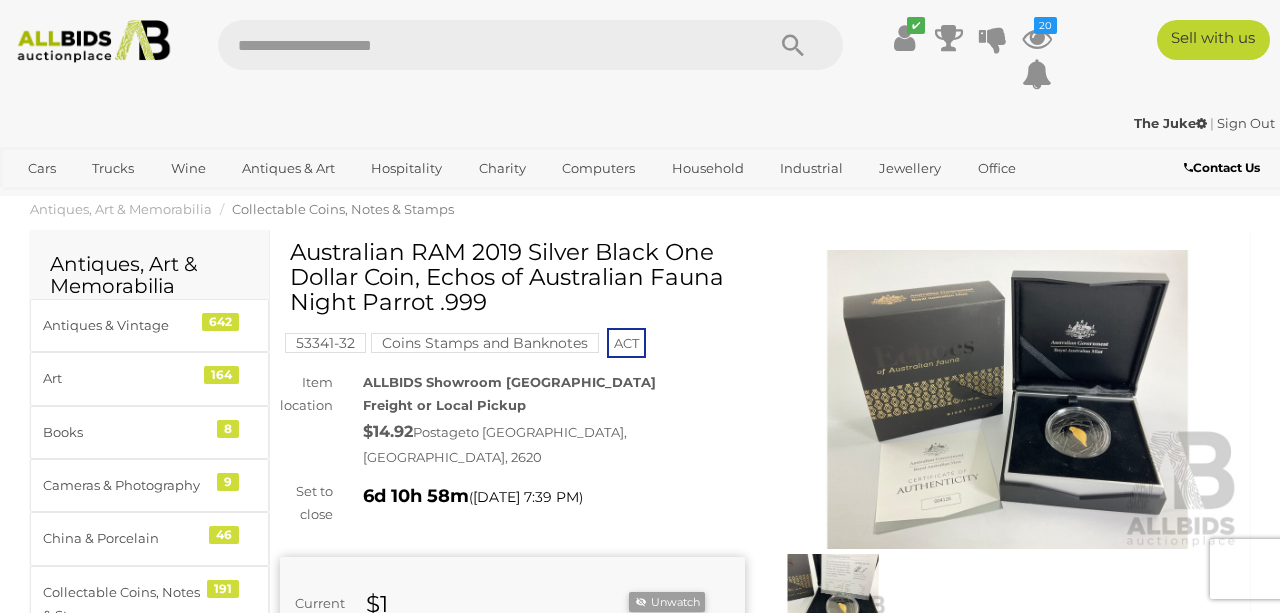 click at bounding box center (1007, 400) 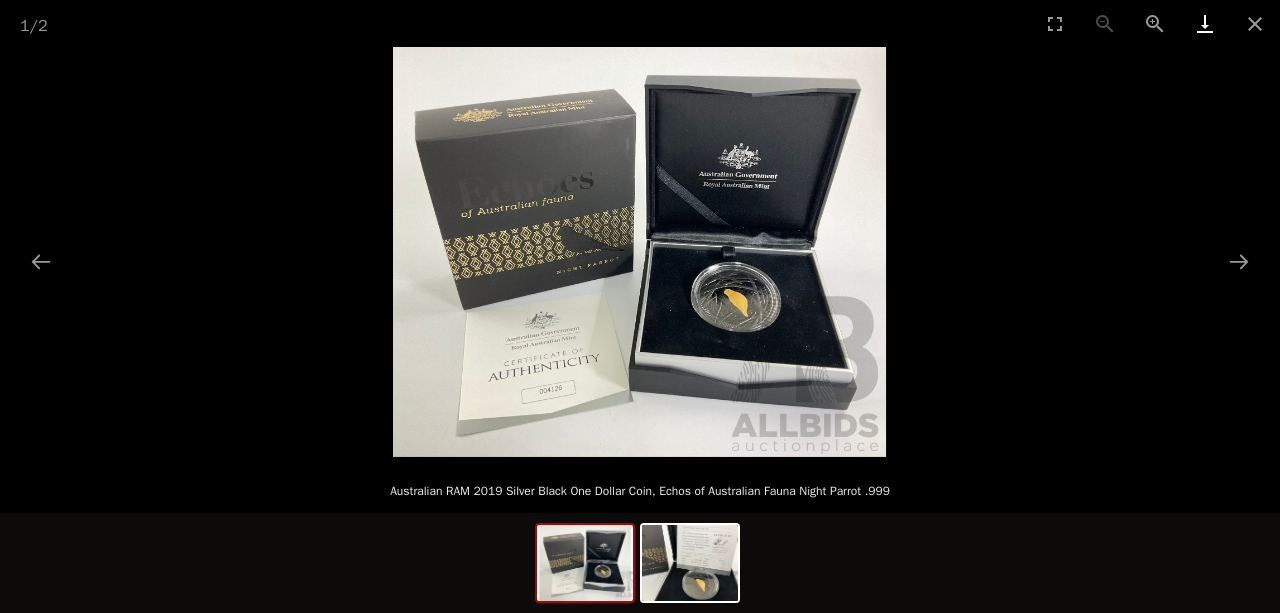 click at bounding box center [1205, 23] 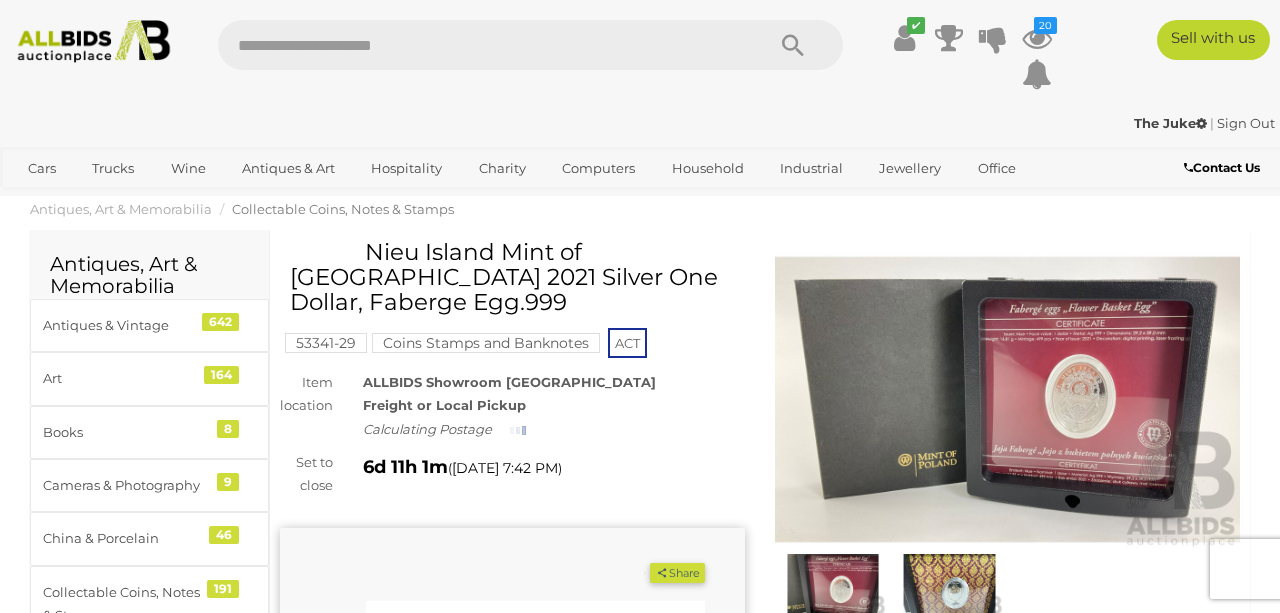 scroll, scrollTop: 0, scrollLeft: 0, axis: both 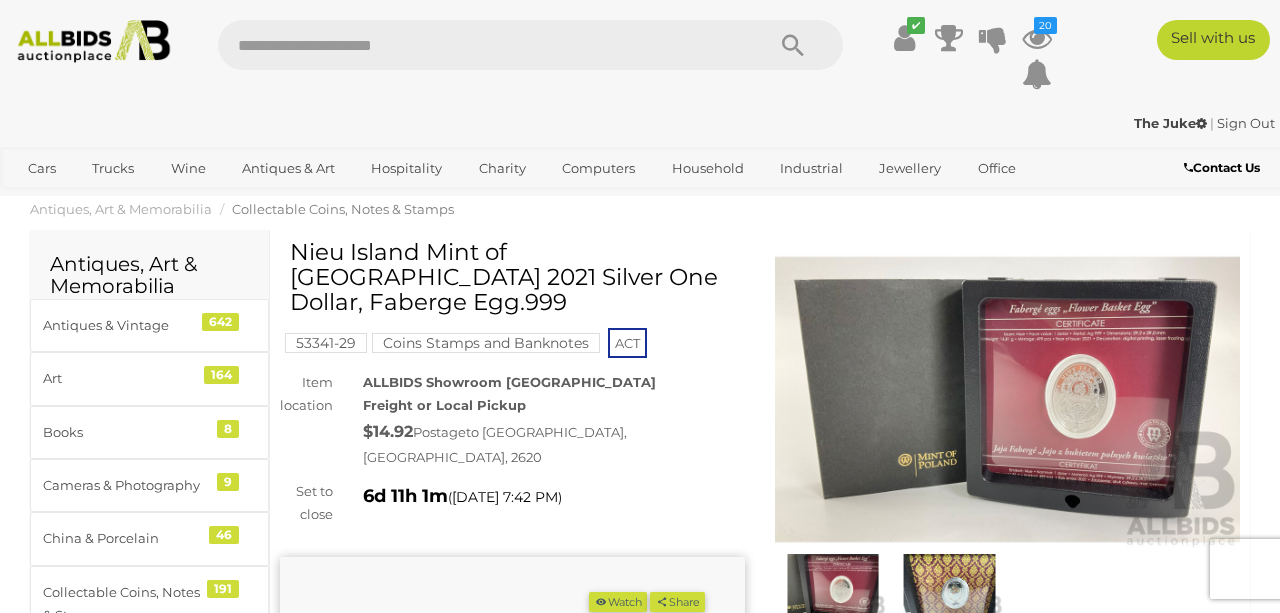 click at bounding box center [1007, 400] 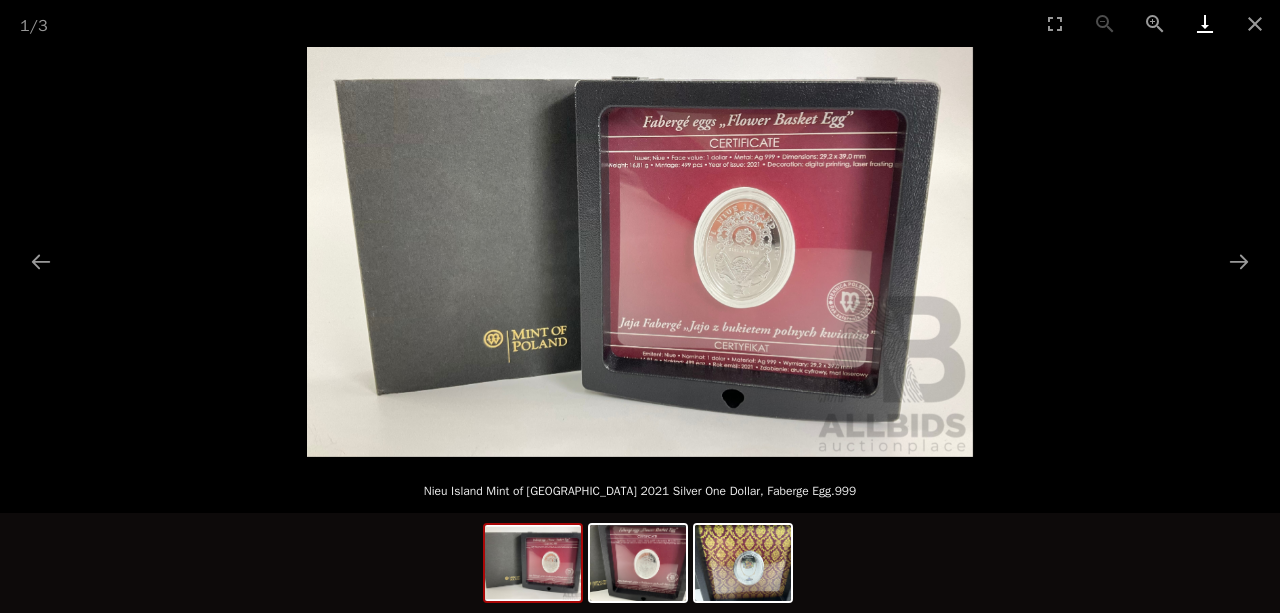 click at bounding box center (1205, 23) 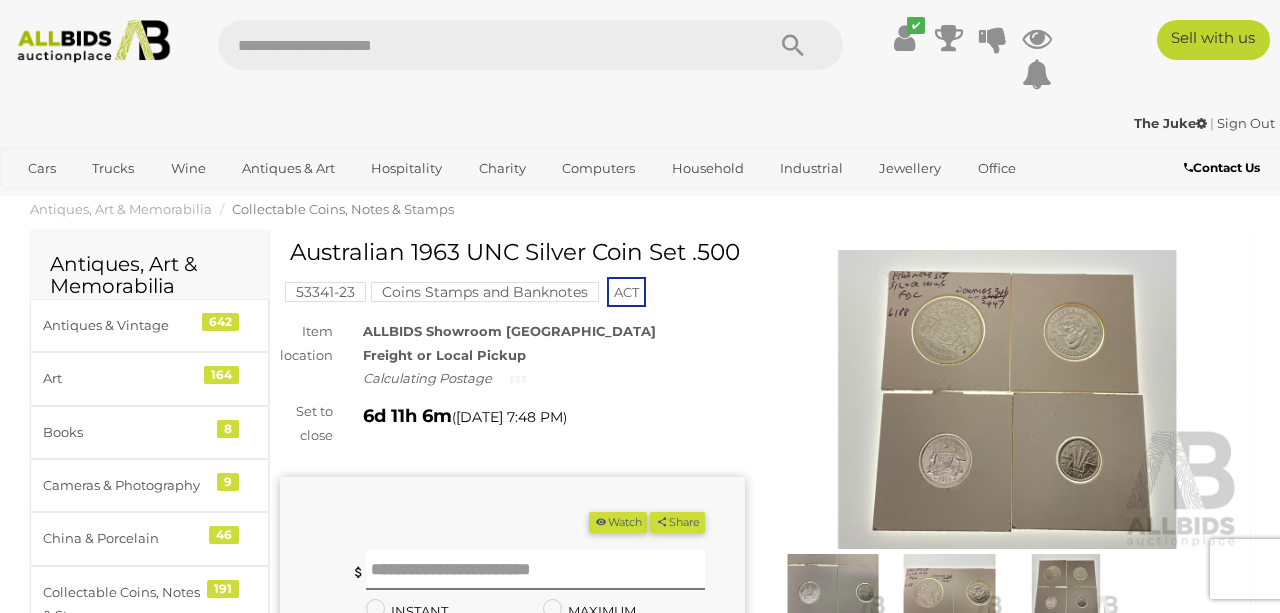 scroll, scrollTop: 0, scrollLeft: 0, axis: both 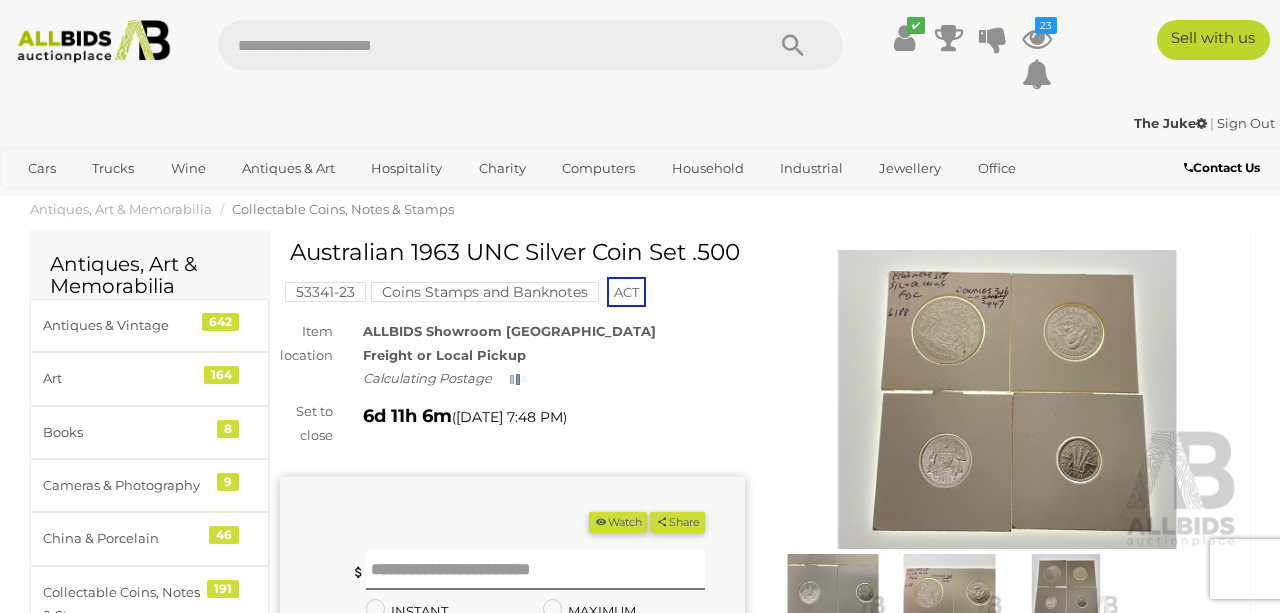 click at bounding box center [1007, 400] 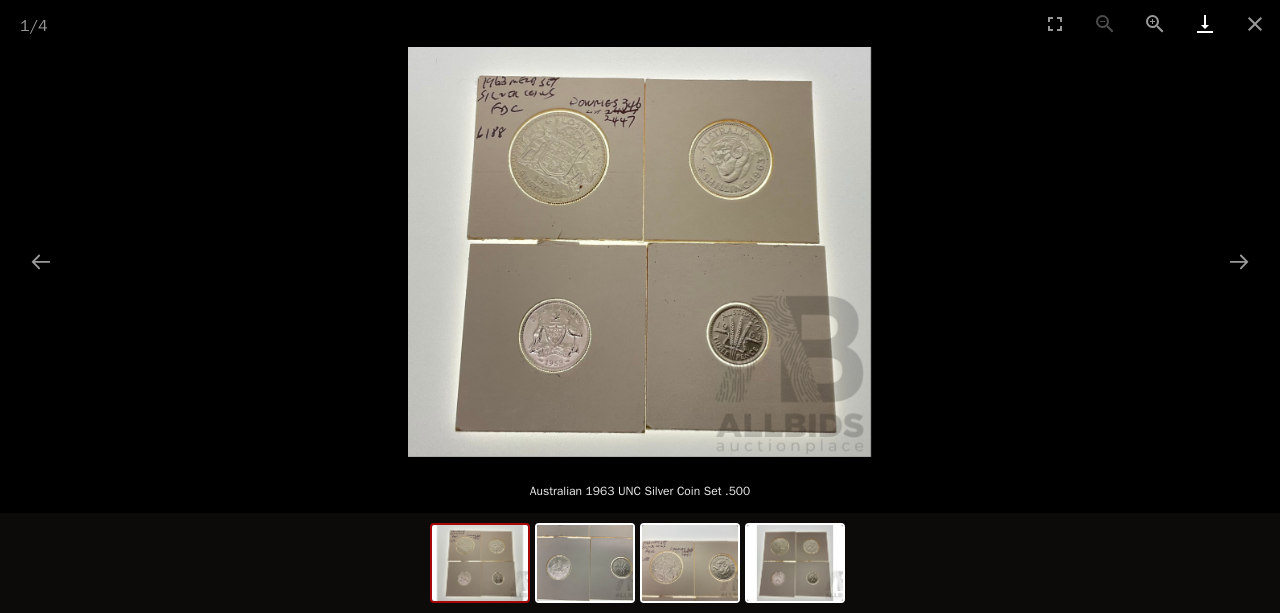 click at bounding box center [1205, 23] 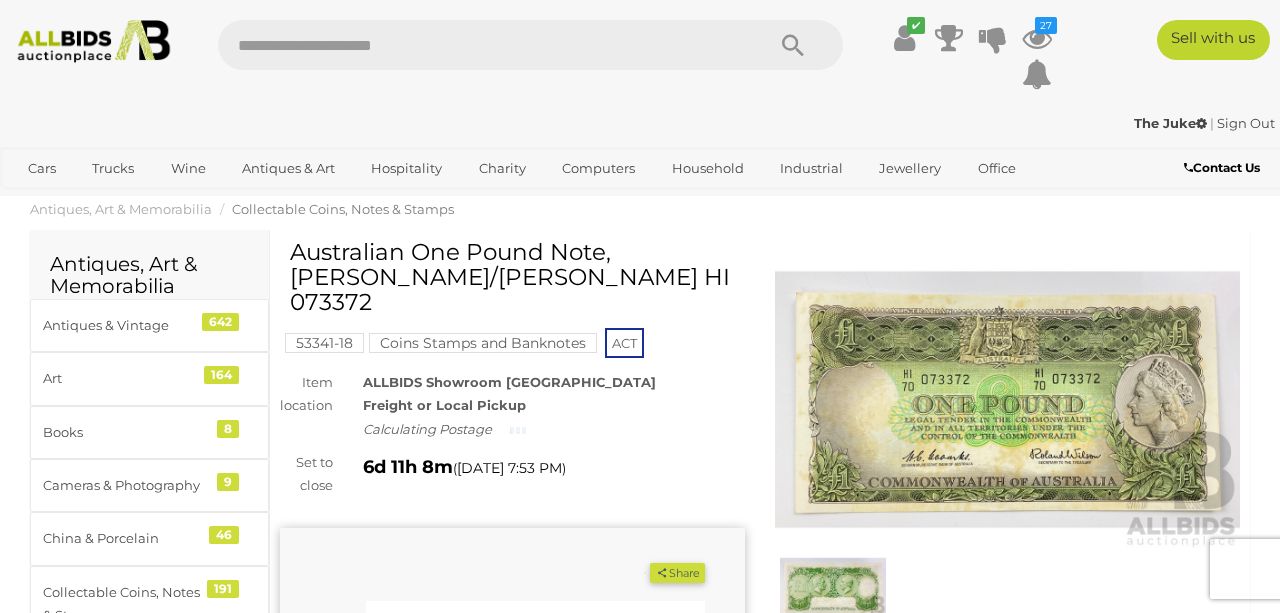 scroll, scrollTop: 0, scrollLeft: 0, axis: both 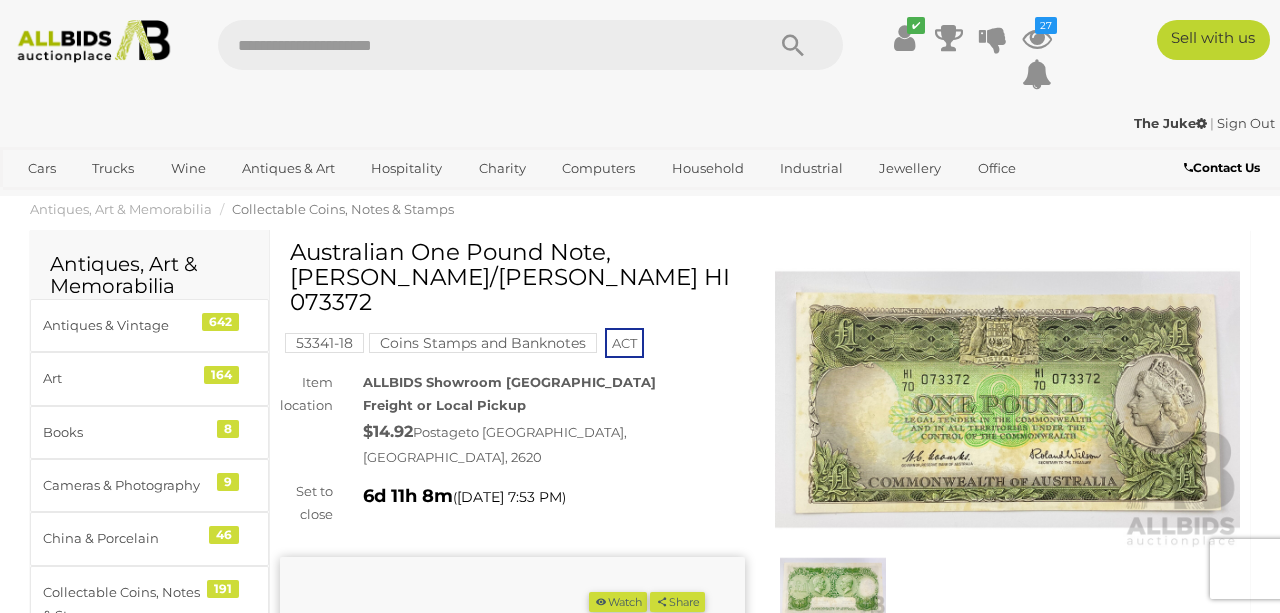 click at bounding box center (1007, 400) 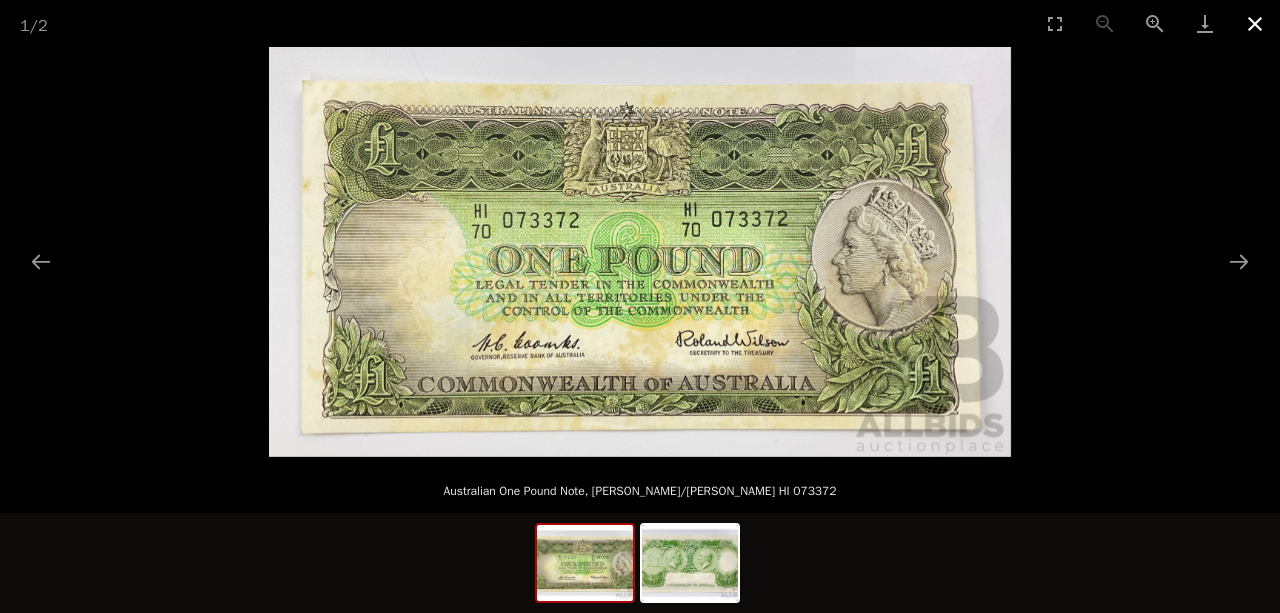 click at bounding box center (1255, 23) 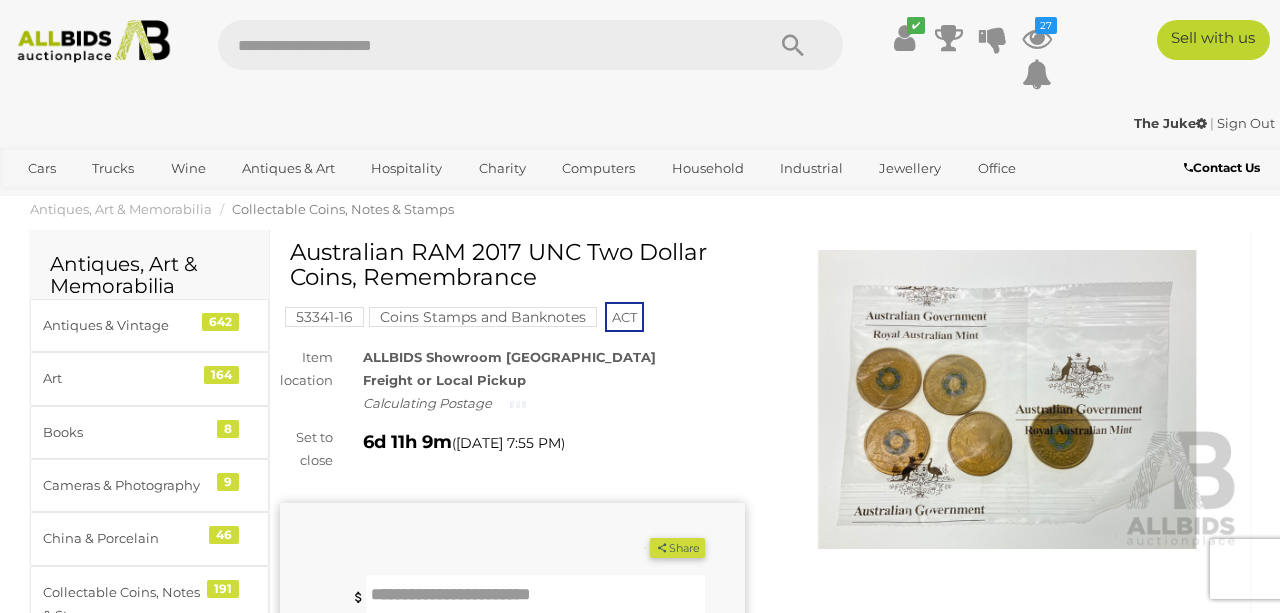 scroll, scrollTop: 0, scrollLeft: 0, axis: both 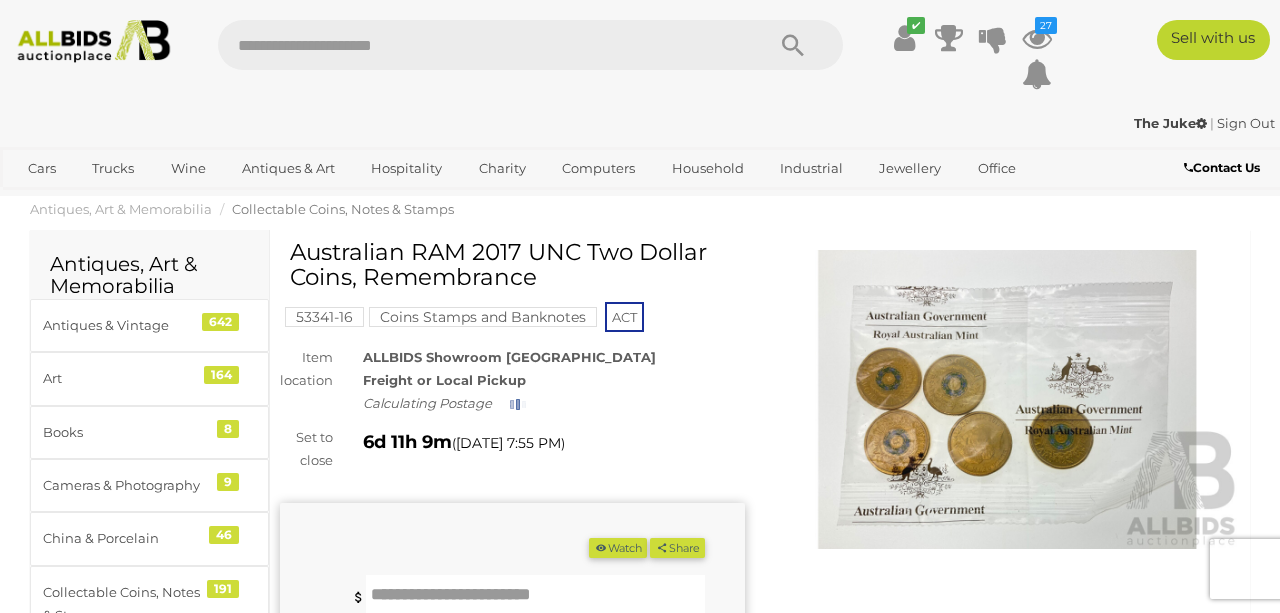 click at bounding box center [1007, 400] 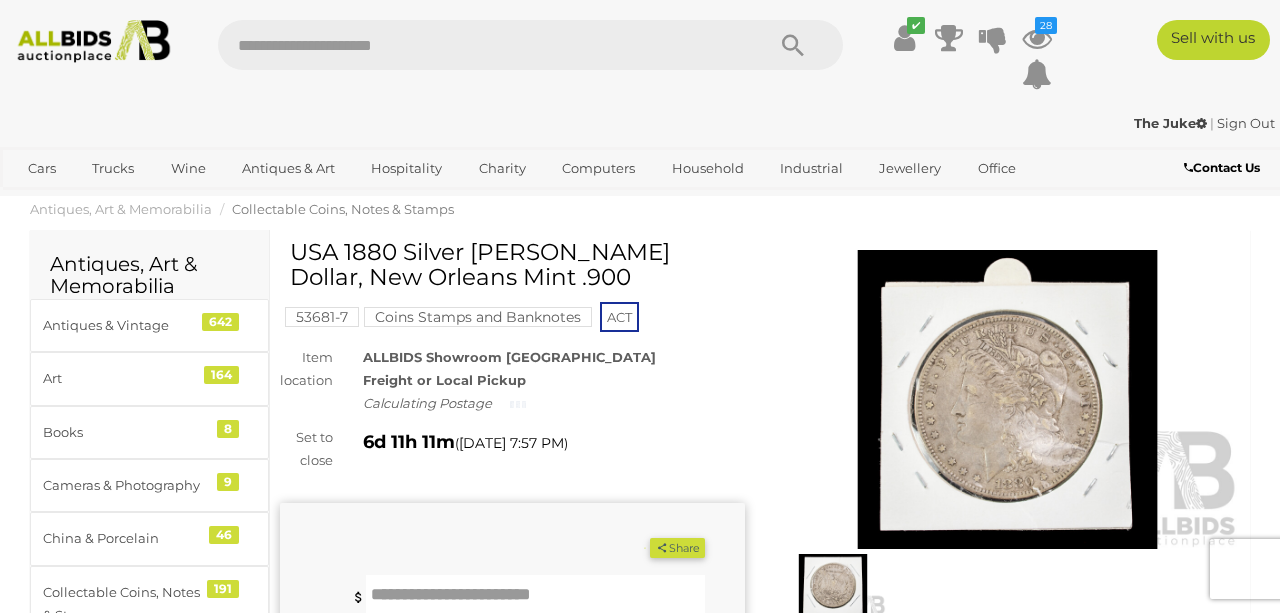 scroll, scrollTop: 0, scrollLeft: 0, axis: both 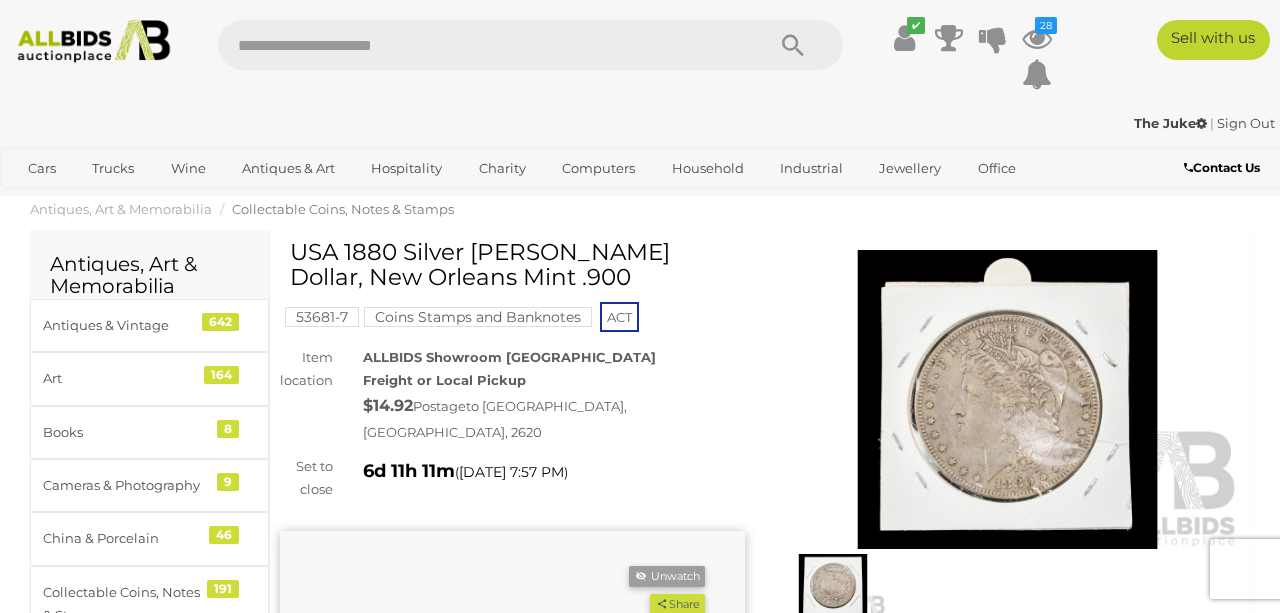 click at bounding box center [1007, 400] 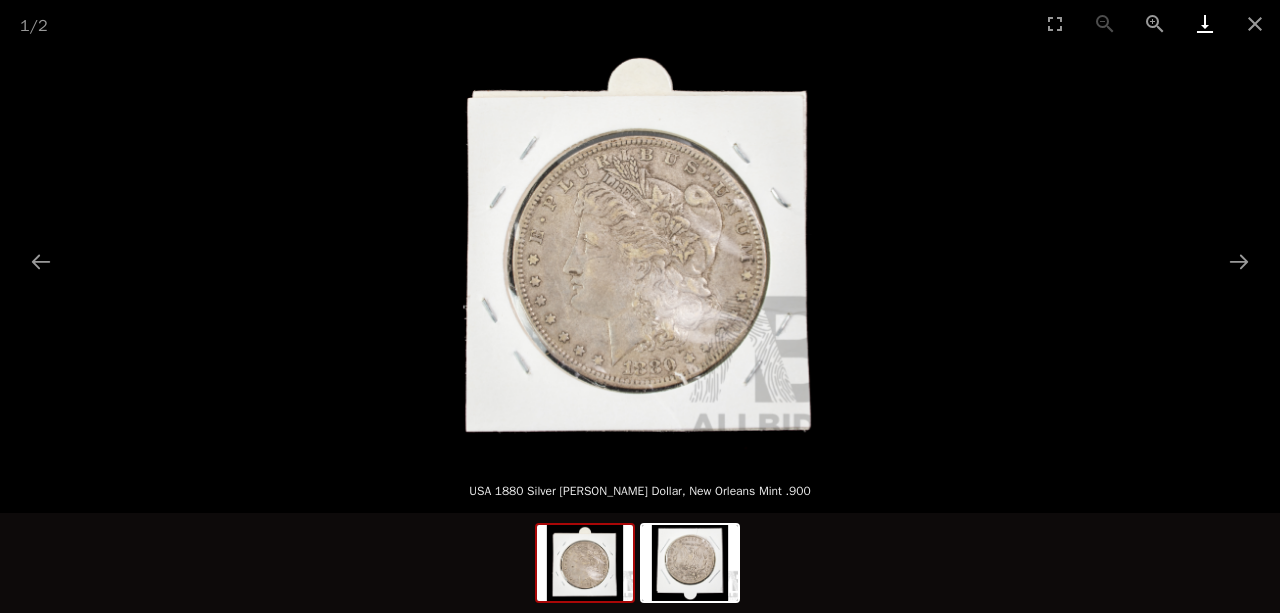 click at bounding box center [1205, 23] 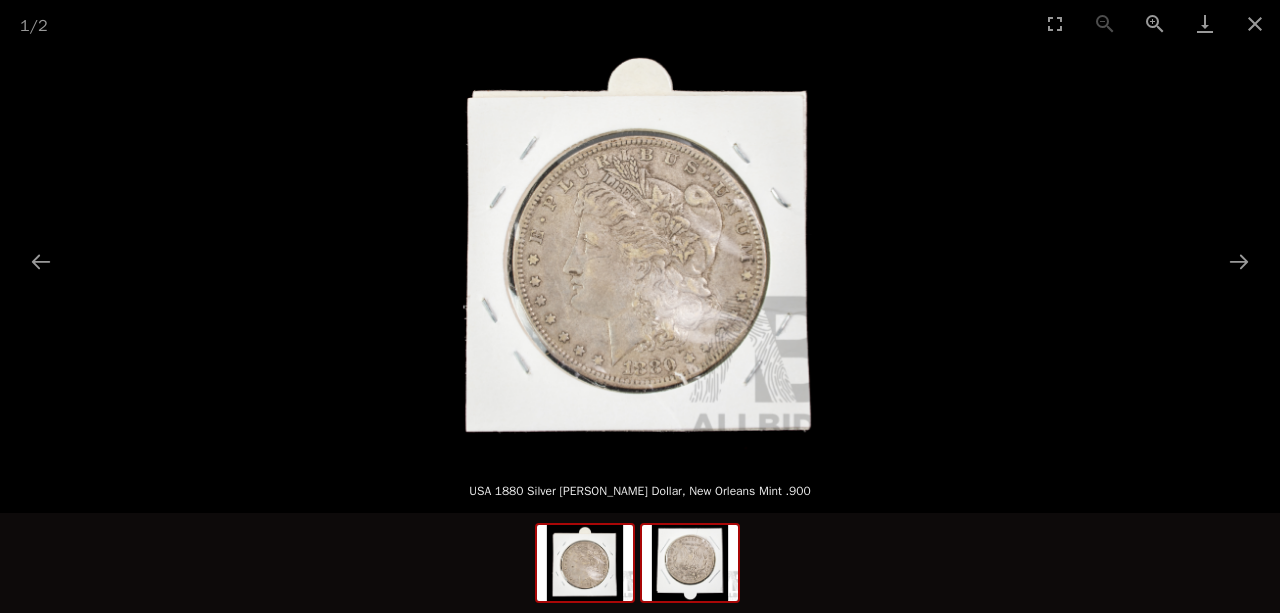 click at bounding box center [690, 563] 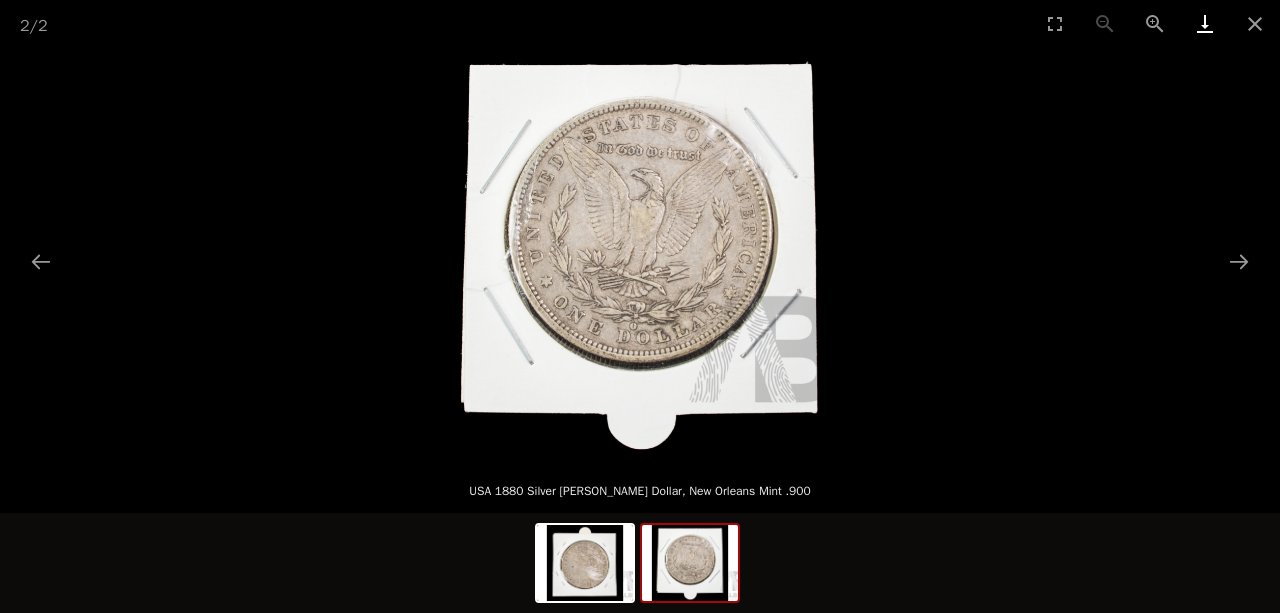 click at bounding box center (1205, 23) 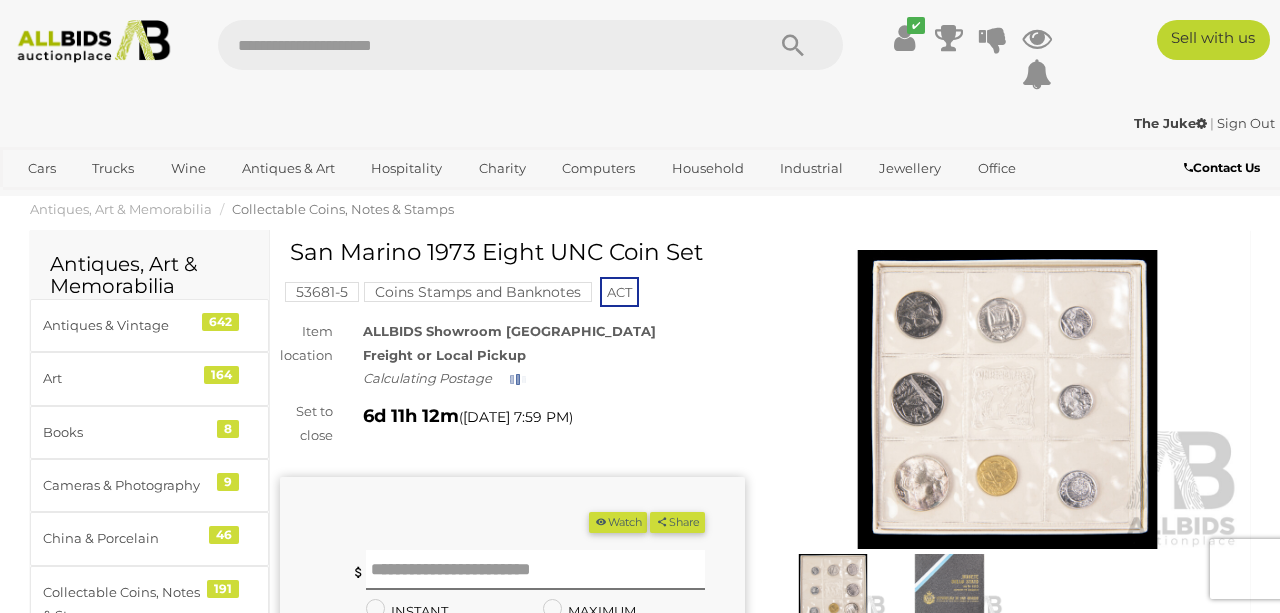 scroll, scrollTop: 0, scrollLeft: 0, axis: both 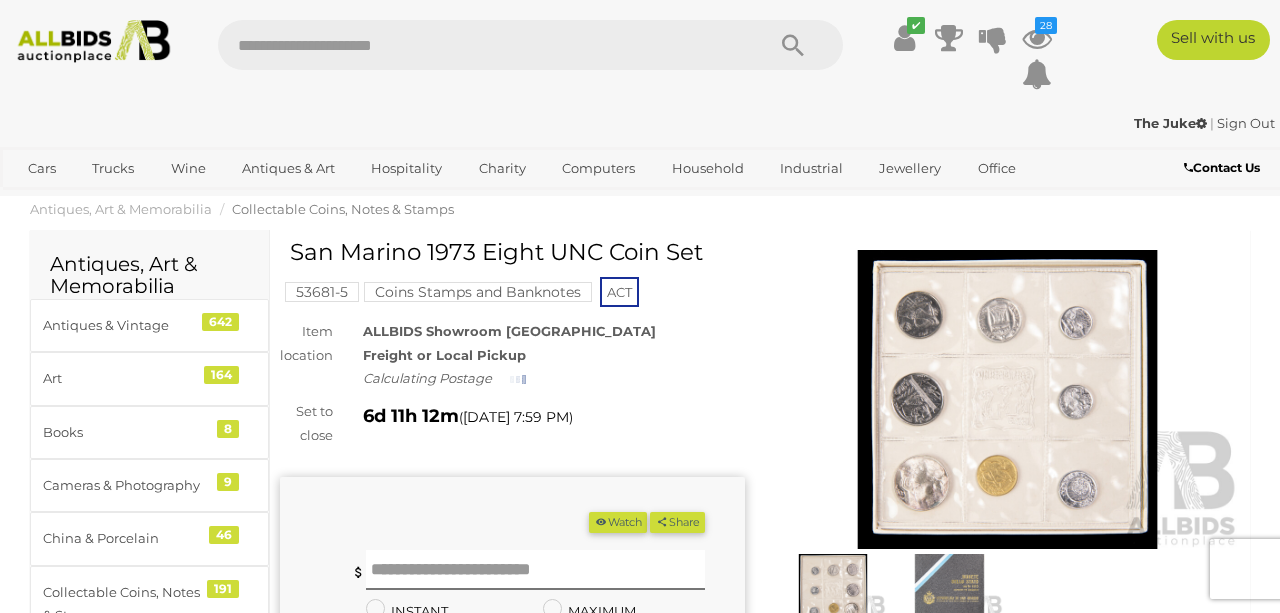 click at bounding box center (1007, 400) 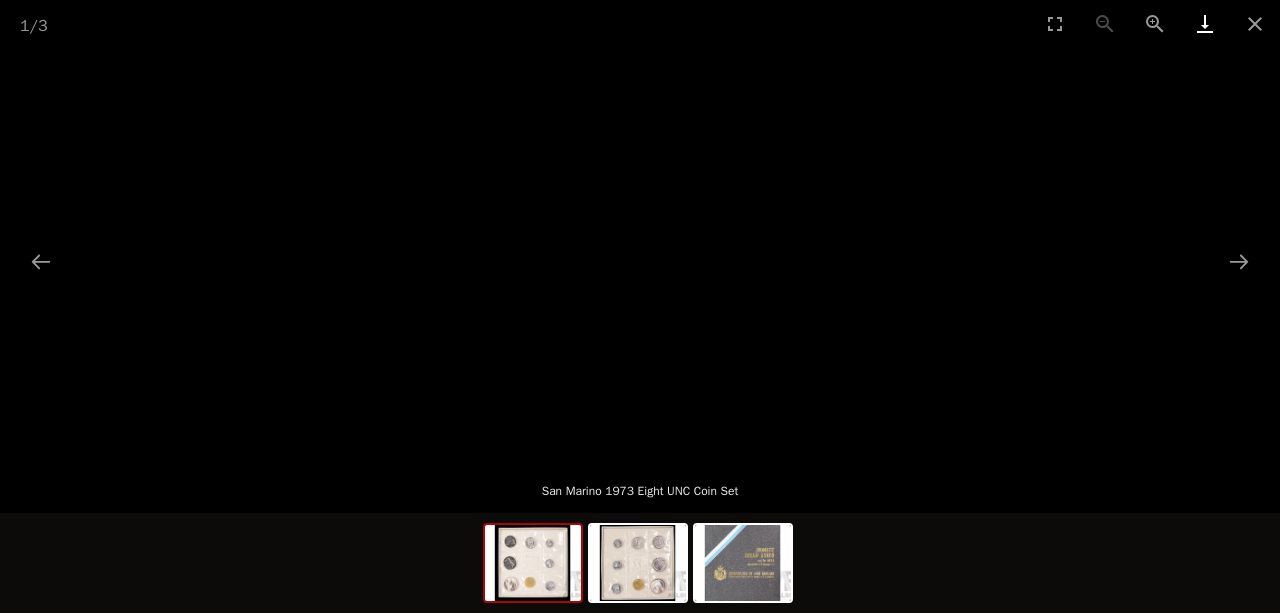 click at bounding box center (1205, 23) 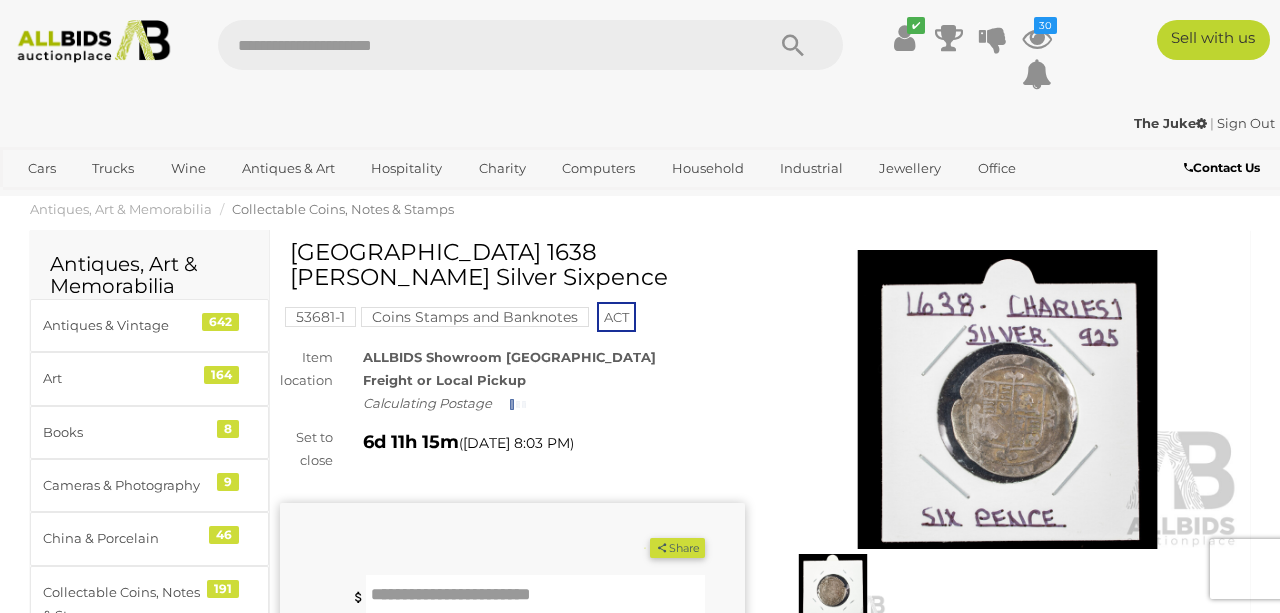 scroll, scrollTop: 0, scrollLeft: 0, axis: both 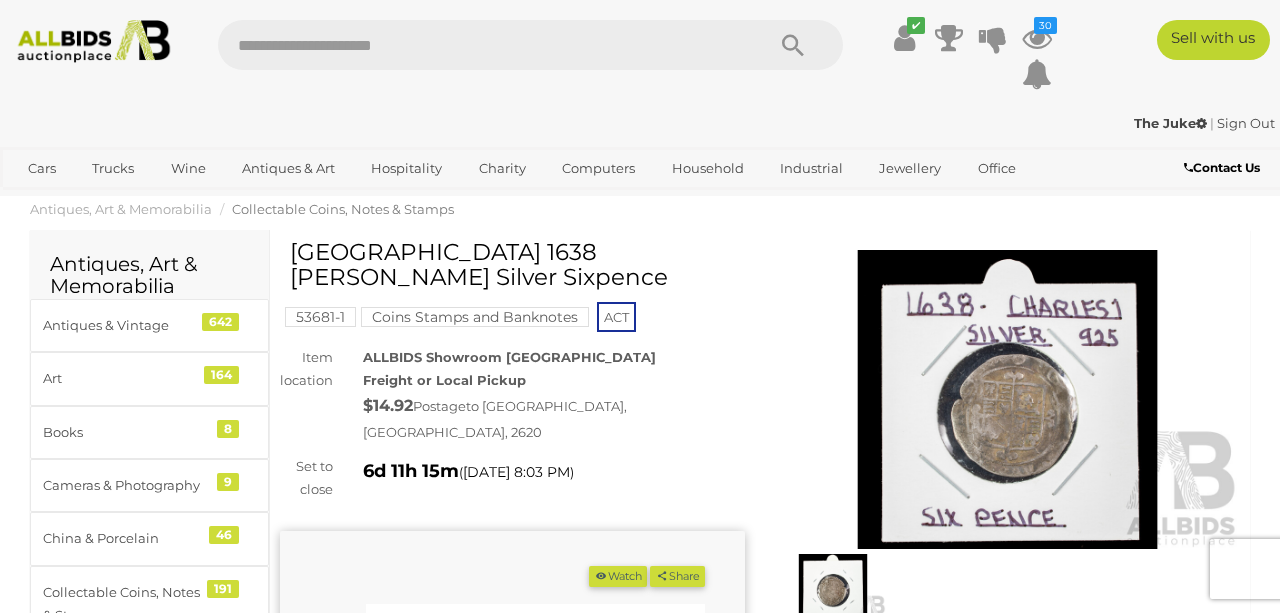 click at bounding box center [1007, 400] 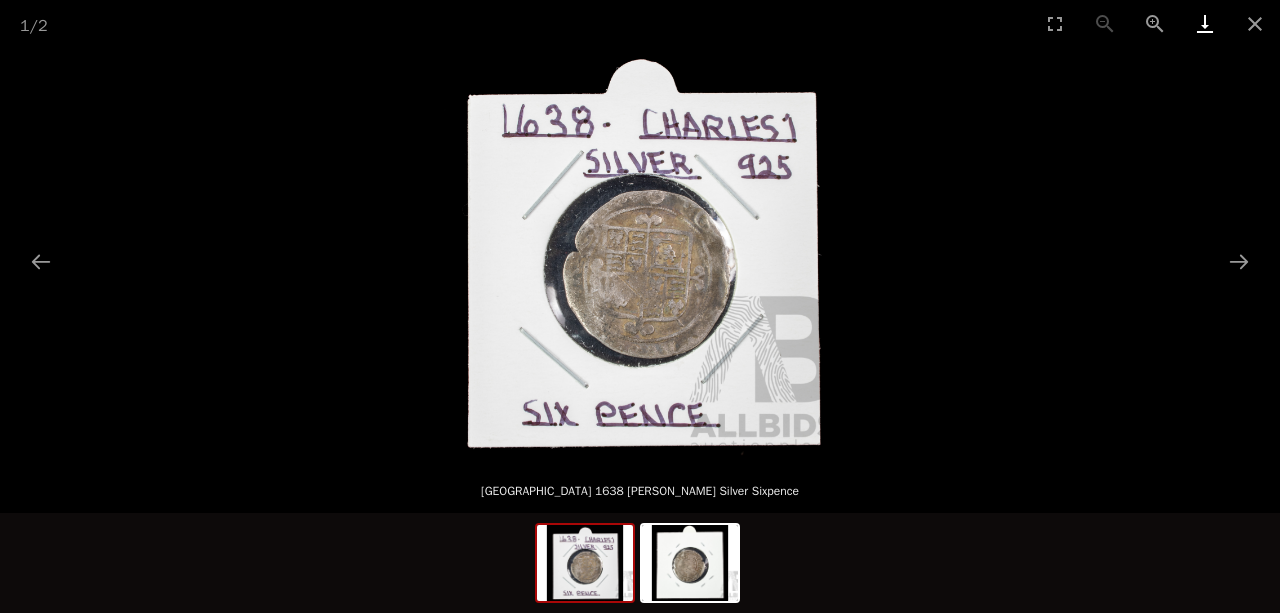 click at bounding box center [1205, 23] 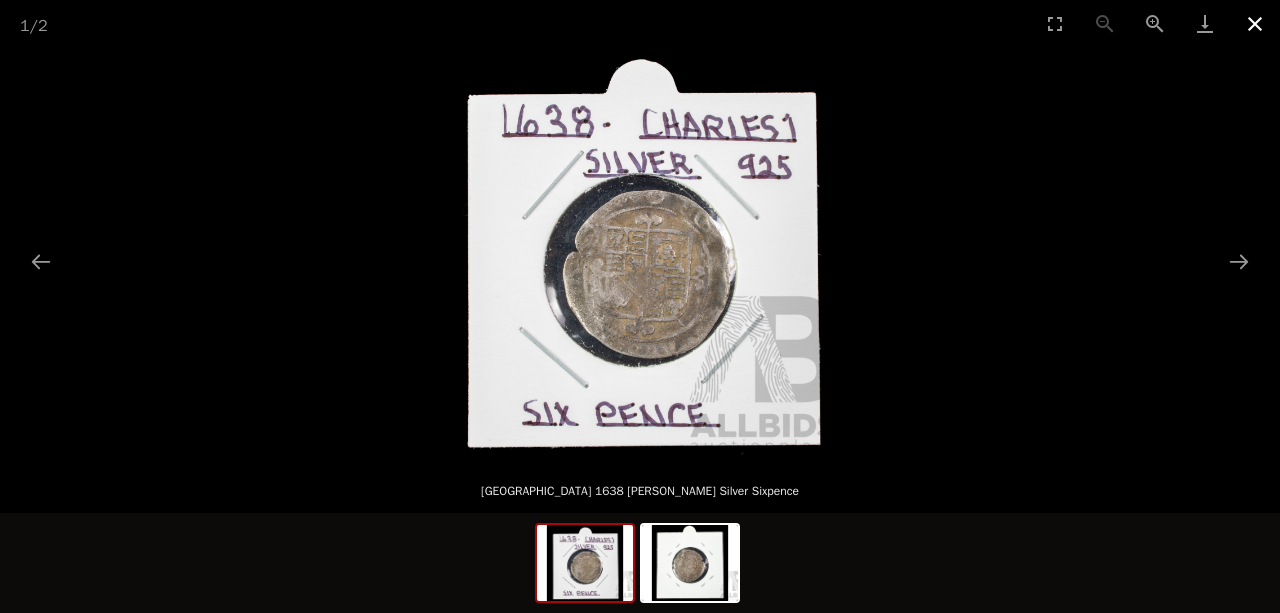 click at bounding box center [1255, 23] 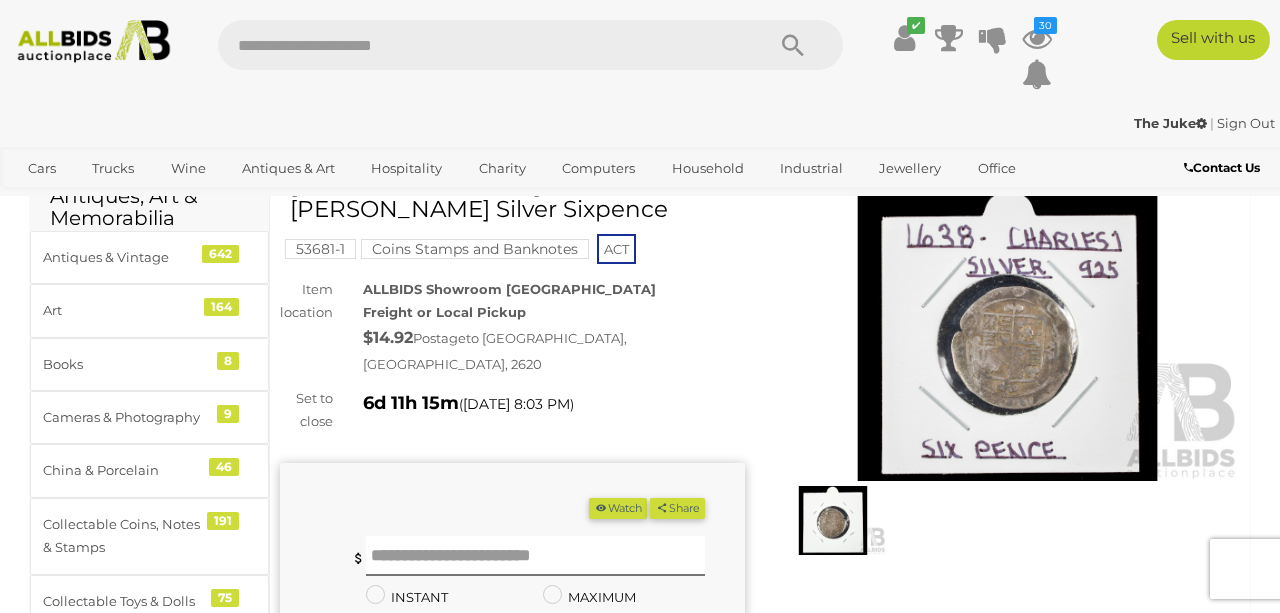scroll, scrollTop: 70, scrollLeft: 0, axis: vertical 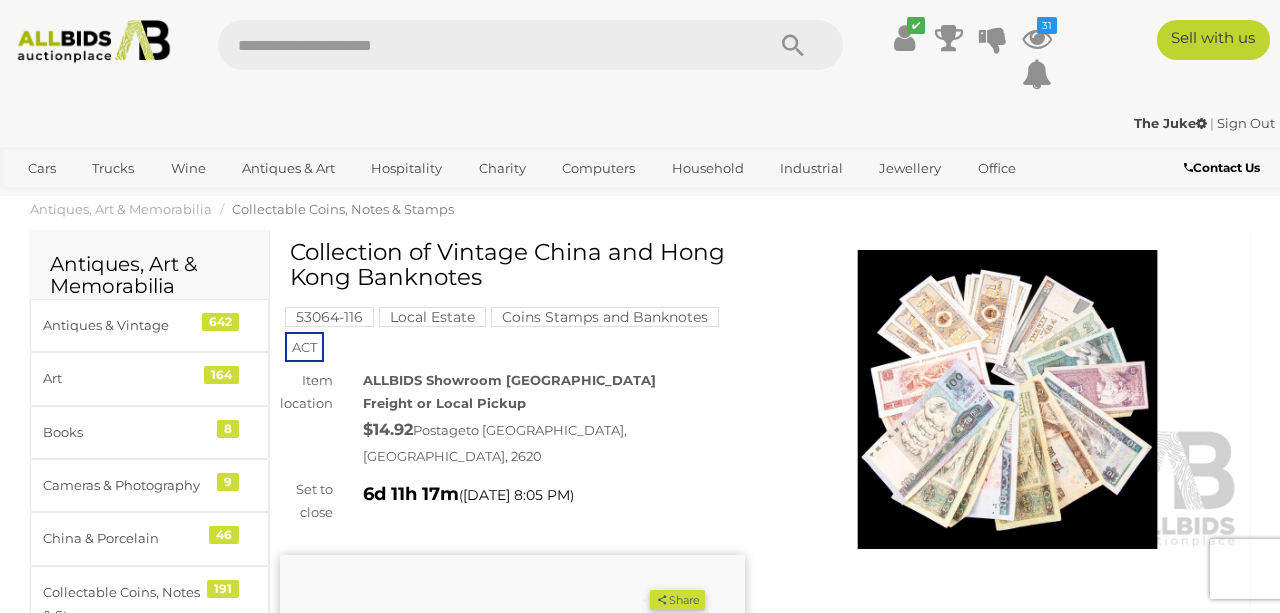click at bounding box center [1007, 400] 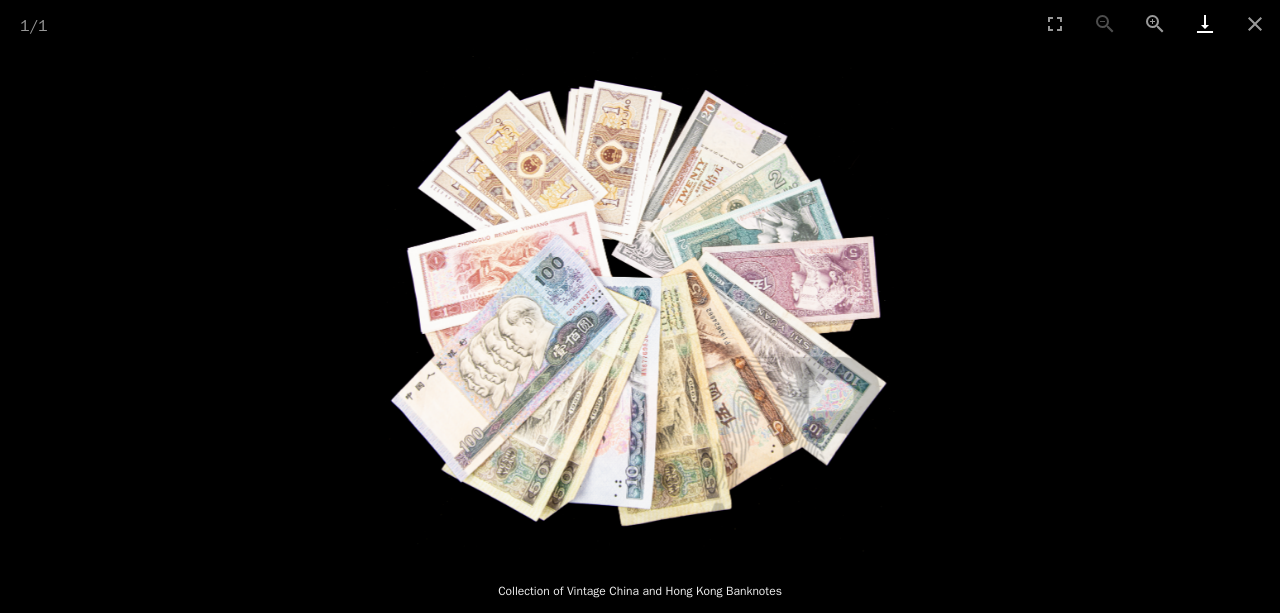 click at bounding box center [1205, 23] 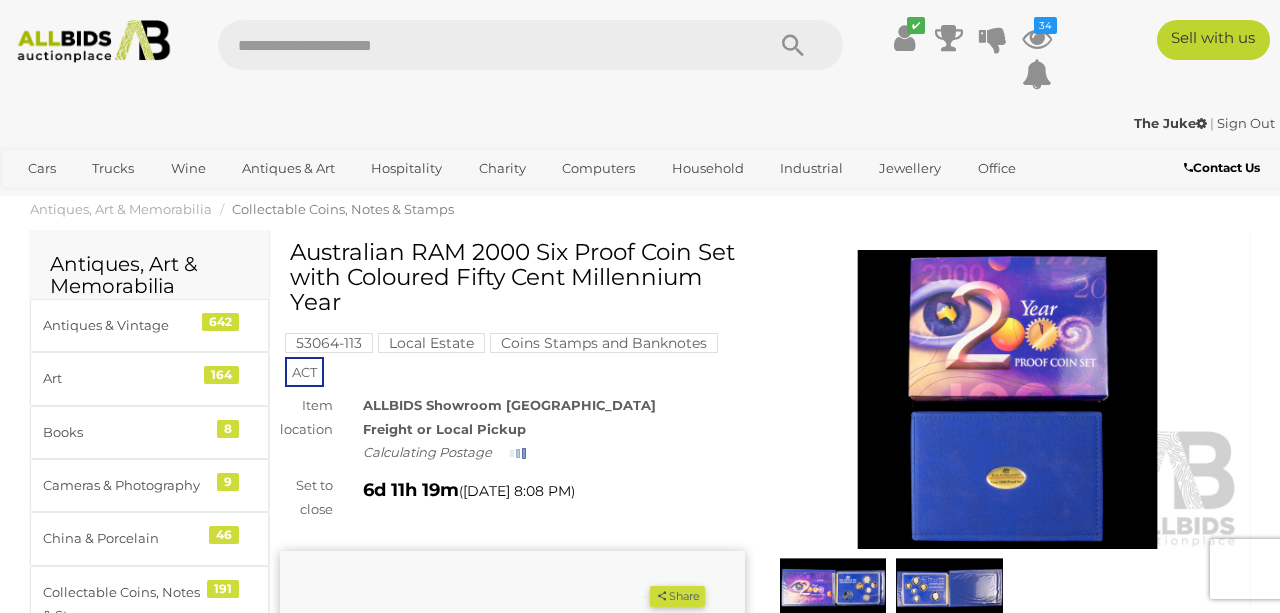 scroll, scrollTop: 0, scrollLeft: 0, axis: both 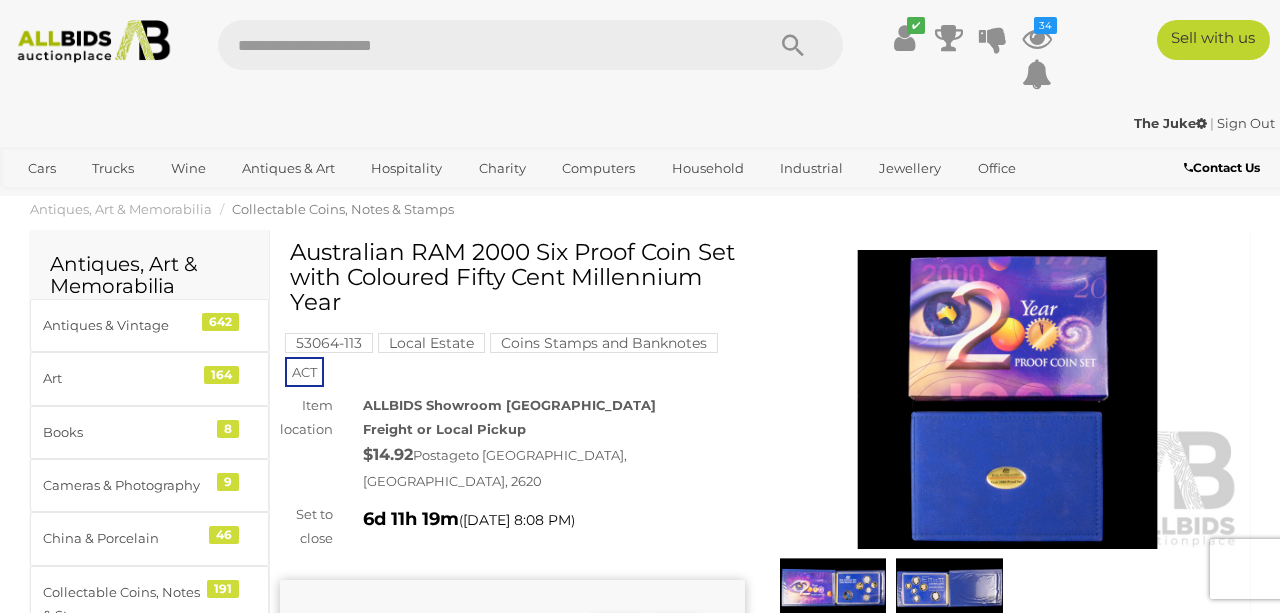 click at bounding box center (1007, 400) 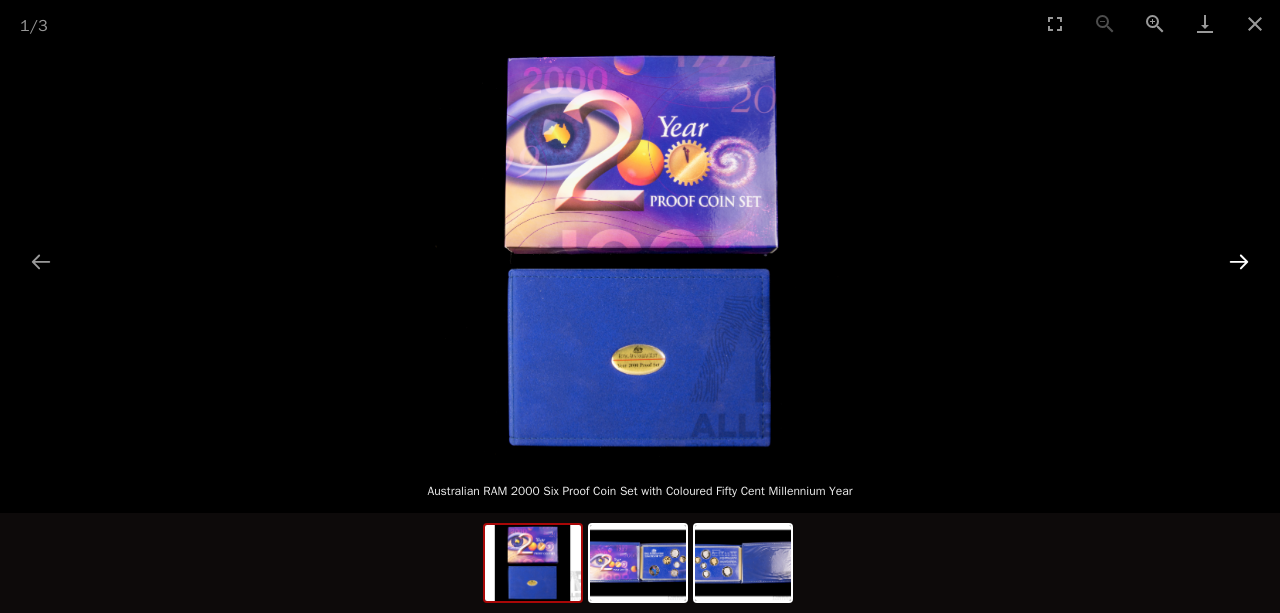 click at bounding box center [1239, 261] 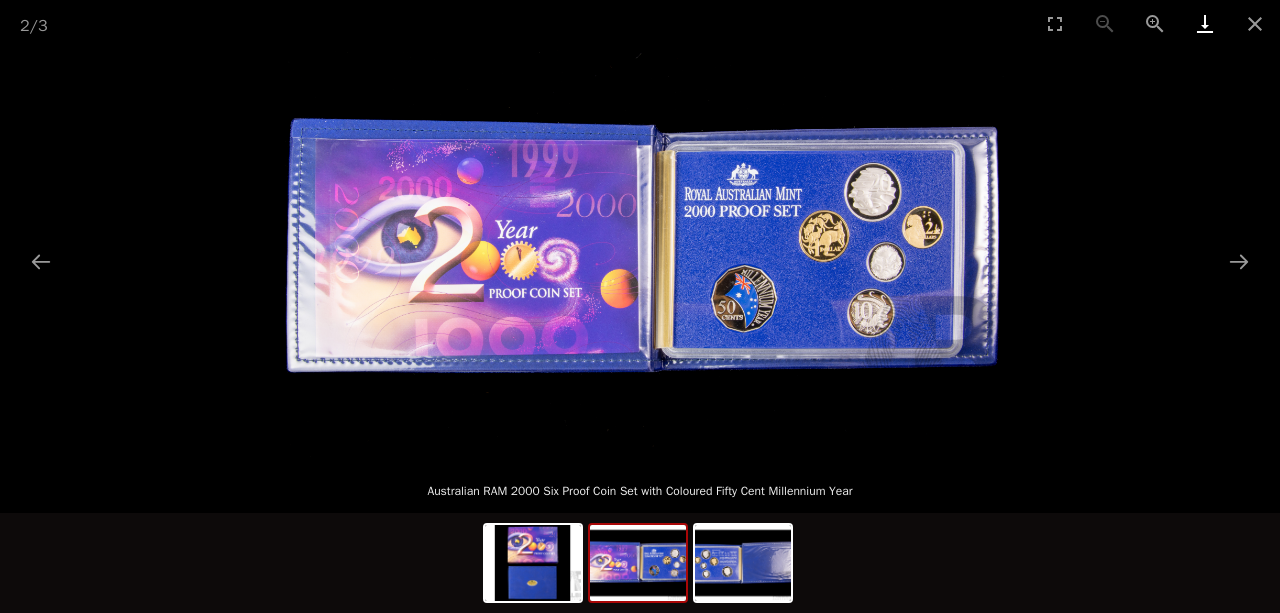 click at bounding box center (1205, 23) 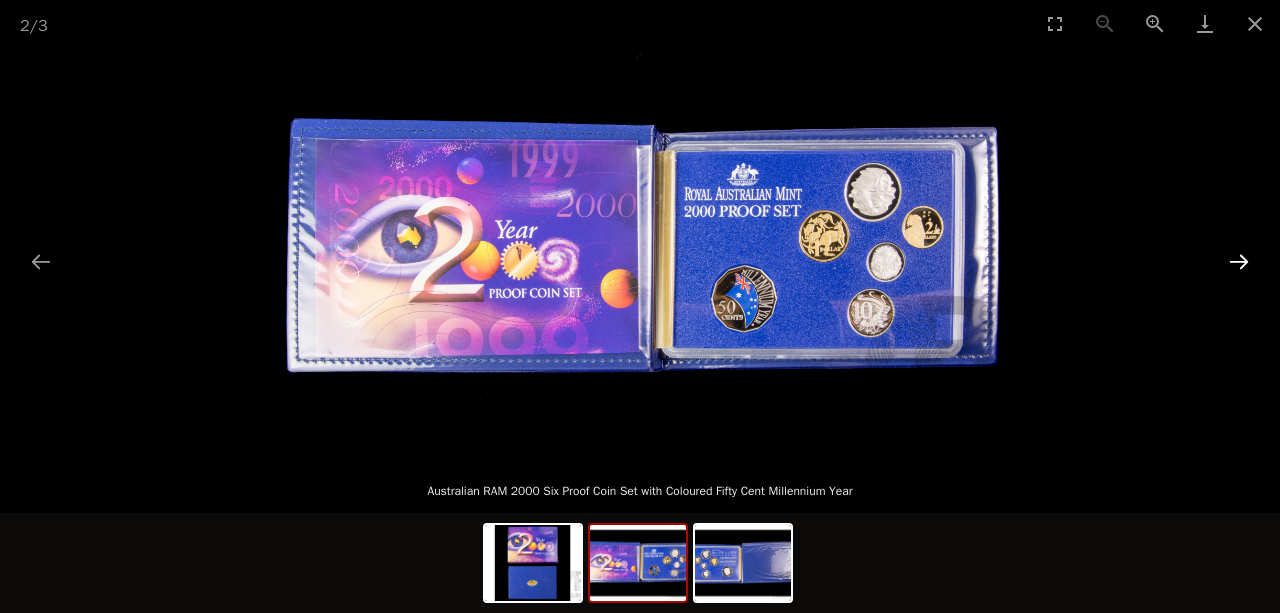 click at bounding box center (1239, 261) 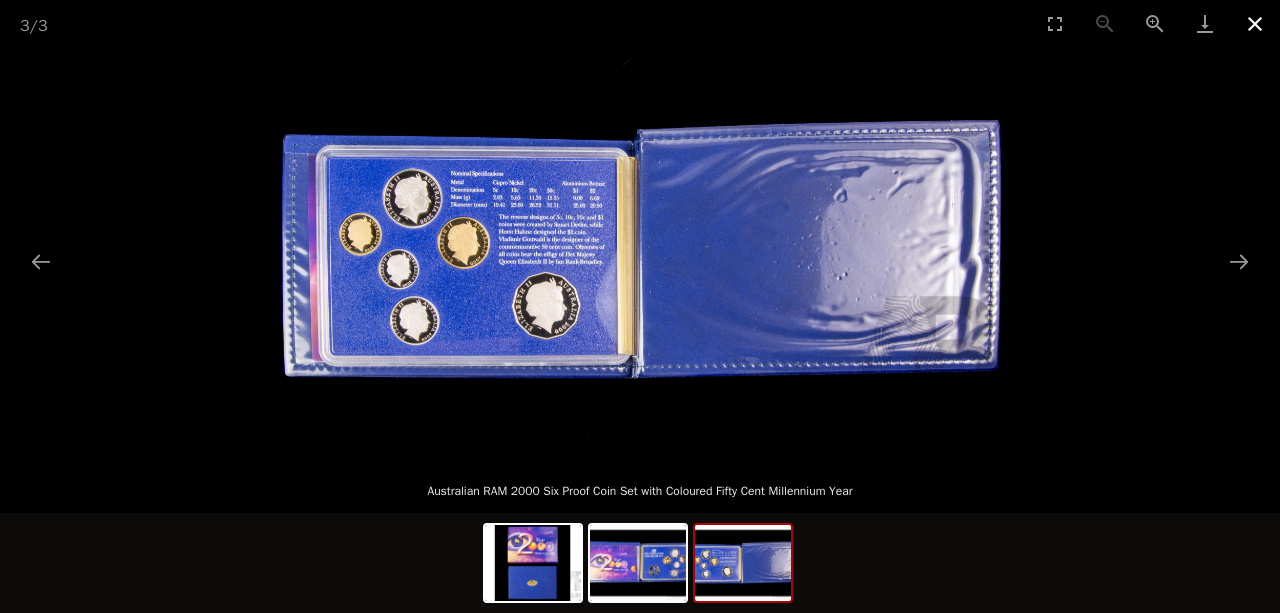 click at bounding box center (1255, 23) 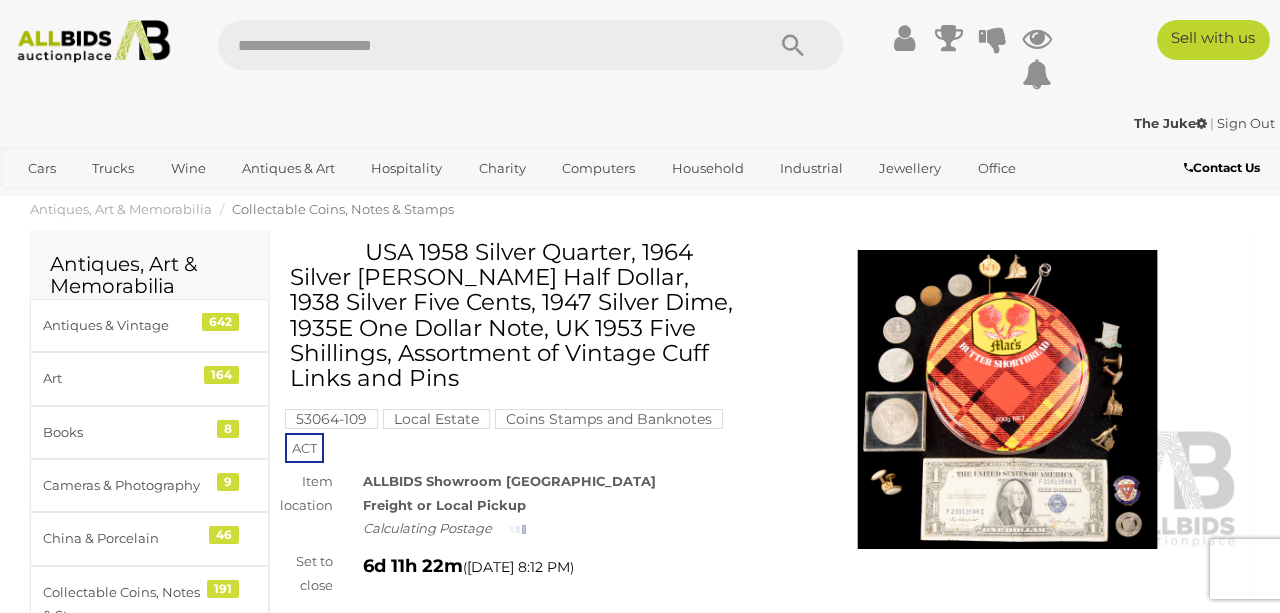 scroll, scrollTop: 0, scrollLeft: 0, axis: both 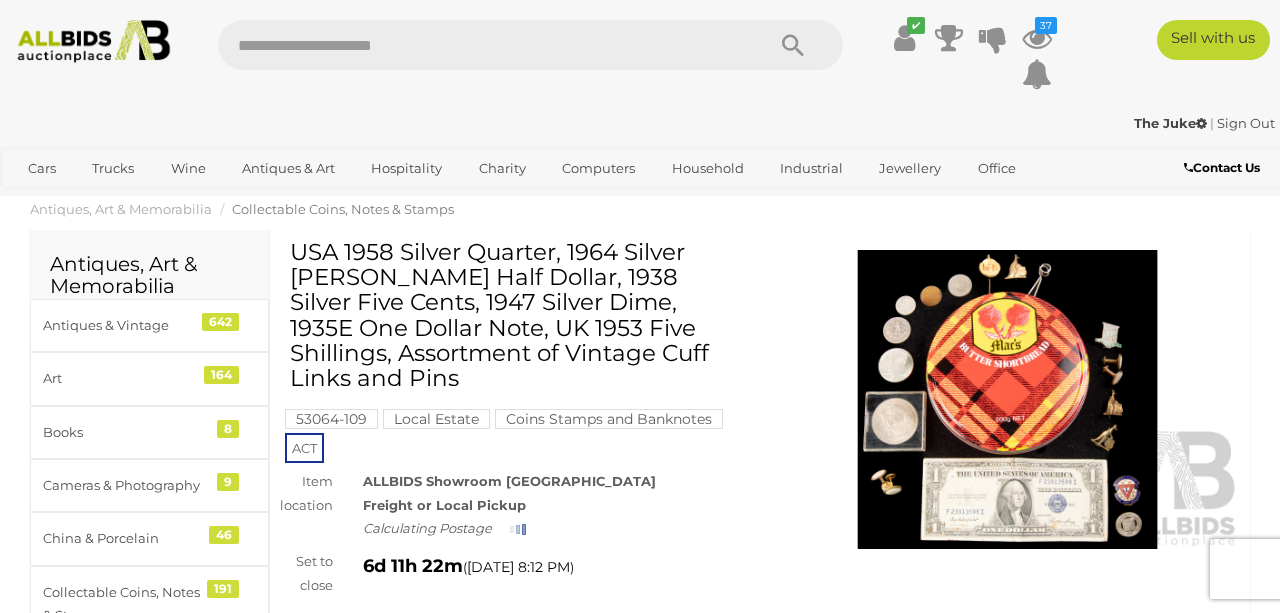 click at bounding box center [1007, 400] 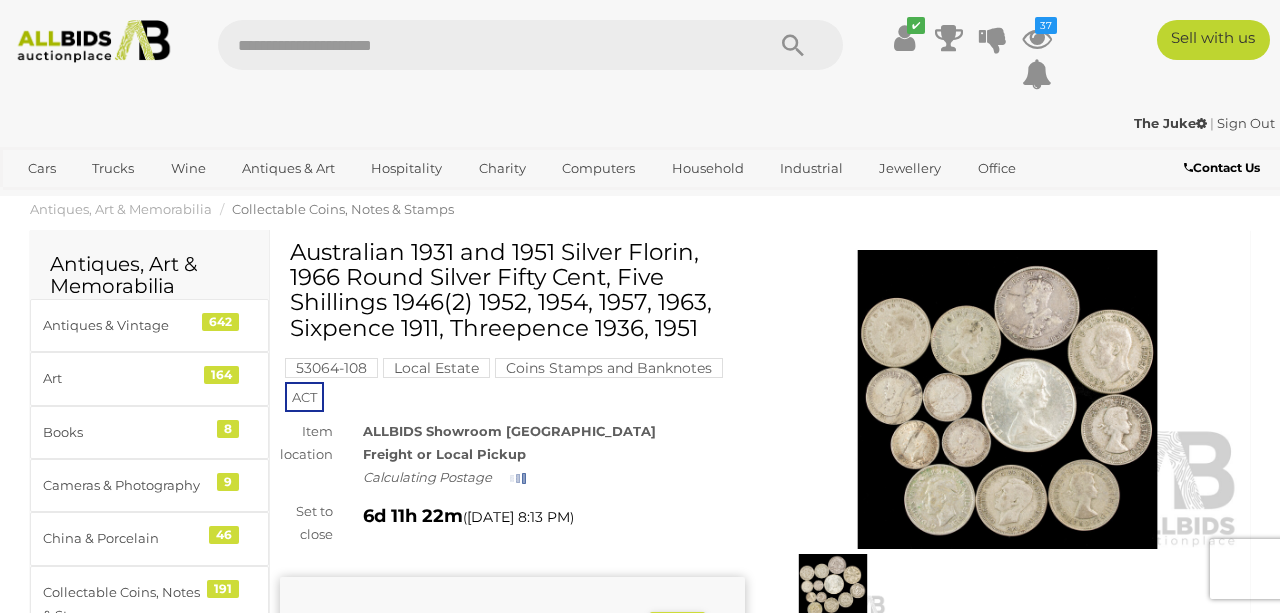 scroll, scrollTop: 0, scrollLeft: 0, axis: both 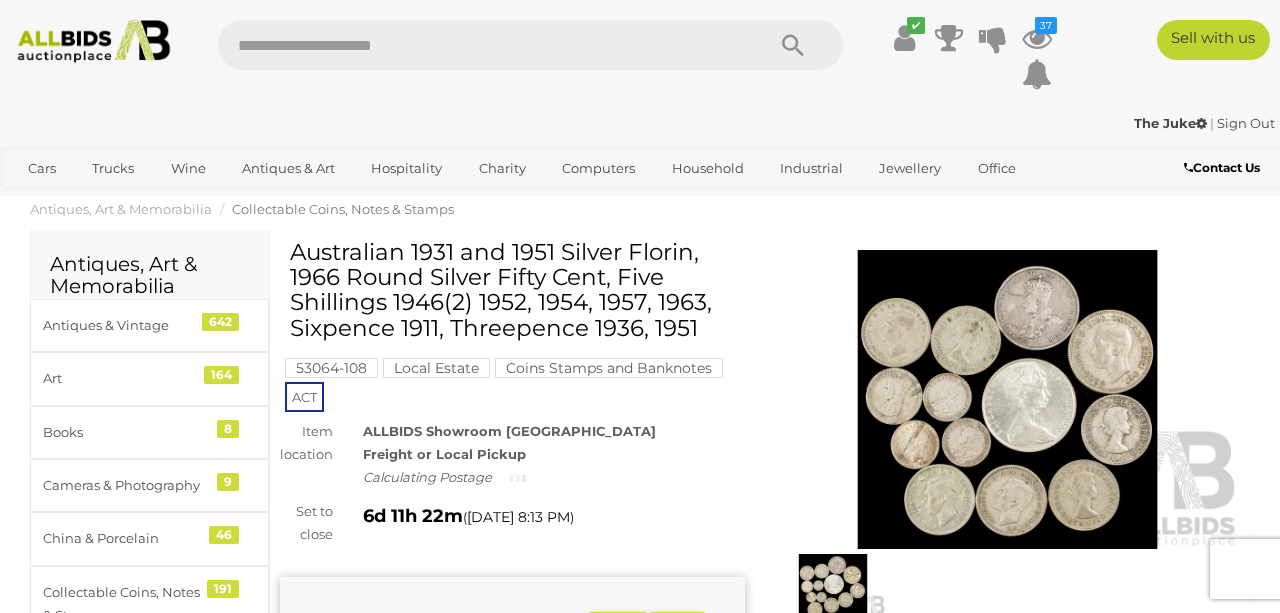 click at bounding box center (1007, 400) 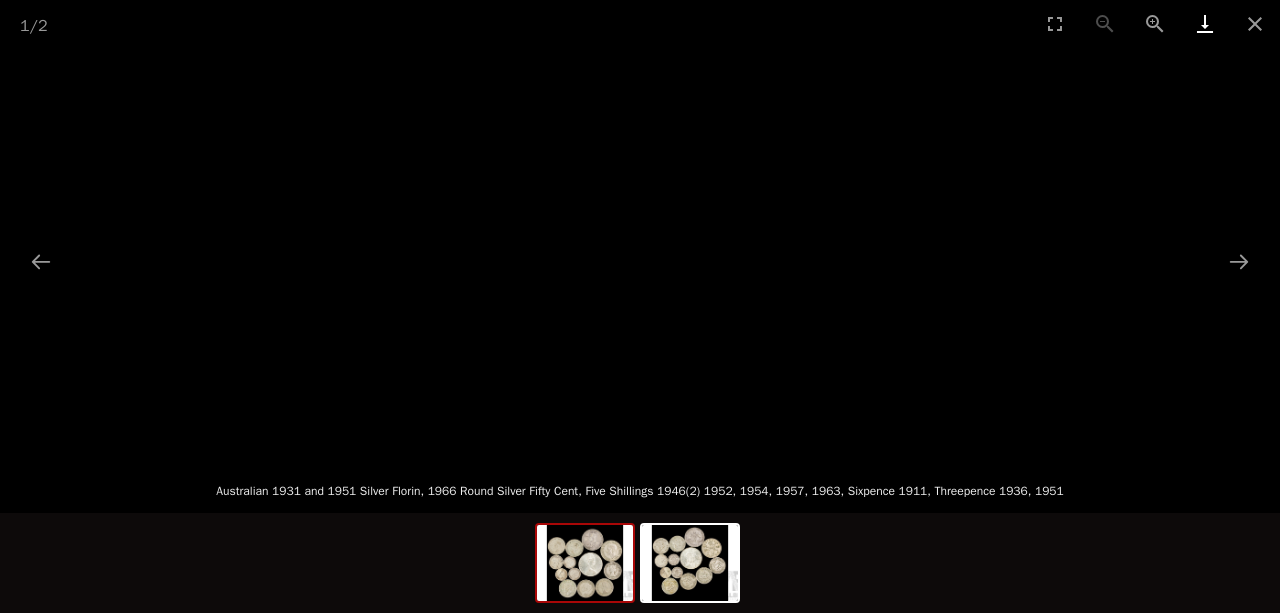 click at bounding box center [1205, 23] 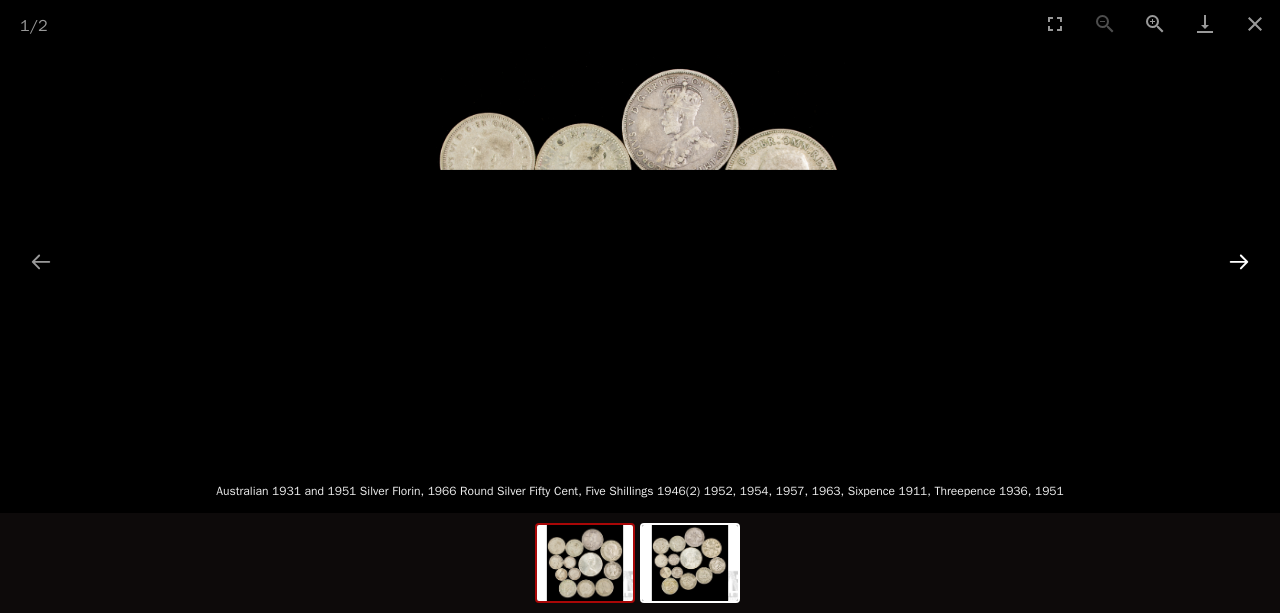 click at bounding box center (1239, 261) 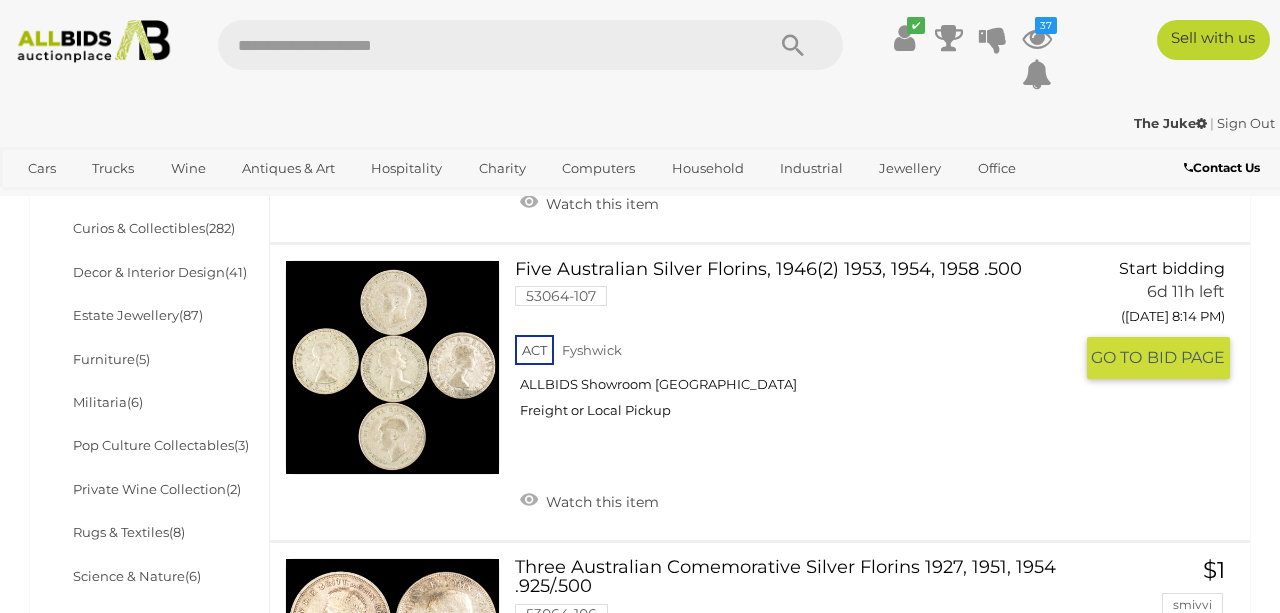 scroll, scrollTop: 944, scrollLeft: 0, axis: vertical 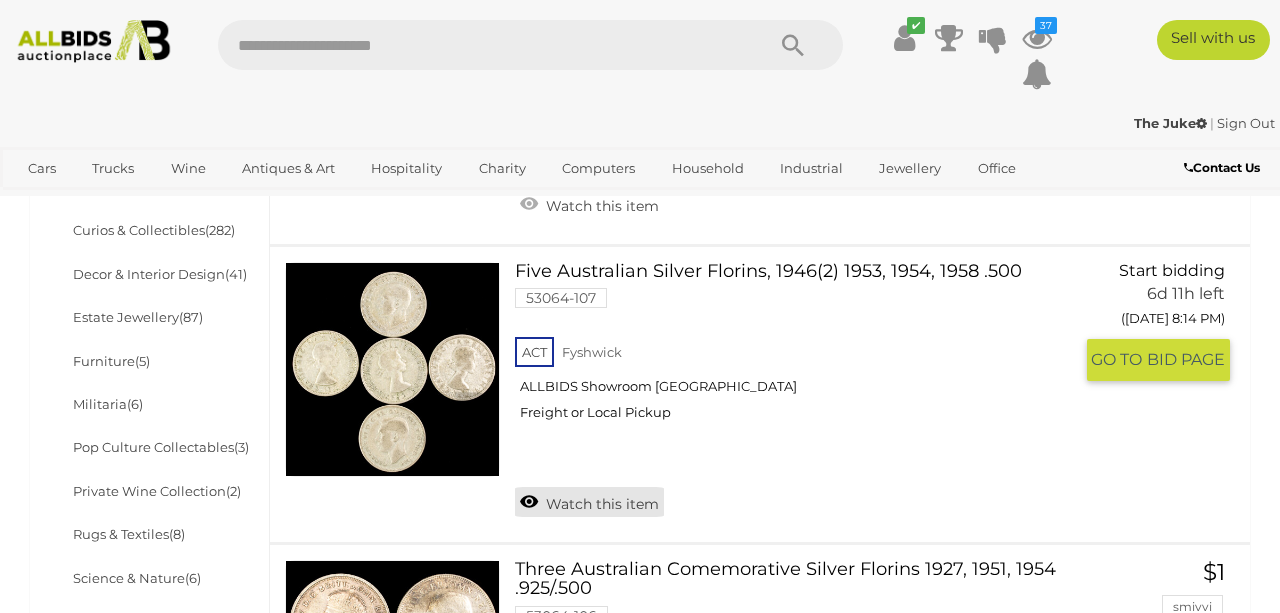 click on "Watch this item" at bounding box center (589, 502) 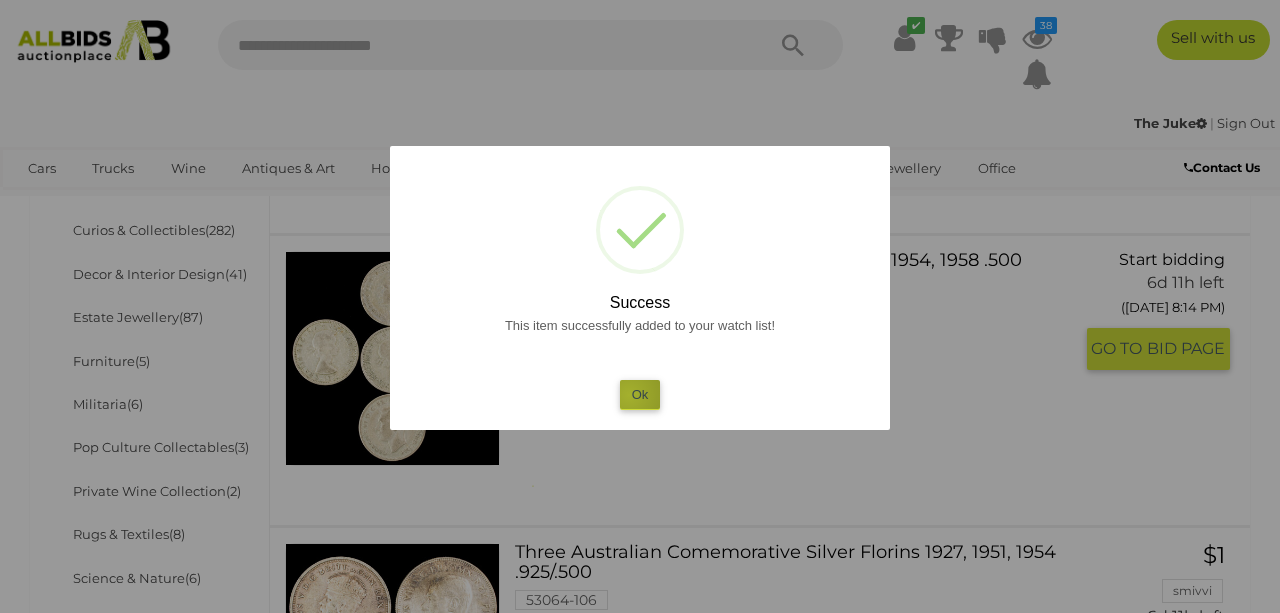 click on "Ok" at bounding box center [640, 394] 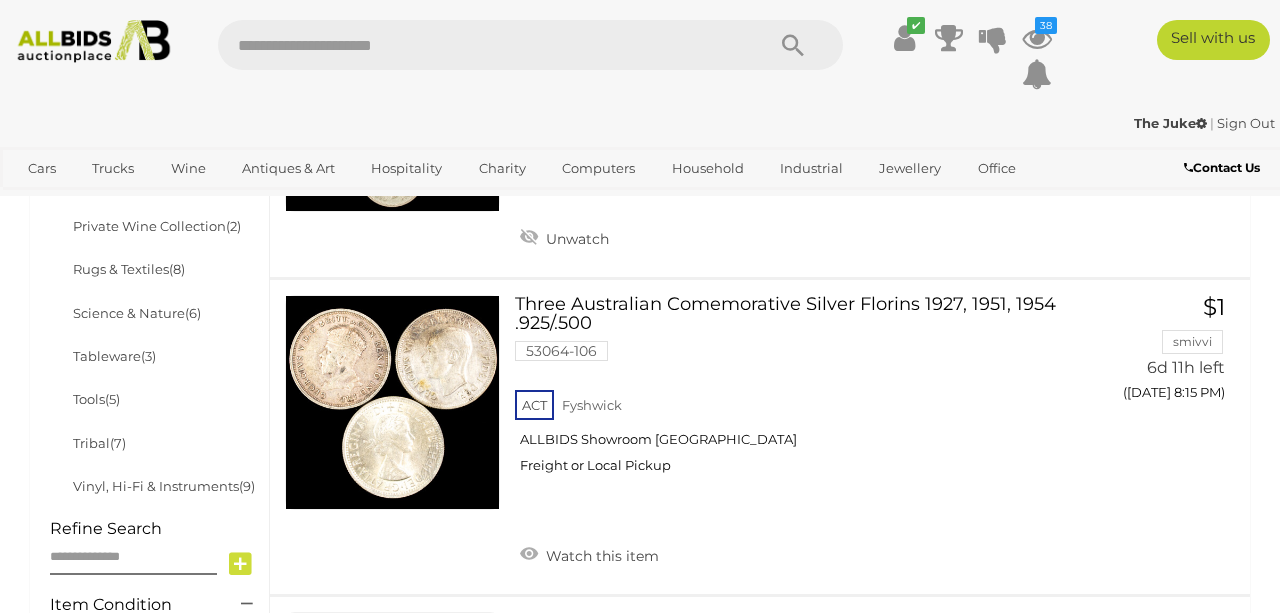 scroll, scrollTop: 1258, scrollLeft: 0, axis: vertical 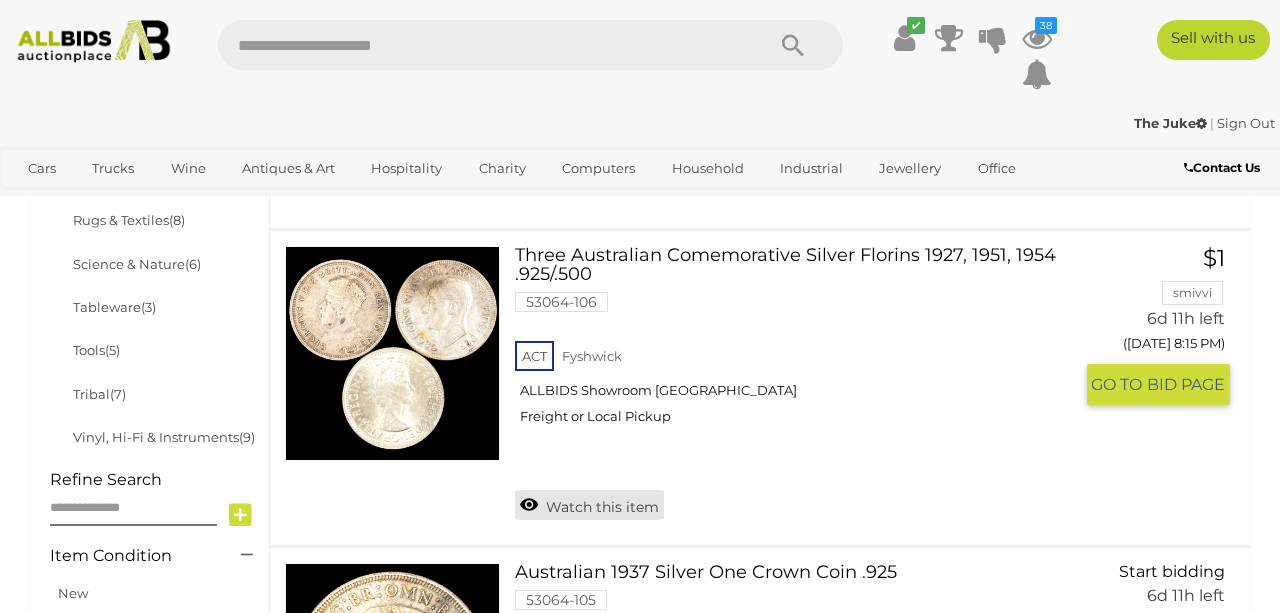 click on "Watch this item" at bounding box center (589, 505) 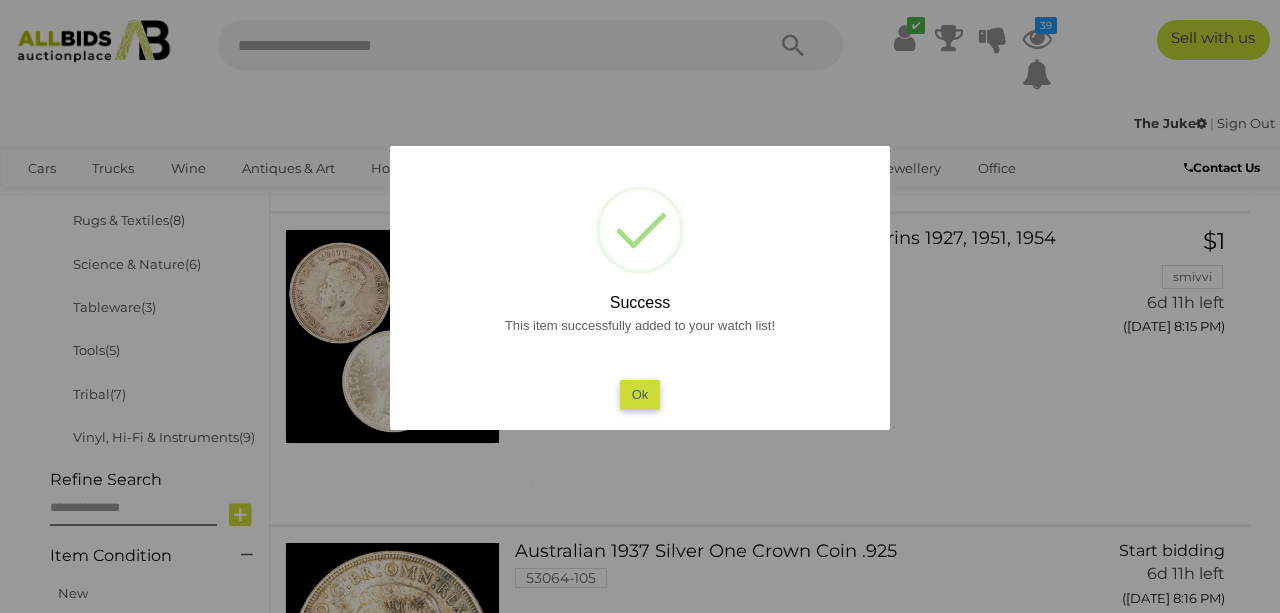 click on "Ok" at bounding box center (640, 394) 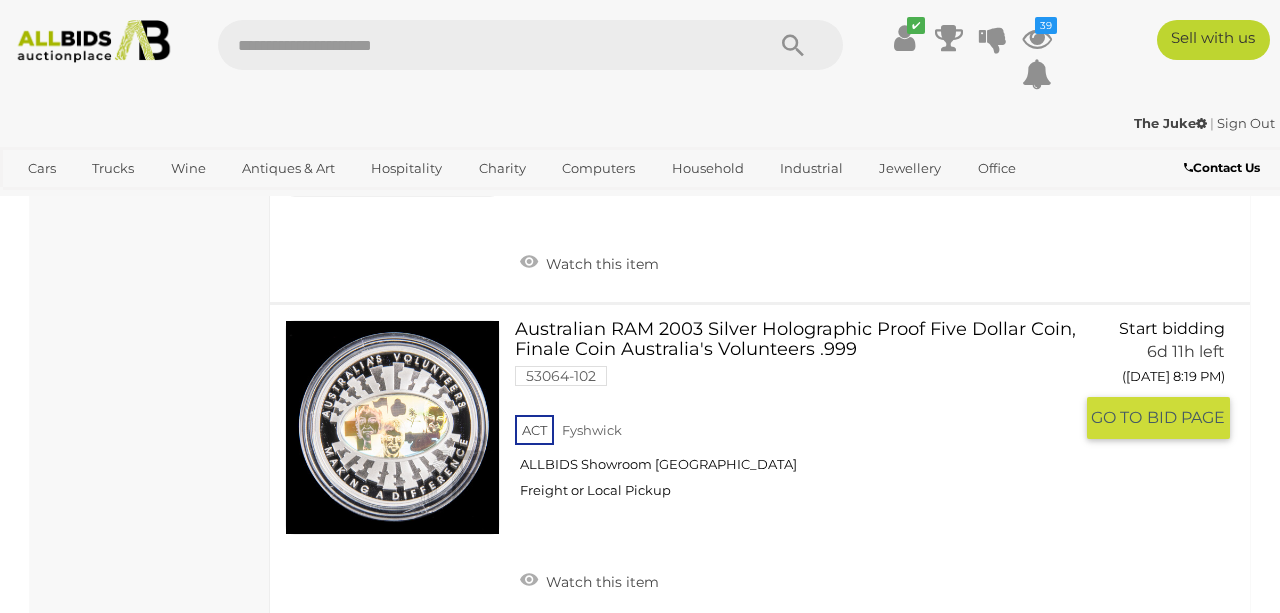 scroll, scrollTop: 2436, scrollLeft: 0, axis: vertical 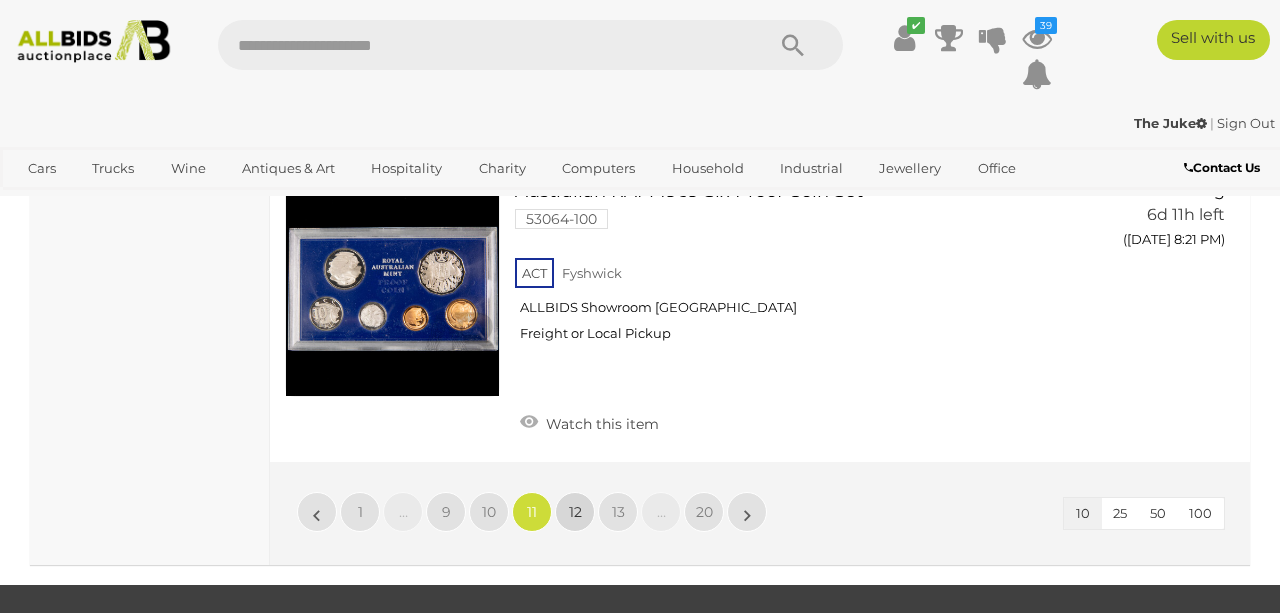 click on "12" at bounding box center [575, 512] 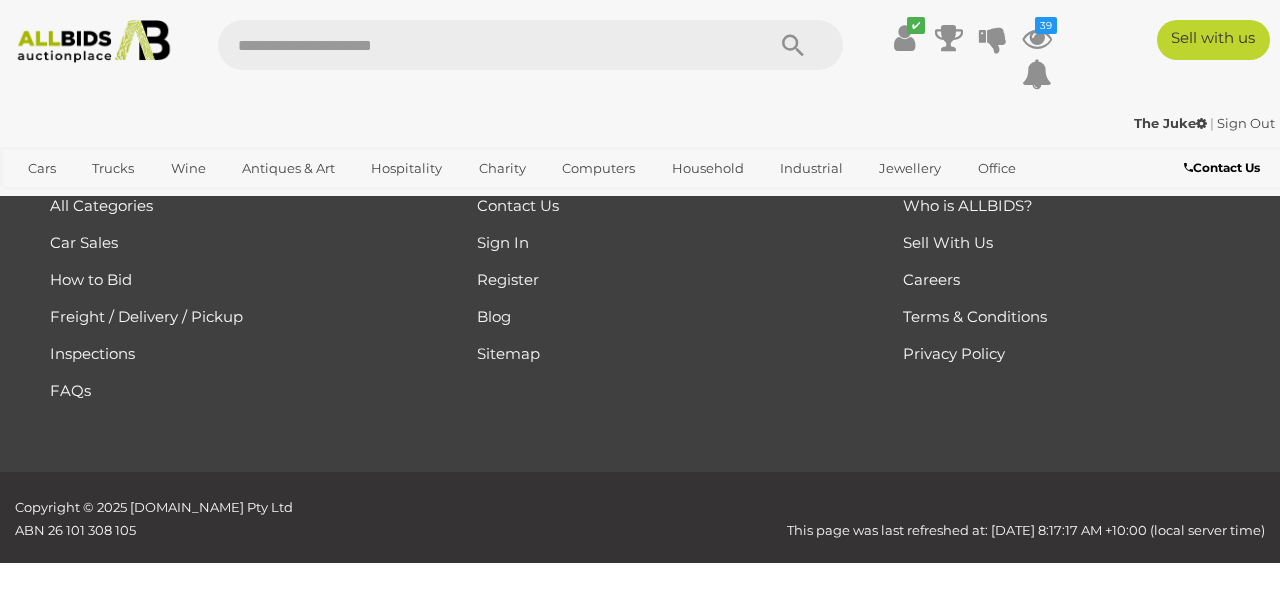 scroll, scrollTop: 290, scrollLeft: 0, axis: vertical 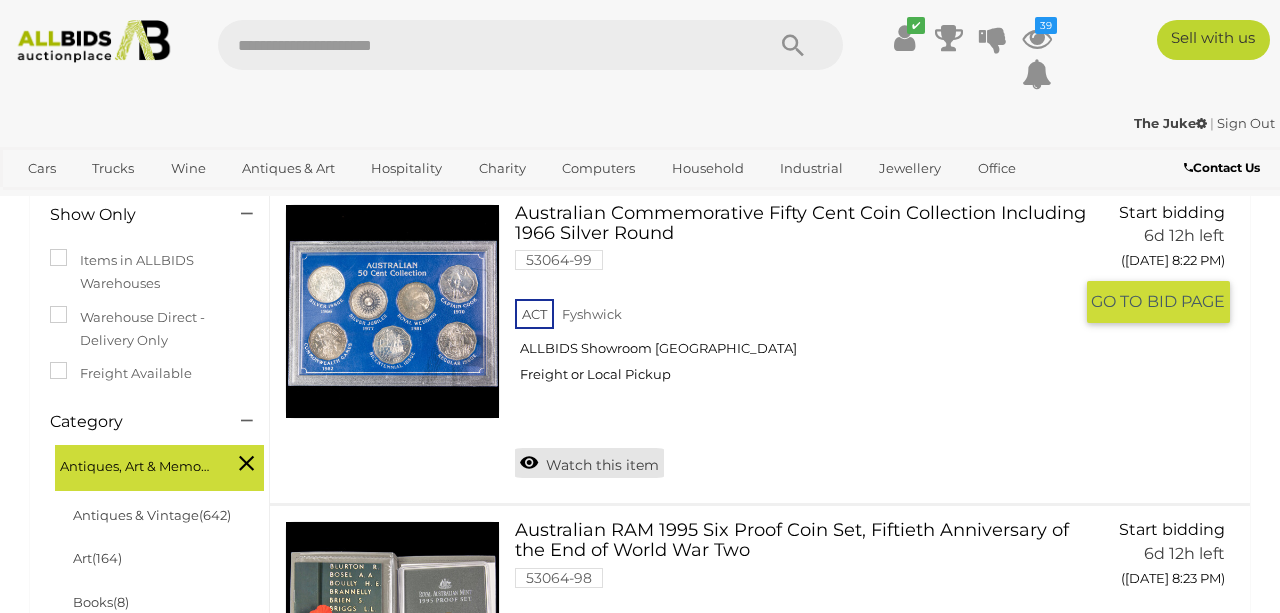 click on "Watch this item" at bounding box center [589, 463] 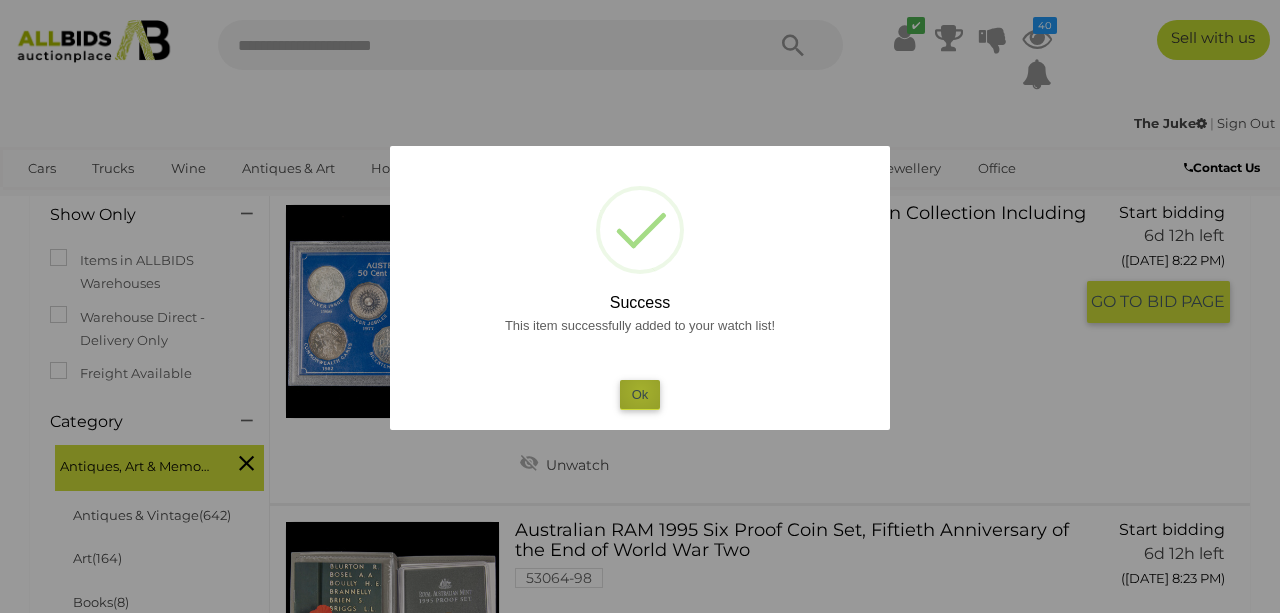 click on "Ok" at bounding box center [640, 394] 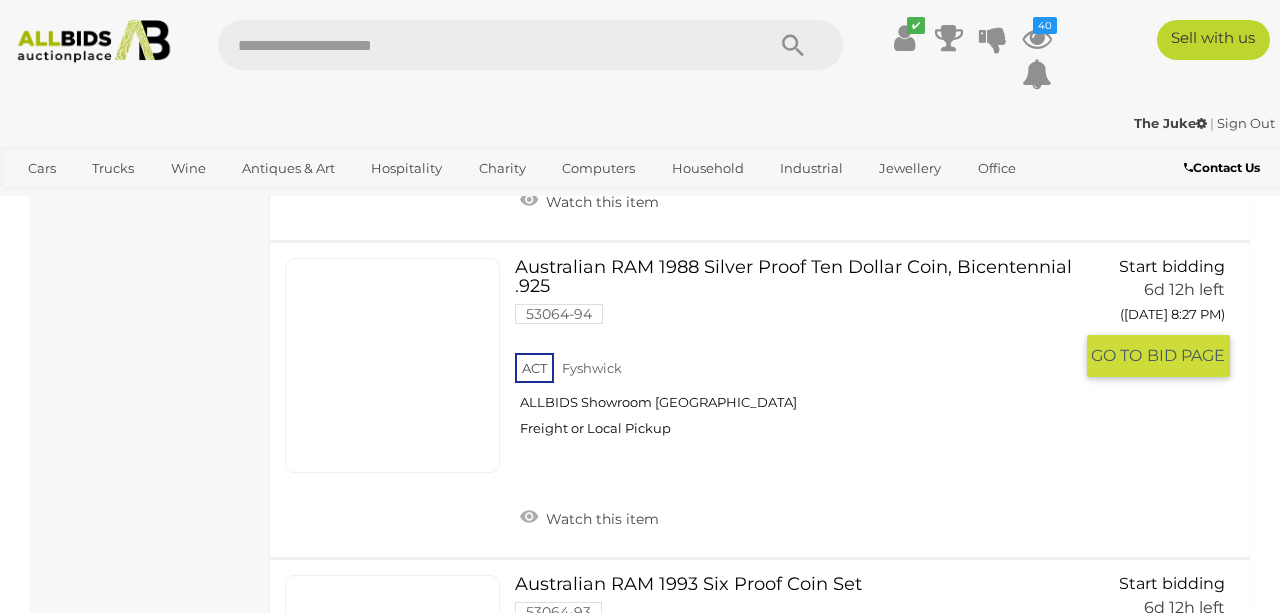 scroll, scrollTop: 1833, scrollLeft: 1, axis: both 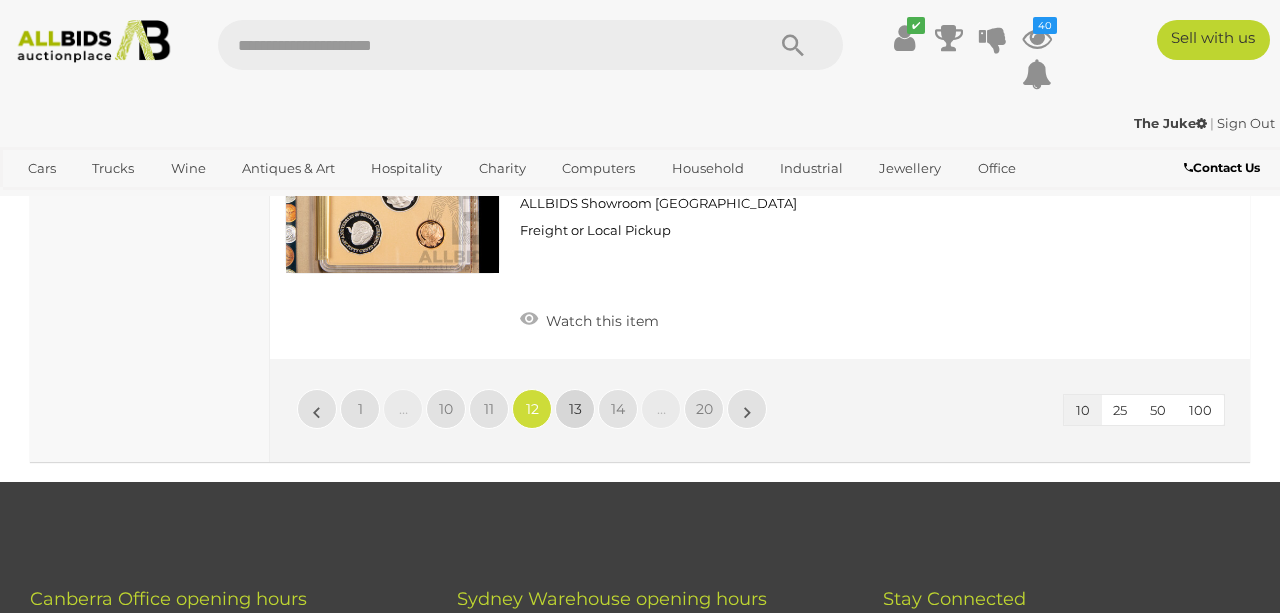 click on "13" at bounding box center [575, 409] 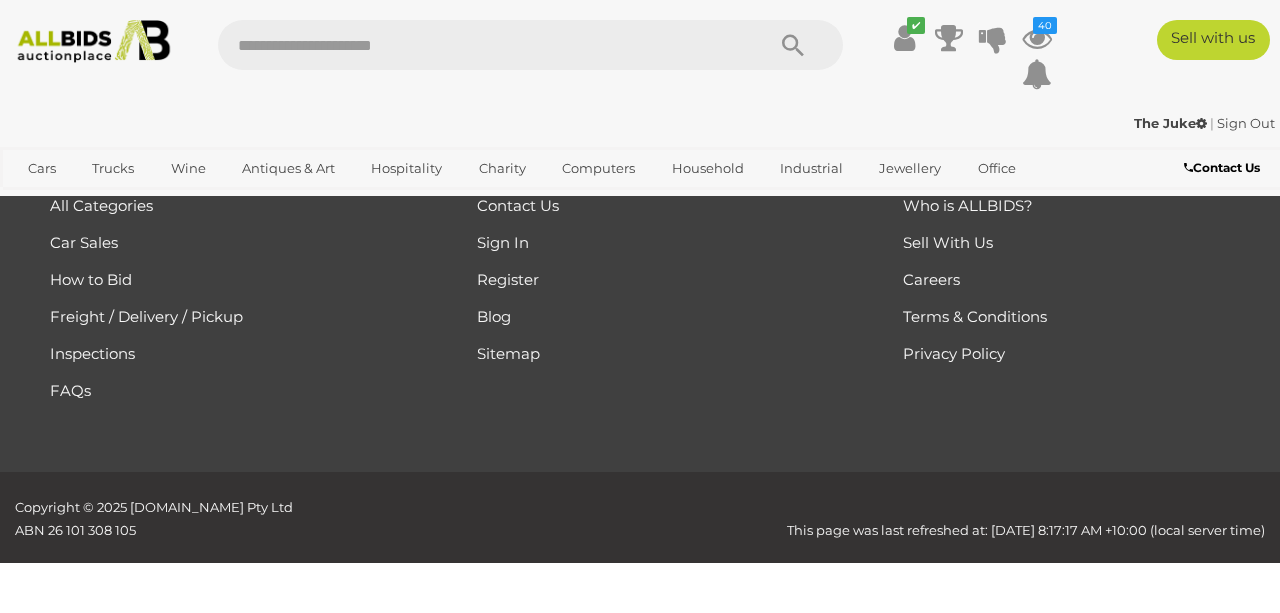 scroll, scrollTop: 290, scrollLeft: 0, axis: vertical 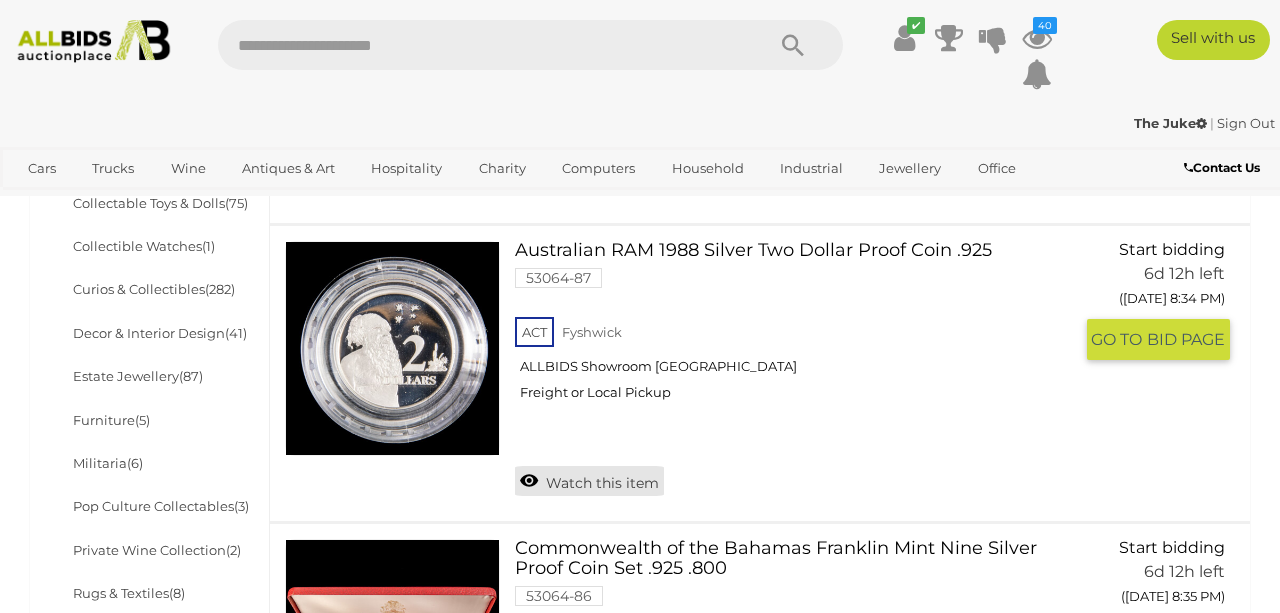 click on "Watch this item" at bounding box center [589, 481] 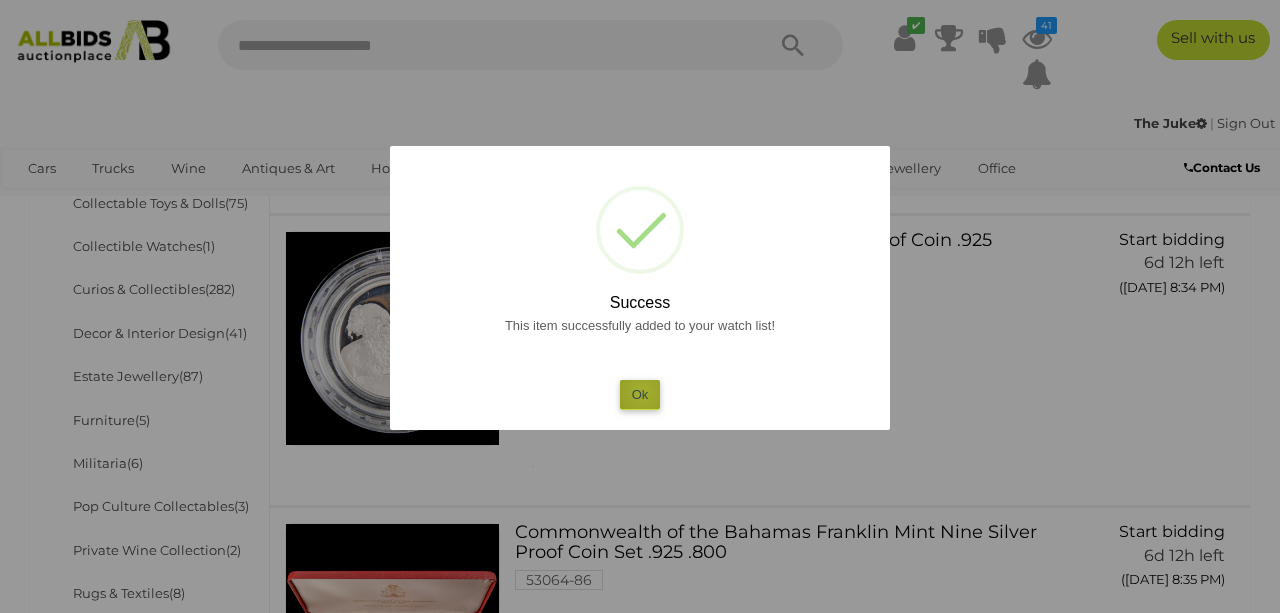 click on "Ok" at bounding box center [640, 394] 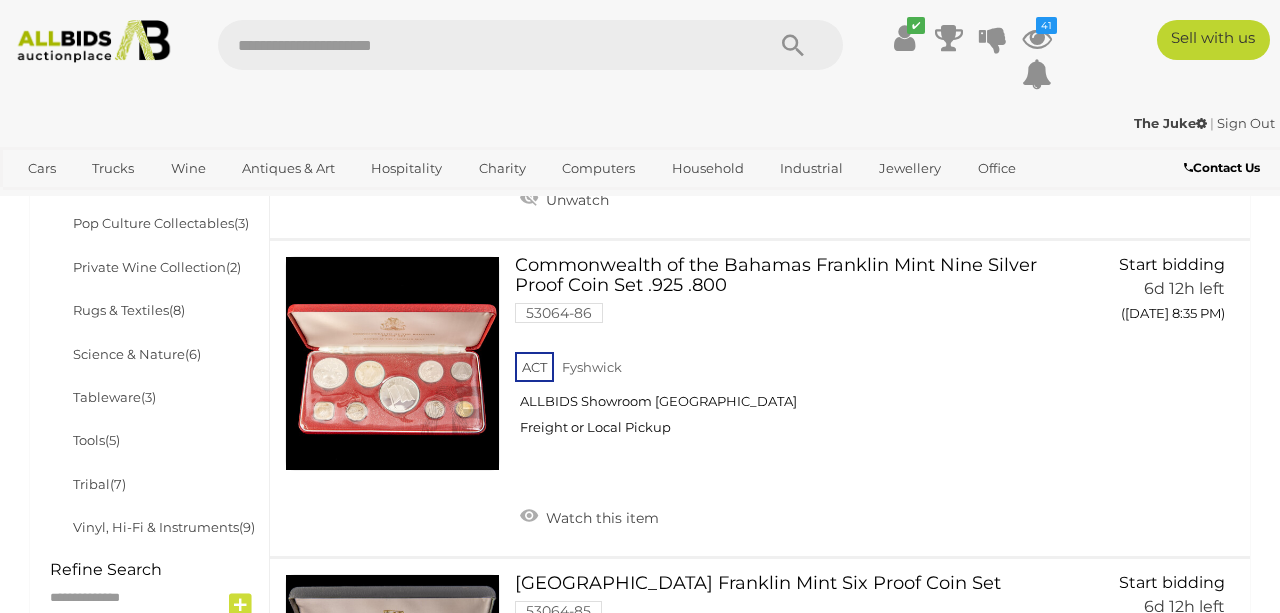 scroll, scrollTop: 1171, scrollLeft: 0, axis: vertical 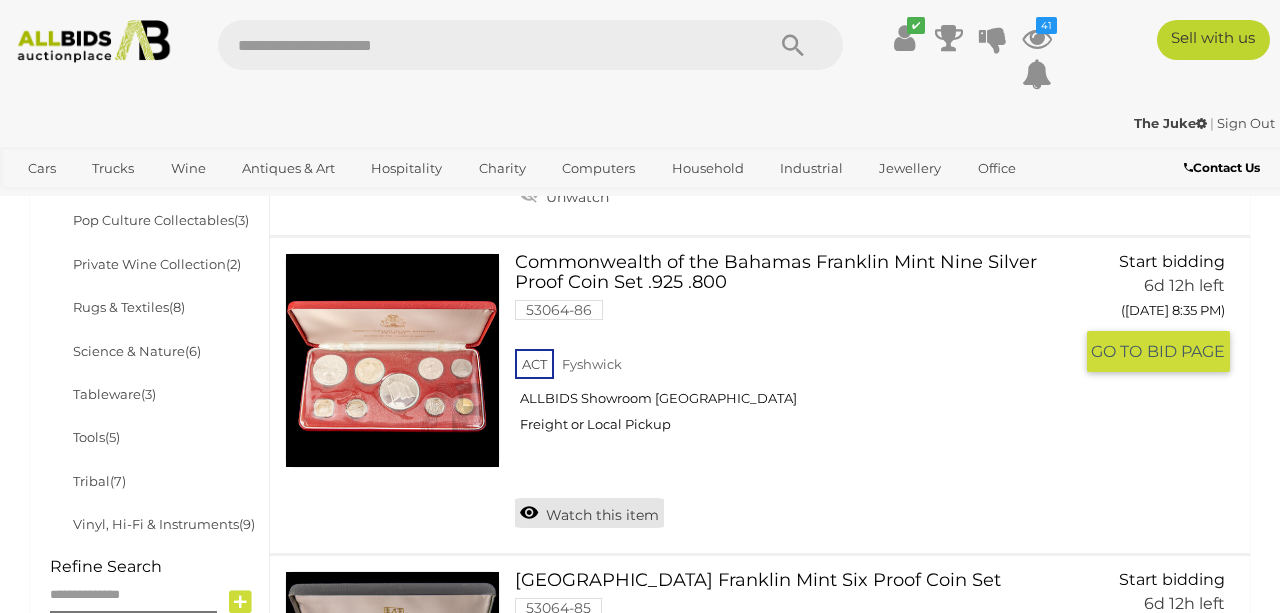 click on "Watch this item" at bounding box center [589, 513] 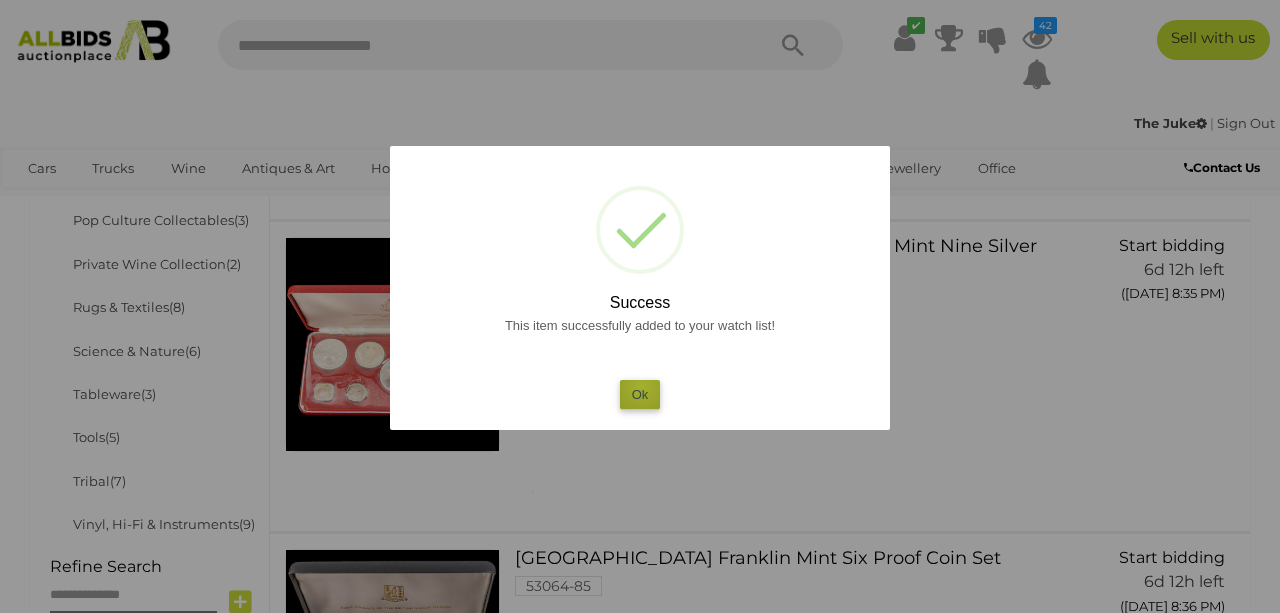 click on "Ok" at bounding box center (640, 394) 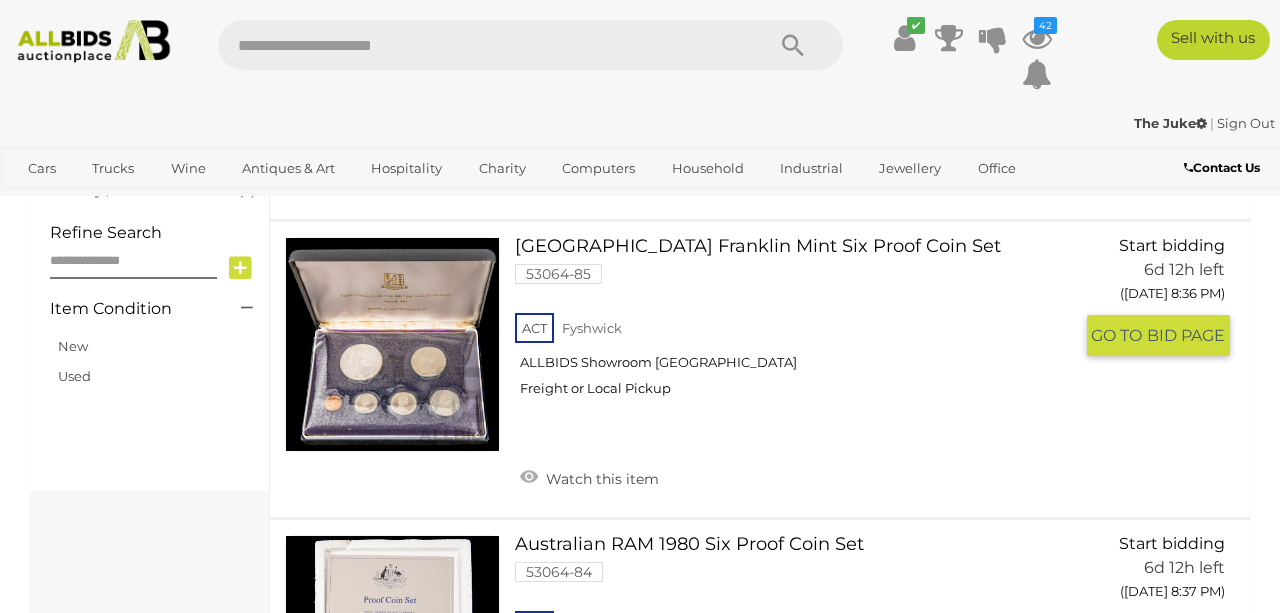 scroll, scrollTop: 1504, scrollLeft: 0, axis: vertical 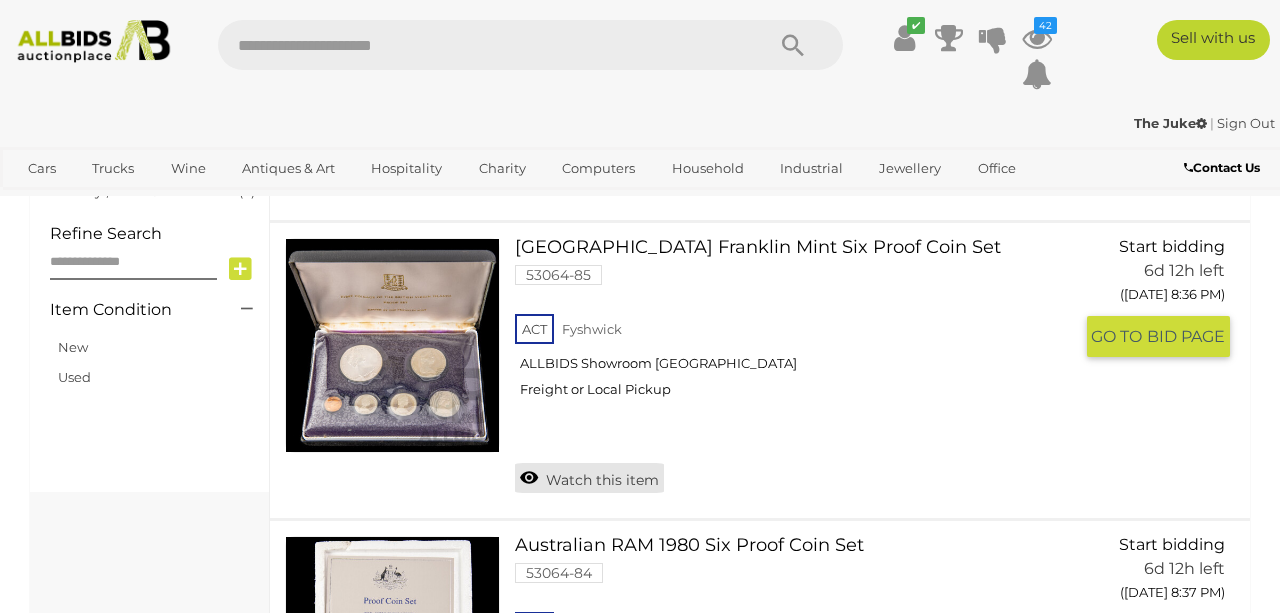 click on "Watch this item" at bounding box center [589, 478] 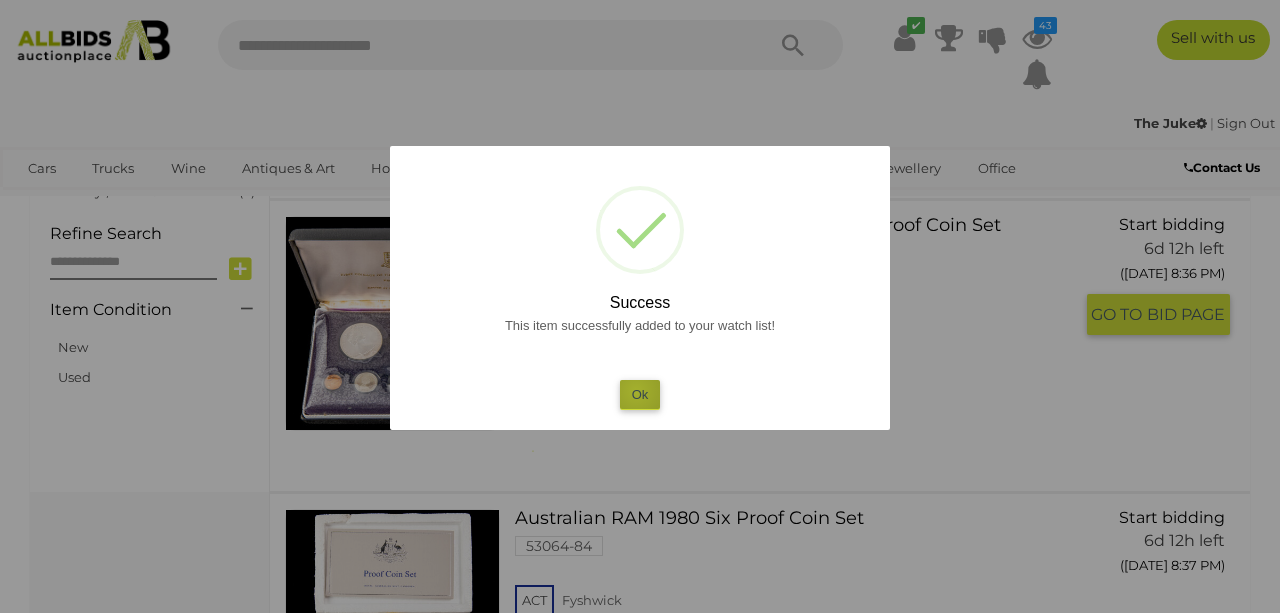 click on "Ok" at bounding box center [640, 394] 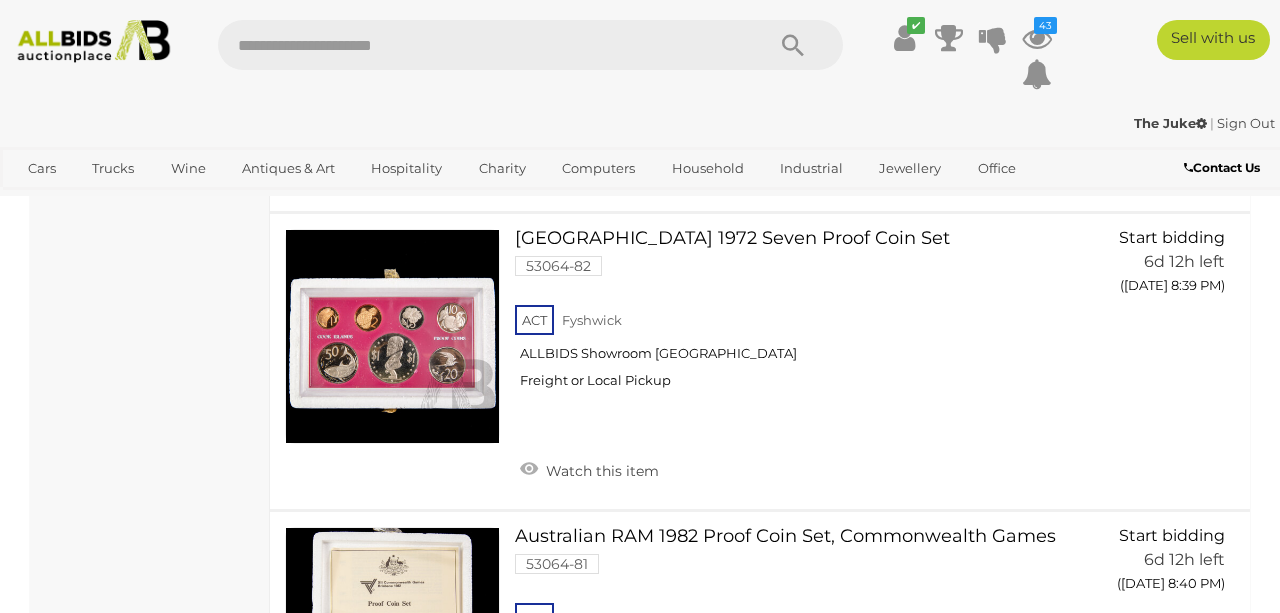 scroll, scrollTop: 2409, scrollLeft: 0, axis: vertical 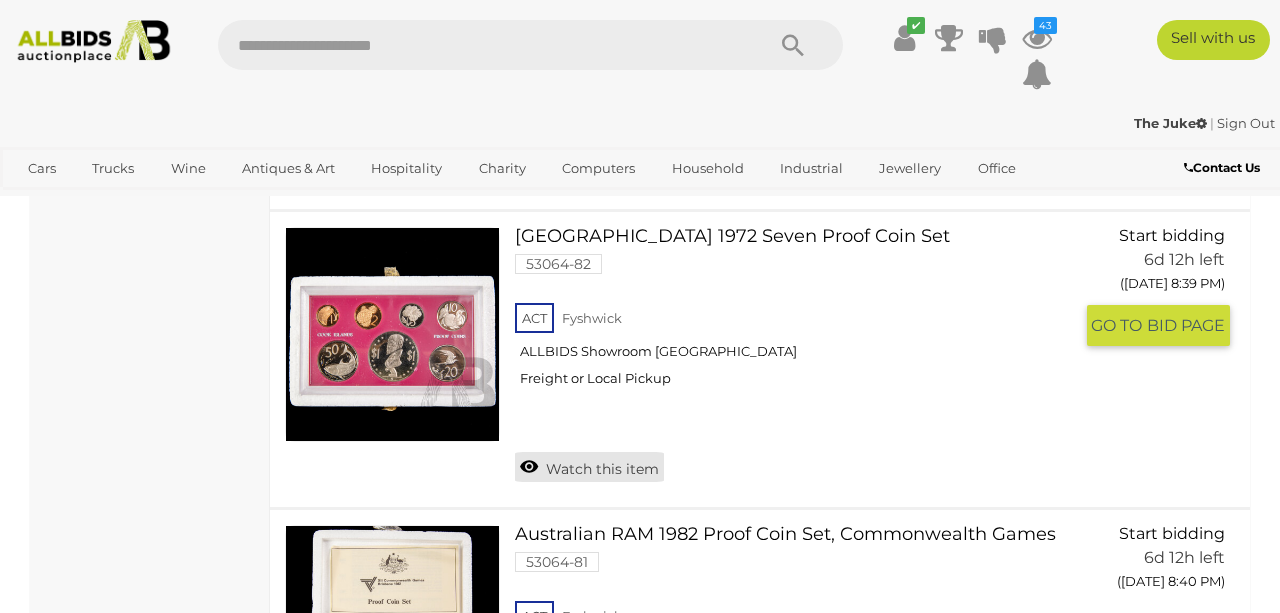 click on "Watch this item" at bounding box center [589, 467] 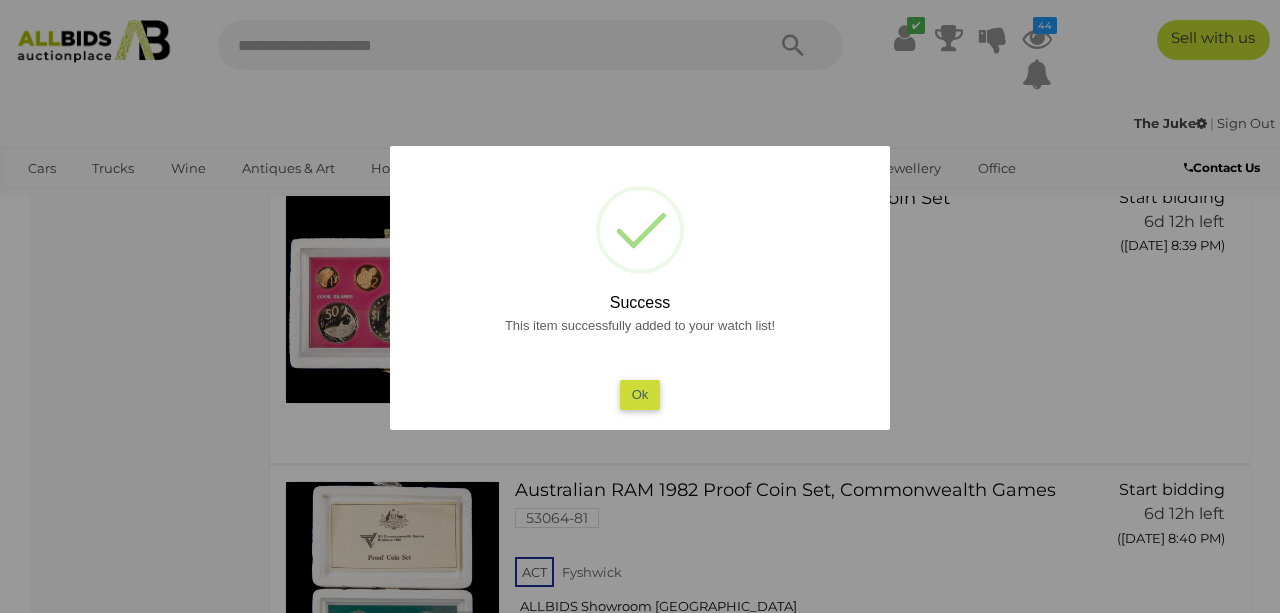 click on "Ok" at bounding box center (640, 394) 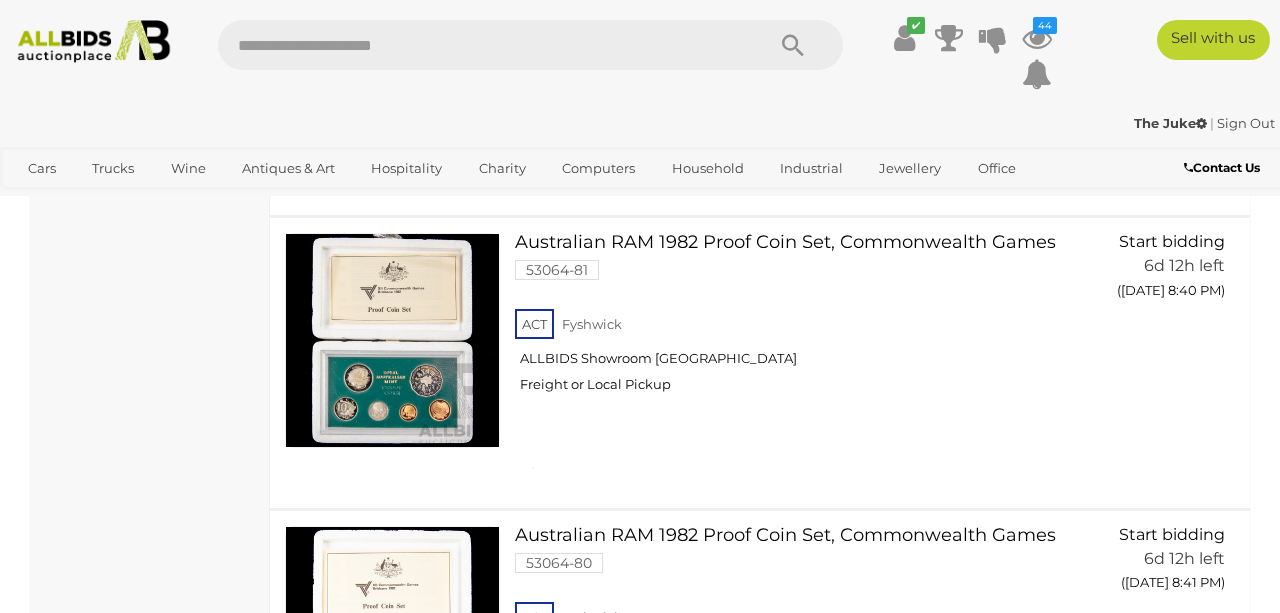 scroll, scrollTop: 2645, scrollLeft: 0, axis: vertical 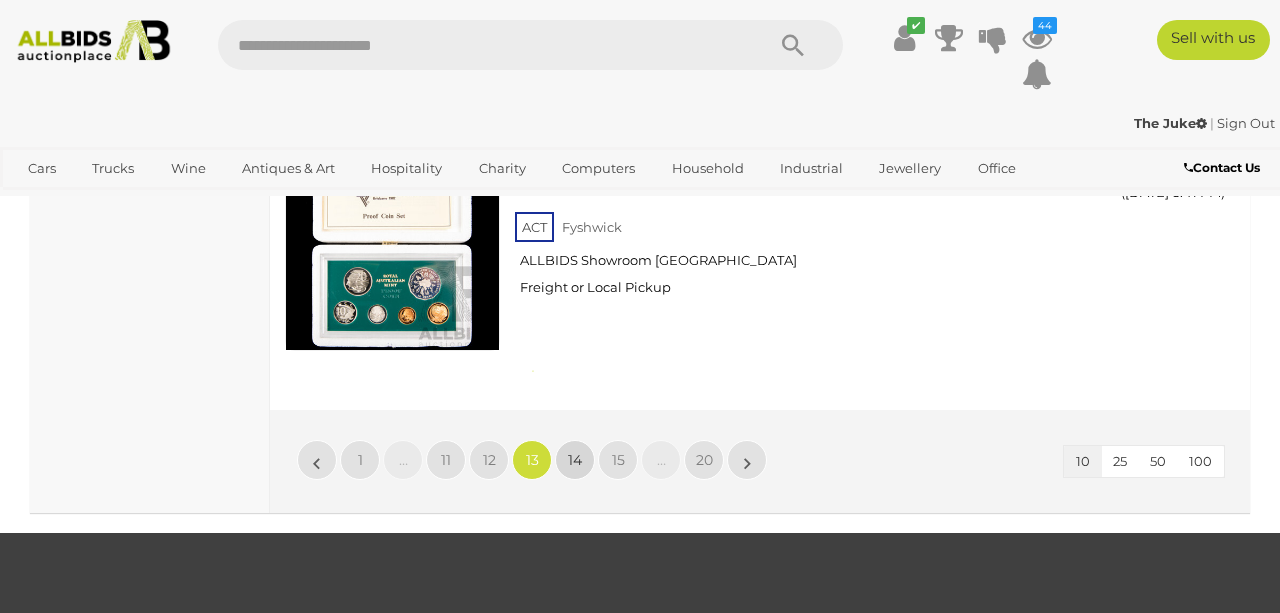 click on "14" at bounding box center [575, 460] 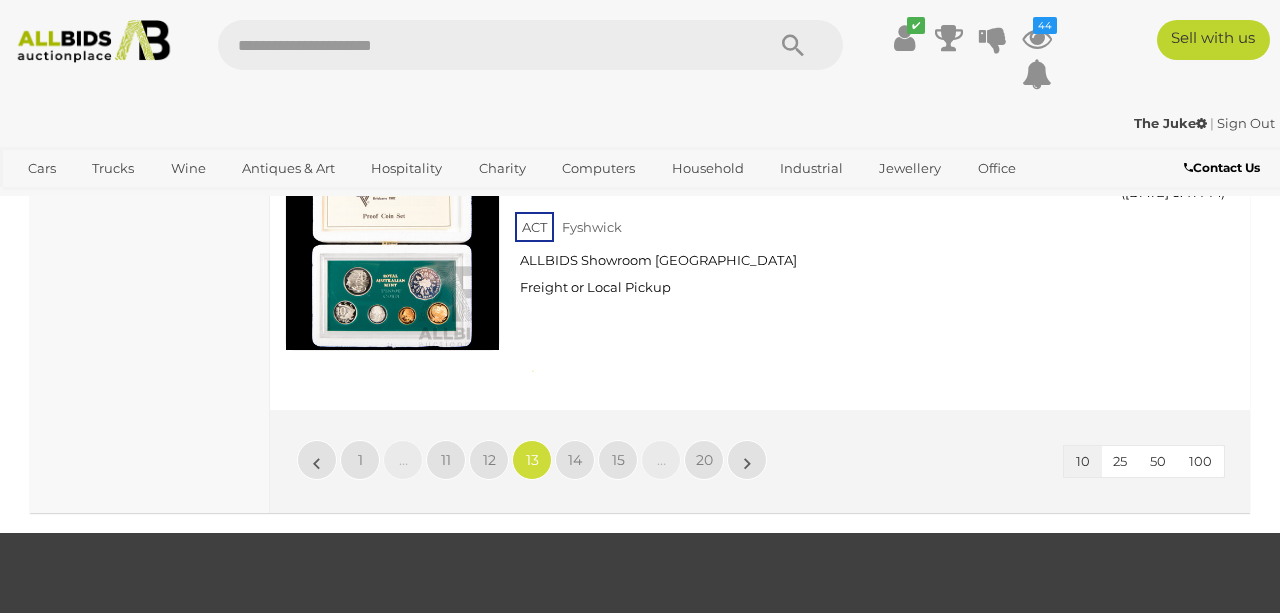 scroll, scrollTop: 290, scrollLeft: 0, axis: vertical 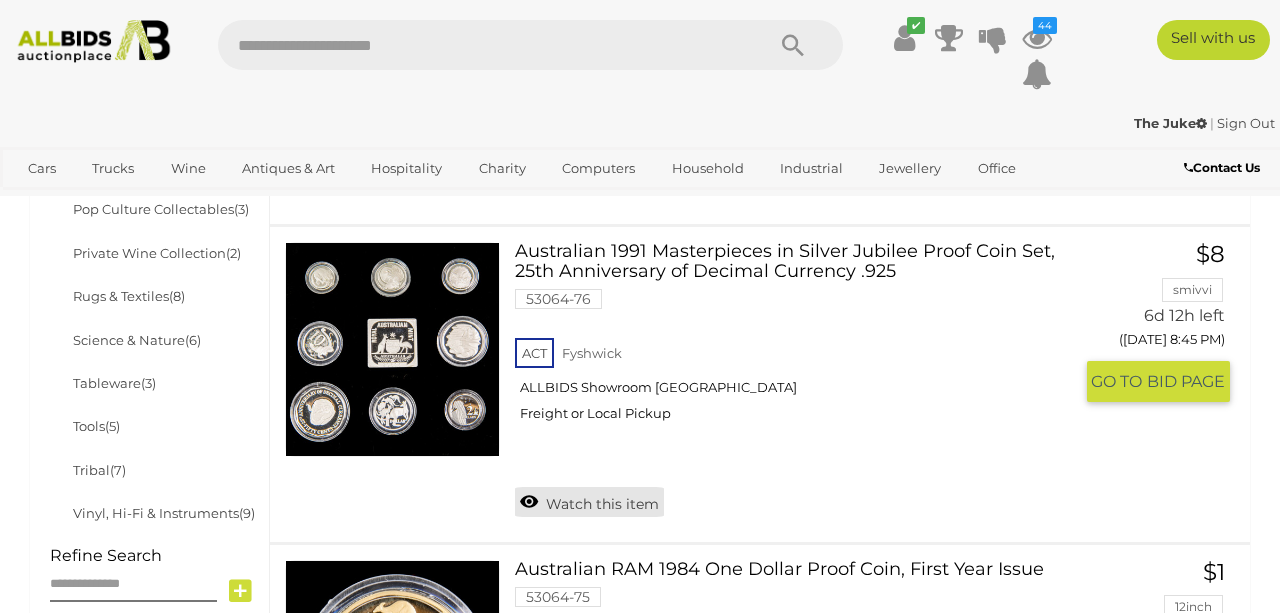 click on "Watch this item" at bounding box center (589, 502) 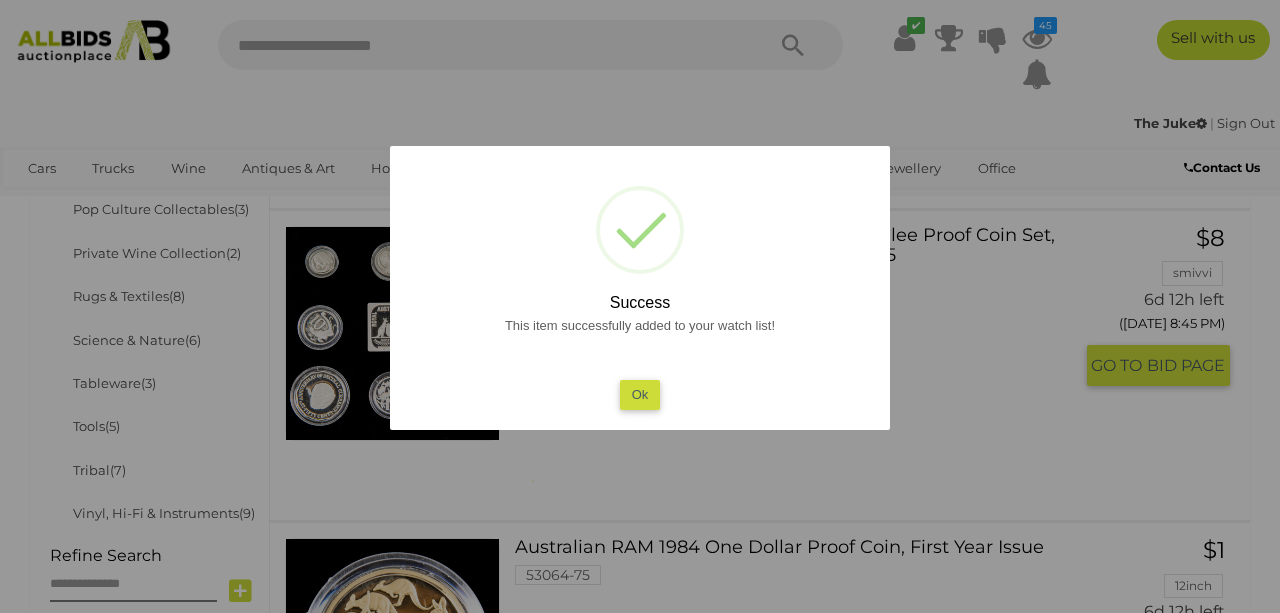click on "Ok" at bounding box center (640, 394) 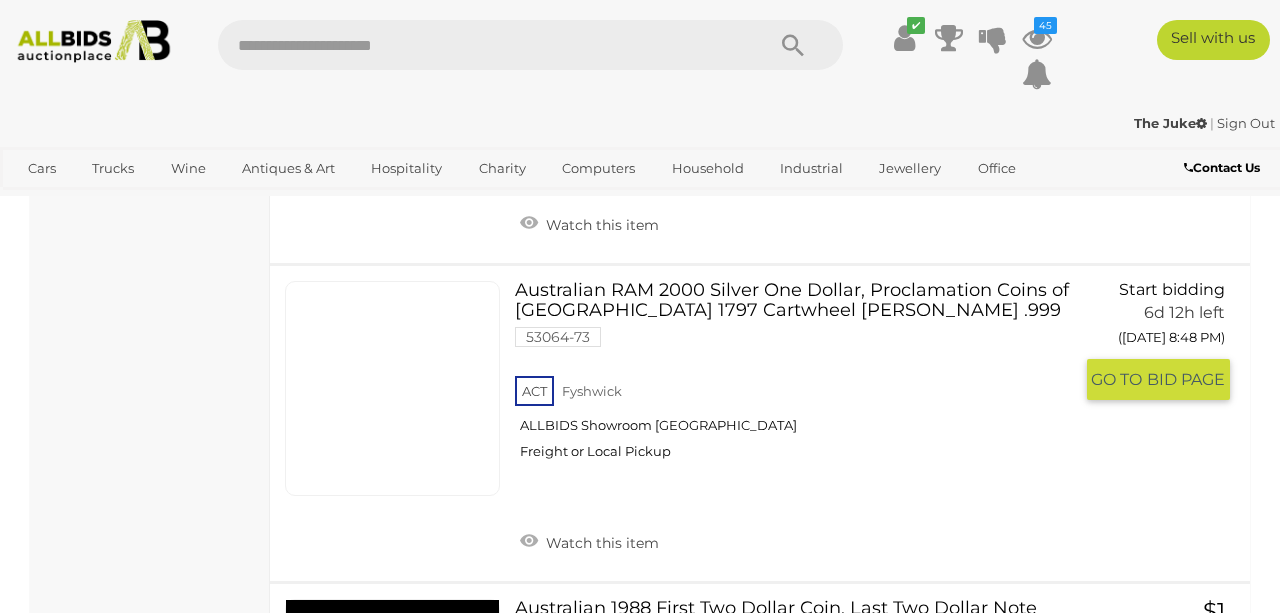 scroll, scrollTop: 2086, scrollLeft: 0, axis: vertical 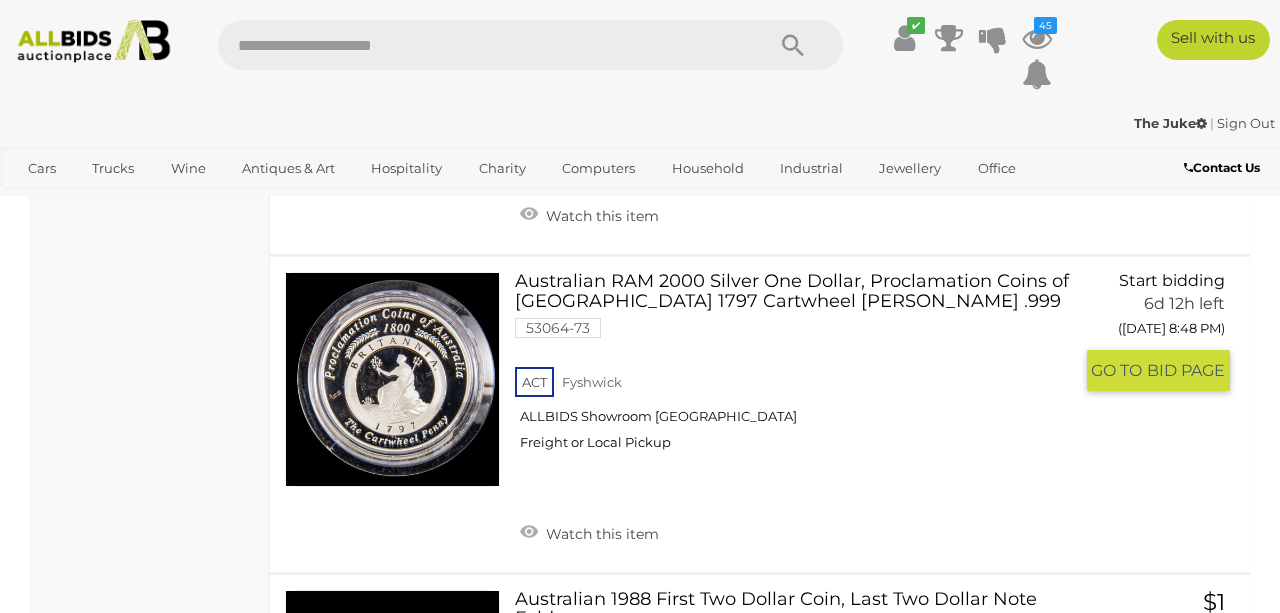 click at bounding box center [392, 379] 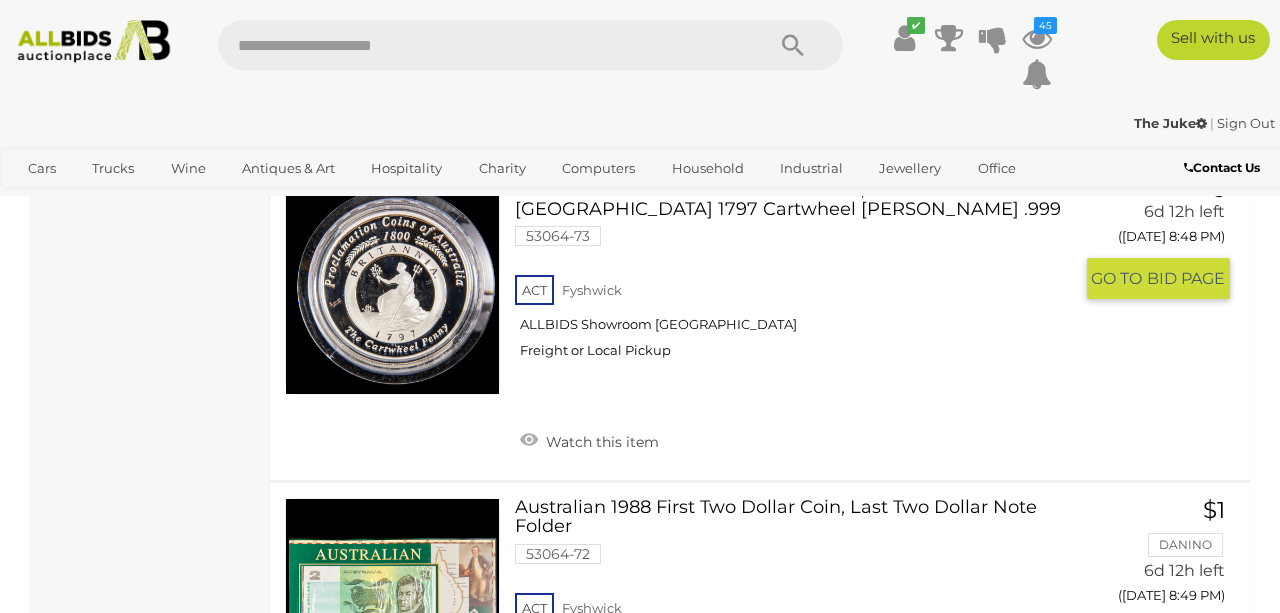 scroll, scrollTop: 2181, scrollLeft: 0, axis: vertical 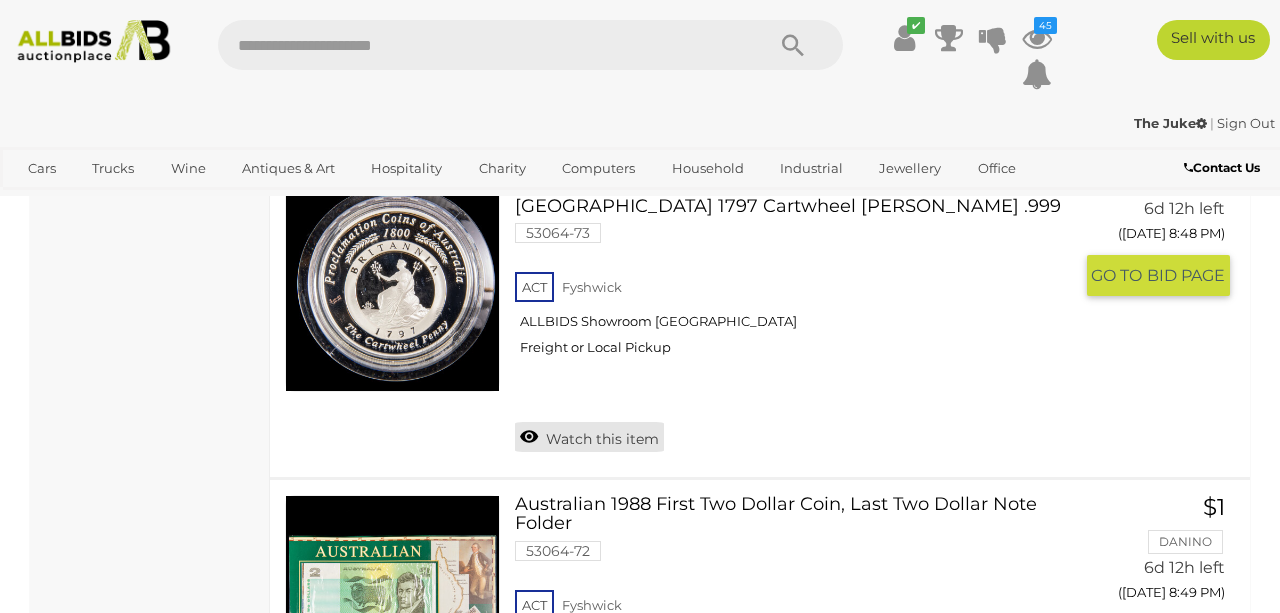 click on "Watch this item" at bounding box center (589, 437) 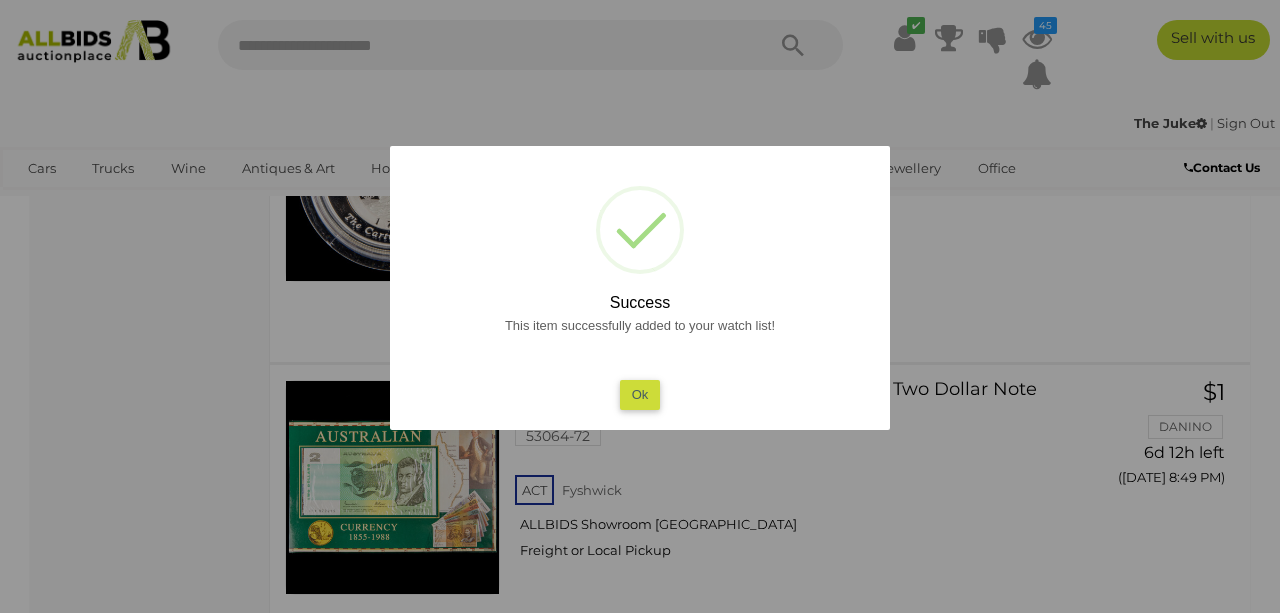 scroll, scrollTop: 2266, scrollLeft: 0, axis: vertical 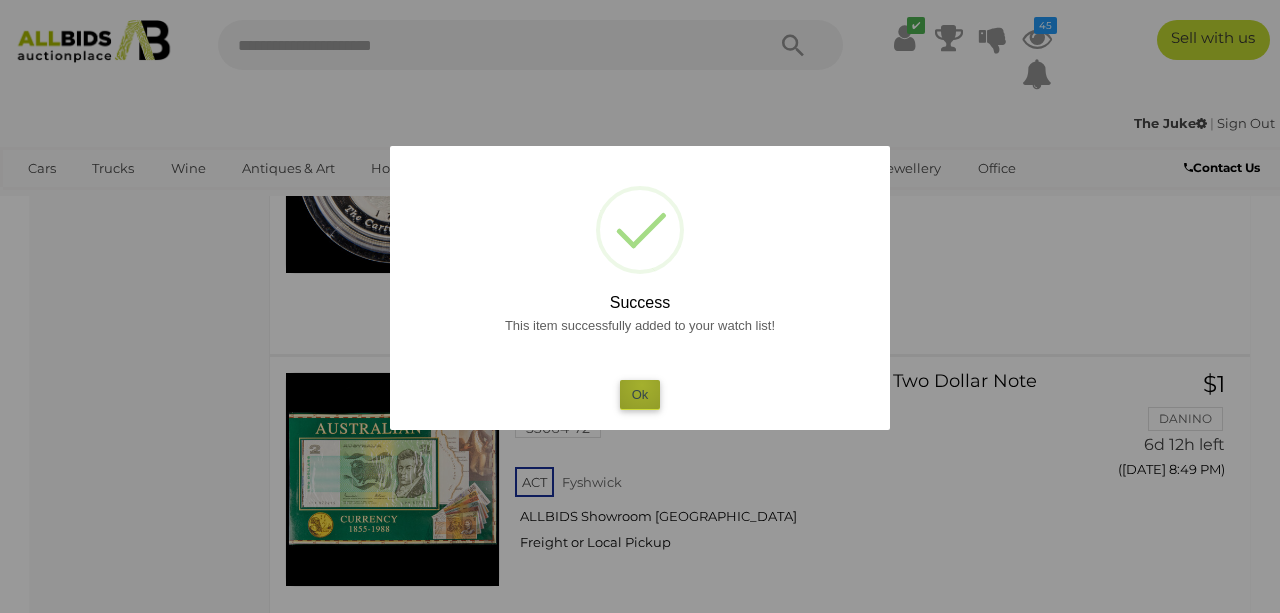 click on "Ok" at bounding box center [640, 394] 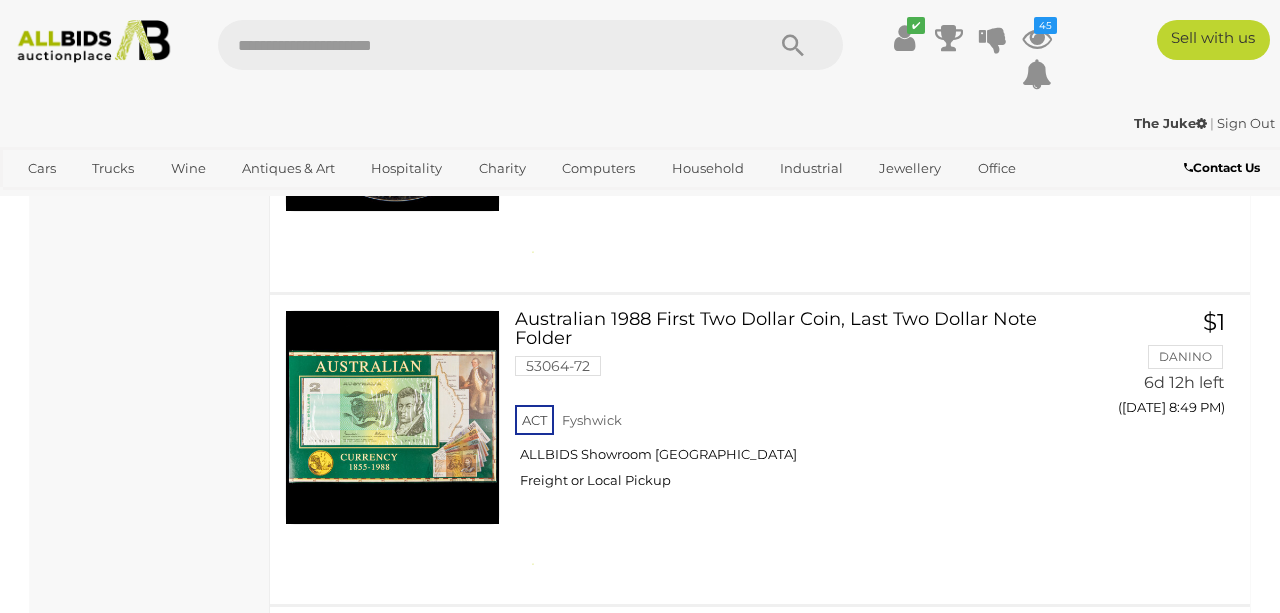 scroll, scrollTop: 2353, scrollLeft: 0, axis: vertical 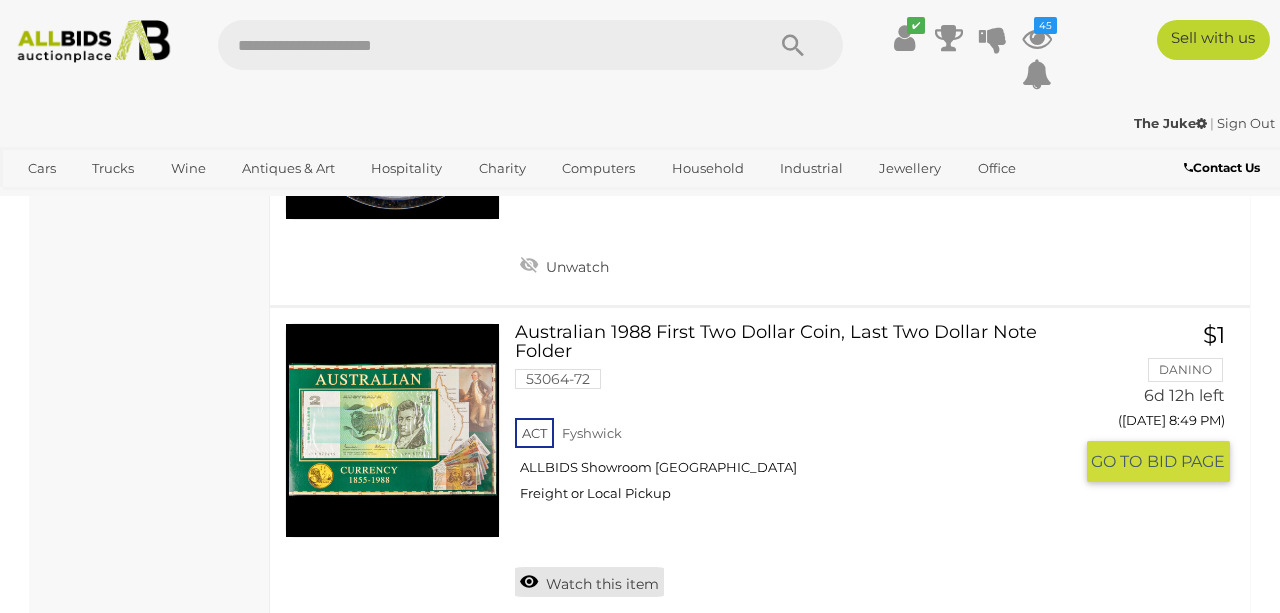 click on "Watch this item" at bounding box center (589, 582) 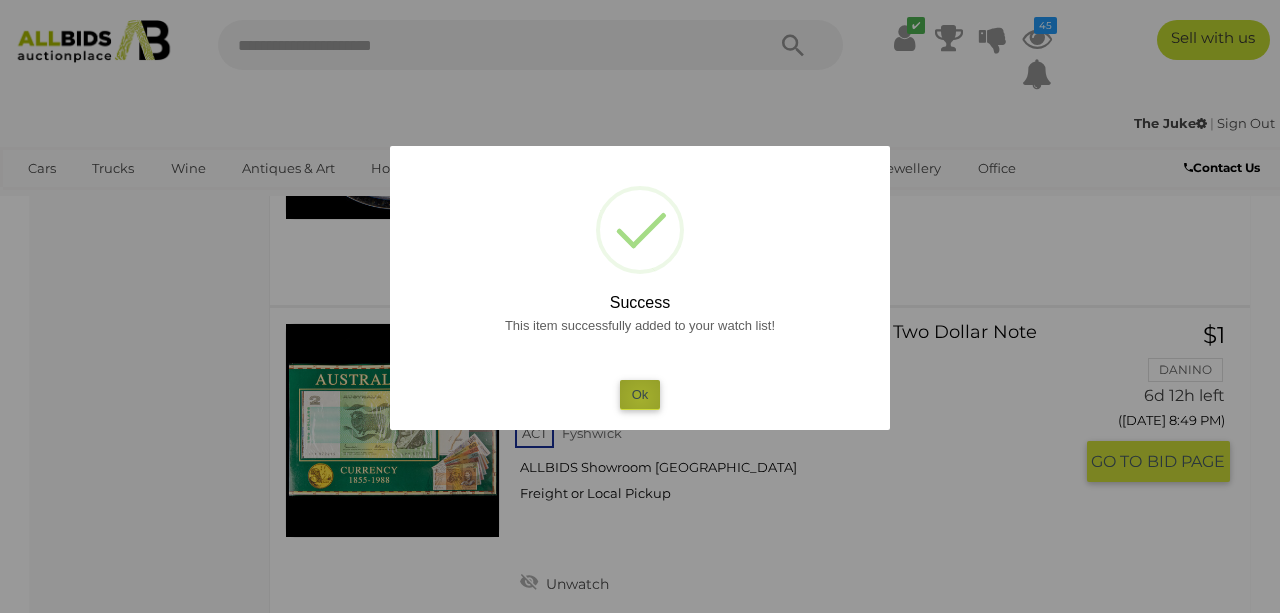 click on "Ok" at bounding box center [640, 394] 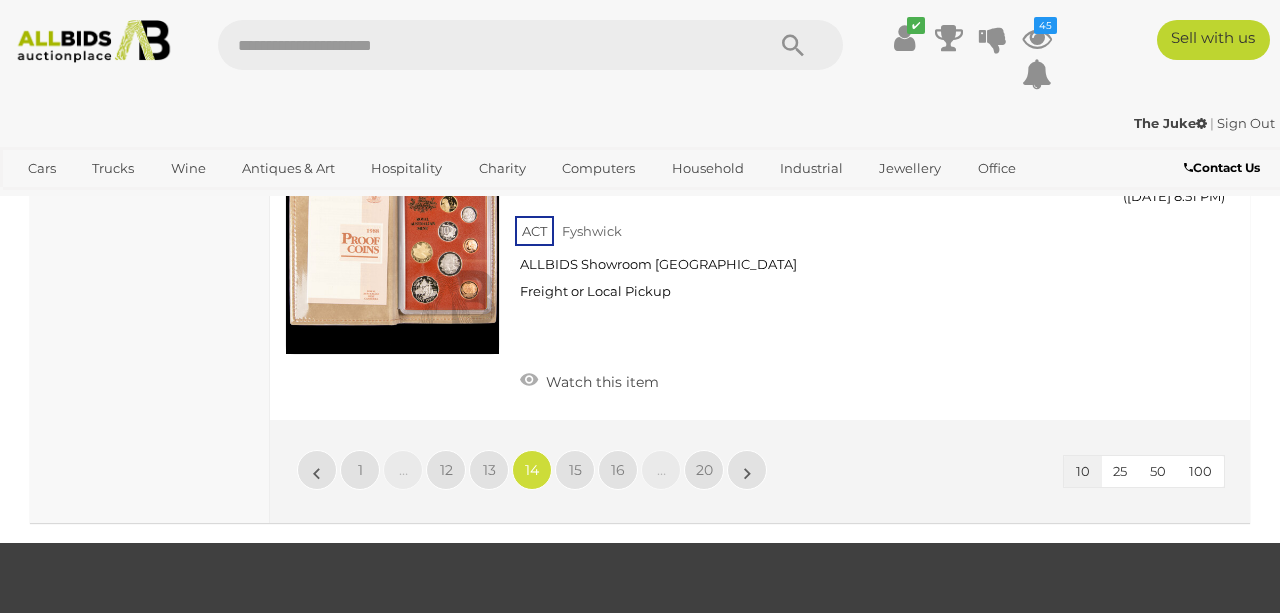 scroll, scrollTop: 3180, scrollLeft: 0, axis: vertical 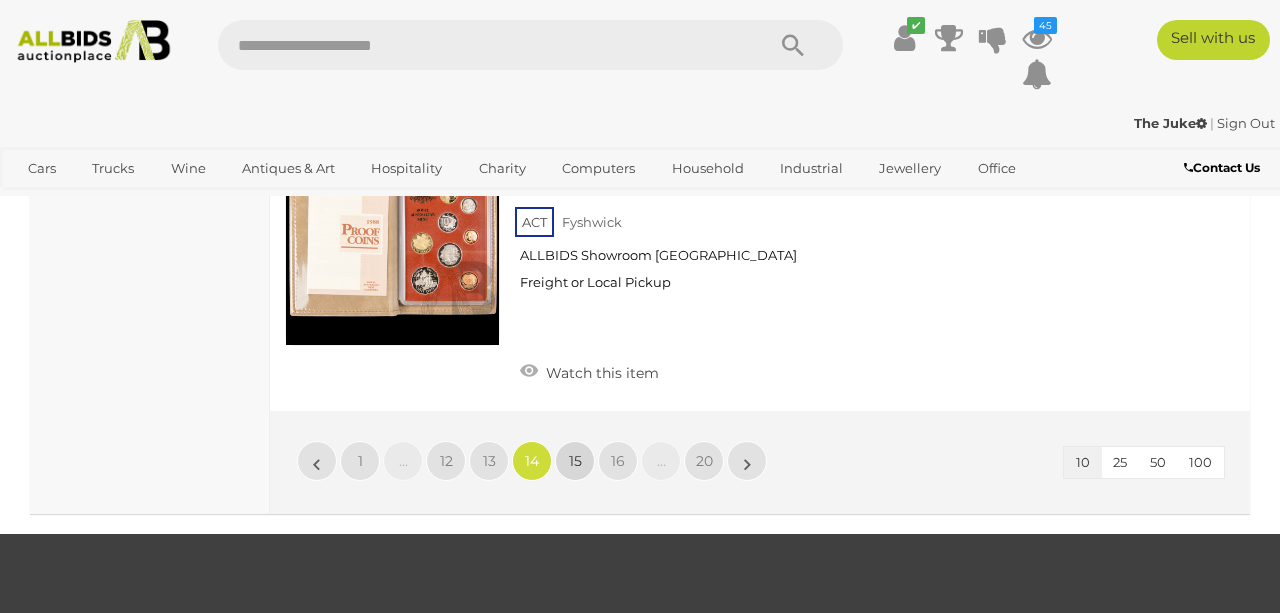 click on "15" at bounding box center (575, 461) 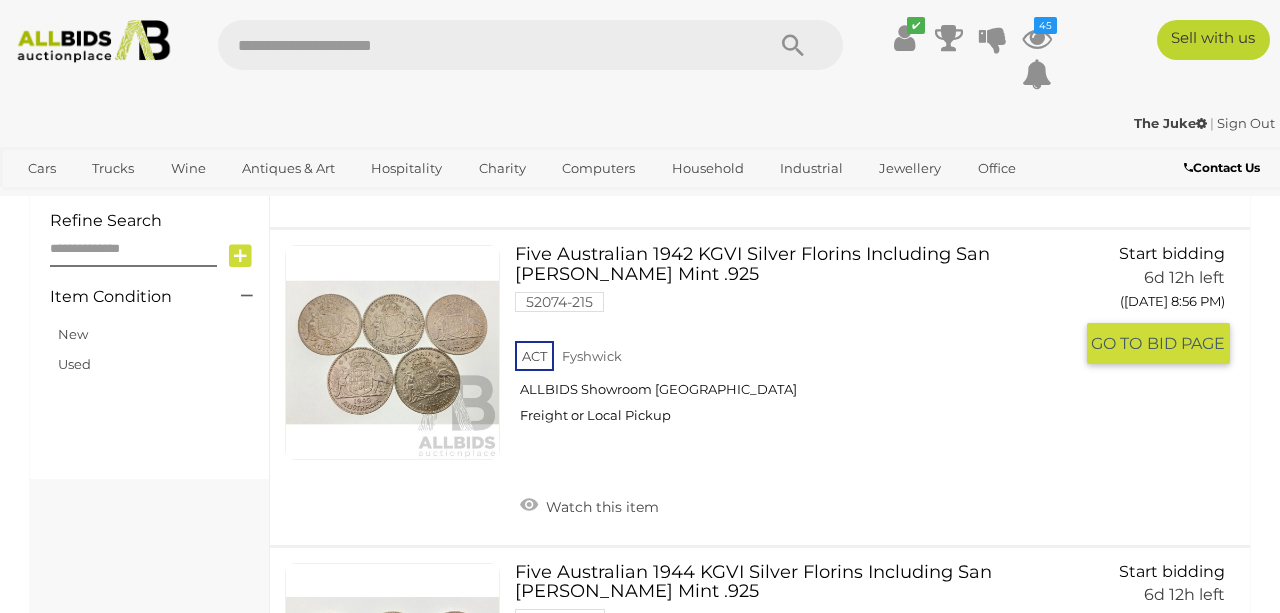 scroll, scrollTop: 1517, scrollLeft: 0, axis: vertical 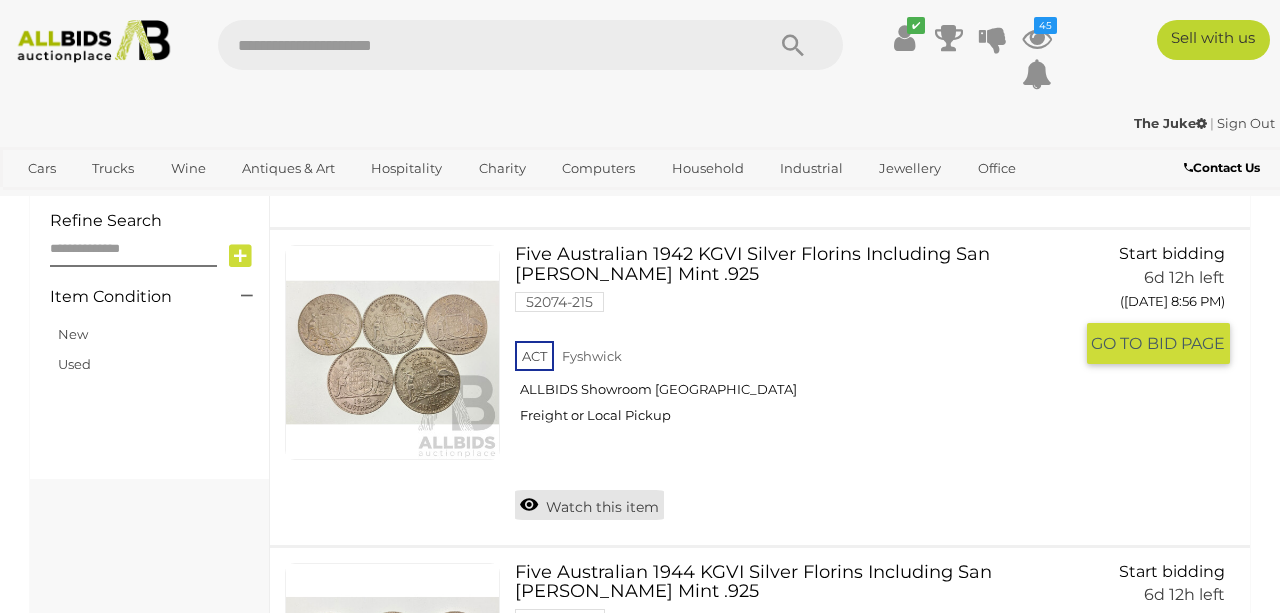 click on "Watch this item" at bounding box center [589, 505] 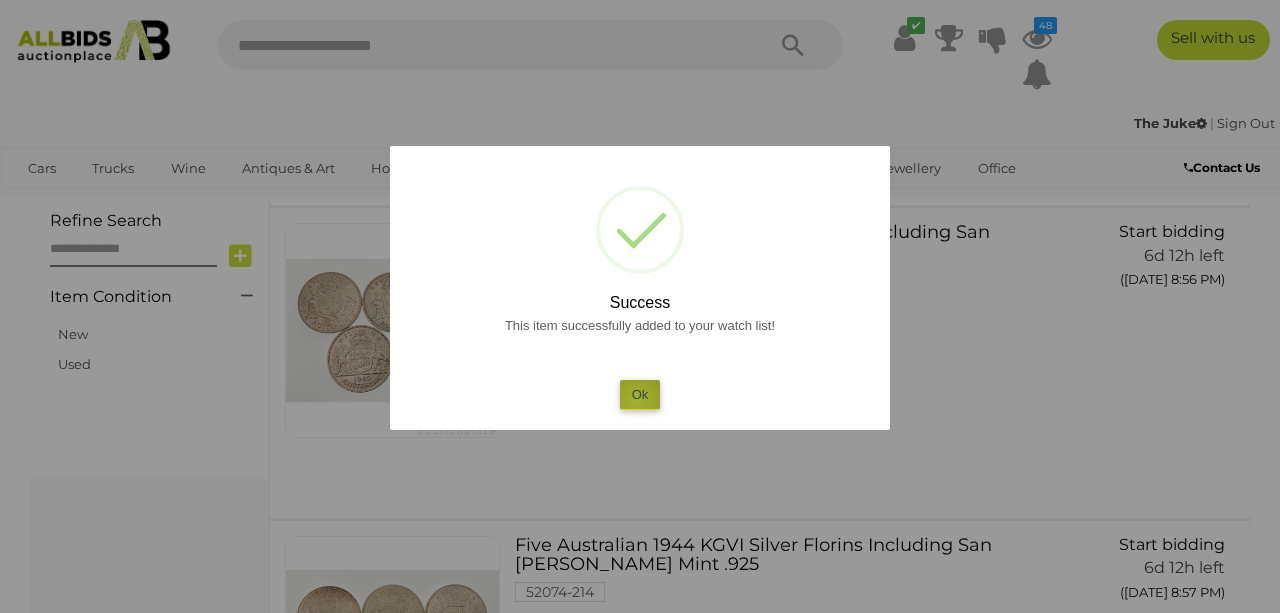 click on "Ok" at bounding box center (640, 394) 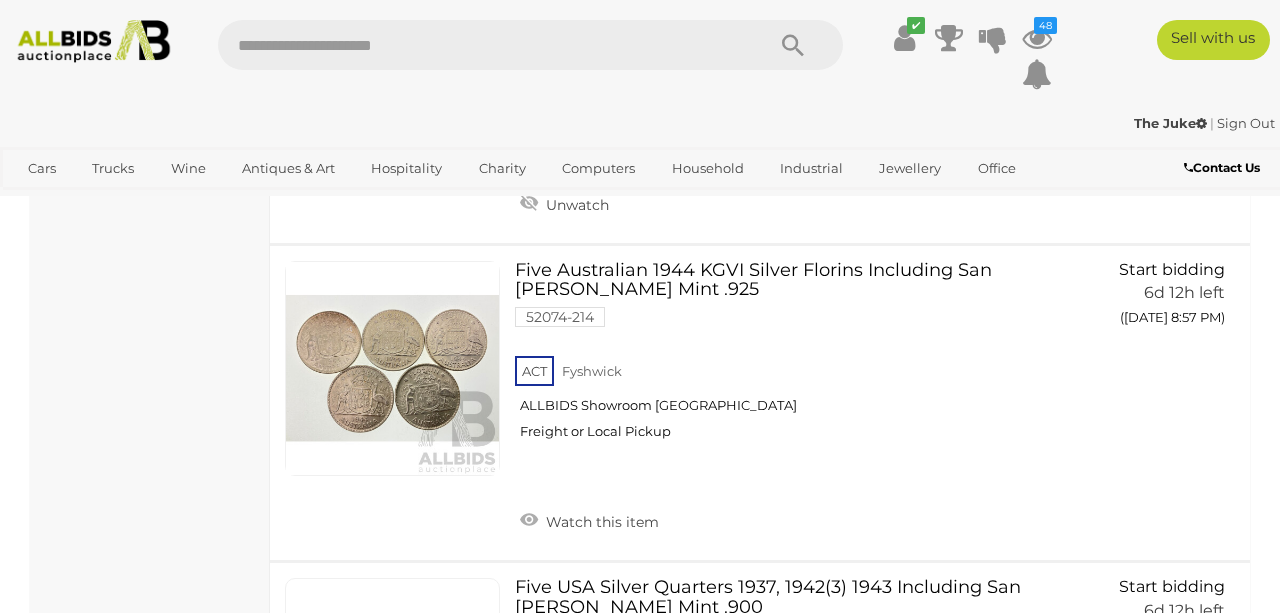 scroll, scrollTop: 1847, scrollLeft: 0, axis: vertical 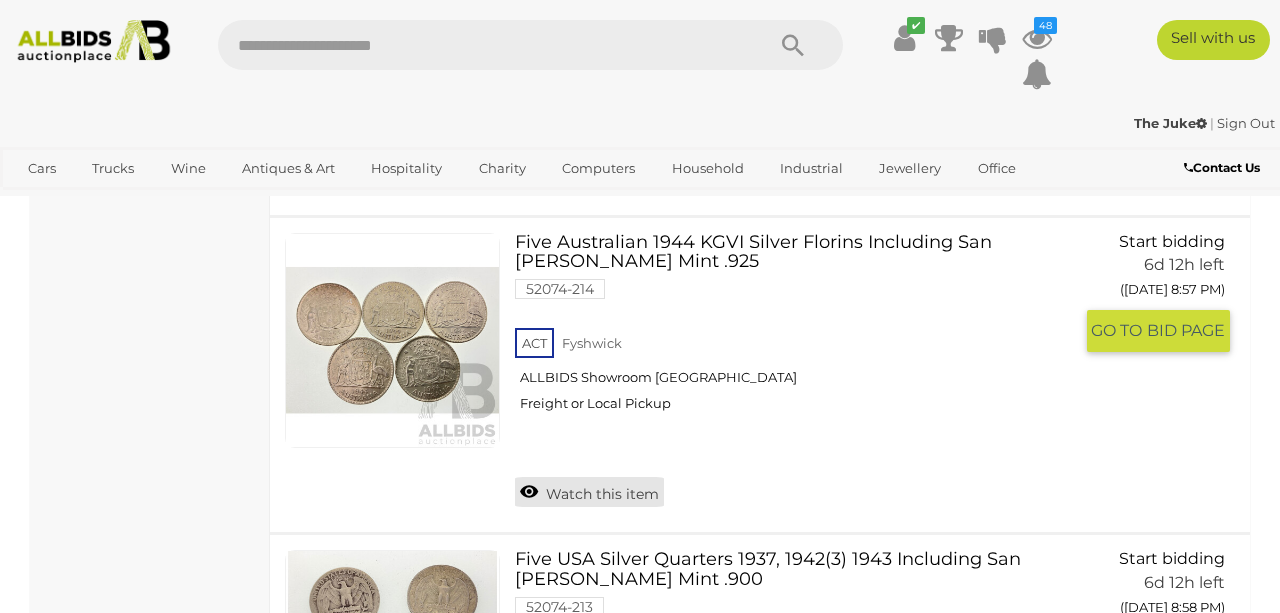 click on "Watch this item" at bounding box center (589, 492) 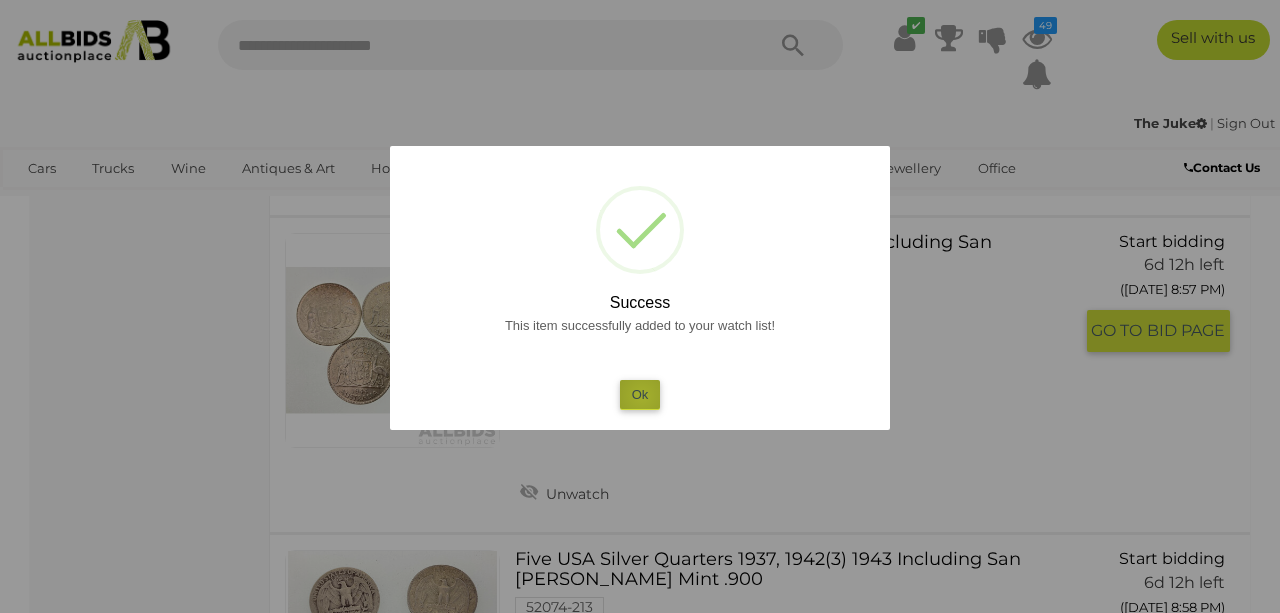 click on "Ok" at bounding box center [640, 394] 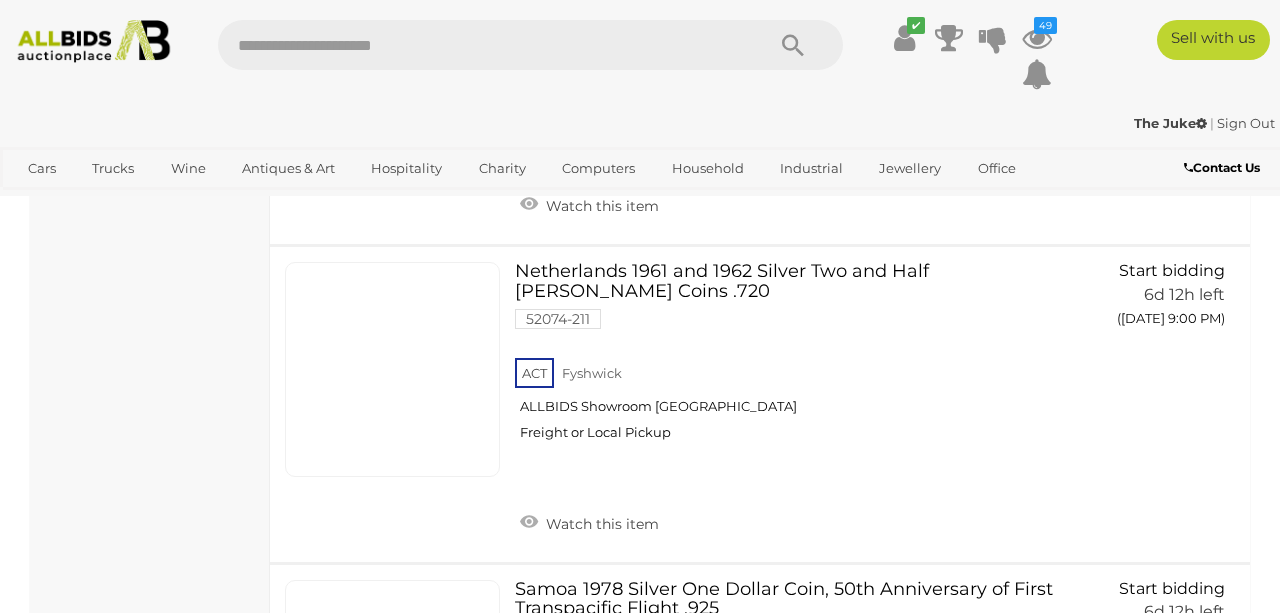 scroll, scrollTop: 2759, scrollLeft: 0, axis: vertical 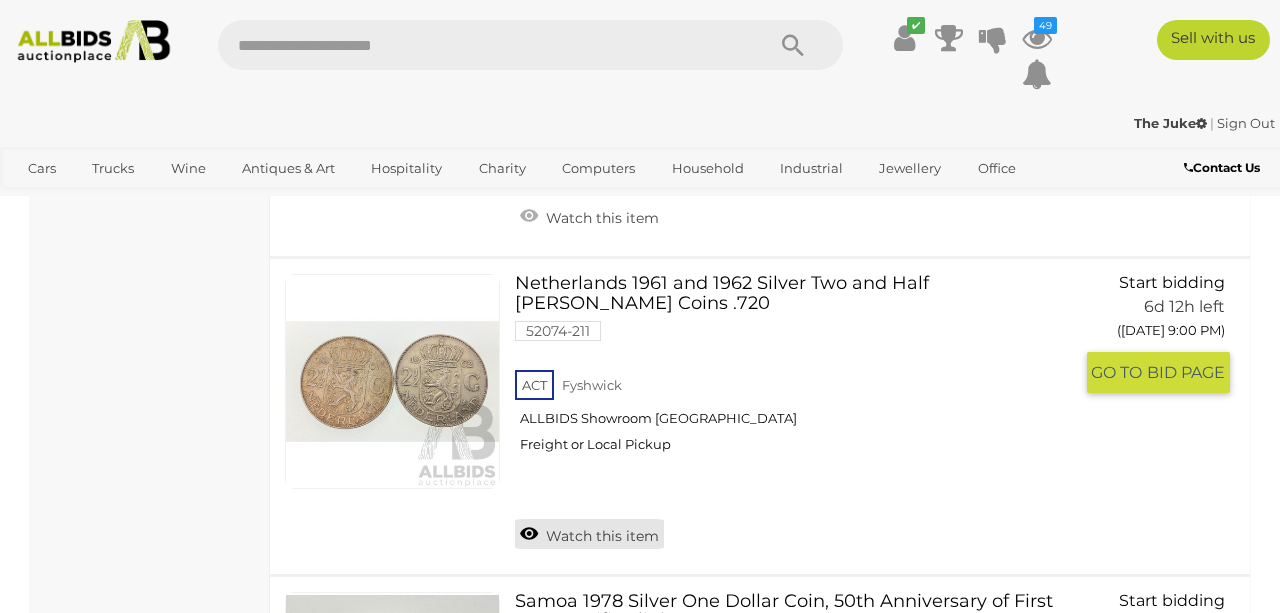 click on "Watch this item" at bounding box center (589, 534) 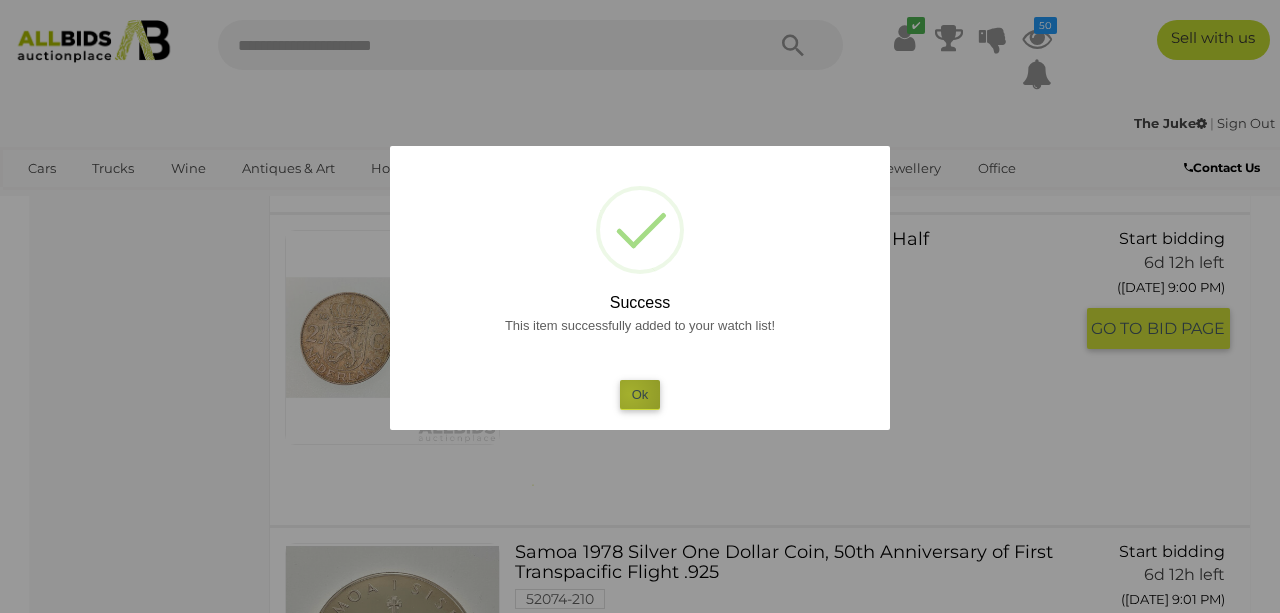 click on "Ok" at bounding box center (640, 394) 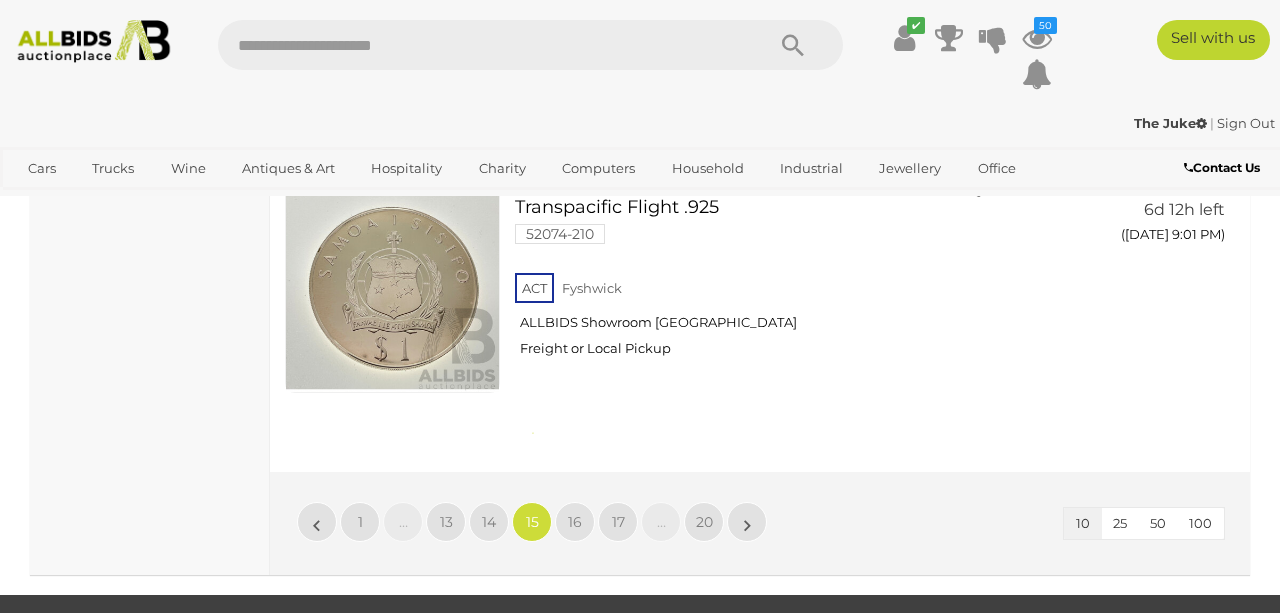 scroll, scrollTop: 3146, scrollLeft: 0, axis: vertical 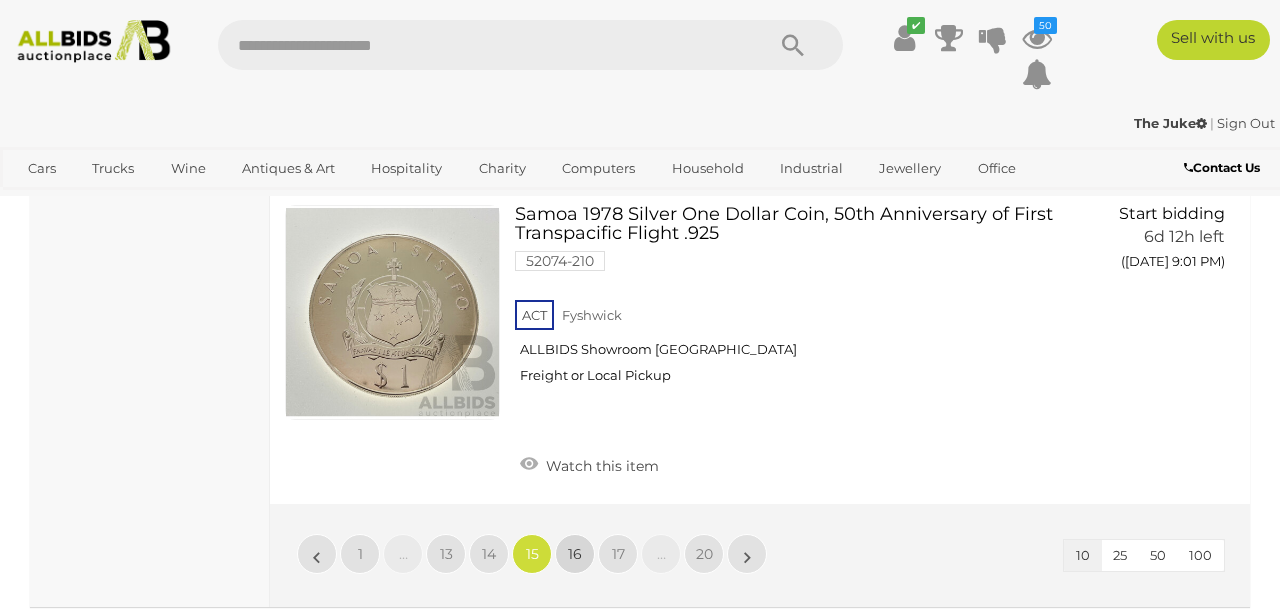 click on "16" at bounding box center (575, 554) 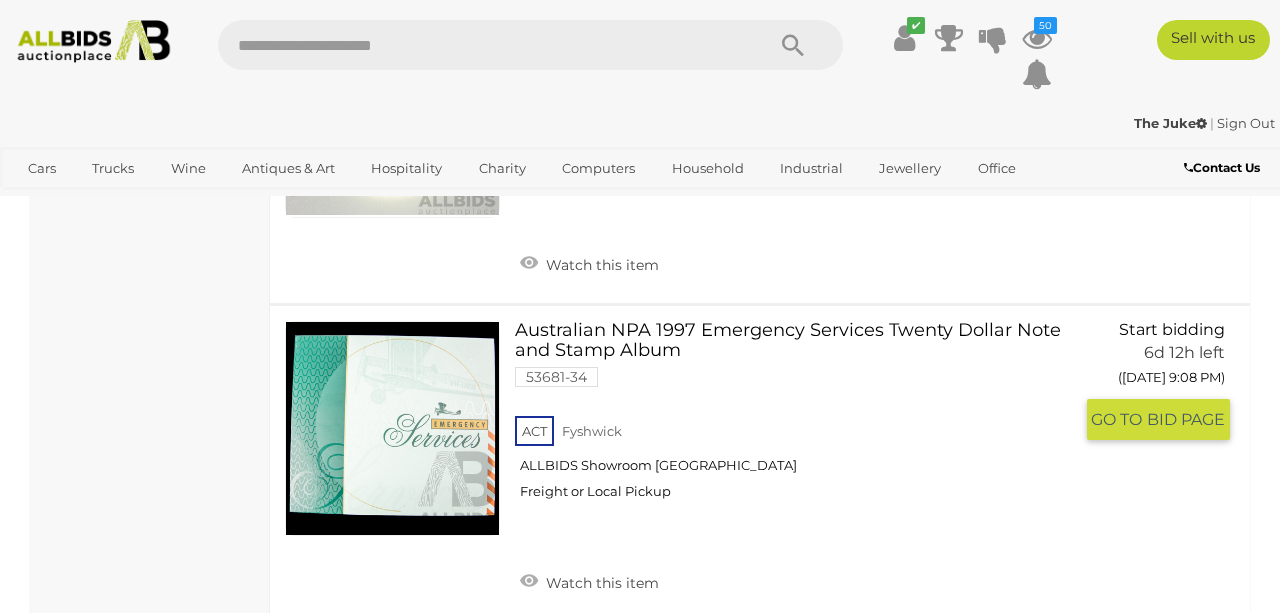 scroll, scrollTop: 2037, scrollLeft: 0, axis: vertical 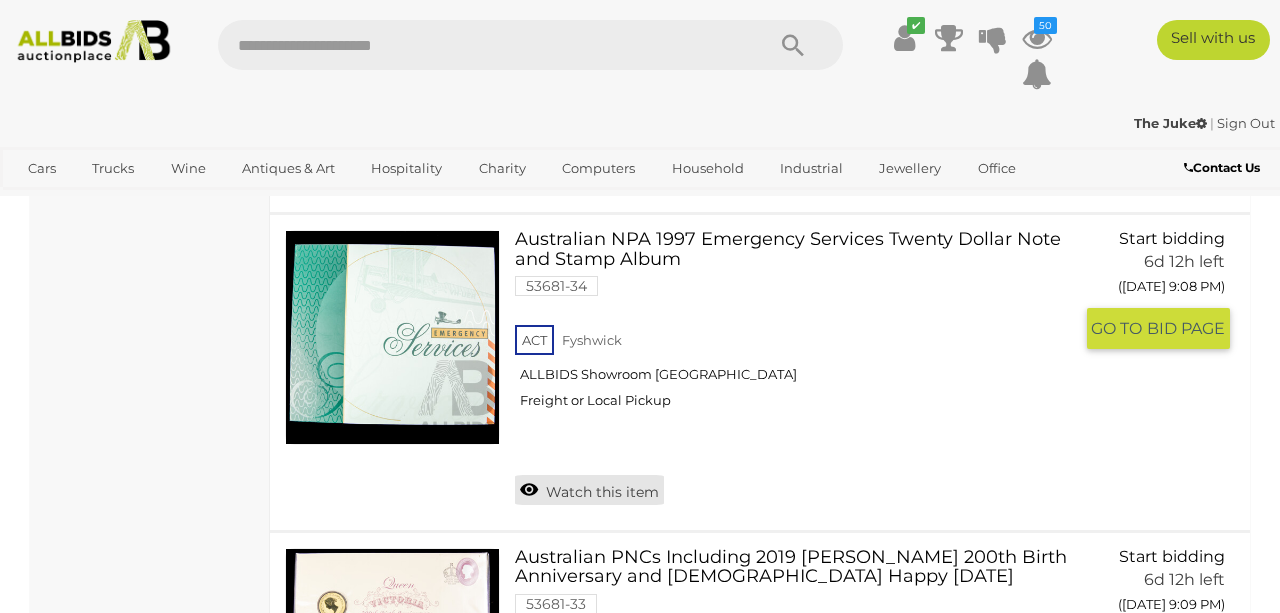 click on "Watch this item" at bounding box center [589, 490] 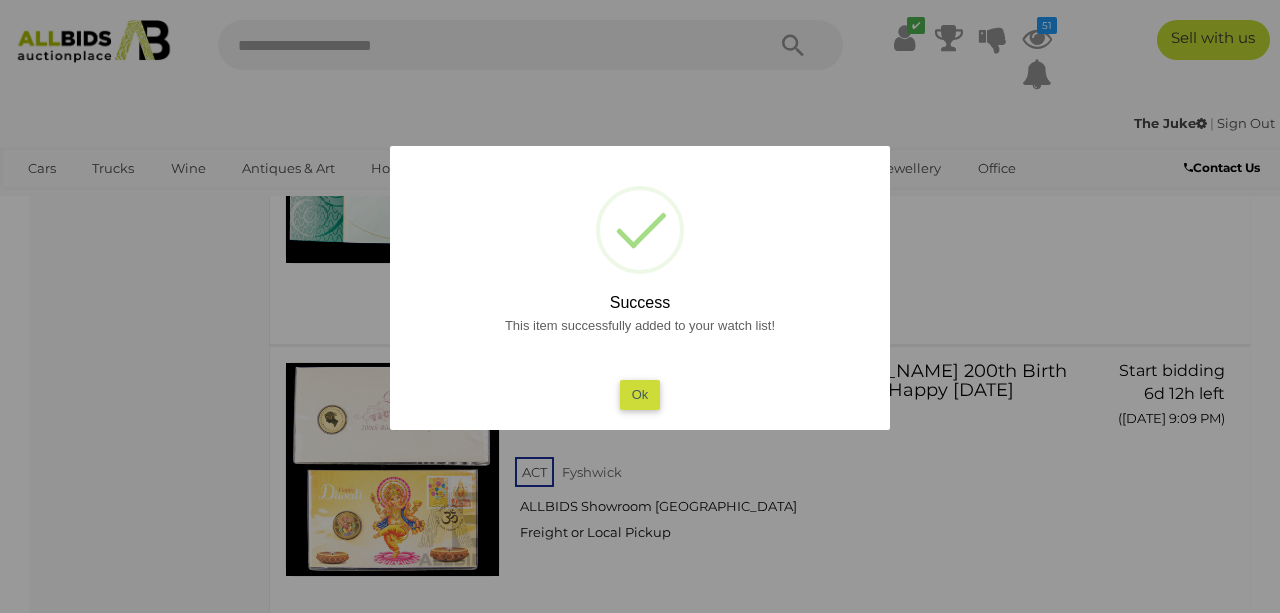 scroll, scrollTop: 2279, scrollLeft: 0, axis: vertical 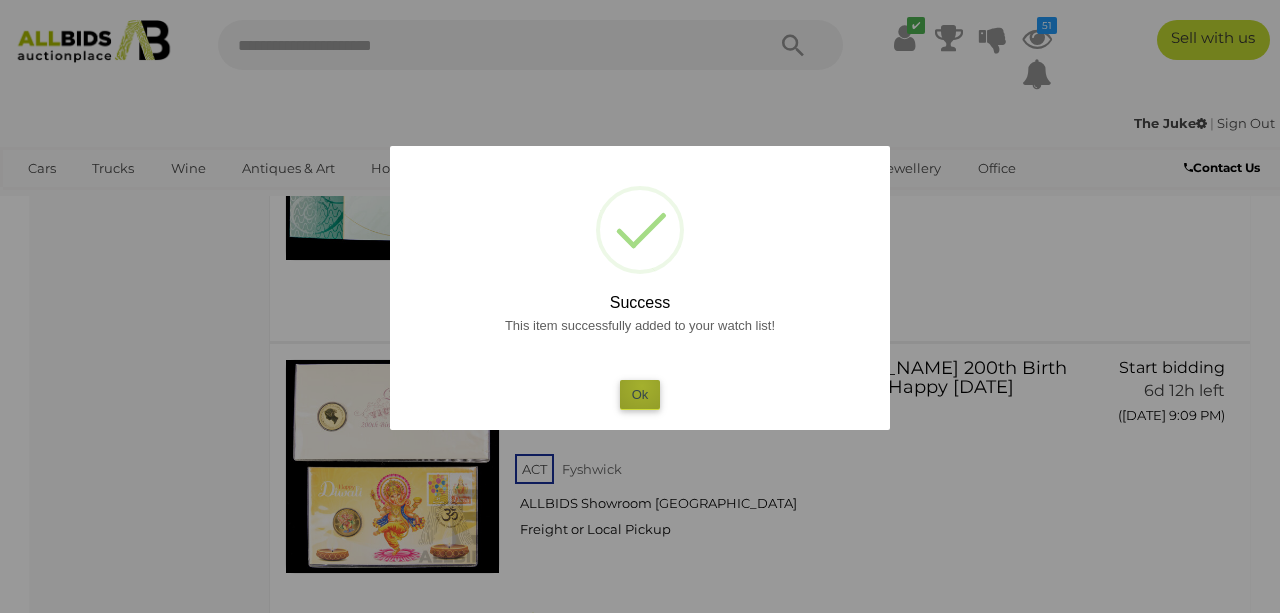 click on "Ok" at bounding box center [640, 394] 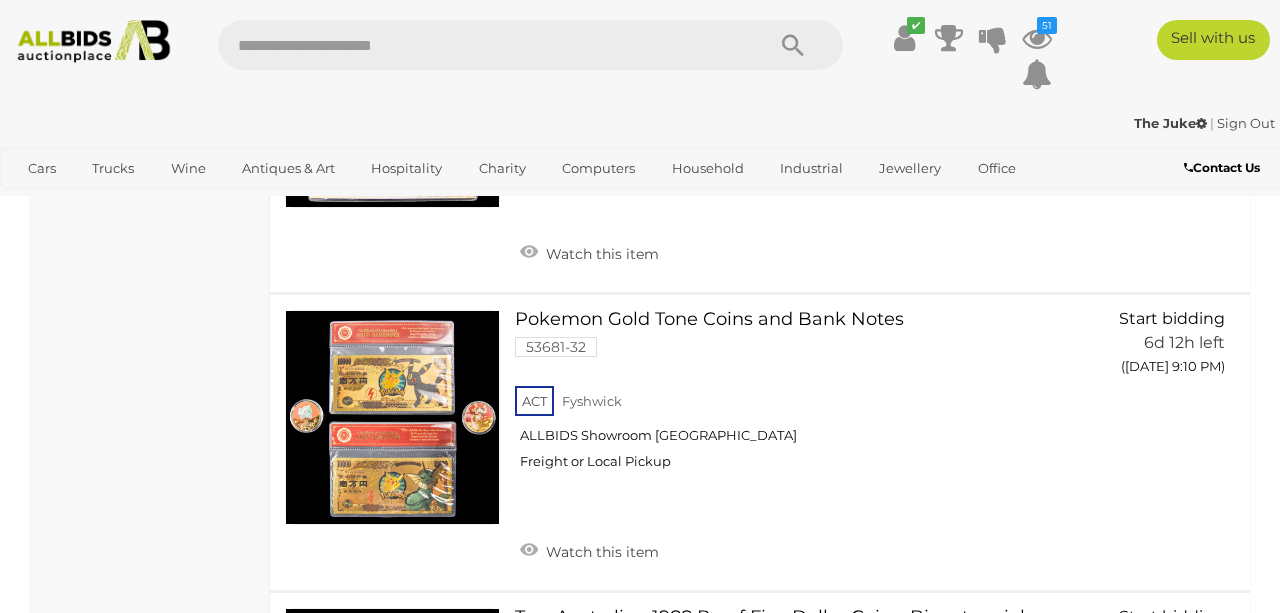scroll, scrollTop: 2696, scrollLeft: 0, axis: vertical 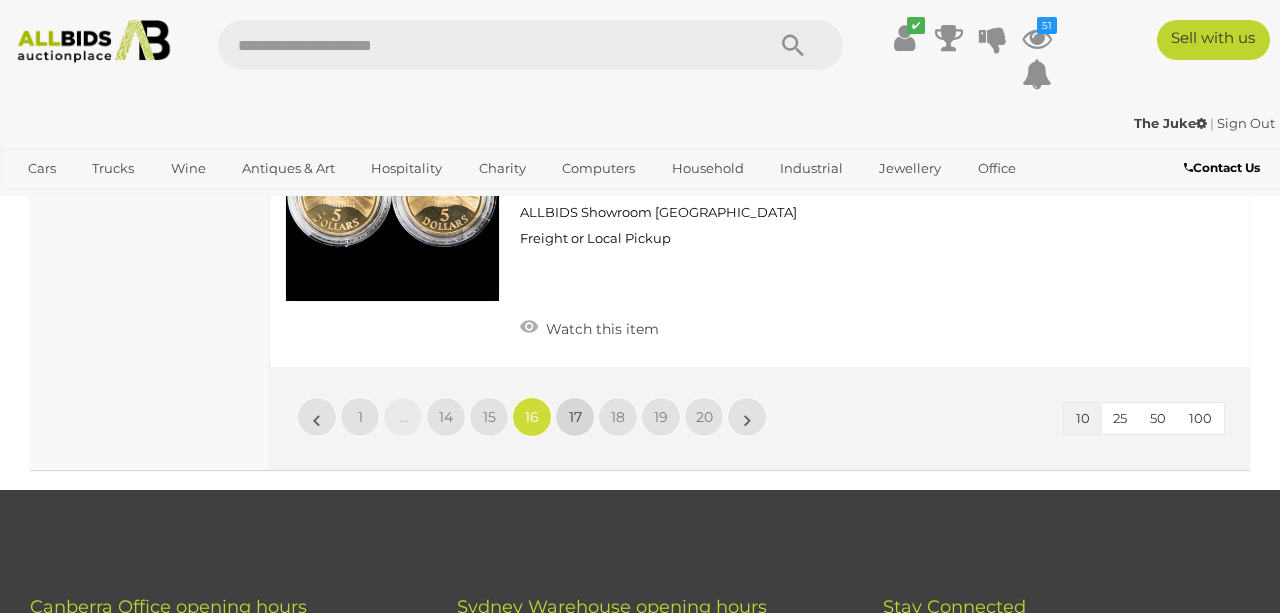 click on "17" at bounding box center (575, 417) 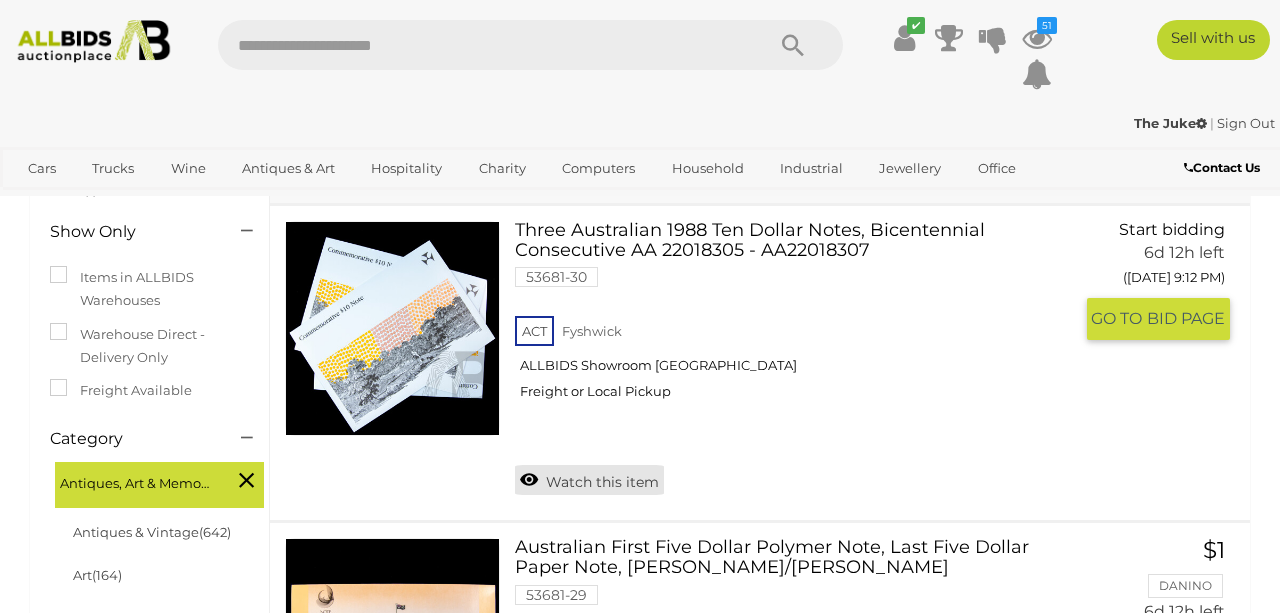 click on "Watch this item" at bounding box center (589, 480) 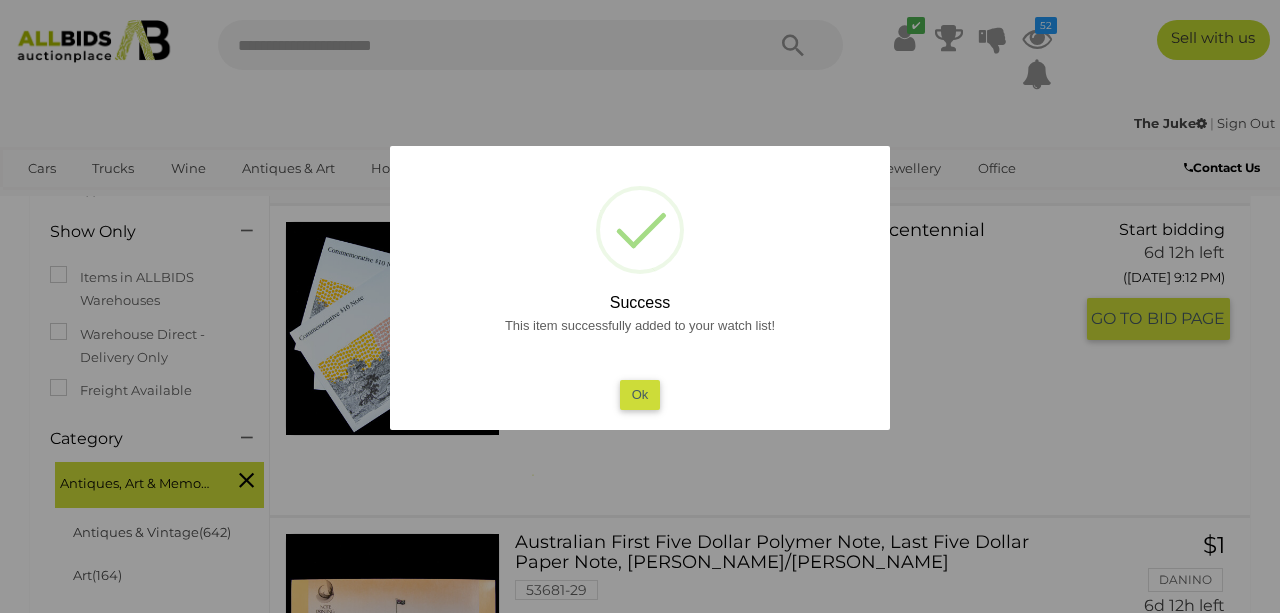 click on "Ok" at bounding box center (640, 394) 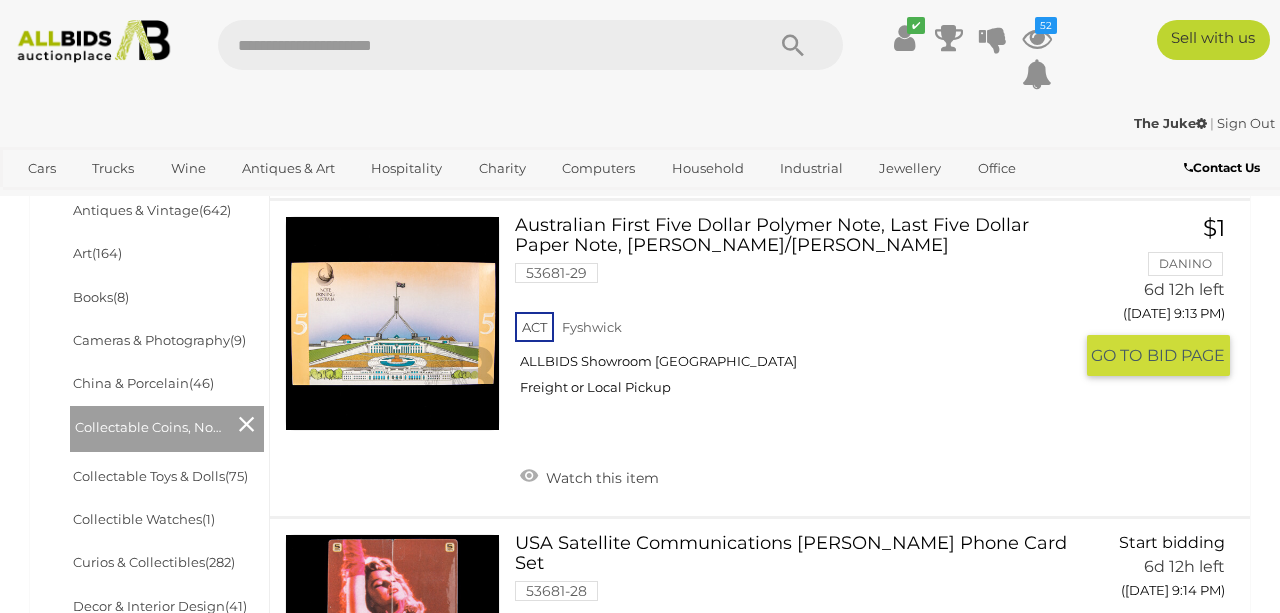 scroll, scrollTop: 617, scrollLeft: 0, axis: vertical 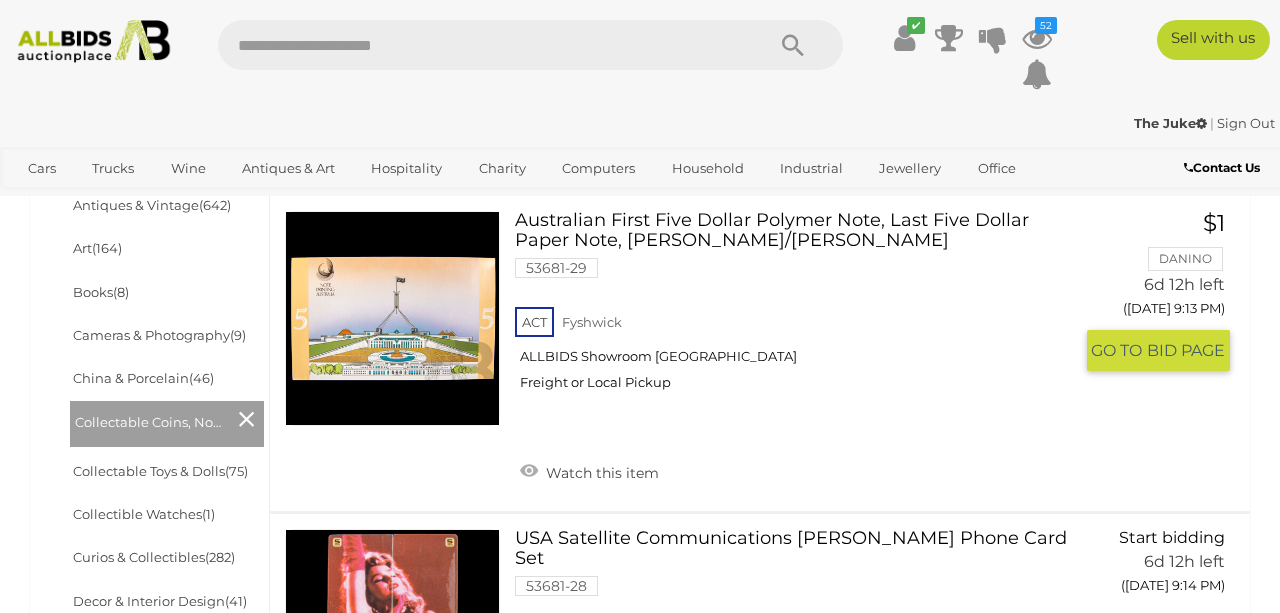 click at bounding box center (392, 318) 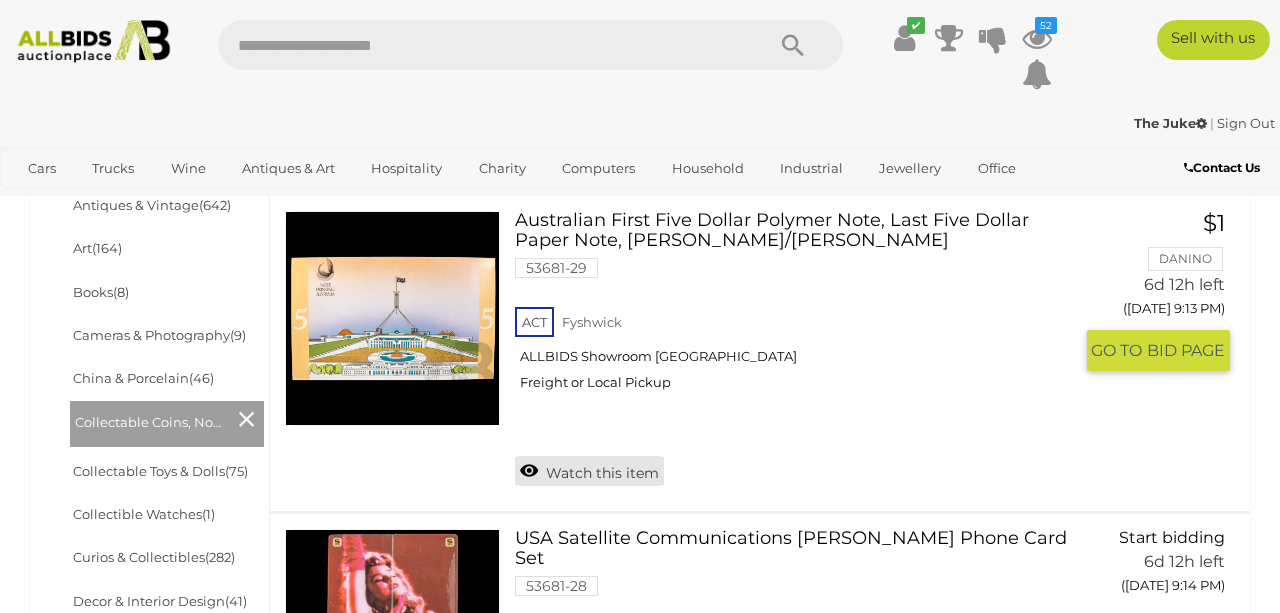click on "Watch this item" at bounding box center [589, 471] 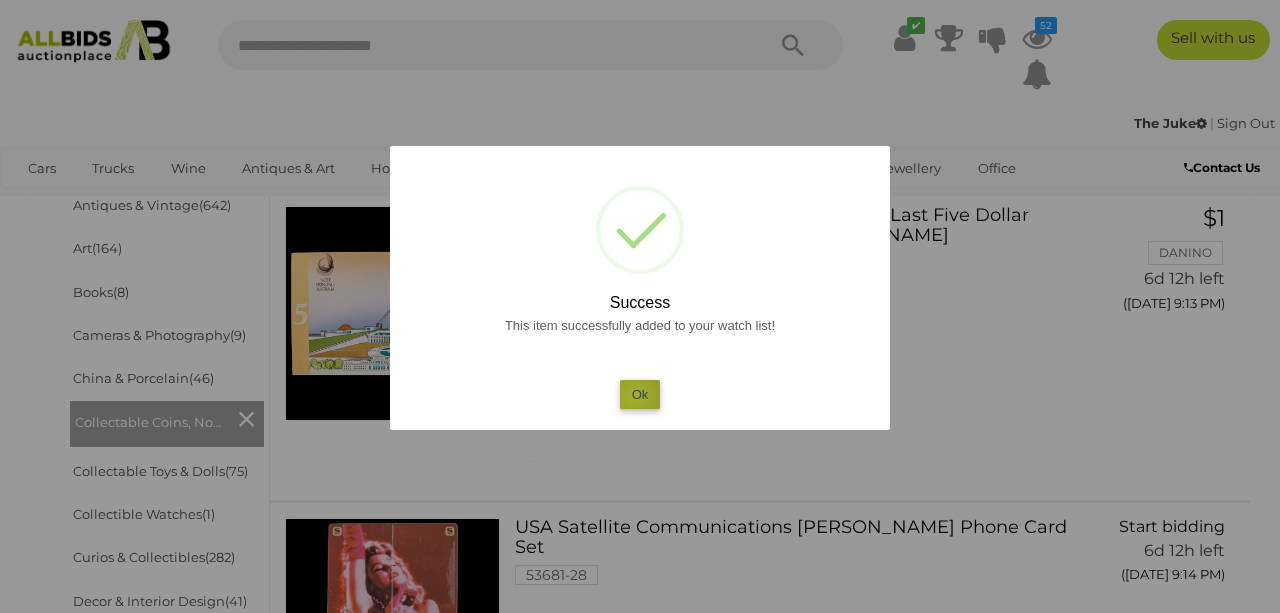 click on "Ok" at bounding box center [640, 394] 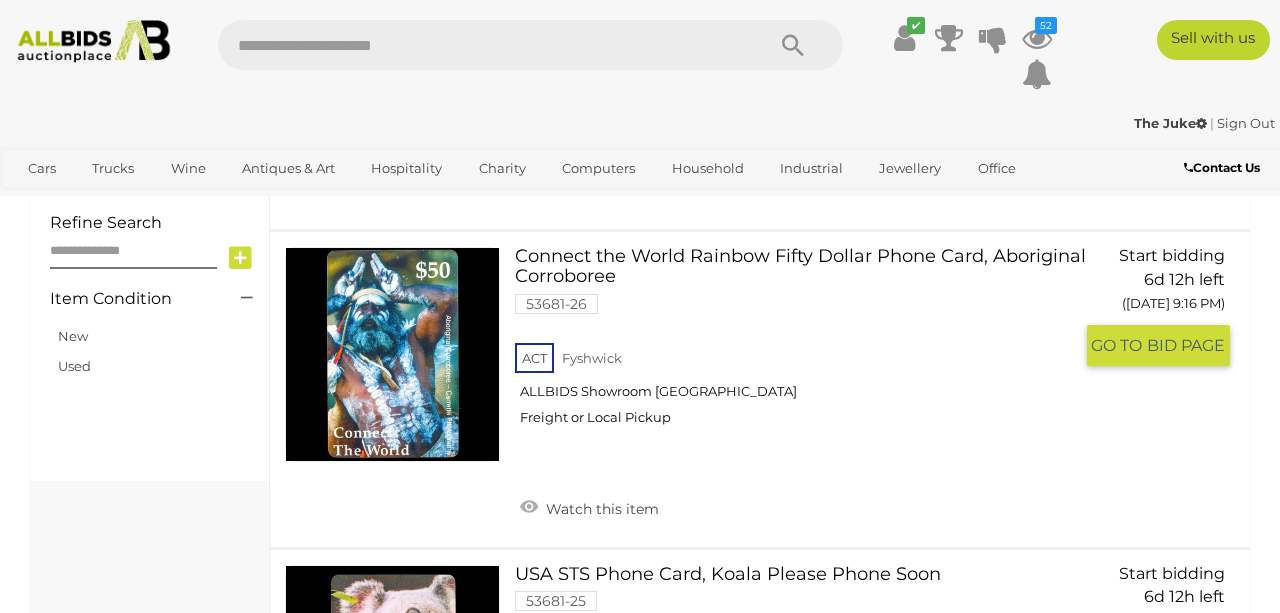 scroll, scrollTop: 1510, scrollLeft: 0, axis: vertical 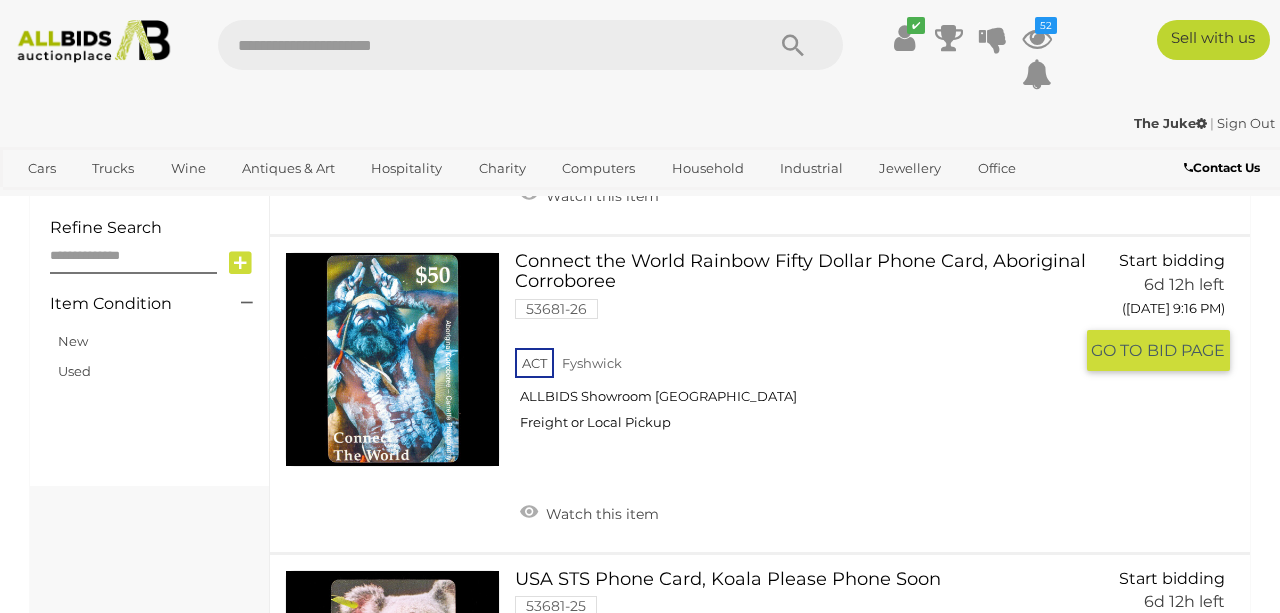 click at bounding box center [392, 359] 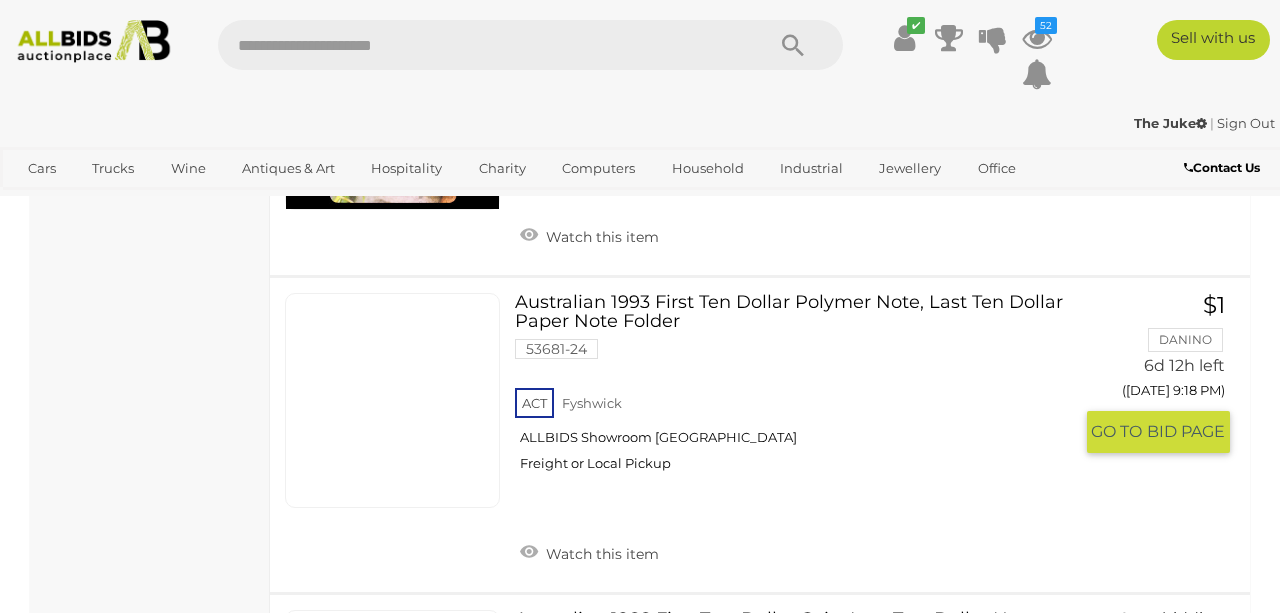 scroll, scrollTop: 2083, scrollLeft: 0, axis: vertical 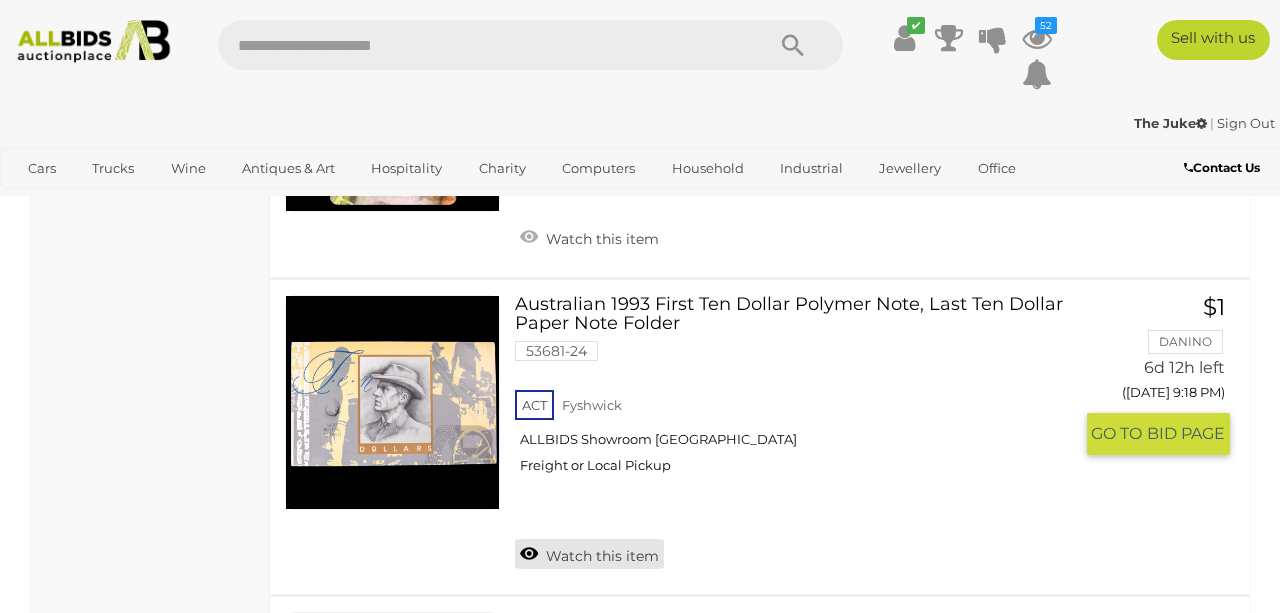 click on "Watch this item" at bounding box center [589, 554] 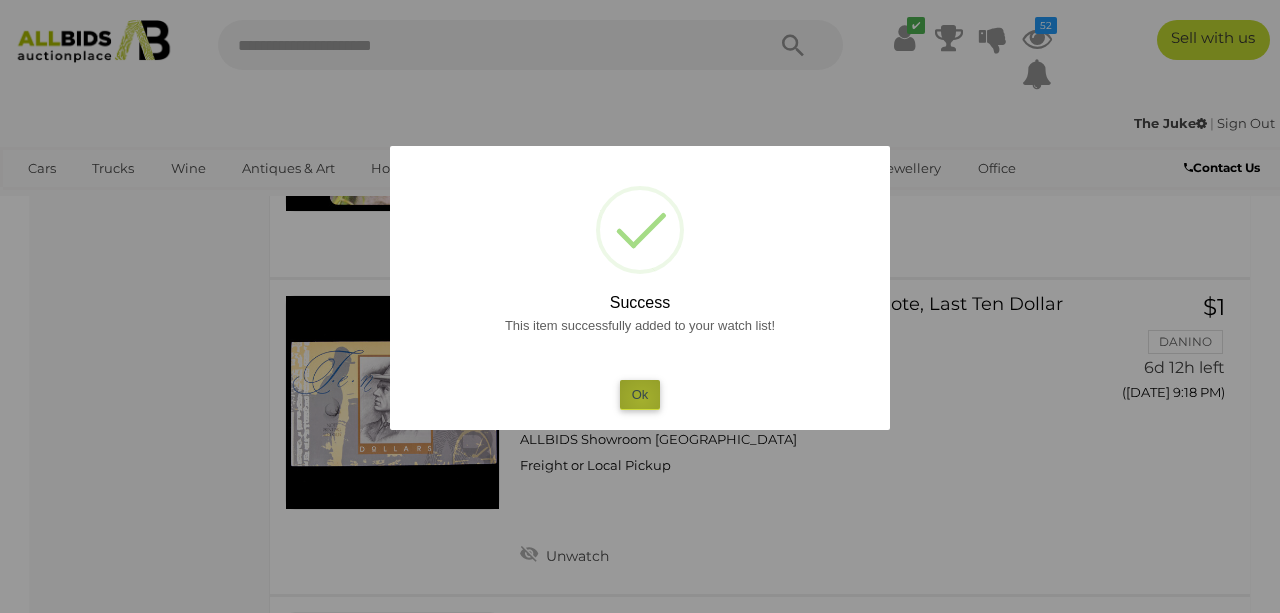 click on "Ok" at bounding box center [640, 394] 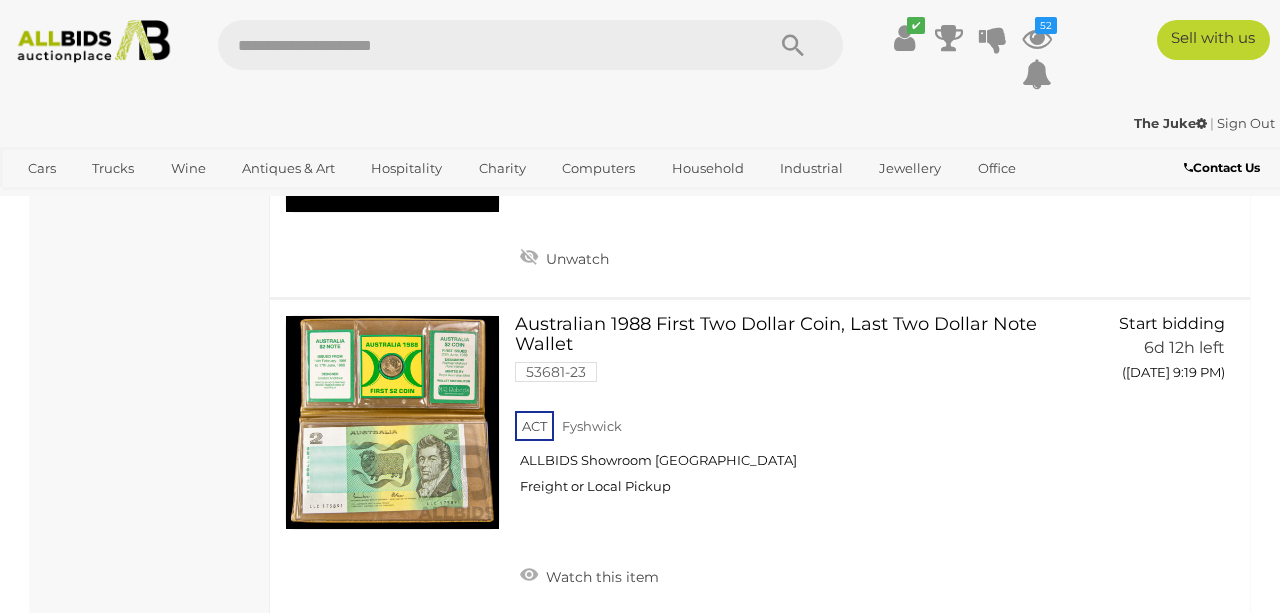 scroll, scrollTop: 2384, scrollLeft: 0, axis: vertical 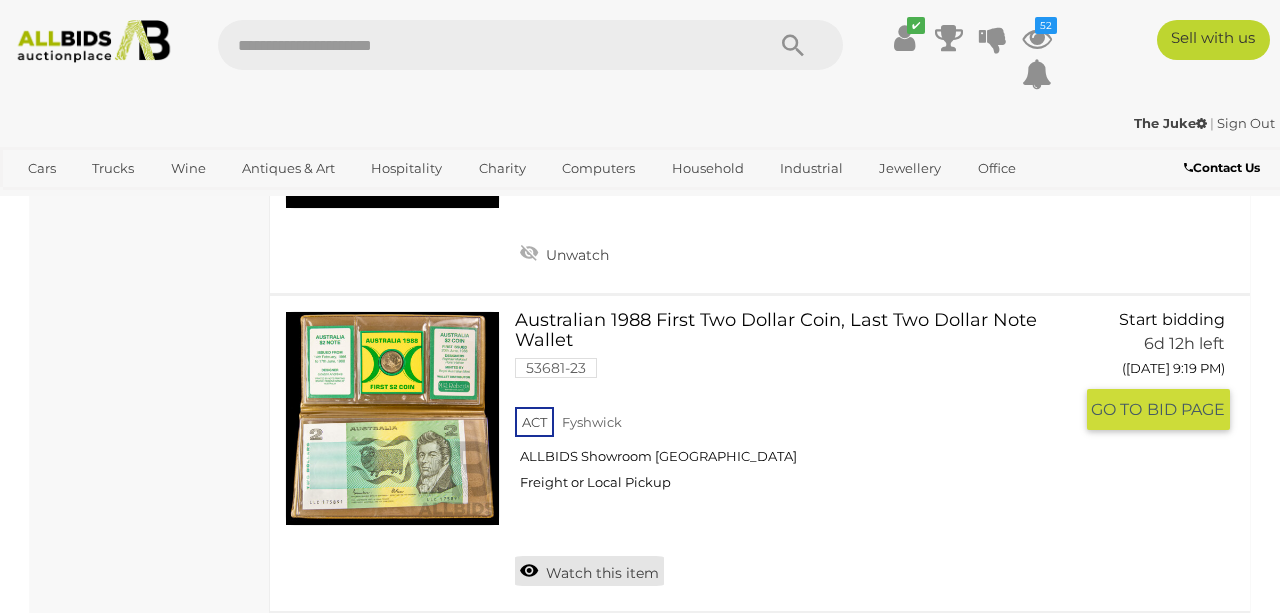 click on "Watch this item" at bounding box center (589, 571) 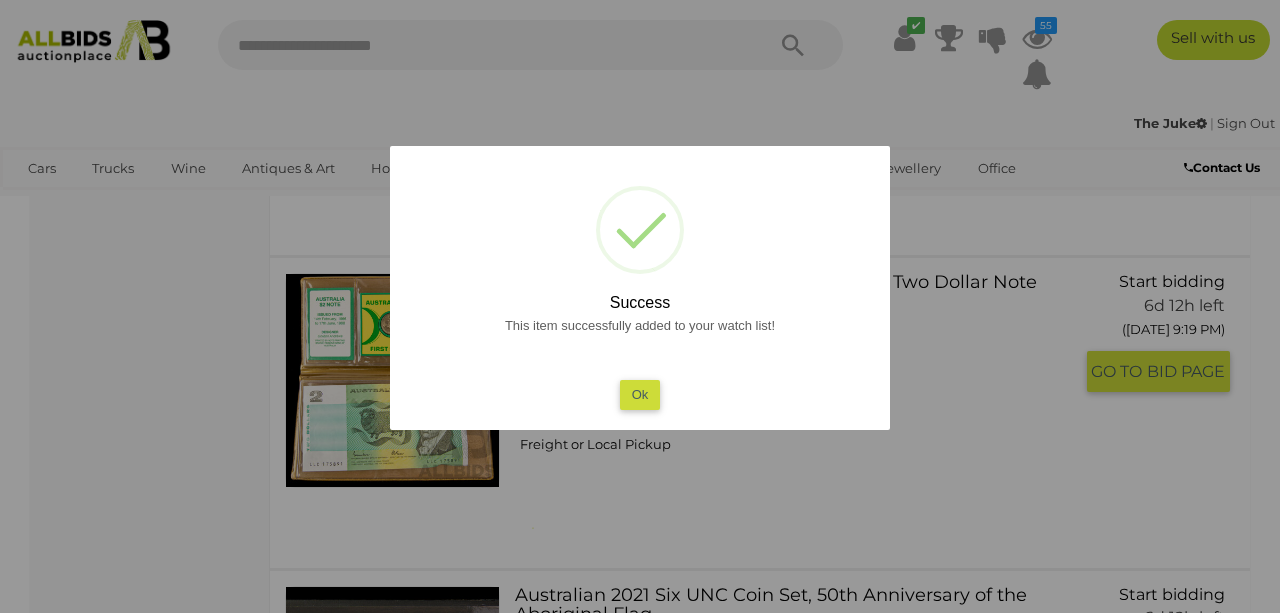 click on "Ok" at bounding box center [640, 394] 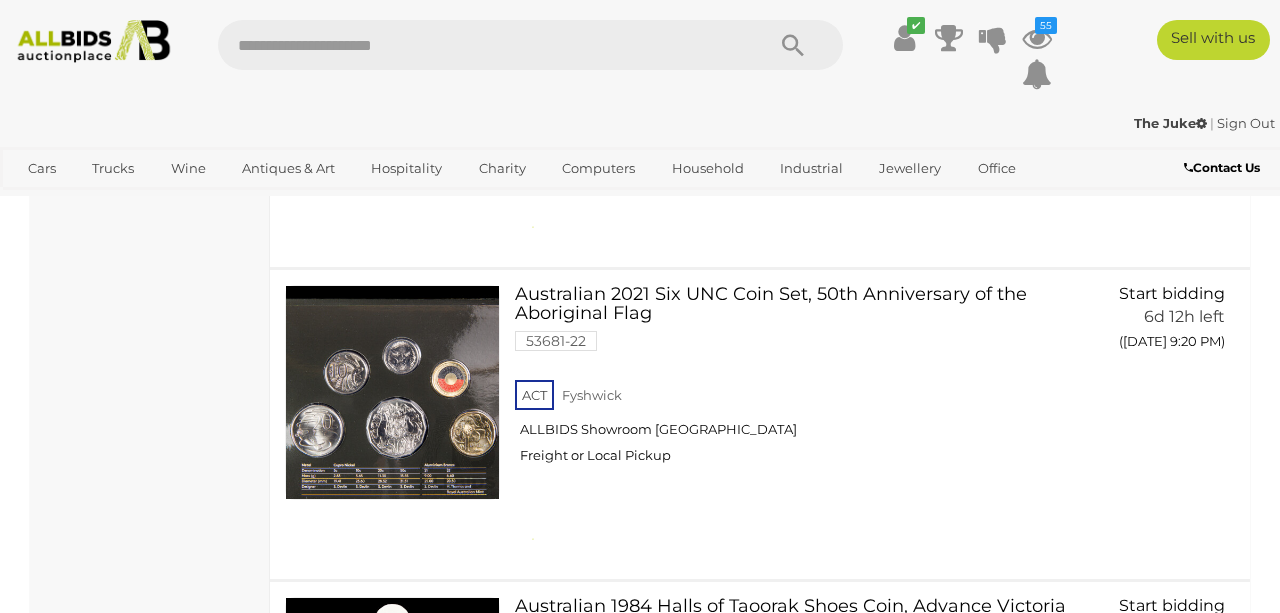 scroll, scrollTop: 2686, scrollLeft: 0, axis: vertical 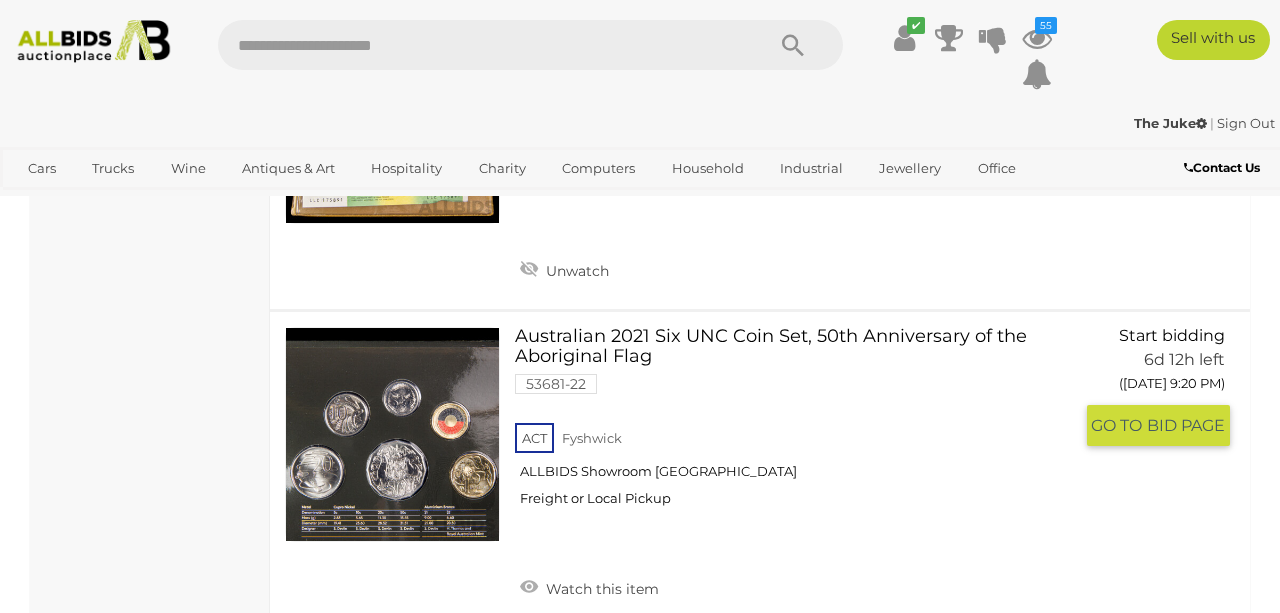 click at bounding box center (392, 434) 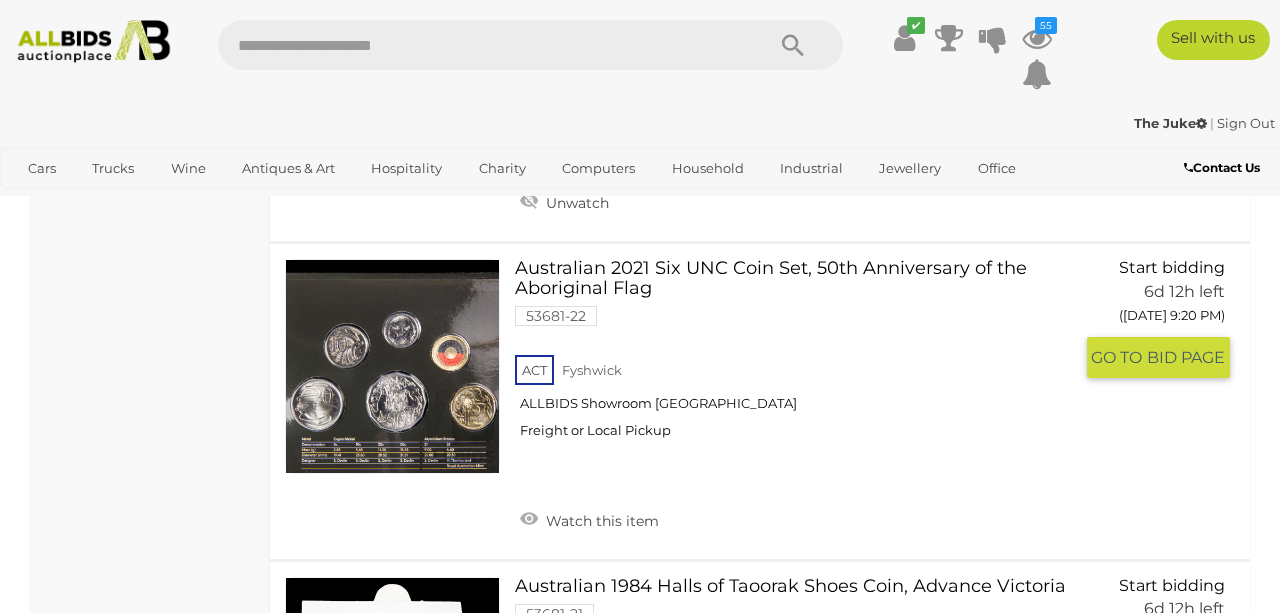 scroll, scrollTop: 2755, scrollLeft: 0, axis: vertical 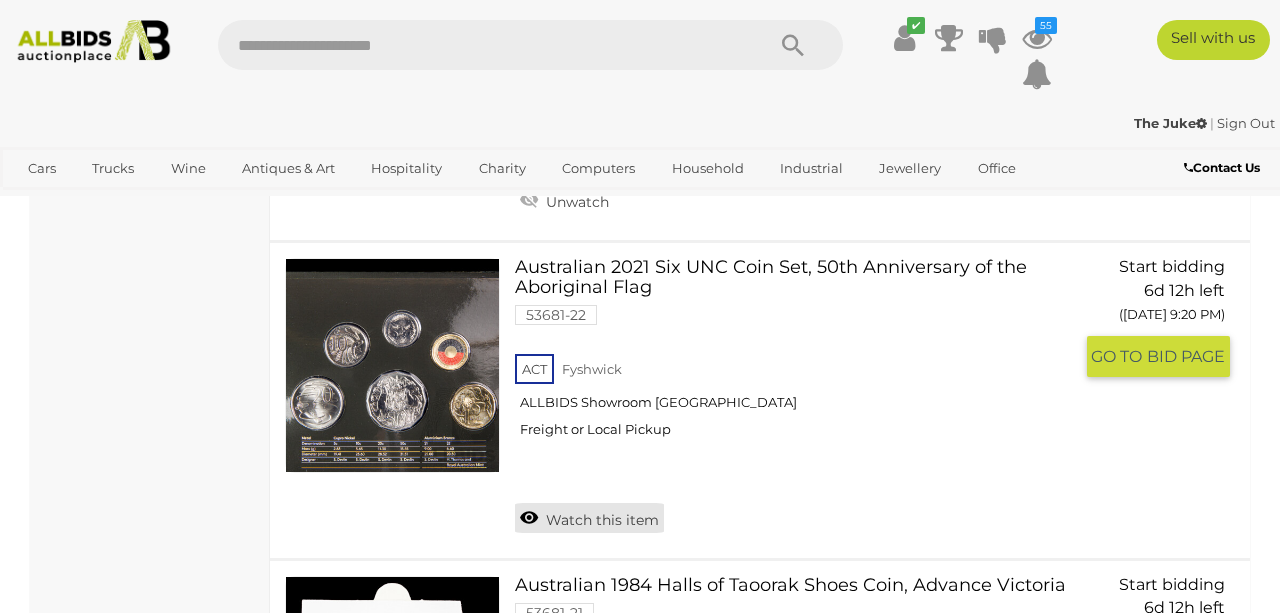 click on "Watch this item" at bounding box center (589, 518) 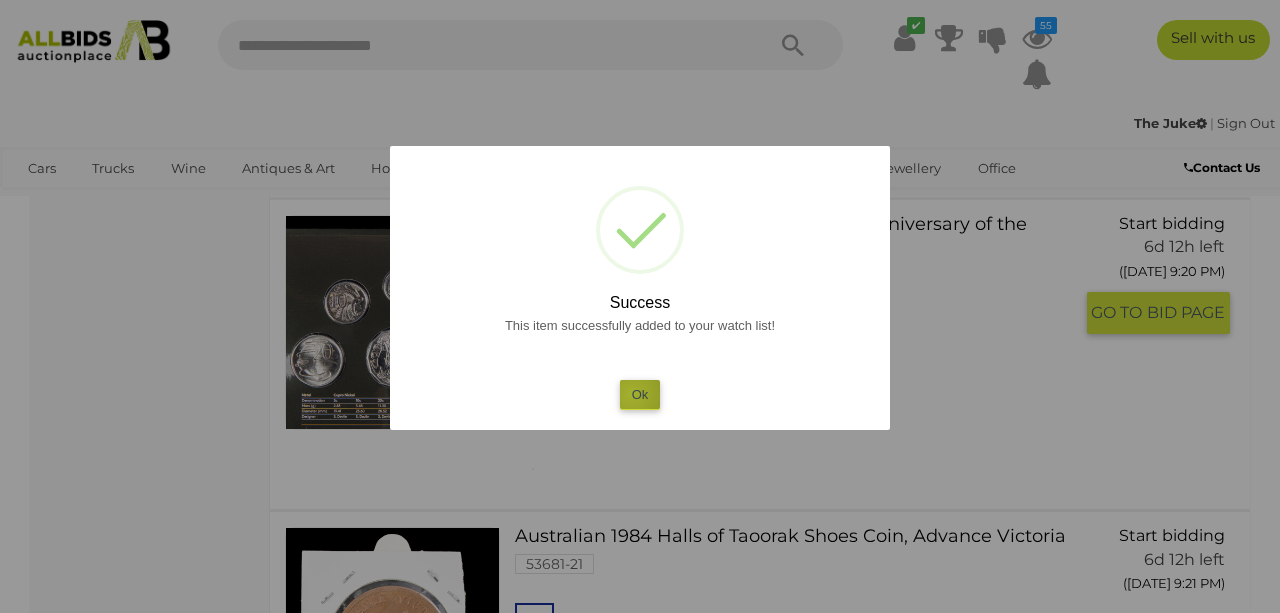 click on "Ok" at bounding box center [640, 394] 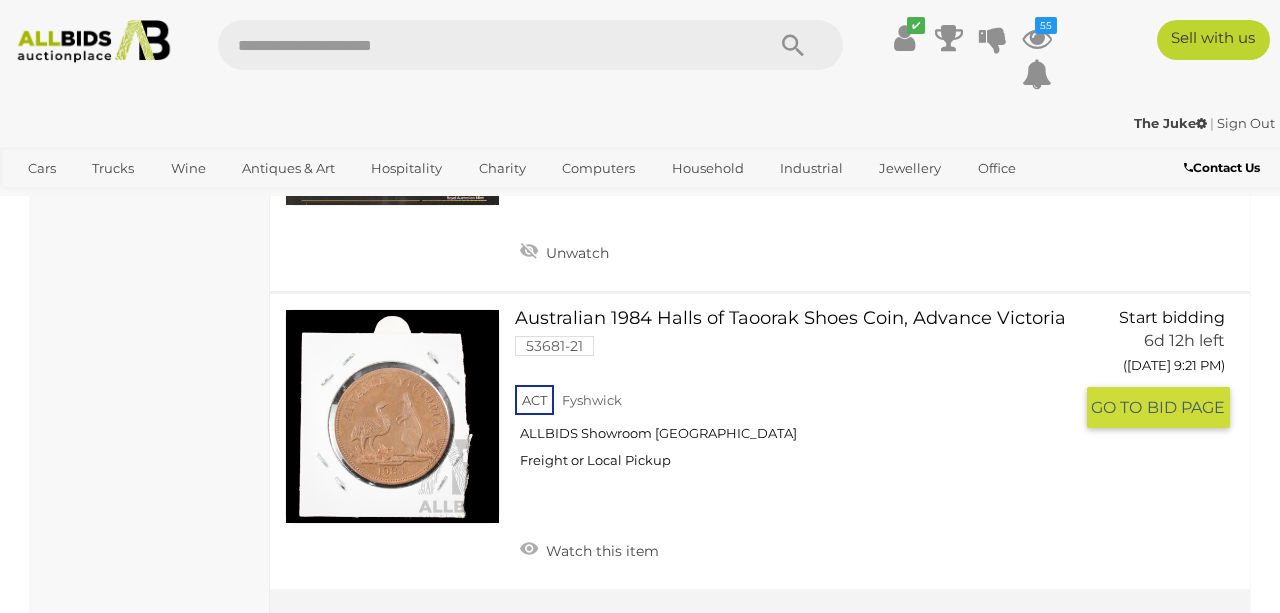 scroll, scrollTop: 3037, scrollLeft: 0, axis: vertical 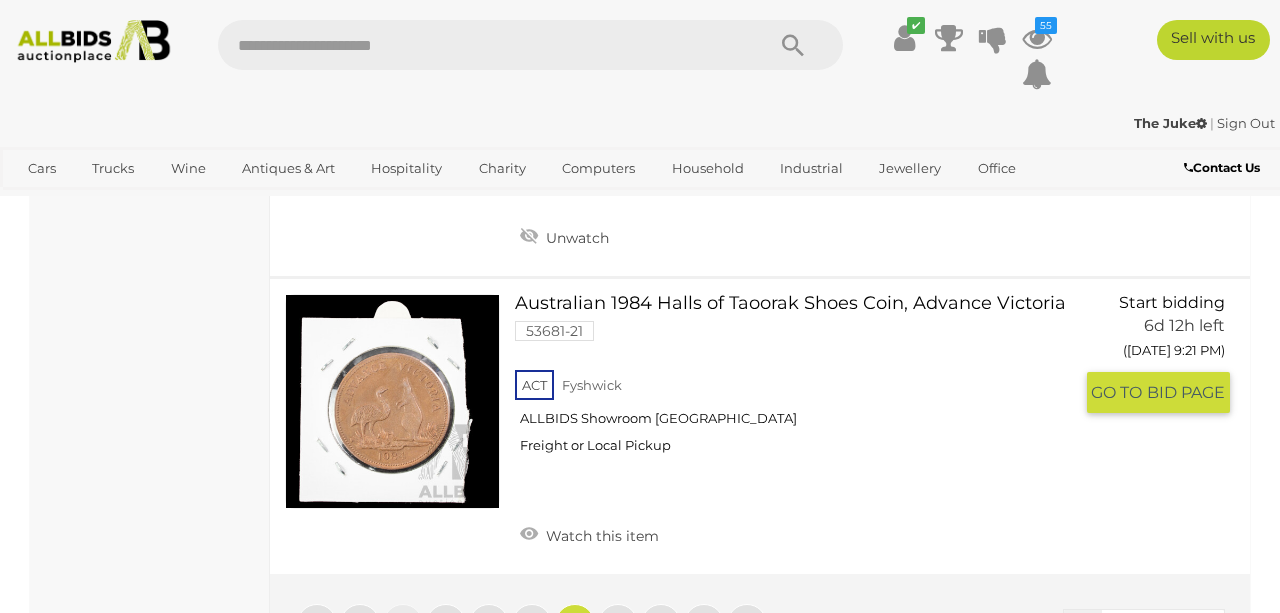 click at bounding box center [392, 401] 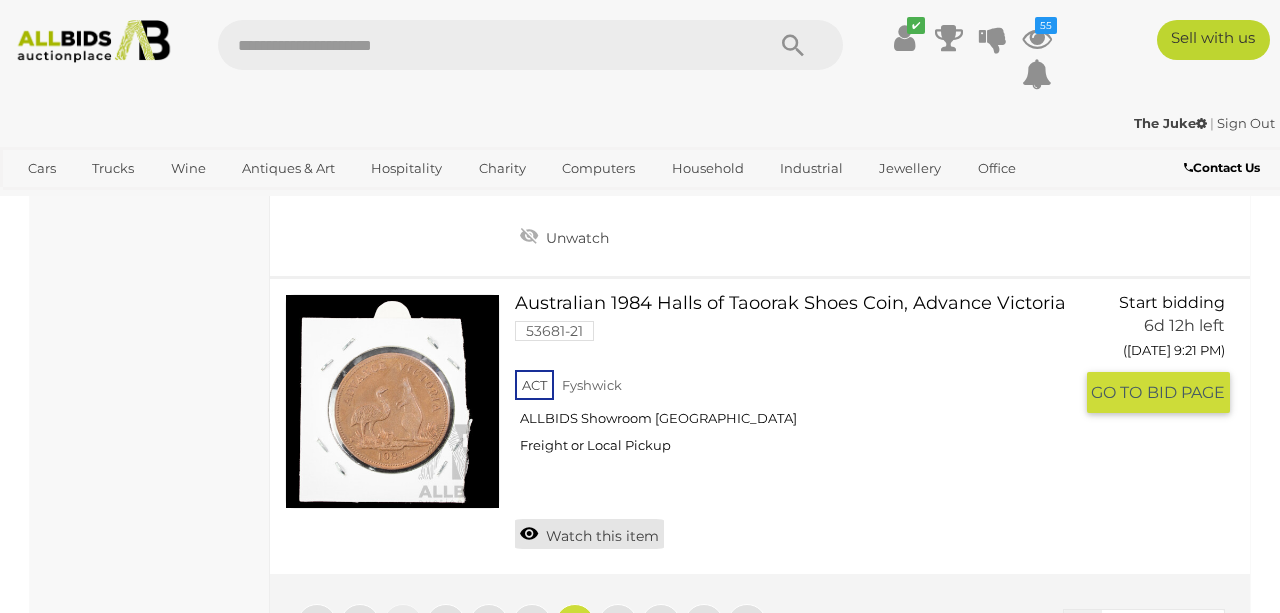 click on "Watch this item" at bounding box center (589, 534) 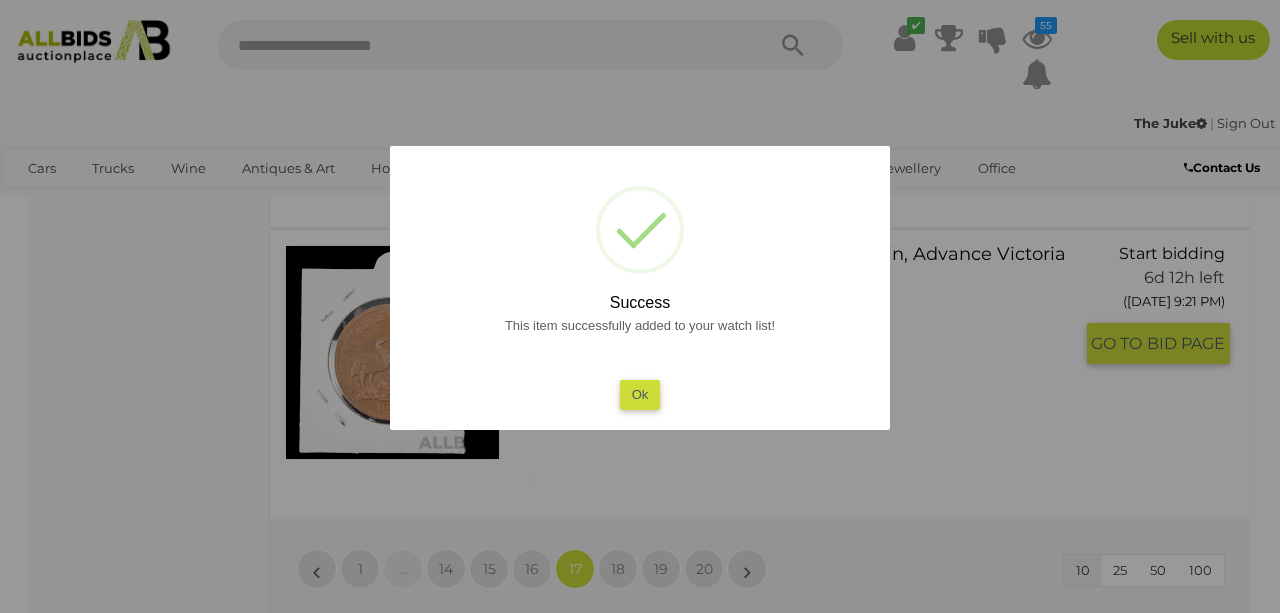 click on "Ok" at bounding box center [640, 394] 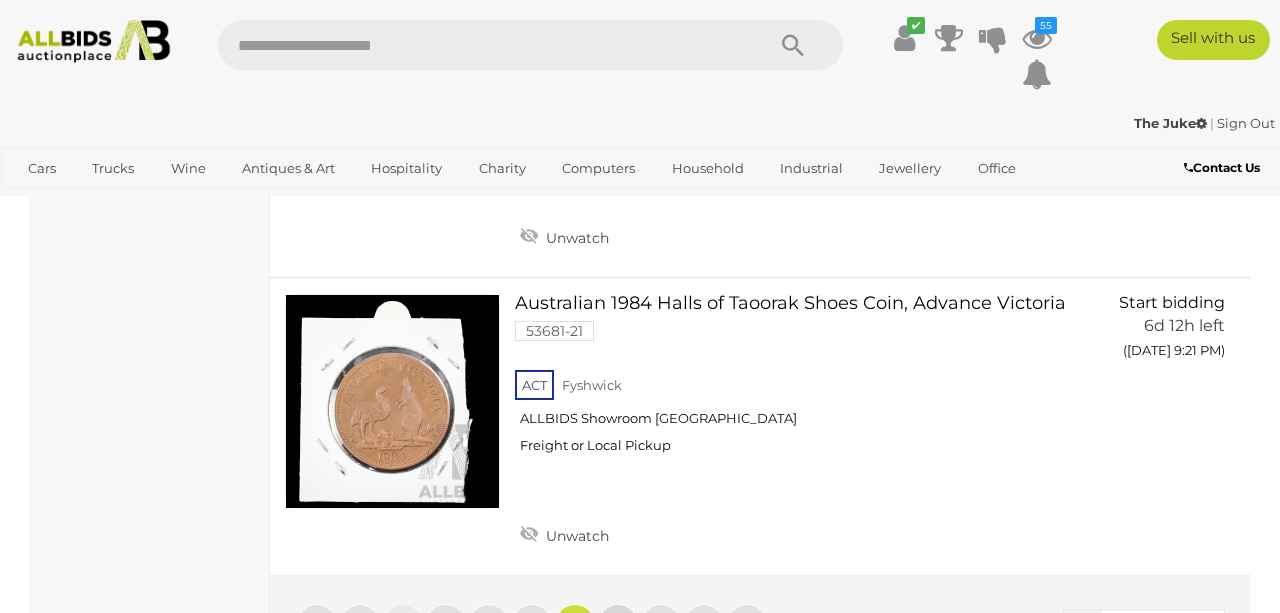 click on "18" at bounding box center (618, 624) 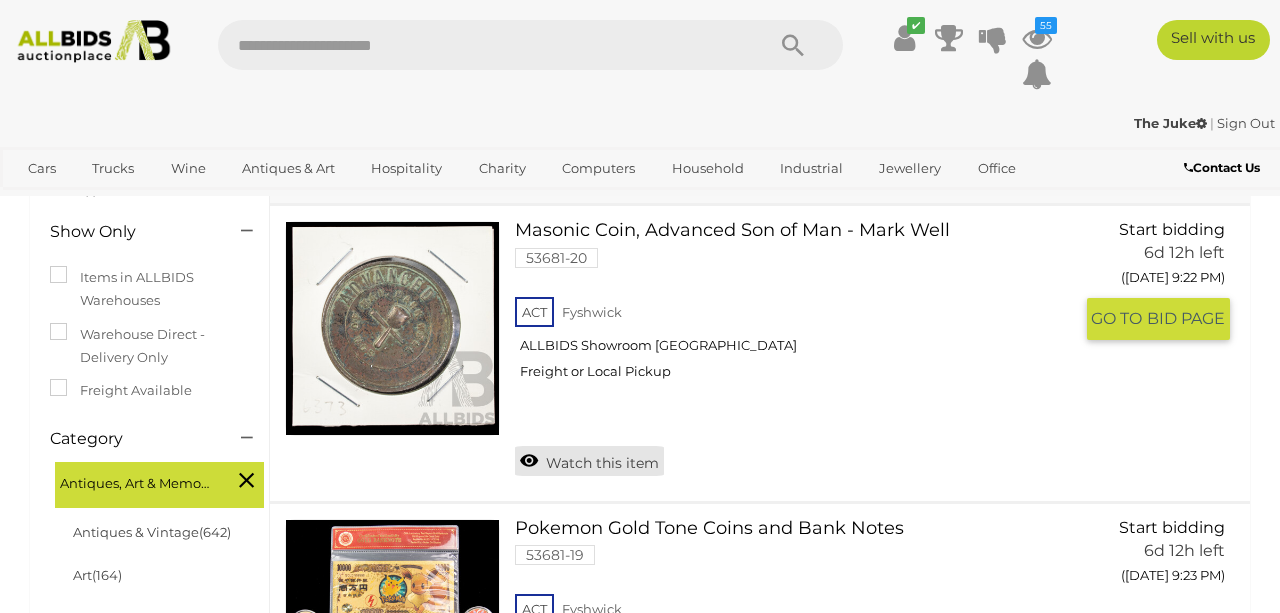 click on "Watch this item" at bounding box center (589, 461) 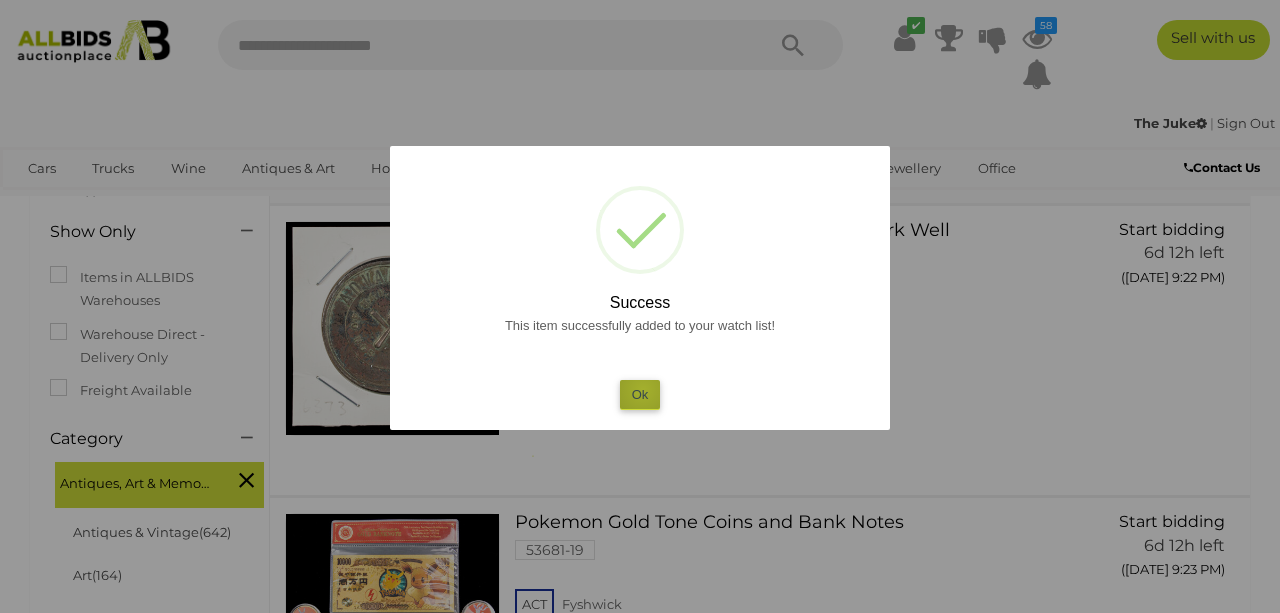 click on "Ok" at bounding box center (640, 394) 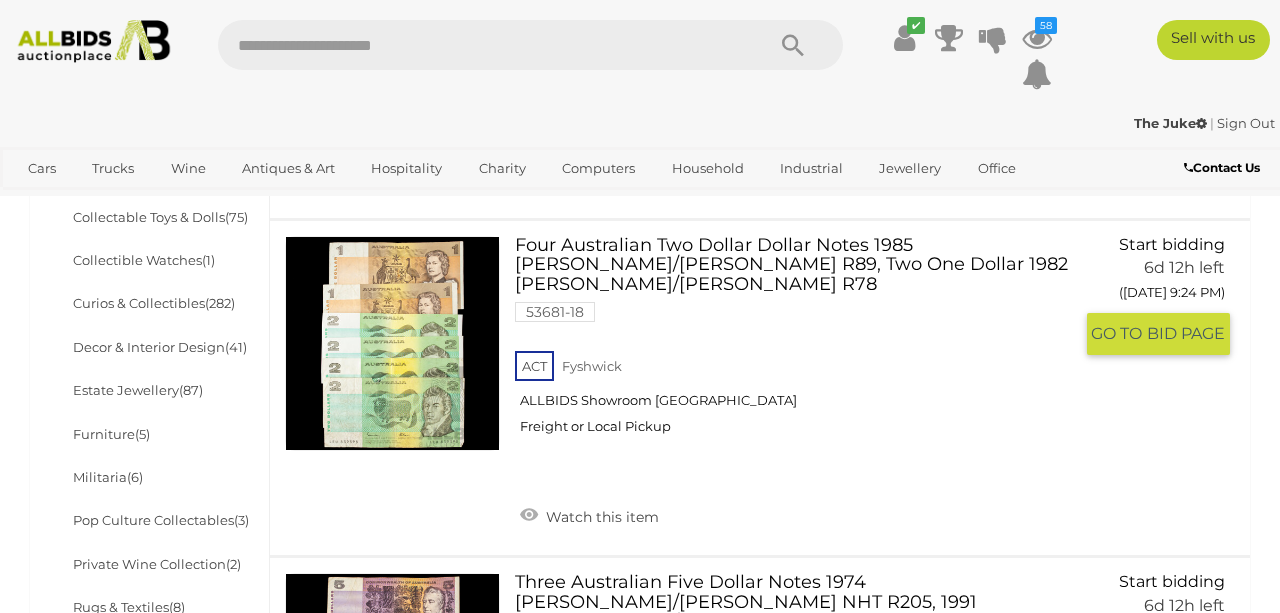 scroll, scrollTop: 876, scrollLeft: 0, axis: vertical 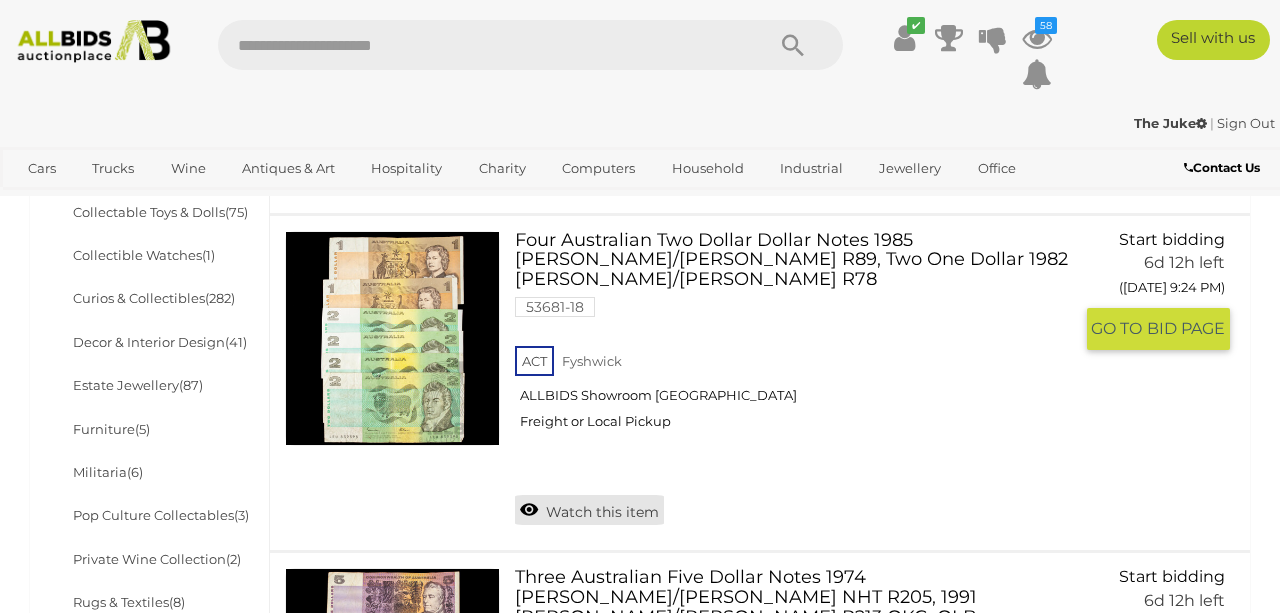 click on "Watch this item" at bounding box center (589, 510) 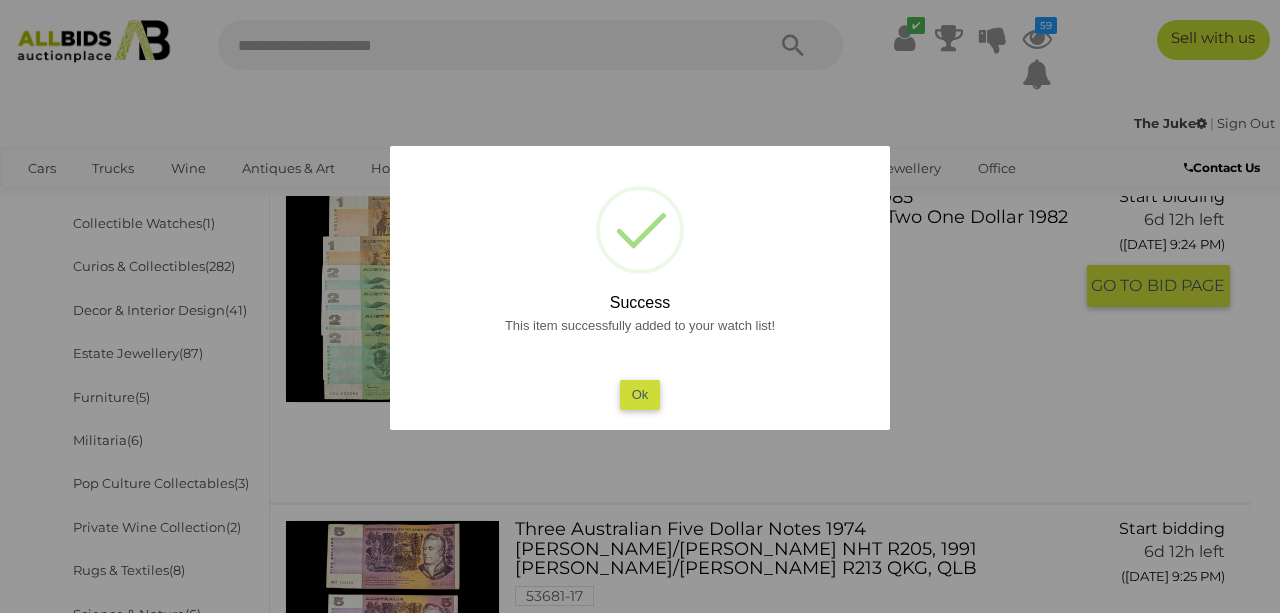 scroll, scrollTop: 961, scrollLeft: 0, axis: vertical 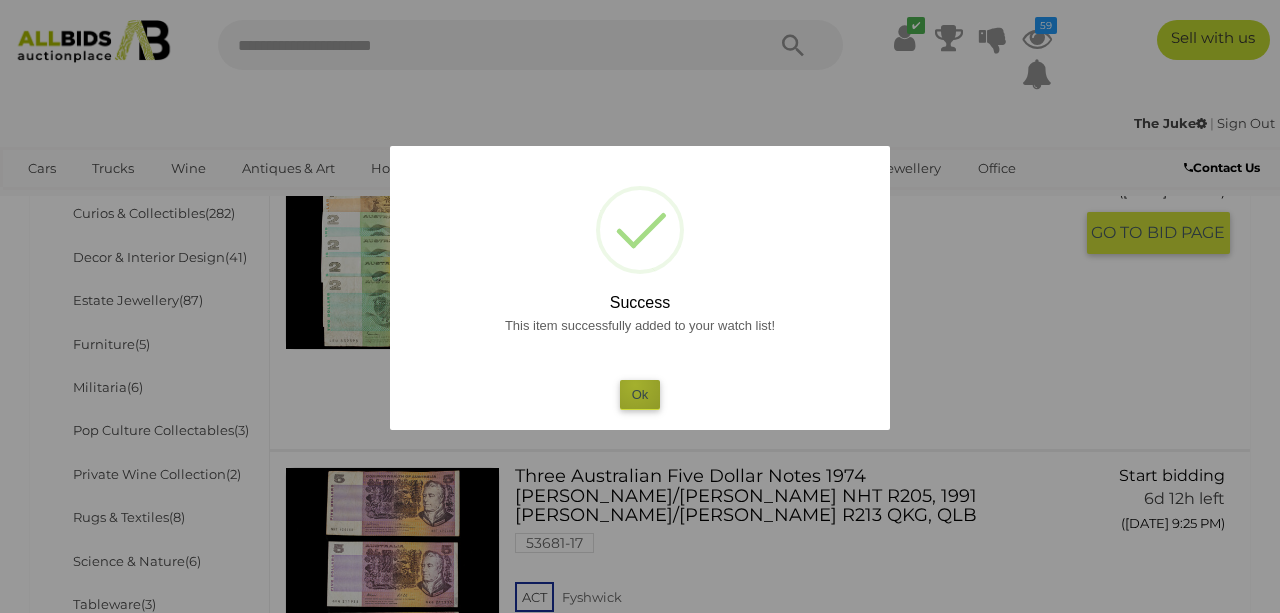 click on "Ok" at bounding box center [640, 394] 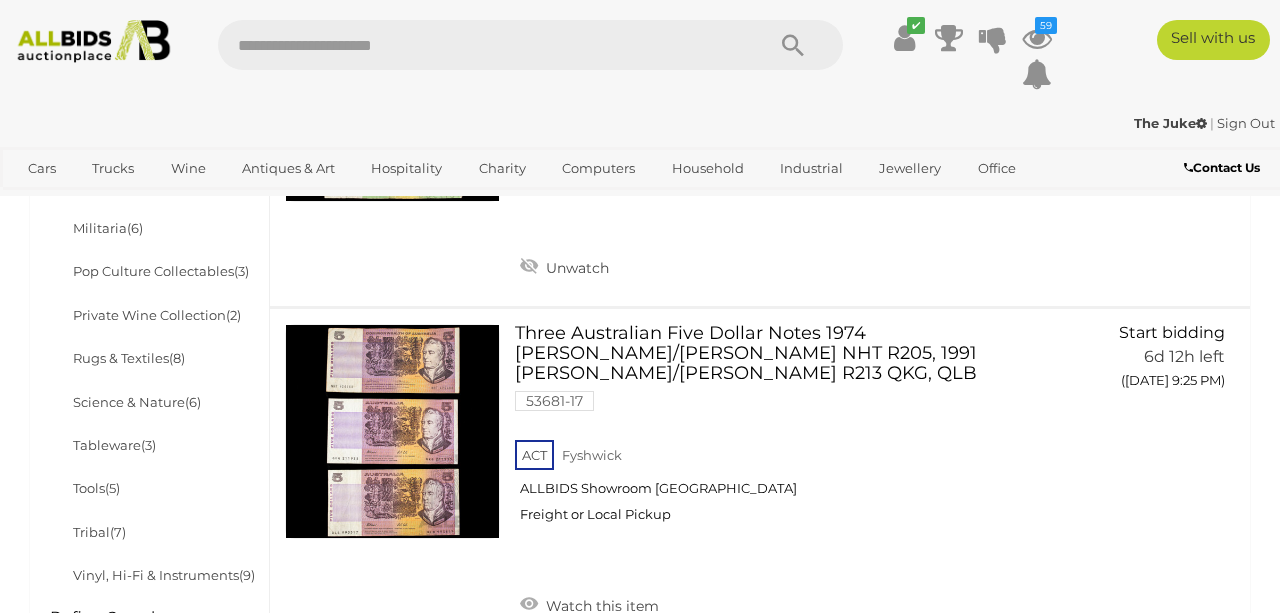 scroll, scrollTop: 1166, scrollLeft: 0, axis: vertical 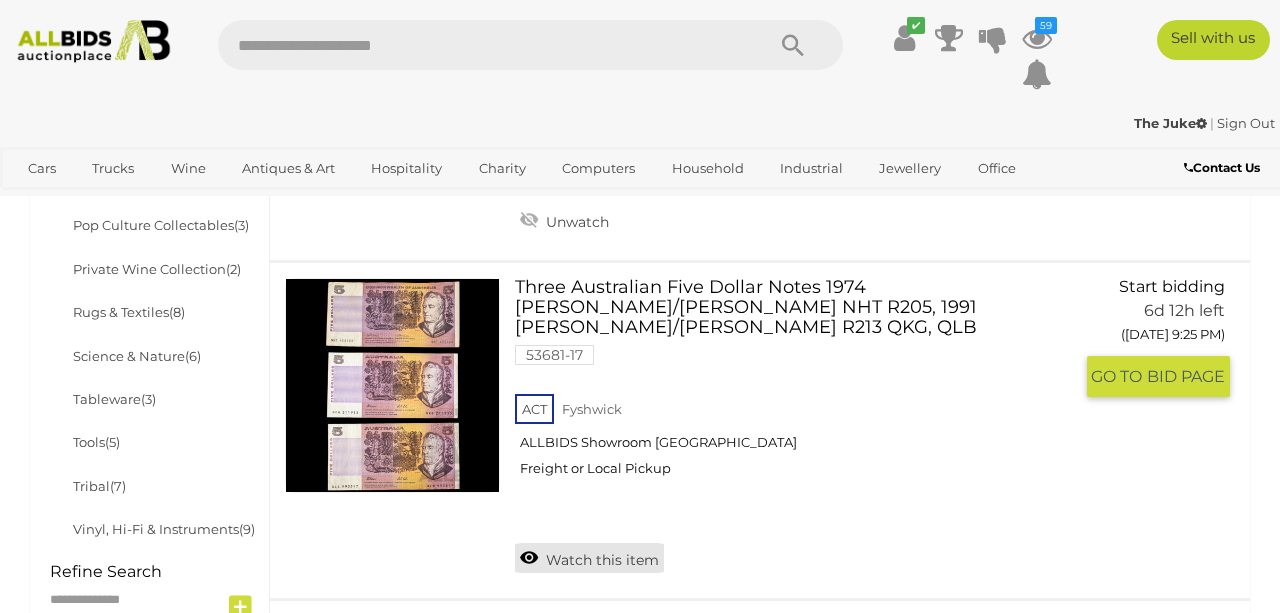 click on "Watch this item" at bounding box center [589, 558] 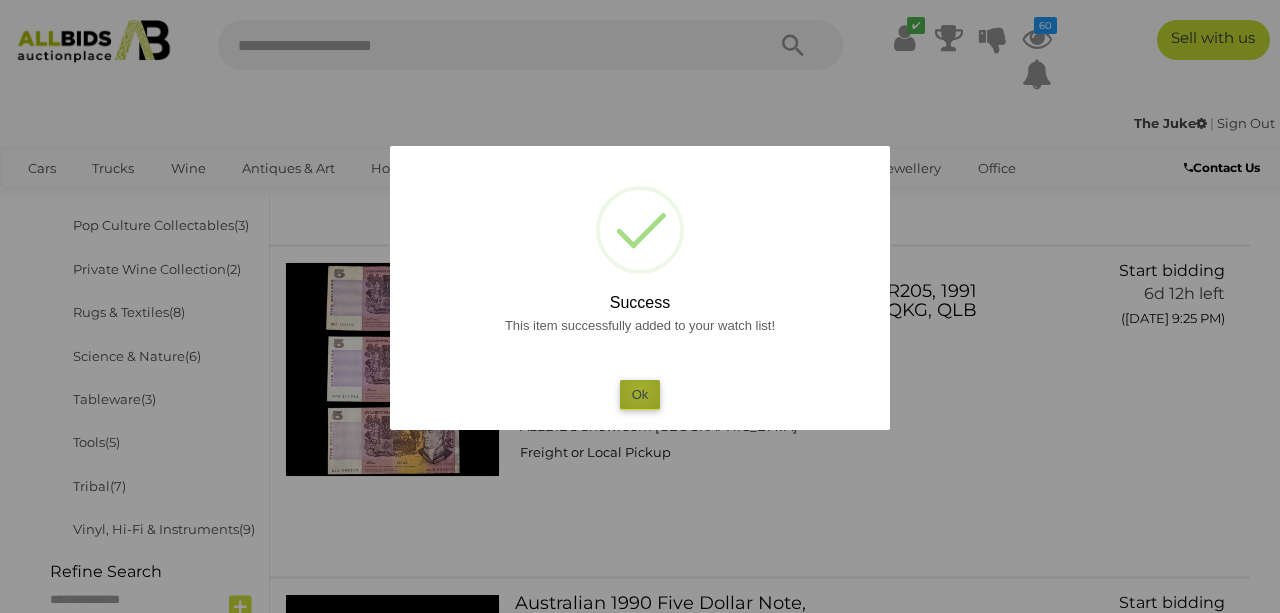 click on "Ok" at bounding box center (640, 394) 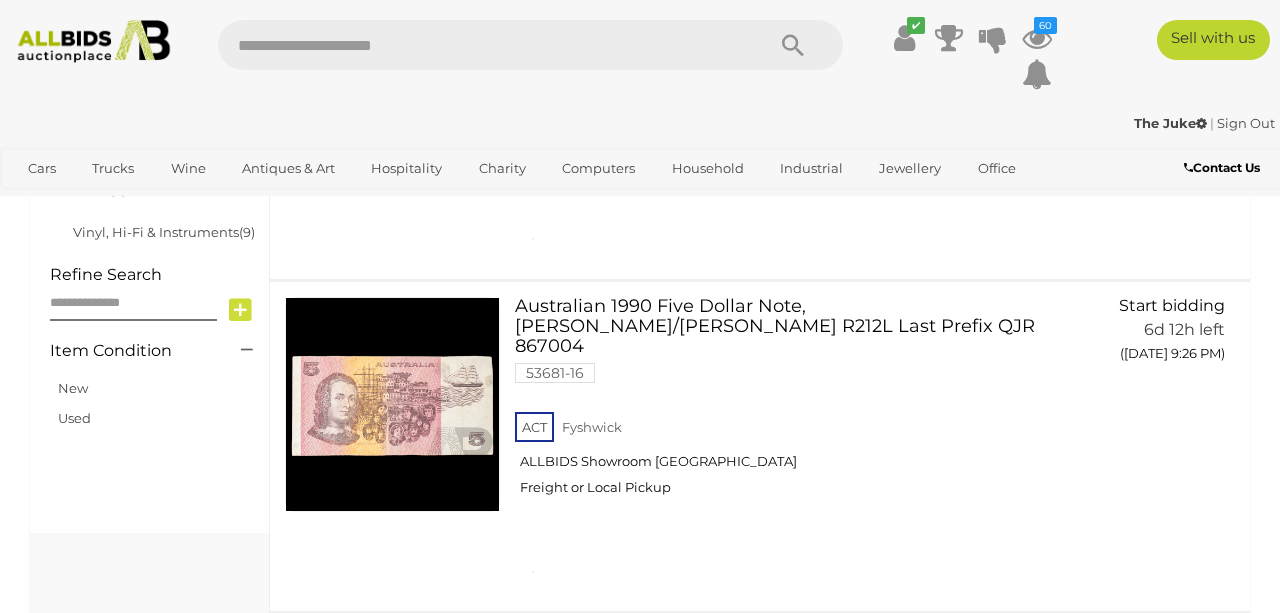 scroll, scrollTop: 1500, scrollLeft: 0, axis: vertical 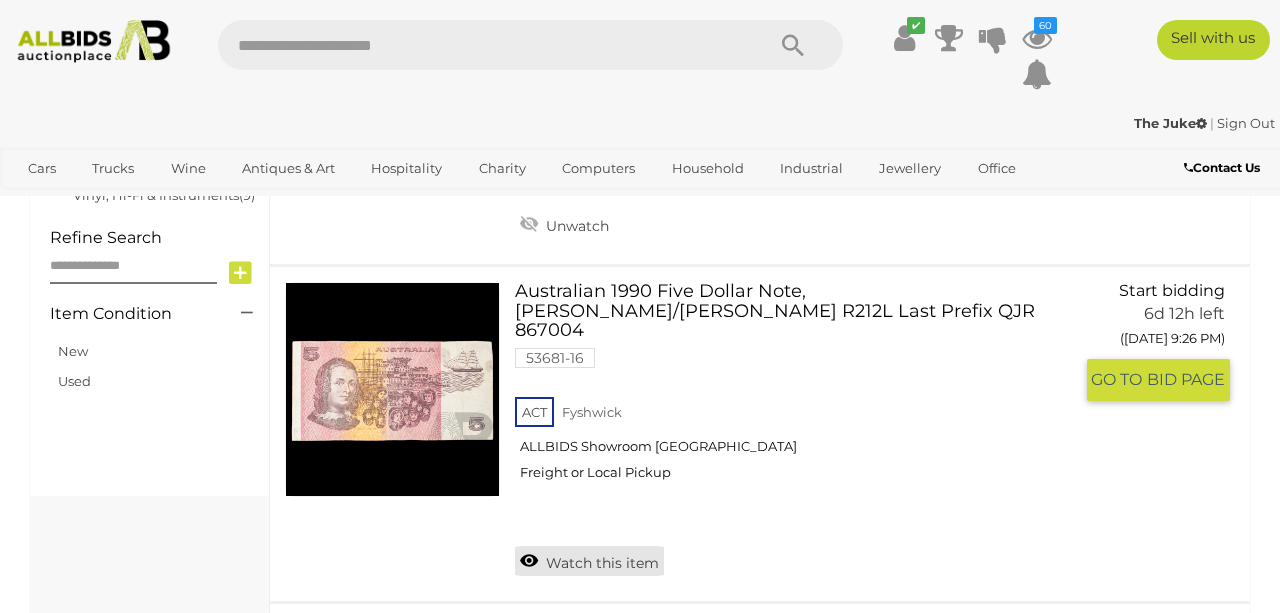 click on "Watch this item" at bounding box center [589, 561] 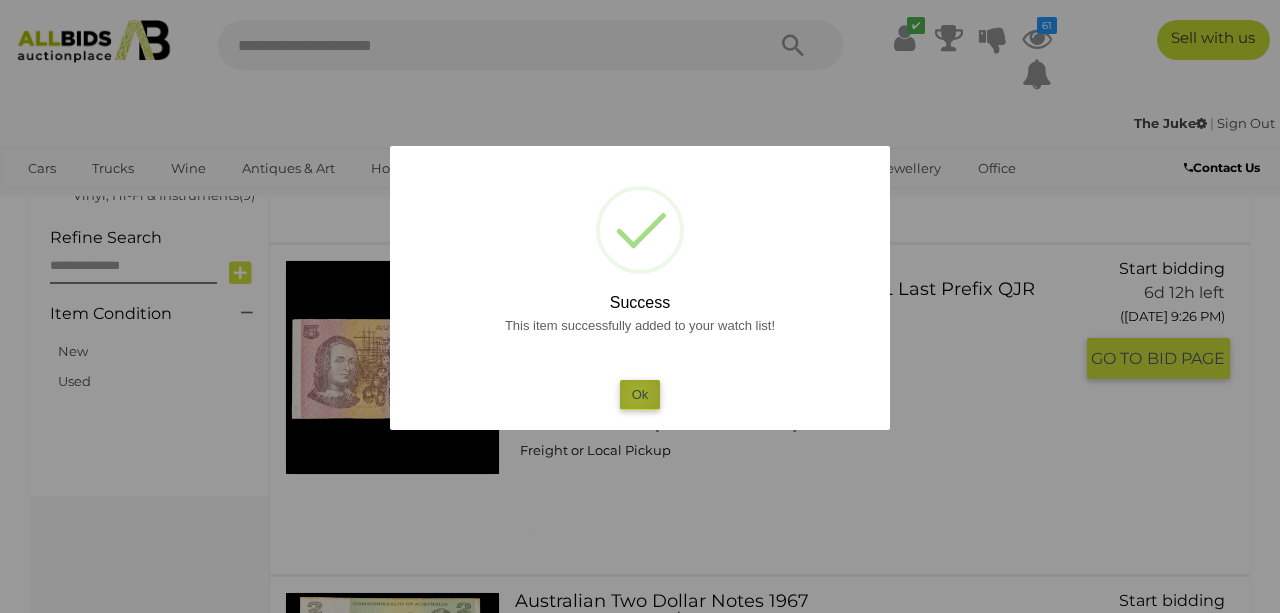 click on "Ok" at bounding box center [640, 394] 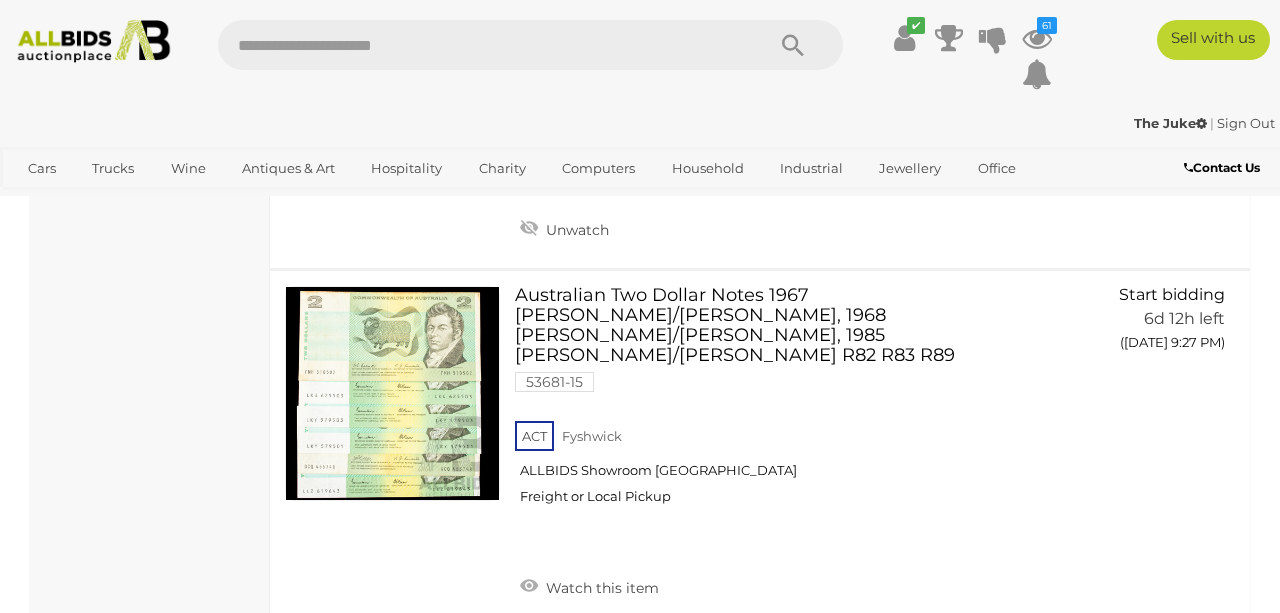 scroll, scrollTop: 1836, scrollLeft: 0, axis: vertical 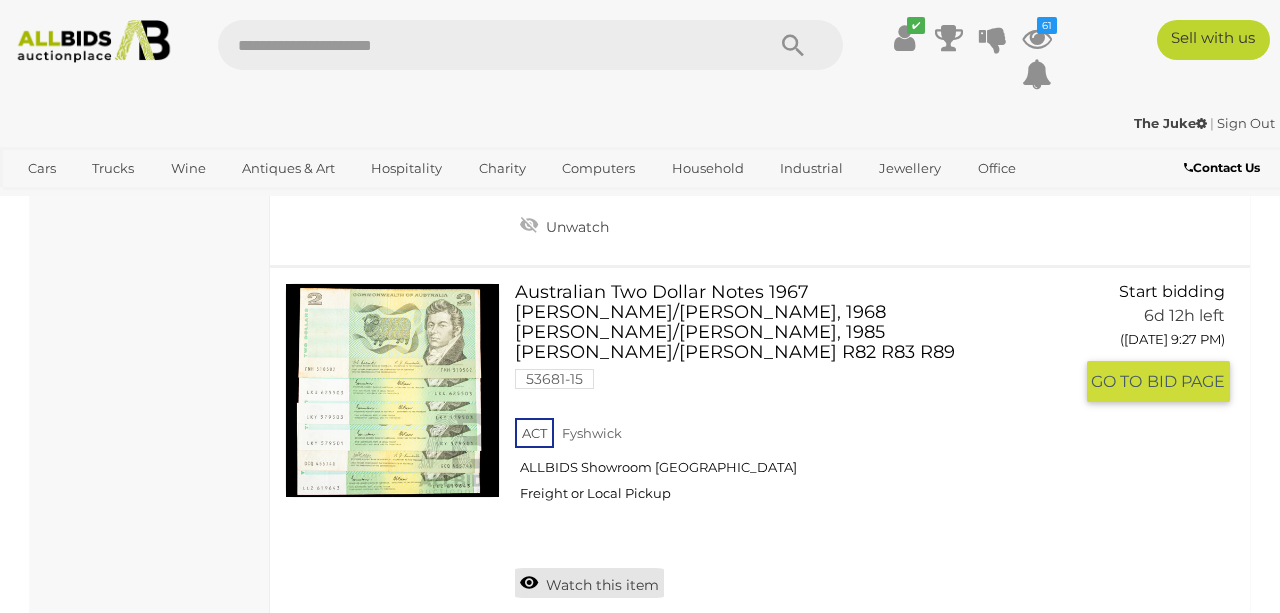 click on "Watch this item" at bounding box center (589, 583) 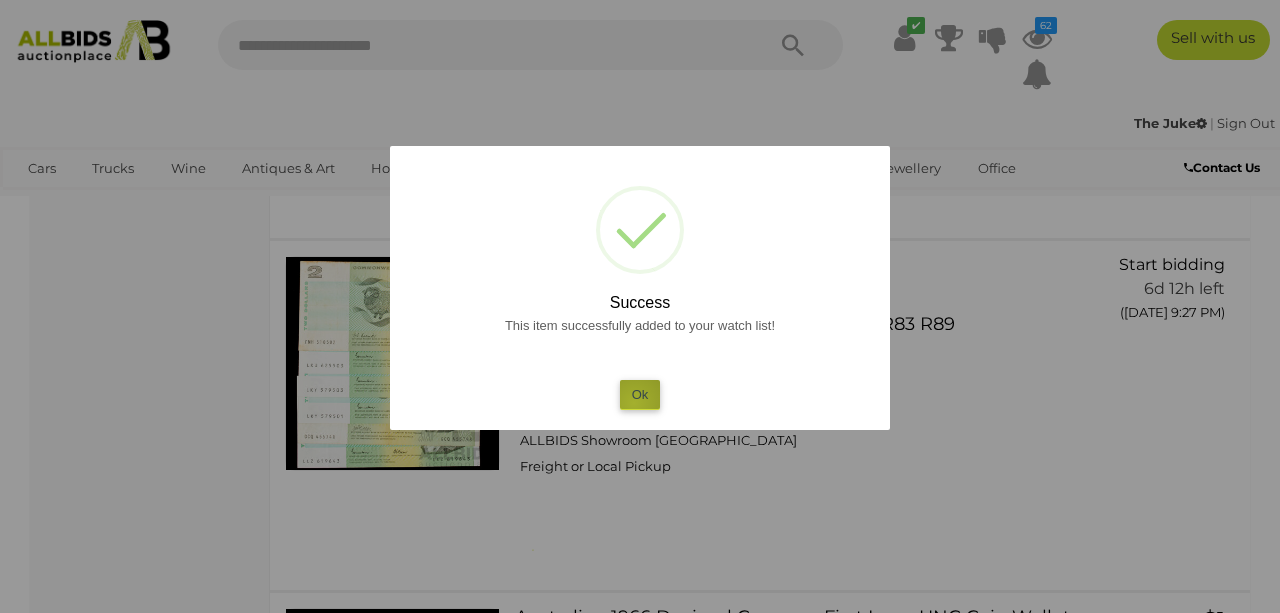 click on "Ok" at bounding box center (640, 394) 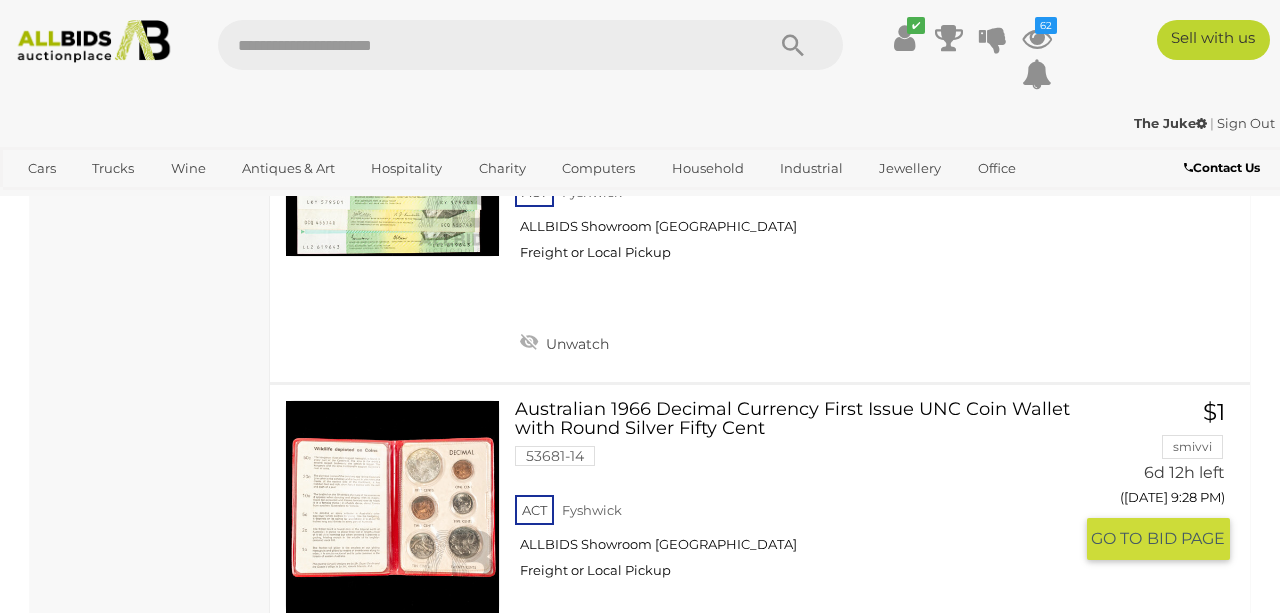 scroll, scrollTop: 2099, scrollLeft: 0, axis: vertical 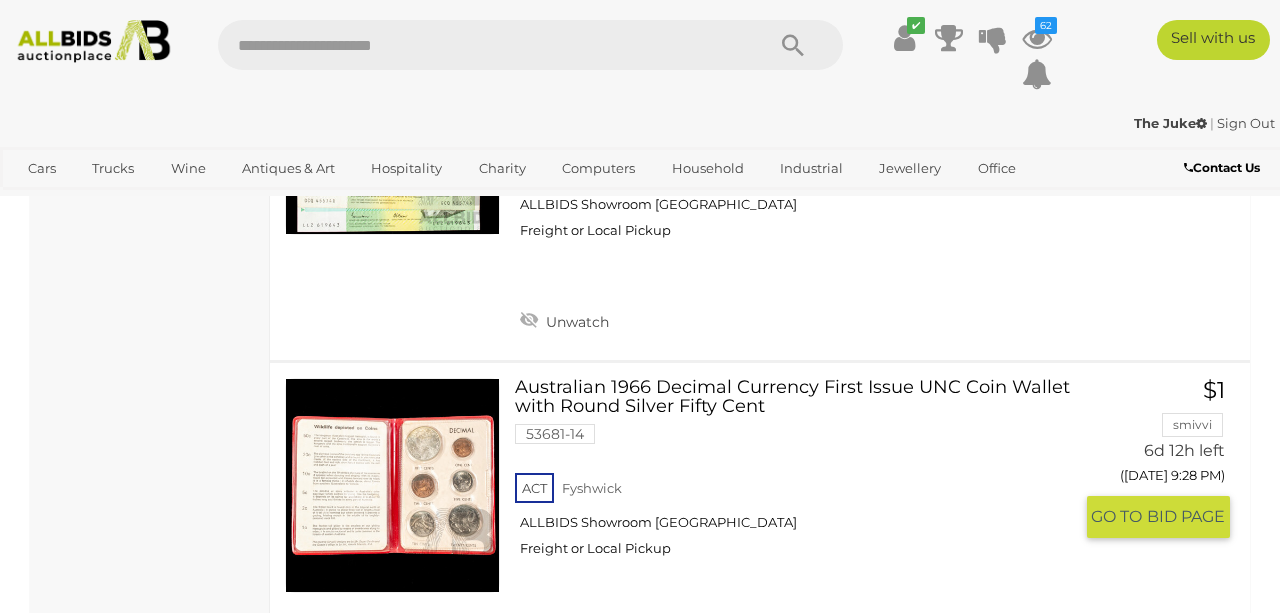 click on "Watch this item" at bounding box center [589, 637] 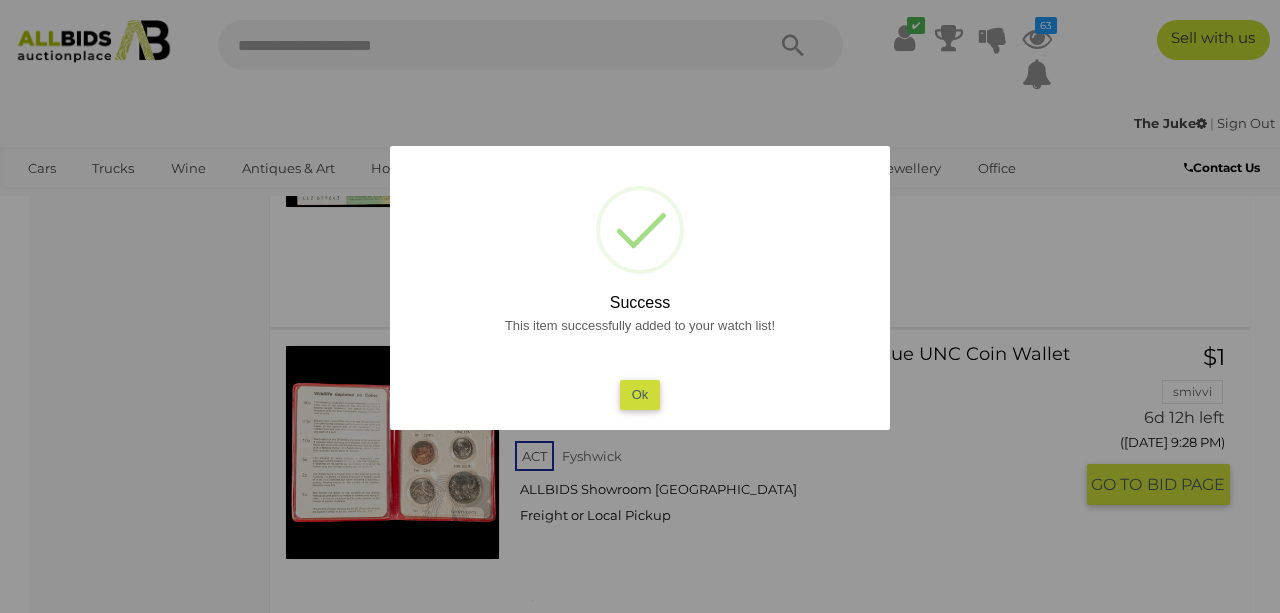 click on "Ok" at bounding box center [640, 394] 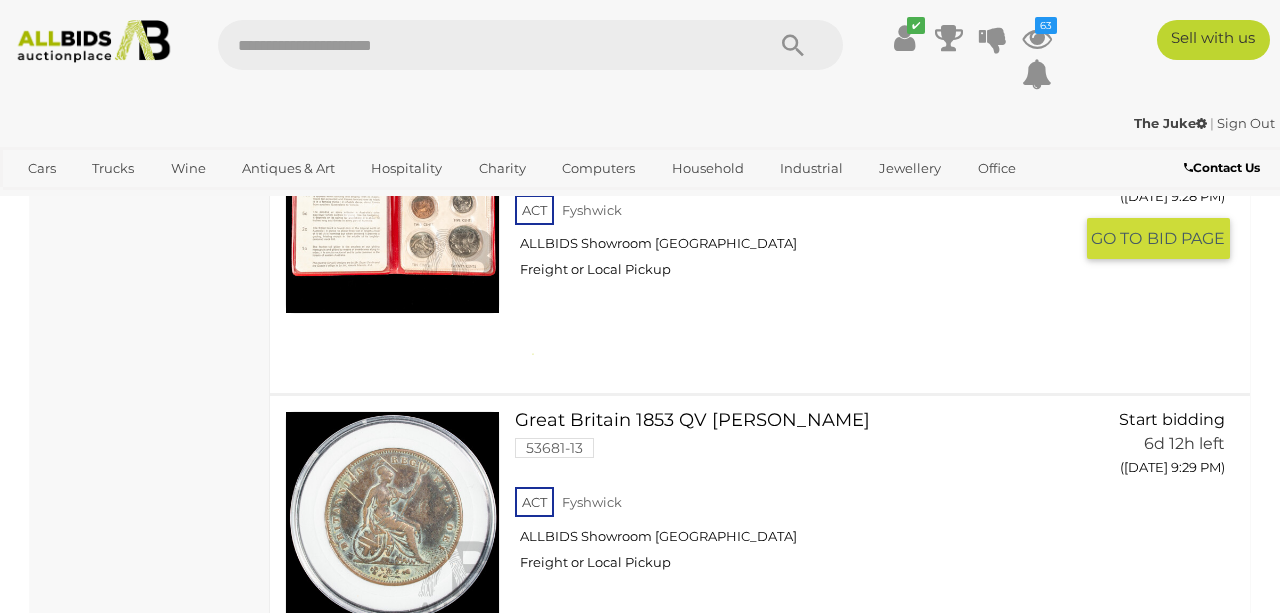 scroll, scrollTop: 2351, scrollLeft: 0, axis: vertical 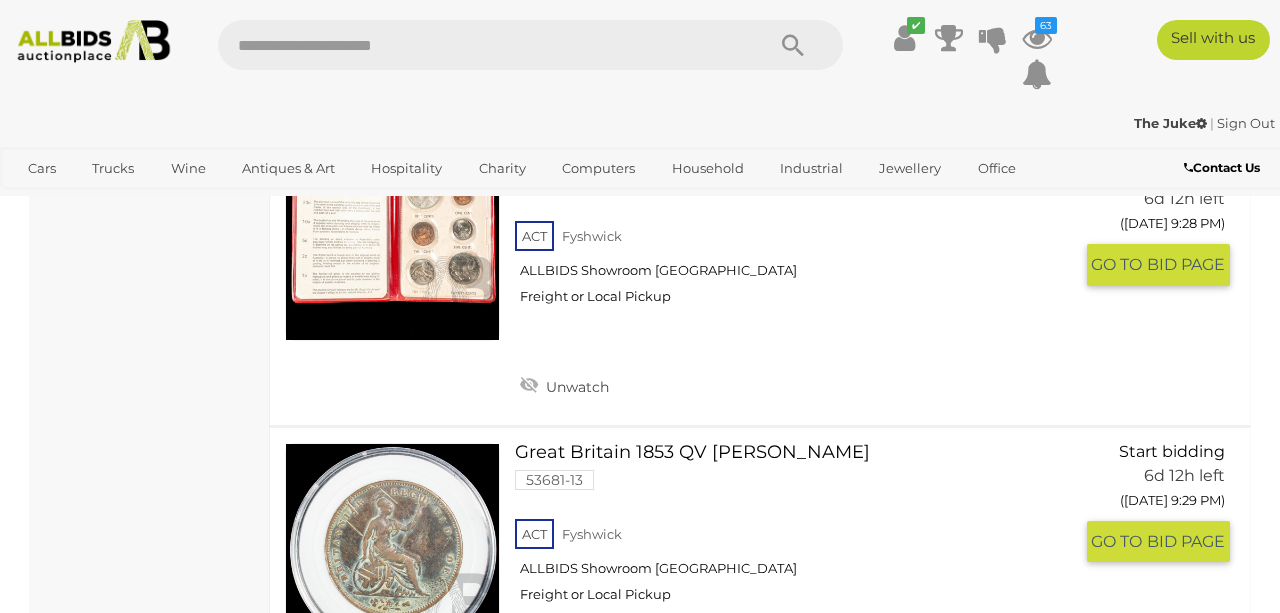 click on "Watch this item" at bounding box center (589, 683) 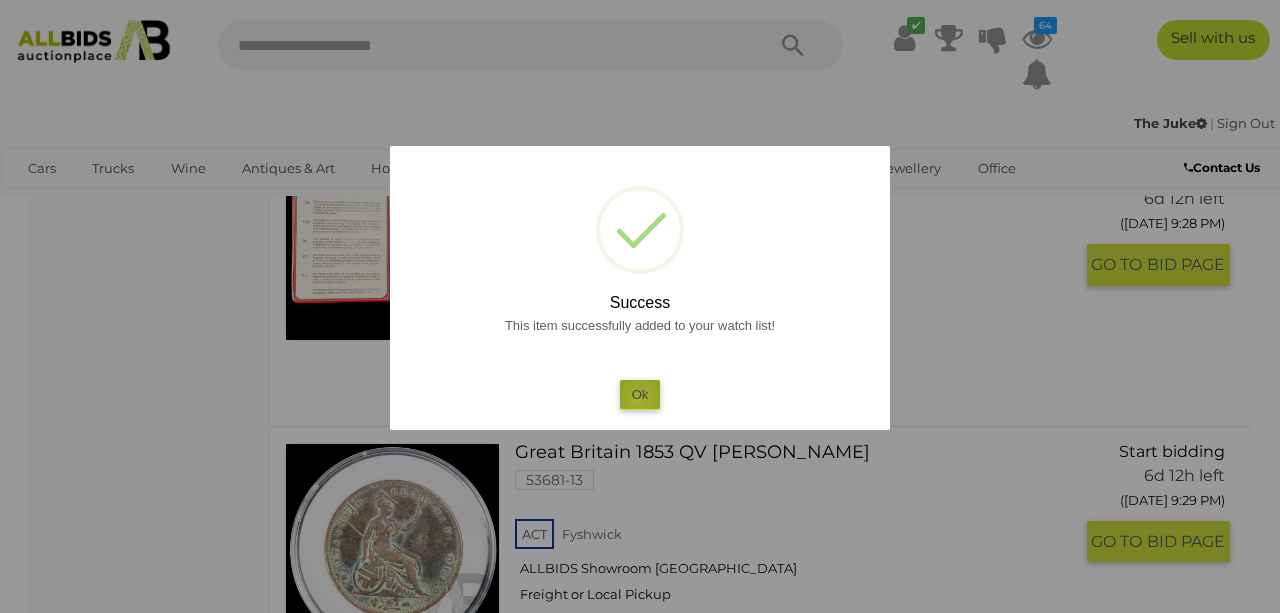 click on "Ok" at bounding box center (640, 394) 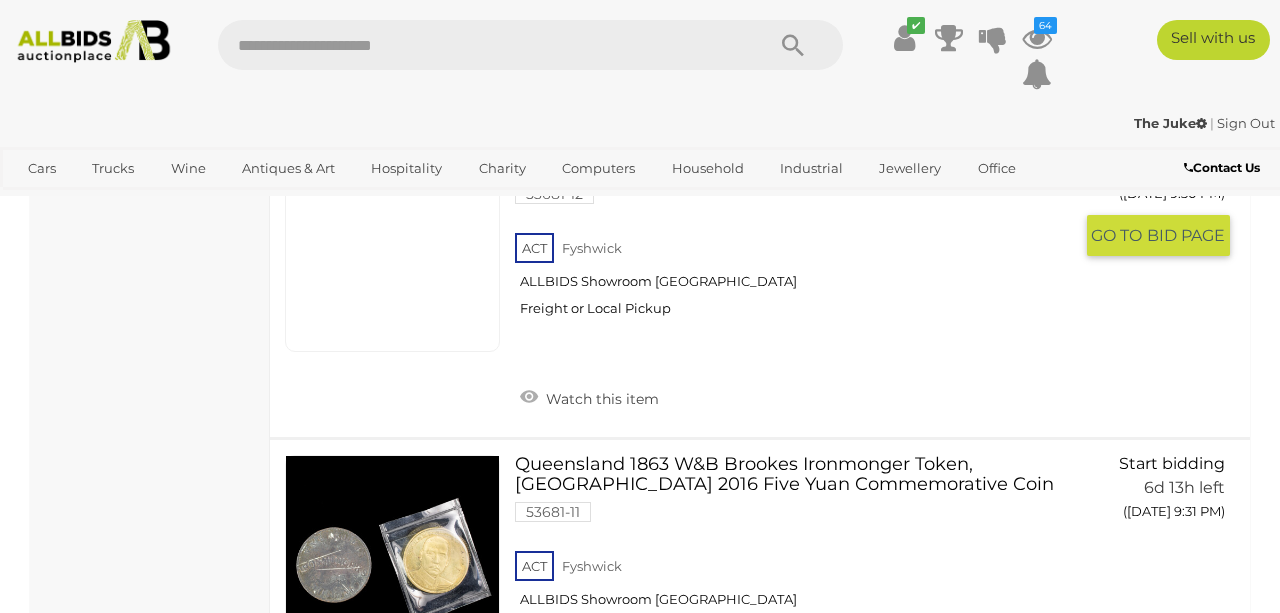 scroll, scrollTop: 2964, scrollLeft: 0, axis: vertical 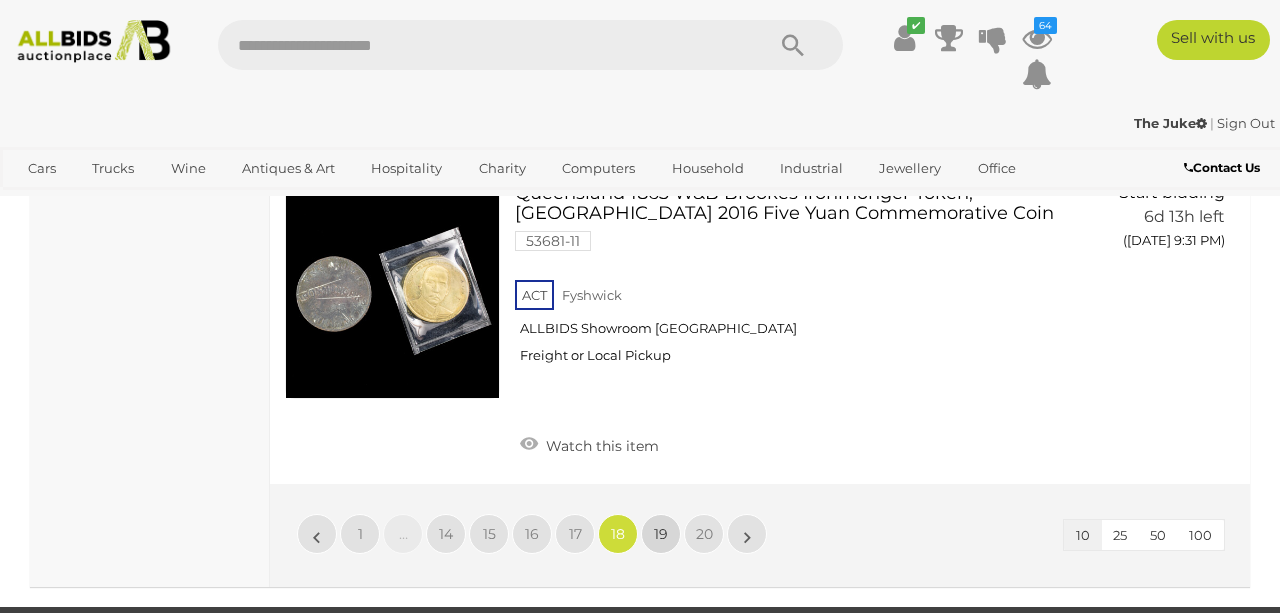 click on "19" at bounding box center [661, 534] 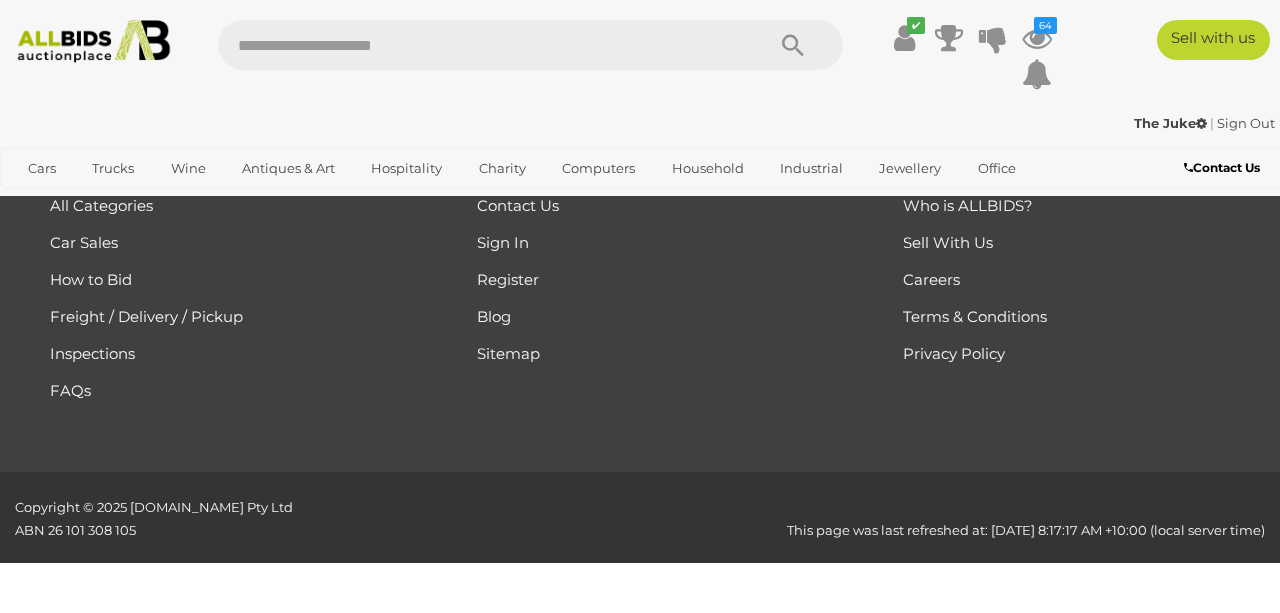 scroll, scrollTop: 290, scrollLeft: 0, axis: vertical 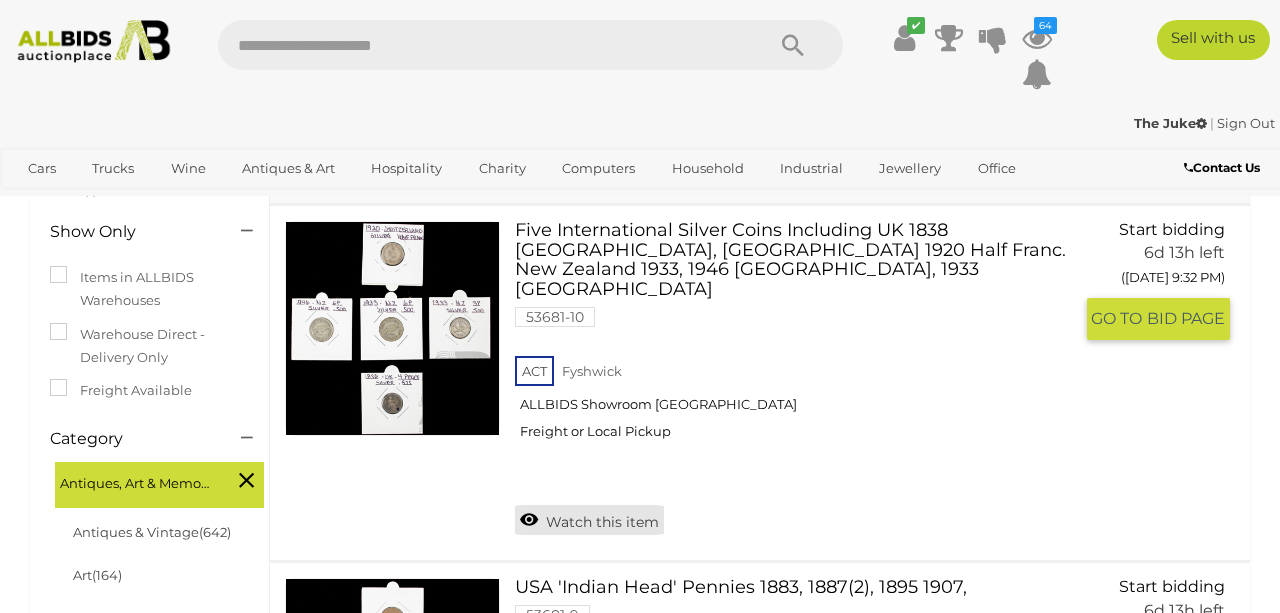 click on "Watch this item" at bounding box center [589, 520] 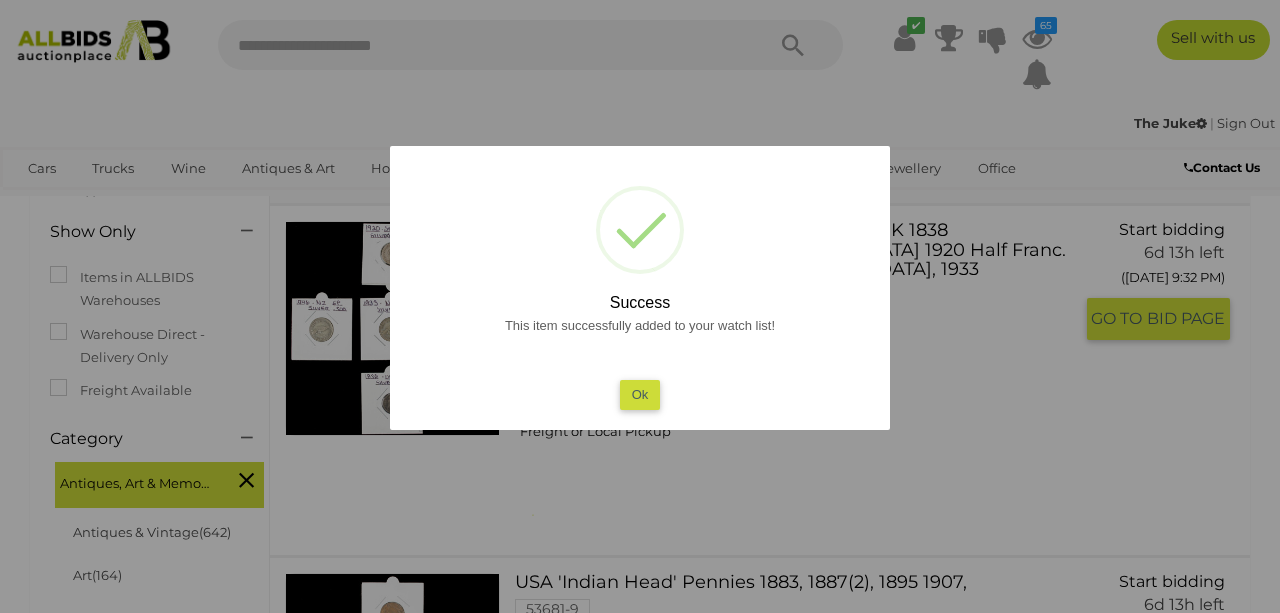 click on "This item successfully added to your watch list!  Ok" at bounding box center [640, 361] 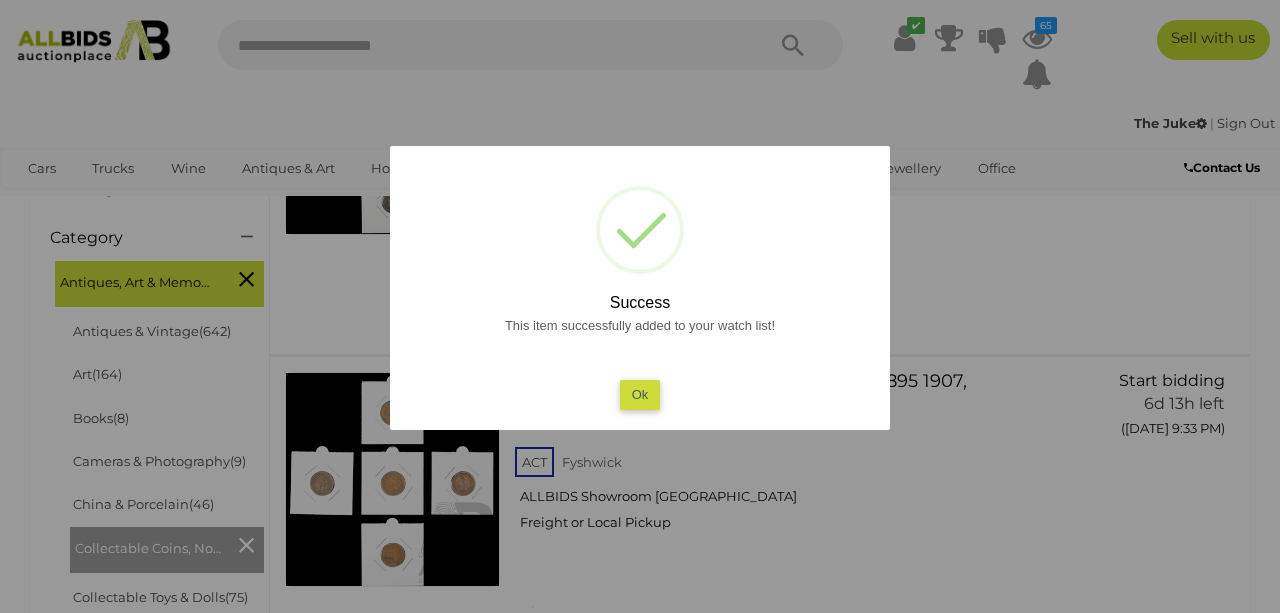 scroll, scrollTop: 502, scrollLeft: 0, axis: vertical 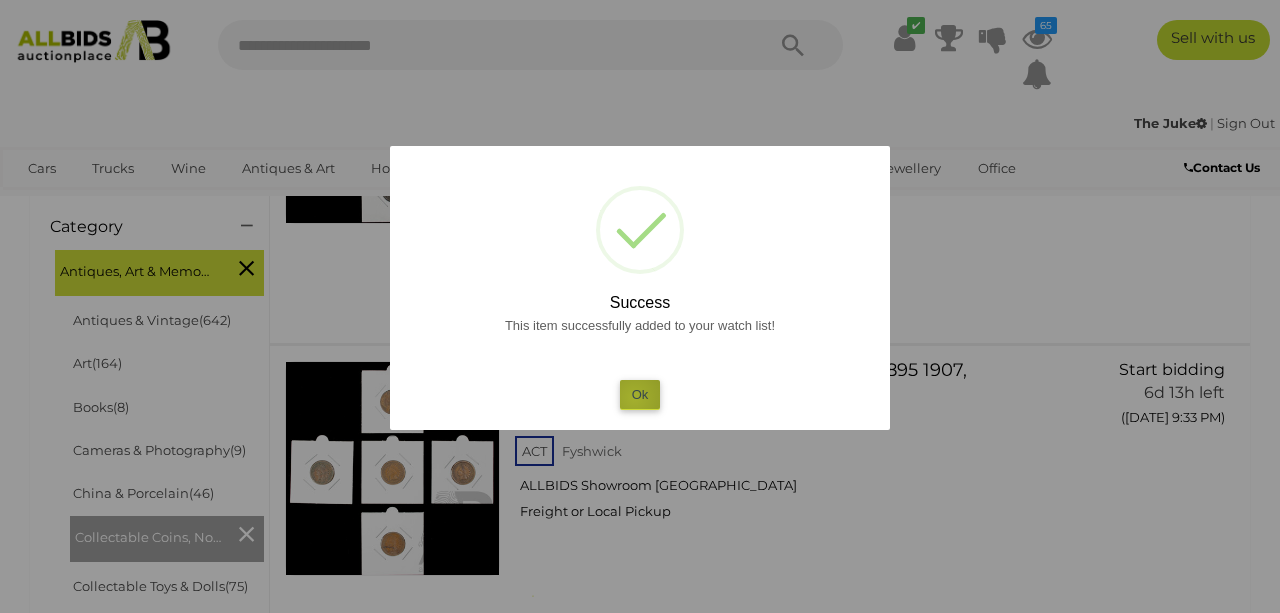 click on "Ok" at bounding box center (640, 394) 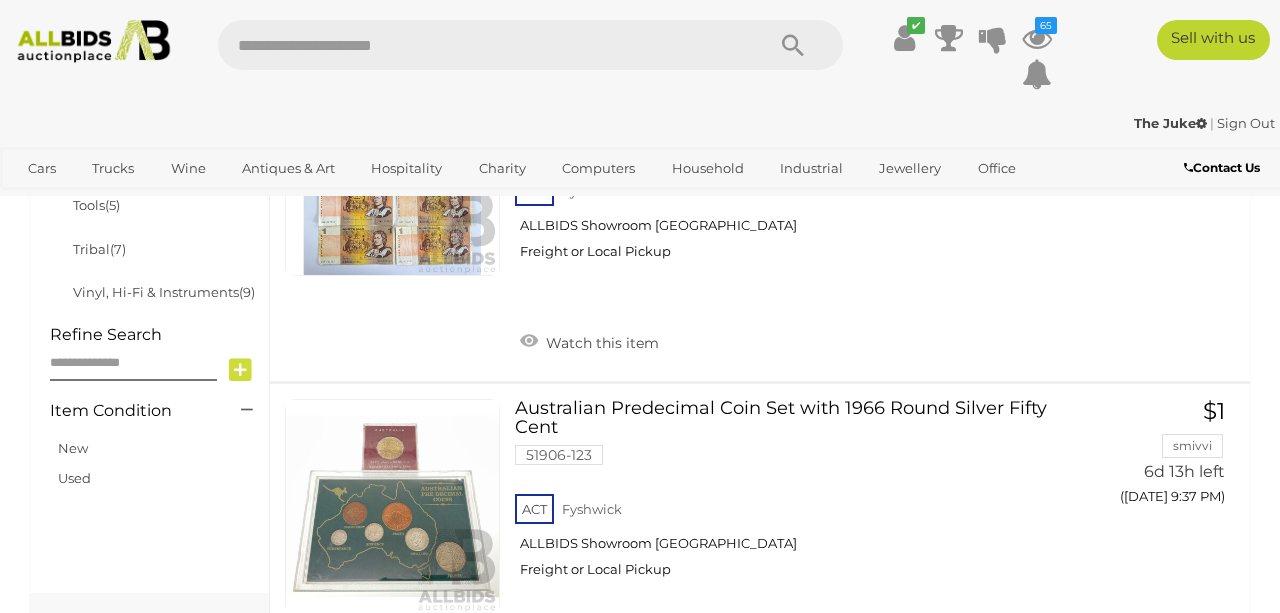 scroll, scrollTop: 1522, scrollLeft: 0, axis: vertical 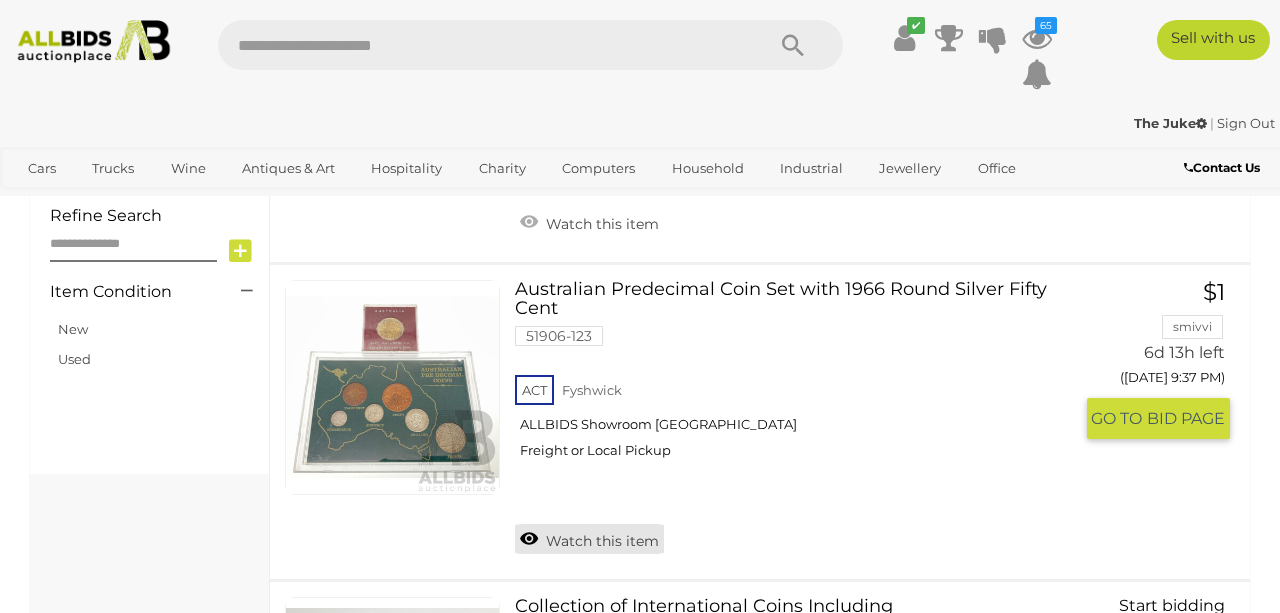 click on "Watch this item" at bounding box center [589, 539] 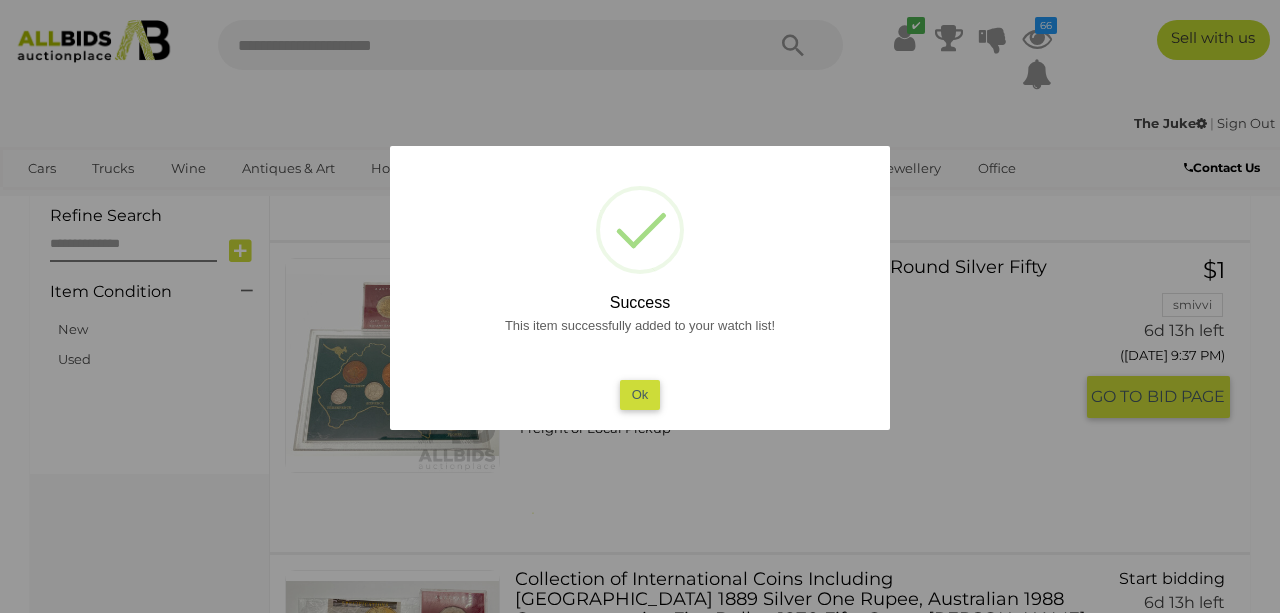 click on "Ok" at bounding box center [640, 394] 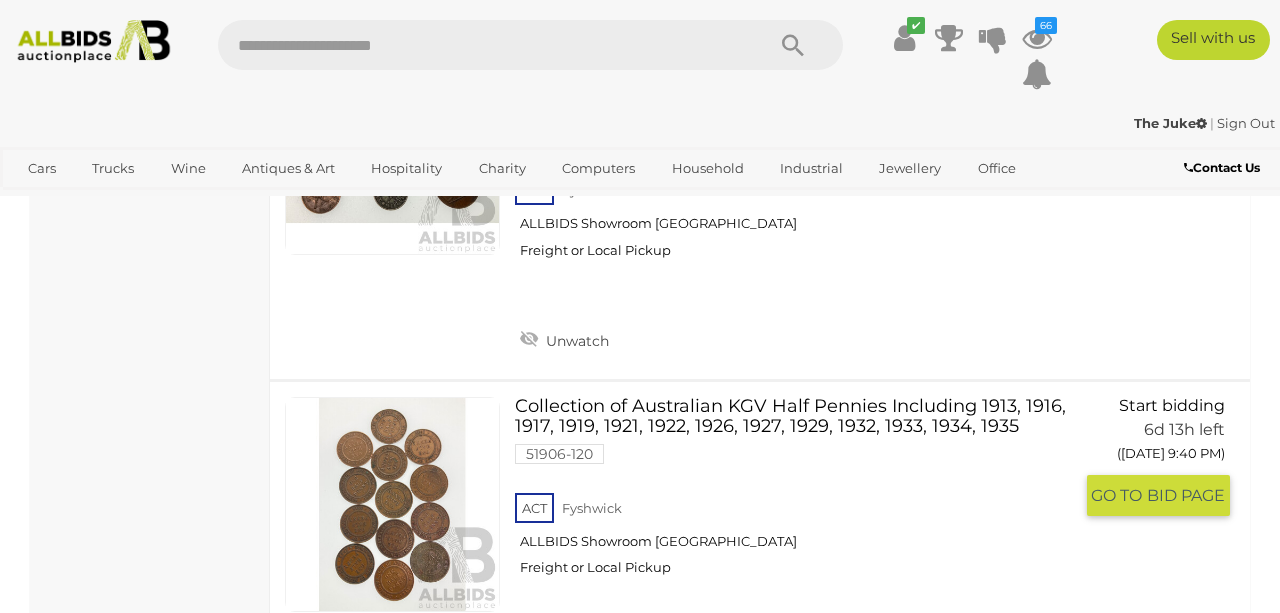 scroll, scrollTop: 2443, scrollLeft: 0, axis: vertical 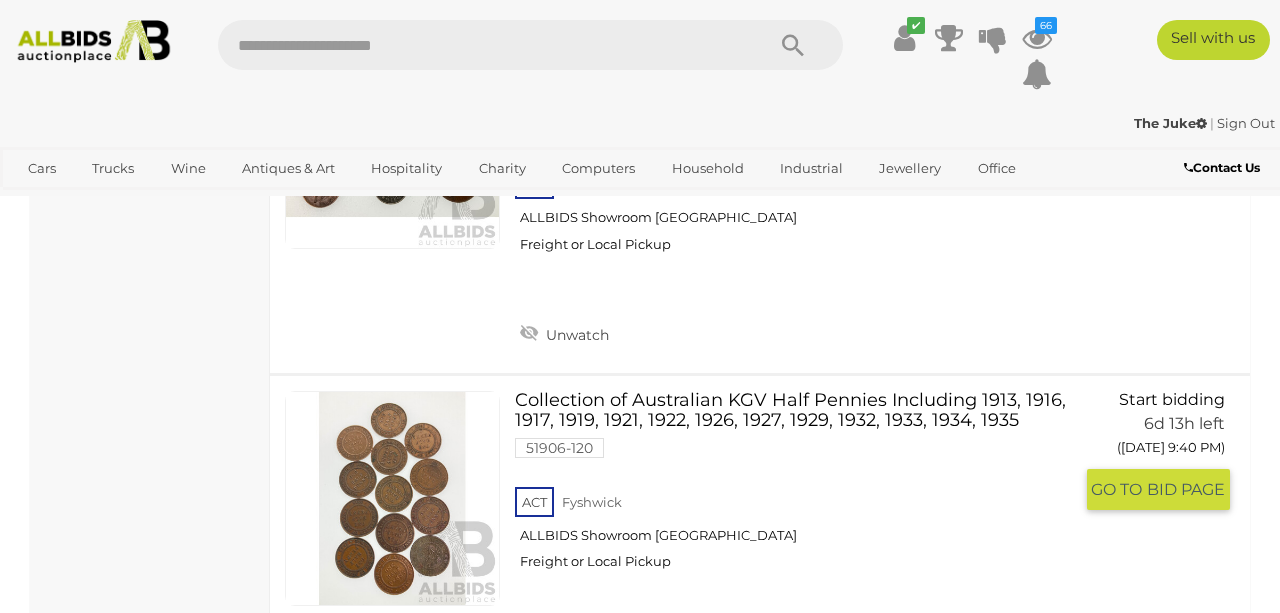 click on "Watch this item" at bounding box center (589, 651) 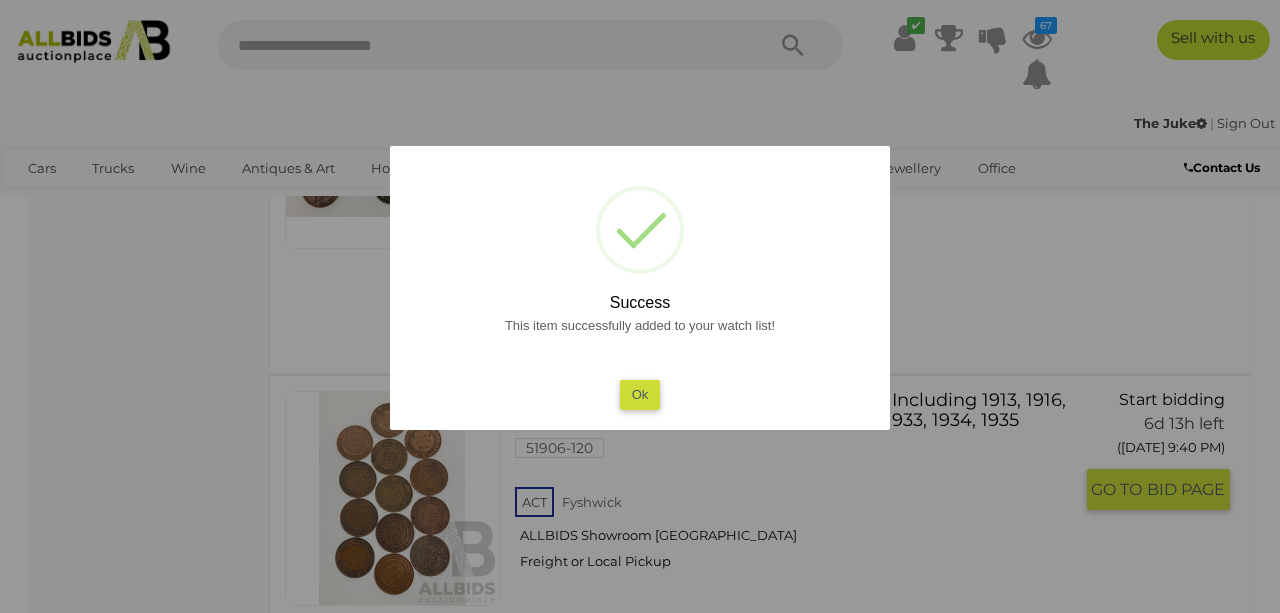 click on "Ok" at bounding box center [640, 394] 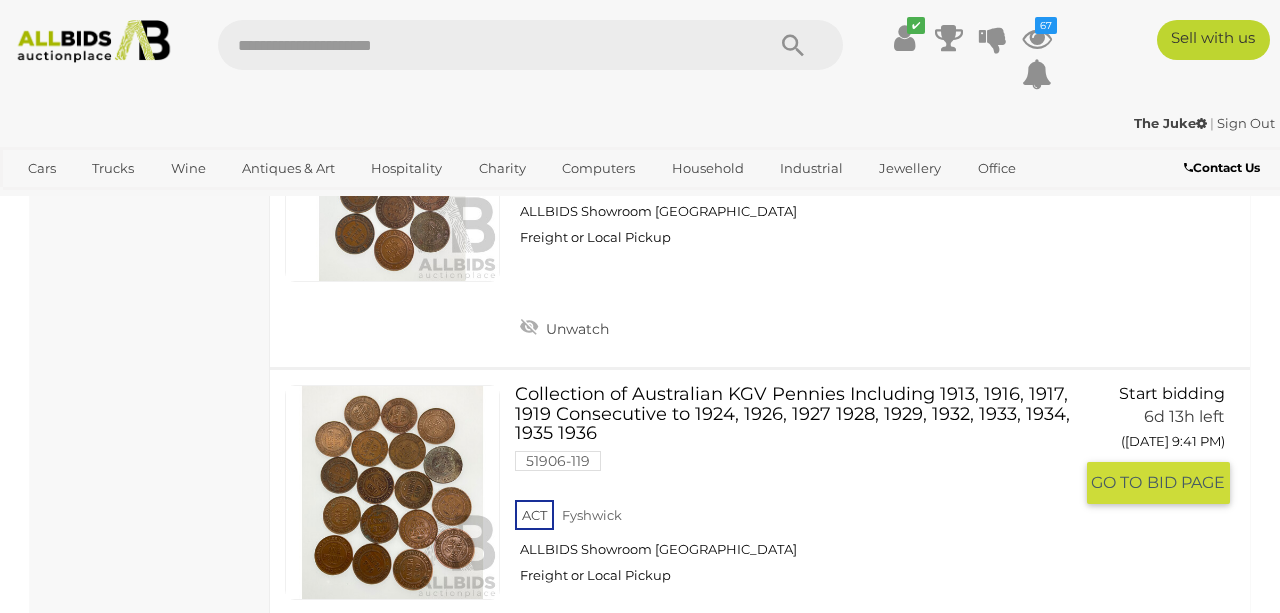 scroll, scrollTop: 2765, scrollLeft: 0, axis: vertical 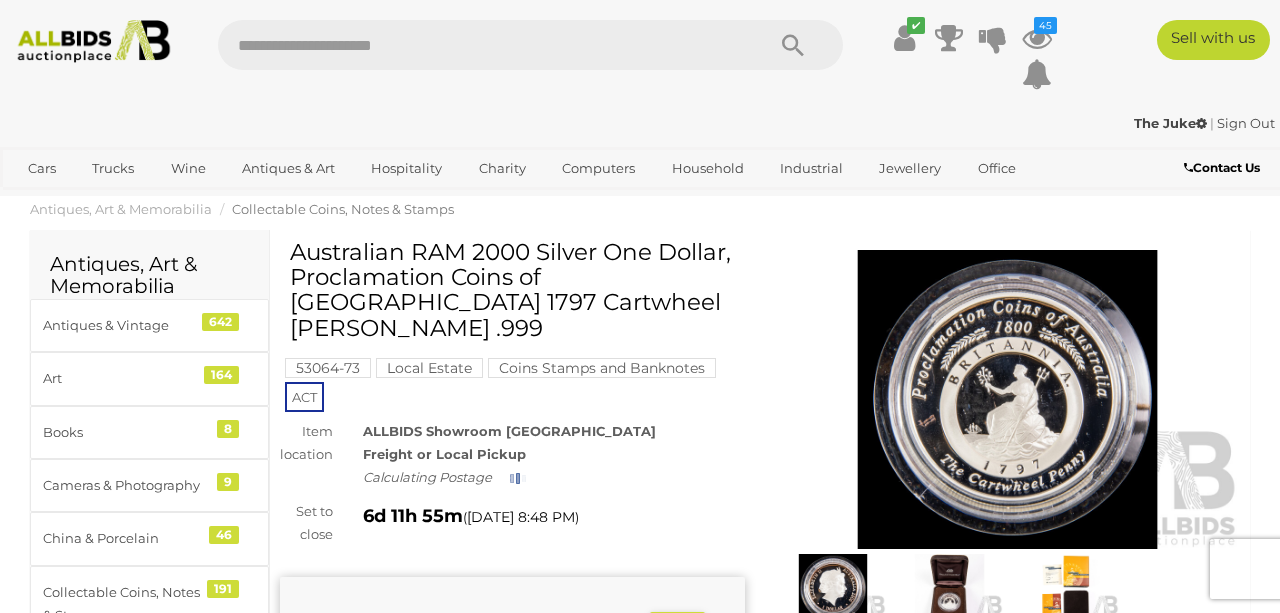 click at bounding box center (1007, 400) 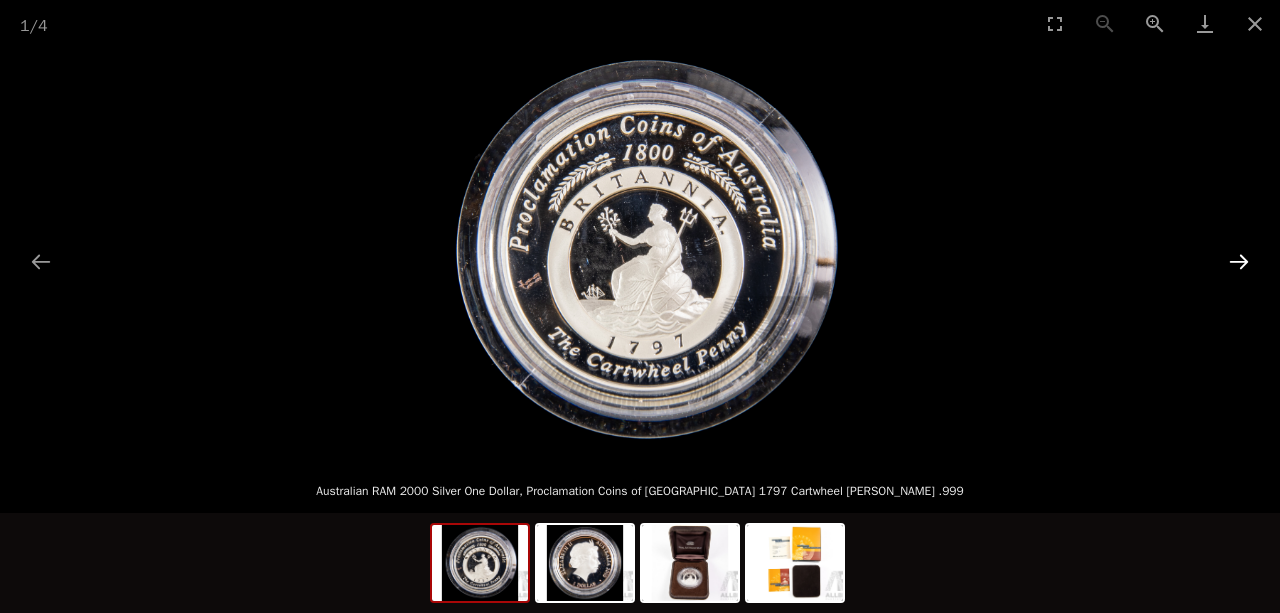 click at bounding box center (1239, 261) 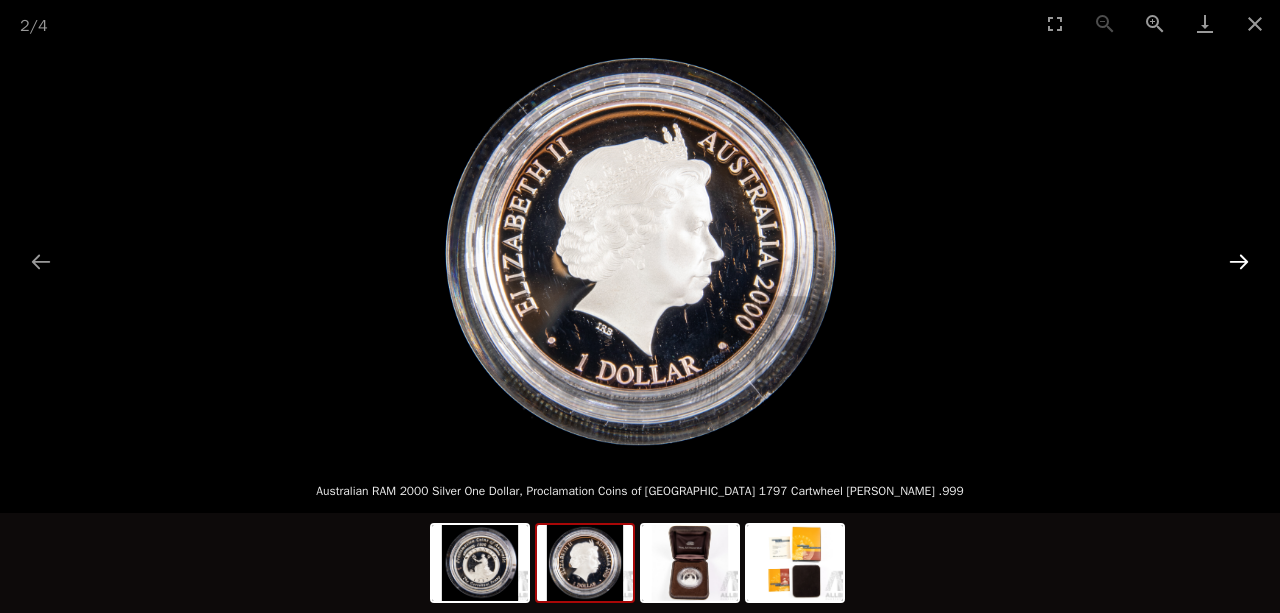 click at bounding box center (1239, 261) 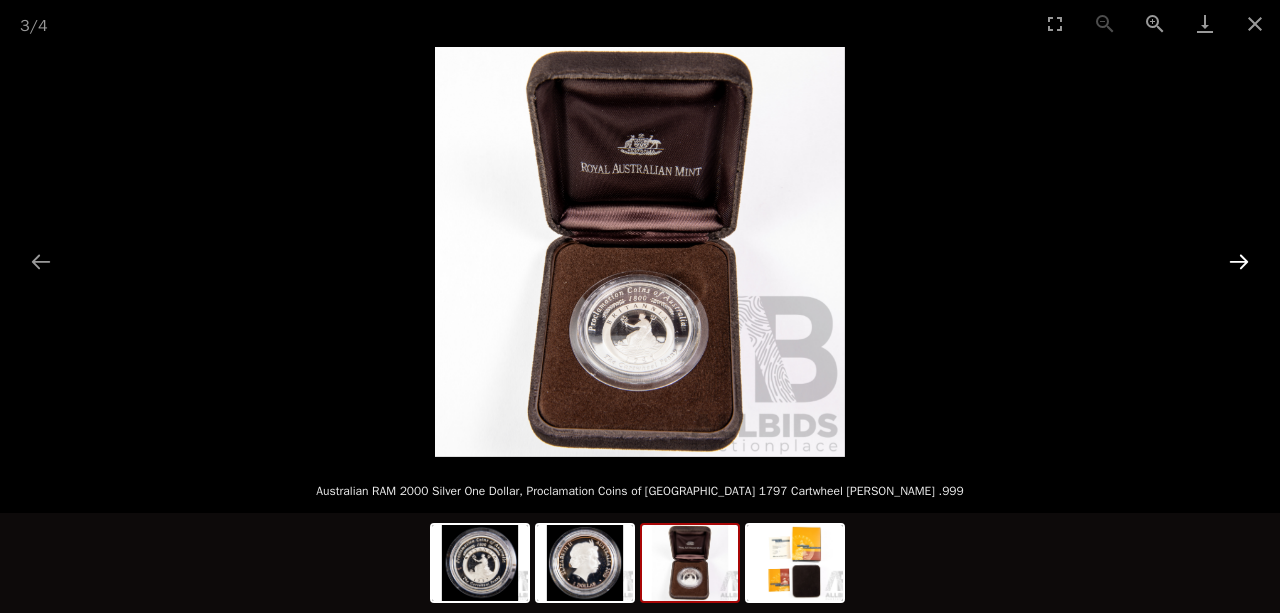 click at bounding box center [1239, 261] 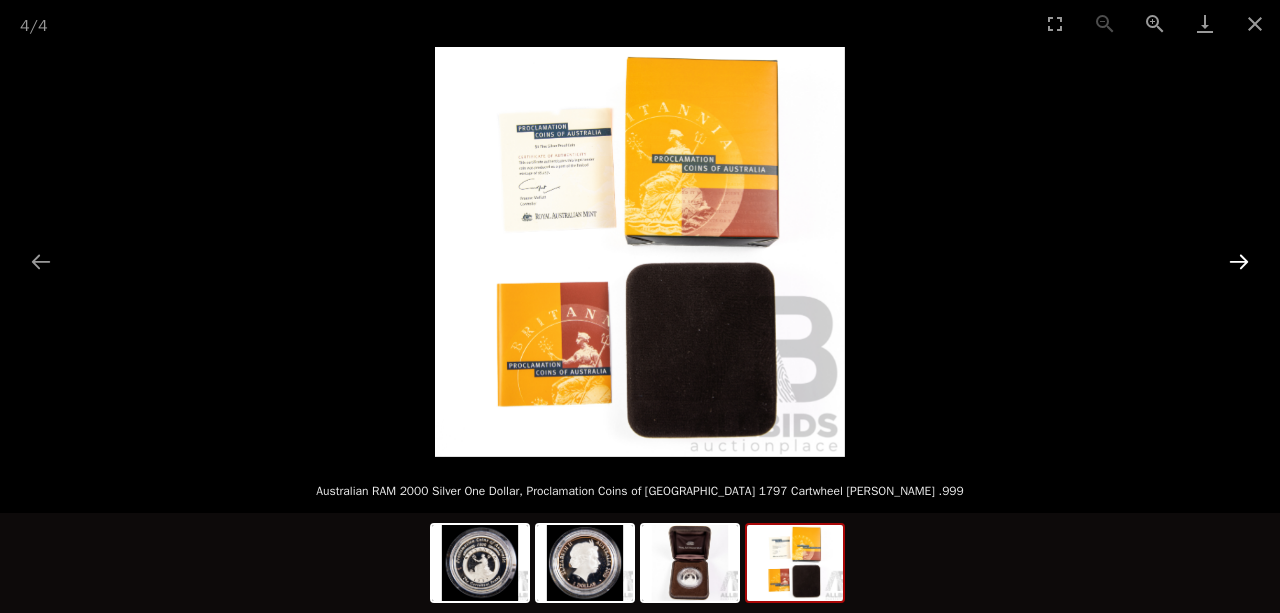 click at bounding box center (1239, 261) 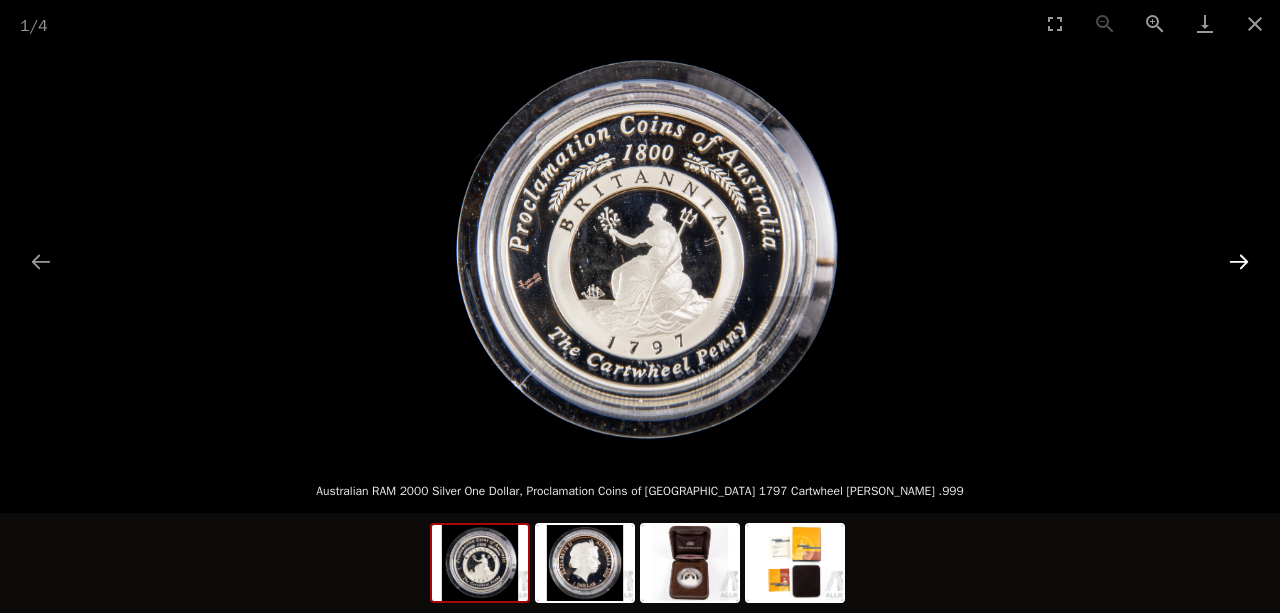 click at bounding box center (1239, 261) 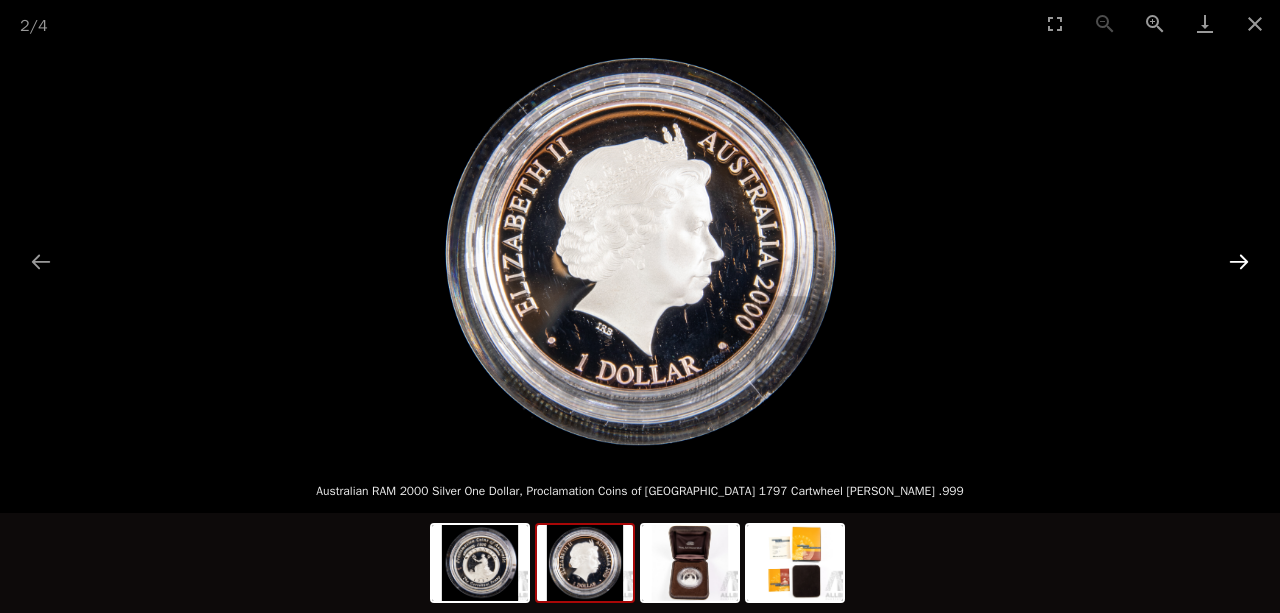 click at bounding box center (1239, 261) 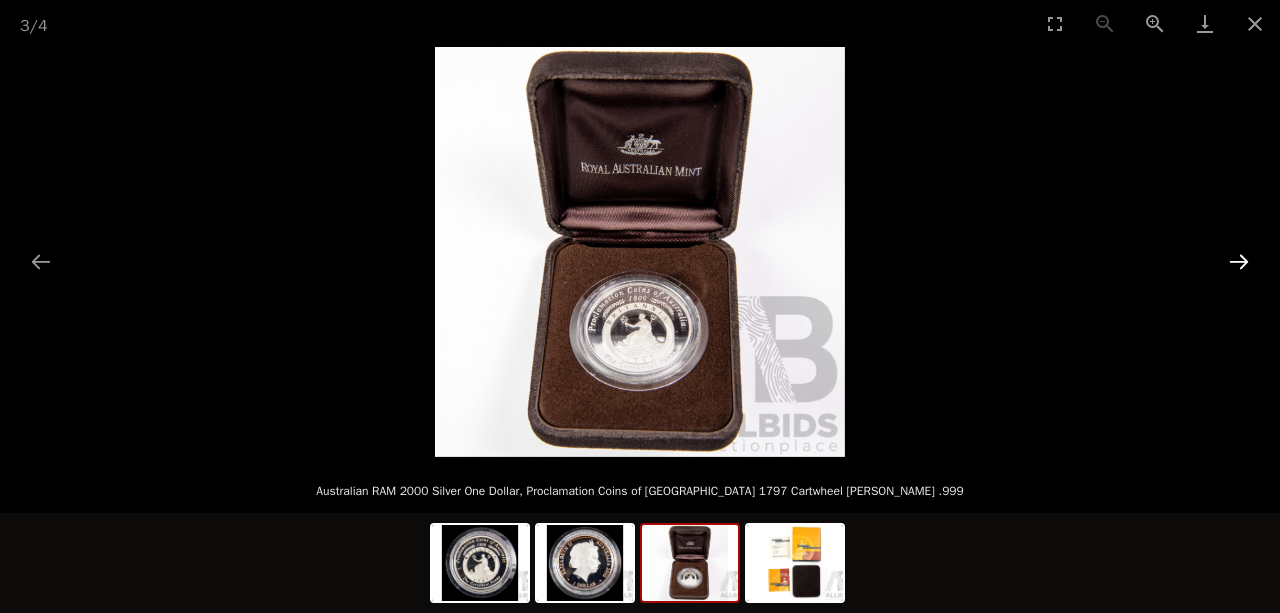 click at bounding box center (1239, 261) 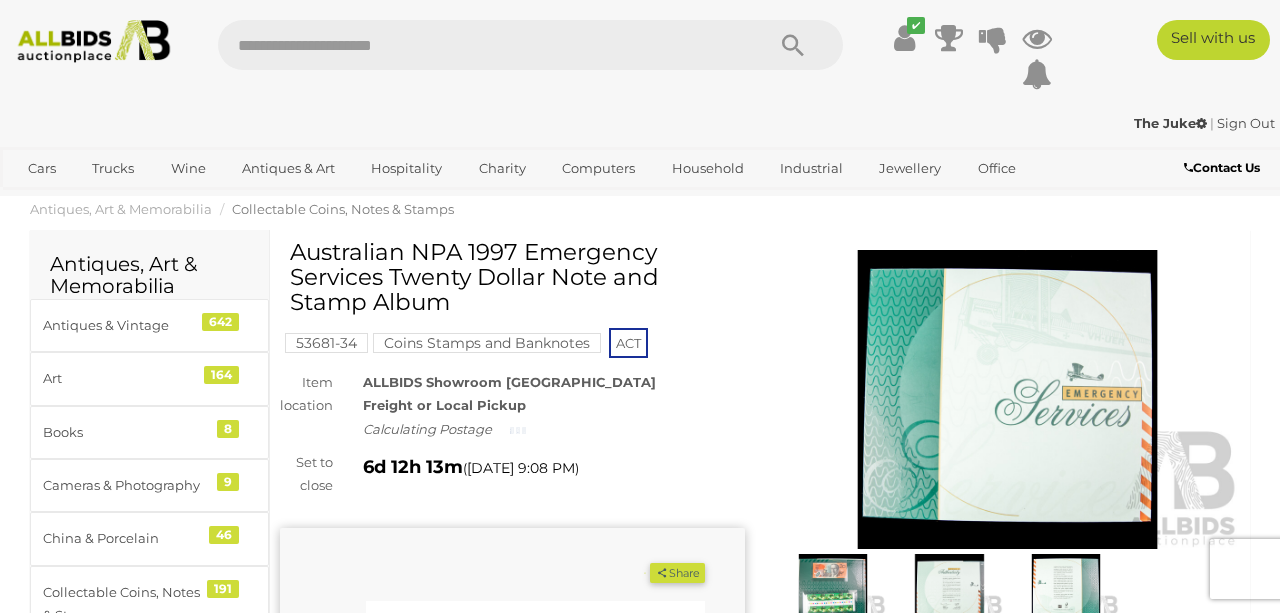 scroll, scrollTop: 0, scrollLeft: 0, axis: both 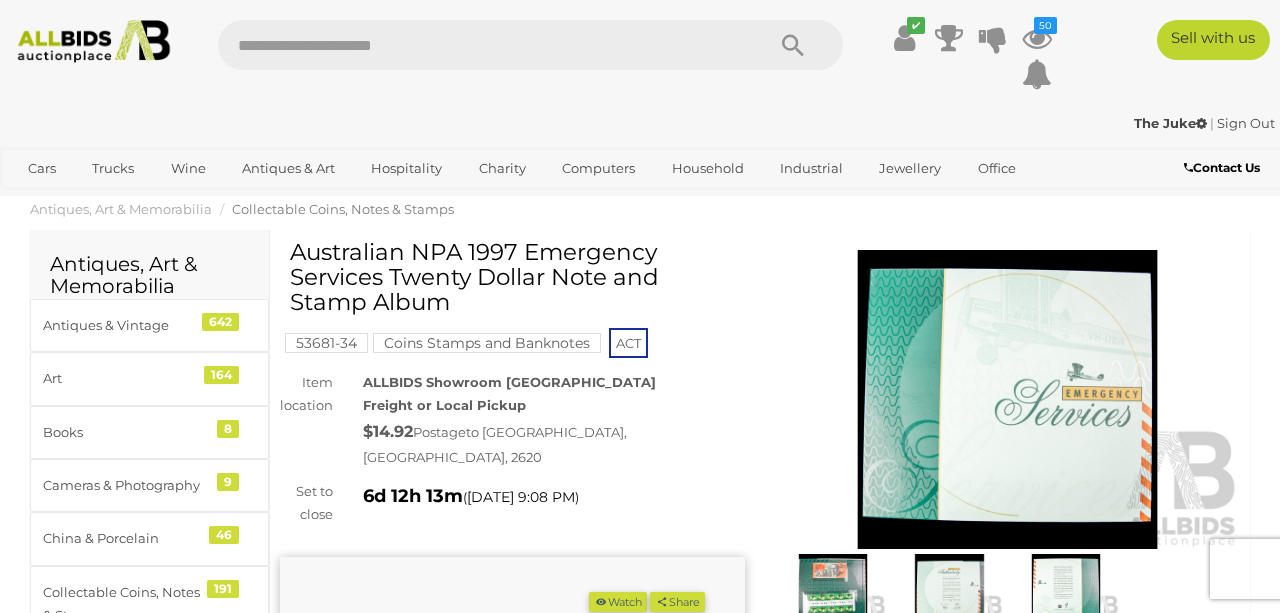 click at bounding box center [1007, 400] 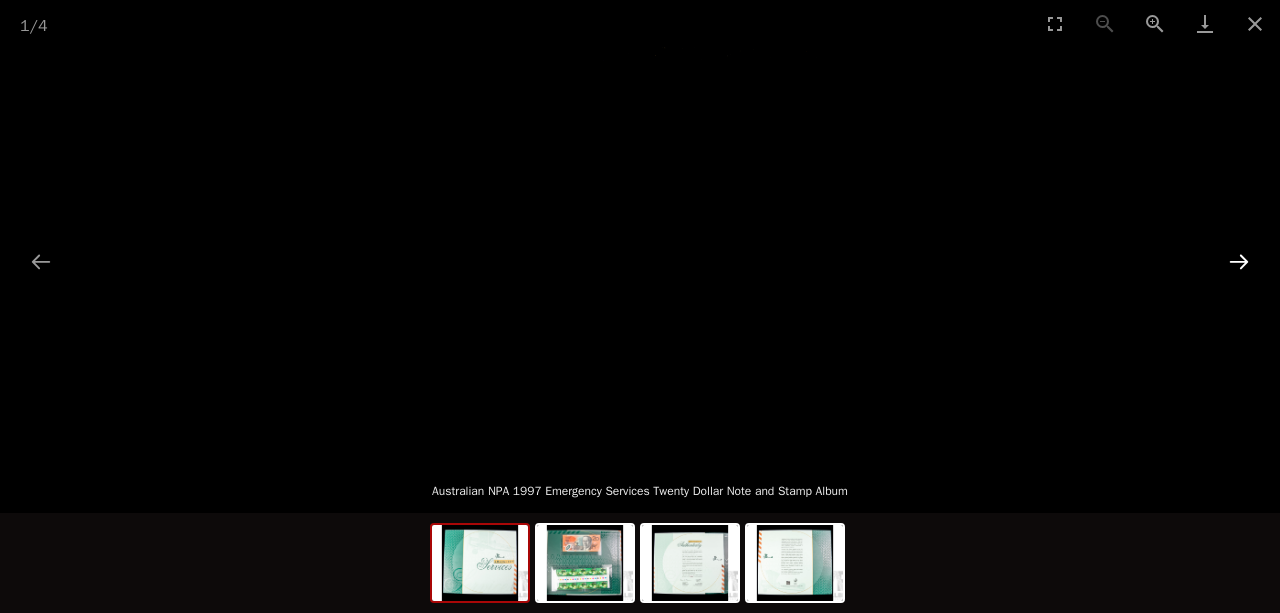 click at bounding box center [1239, 261] 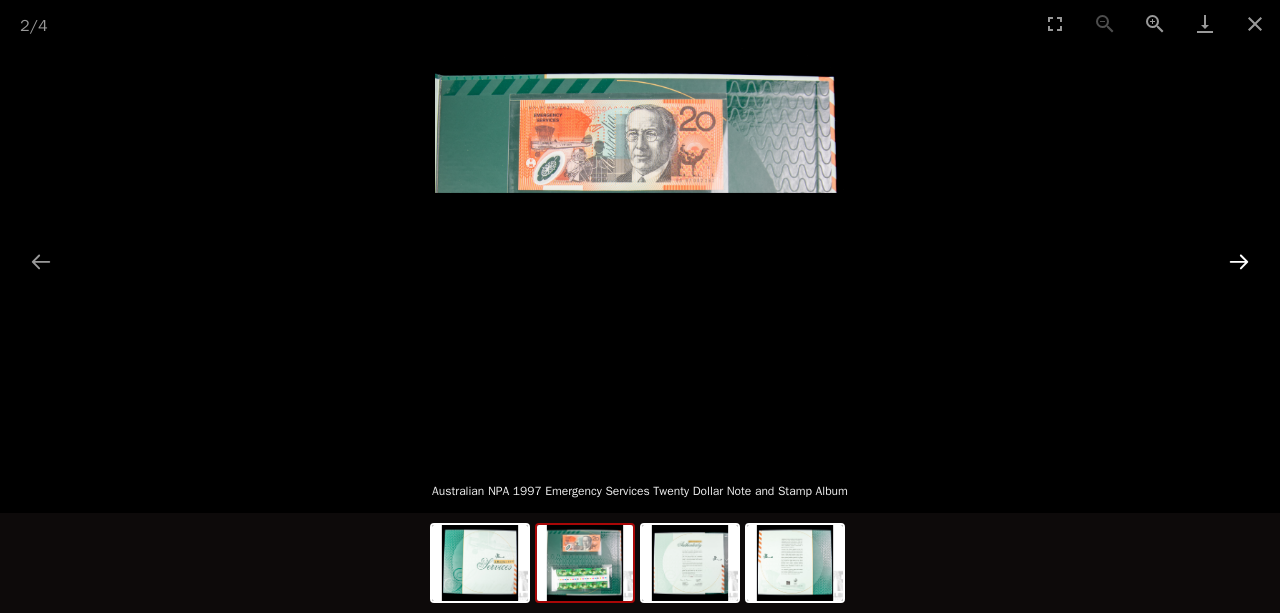 click at bounding box center (1239, 261) 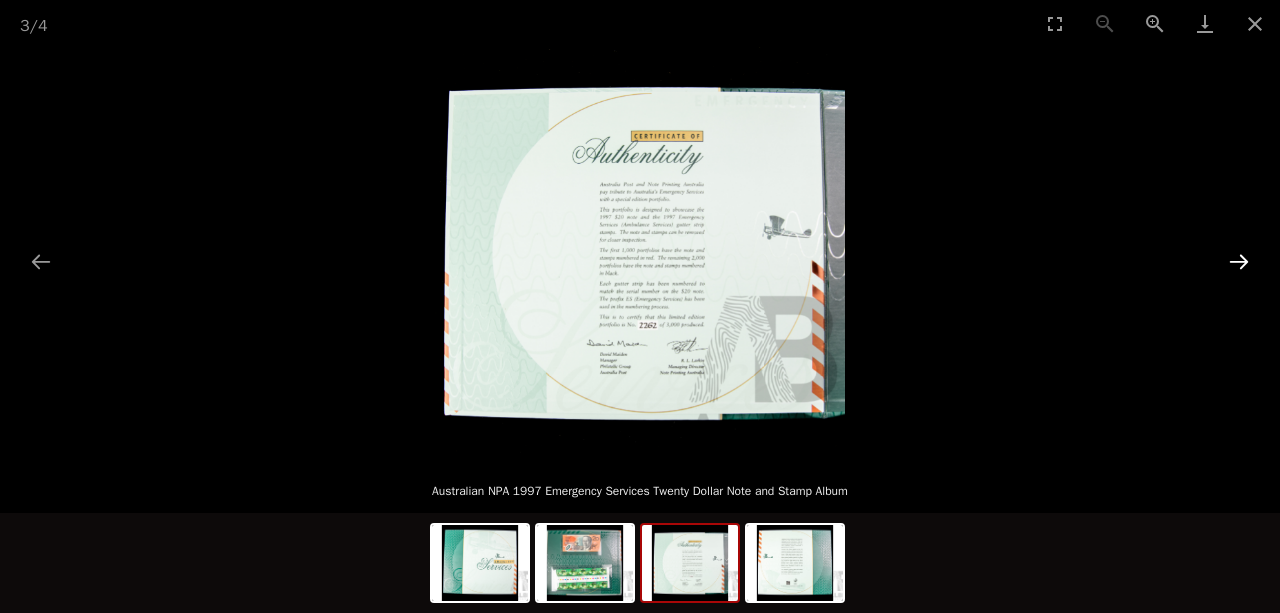 click at bounding box center (1239, 261) 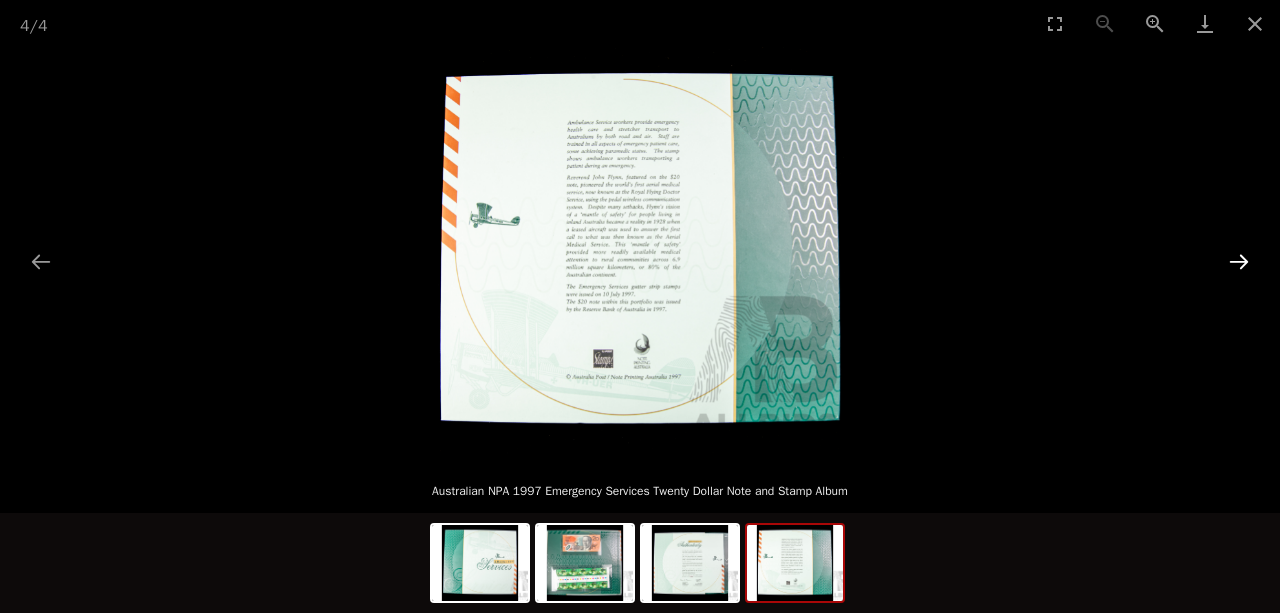 click at bounding box center (1239, 261) 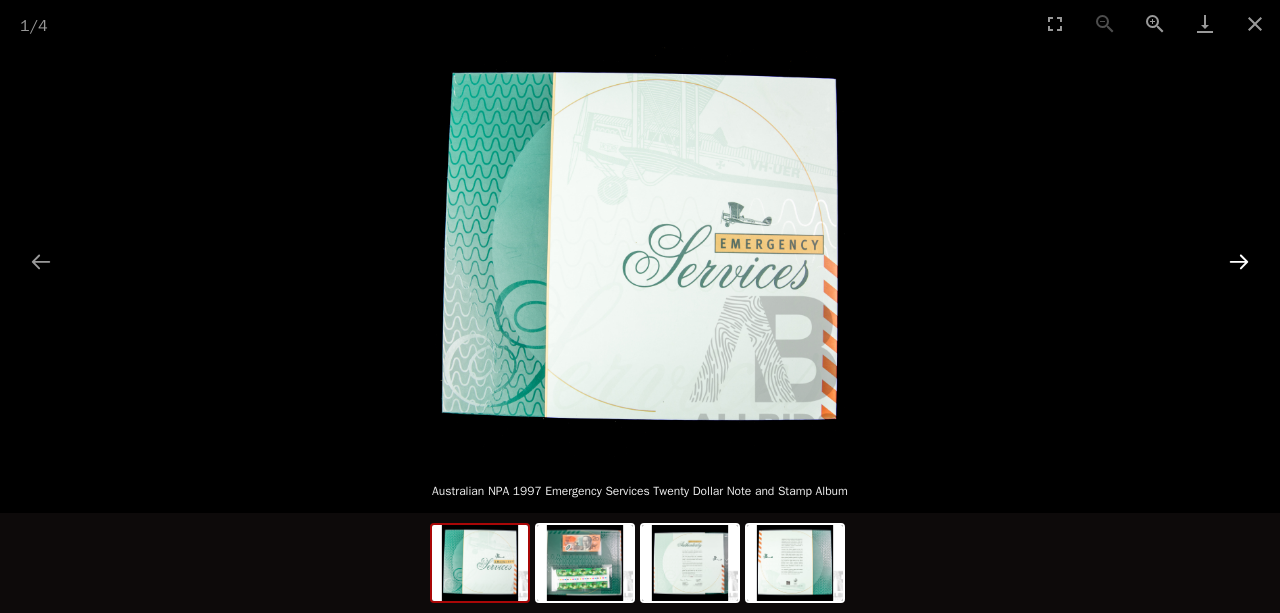 click at bounding box center [1239, 261] 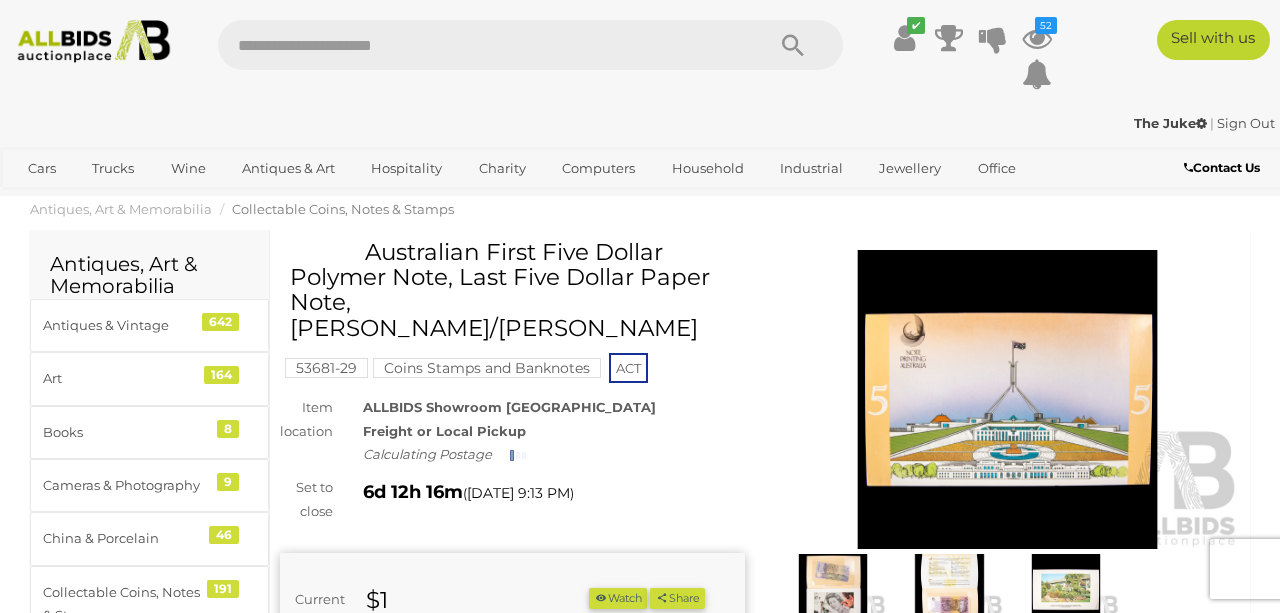 scroll, scrollTop: 0, scrollLeft: 0, axis: both 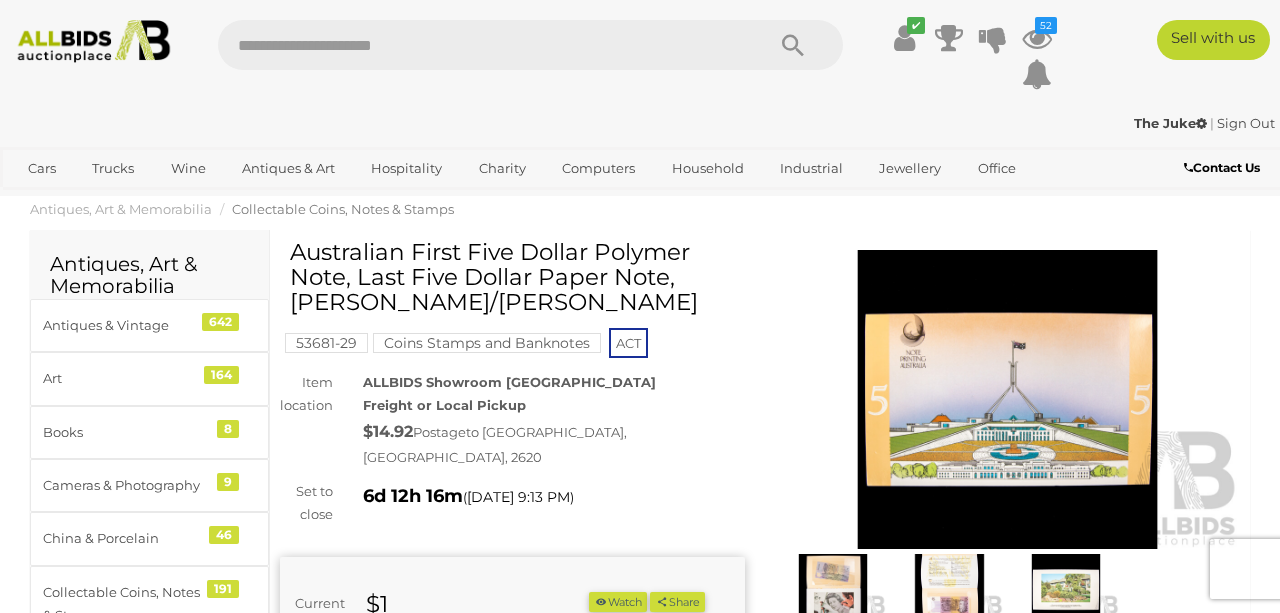click at bounding box center [1007, 400] 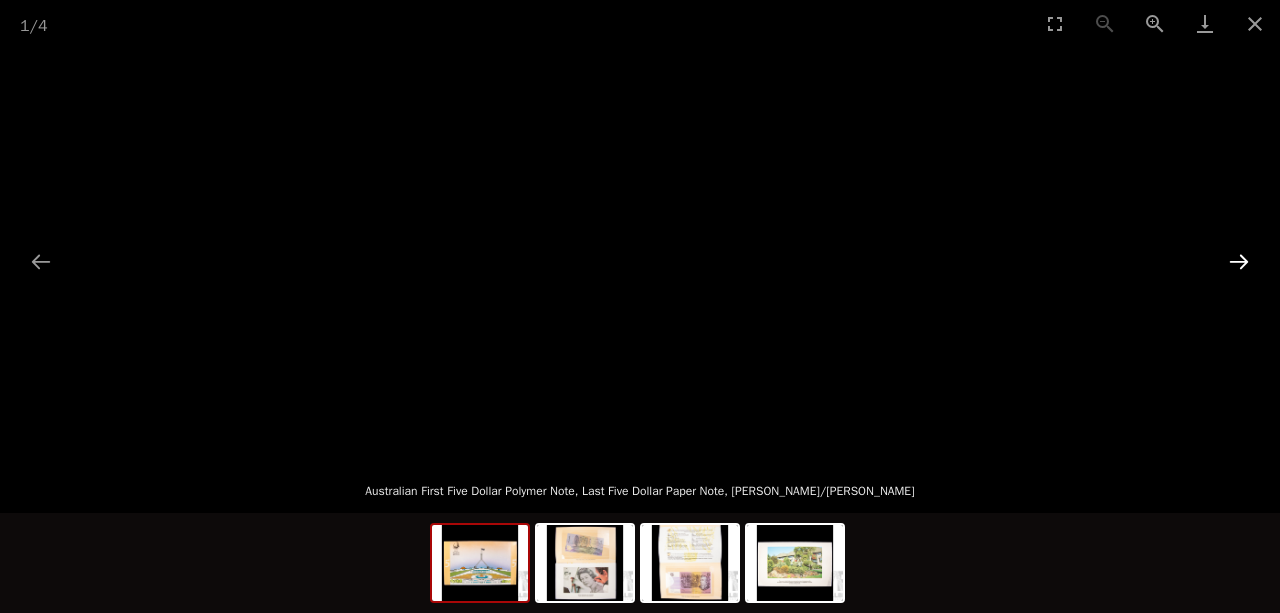 click at bounding box center [1239, 261] 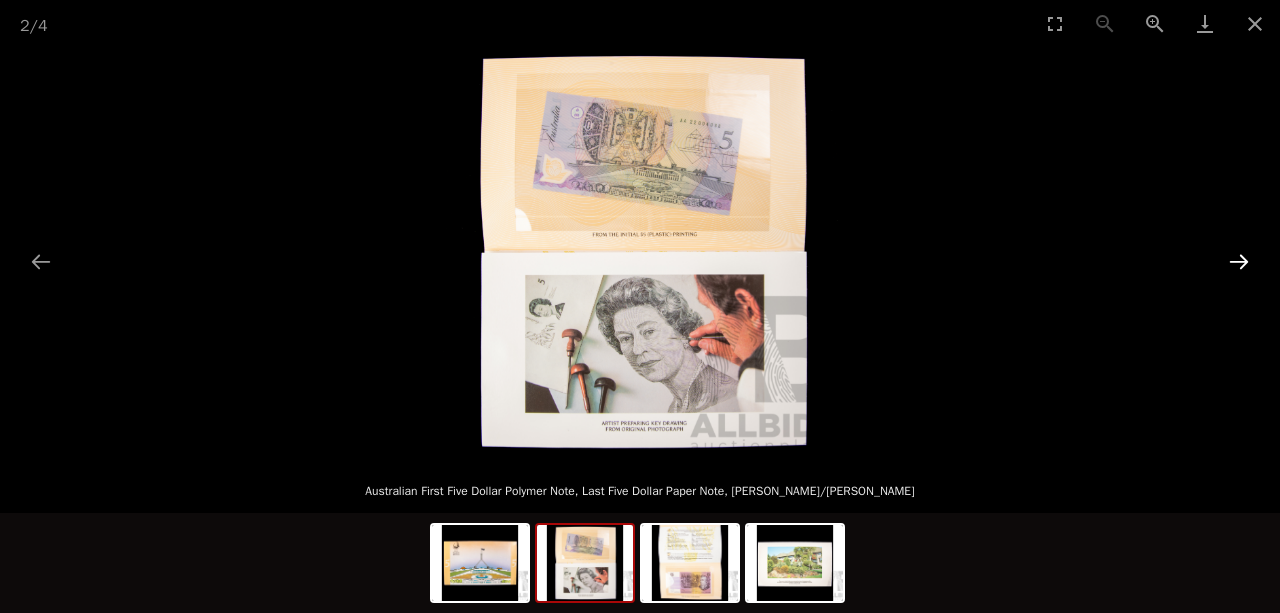 click at bounding box center (1239, 261) 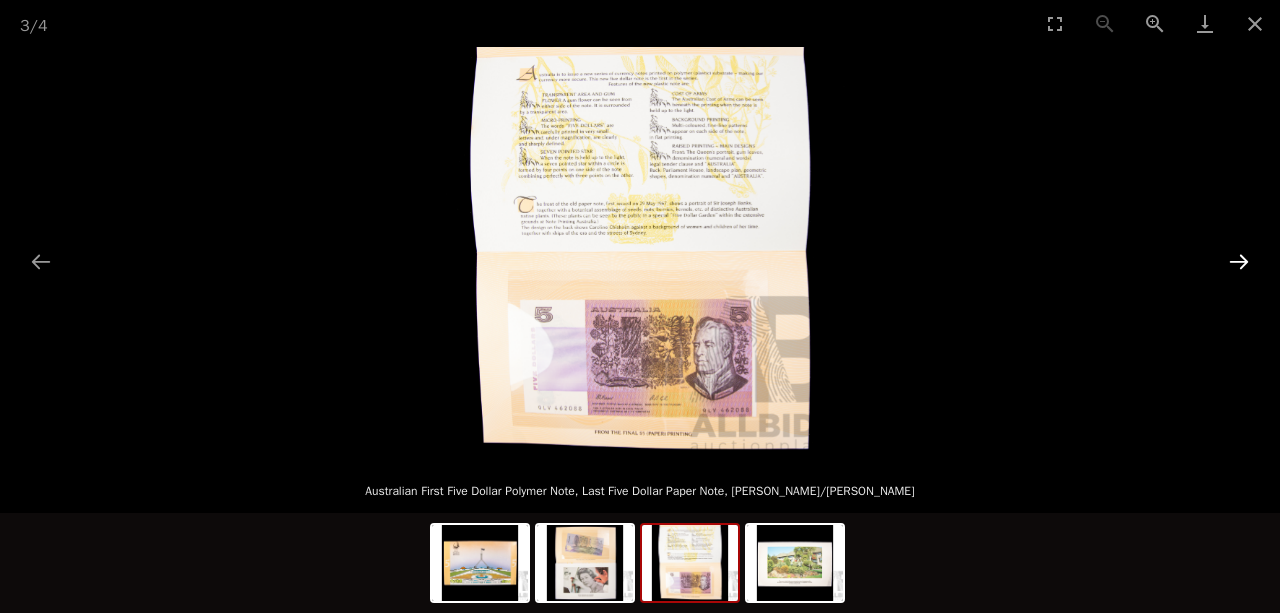 click at bounding box center (1239, 261) 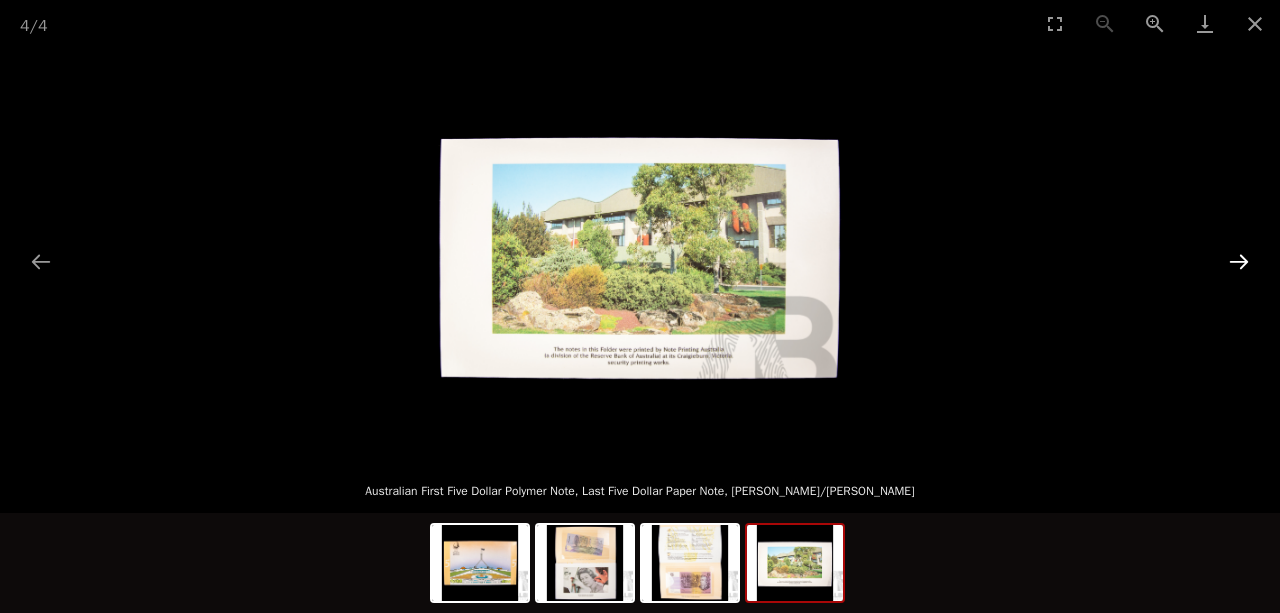 click at bounding box center [1239, 261] 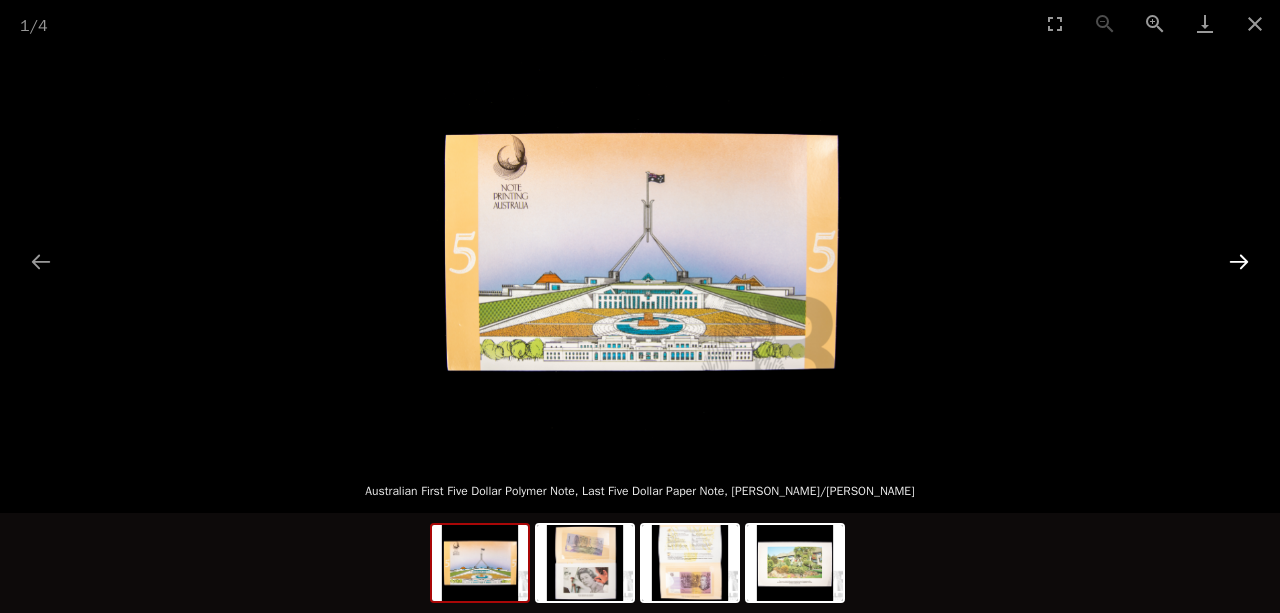 click at bounding box center (1239, 261) 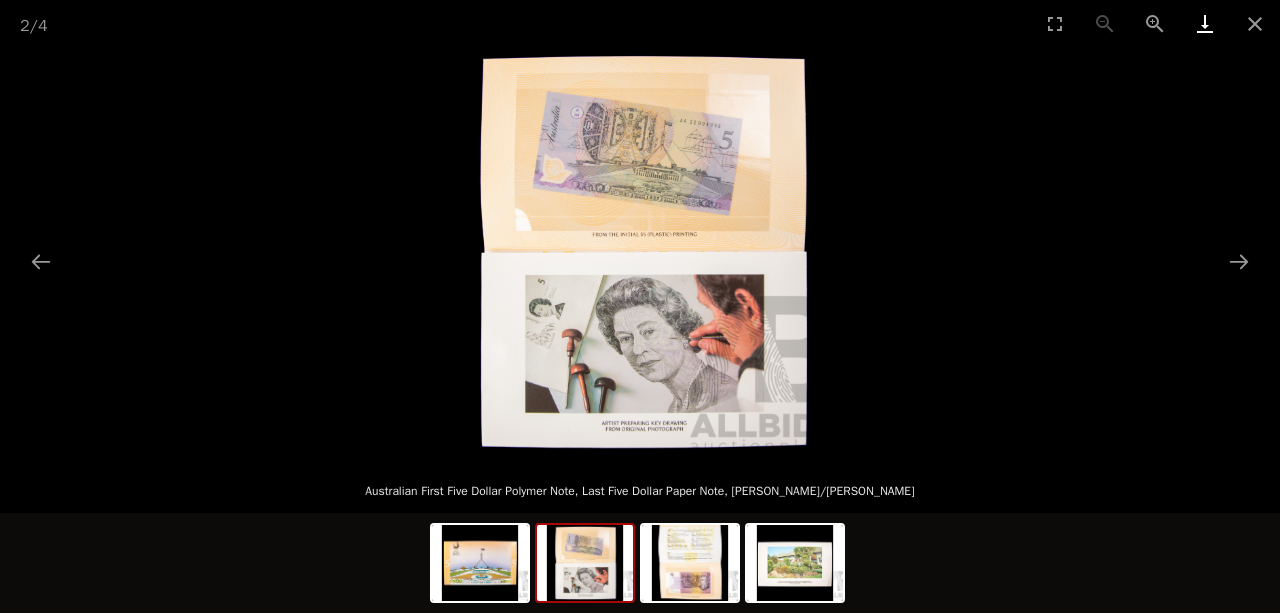 click at bounding box center (1205, 23) 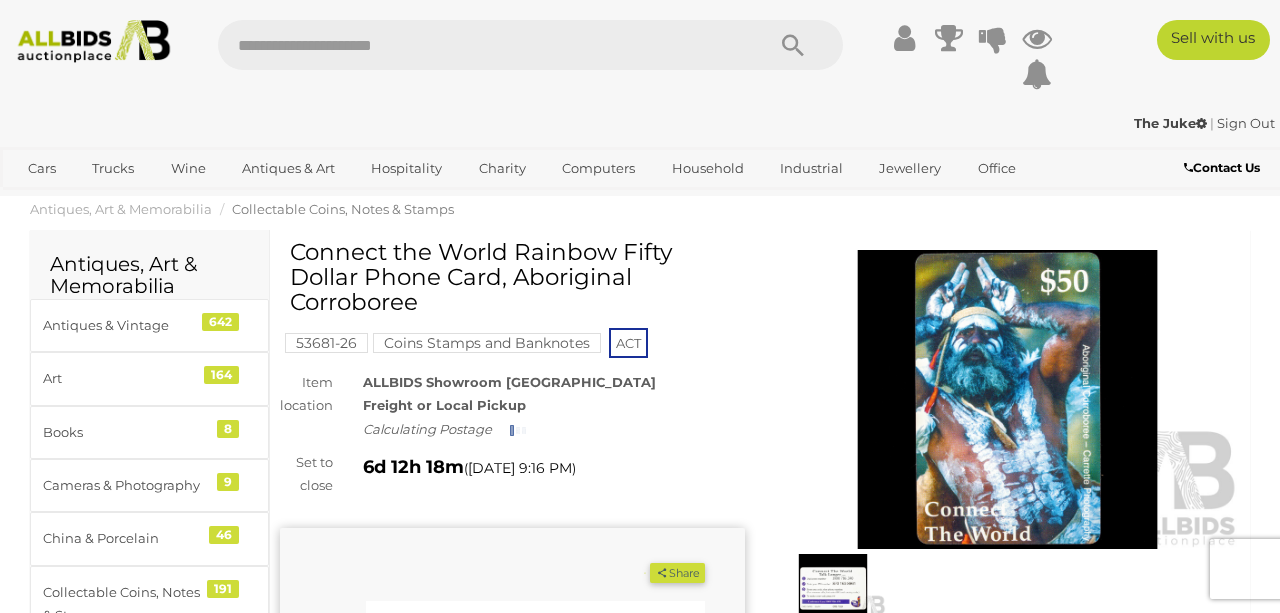 scroll, scrollTop: 0, scrollLeft: 0, axis: both 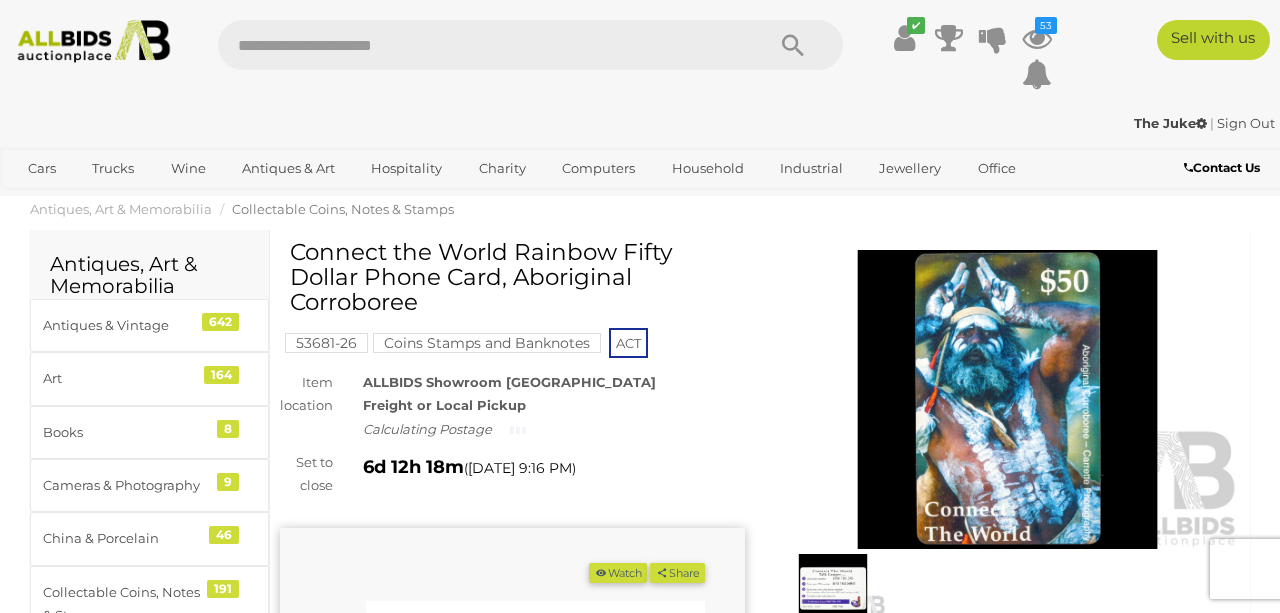 click at bounding box center [1007, 400] 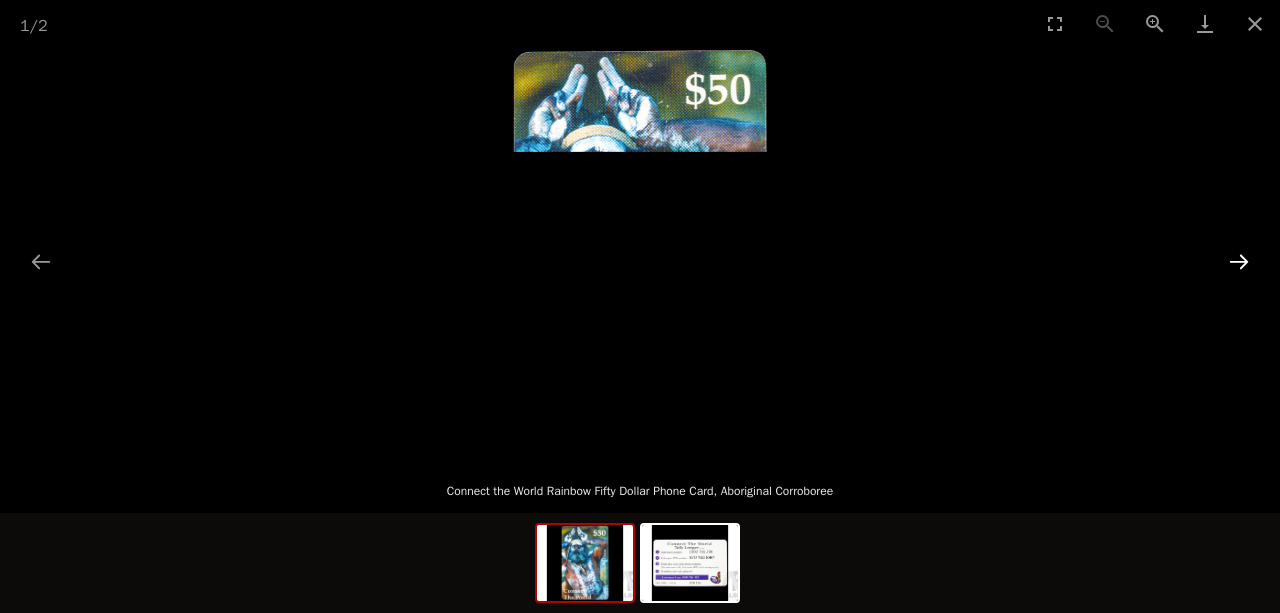 click at bounding box center [1239, 261] 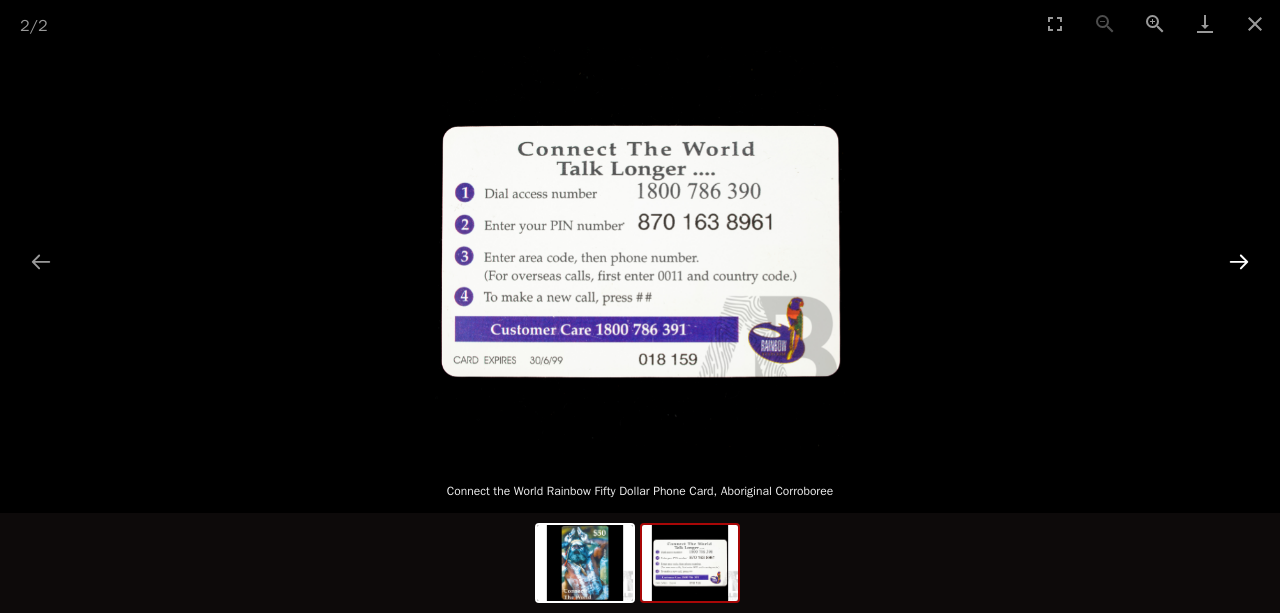 click at bounding box center [1239, 261] 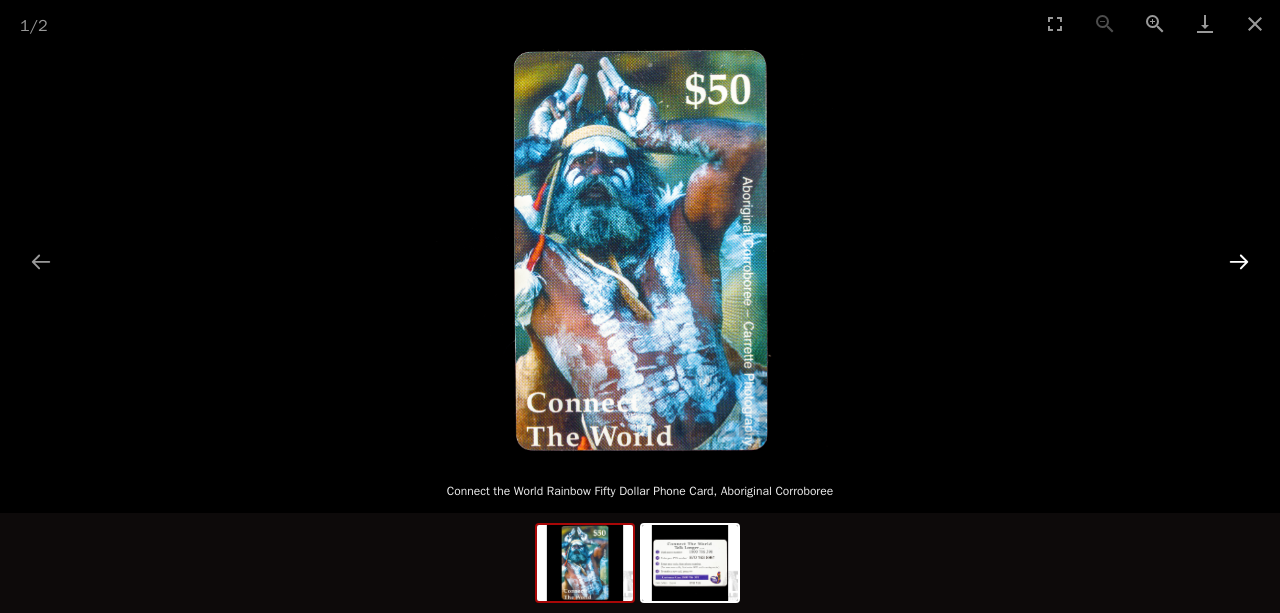 click at bounding box center [1239, 261] 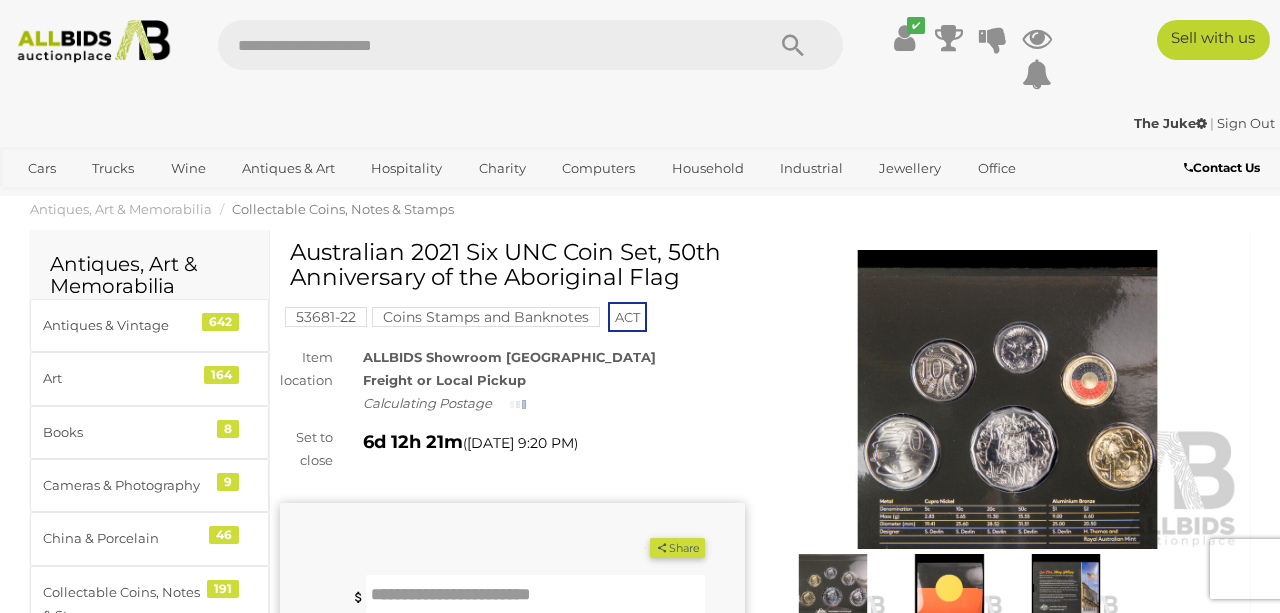 scroll, scrollTop: 0, scrollLeft: 0, axis: both 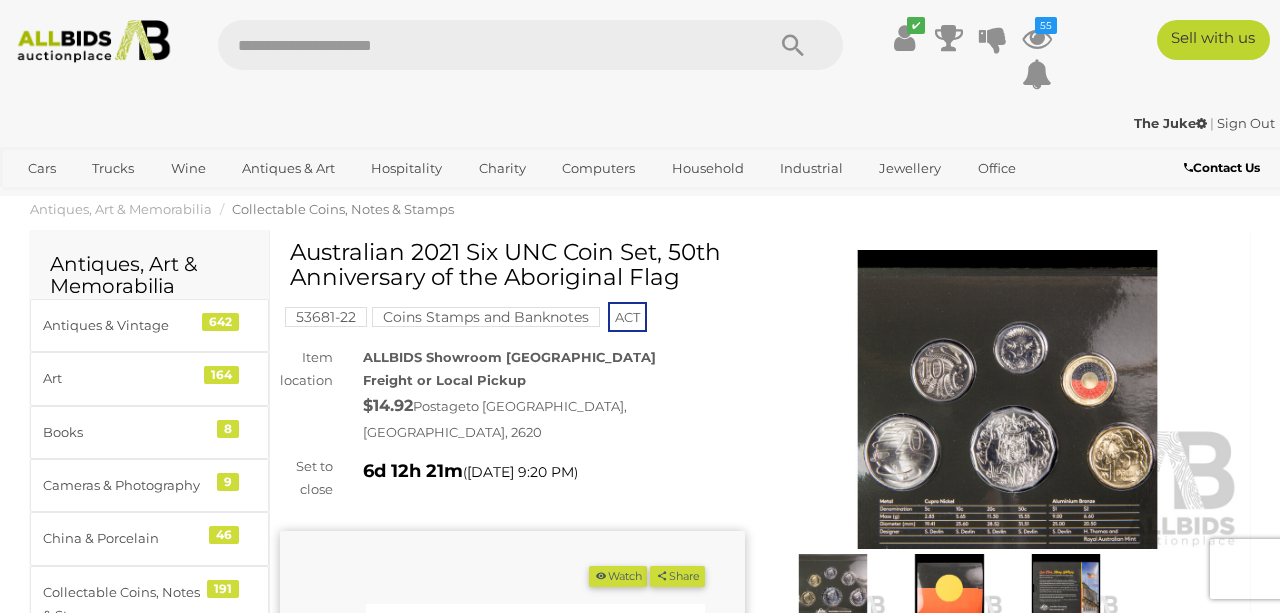 click at bounding box center [1007, 400] 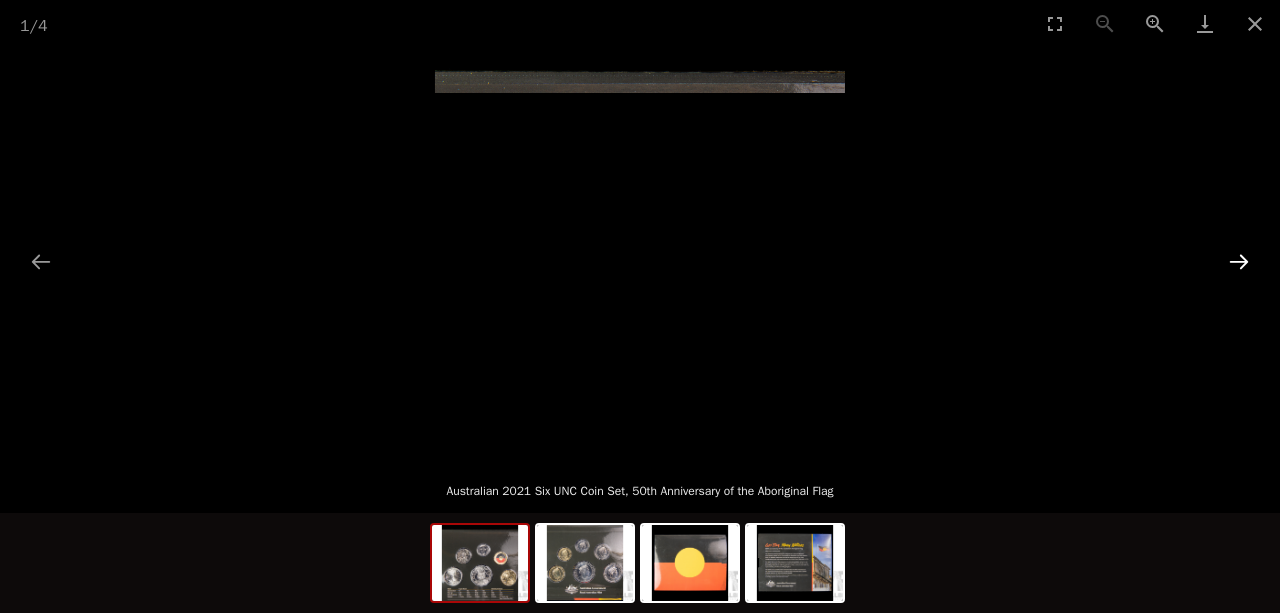 click at bounding box center (1239, 261) 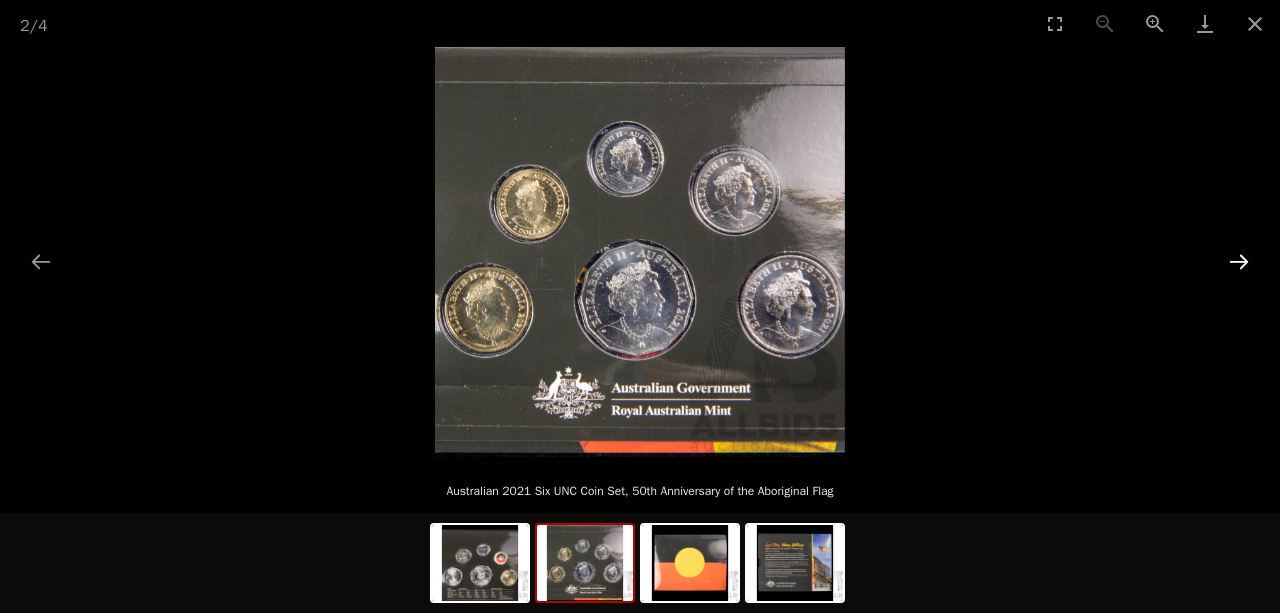 click at bounding box center (1239, 261) 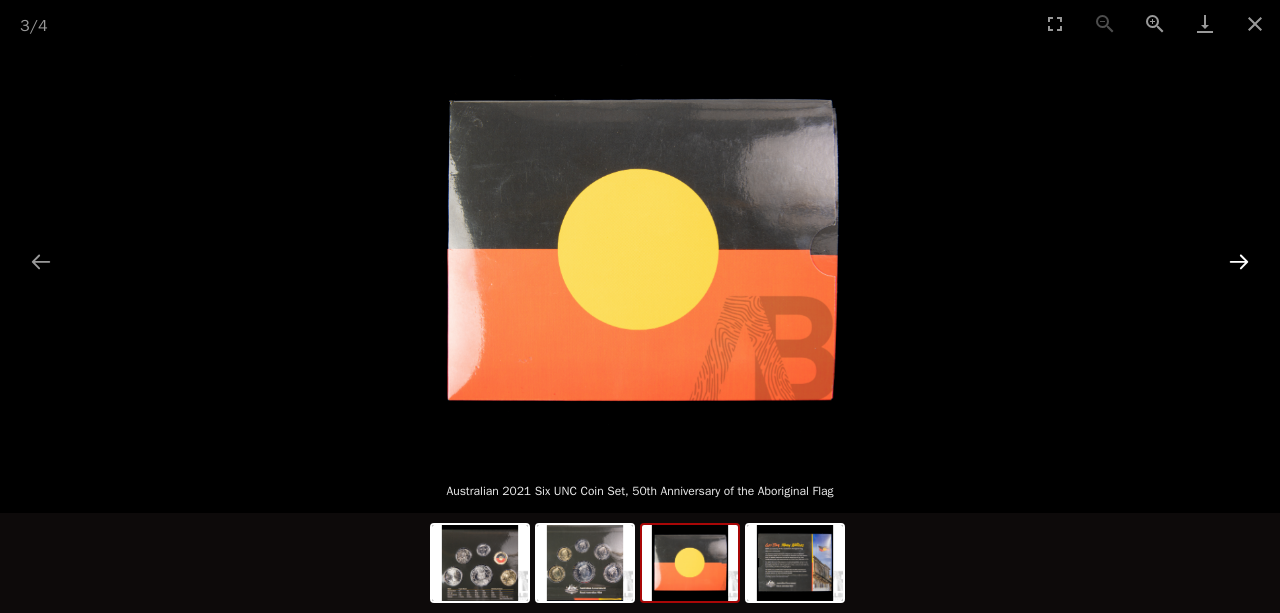 click at bounding box center (1239, 261) 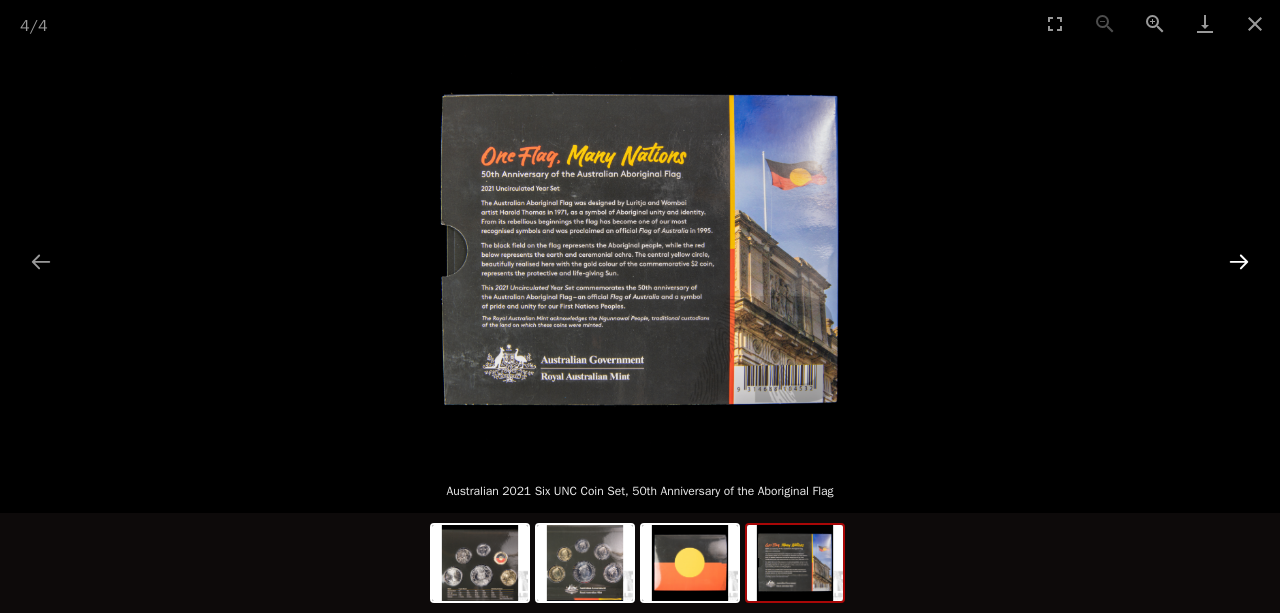 click at bounding box center [1239, 261] 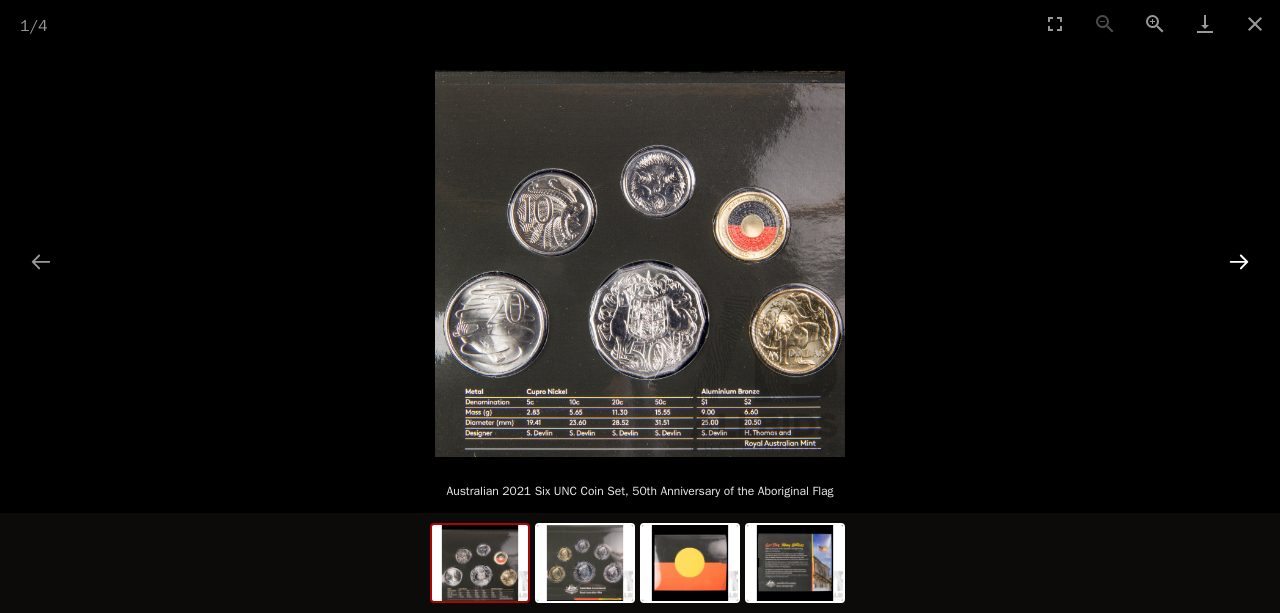 click at bounding box center [1239, 261] 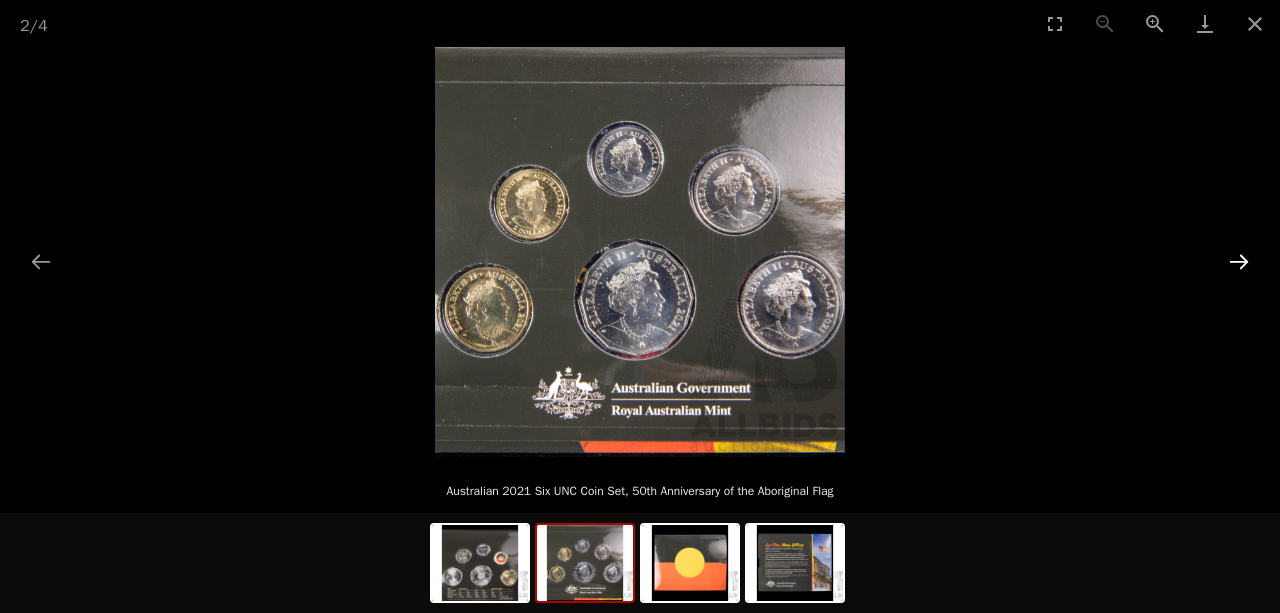click at bounding box center [1239, 261] 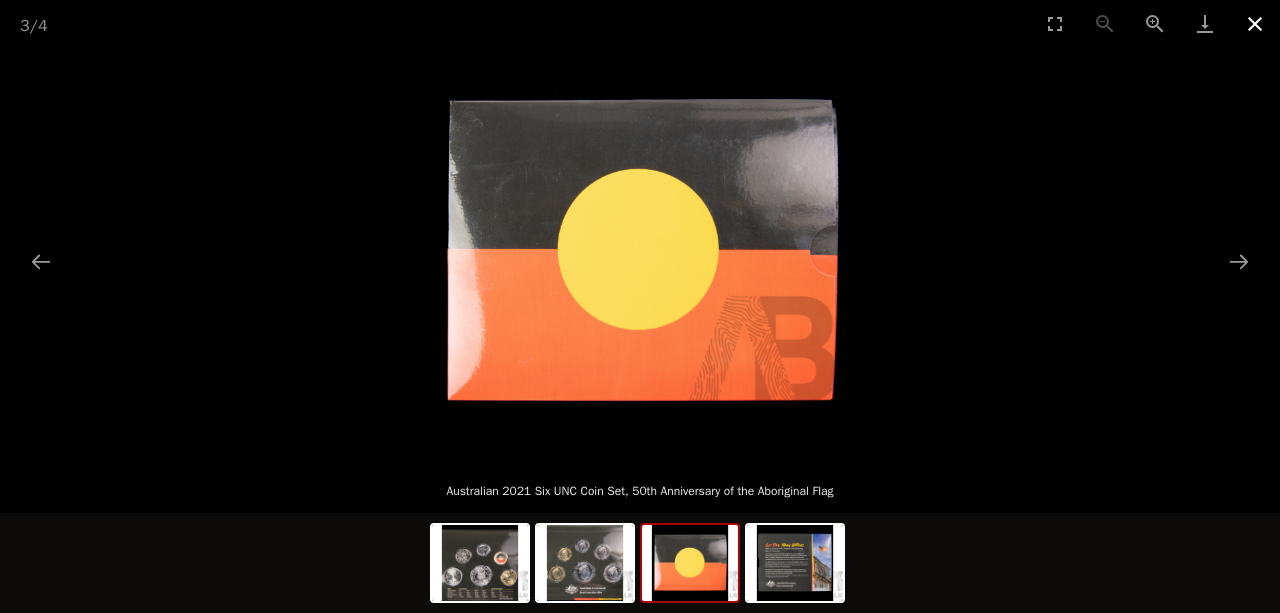 click at bounding box center [1255, 23] 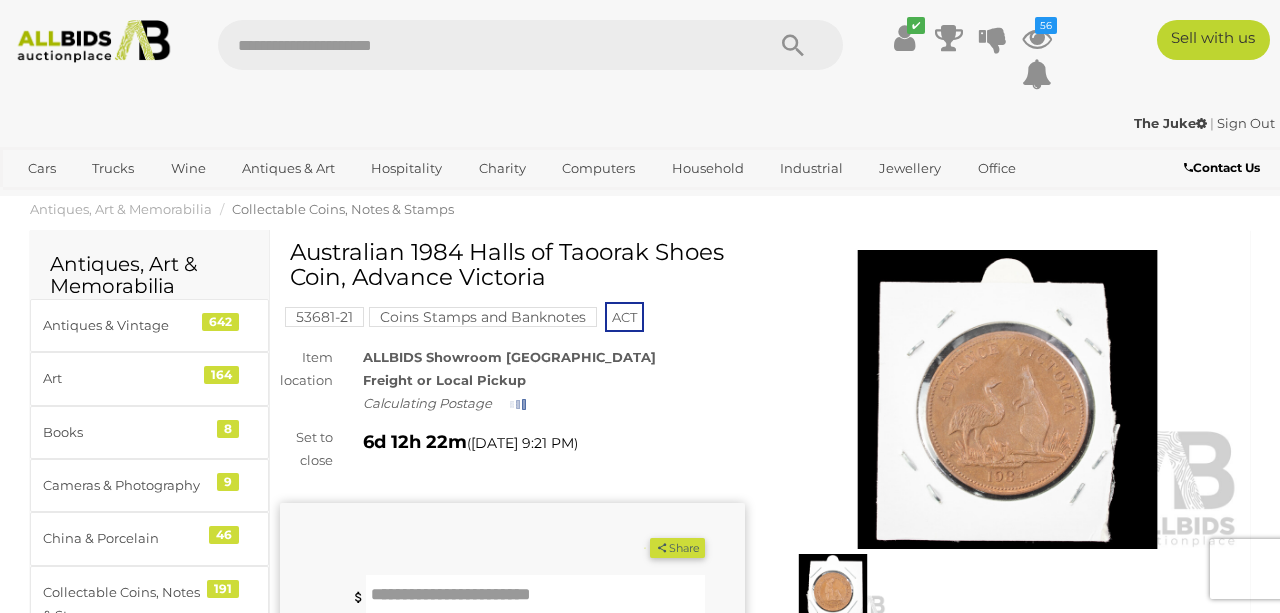 scroll, scrollTop: 0, scrollLeft: 0, axis: both 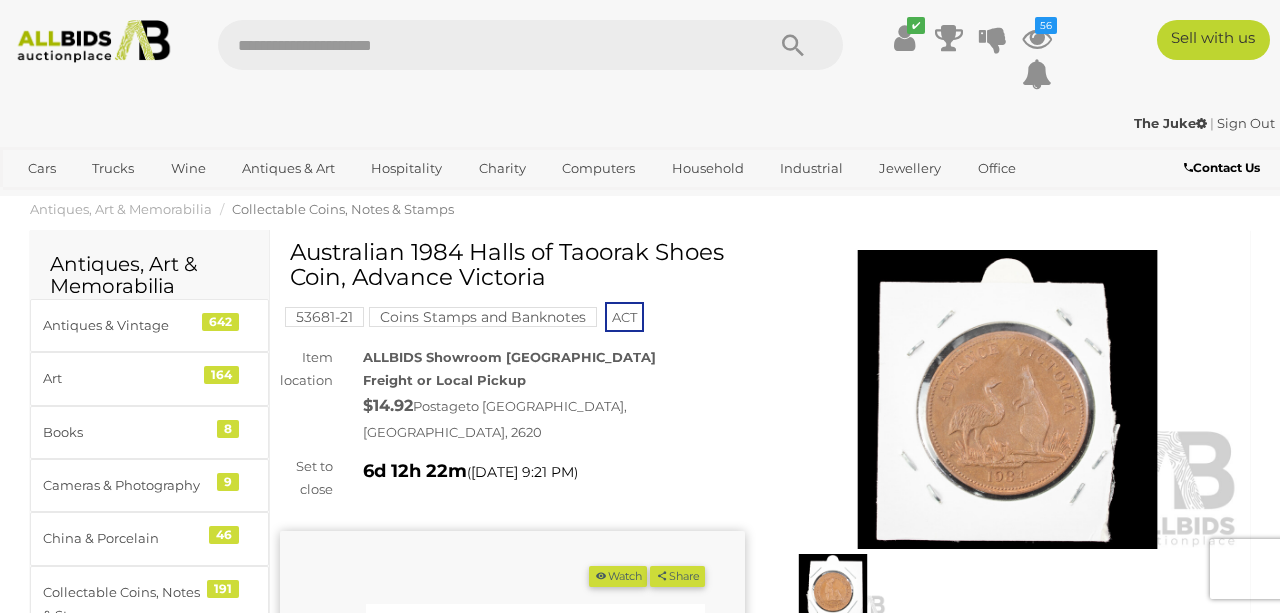 click at bounding box center [1007, 400] 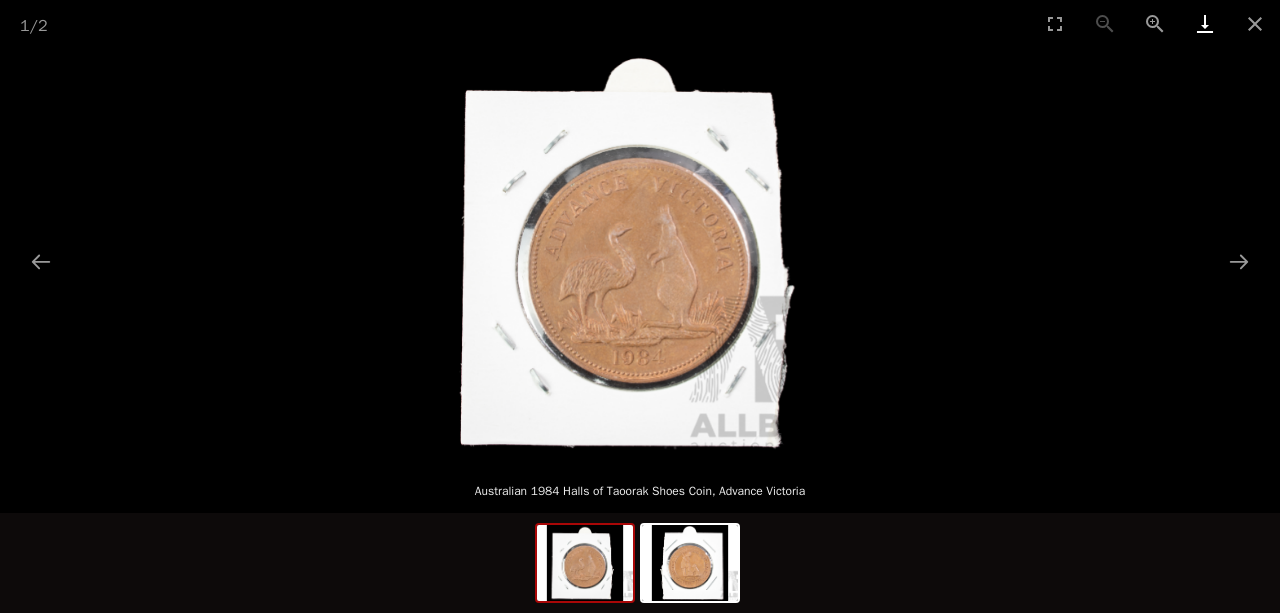click at bounding box center (1205, 23) 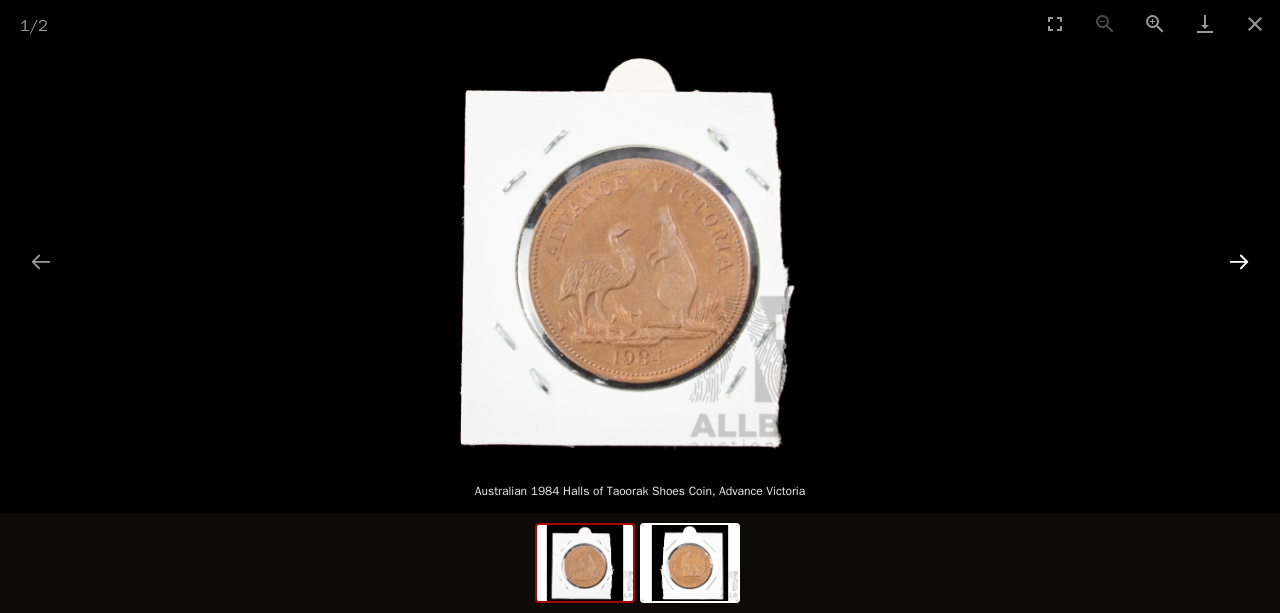 click at bounding box center [1239, 261] 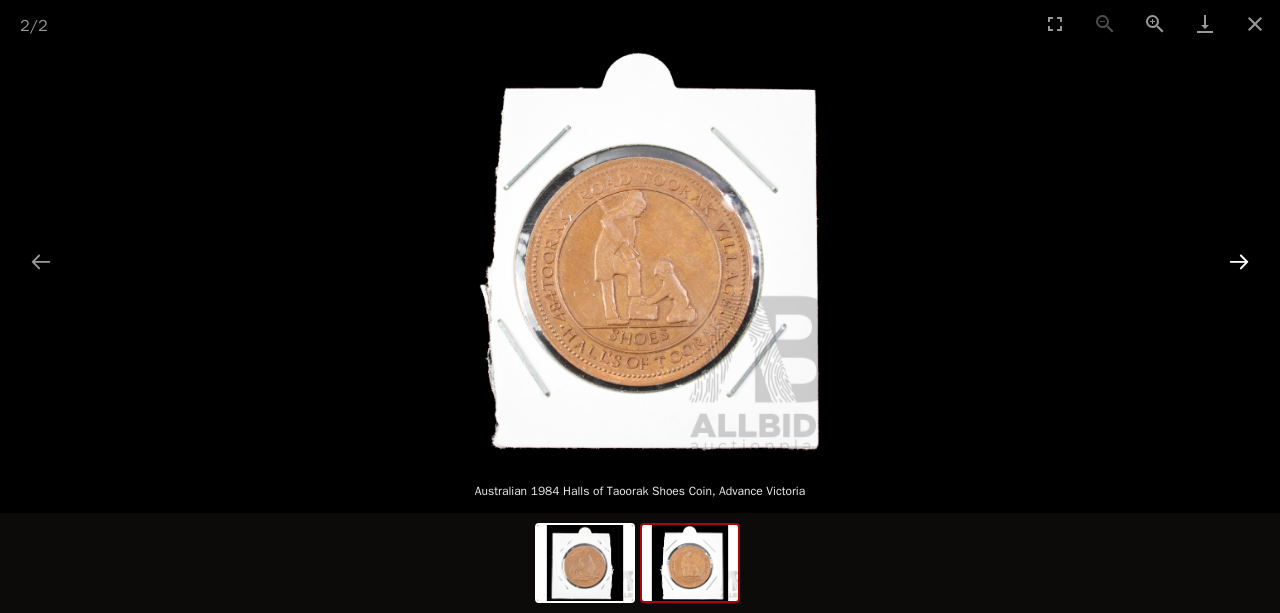 click at bounding box center [1239, 261] 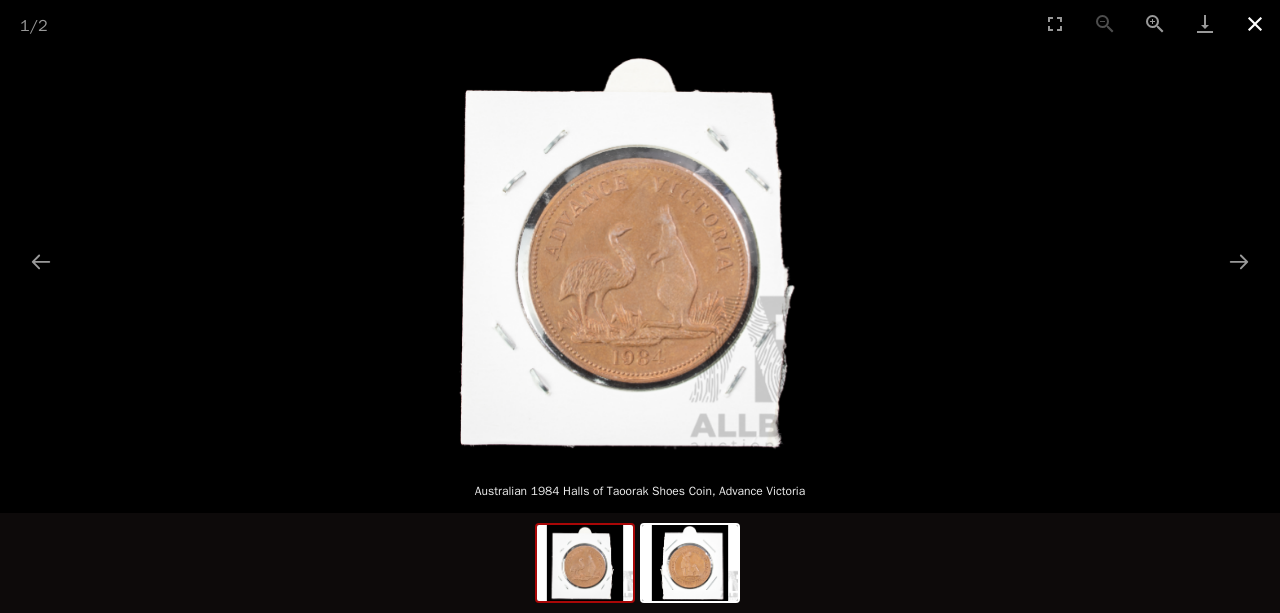 click at bounding box center [1255, 23] 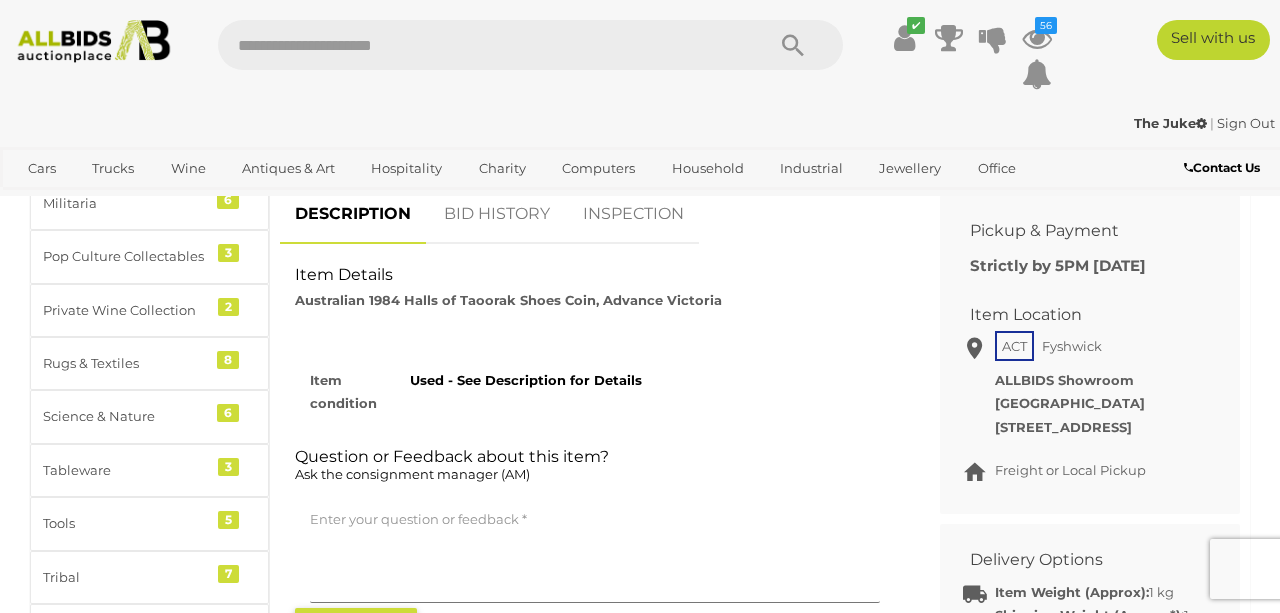 scroll, scrollTop: 770, scrollLeft: 0, axis: vertical 